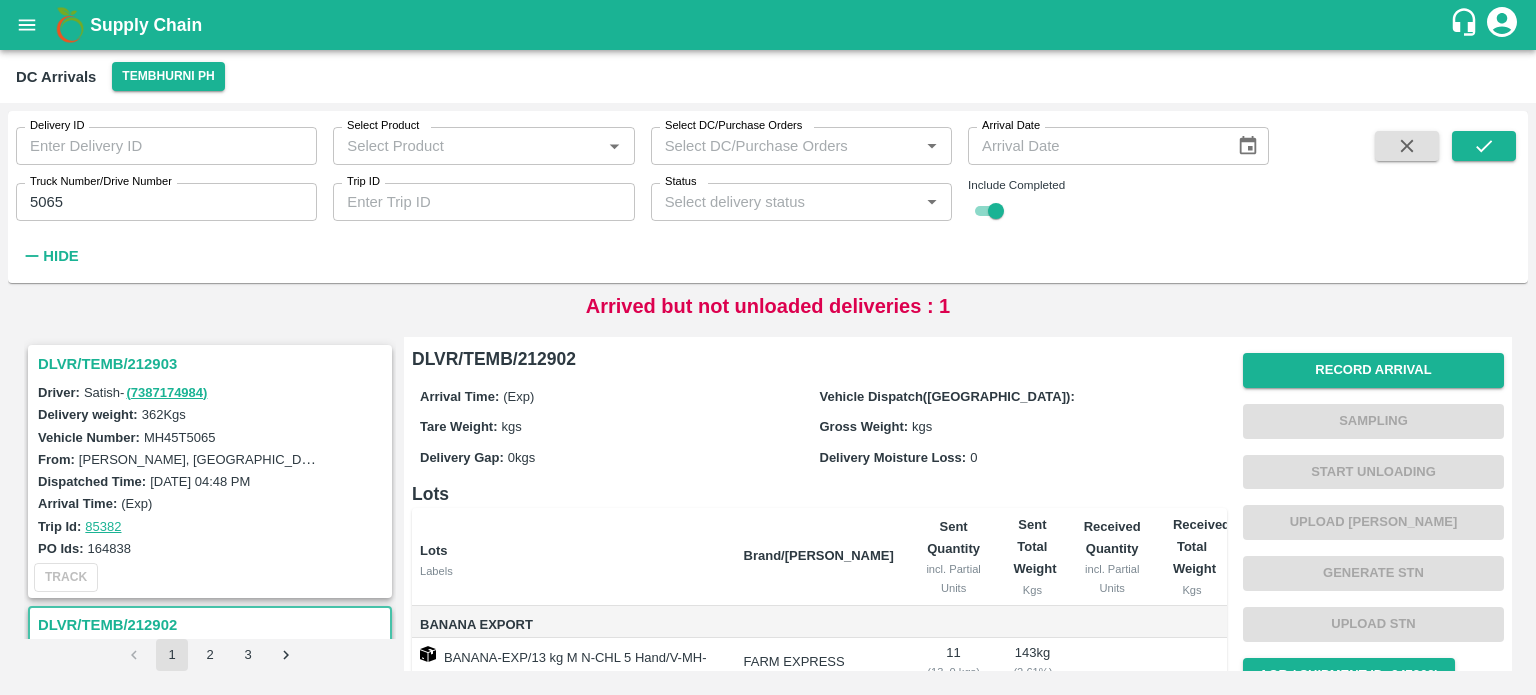 scroll, scrollTop: 0, scrollLeft: 0, axis: both 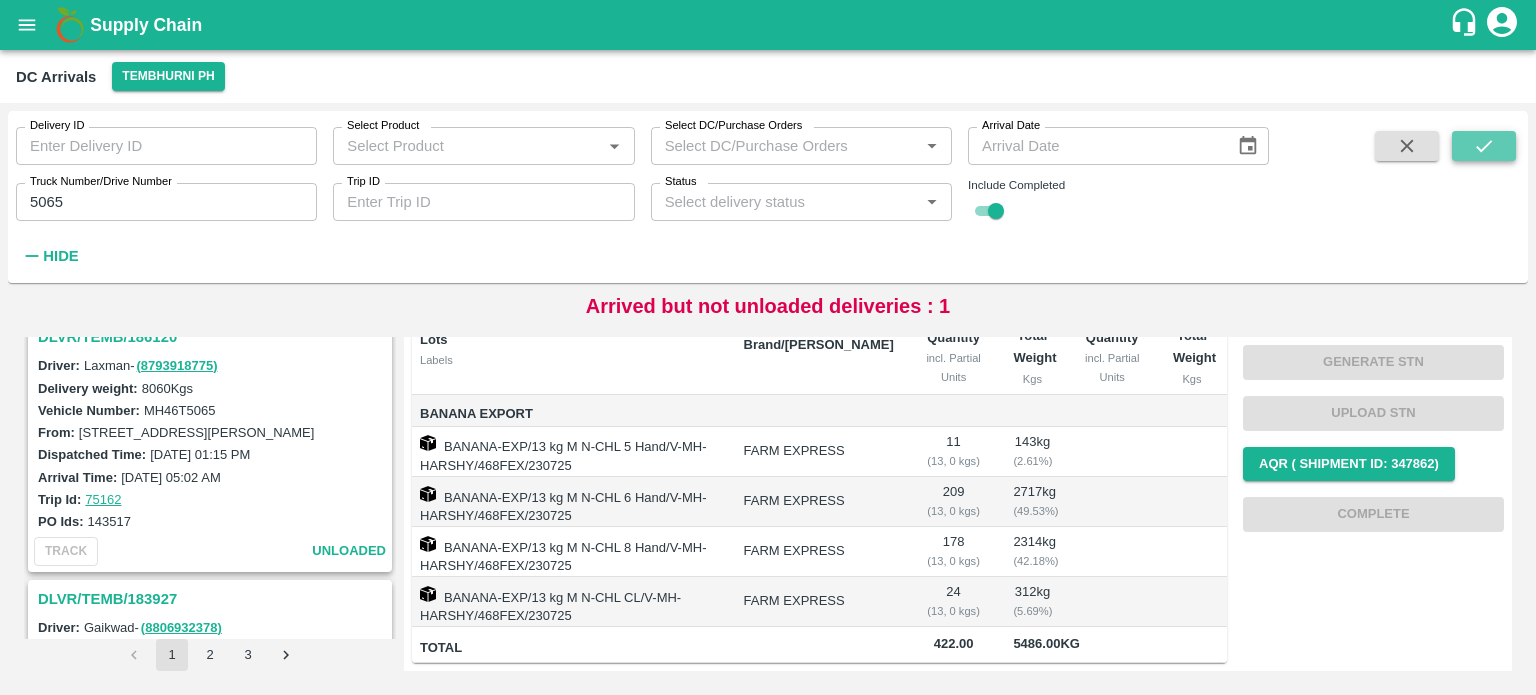 click 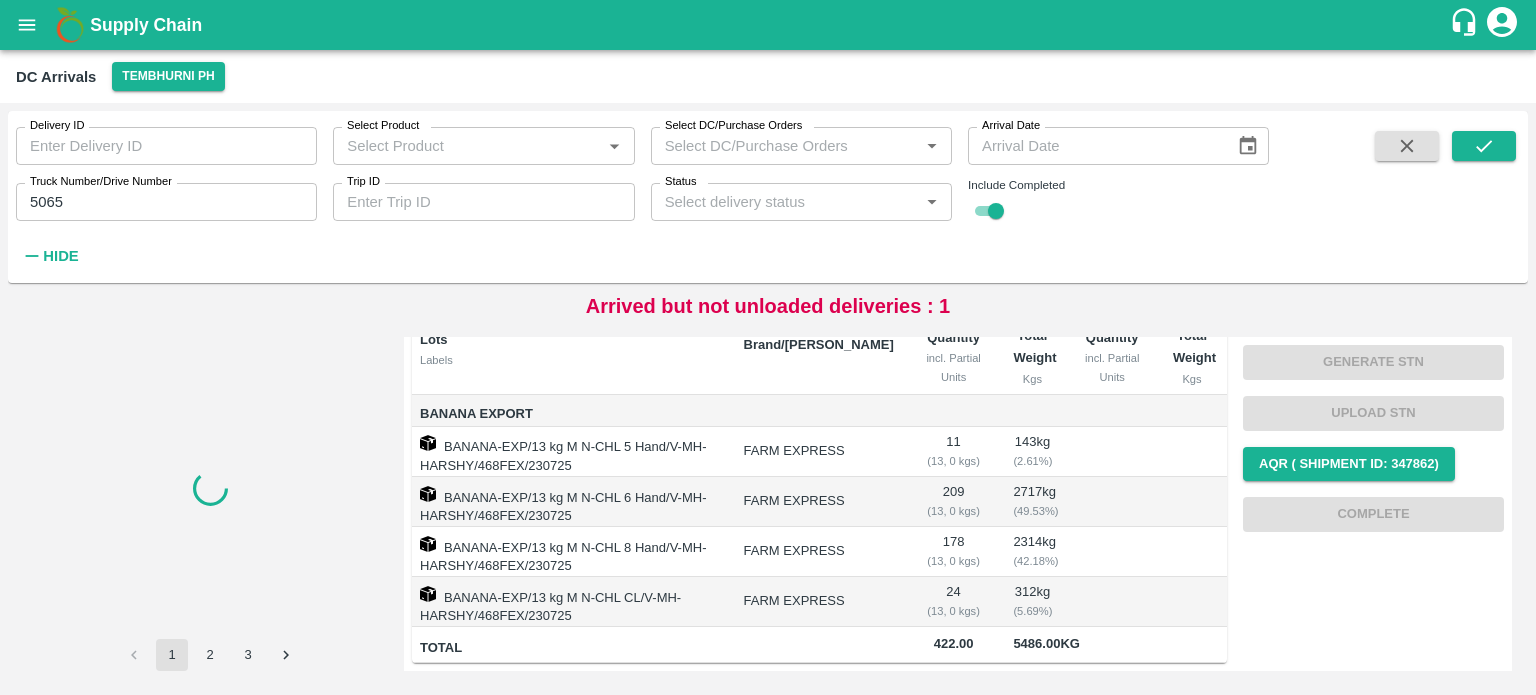 scroll, scrollTop: 0, scrollLeft: 0, axis: both 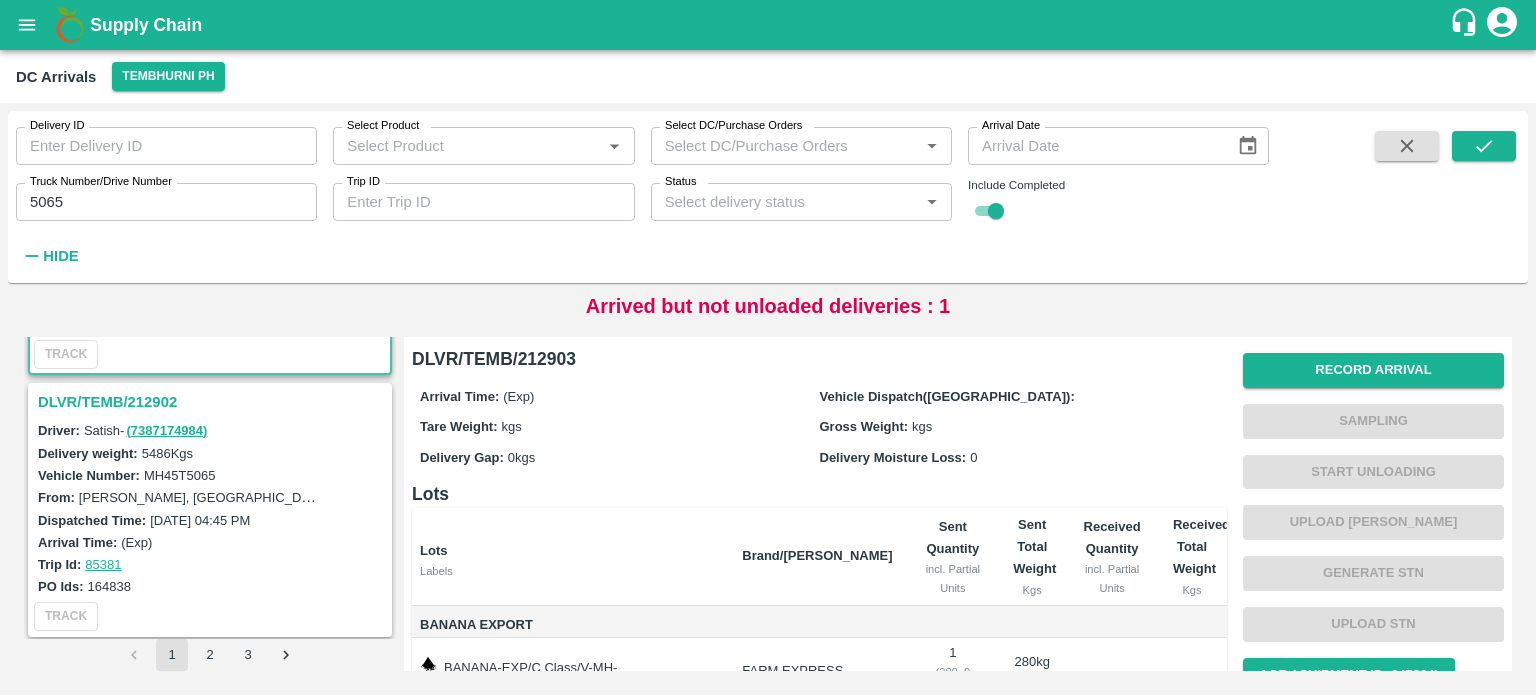 click on "DLVR/TEMB/212902" at bounding box center (213, 402) 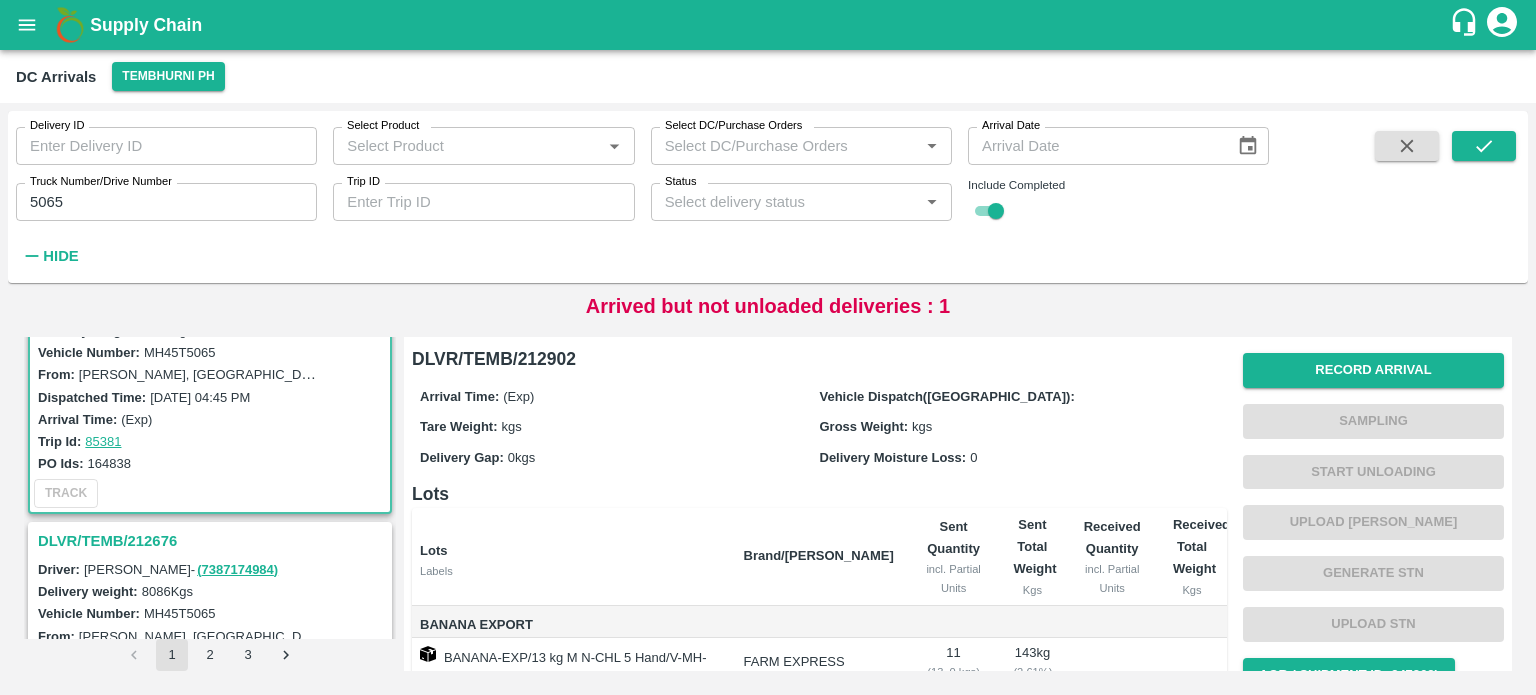 scroll, scrollTop: 324, scrollLeft: 0, axis: vertical 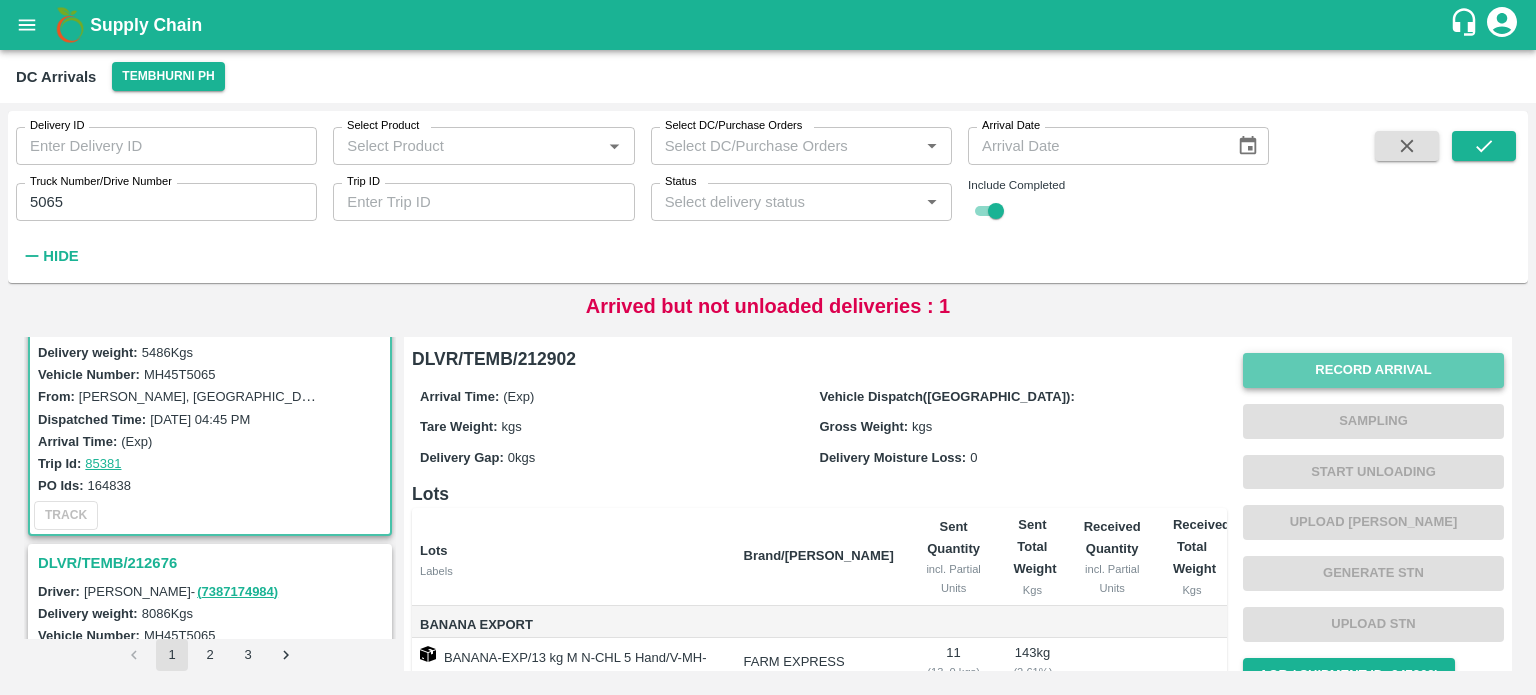click on "Record Arrival" at bounding box center [1373, 370] 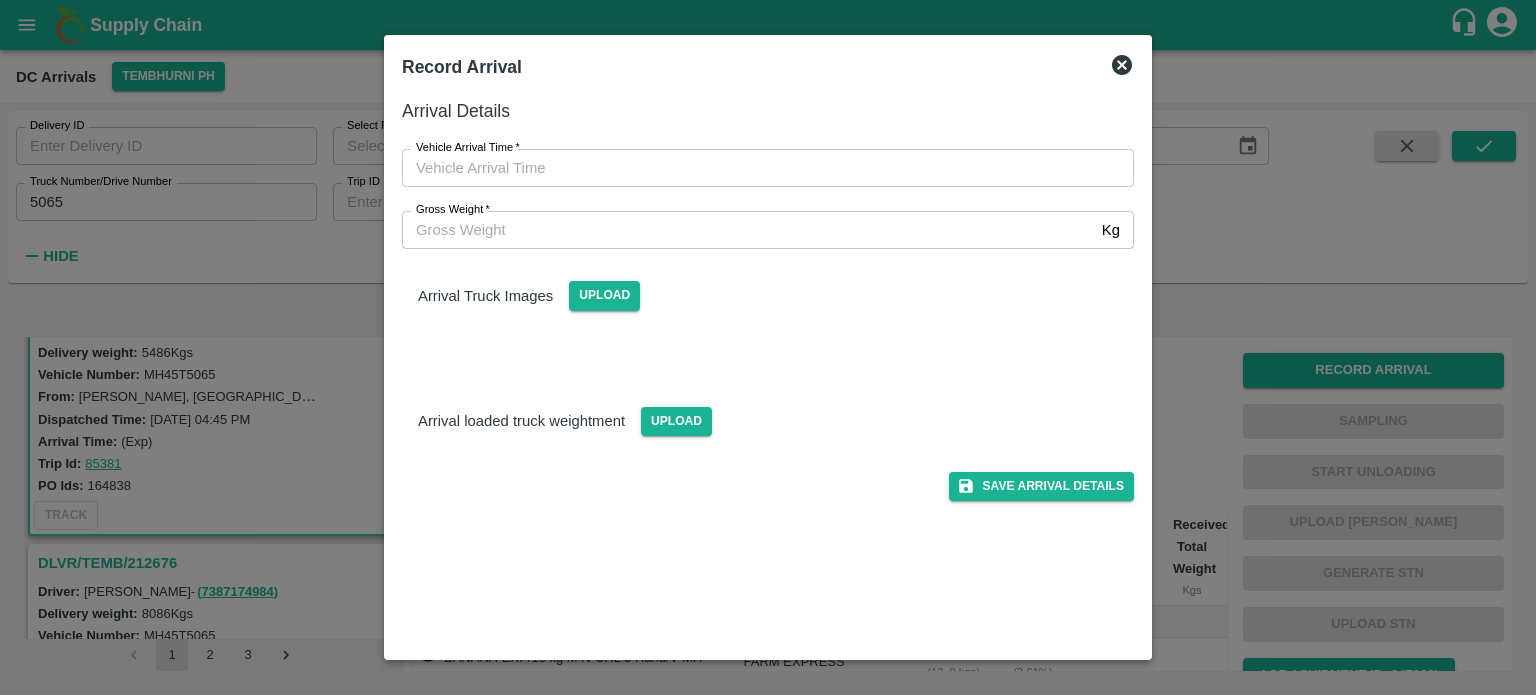 type on "DD/MM/YYYY hh:mm aa" 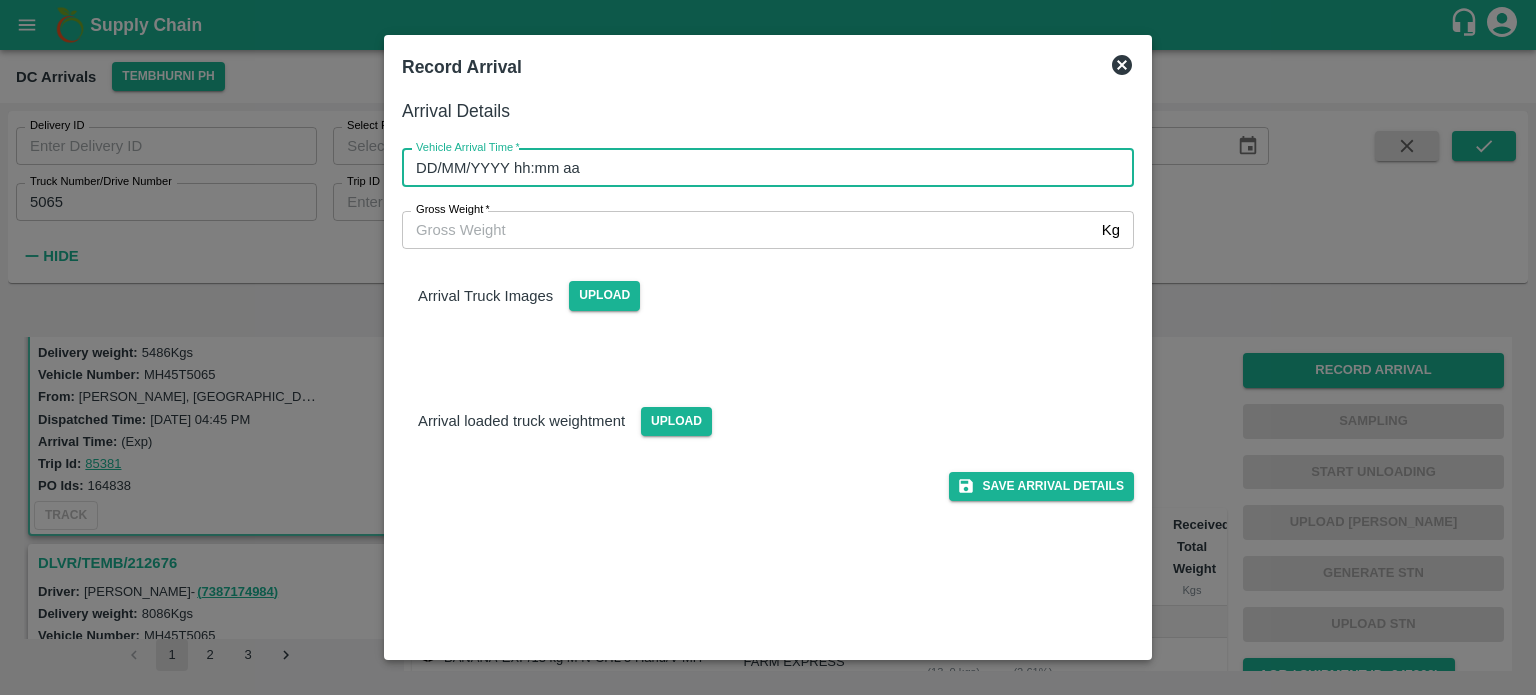click on "DD/MM/YYYY hh:mm aa" at bounding box center (761, 168) 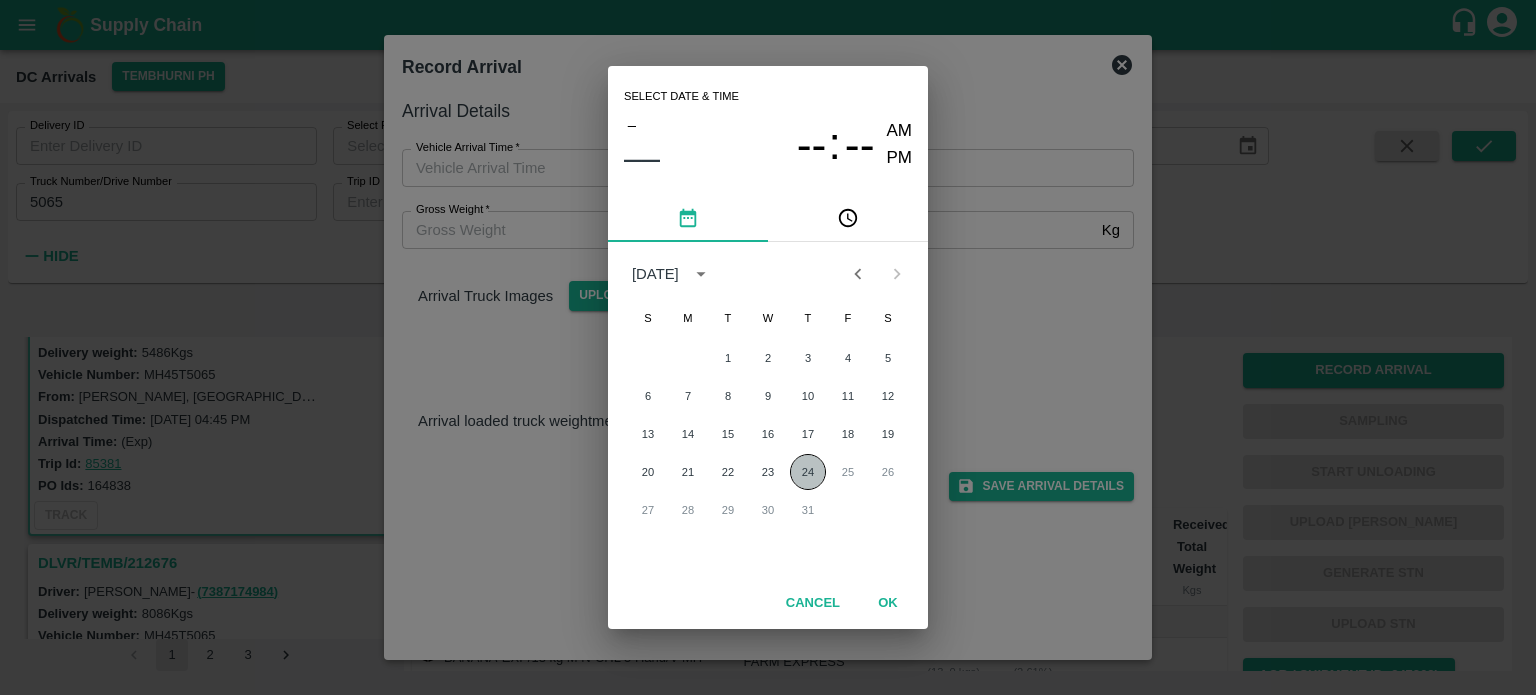 click on "24" at bounding box center (808, 472) 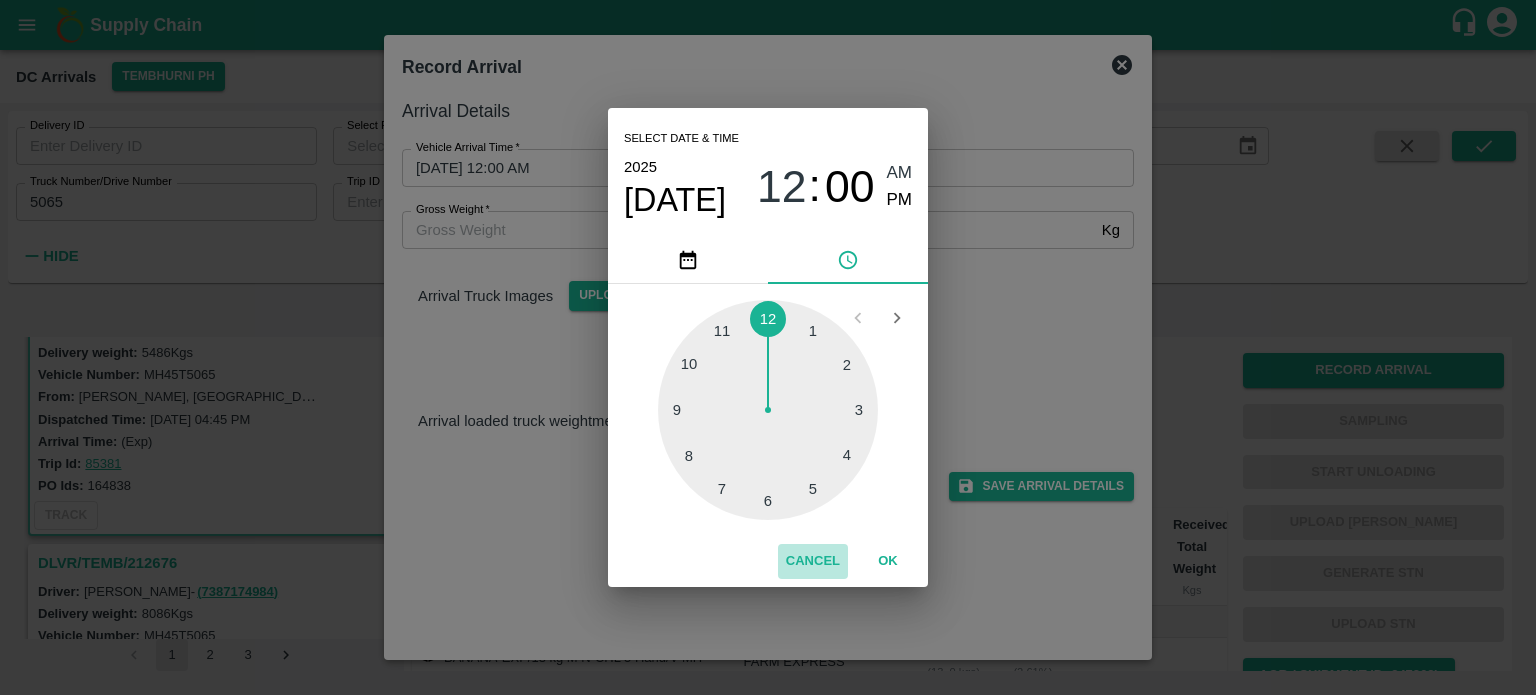 click on "Cancel" at bounding box center [813, 561] 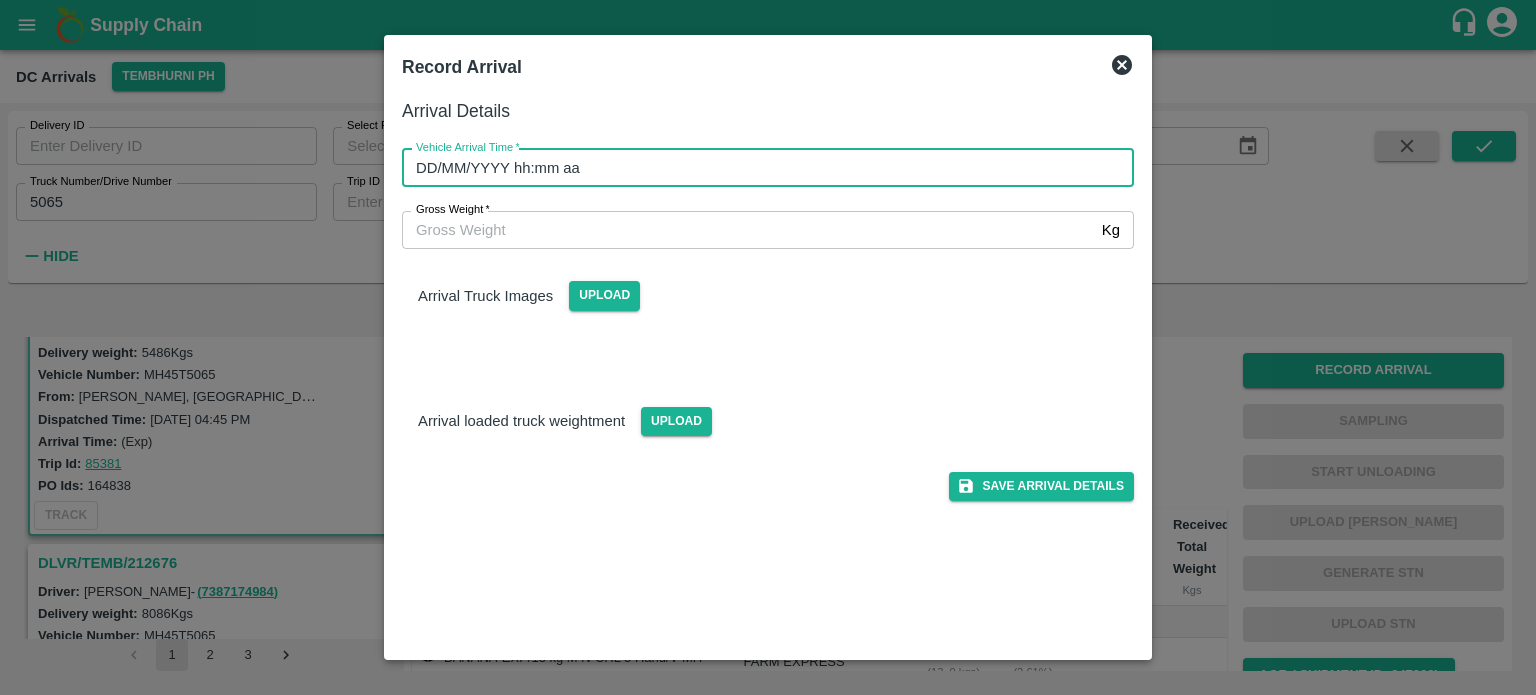 click on "DD/MM/YYYY hh:mm aa" at bounding box center (761, 168) 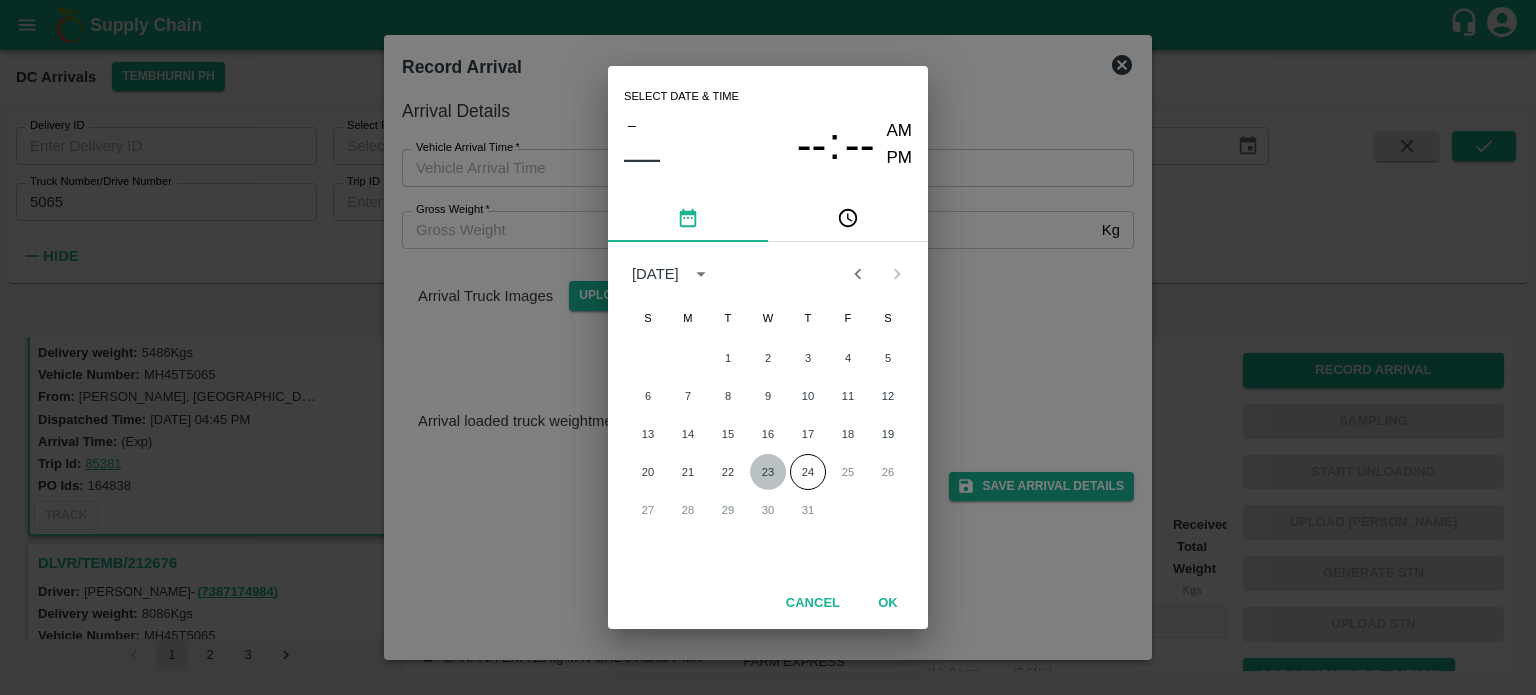 click on "23" at bounding box center [768, 472] 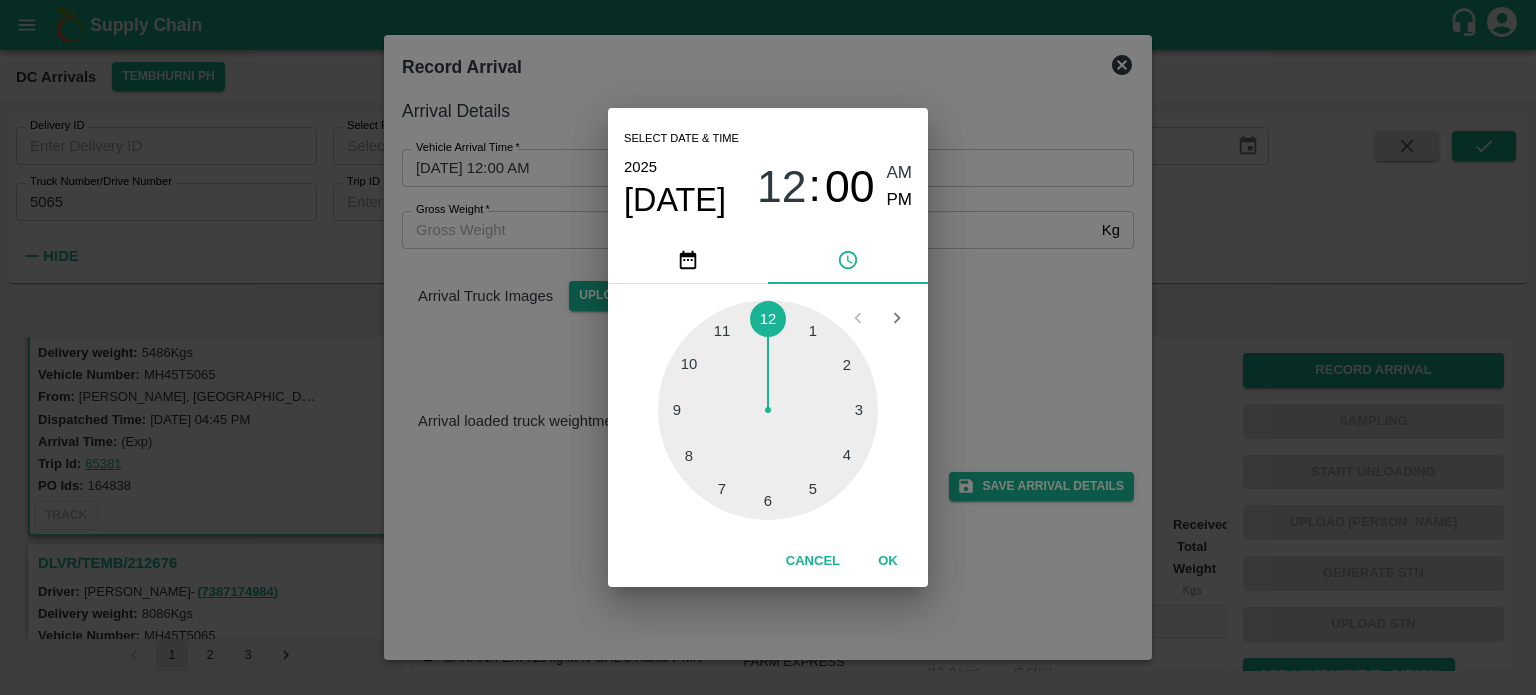 click at bounding box center [768, 410] 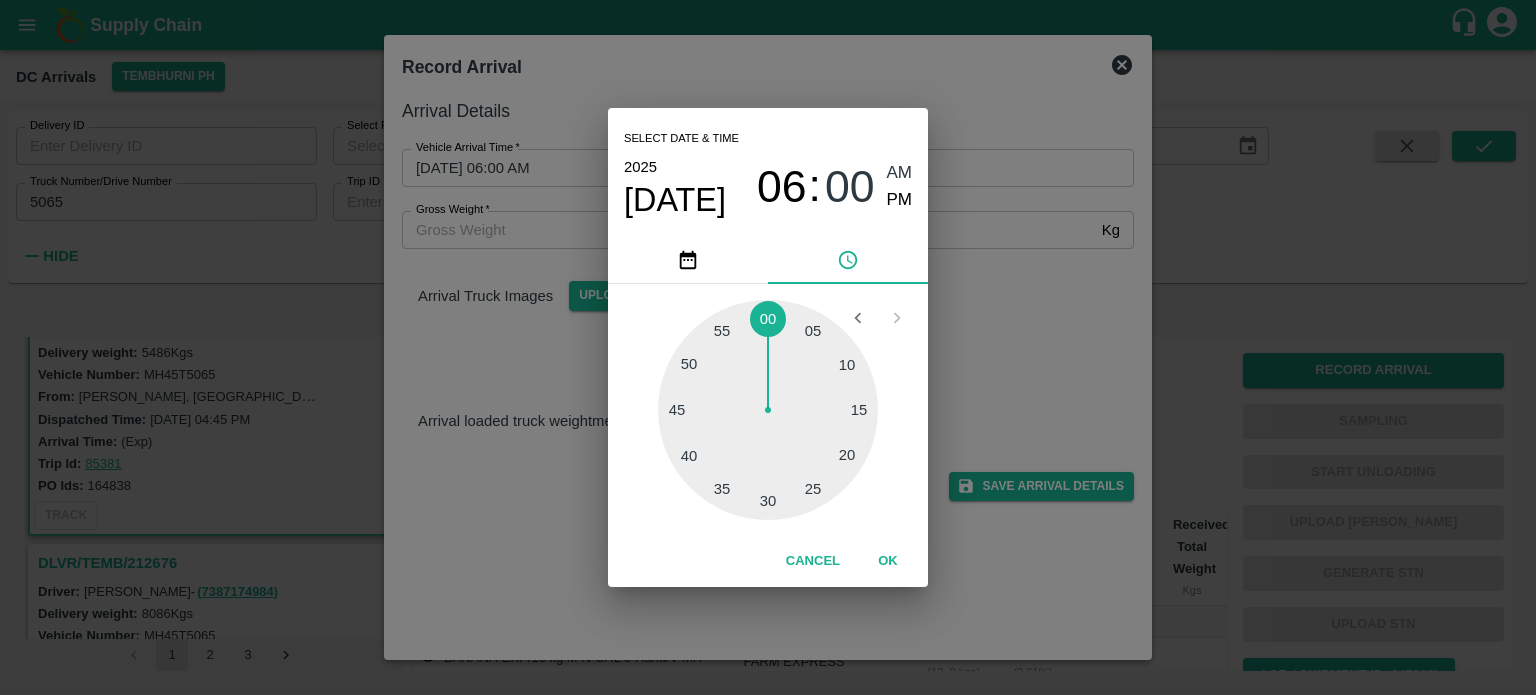 click at bounding box center (768, 410) 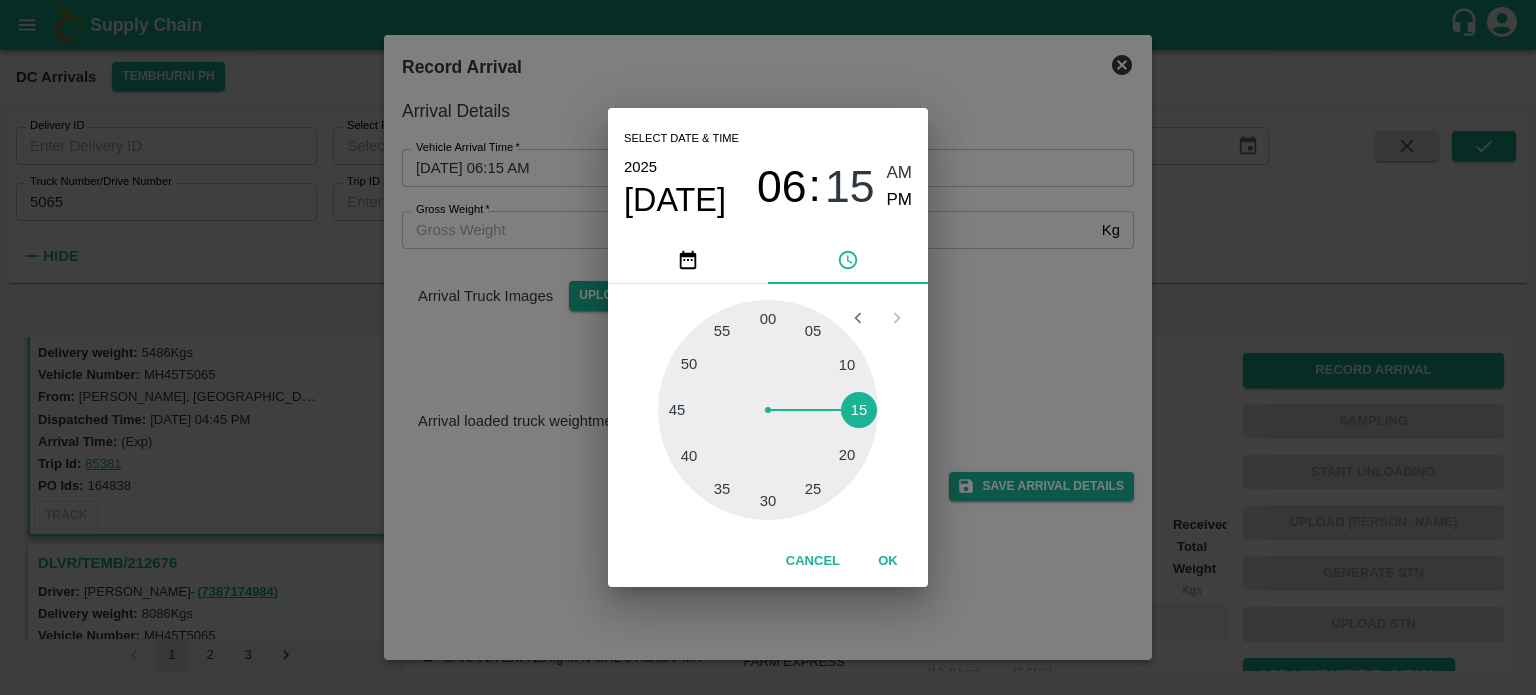 drag, startPoint x: 900, startPoint y: 200, endPoint x: 977, endPoint y: 289, distance: 117.68602 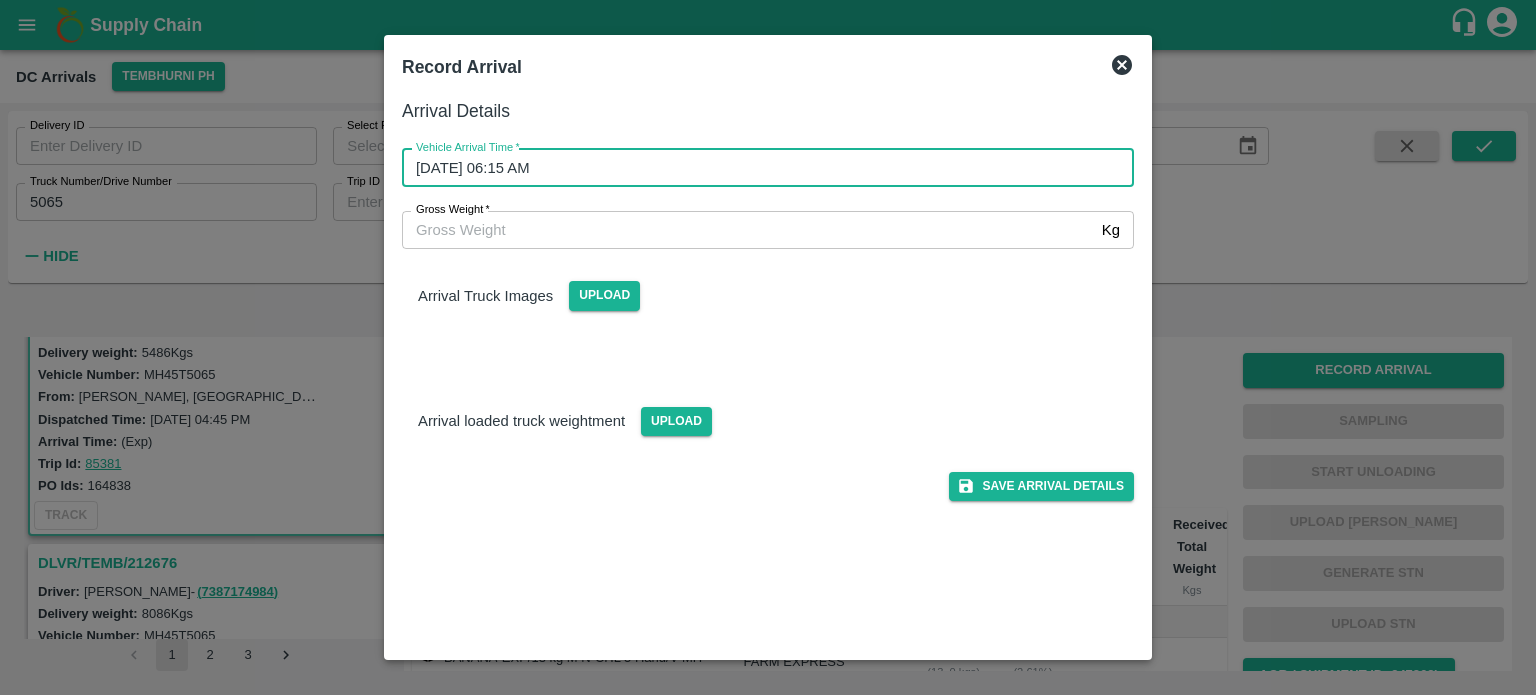 click on "Gross Weight   *" at bounding box center (748, 230) 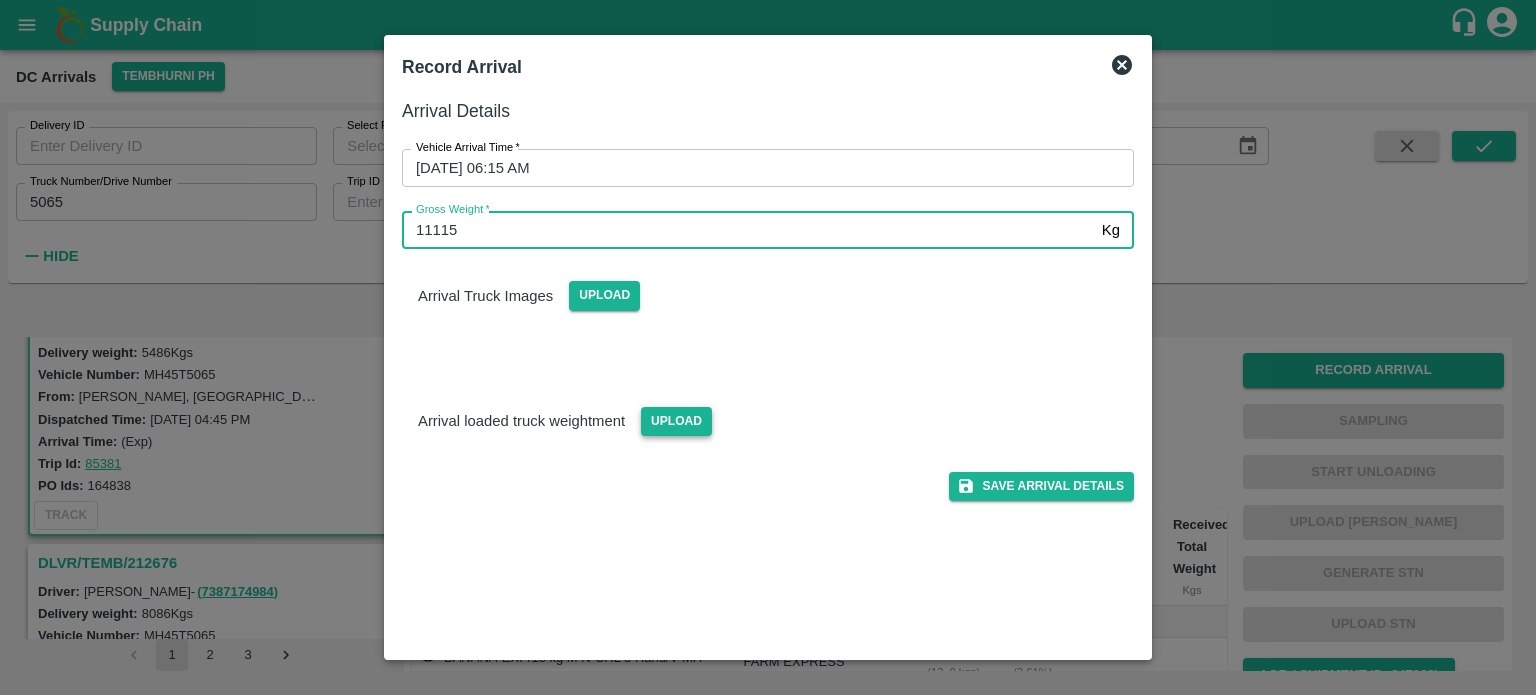 type on "11115" 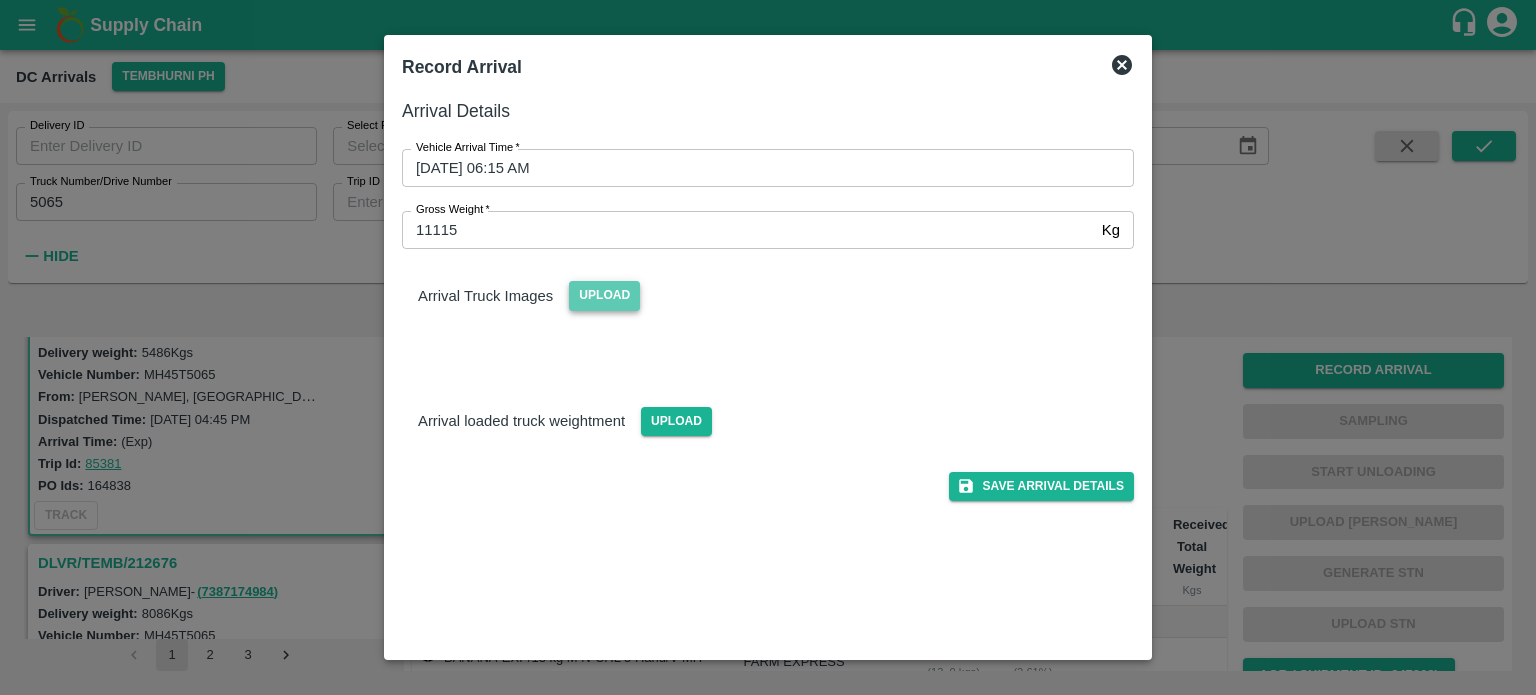 click on "Upload" at bounding box center [604, 295] 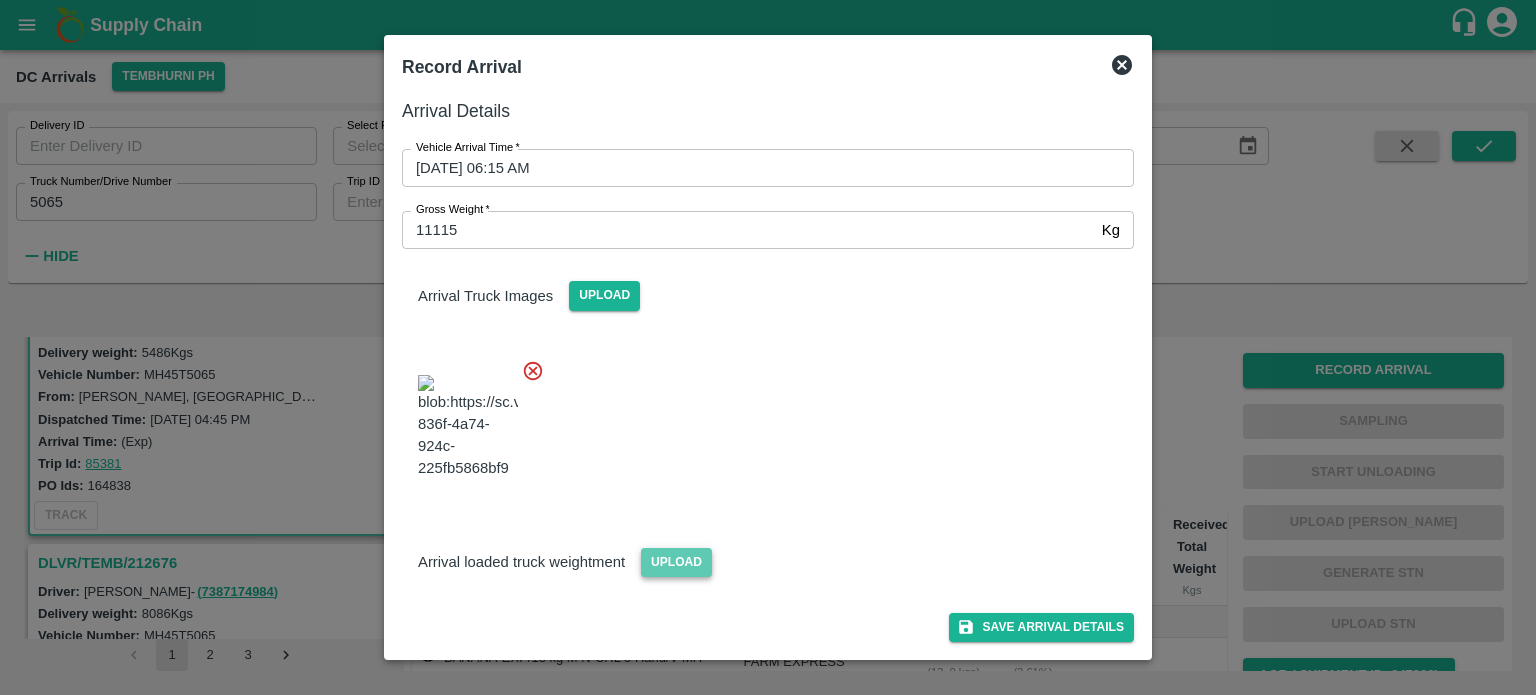 click on "Upload" at bounding box center (676, 562) 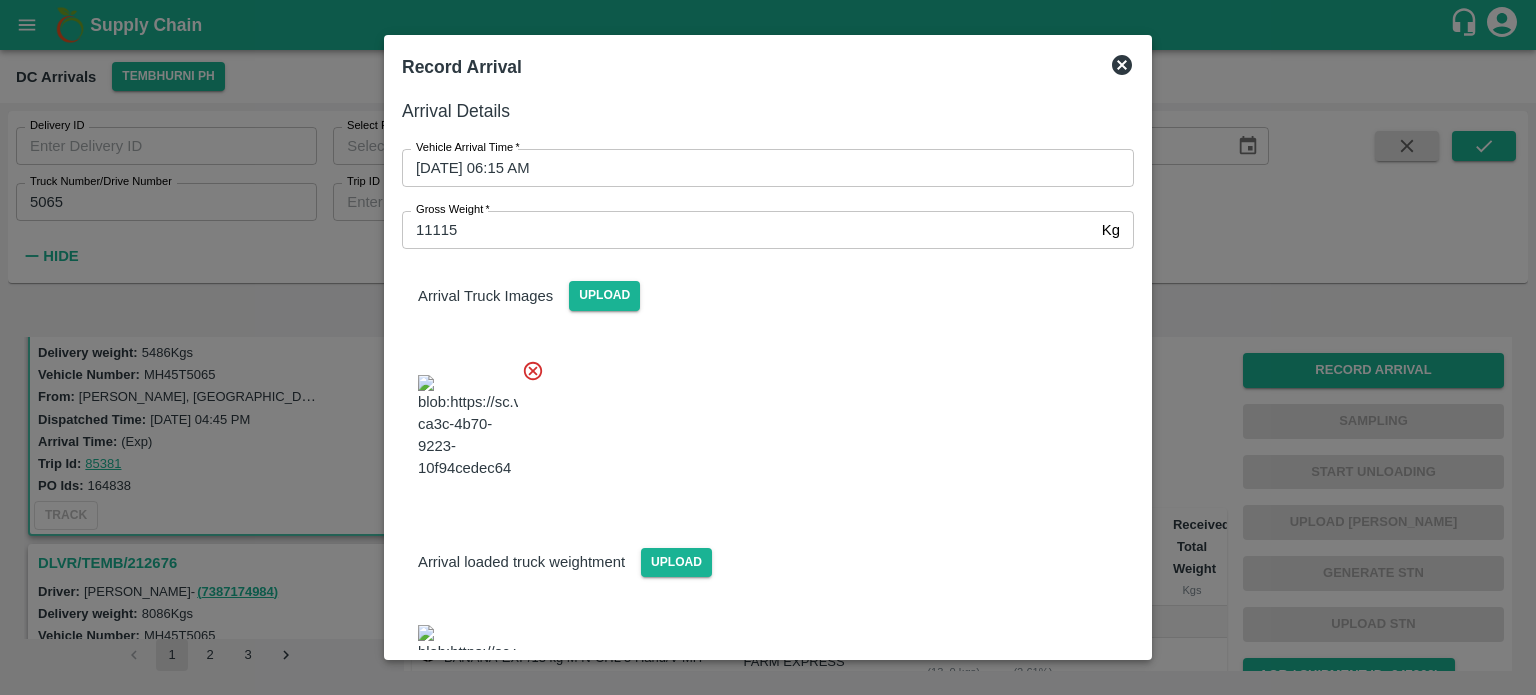 click at bounding box center (760, 421) 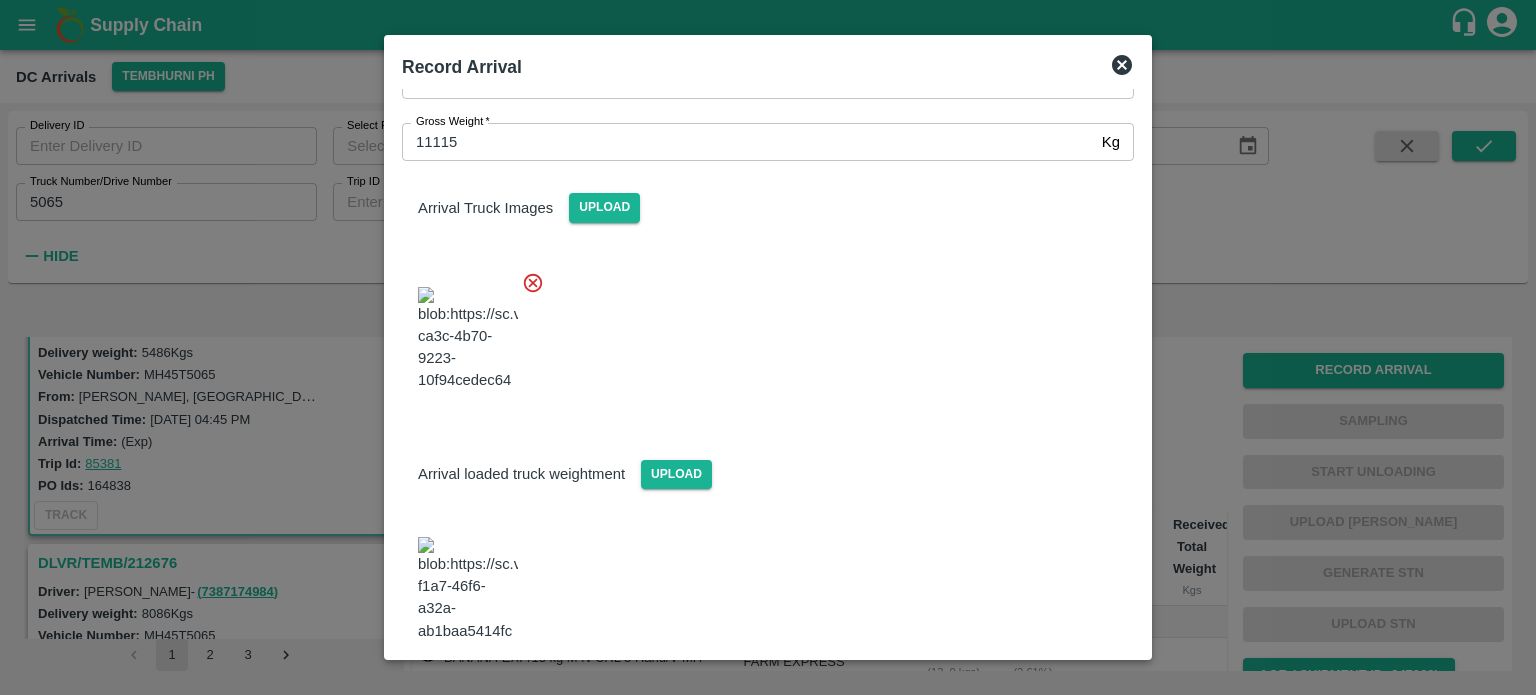 click on "Save Arrival Details" at bounding box center (1041, 696) 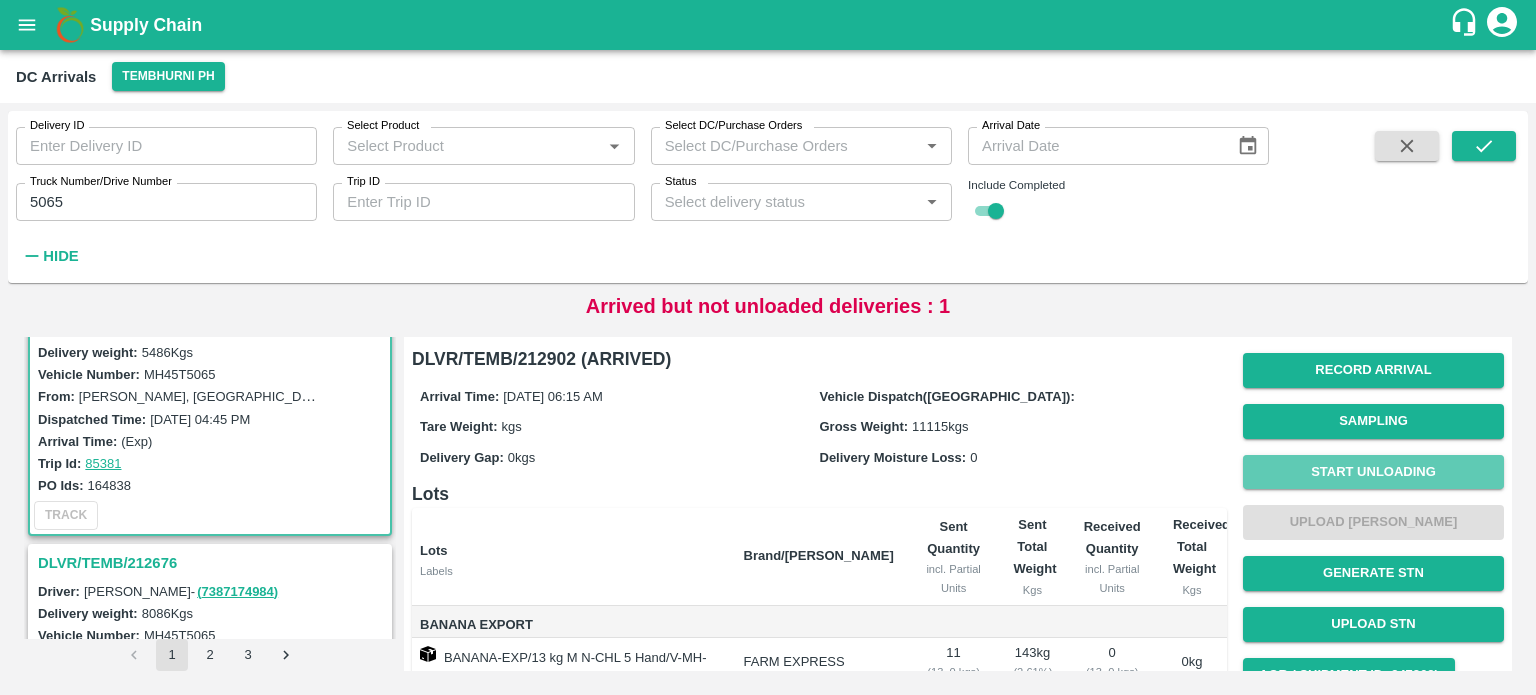 click on "Start Unloading" at bounding box center [1373, 472] 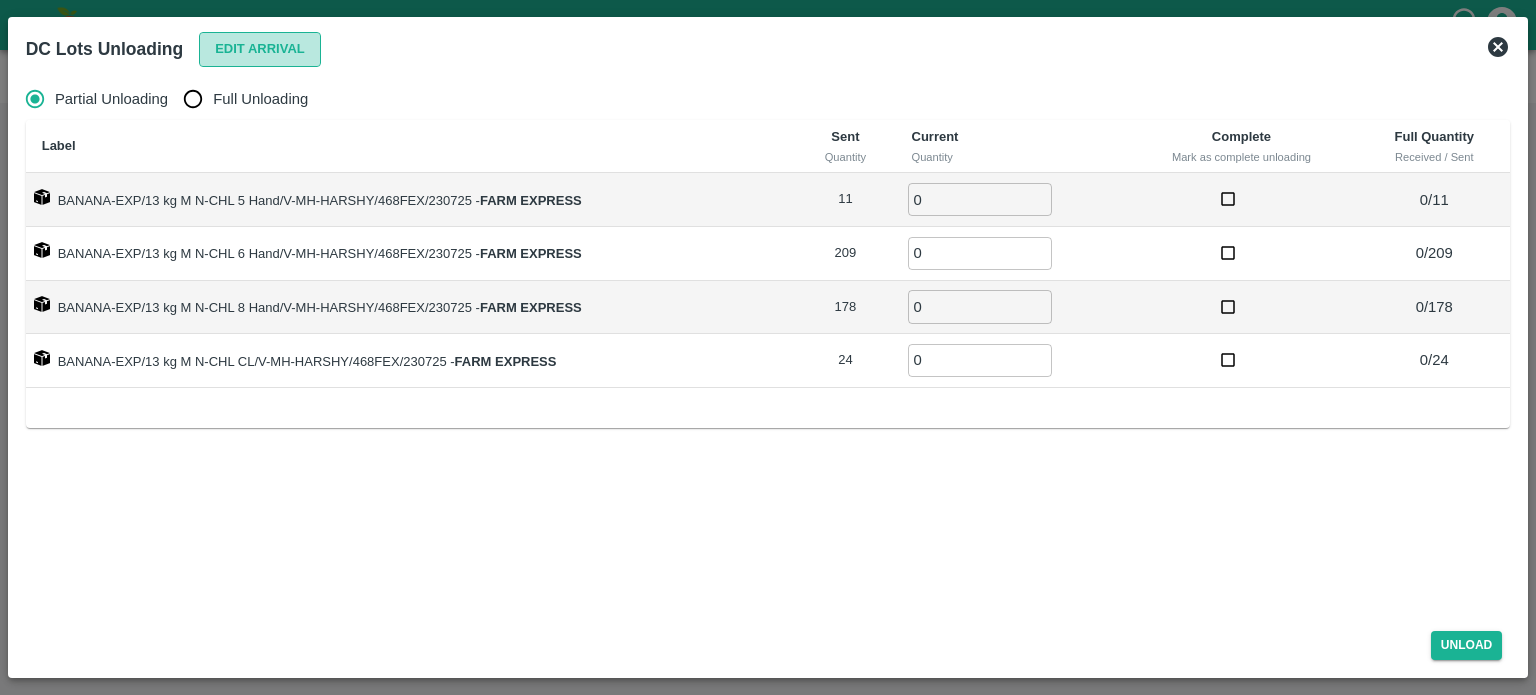 click on "Edit Arrival" at bounding box center [260, 49] 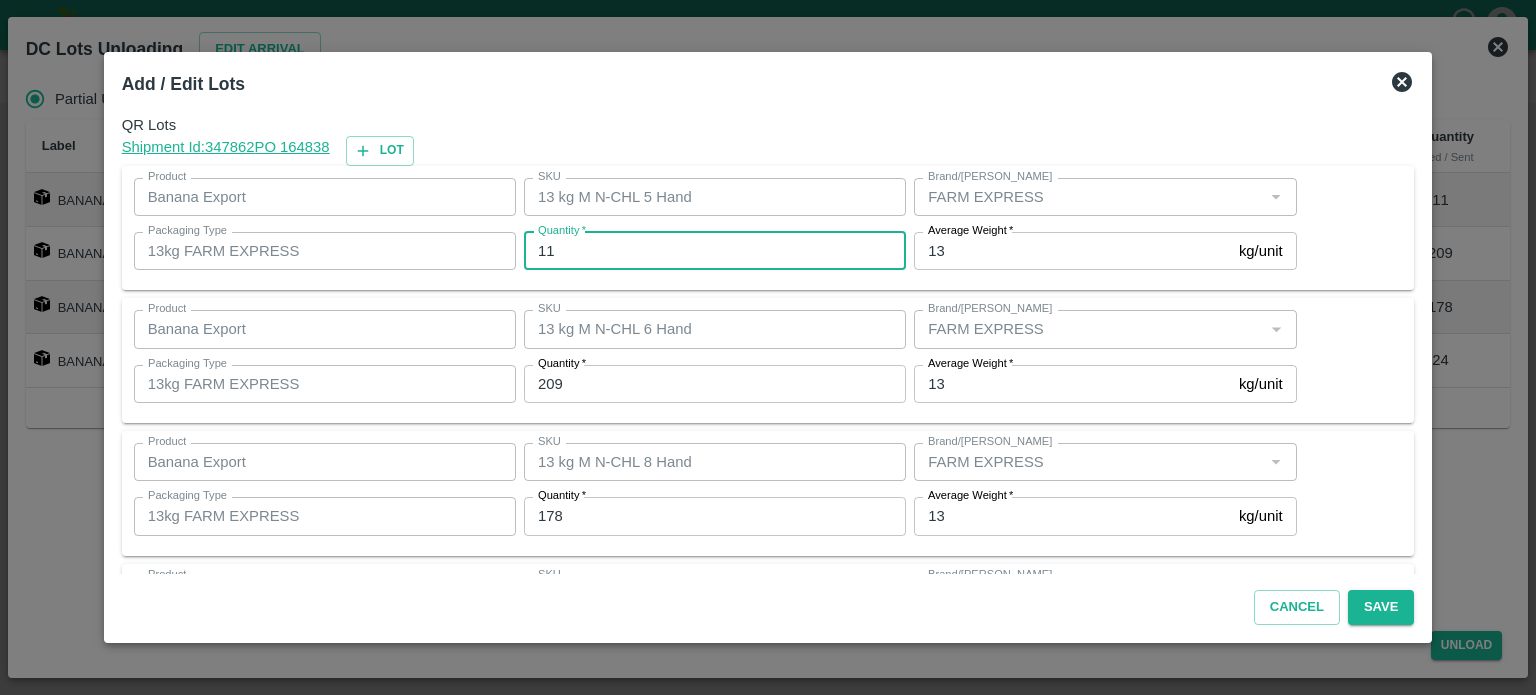 click on "11" at bounding box center (715, 251) 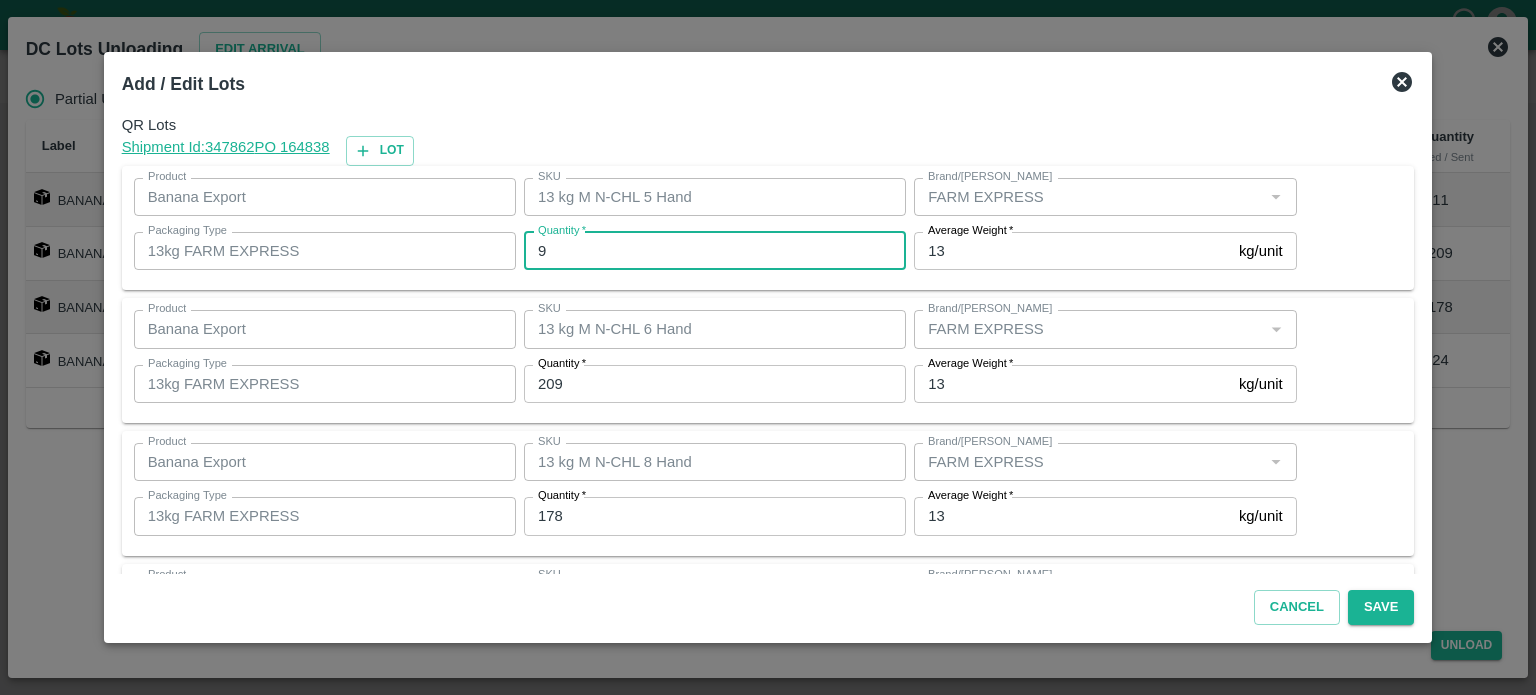type on "9" 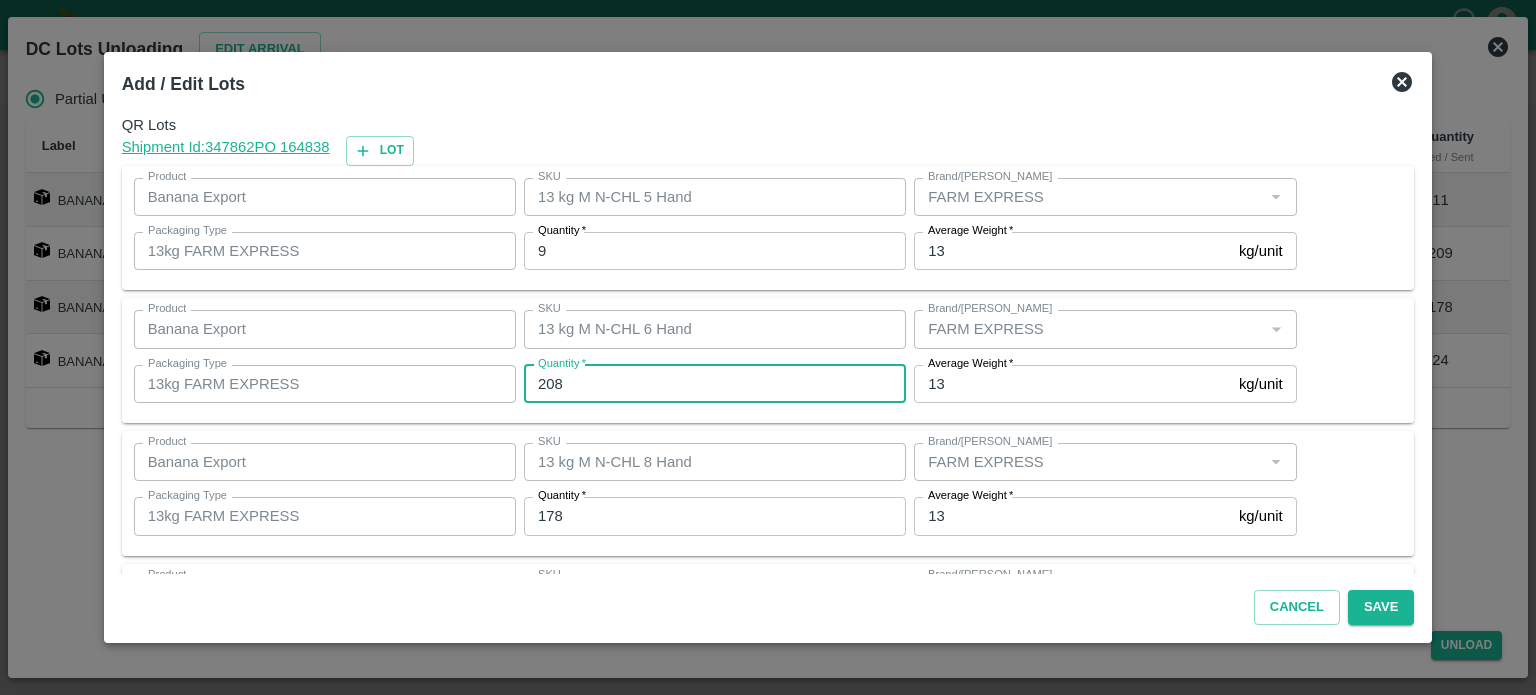 type on "208" 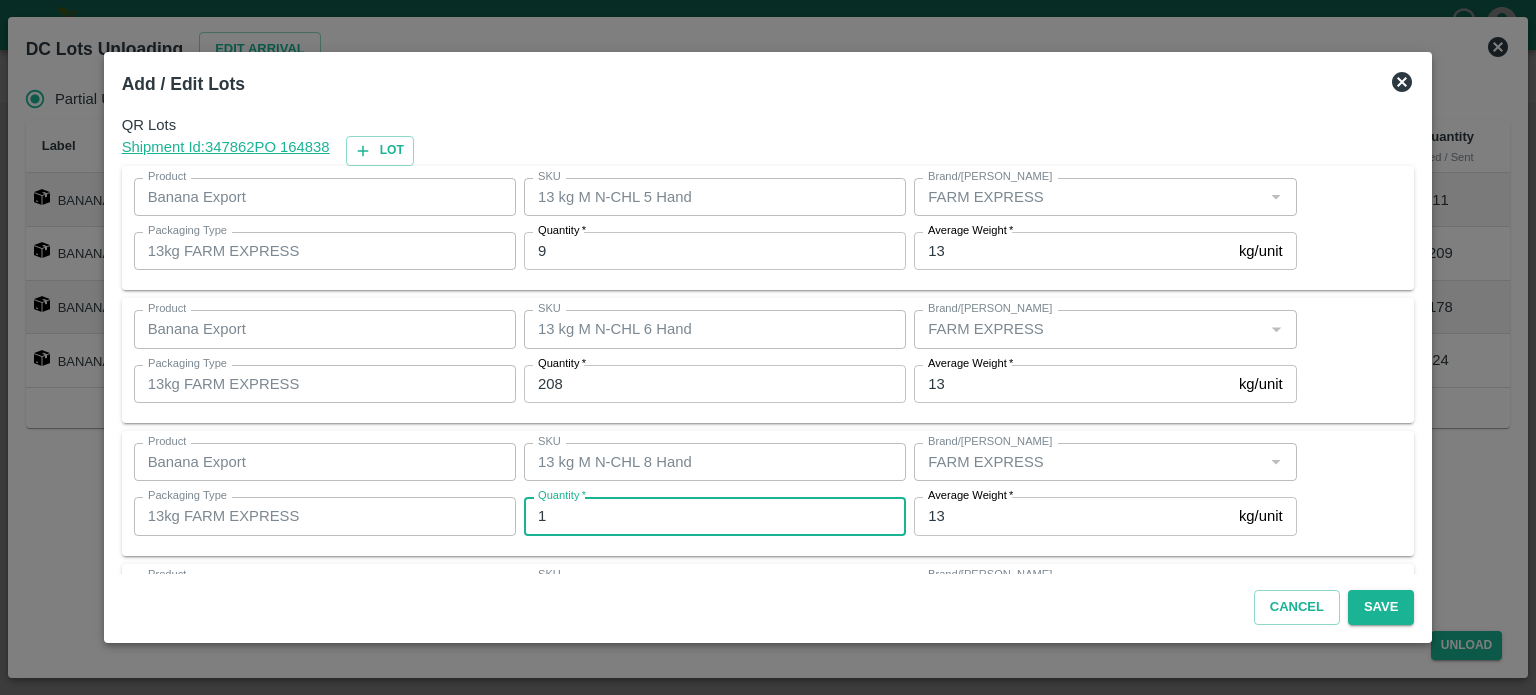 type on "18" 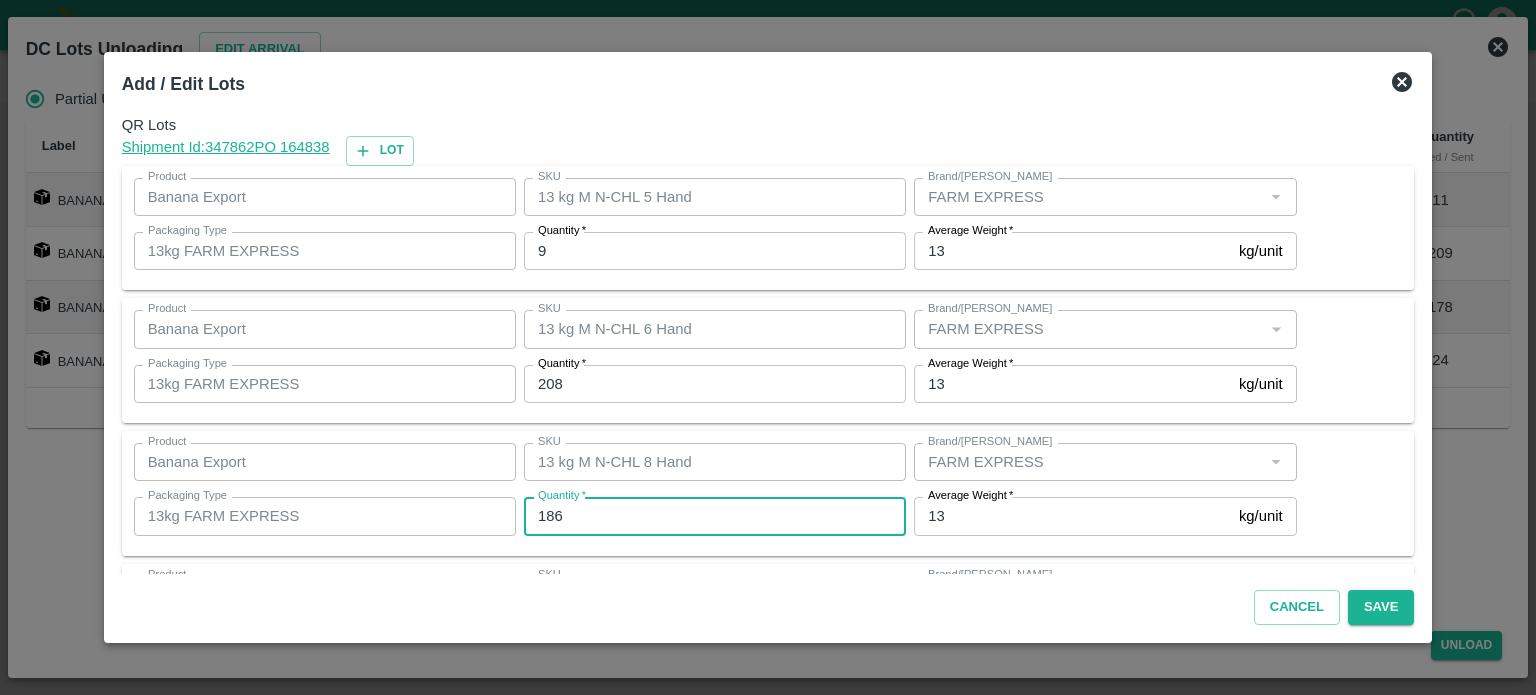 type on "186" 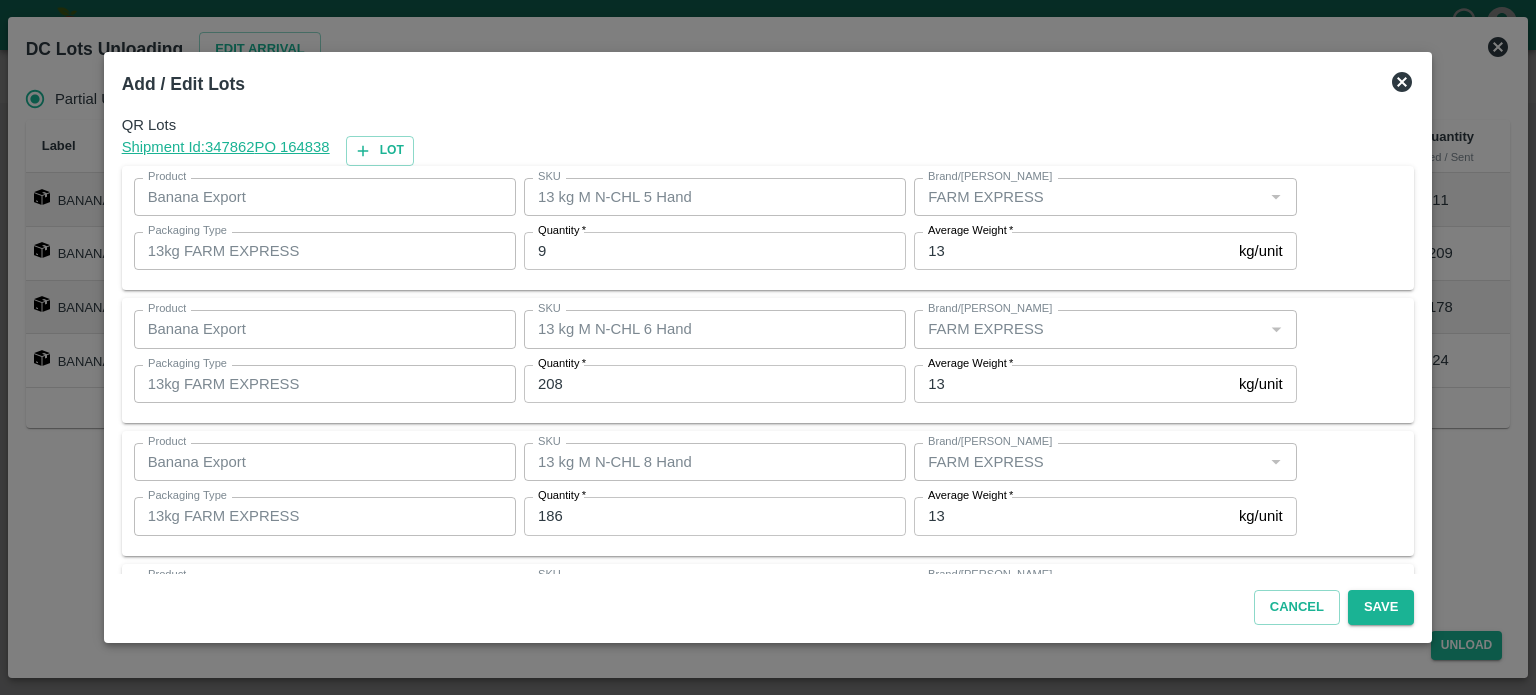 scroll, scrollTop: 129, scrollLeft: 0, axis: vertical 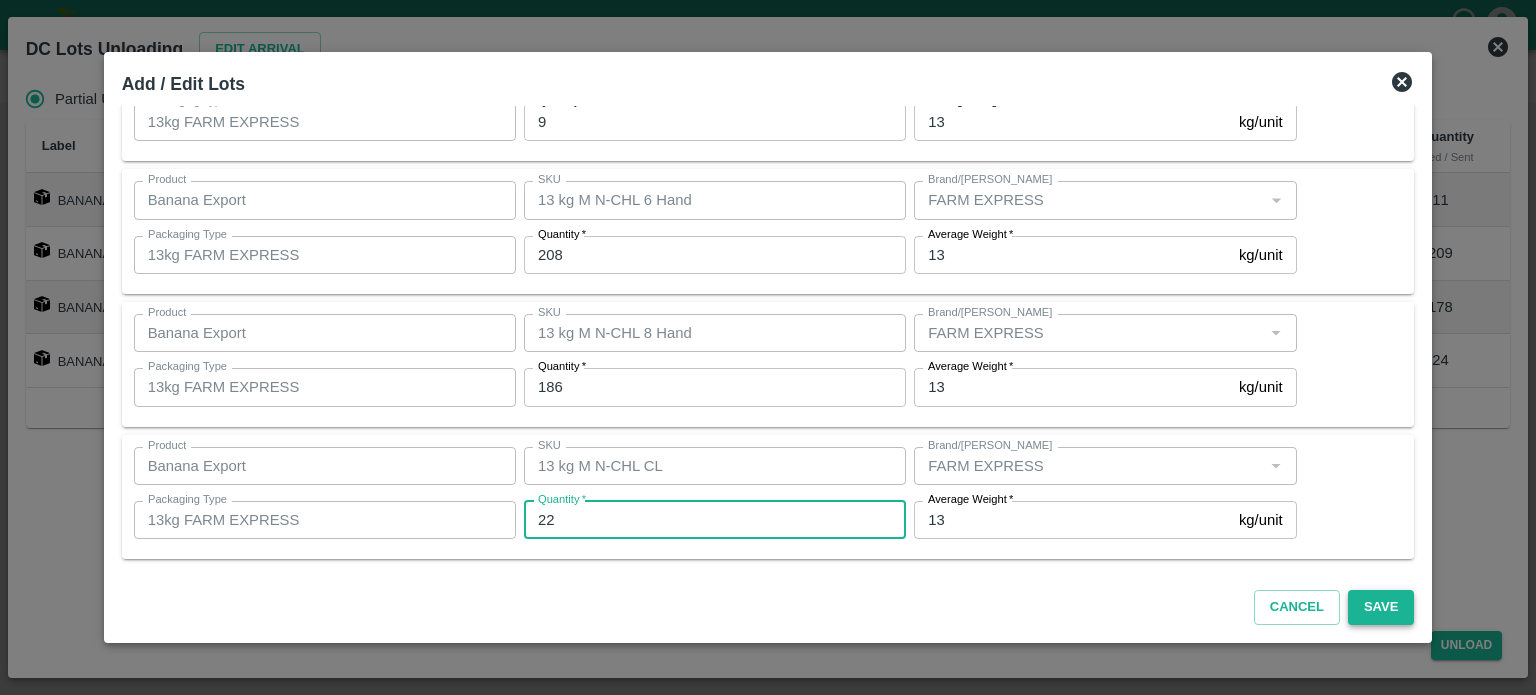 type on "22" 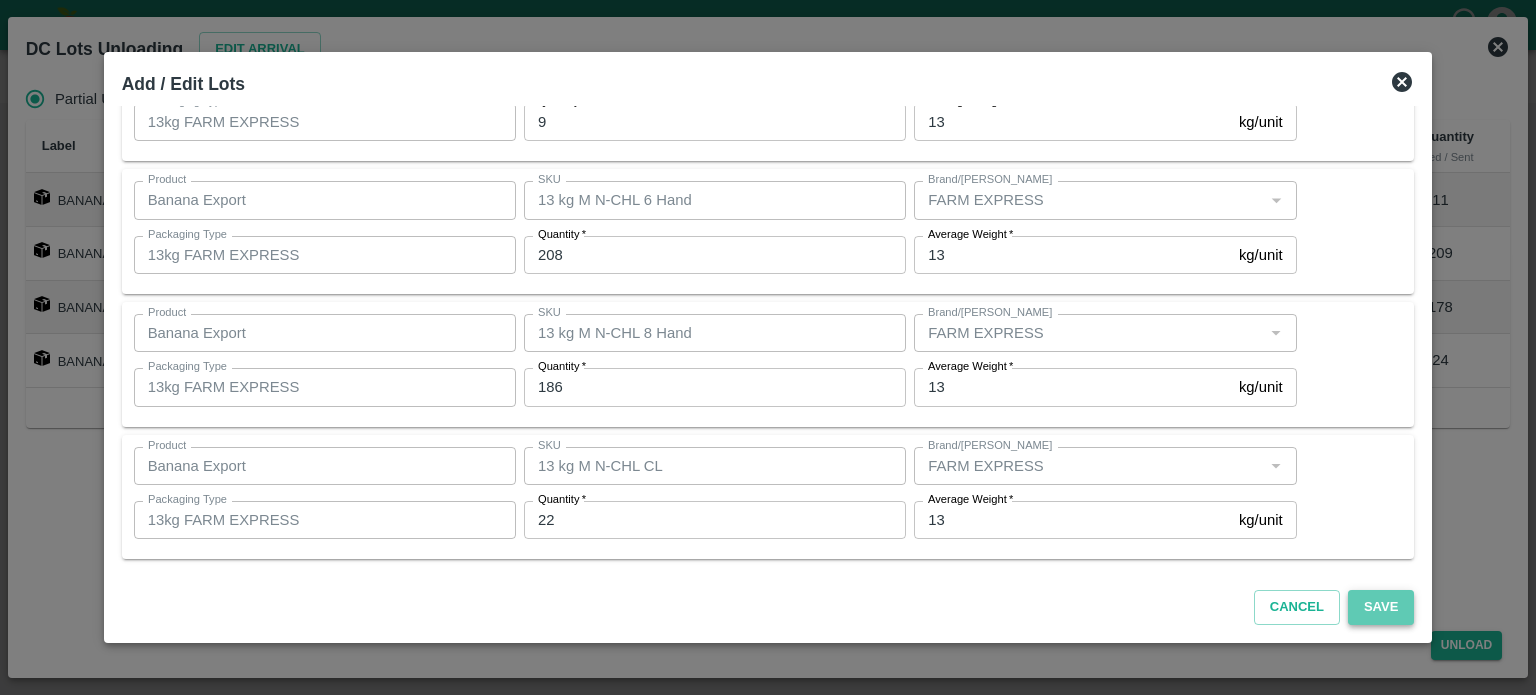 click on "Save" at bounding box center [1381, 607] 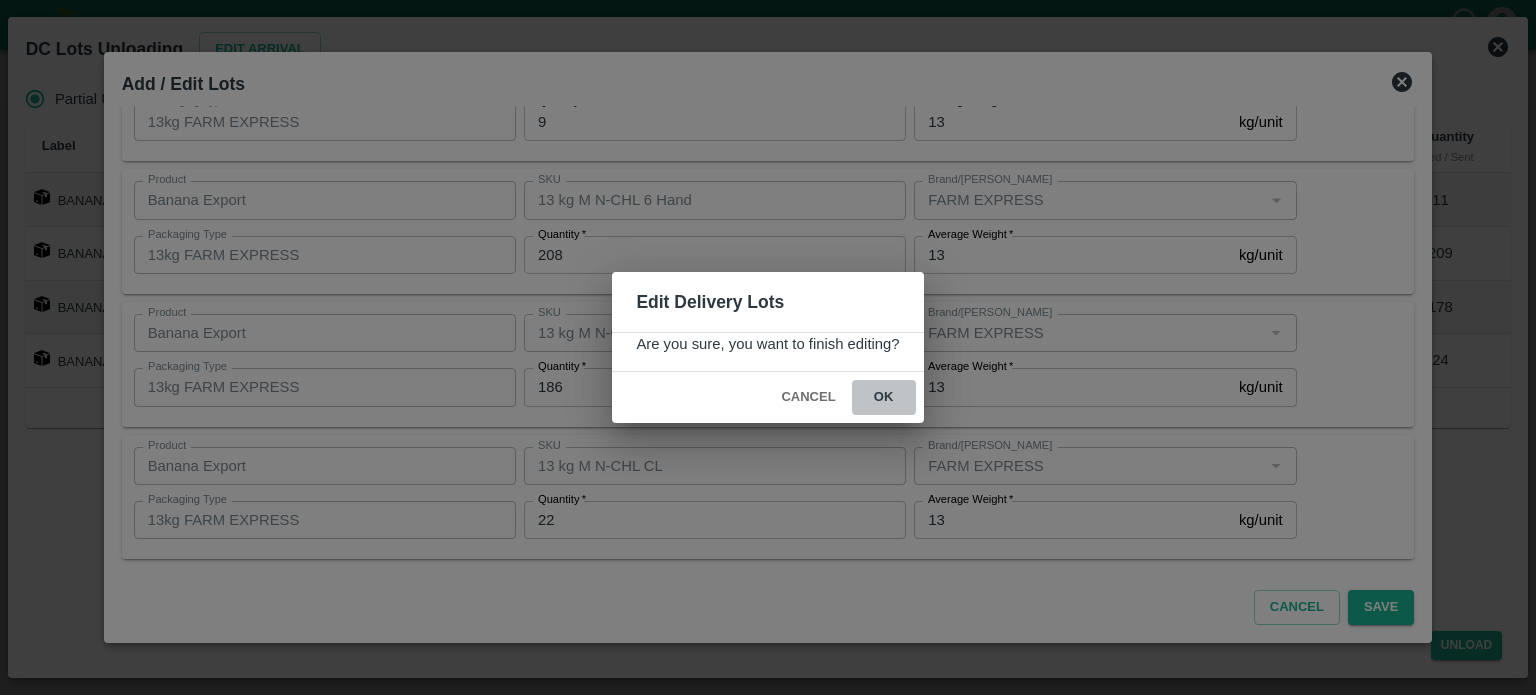 click on "ok" at bounding box center [884, 397] 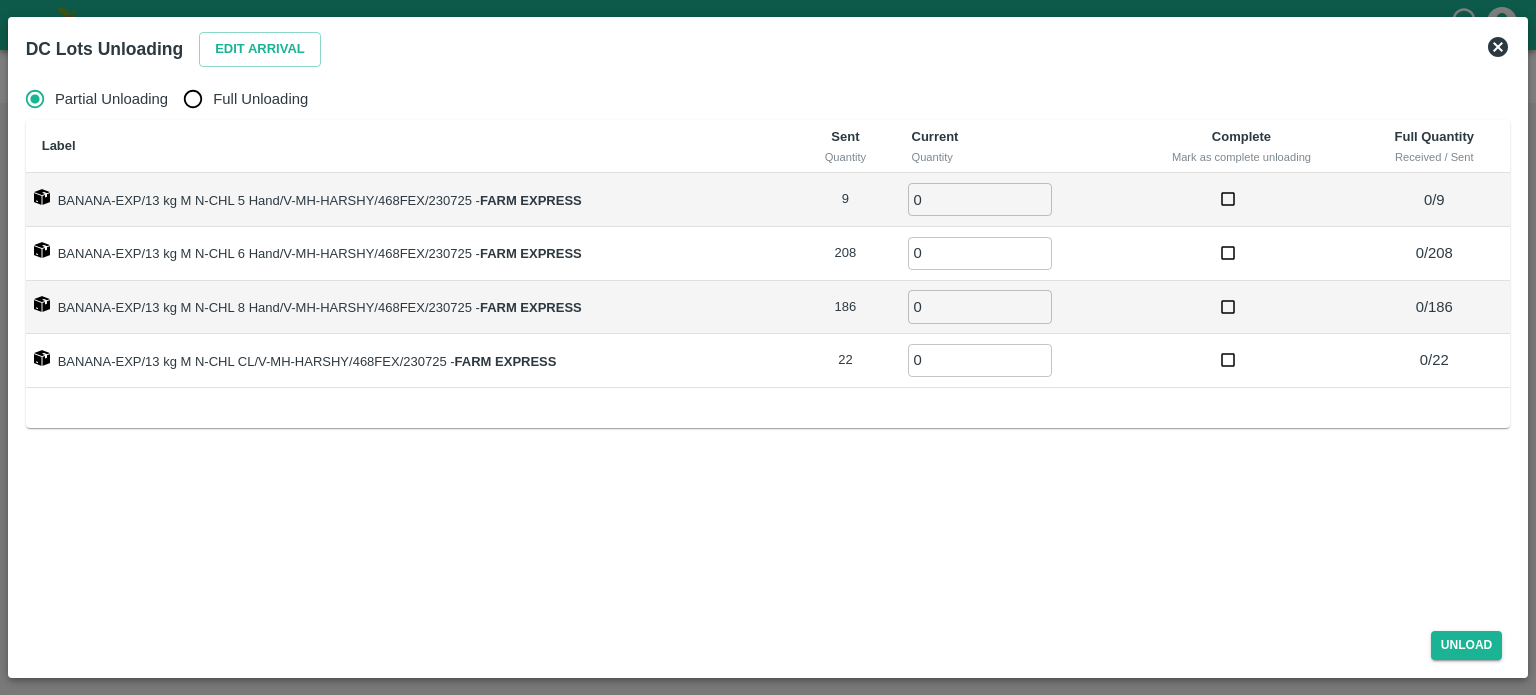 click on "Full Unloading" at bounding box center [193, 99] 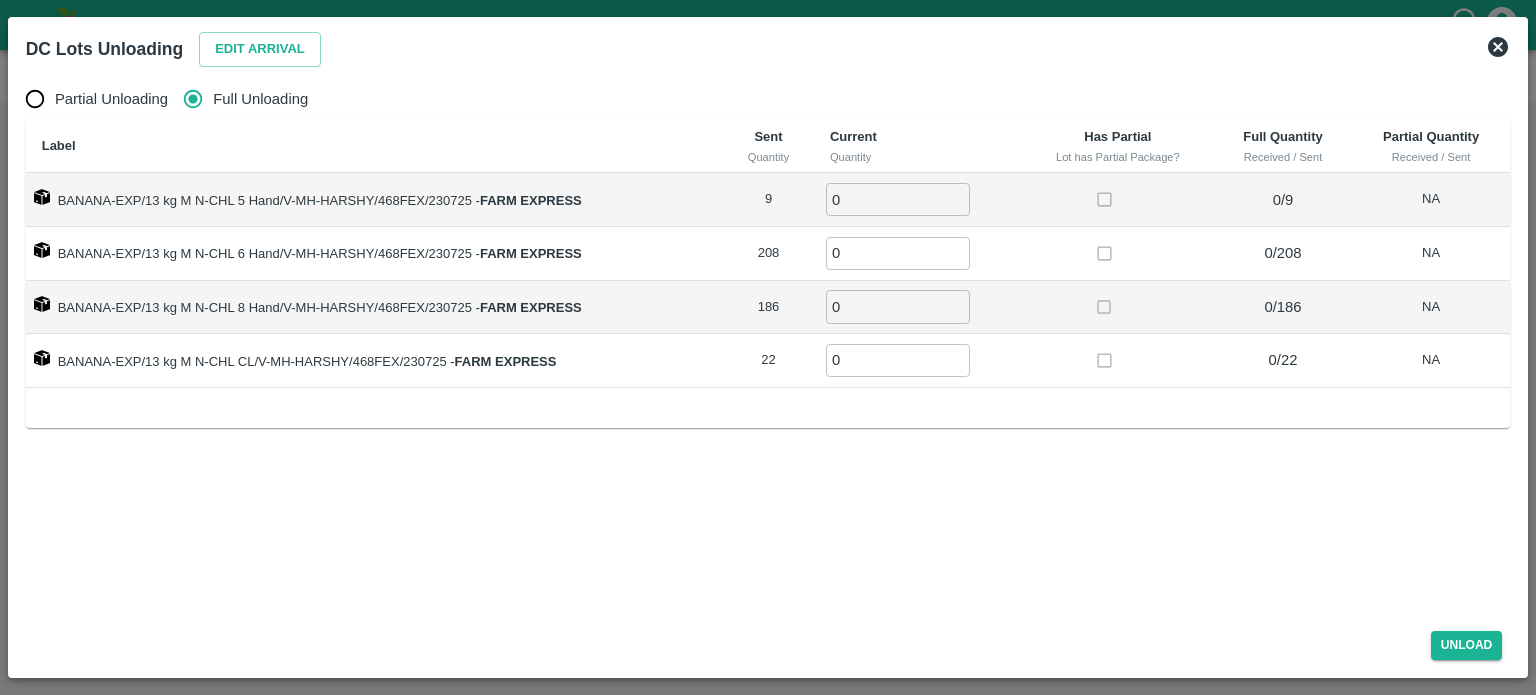 click on "0" at bounding box center (898, 199) 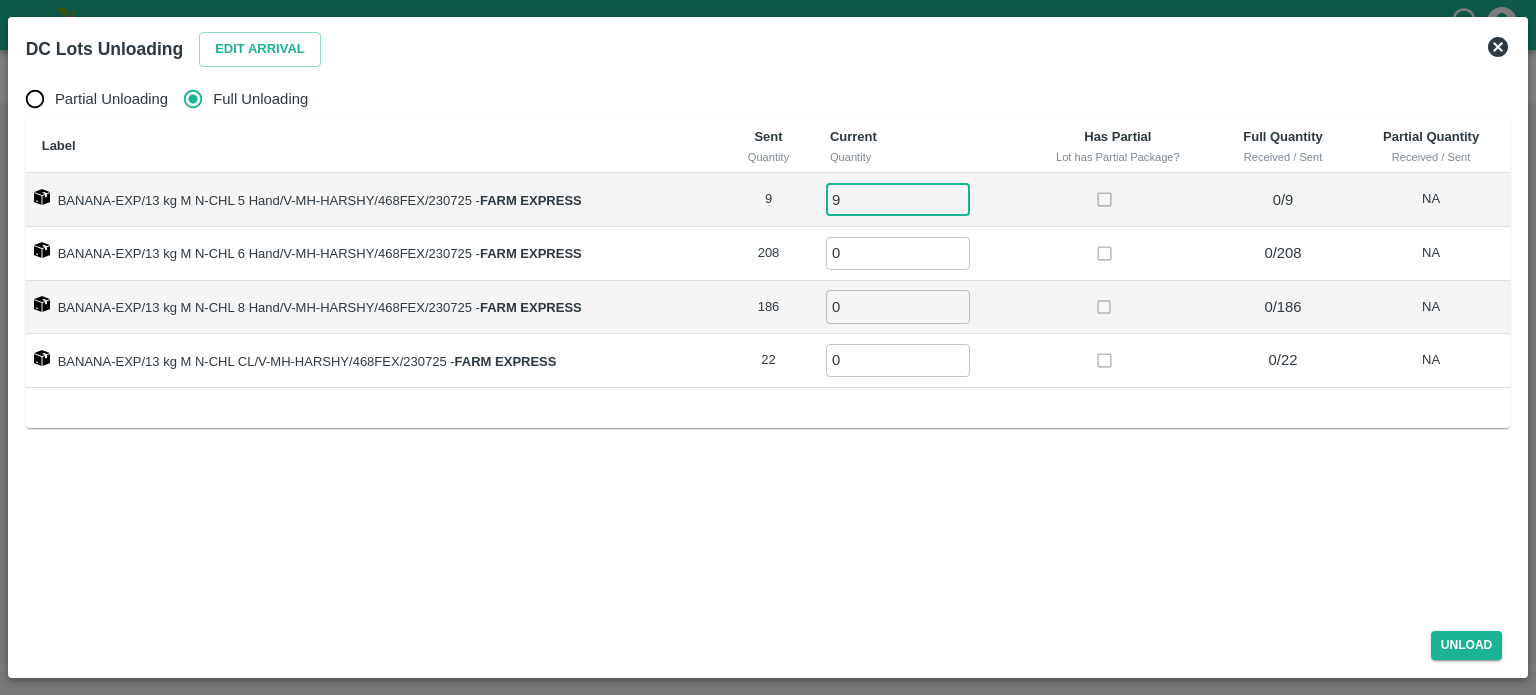 type on "9" 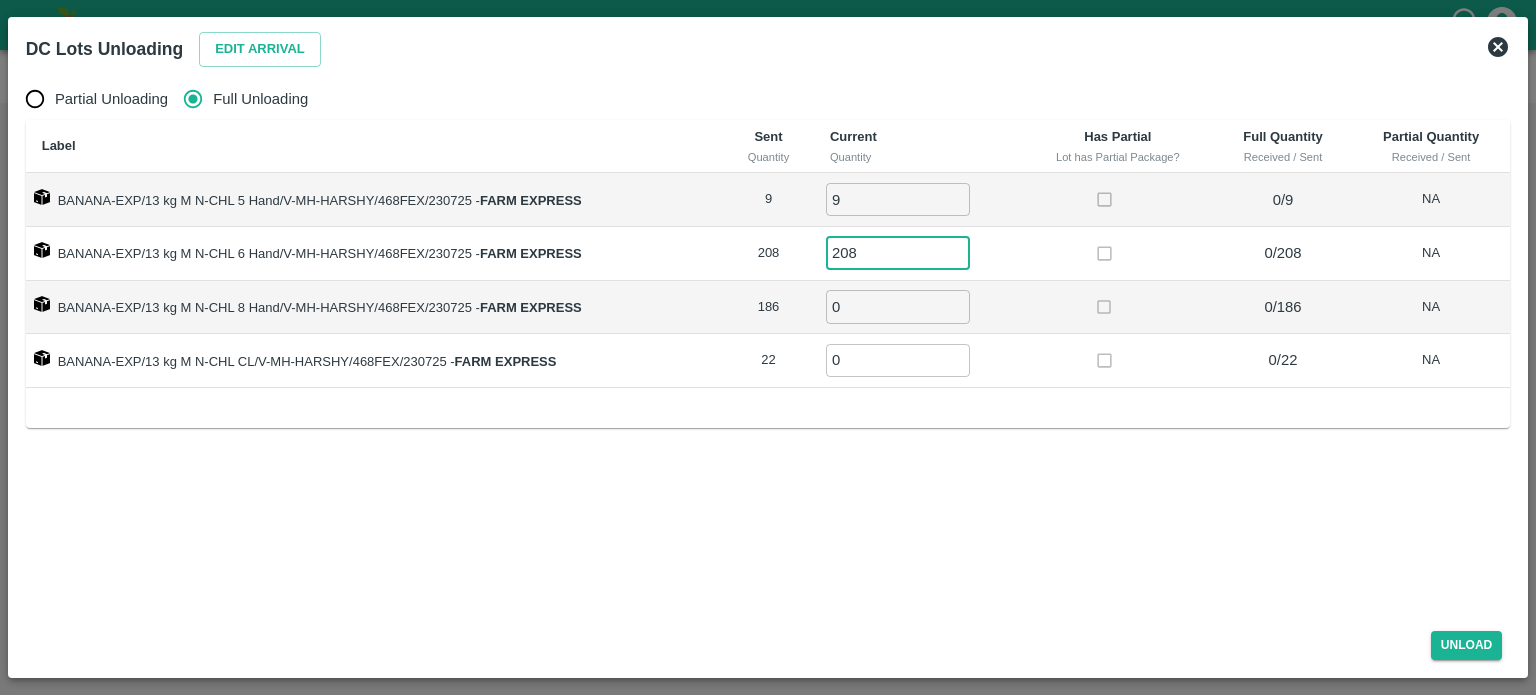 type on "208" 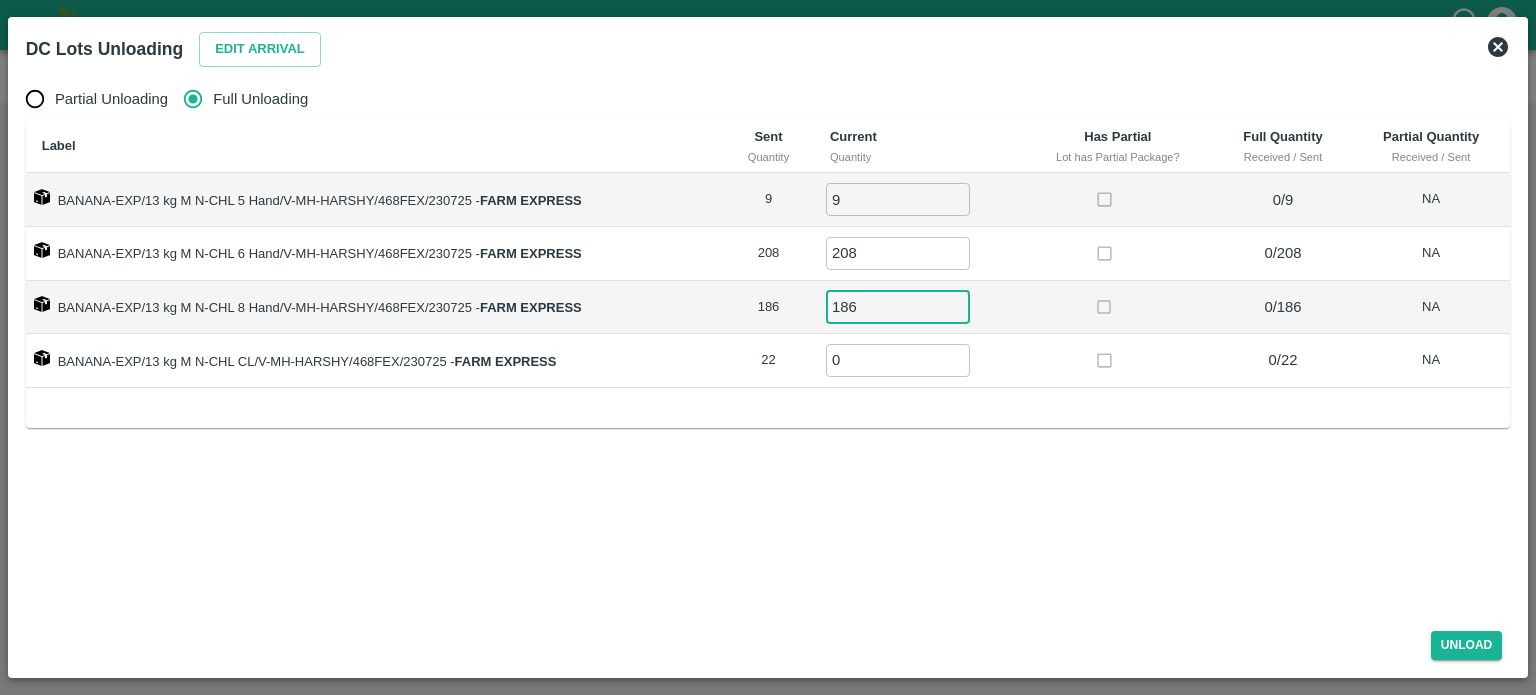 type on "186" 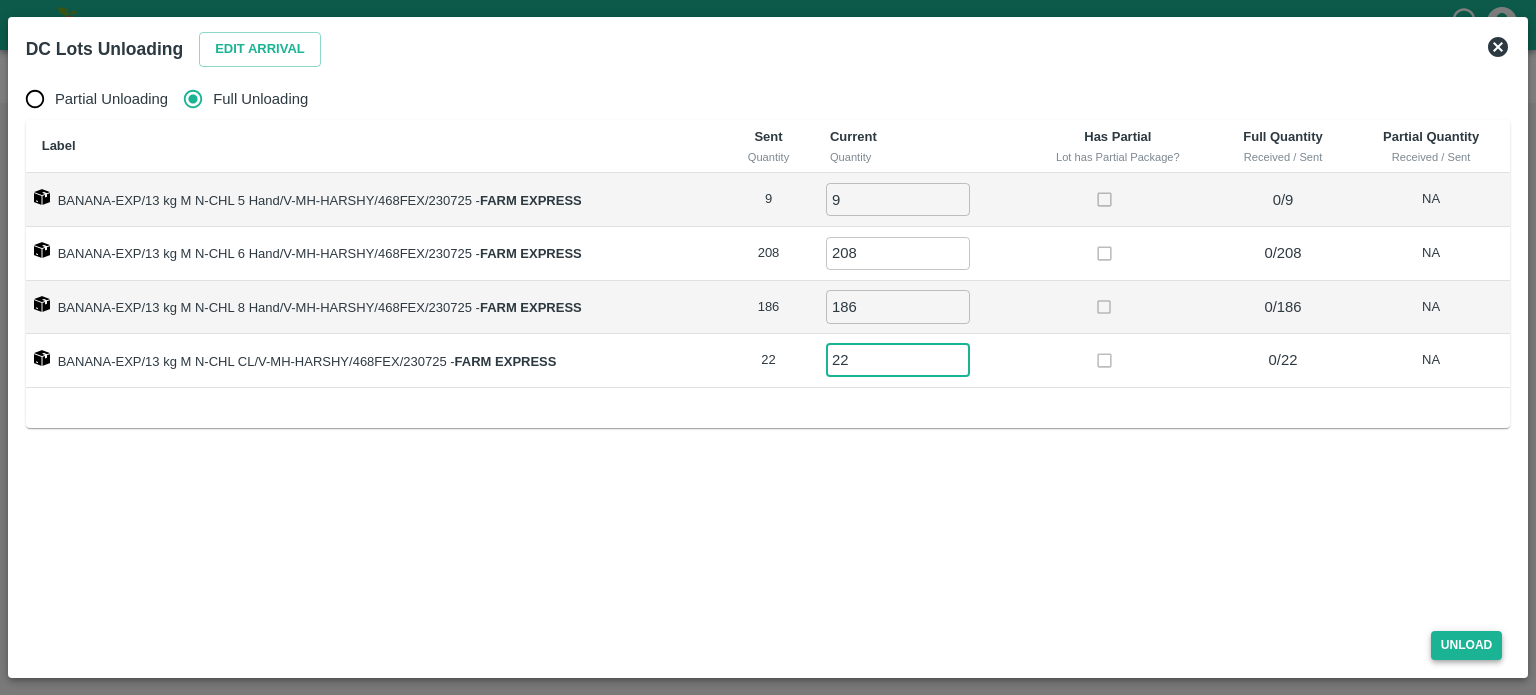 type on "22" 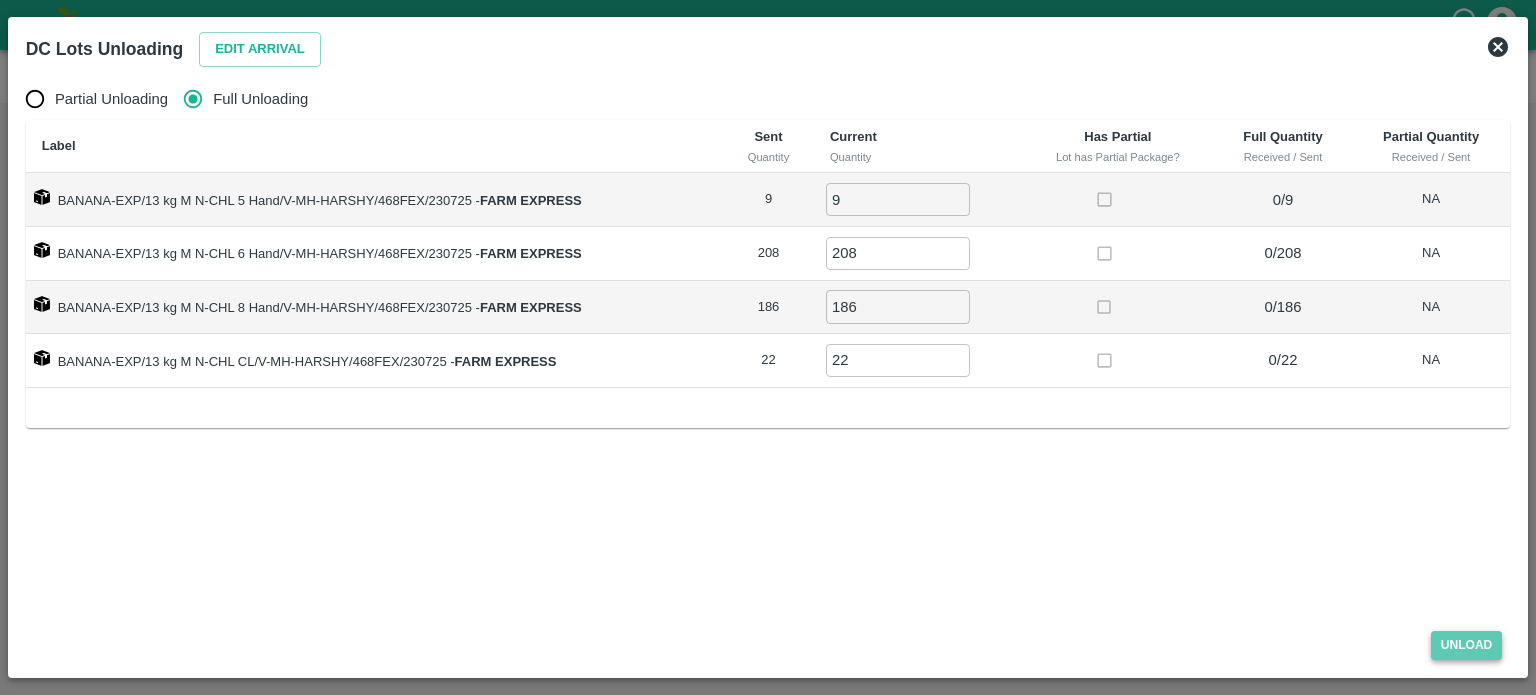 click on "Unload" at bounding box center [1467, 645] 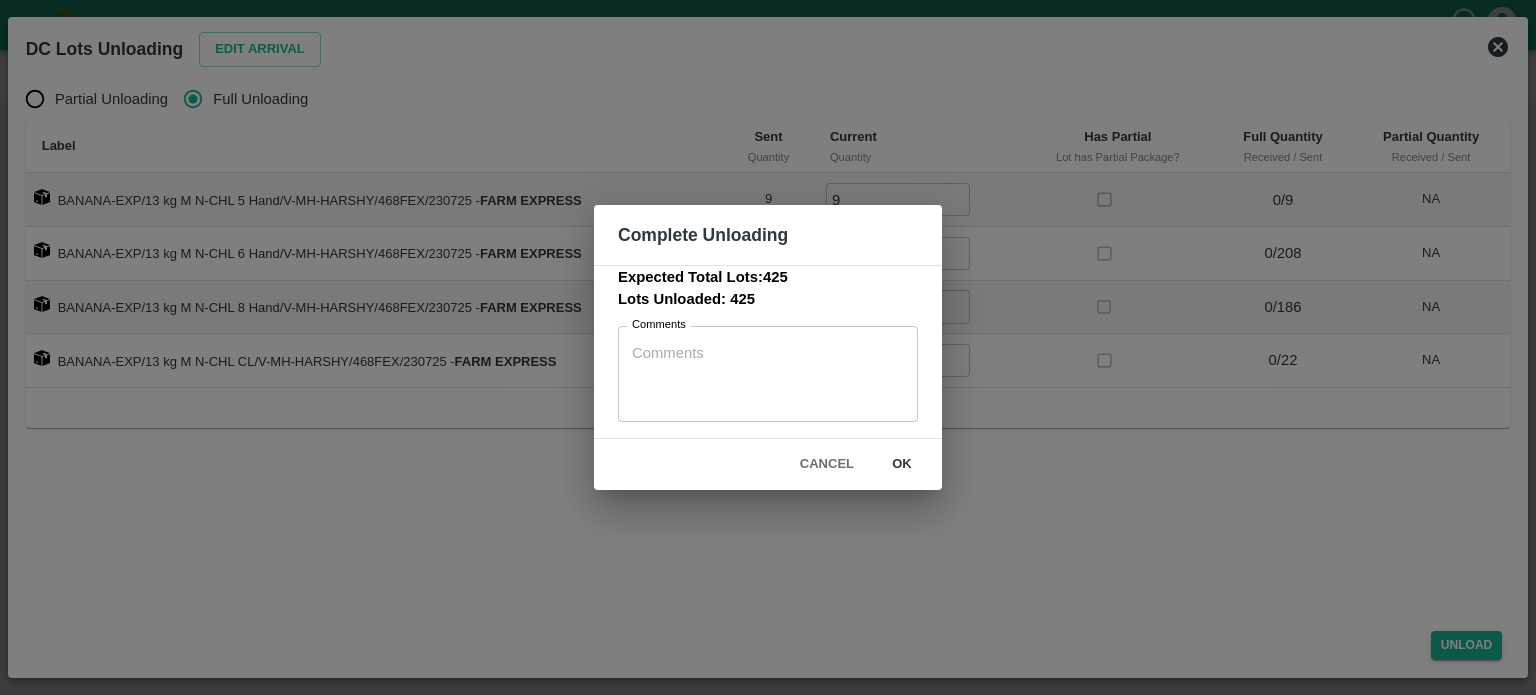 click on "Cancel" at bounding box center (827, 464) 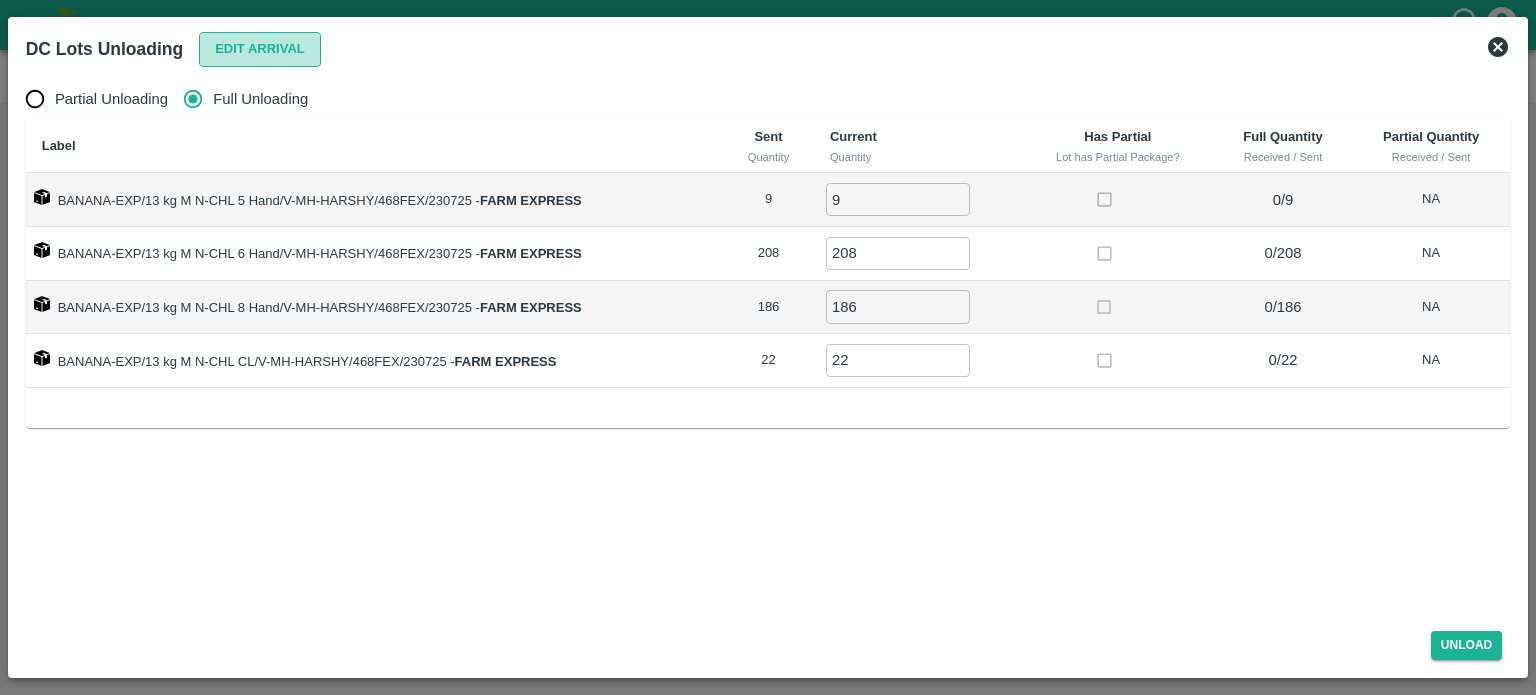 click on "Edit Arrival" at bounding box center [260, 49] 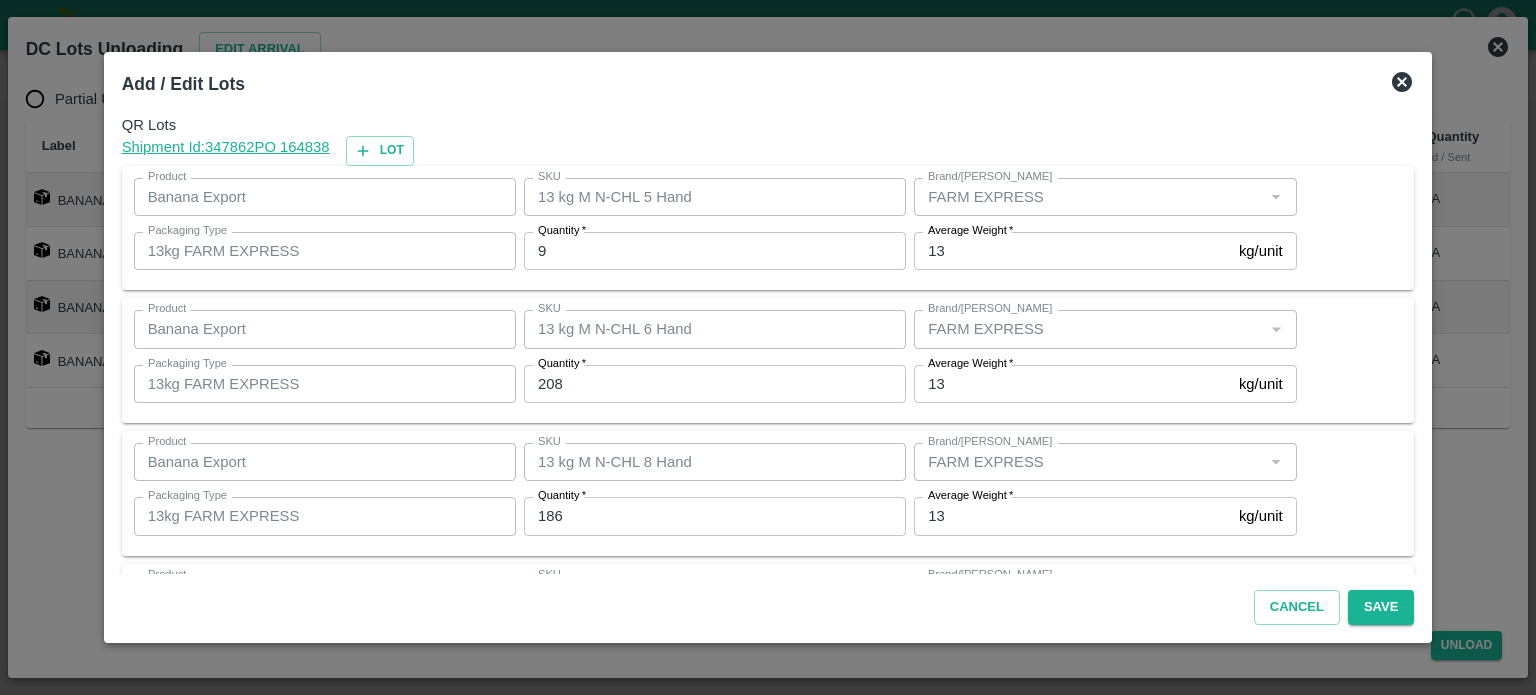 click on "208" at bounding box center (715, 384) 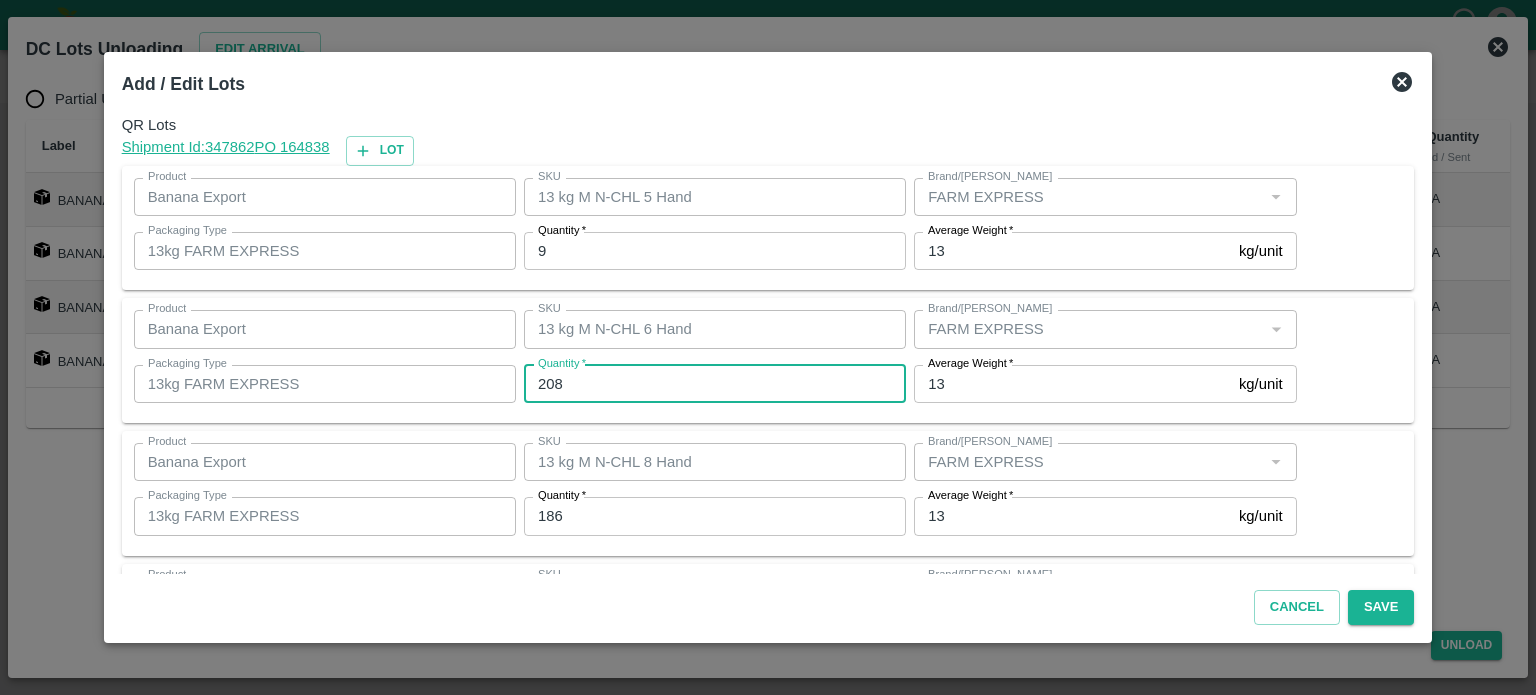click on "208" at bounding box center (715, 384) 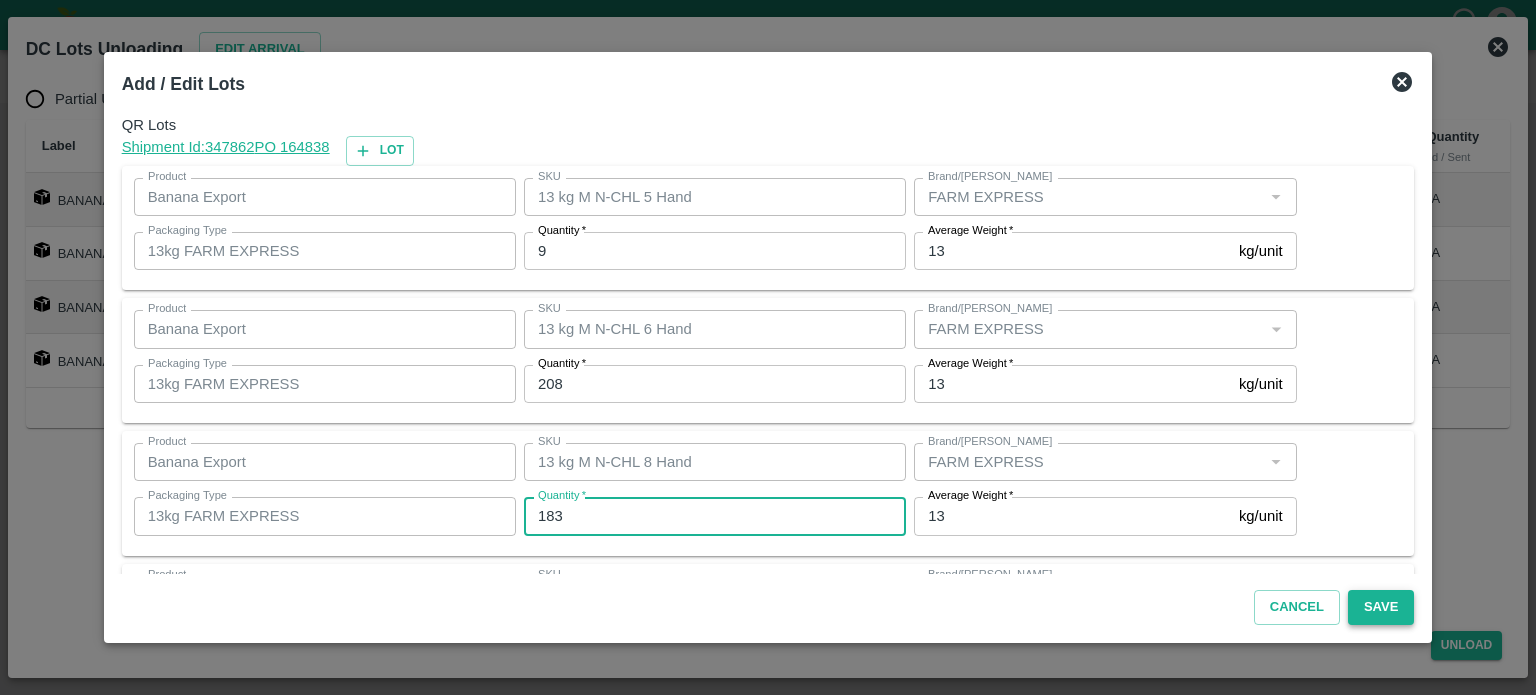 type on "183" 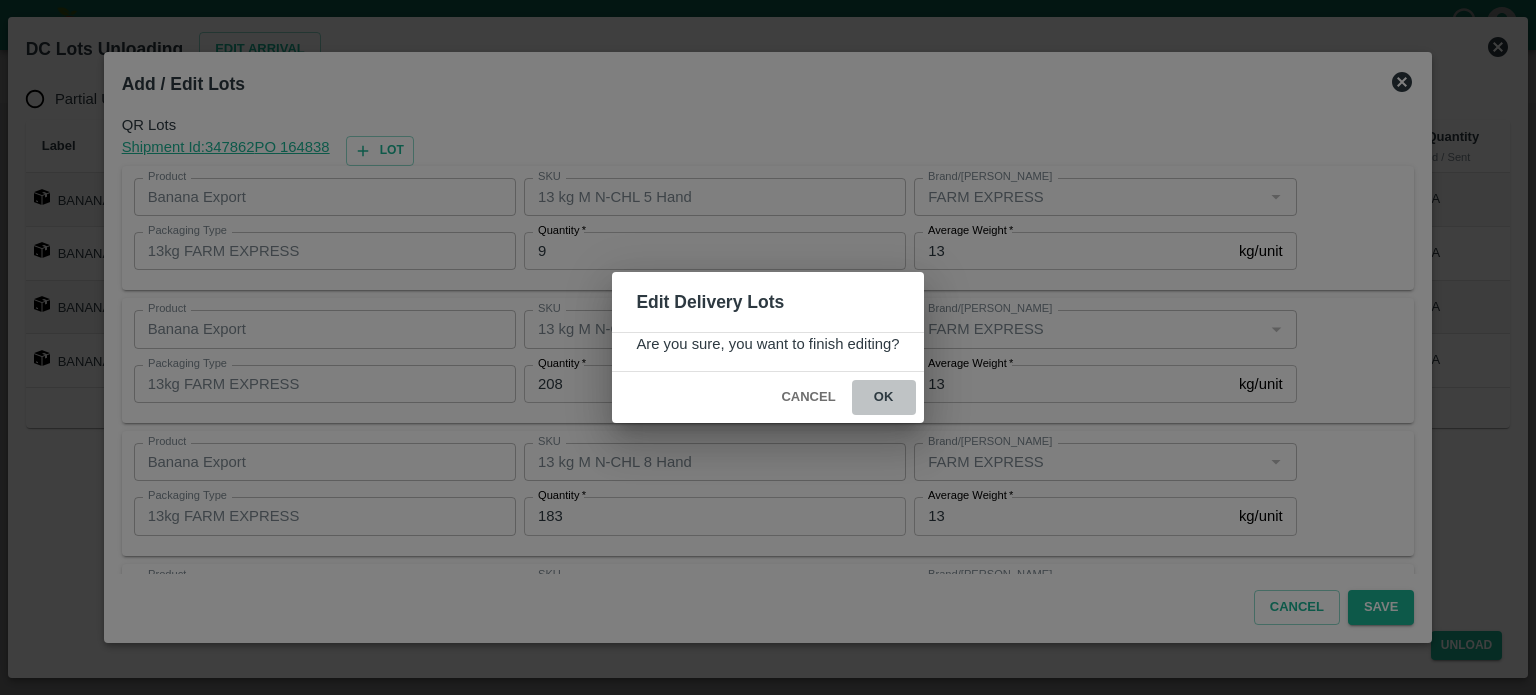 click on "ok" at bounding box center [884, 397] 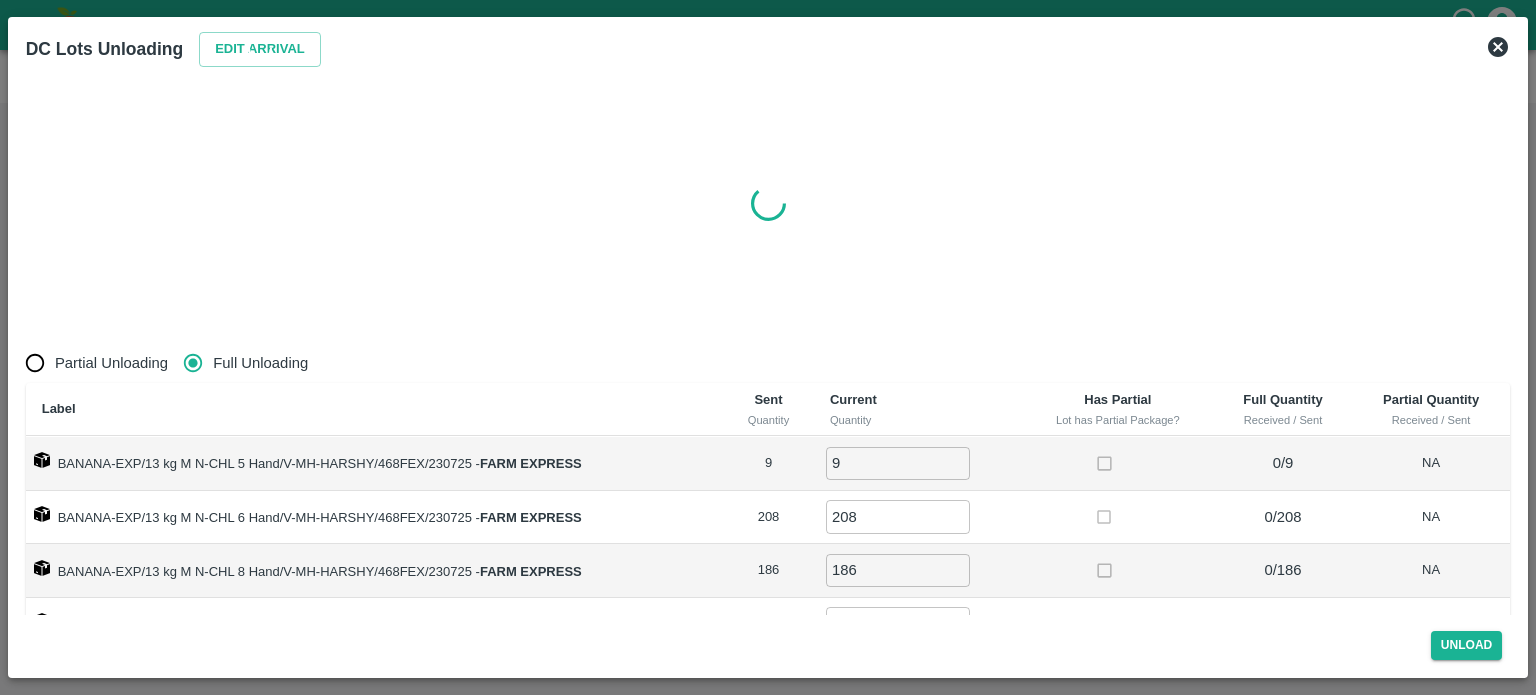 radio on "true" 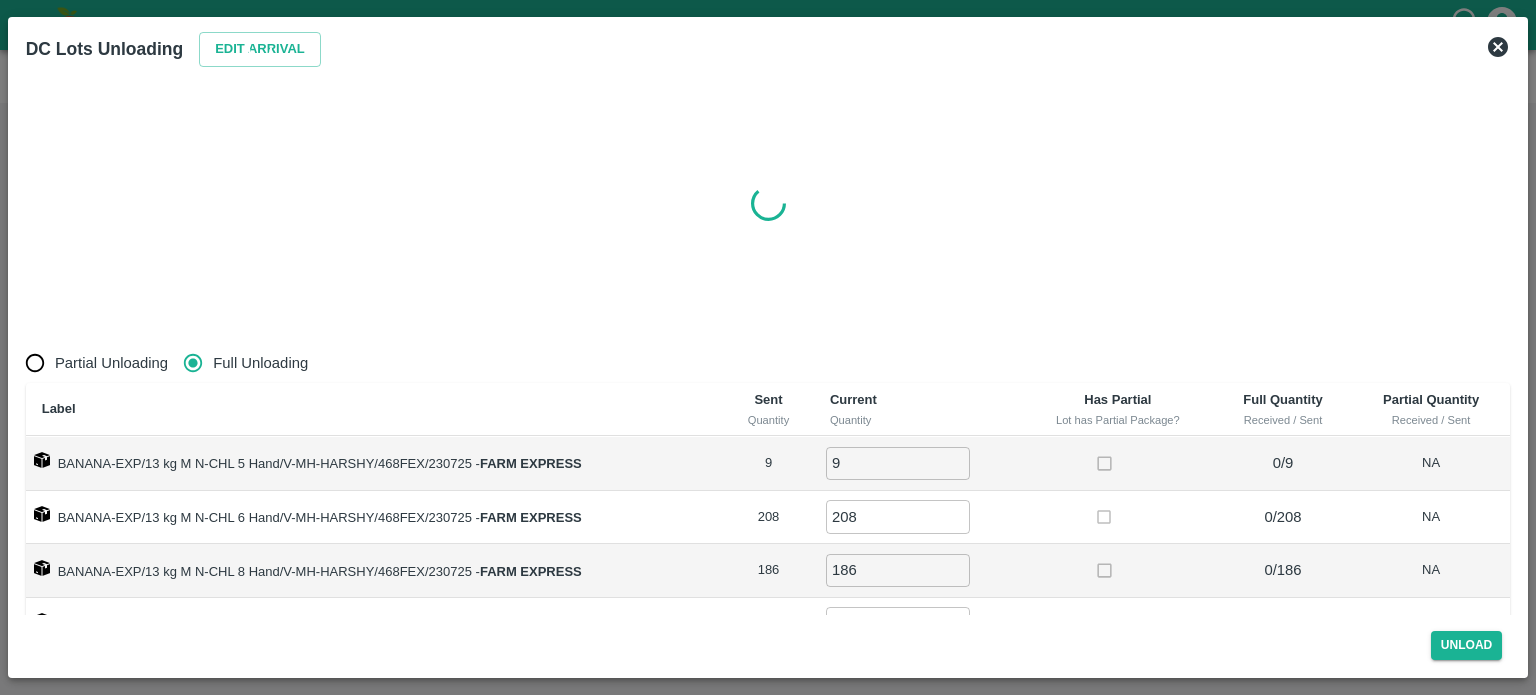 type on "0" 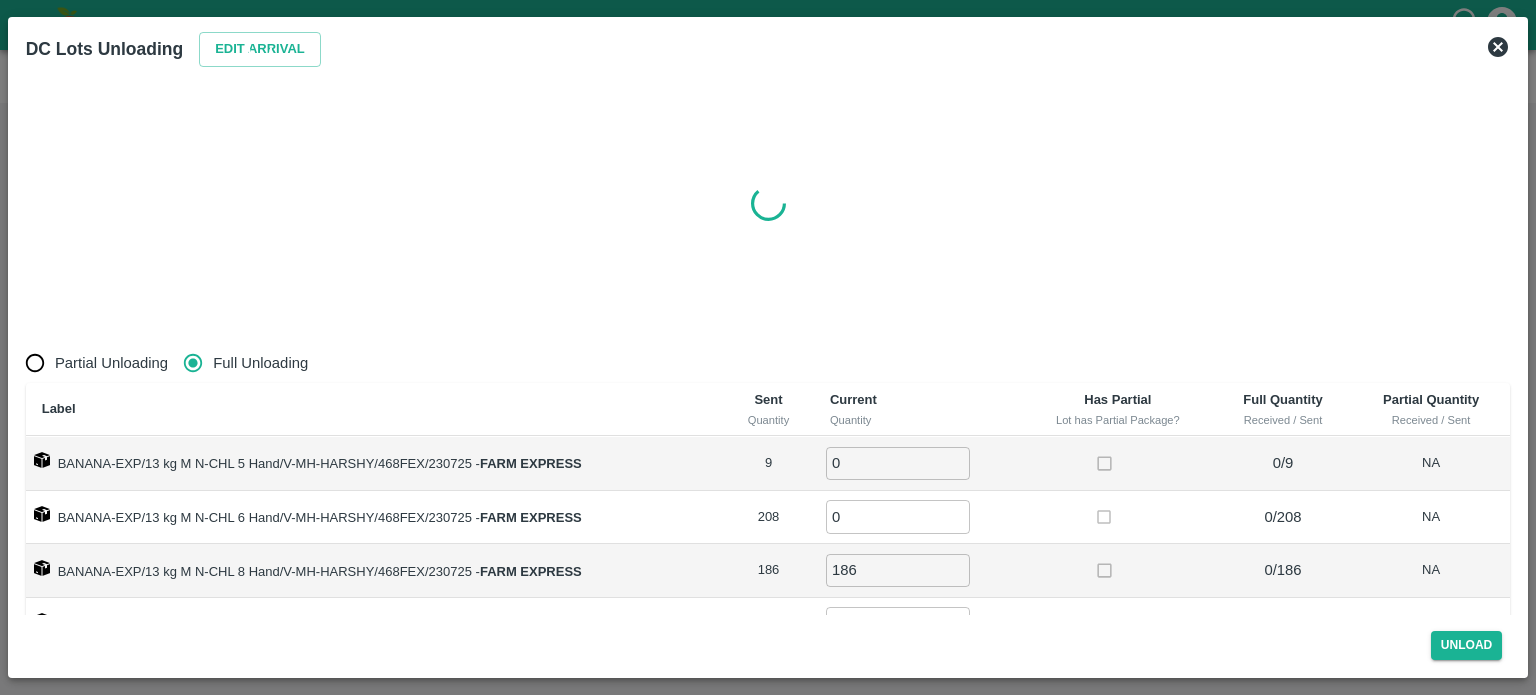 type on "0" 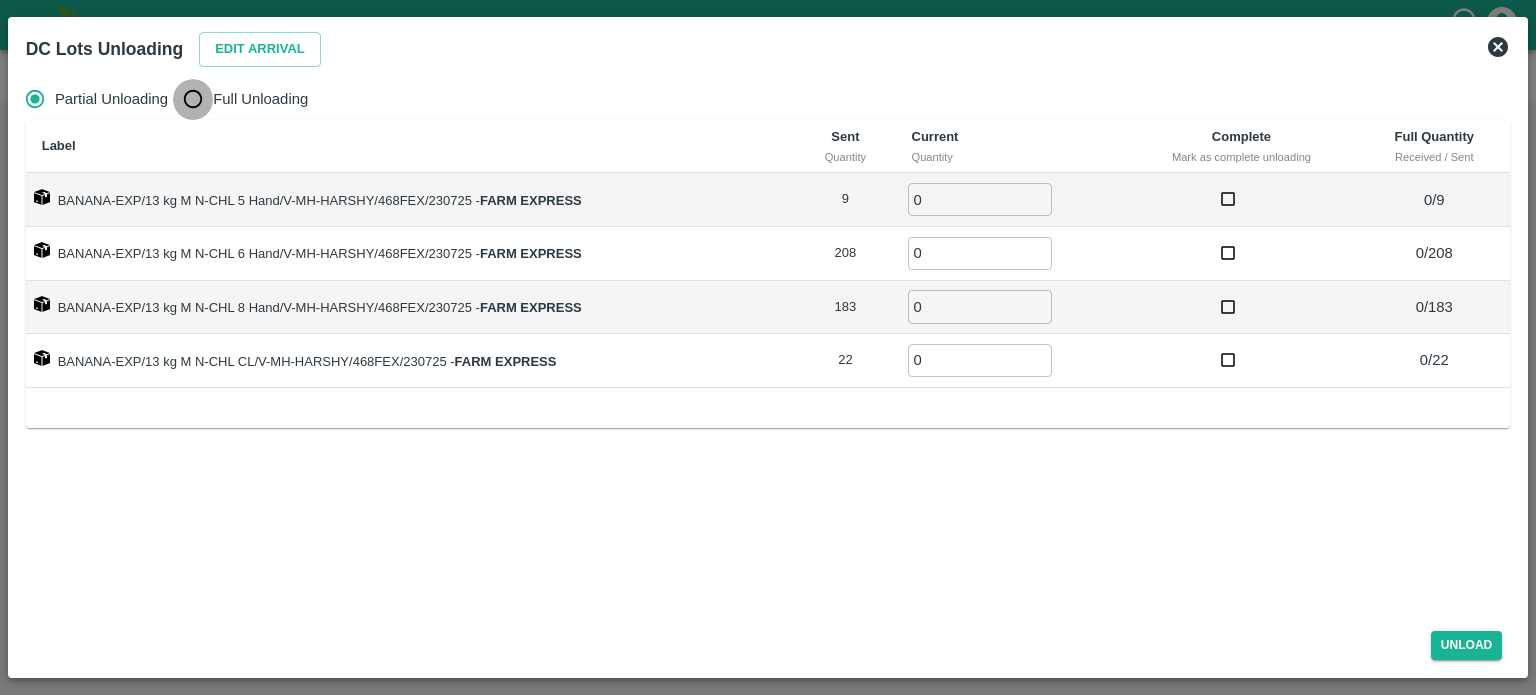 click on "Full Unloading" at bounding box center [193, 99] 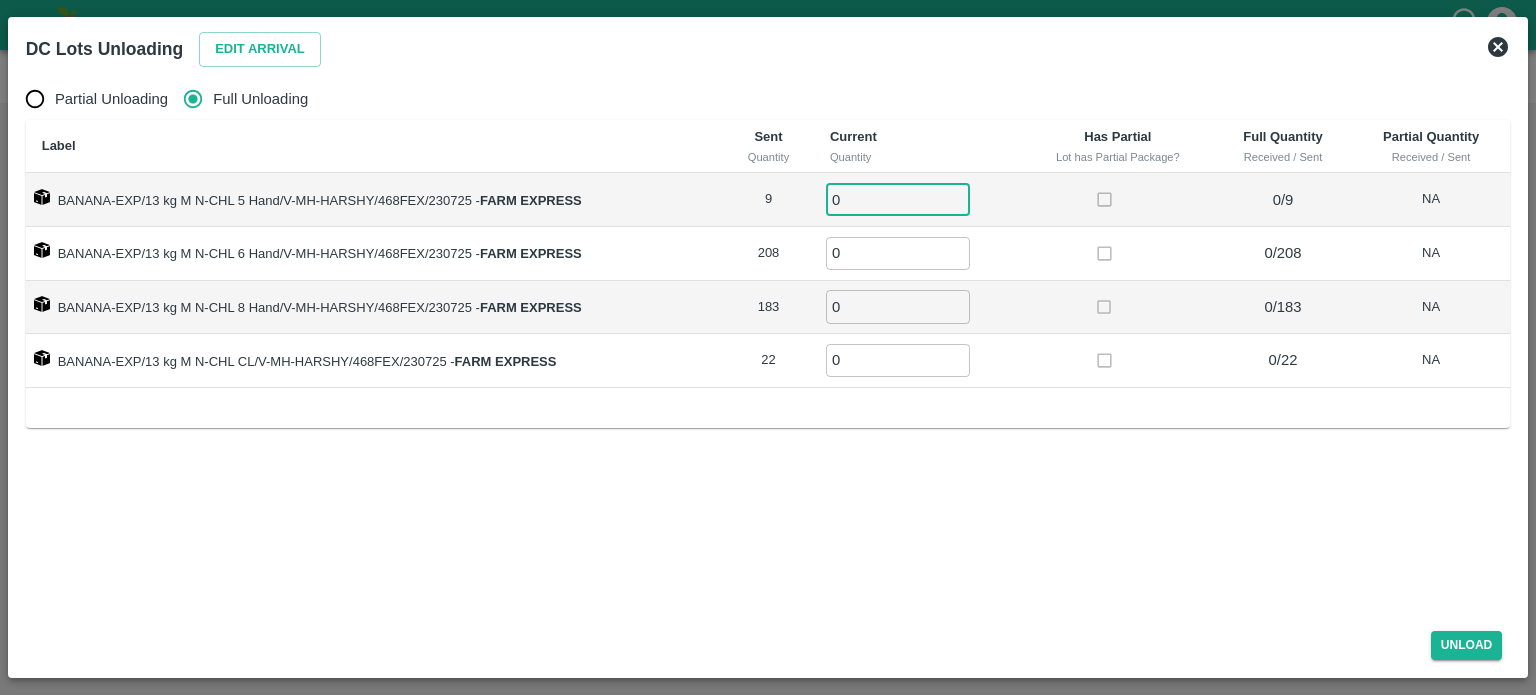 click on "0" at bounding box center [898, 199] 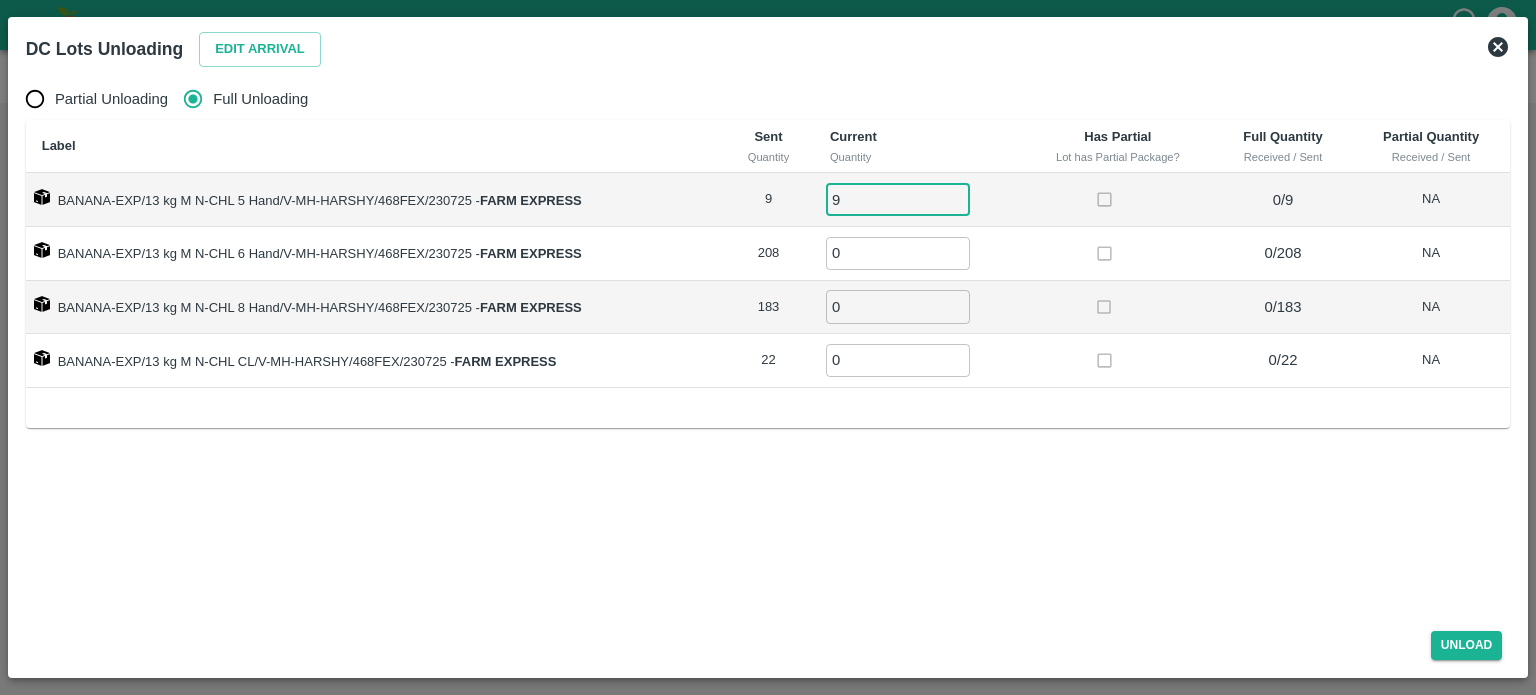 type on "9" 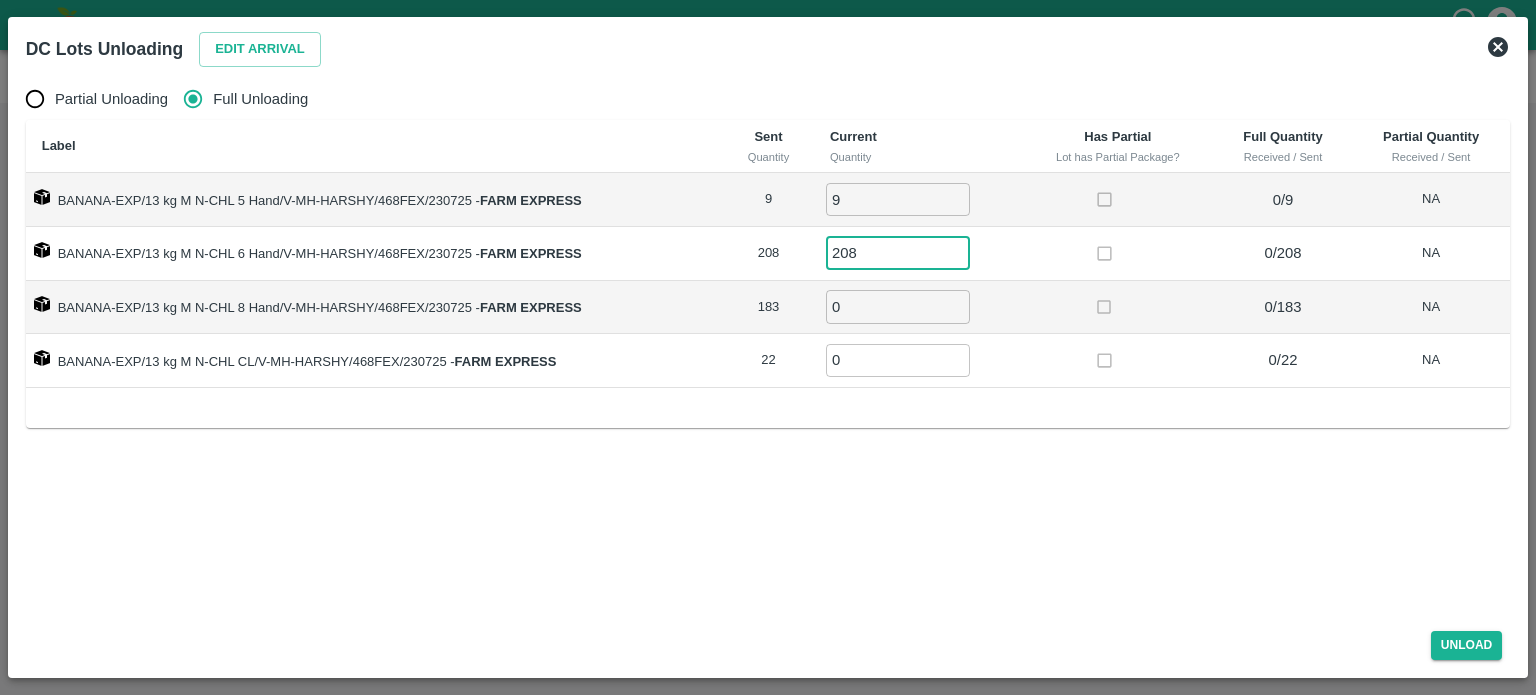 type on "208" 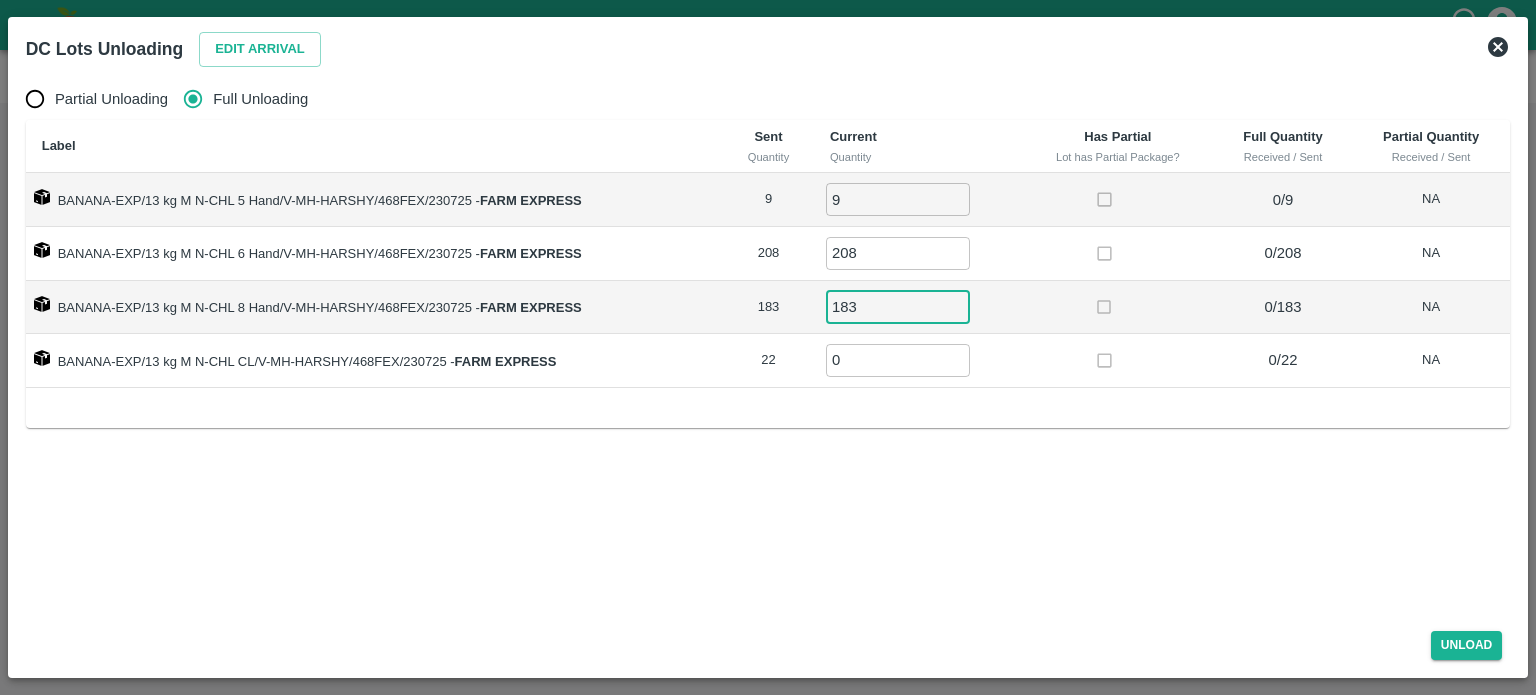 type on "183" 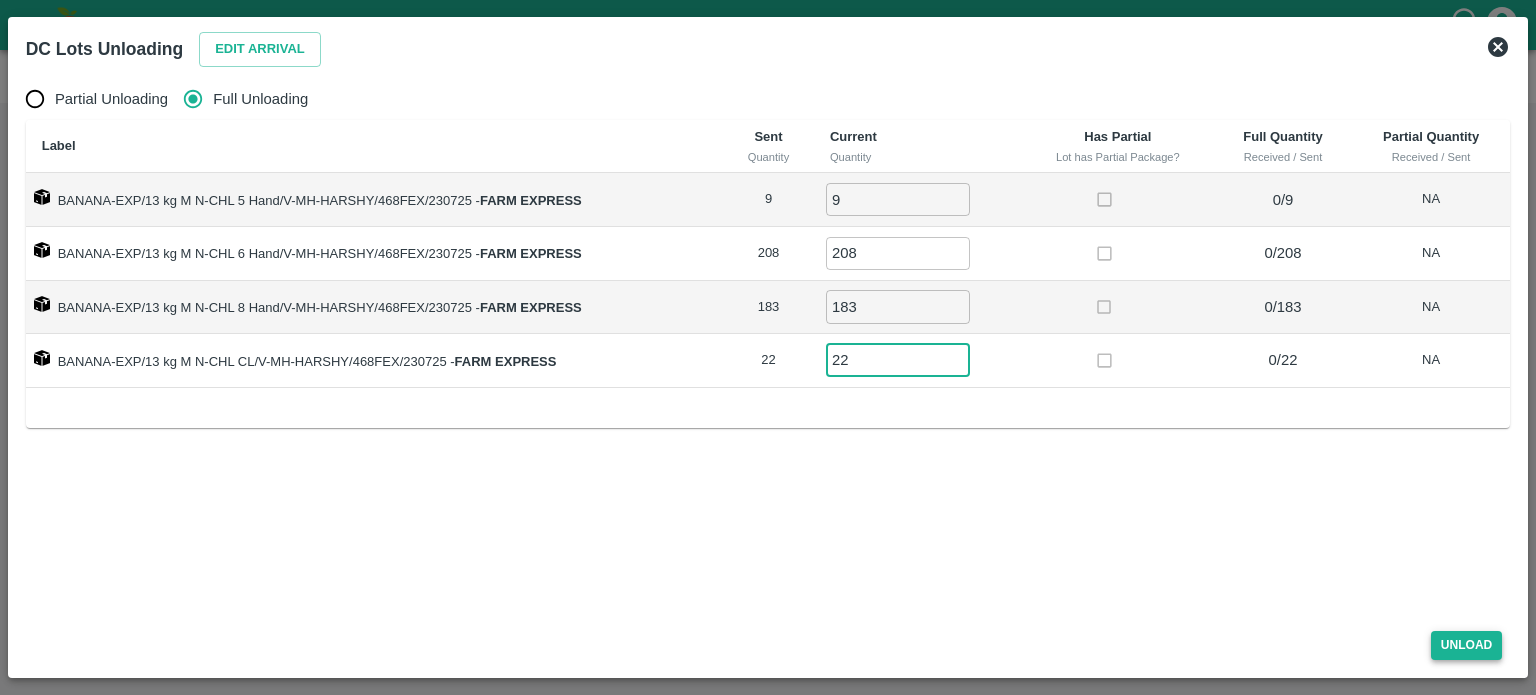 type on "22" 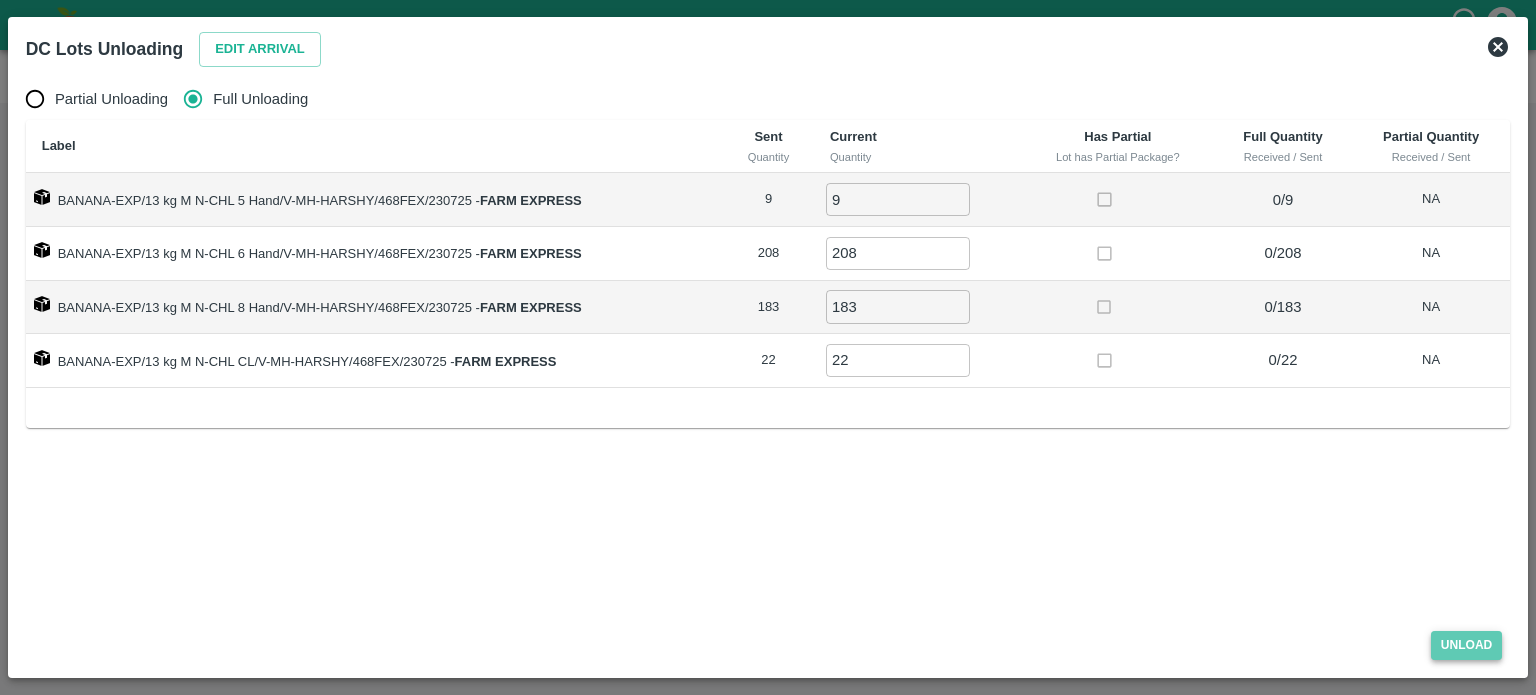 click on "Unload" at bounding box center (1467, 645) 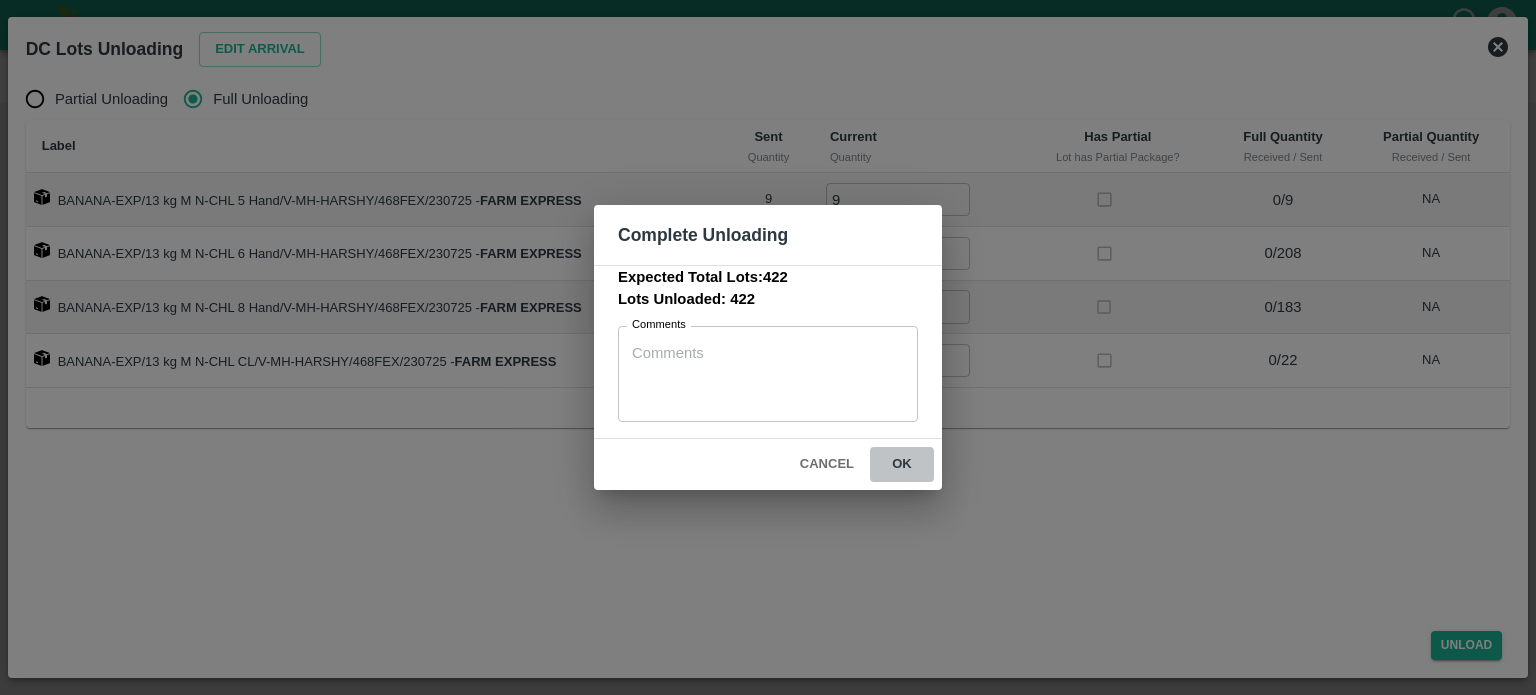 click on "ok" at bounding box center (902, 464) 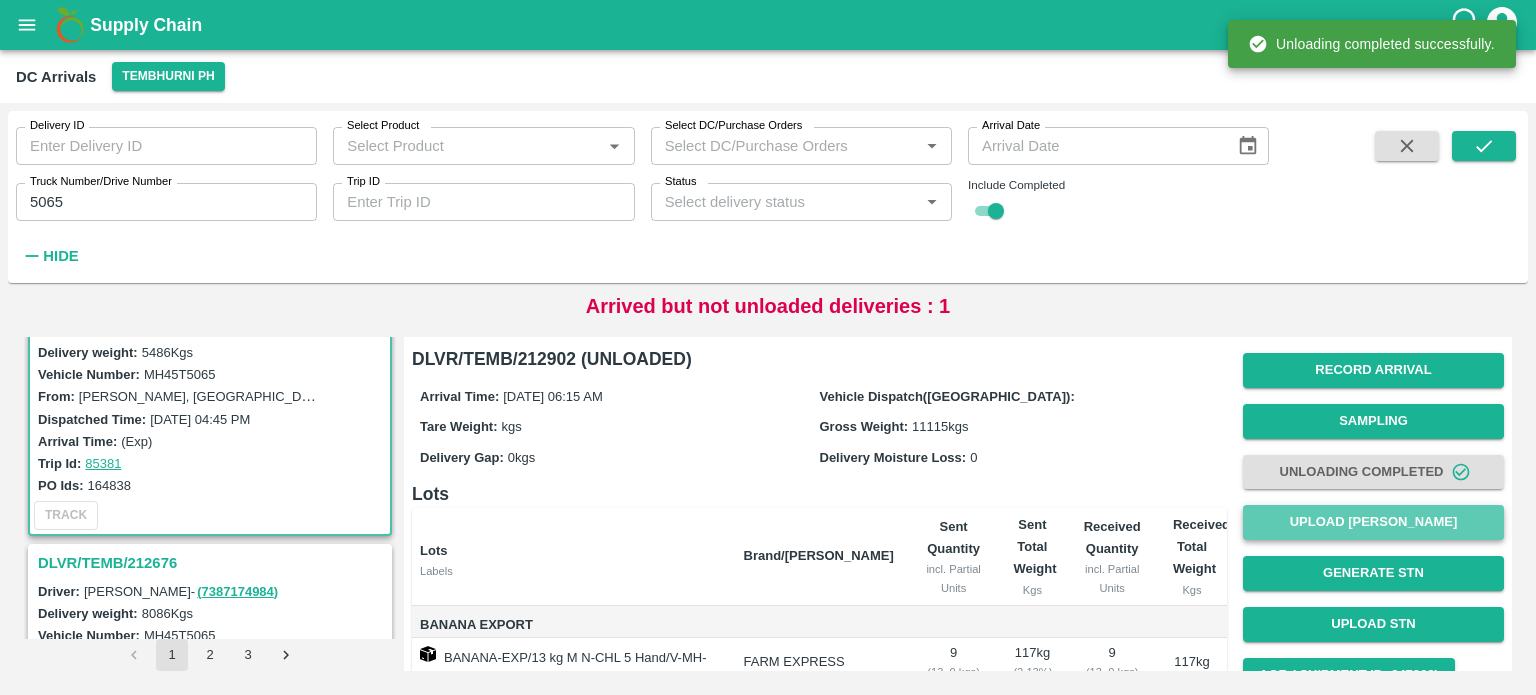 click on "Upload [PERSON_NAME]" at bounding box center (1373, 522) 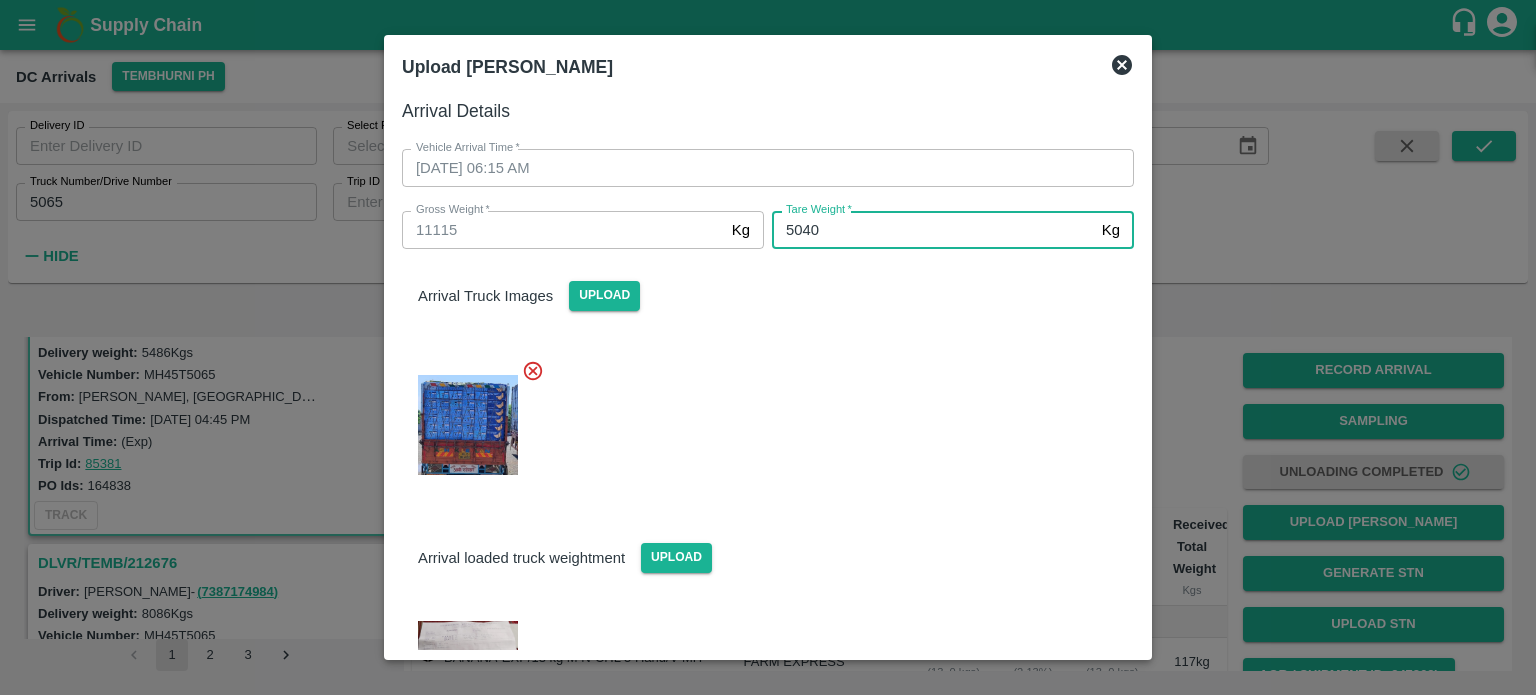 type on "5040" 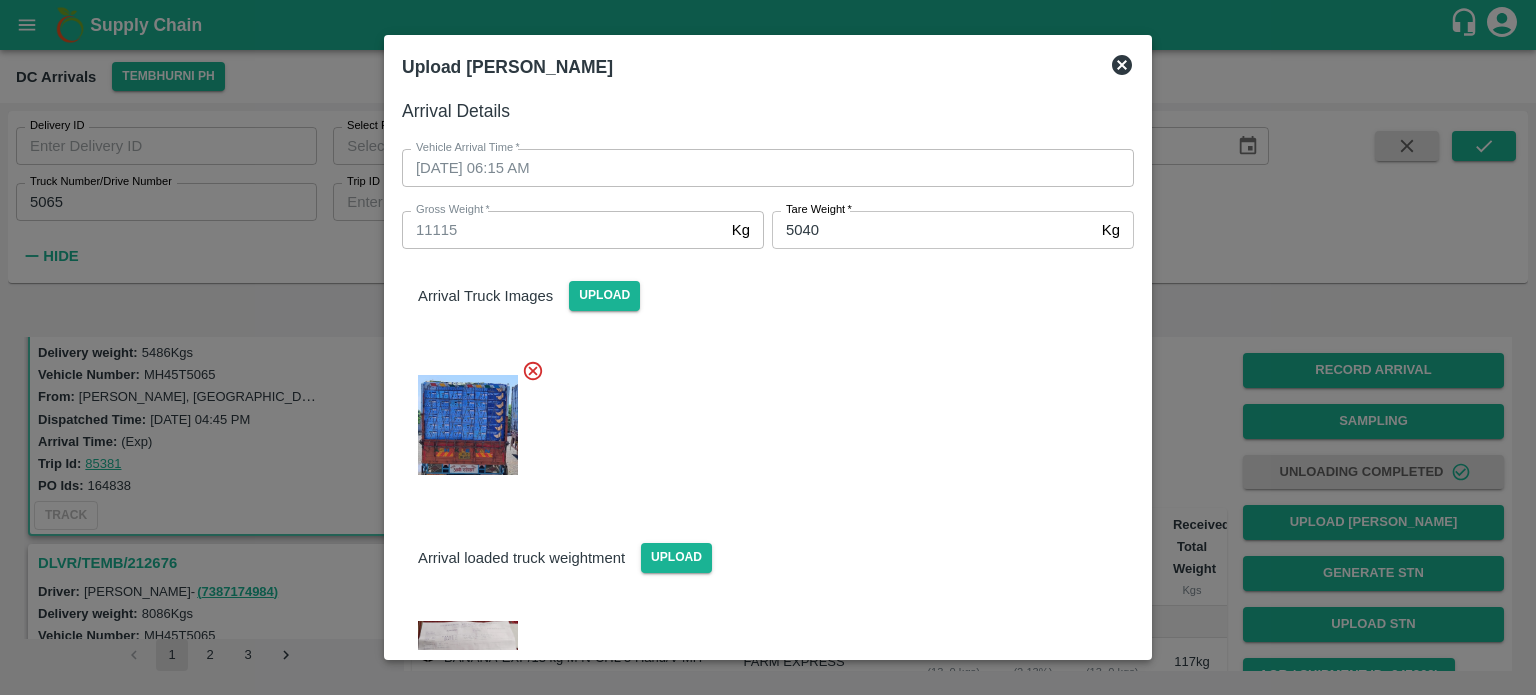 click at bounding box center [760, 419] 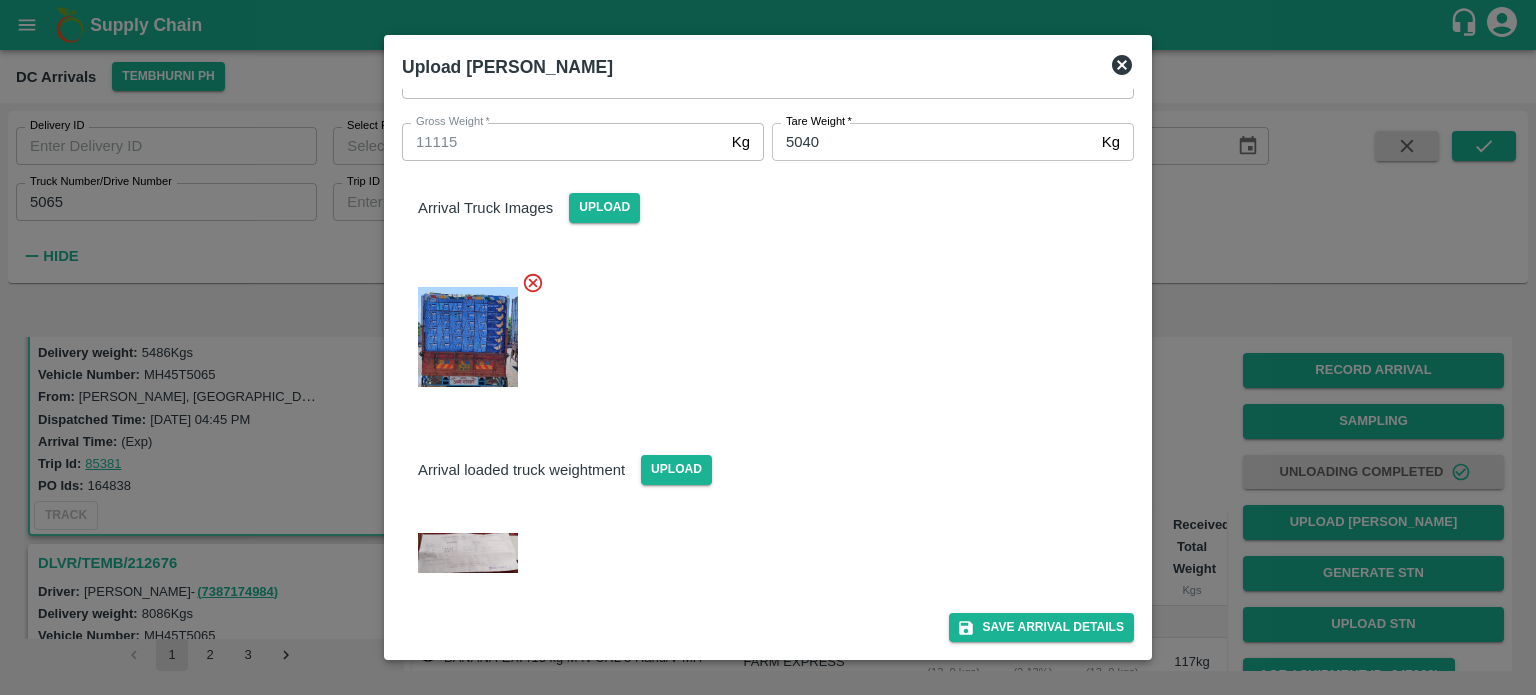 scroll, scrollTop: 87, scrollLeft: 0, axis: vertical 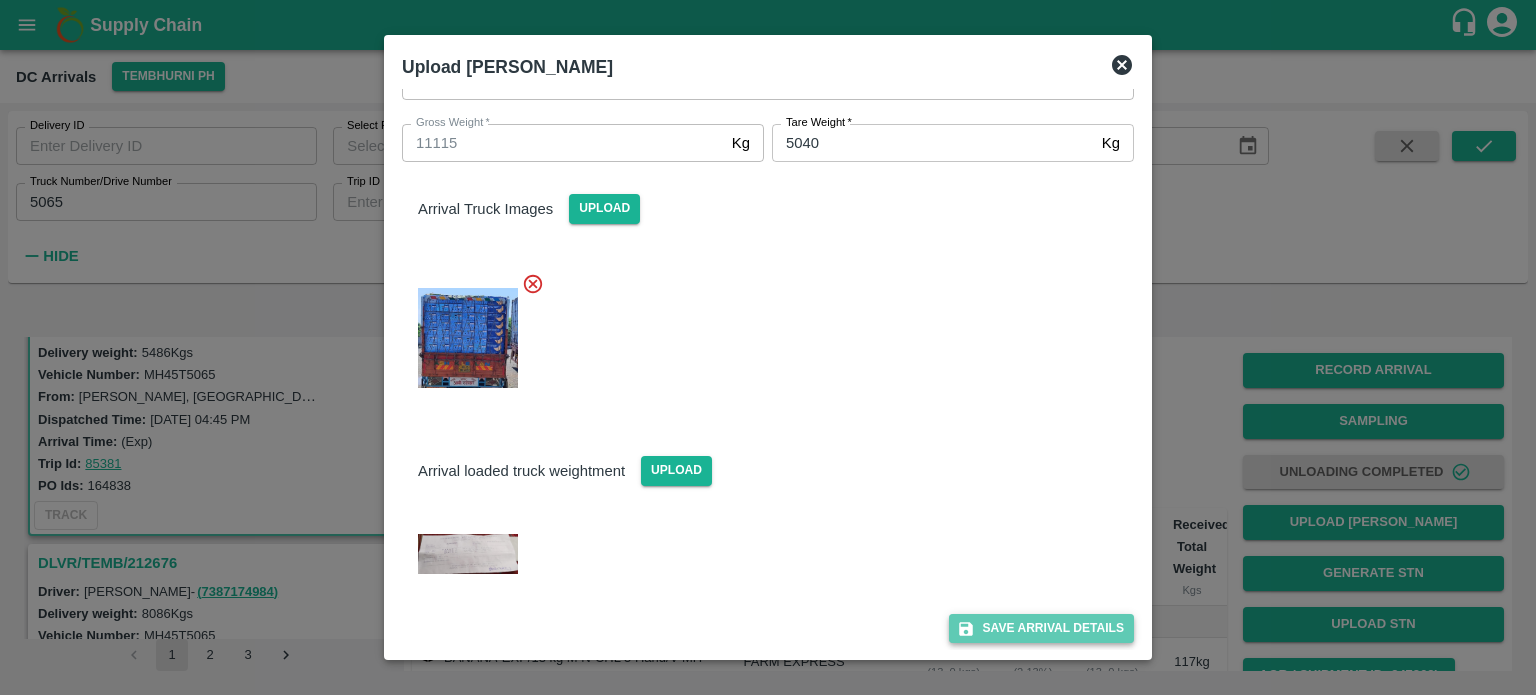 click on "Save Arrival Details" at bounding box center (1041, 628) 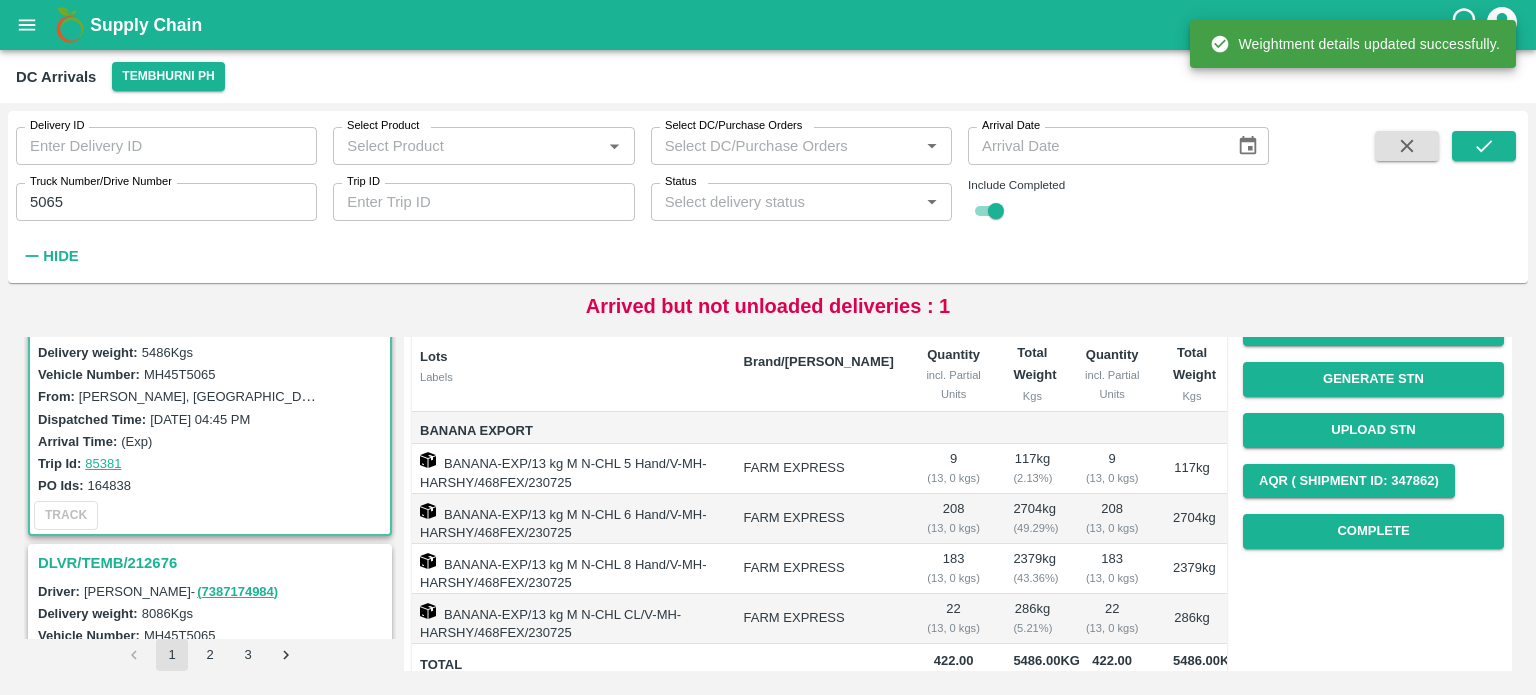 scroll, scrollTop: 199, scrollLeft: 0, axis: vertical 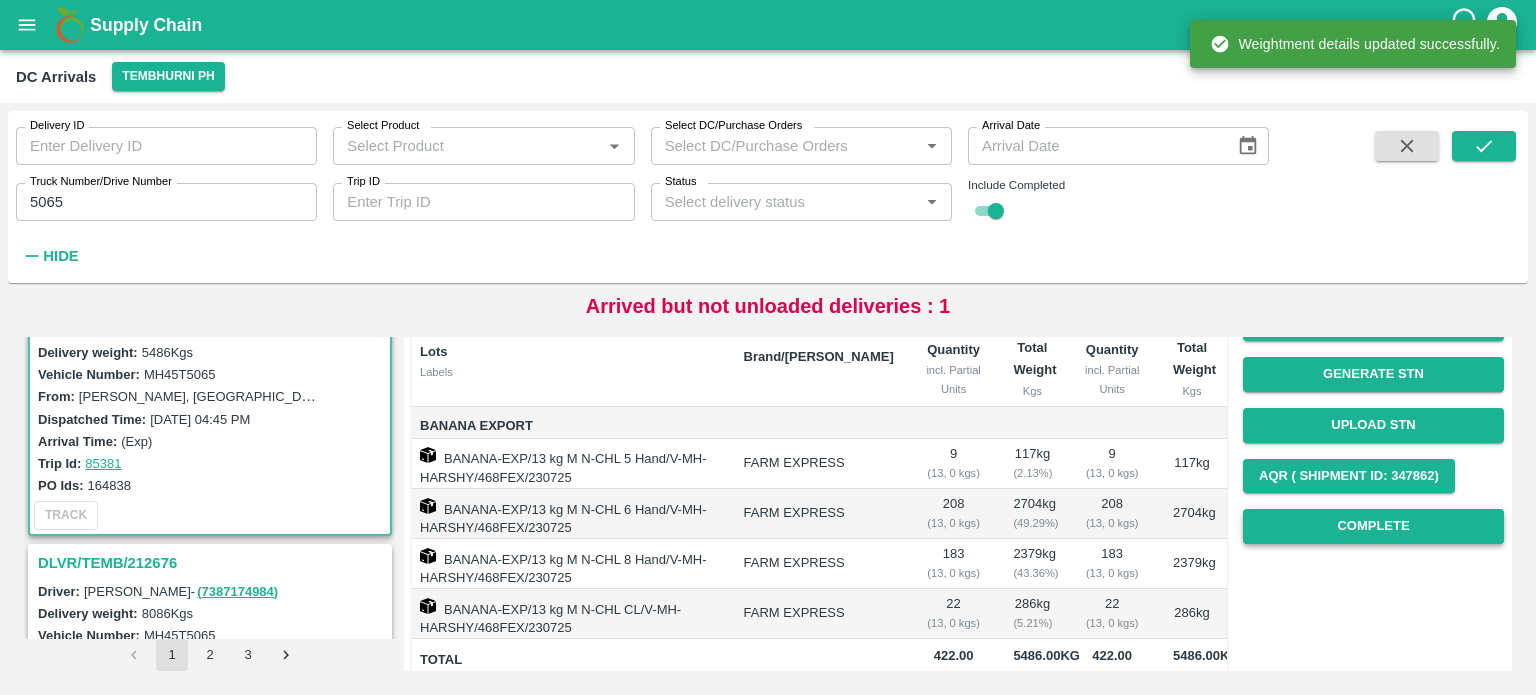 click on "Complete" at bounding box center (1373, 526) 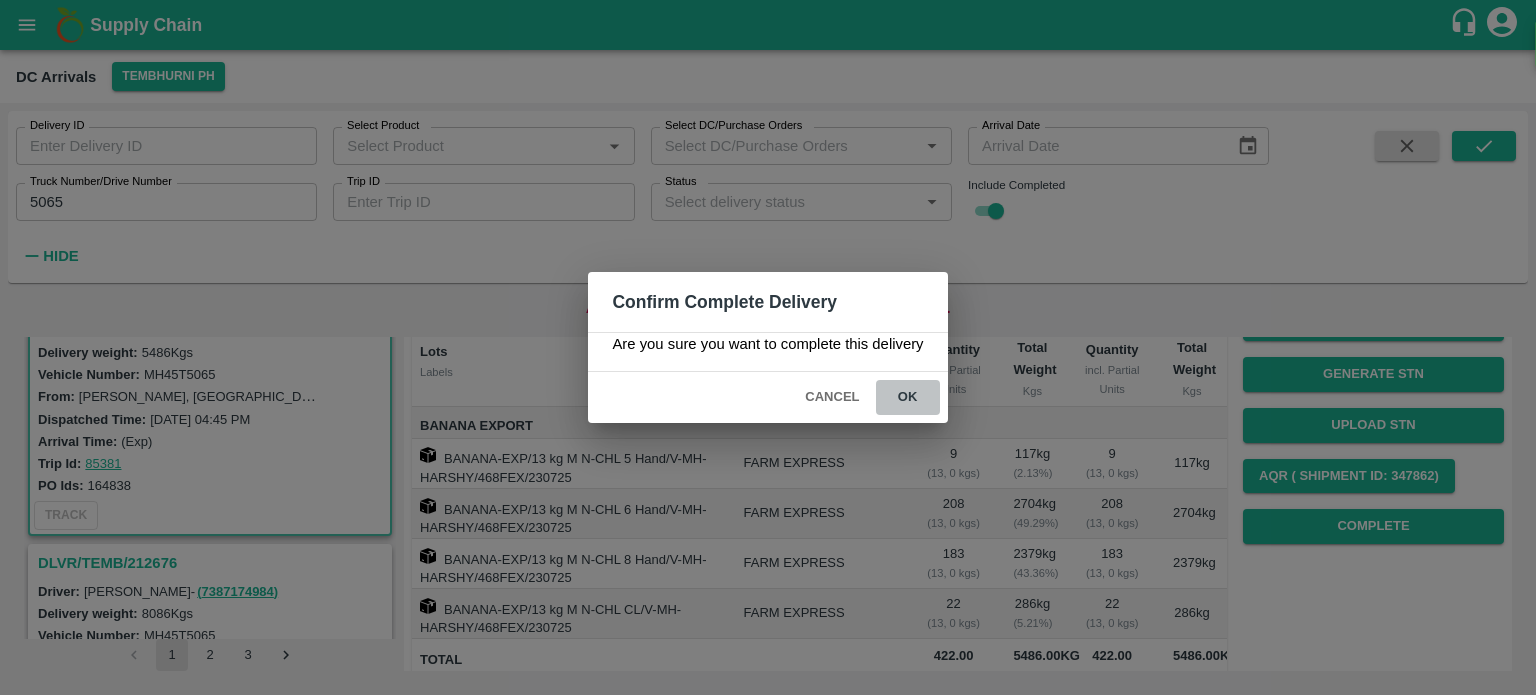 click on "ok" at bounding box center (908, 397) 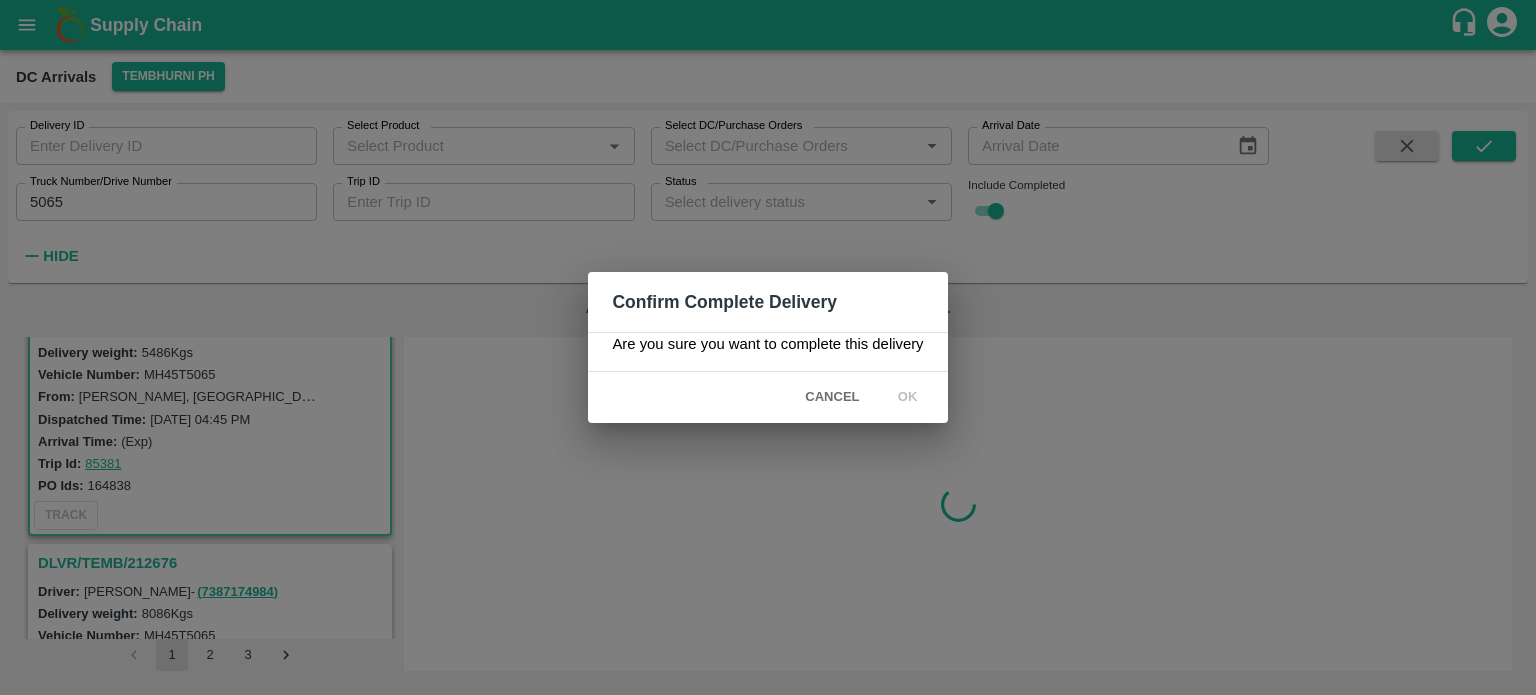 scroll, scrollTop: 0, scrollLeft: 0, axis: both 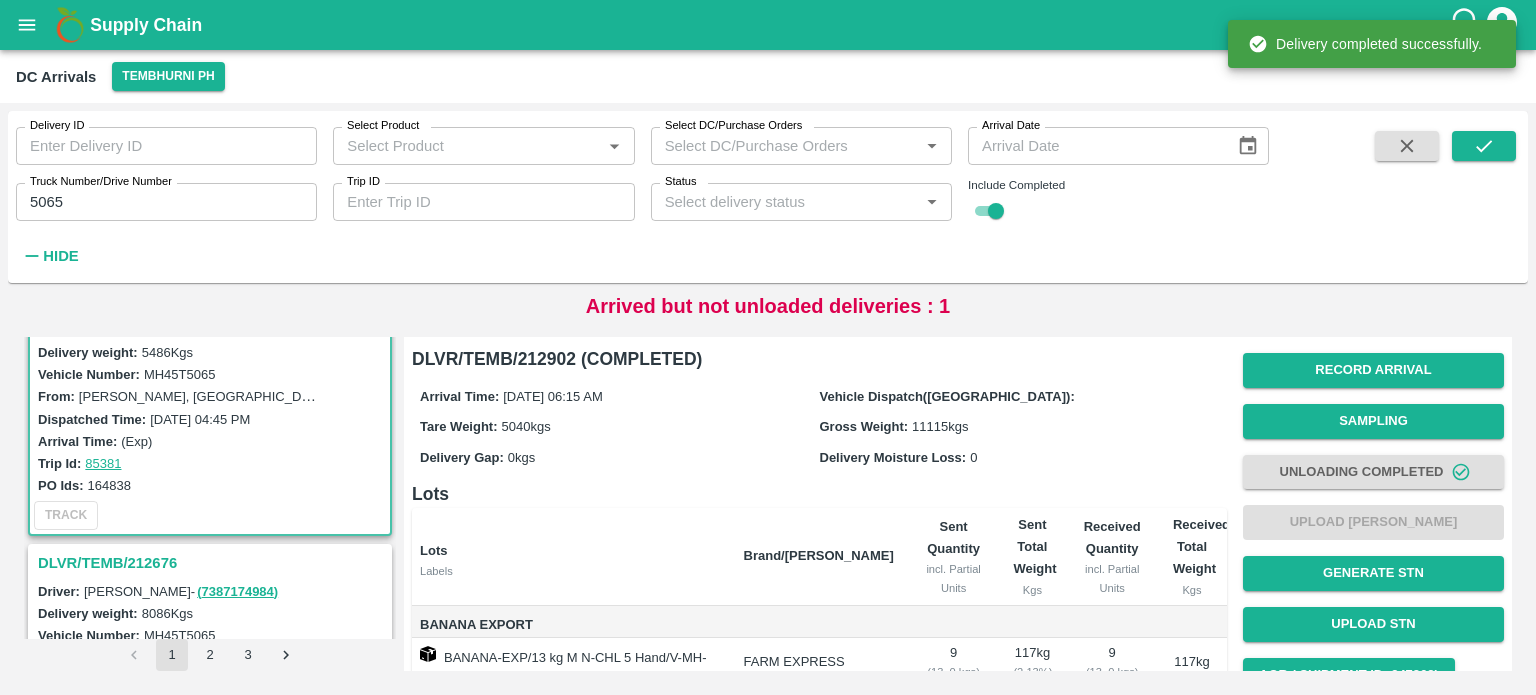 click on "5065" at bounding box center (166, 202) 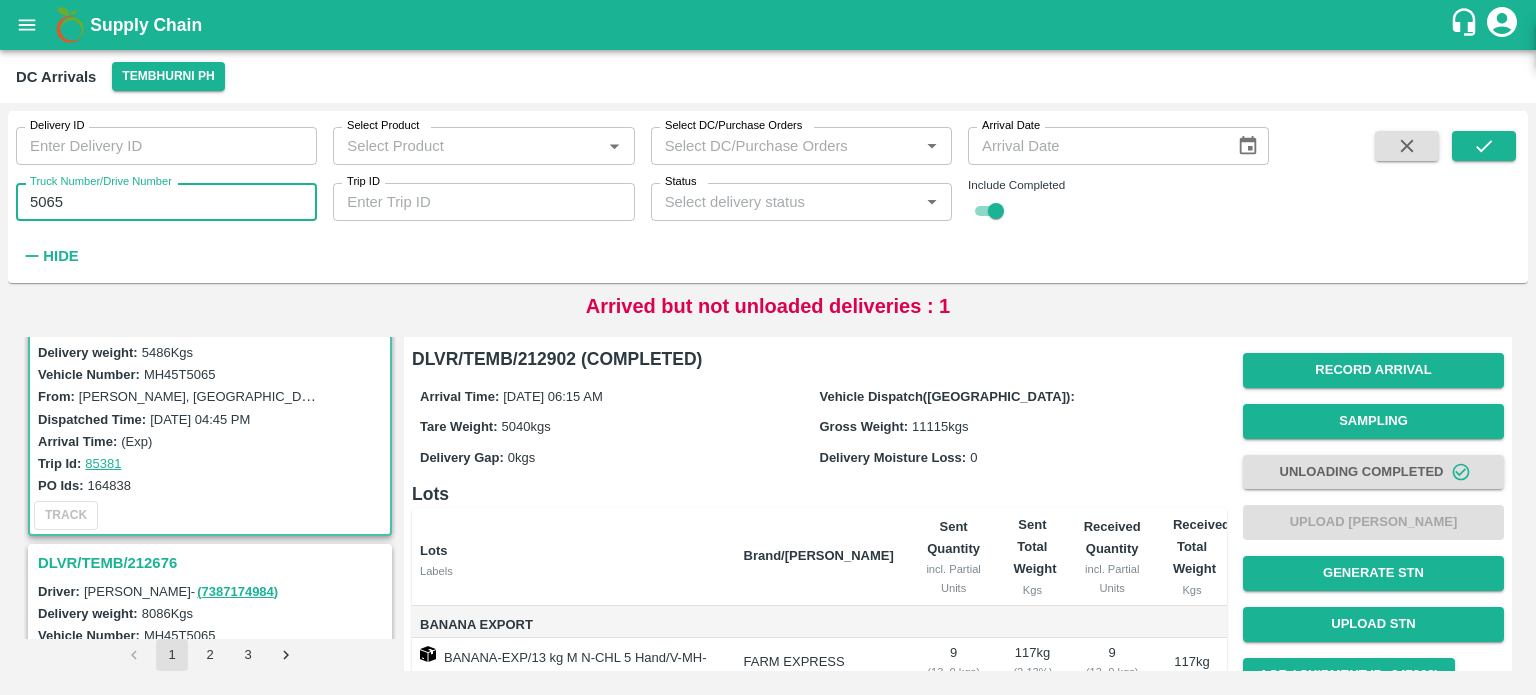 click on "5065" at bounding box center (166, 202) 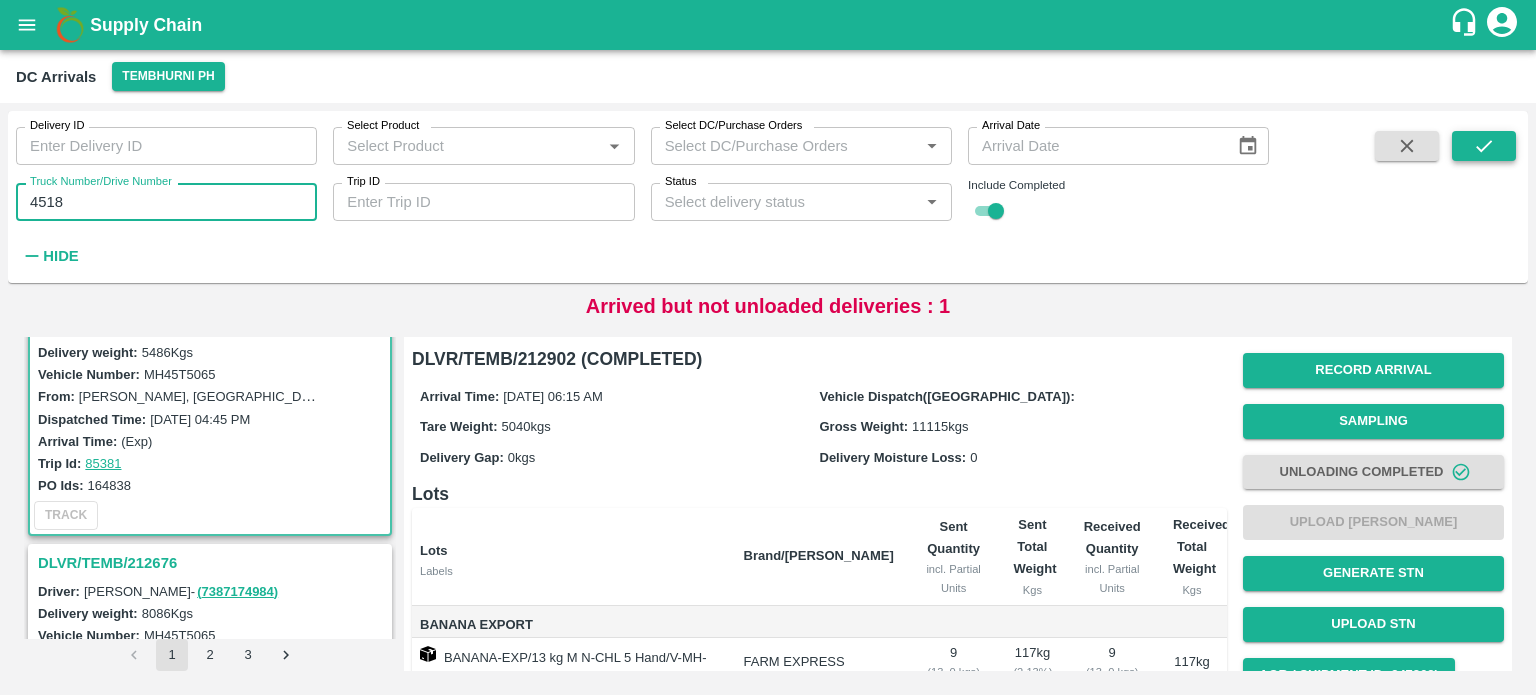 type on "4518" 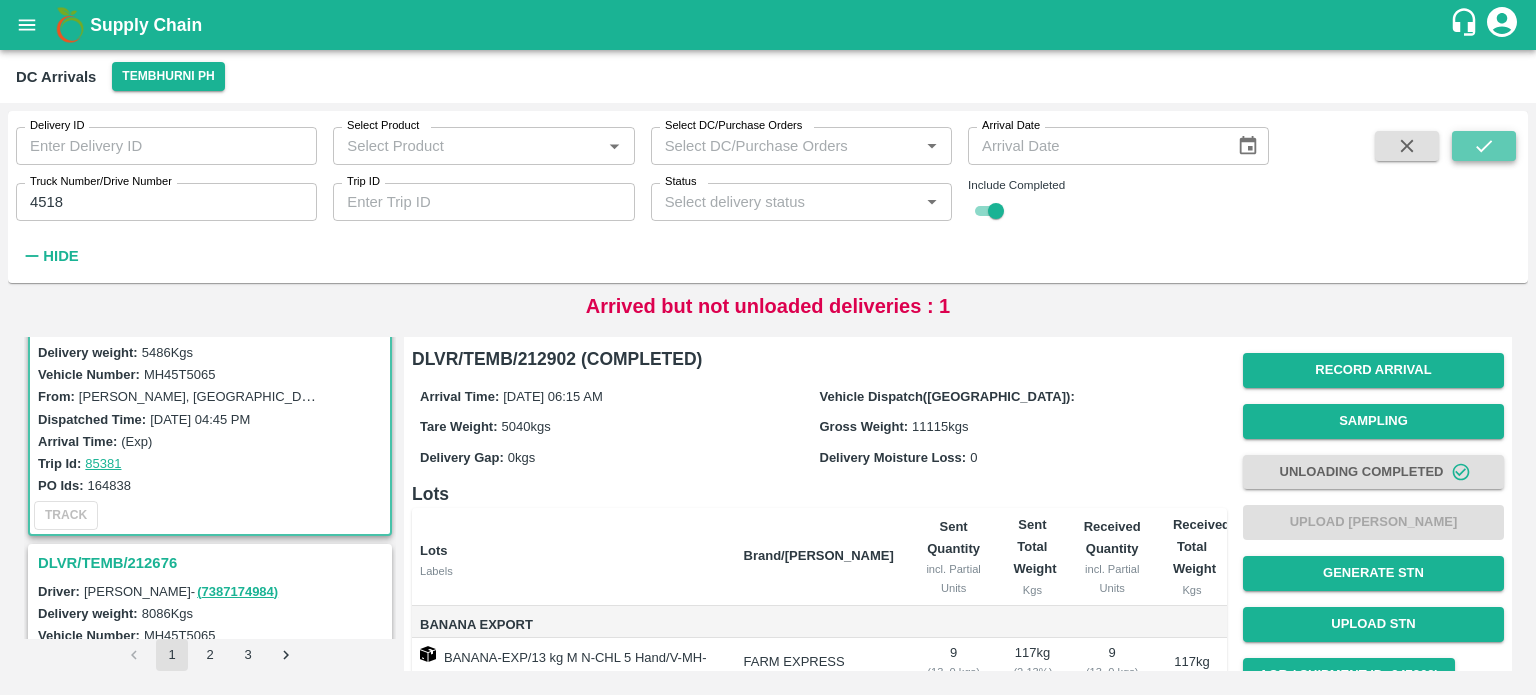 click 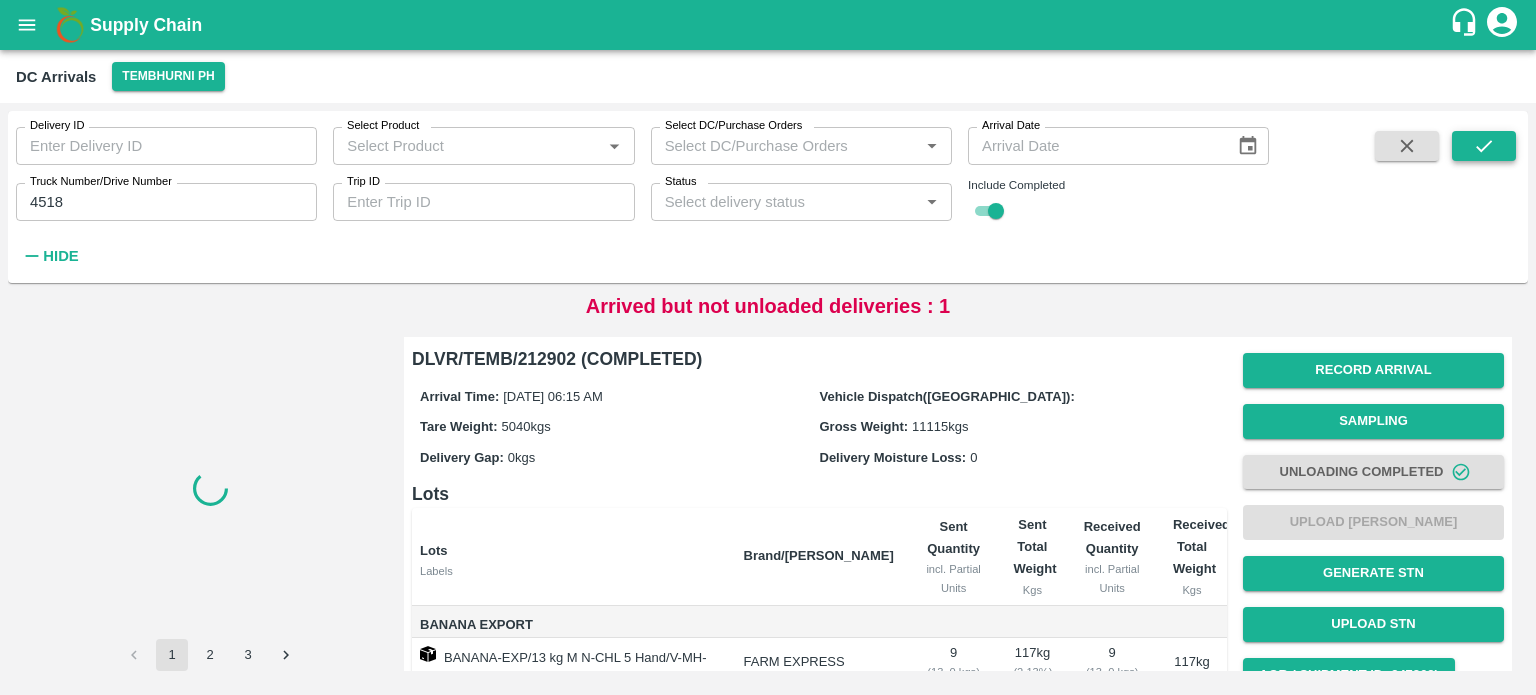 scroll, scrollTop: 0, scrollLeft: 0, axis: both 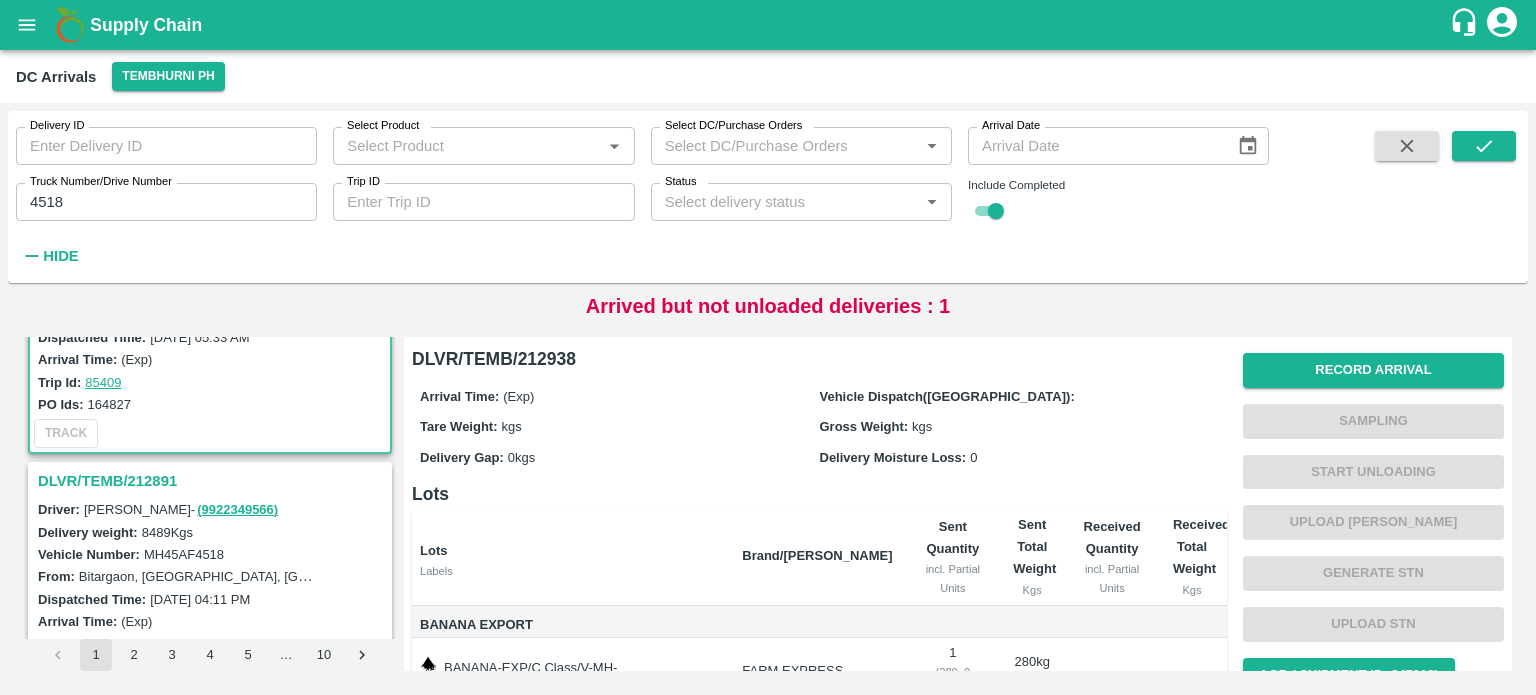 click on "DLVR/TEMB/212891" at bounding box center (213, 481) 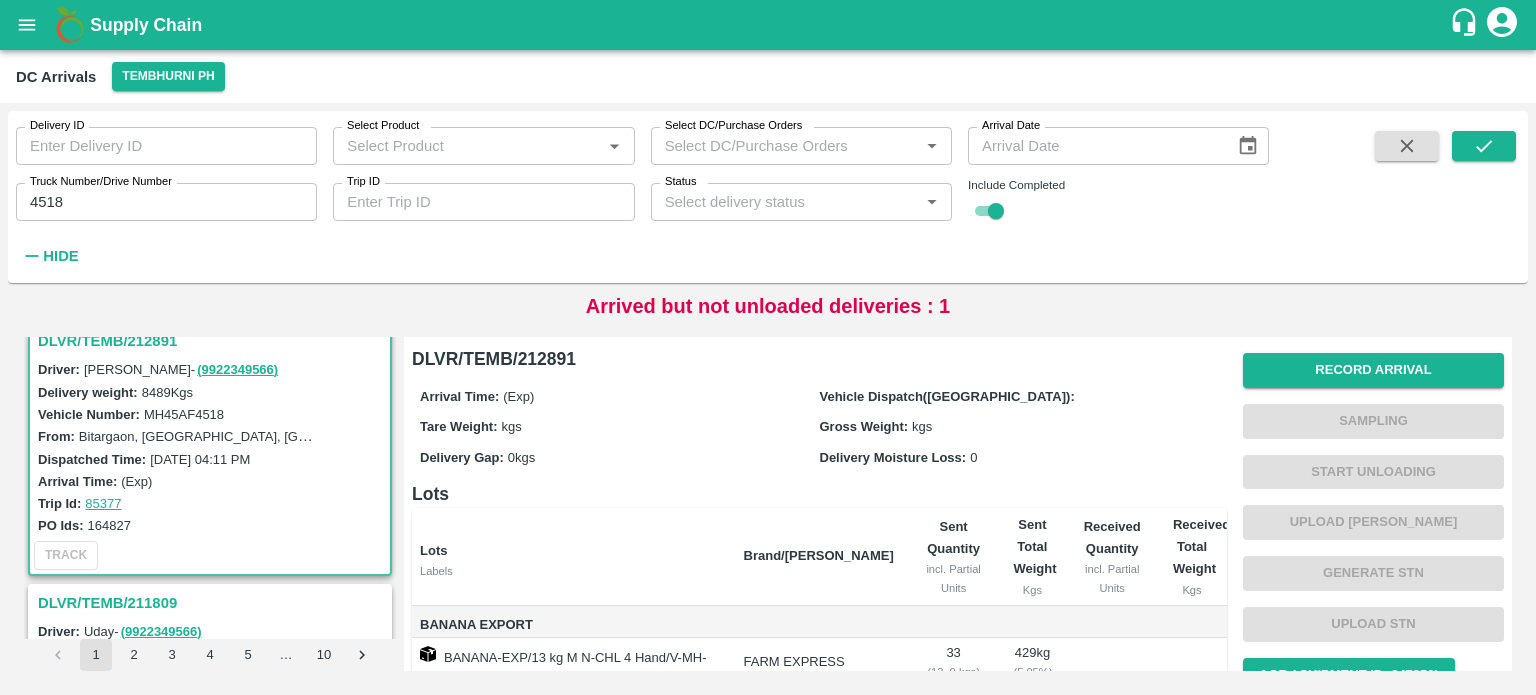 scroll, scrollTop: 252, scrollLeft: 0, axis: vertical 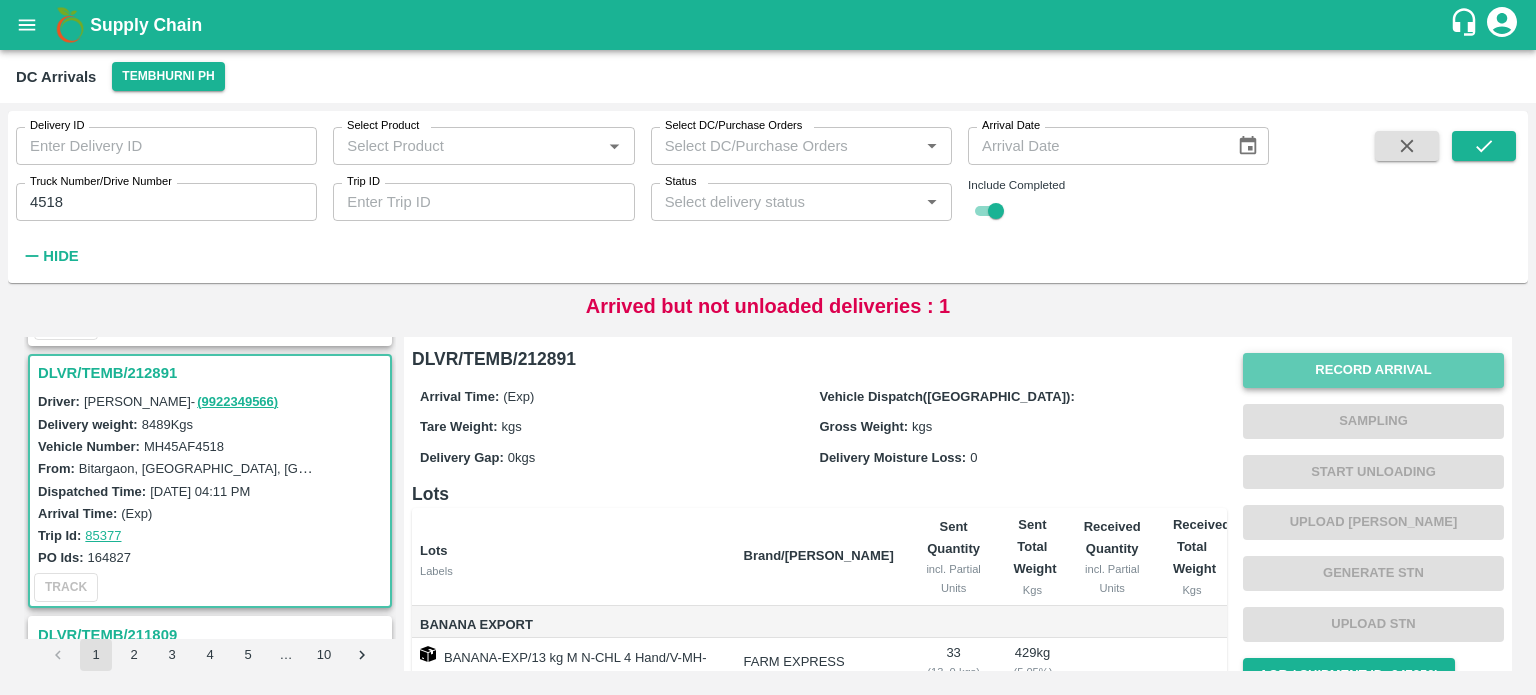 click on "Record Arrival" at bounding box center (1373, 370) 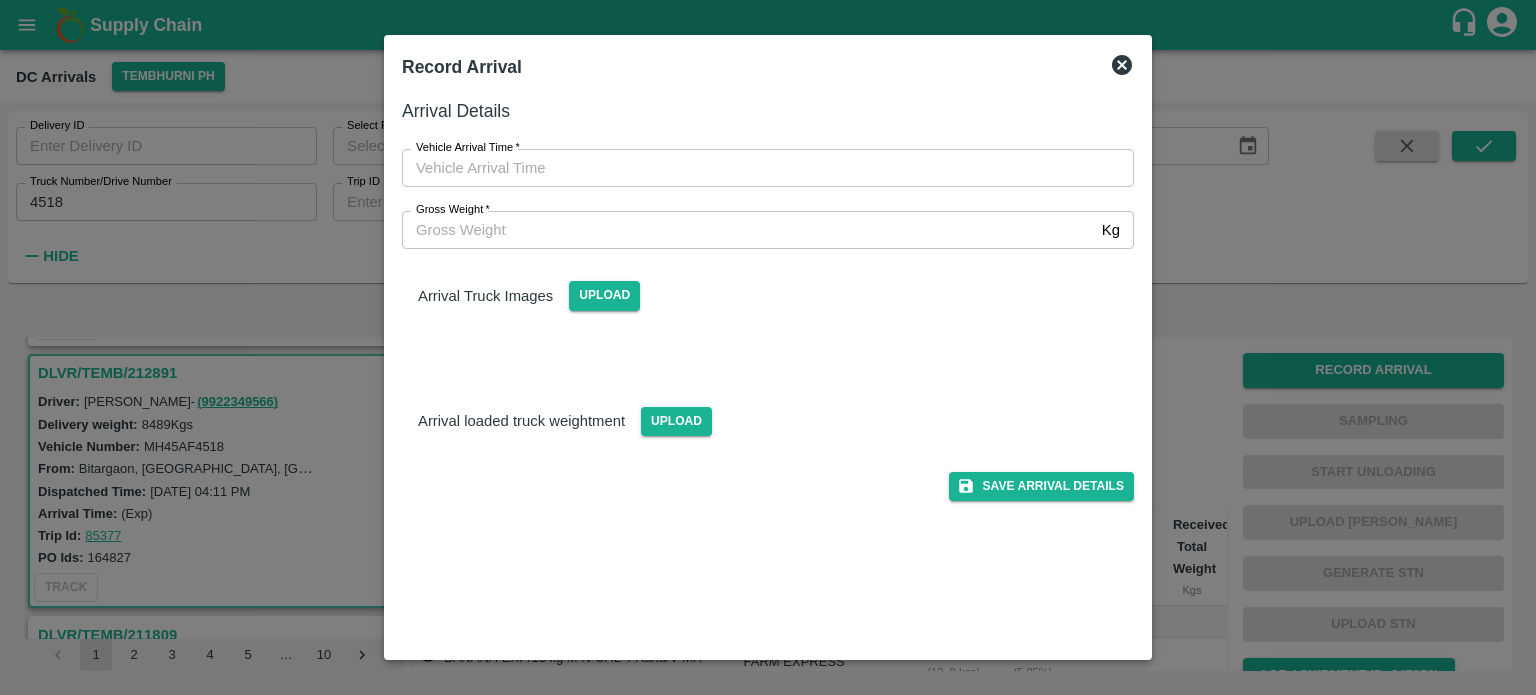 type on "DD/MM/YYYY hh:mm aa" 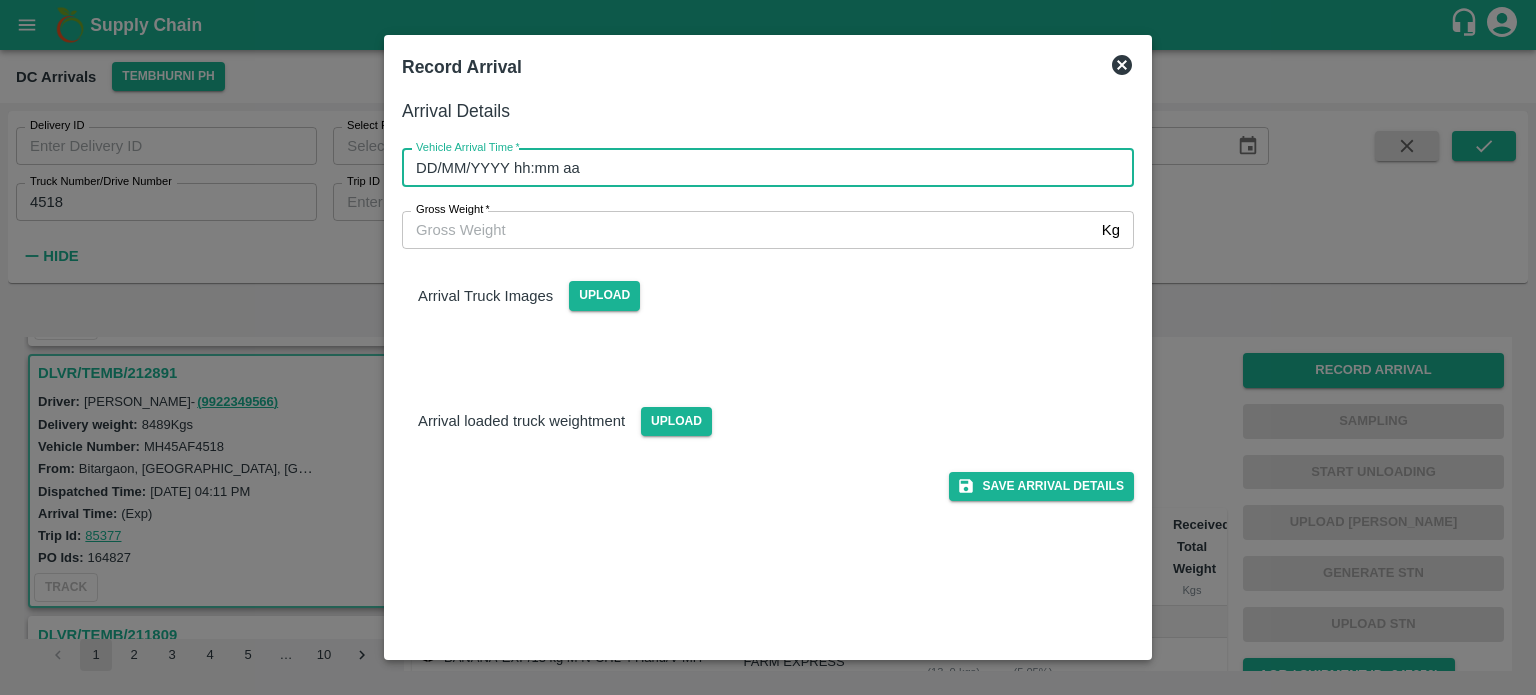 click on "DD/MM/YYYY hh:mm aa" at bounding box center (761, 168) 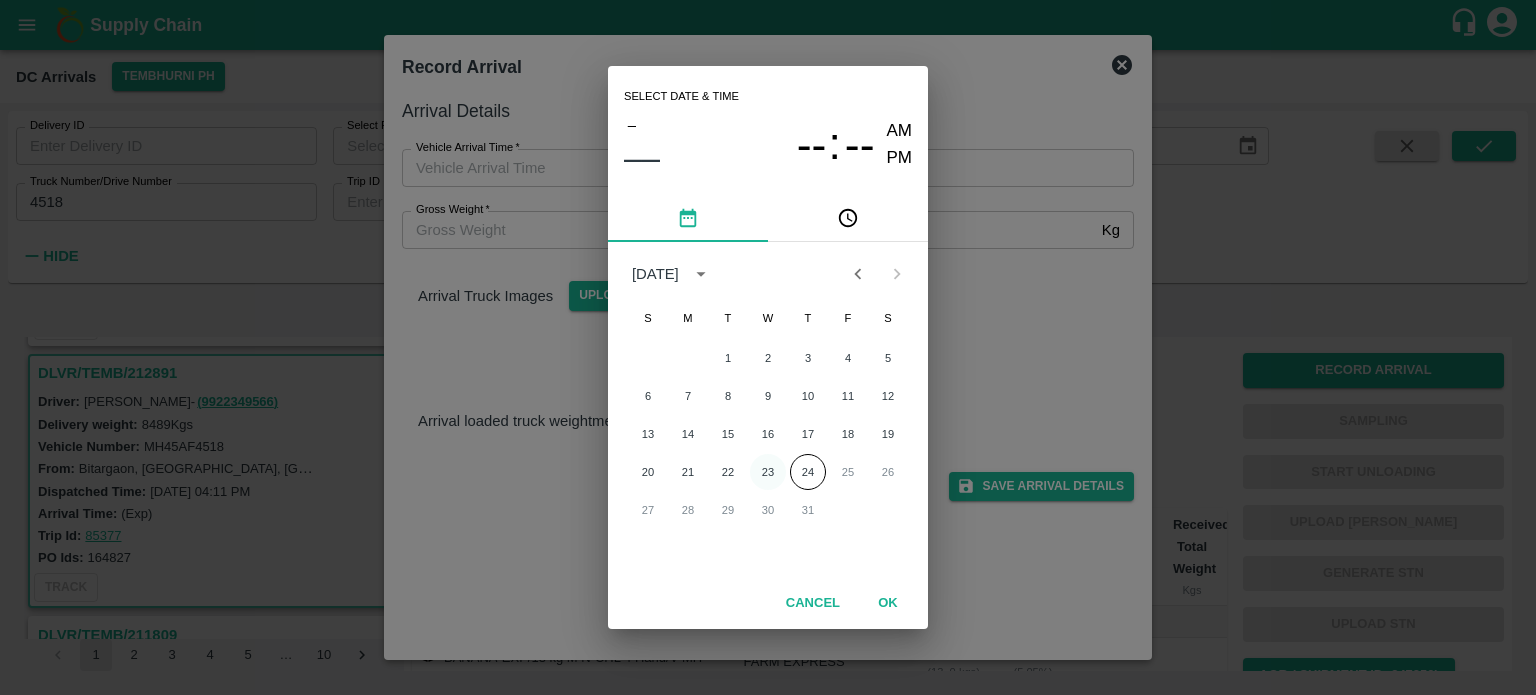 click on "23" at bounding box center [768, 472] 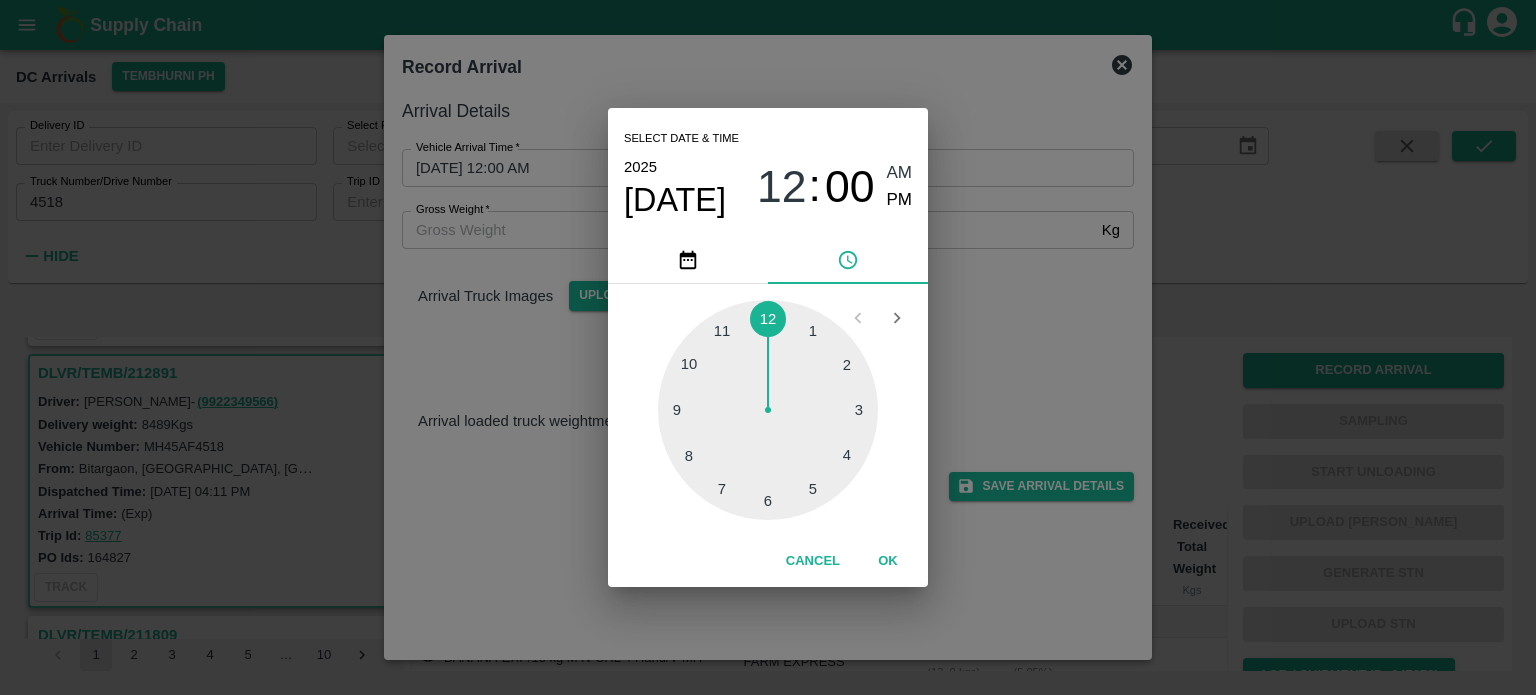 click at bounding box center [768, 410] 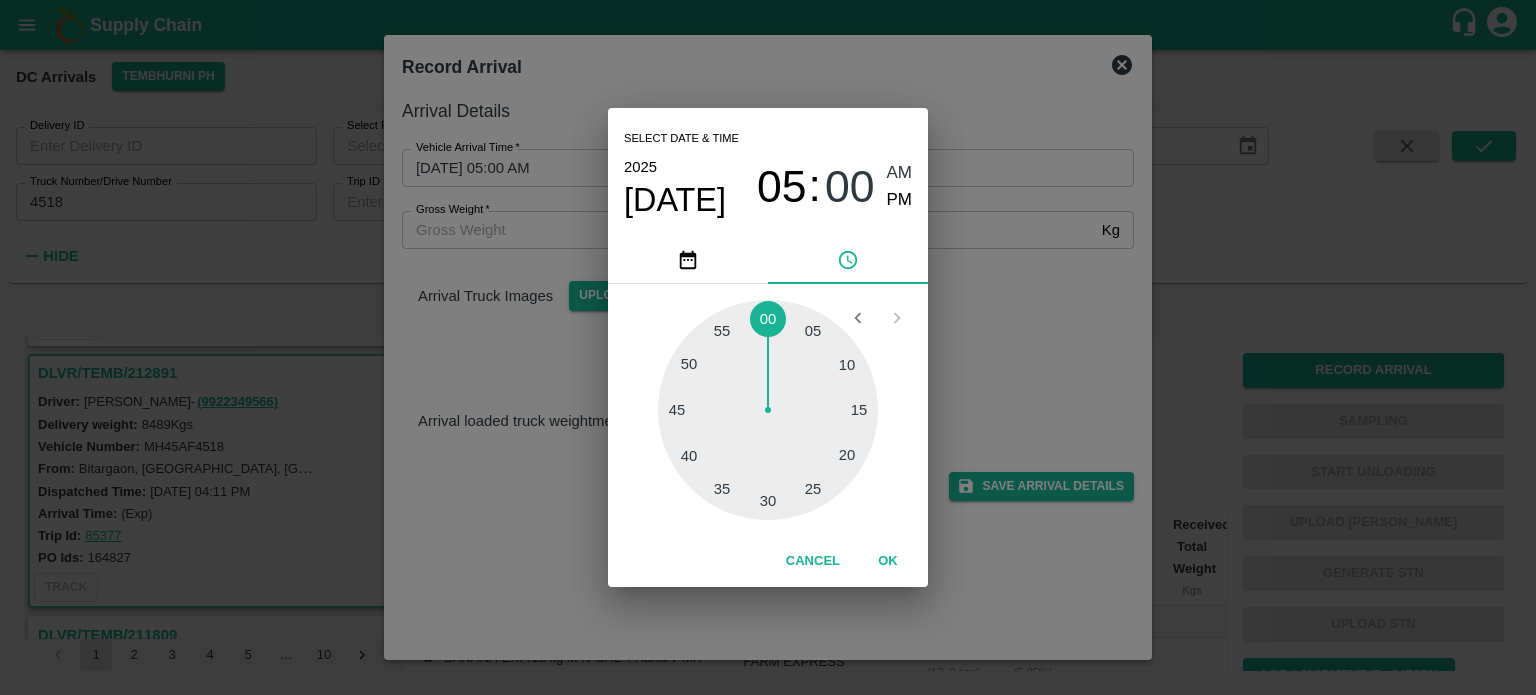 click at bounding box center [768, 410] 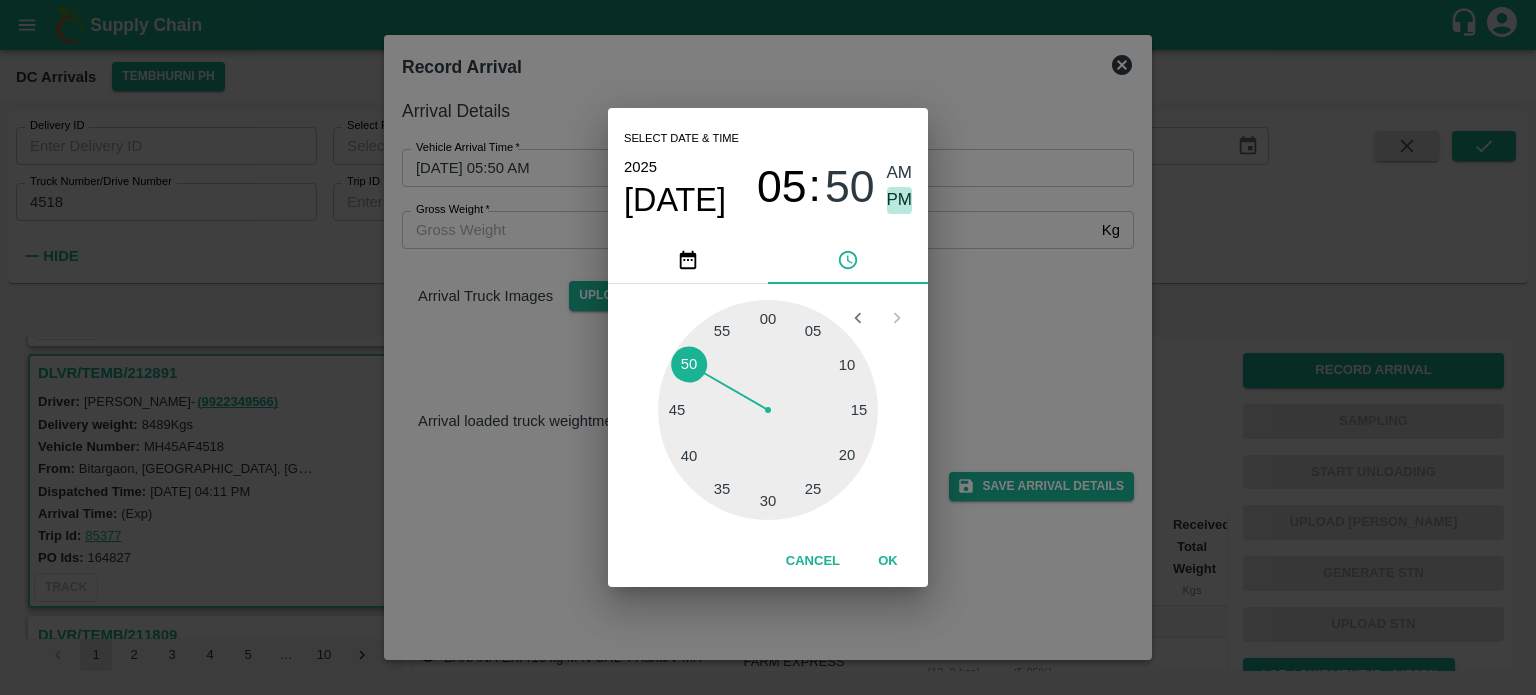click on "PM" at bounding box center [900, 200] 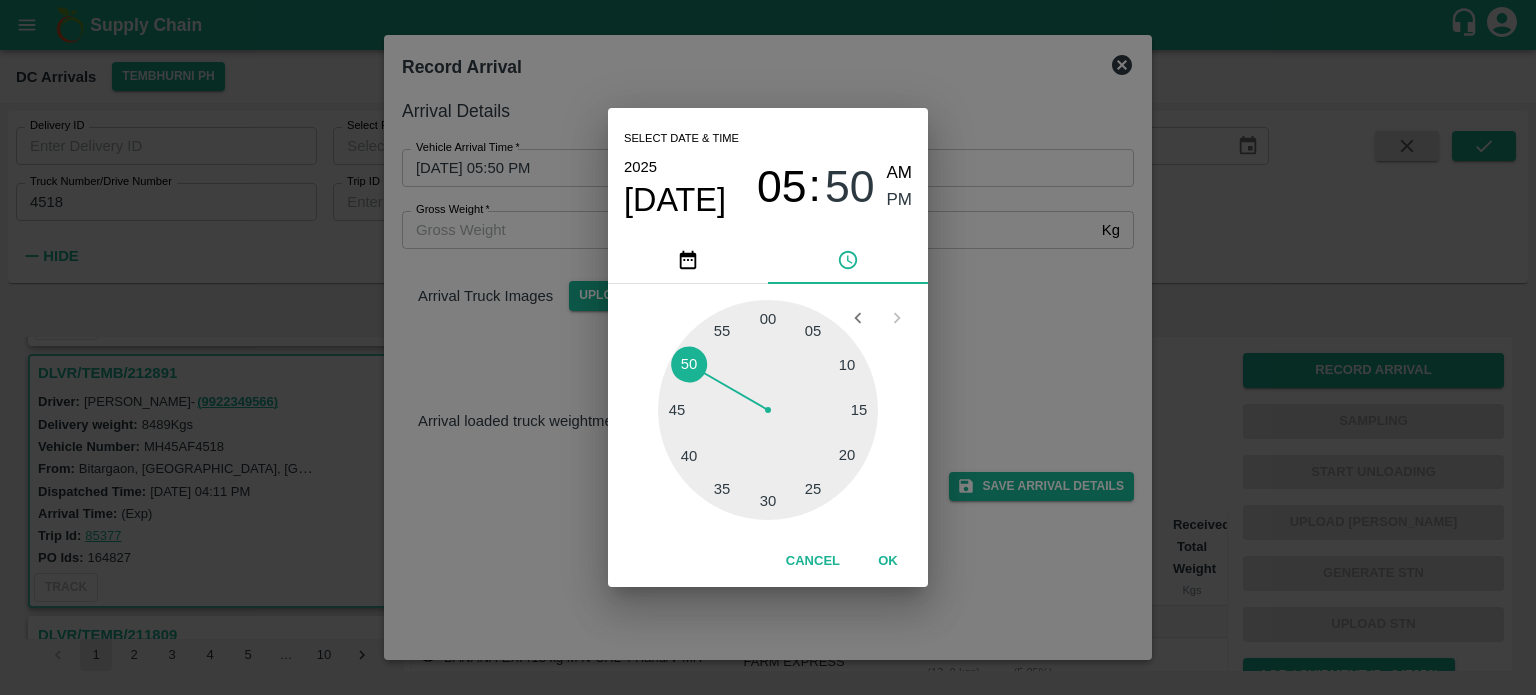 click on "Select date & time [DATE] 05 : 50 AM PM 05 10 15 20 25 30 35 40 45 50 55 00 Cancel OK" at bounding box center (768, 347) 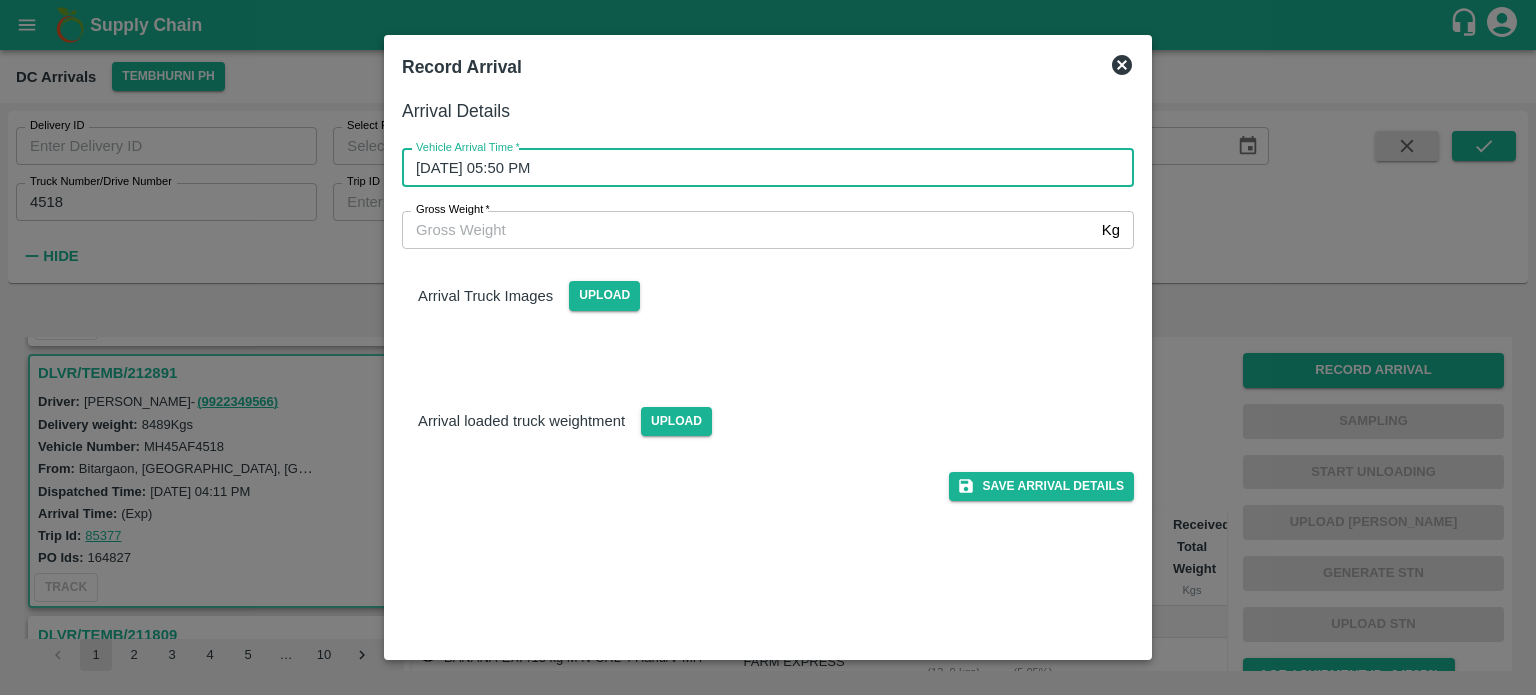 click on "Gross Weight   *" at bounding box center [748, 230] 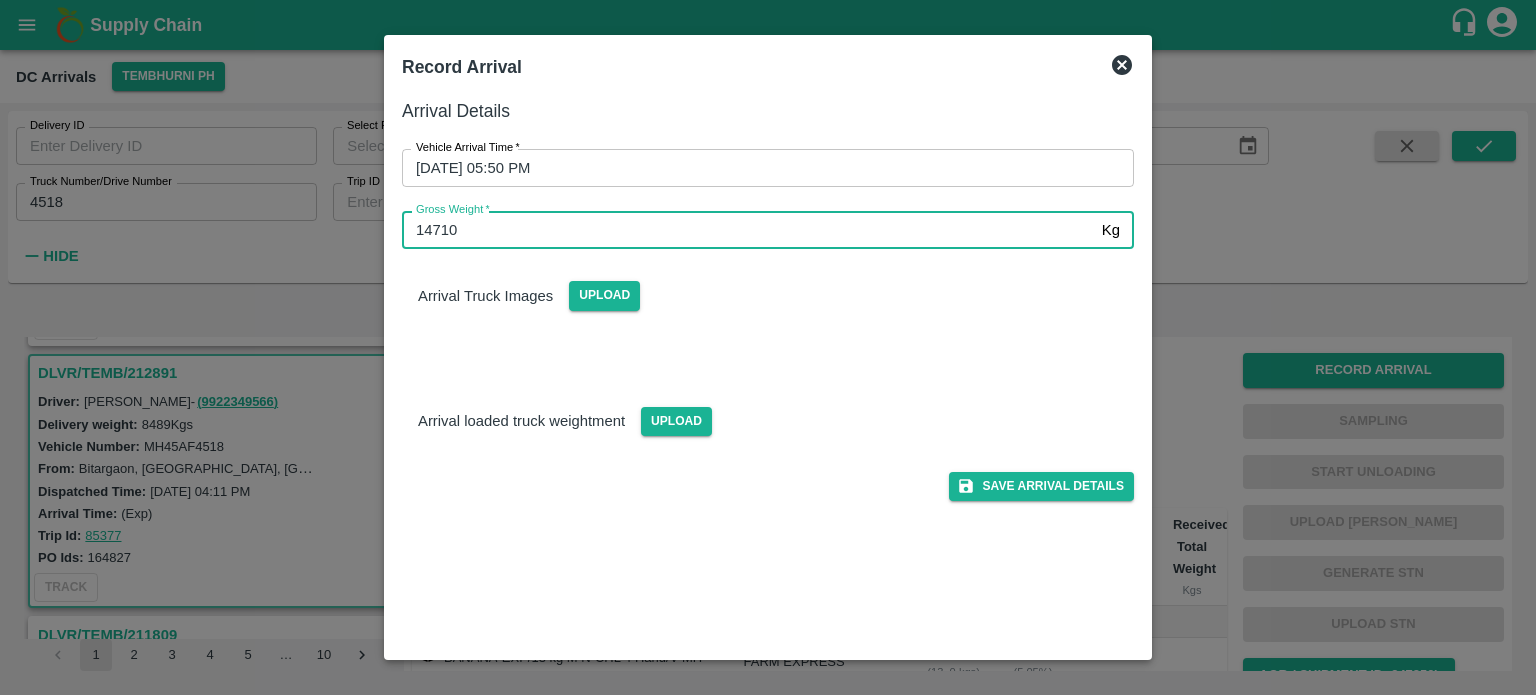 type on "14710" 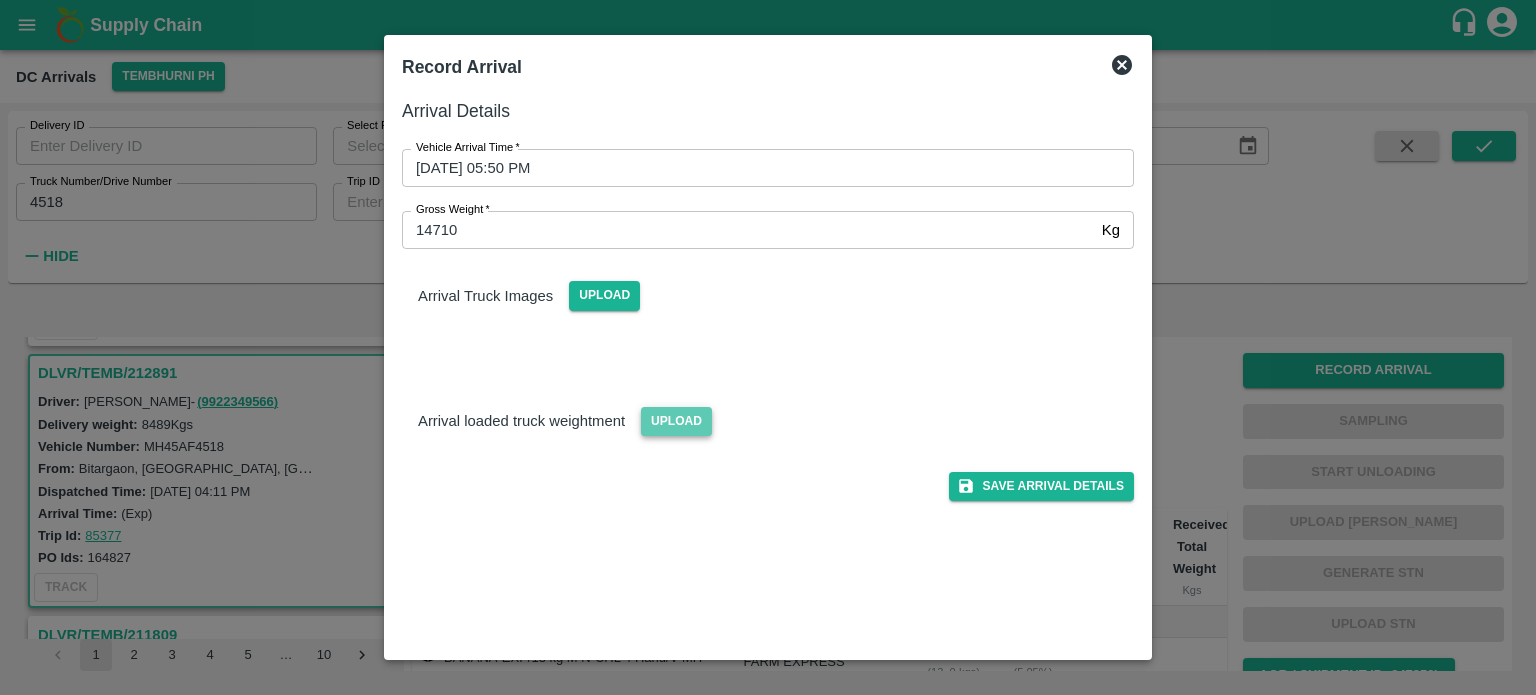 click on "Upload" at bounding box center (676, 421) 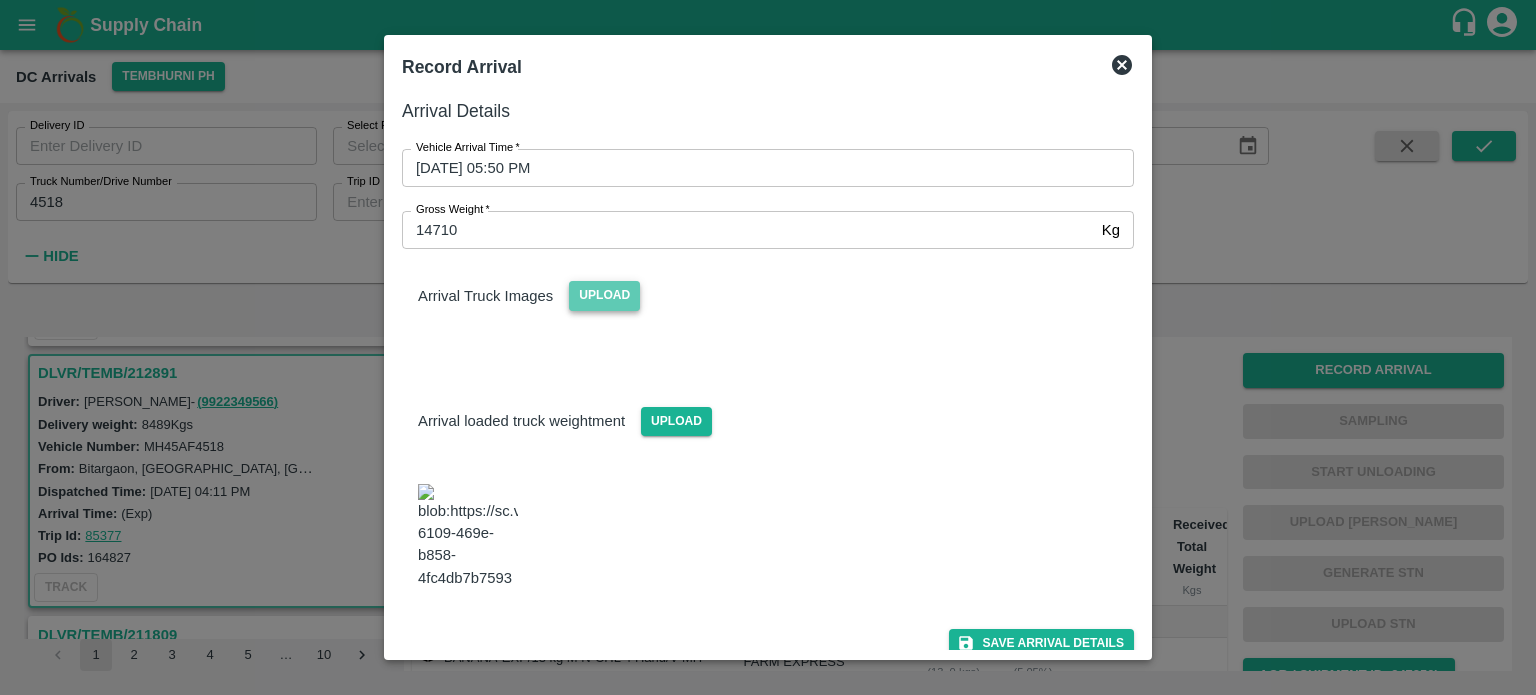 click on "Upload" at bounding box center (604, 295) 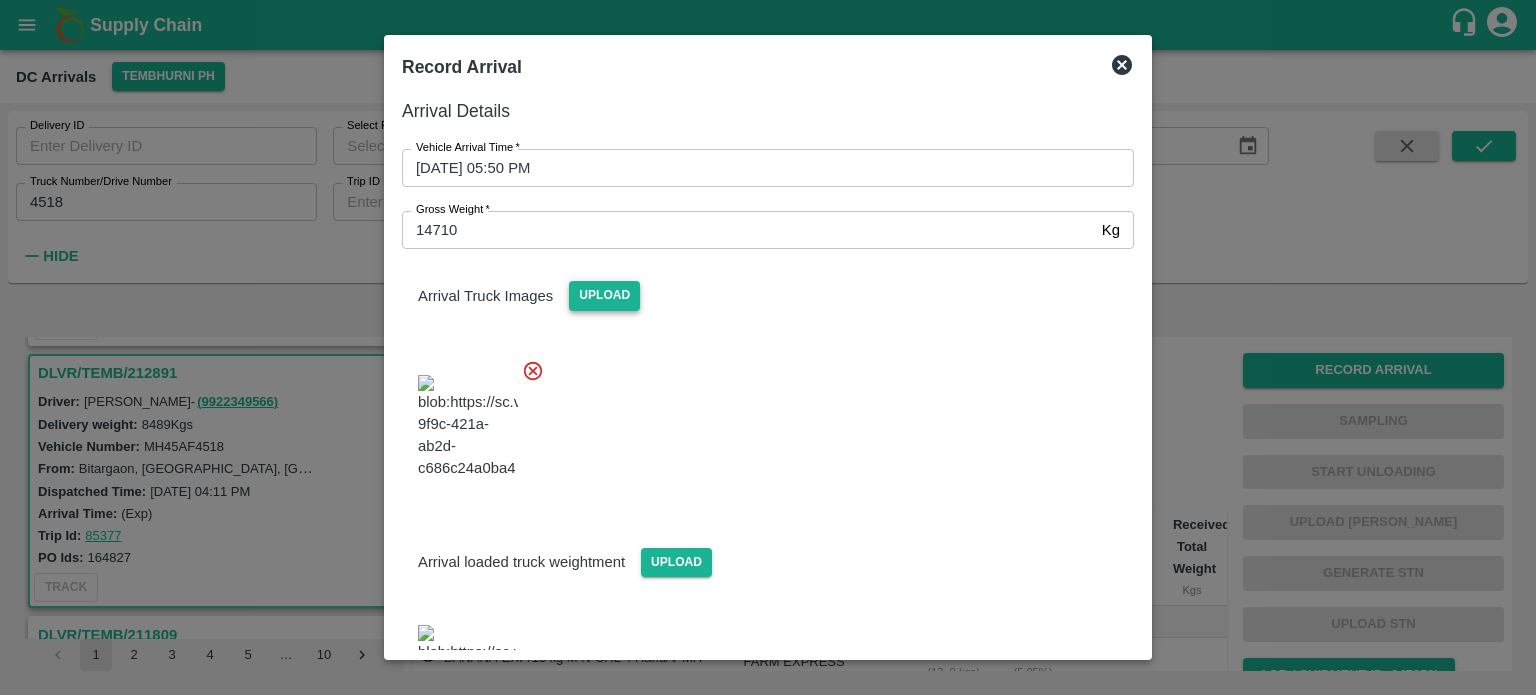 click at bounding box center (760, 421) 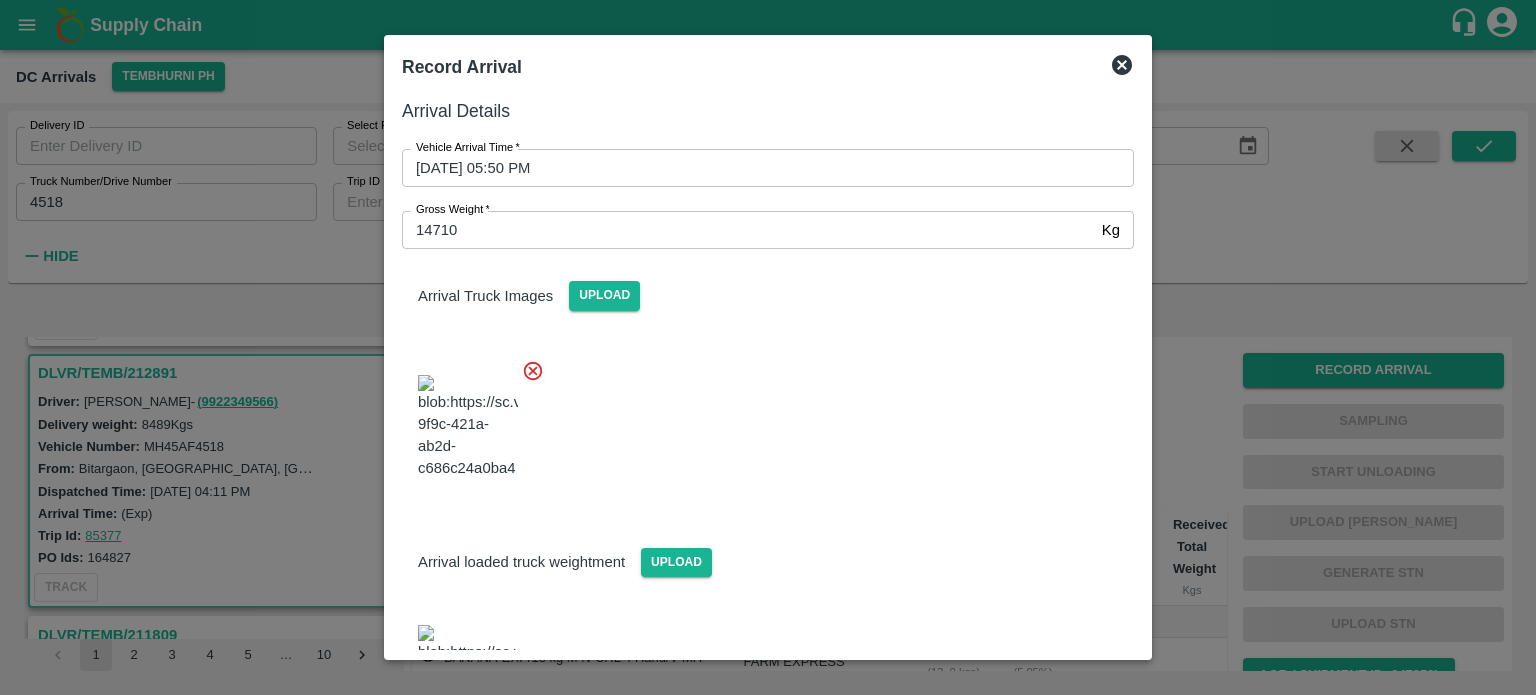 scroll, scrollTop: 218, scrollLeft: 0, axis: vertical 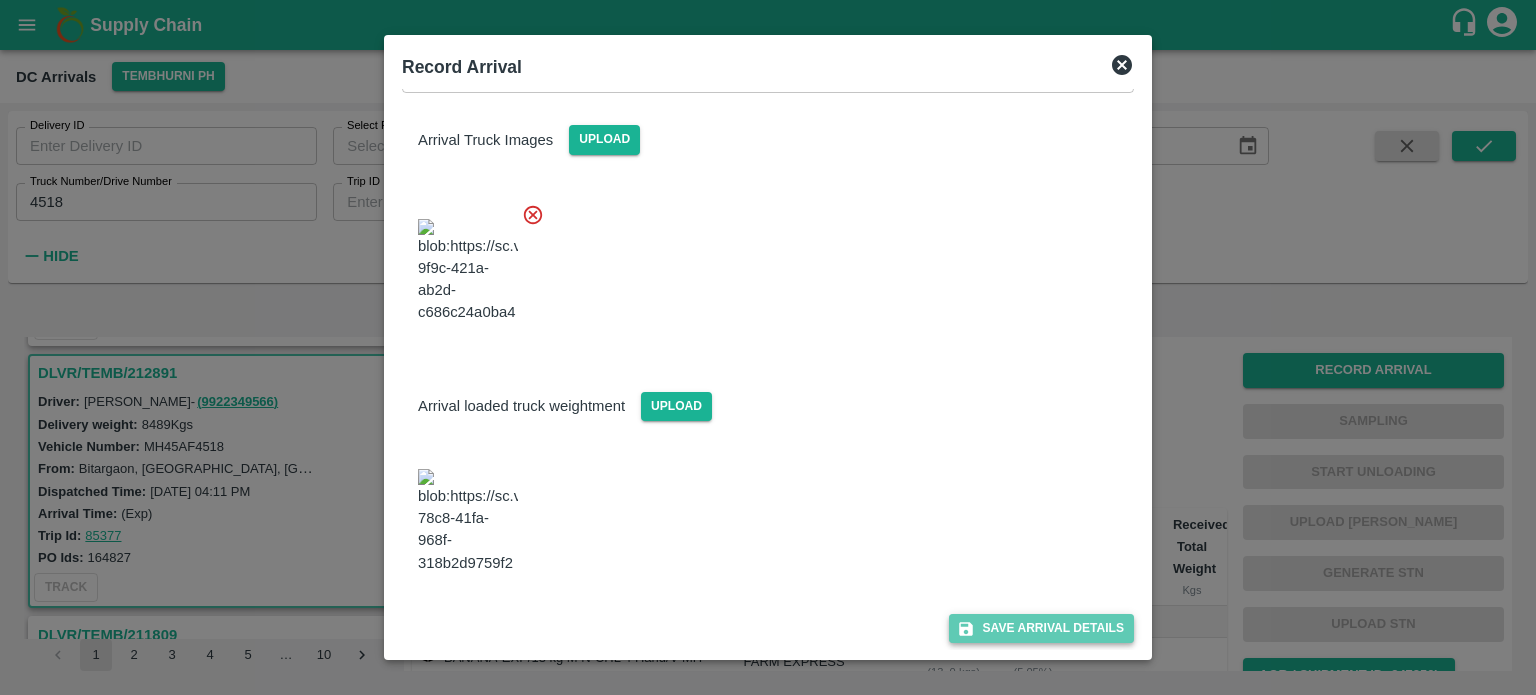 click on "Save Arrival Details" at bounding box center [1041, 628] 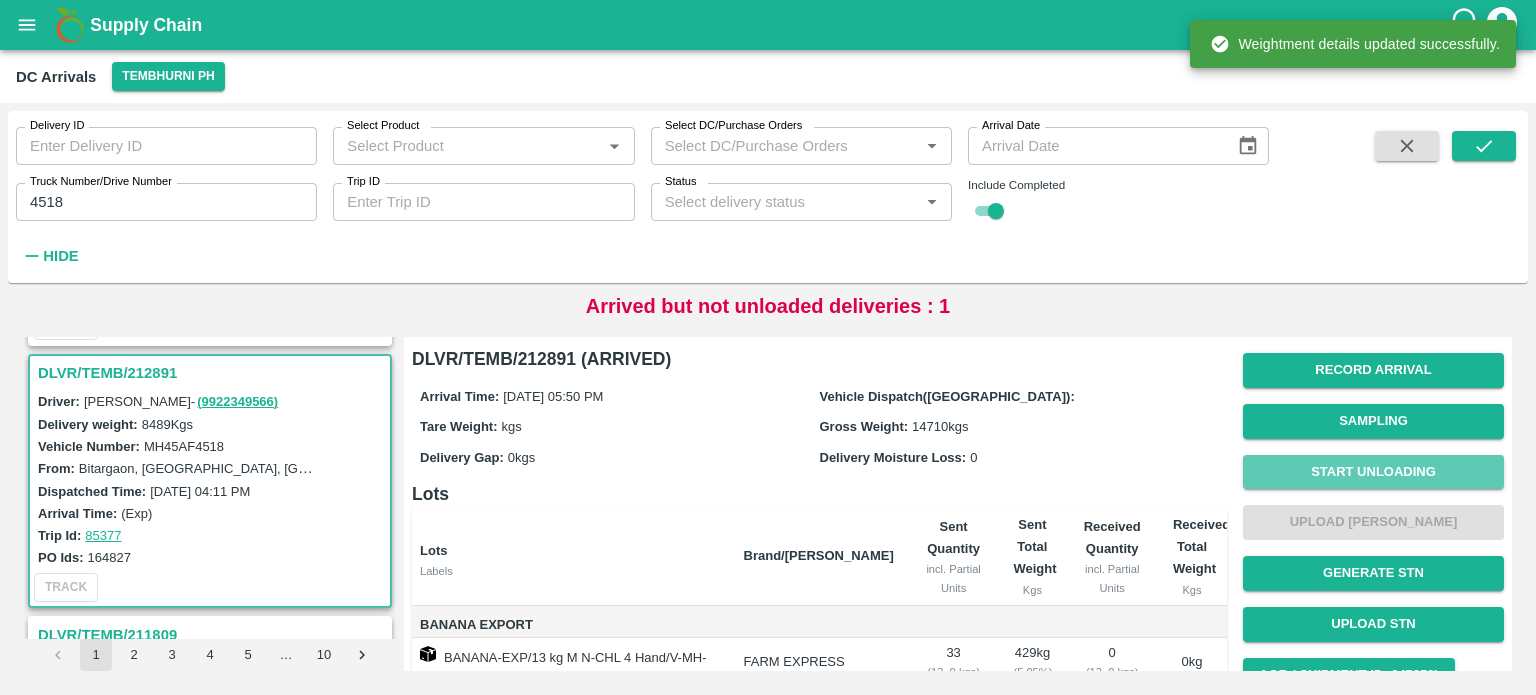 click on "Start Unloading" at bounding box center (1373, 472) 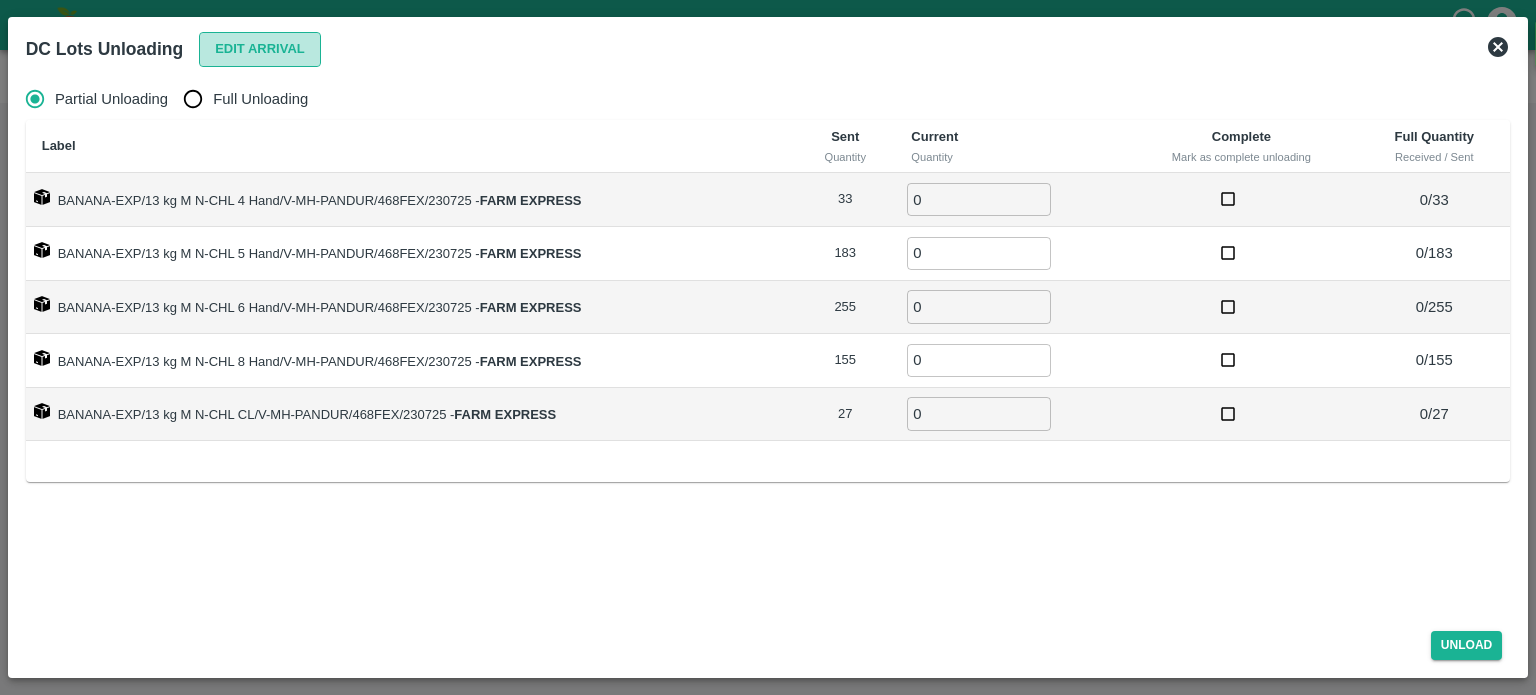 click on "Edit Arrival" at bounding box center (260, 49) 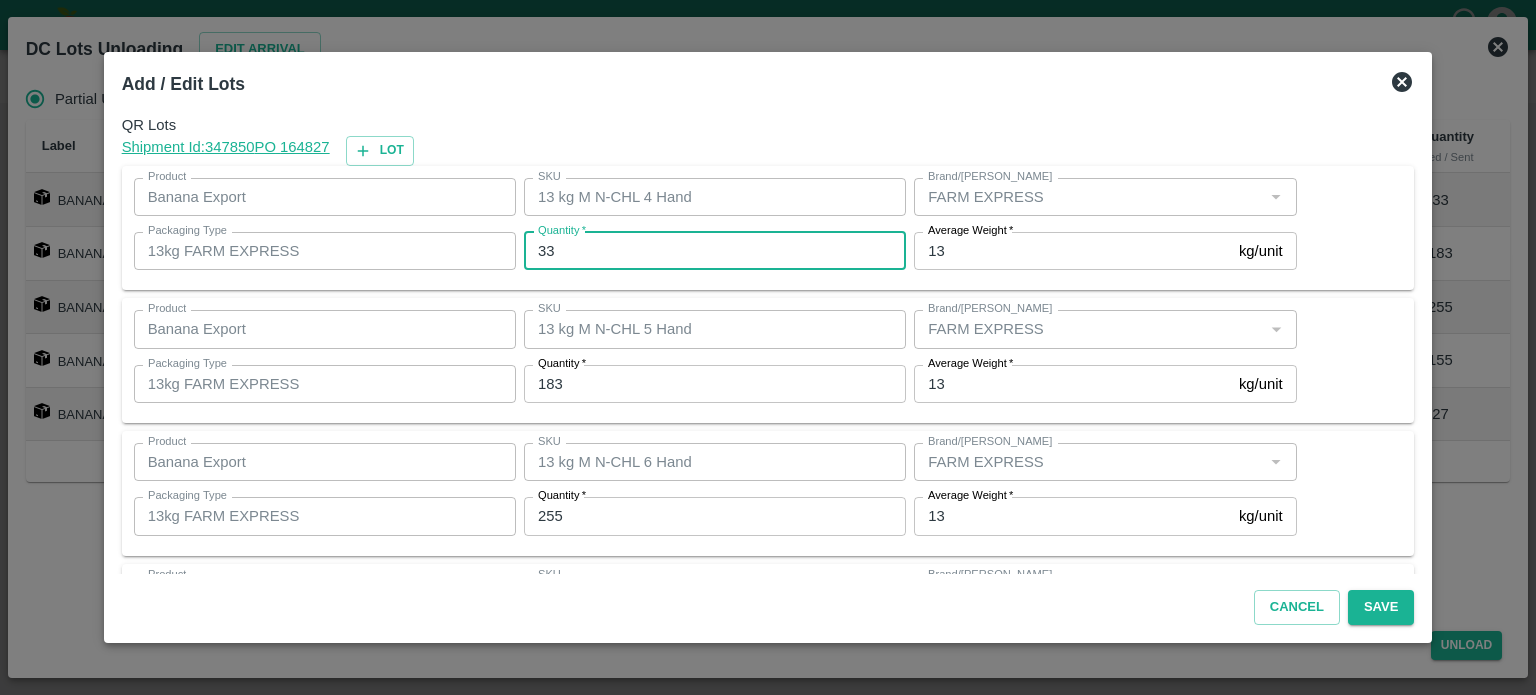 click on "33" at bounding box center [715, 251] 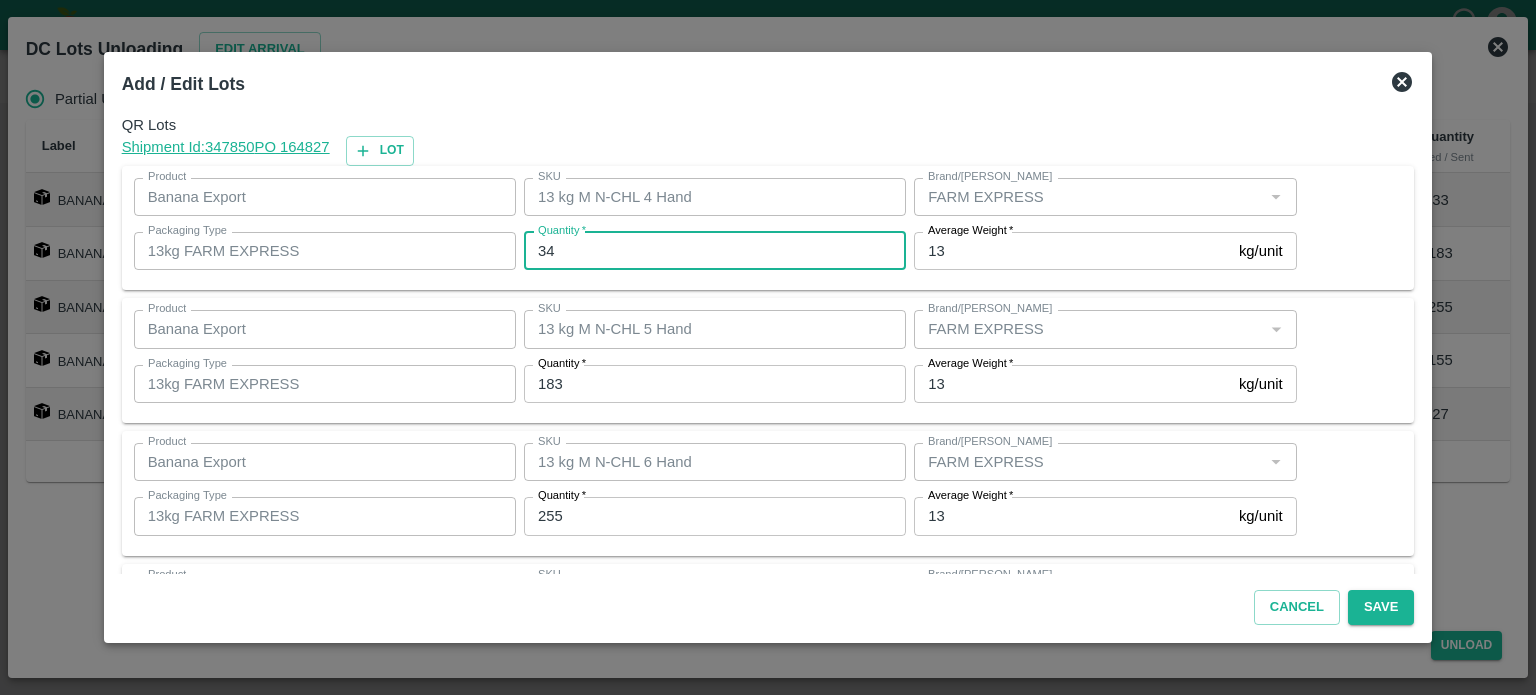 type on "34" 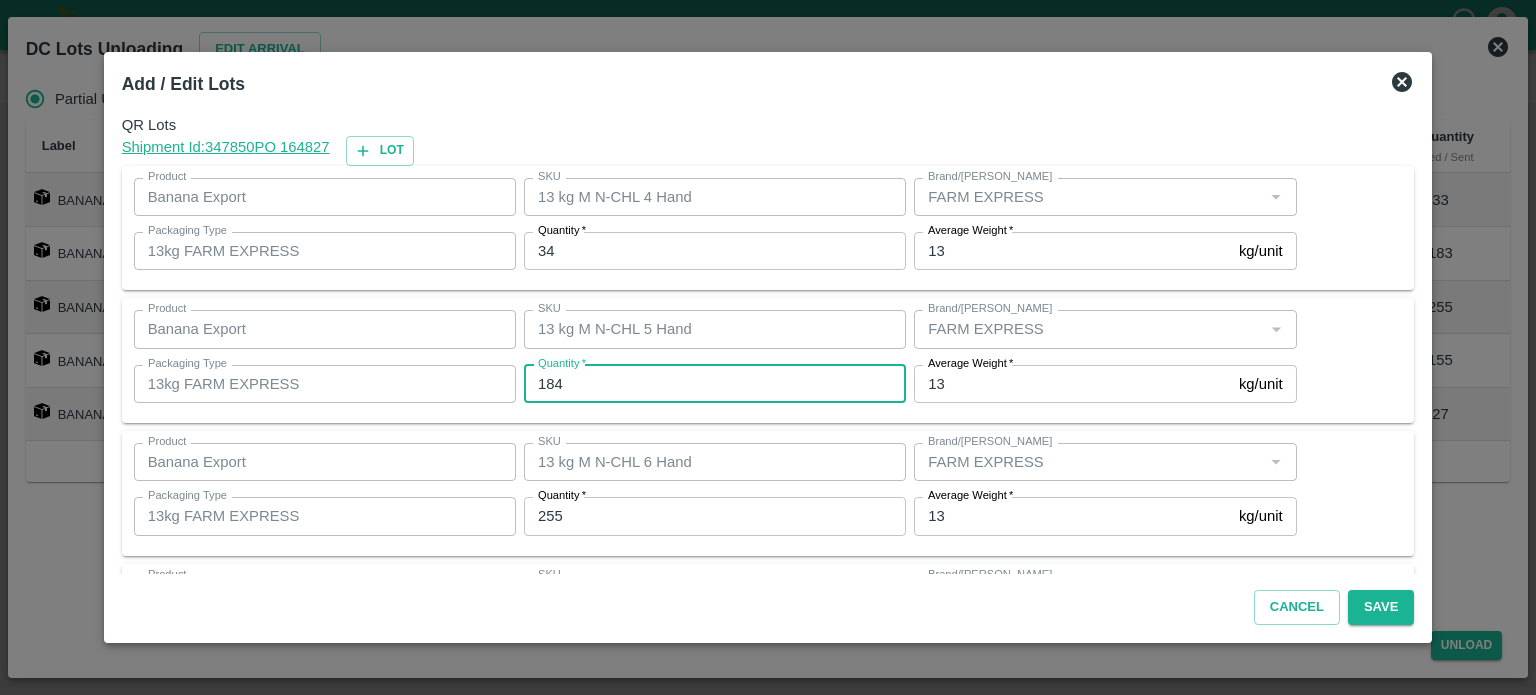 type on "184" 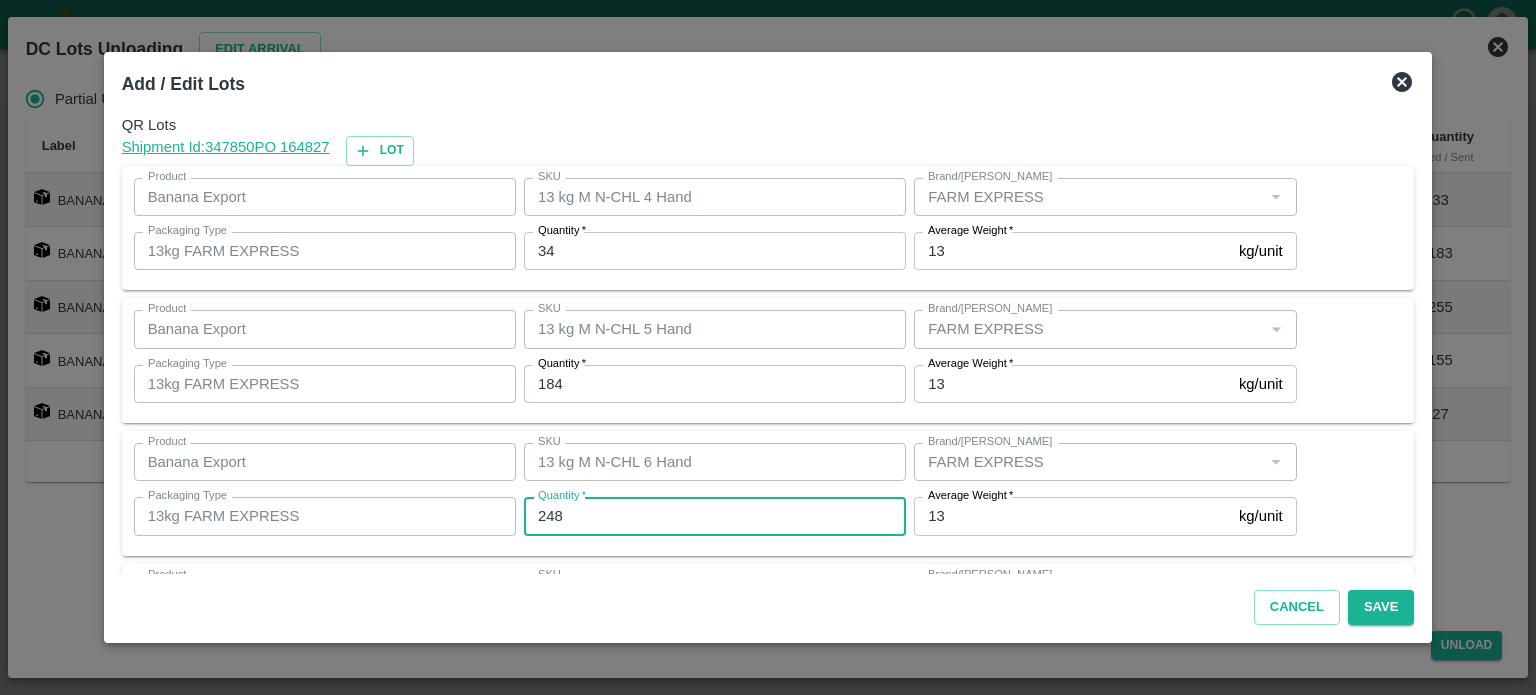 type on "248" 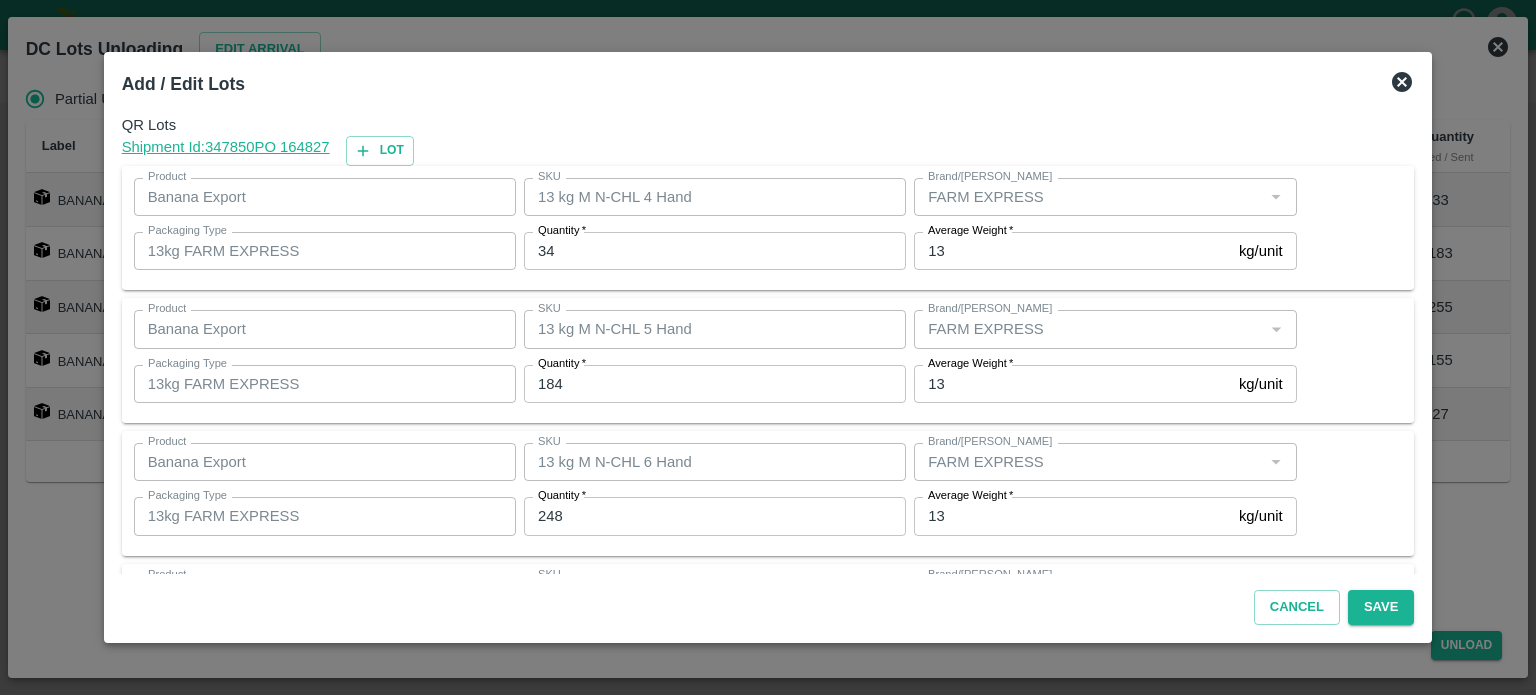 scroll, scrollTop: 262, scrollLeft: 0, axis: vertical 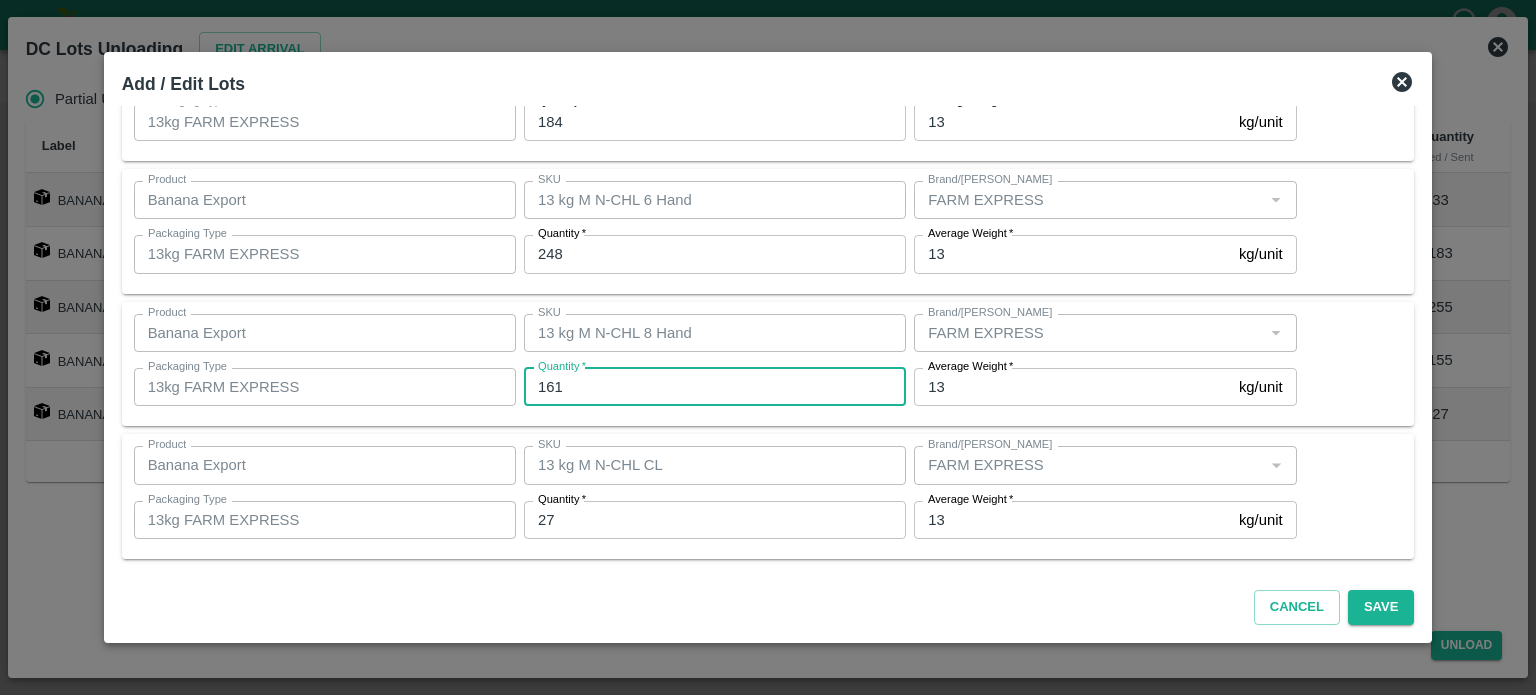 type on "161" 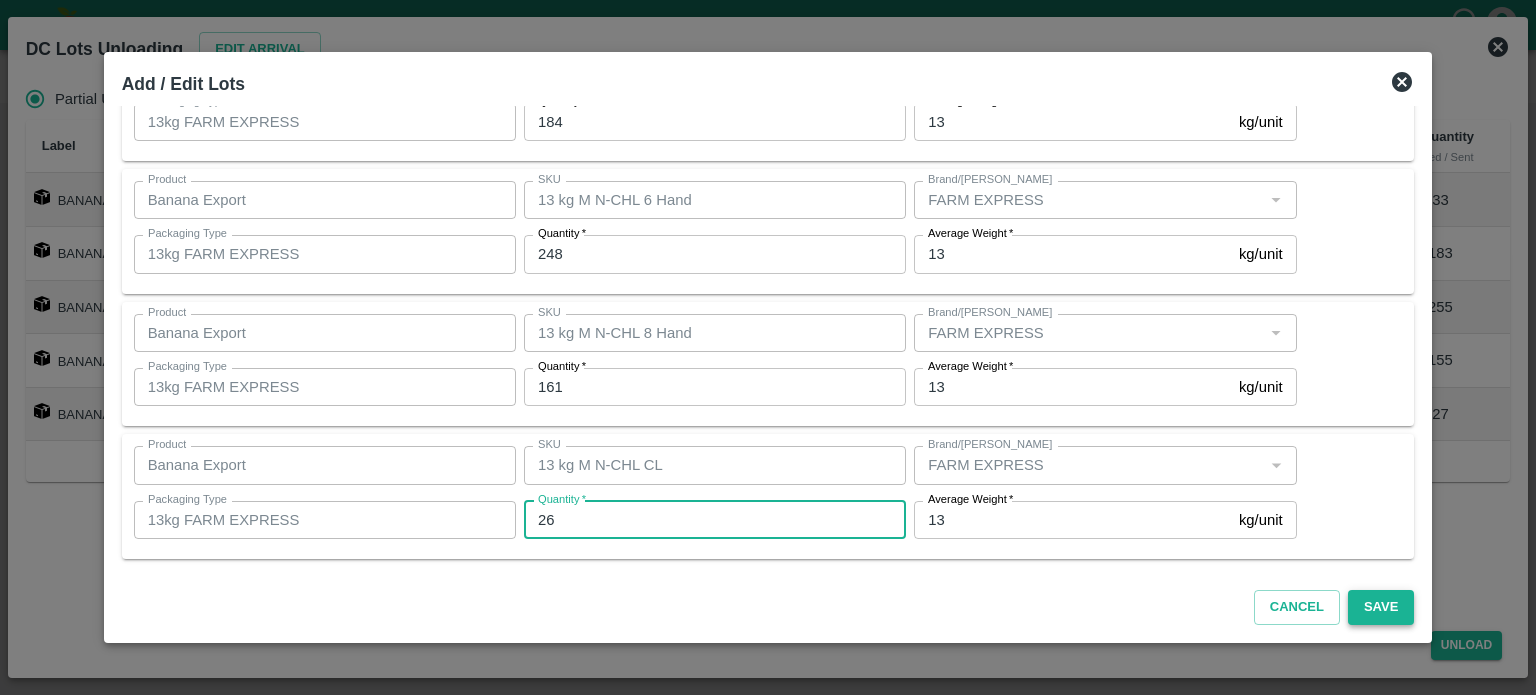 type on "26" 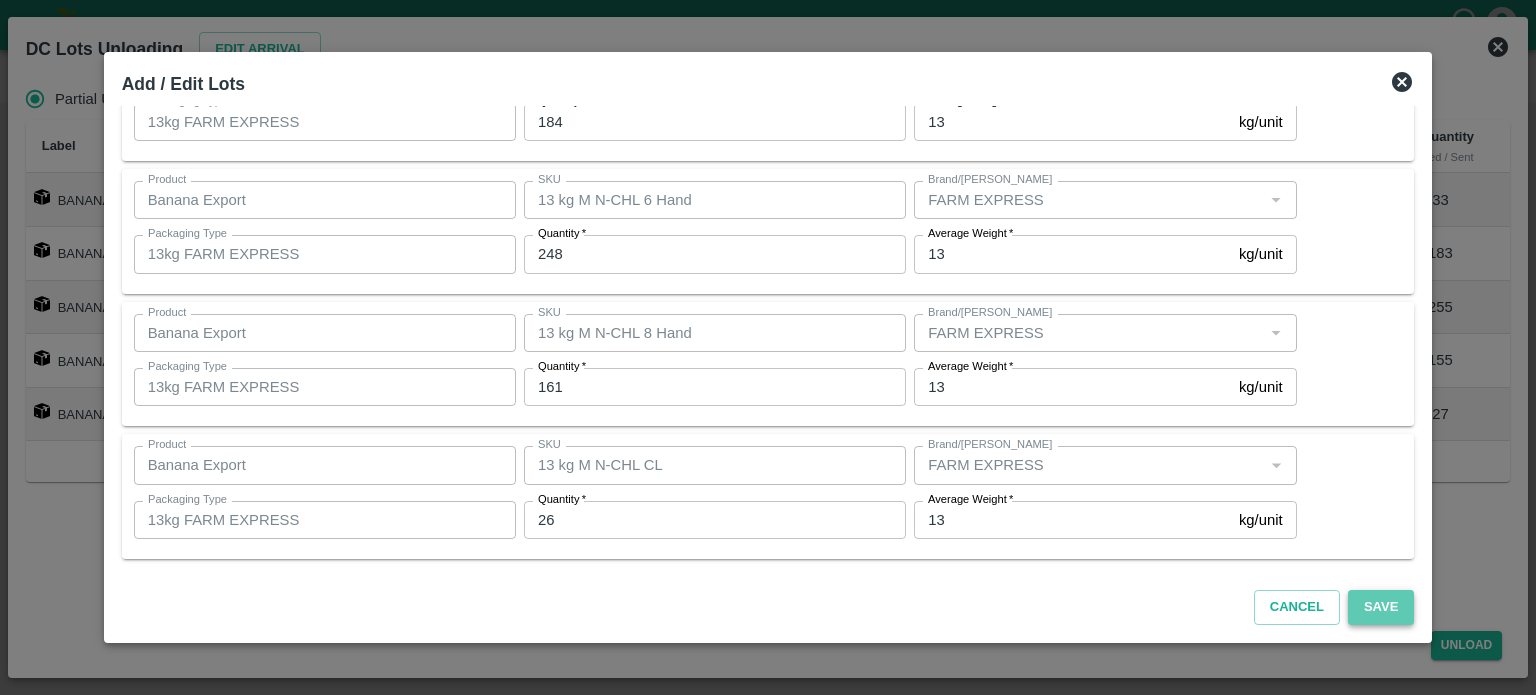 click on "Save" at bounding box center (1381, 607) 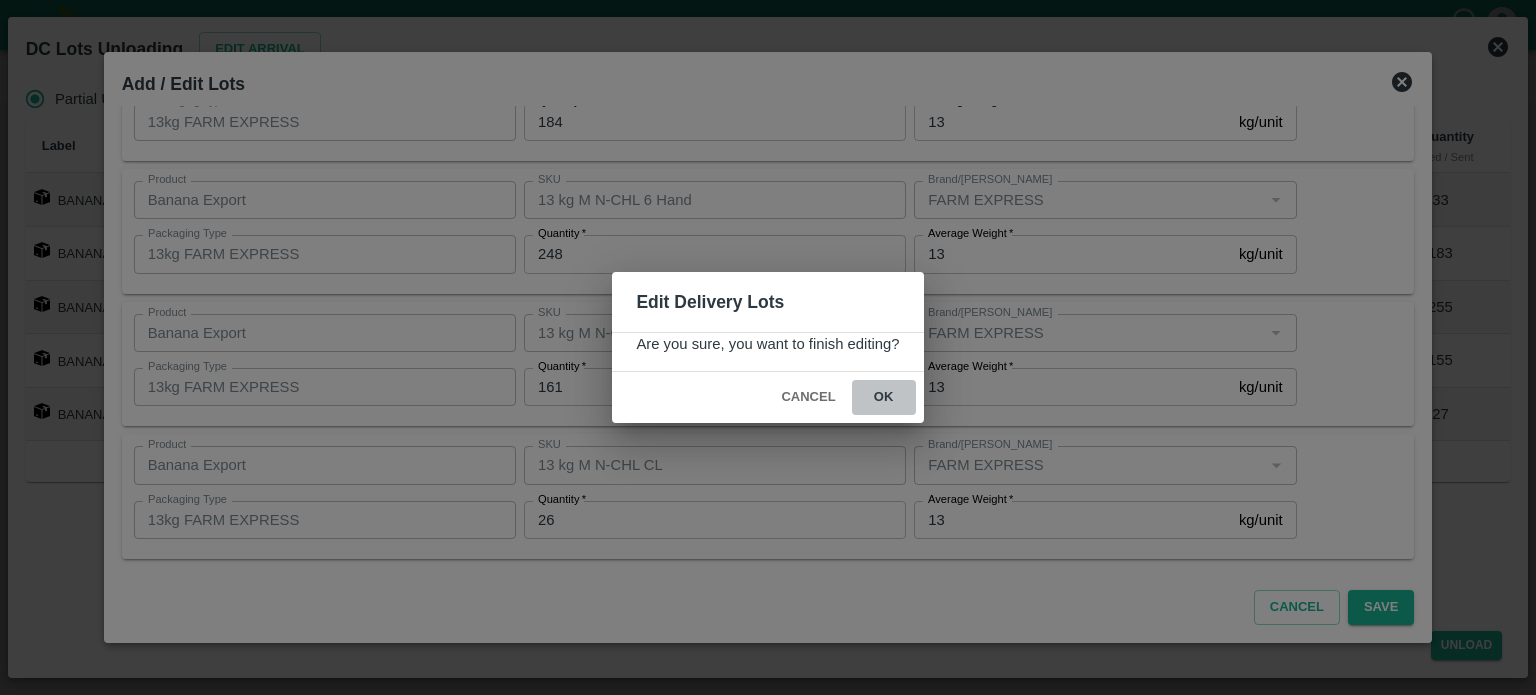click on "ok" at bounding box center (884, 397) 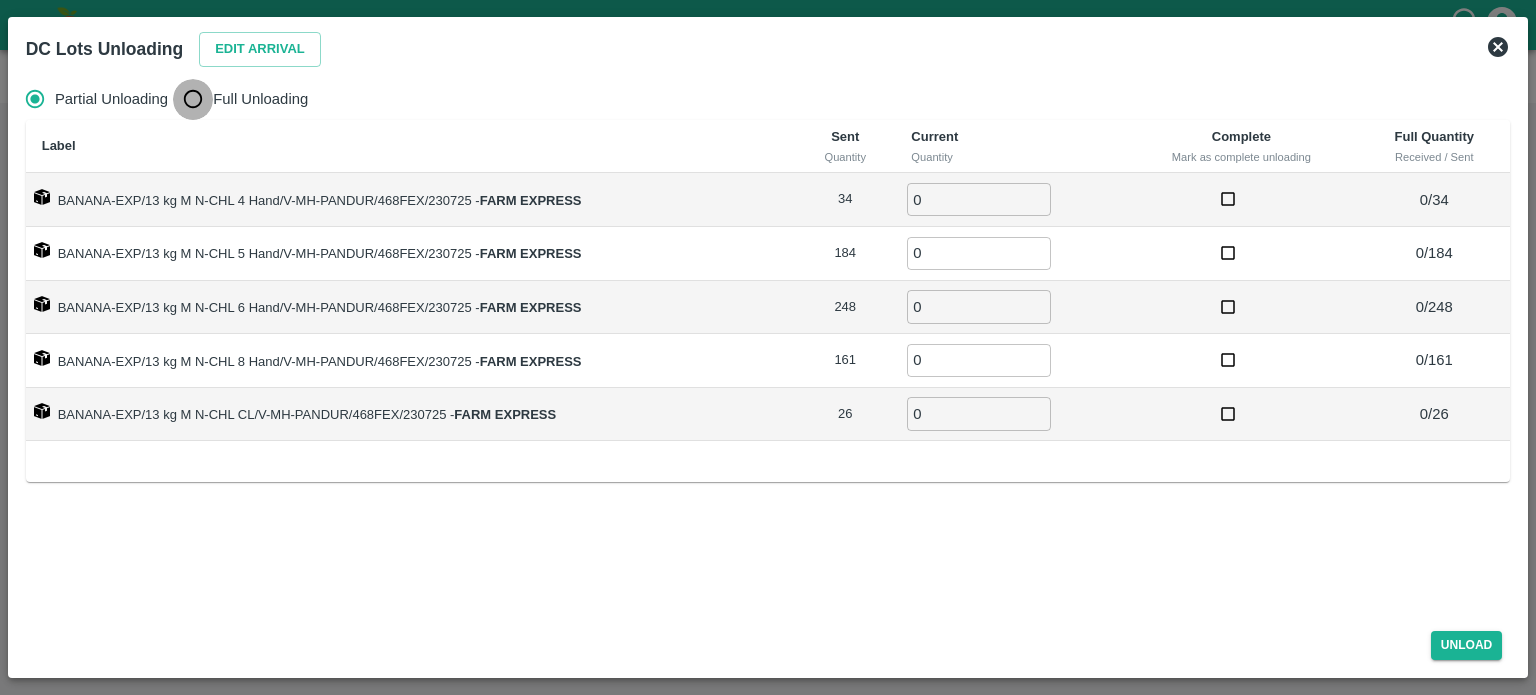 click on "Full Unloading" at bounding box center (193, 99) 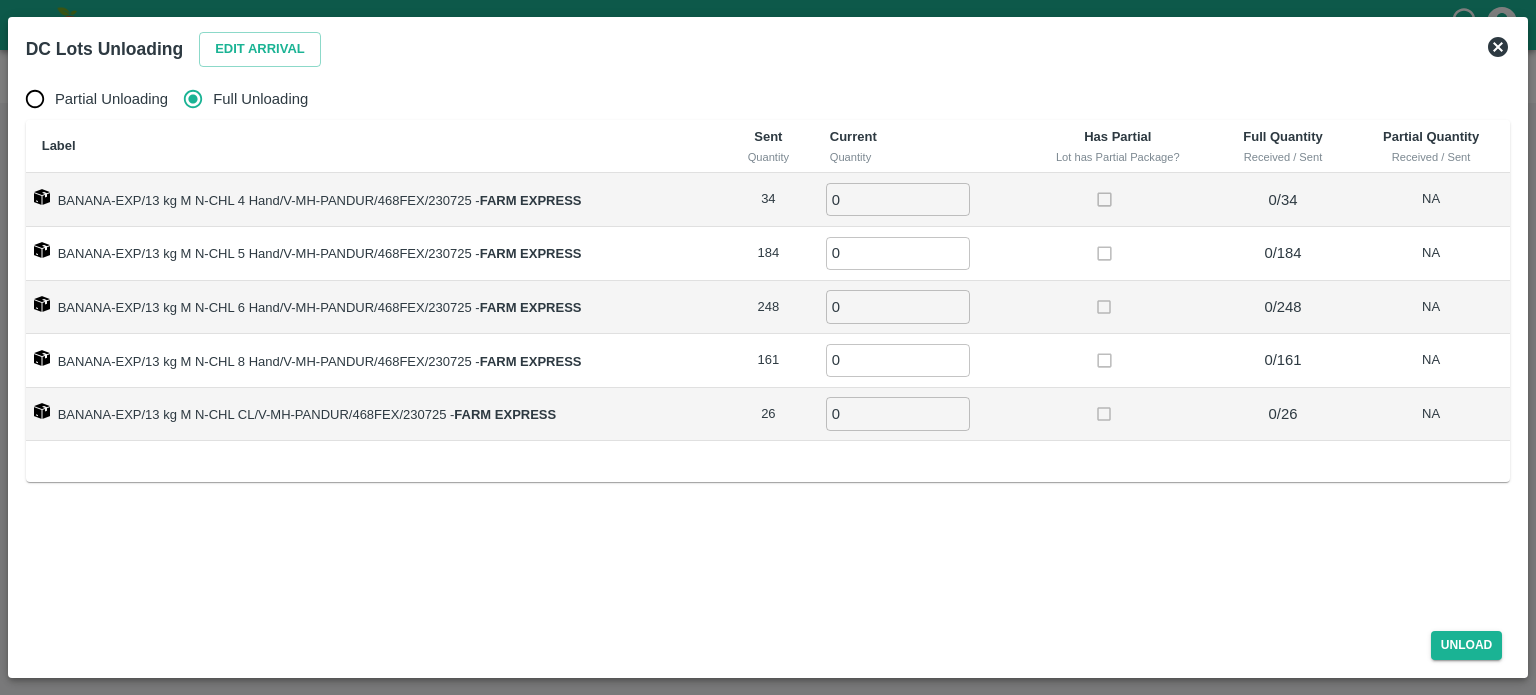 click on "0" at bounding box center [898, 199] 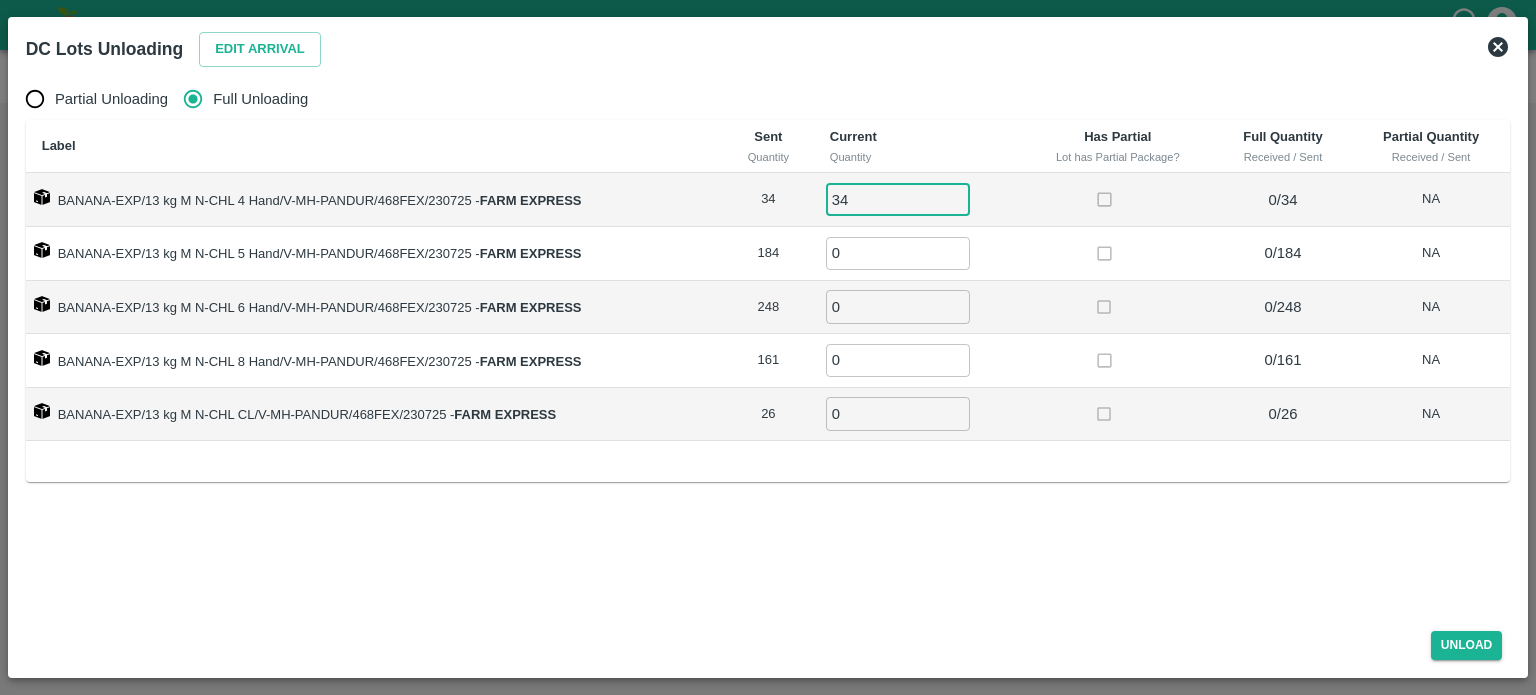 type on "34" 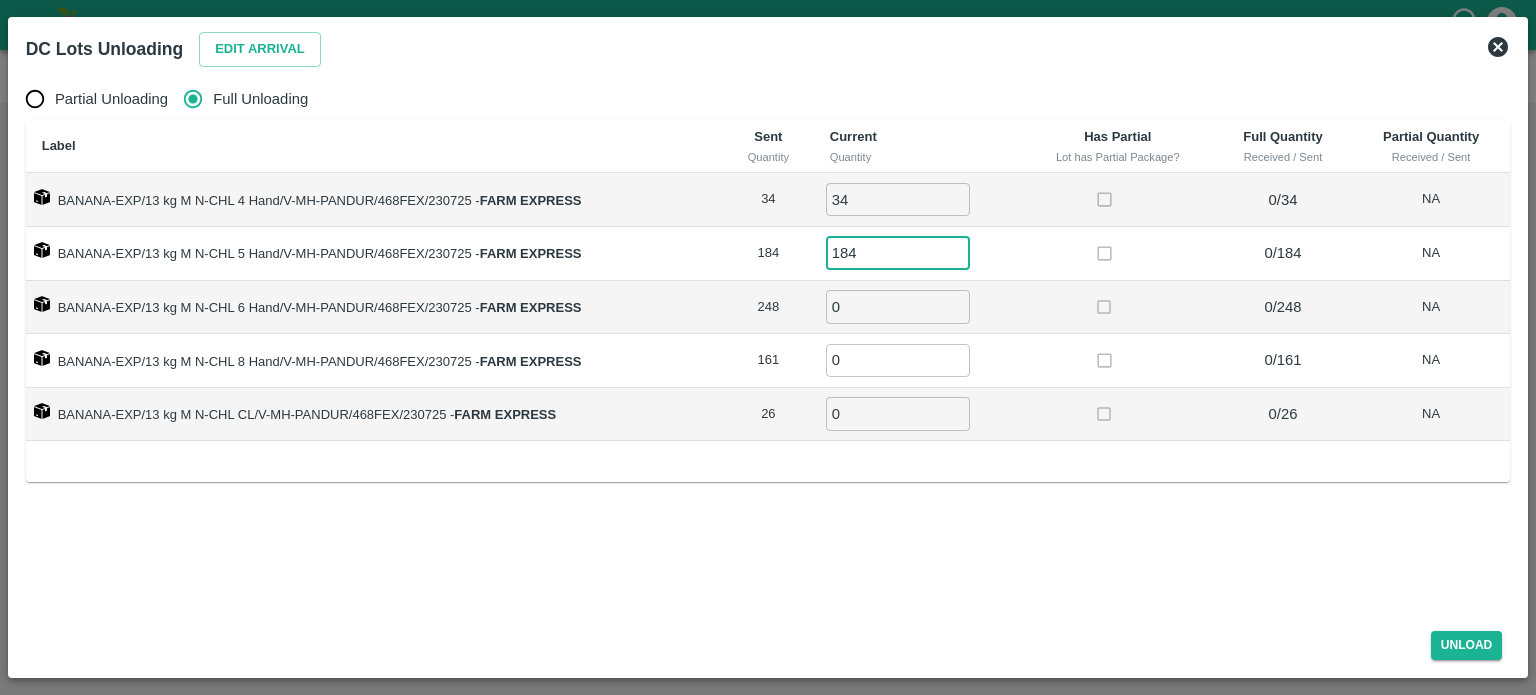 type on "184" 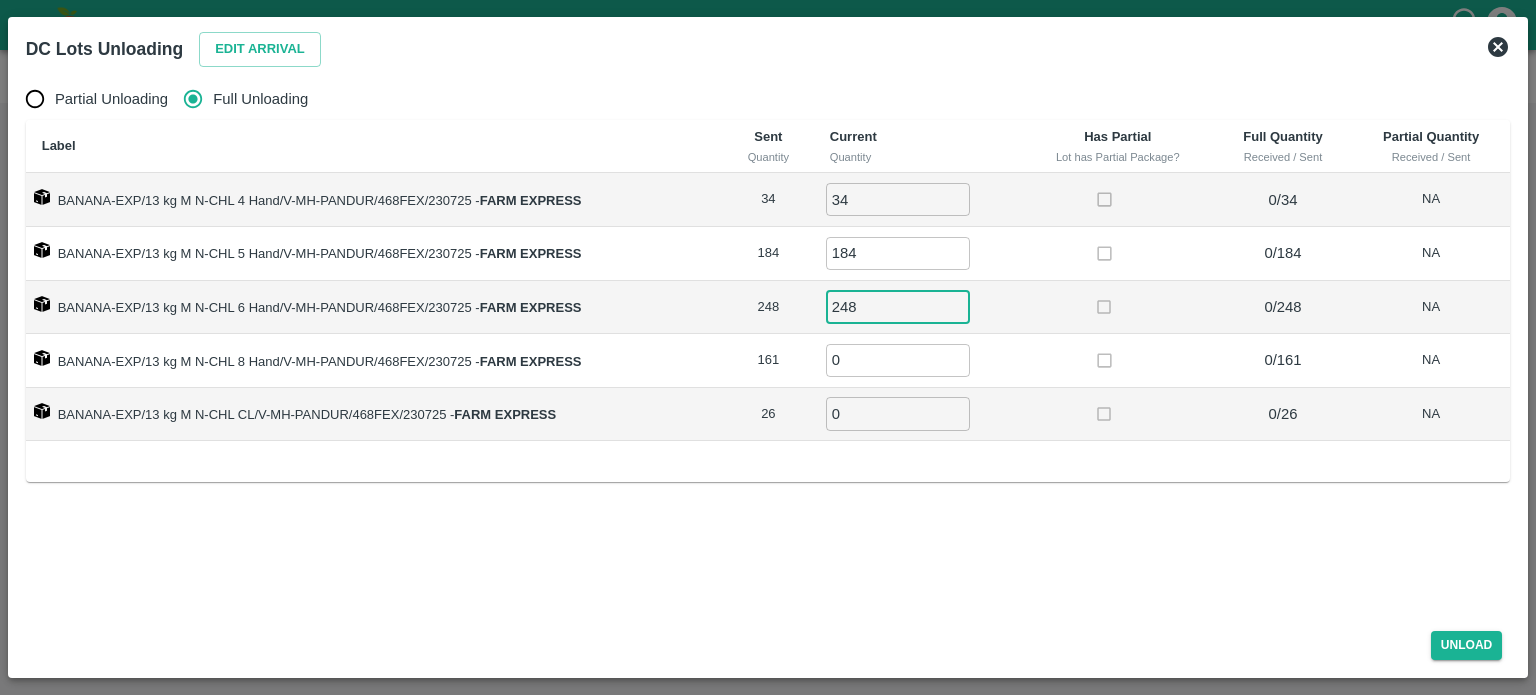 type on "248" 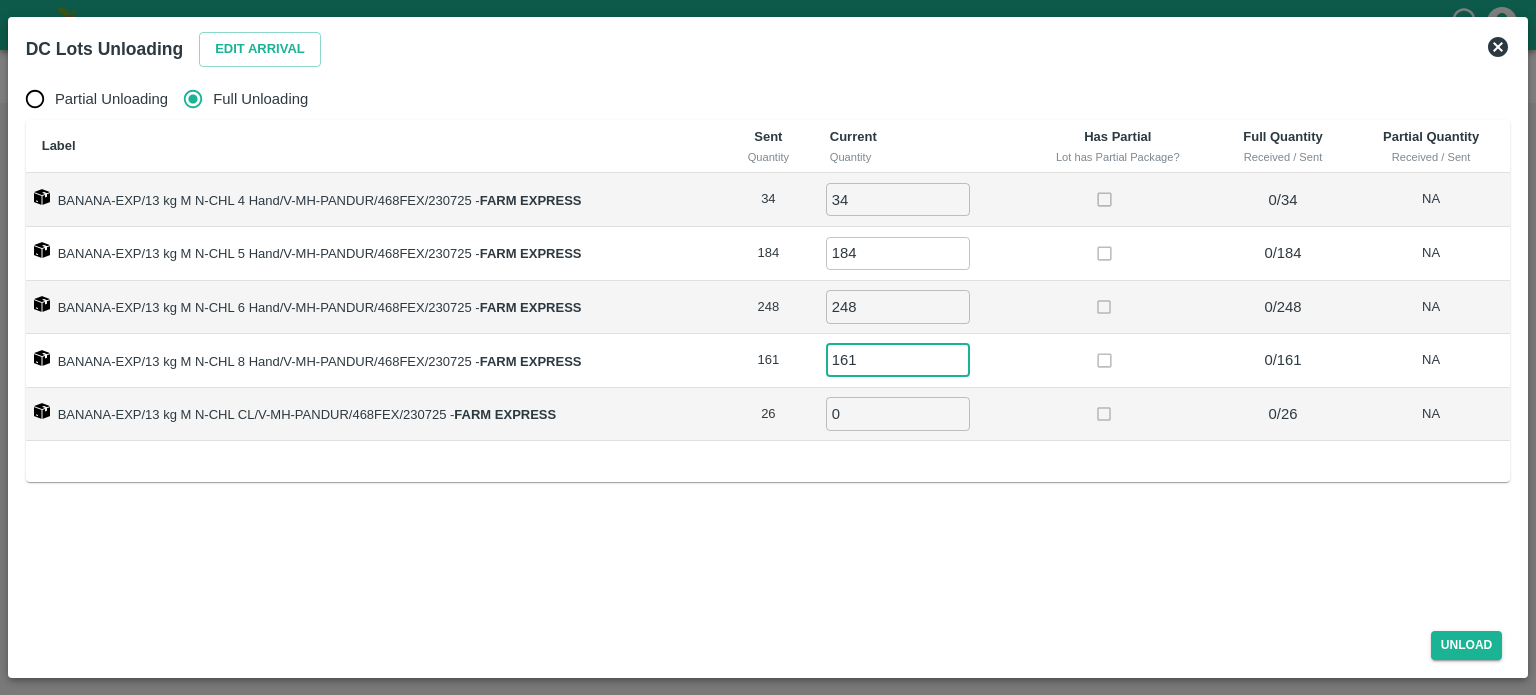 type on "161" 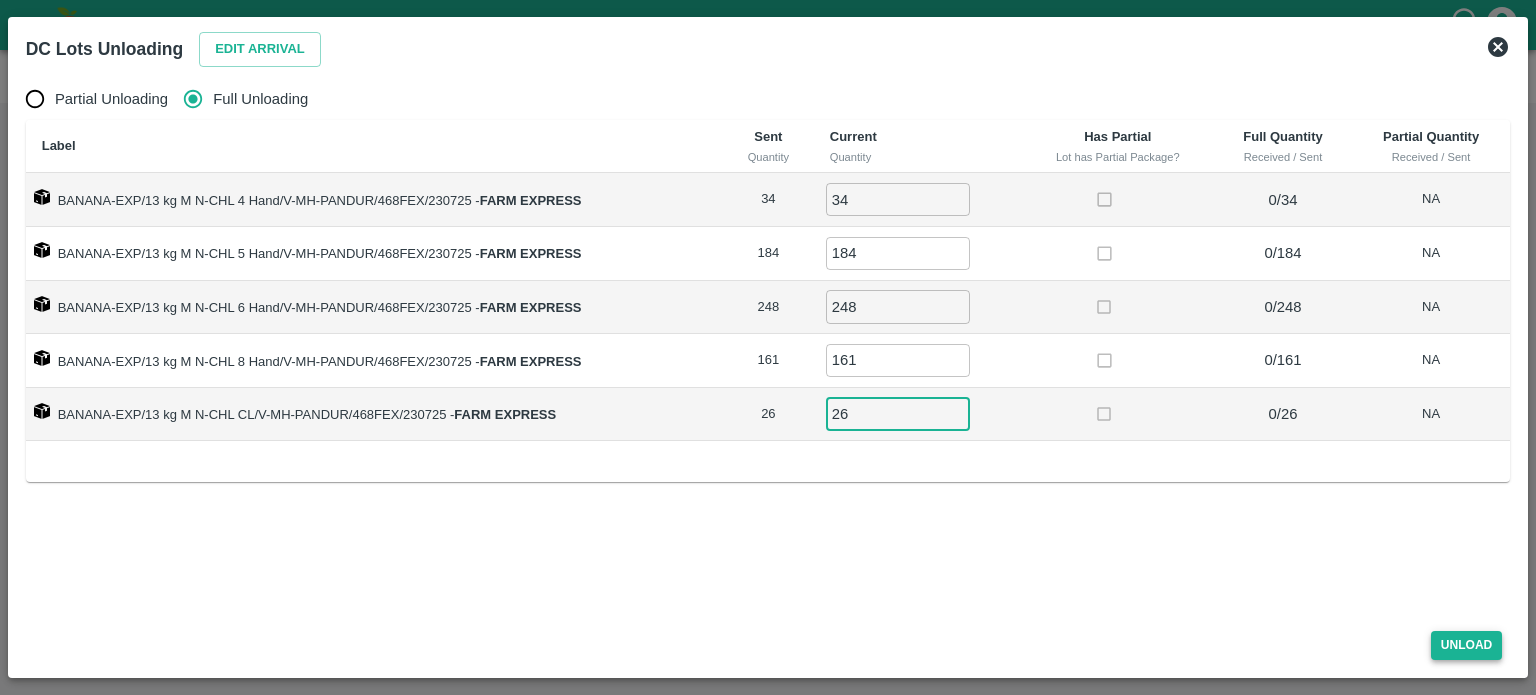 type on "26" 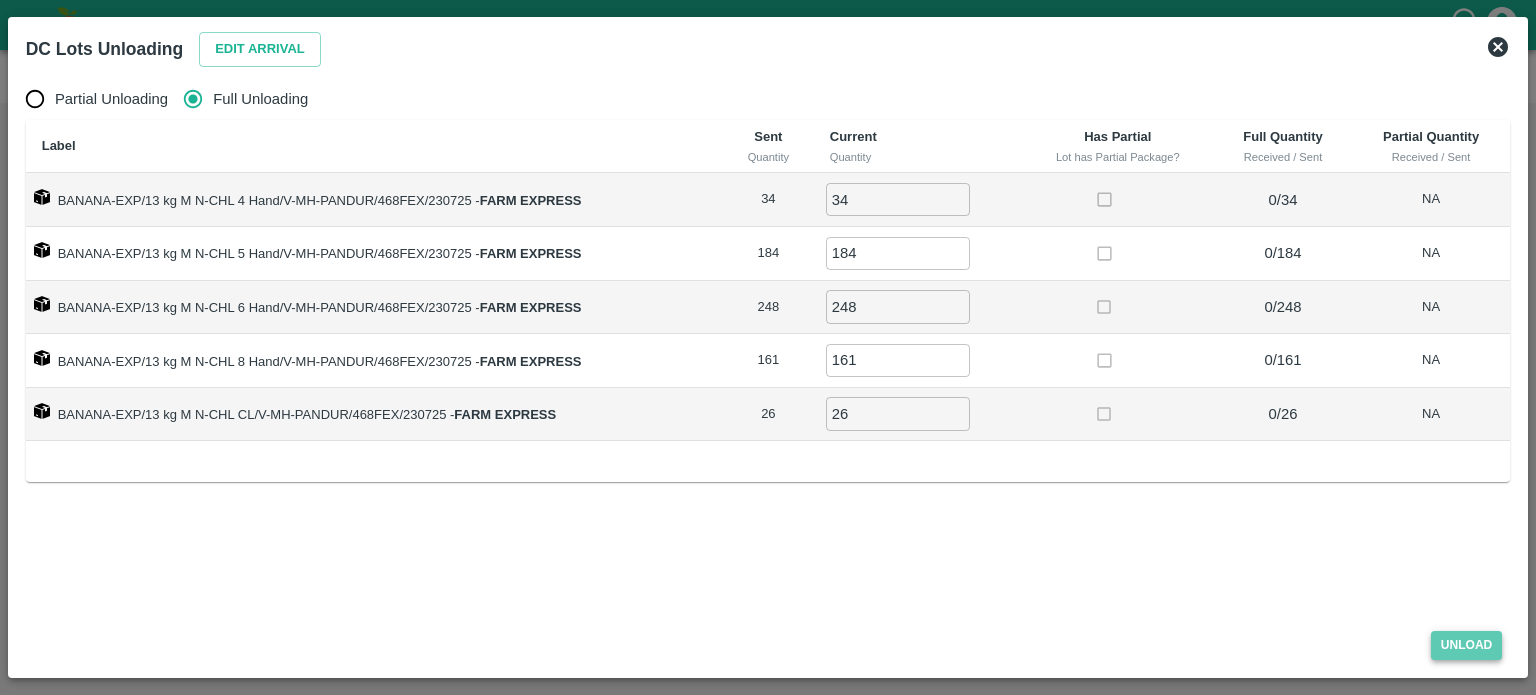 click on "Unload" at bounding box center [1467, 645] 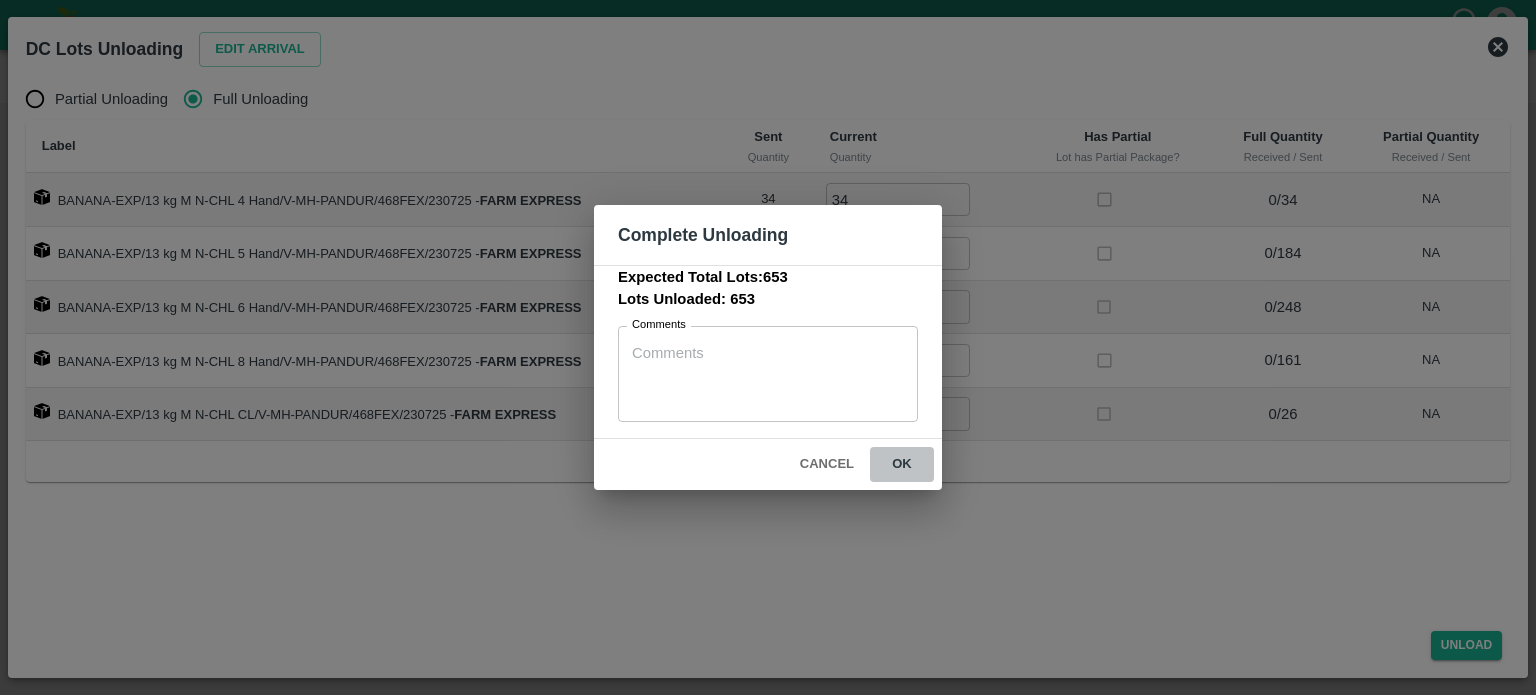 click on "ok" at bounding box center (902, 464) 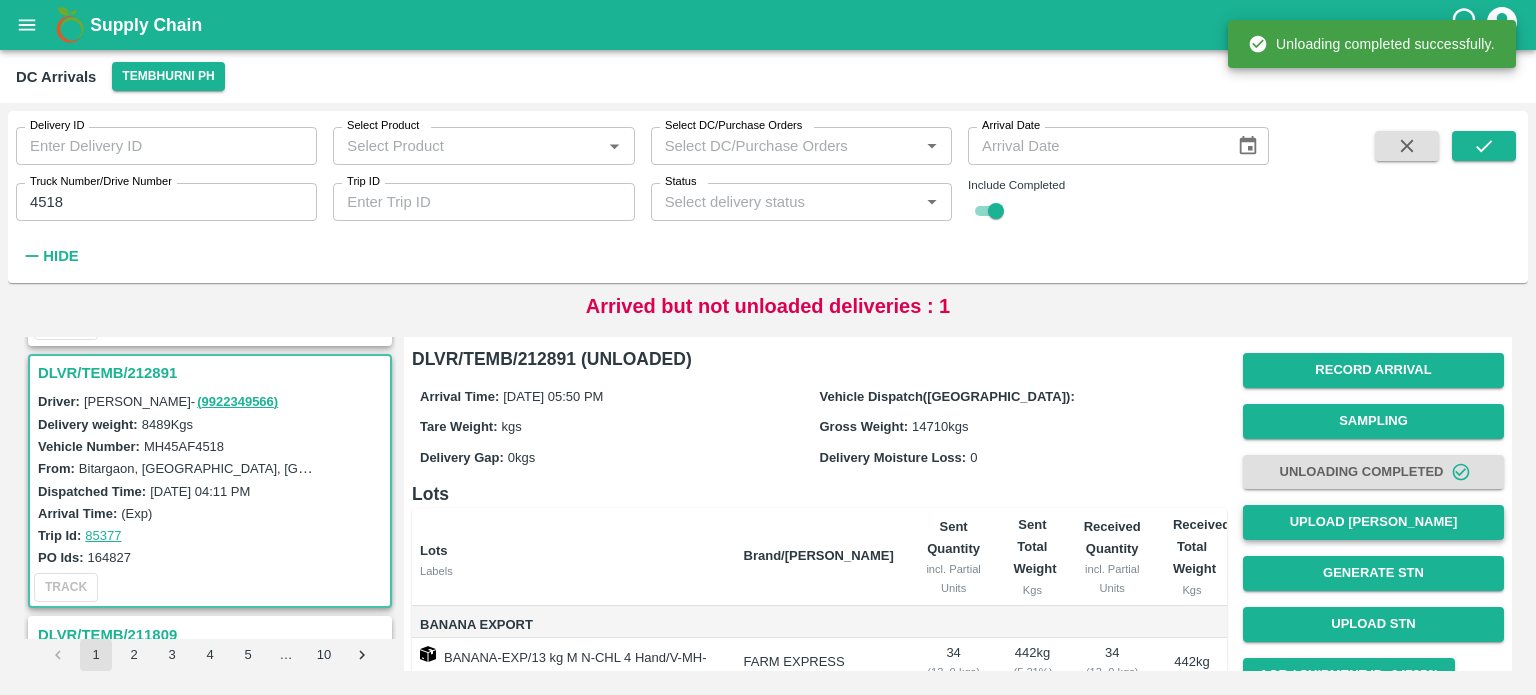 click on "Upload [PERSON_NAME]" at bounding box center (1373, 522) 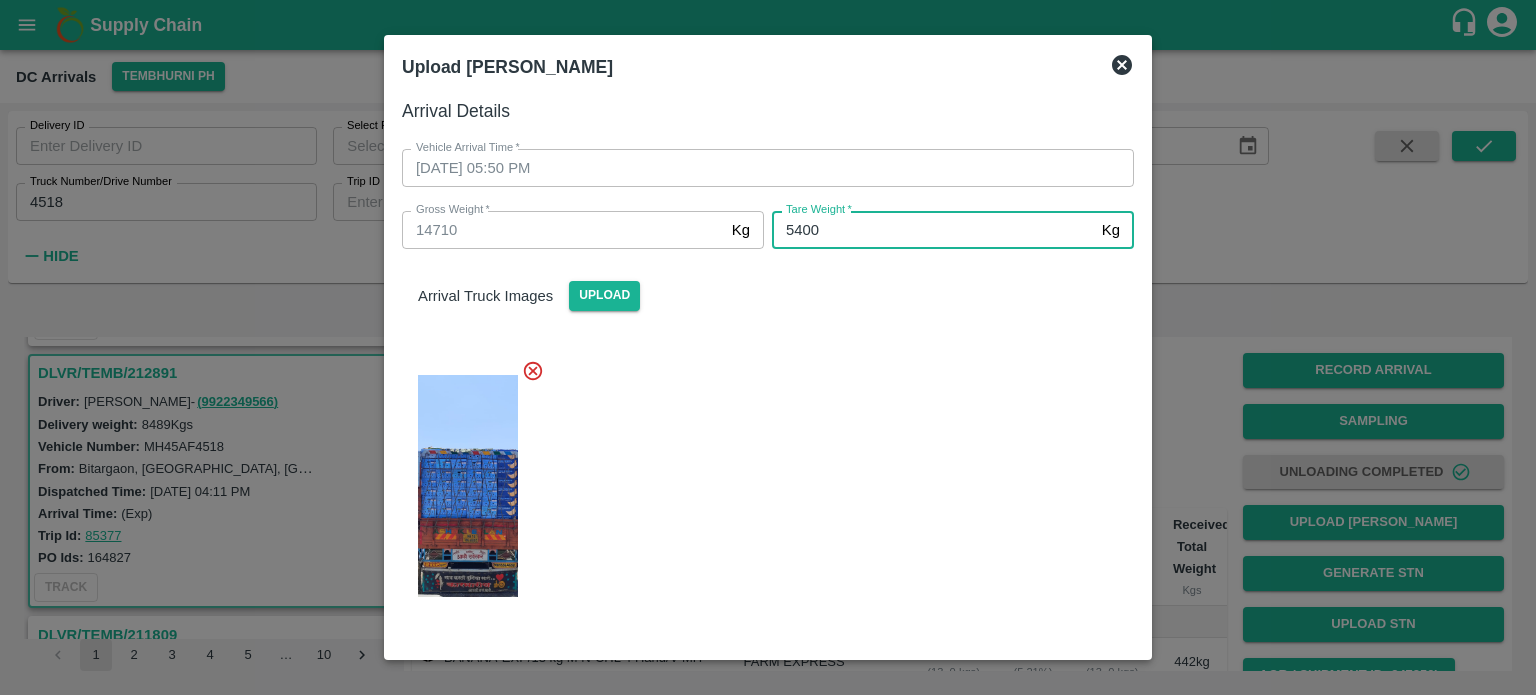 type on "5400" 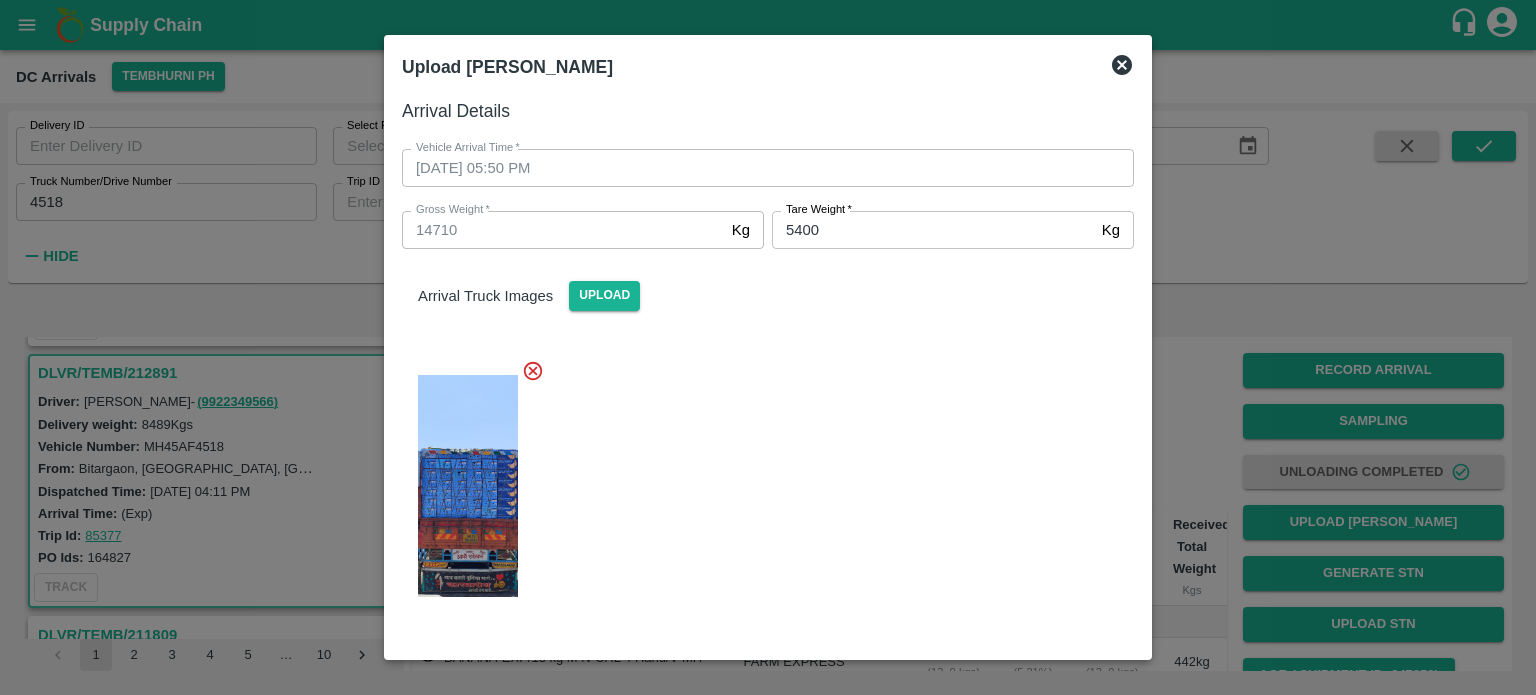 click at bounding box center [760, 480] 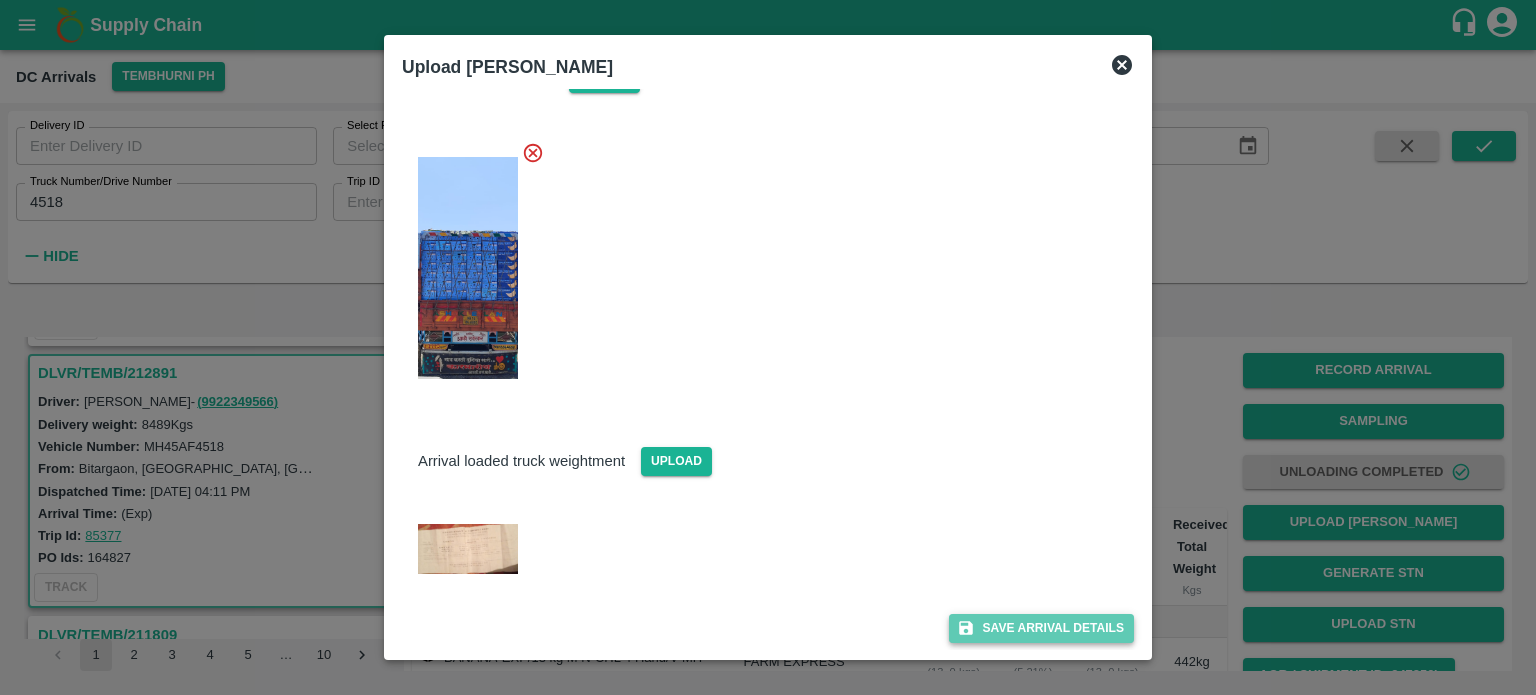 click on "Save Arrival Details" at bounding box center [1041, 628] 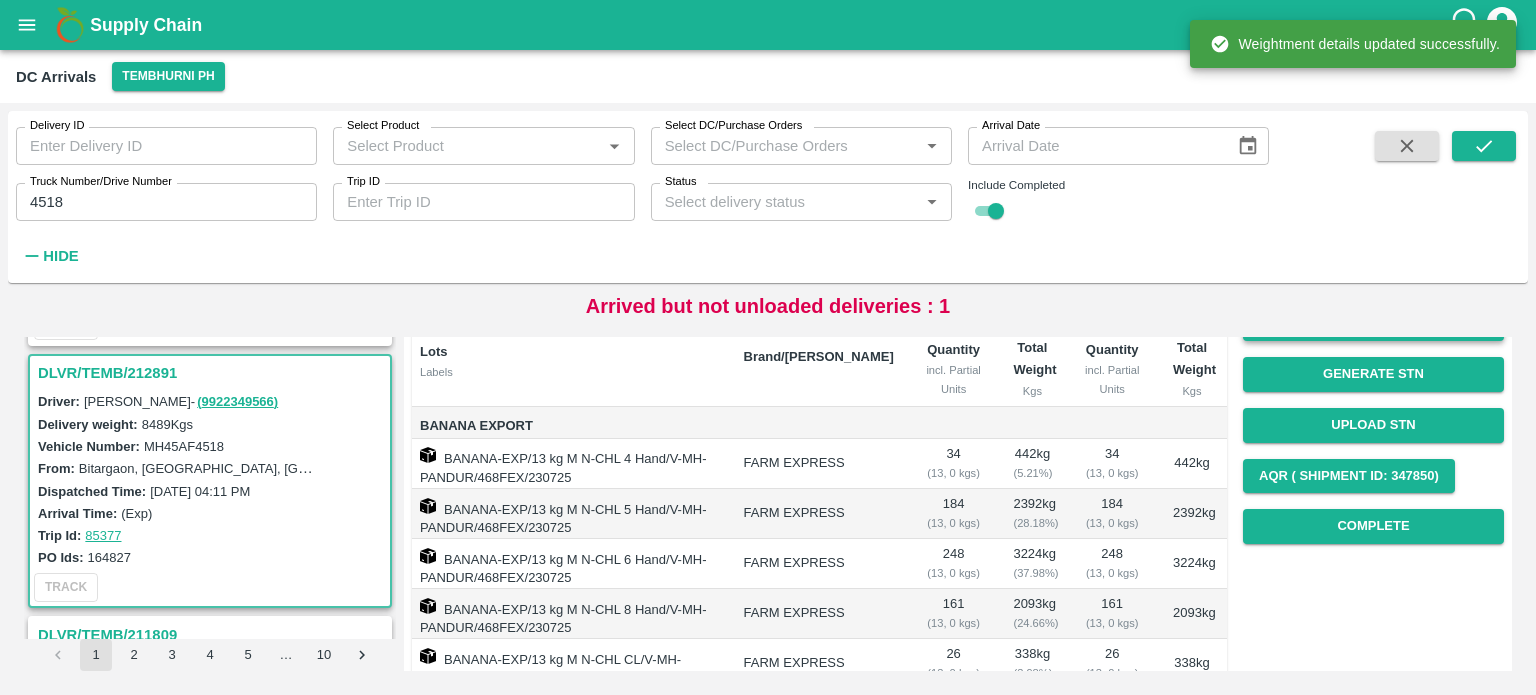 scroll, scrollTop: 204, scrollLeft: 0, axis: vertical 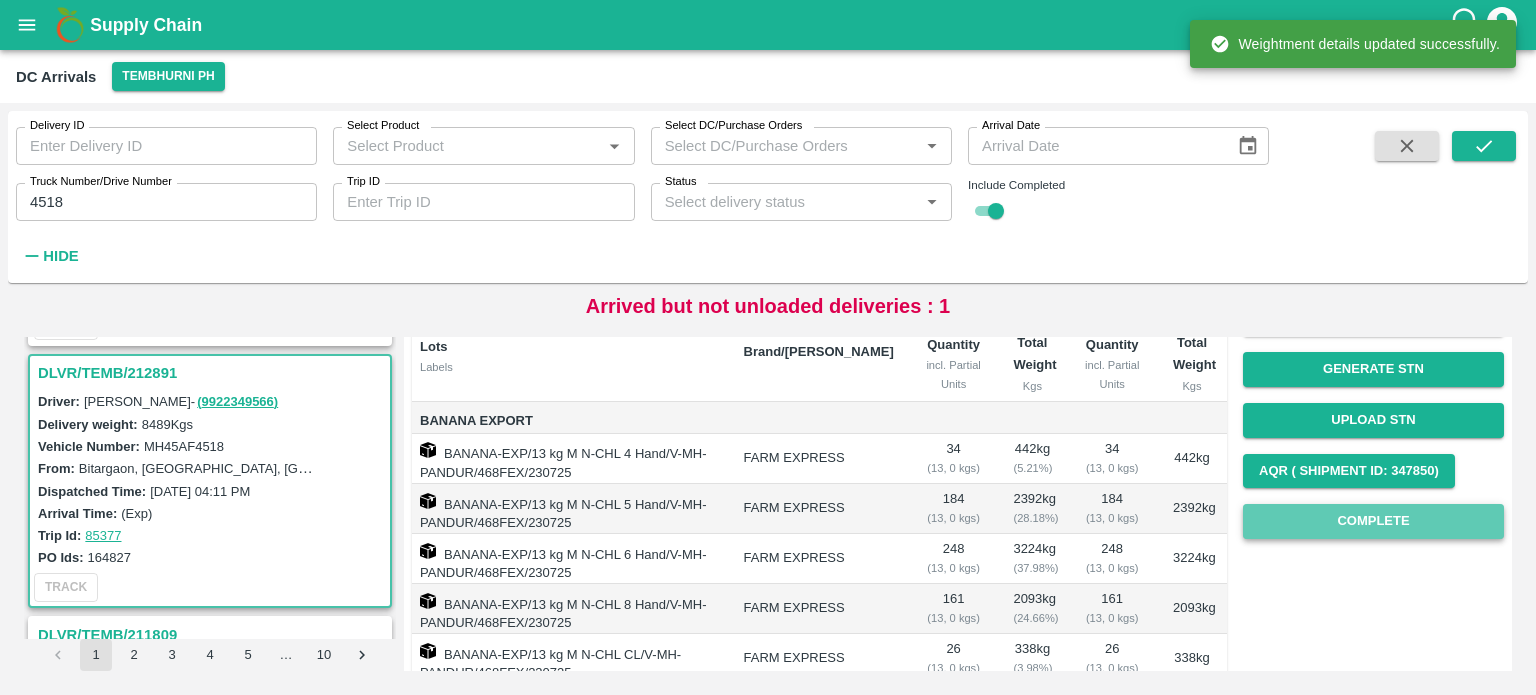 click on "Complete" at bounding box center (1373, 521) 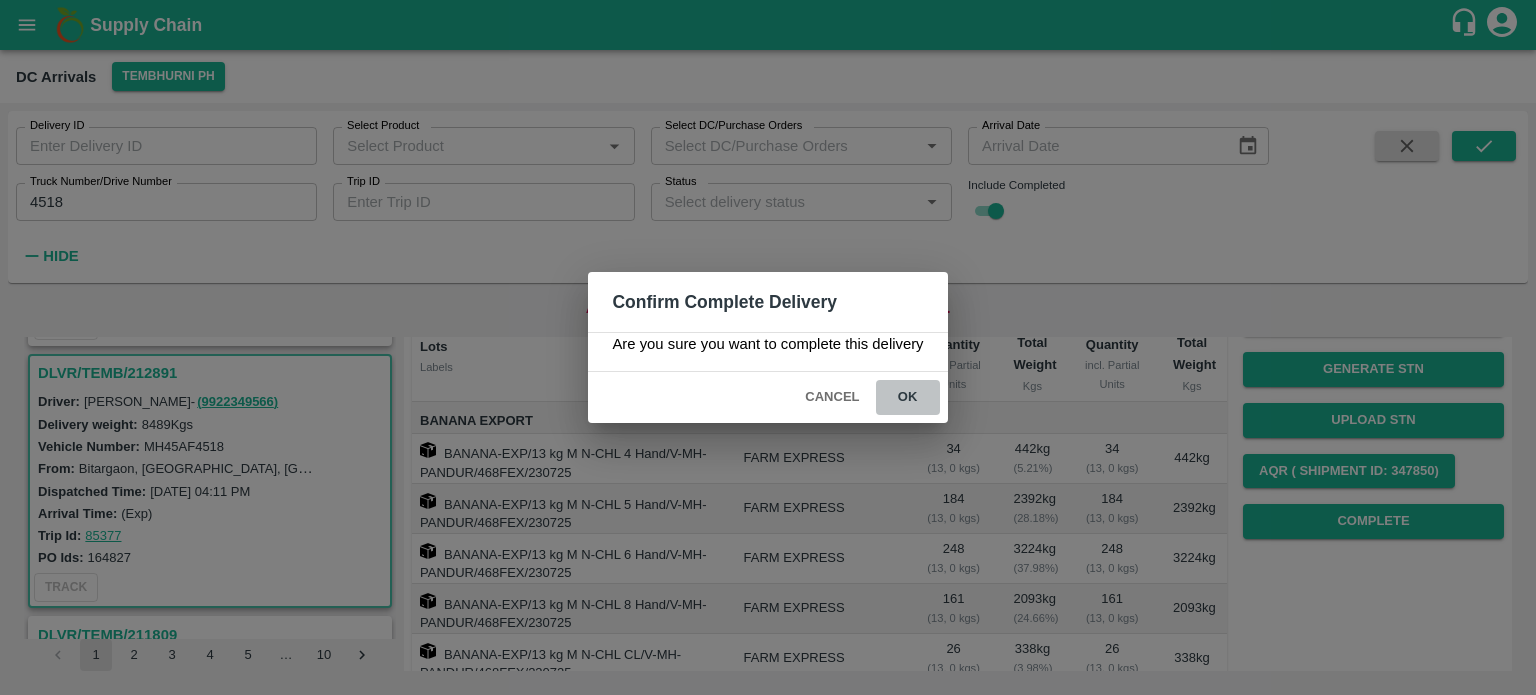click on "ok" at bounding box center [908, 397] 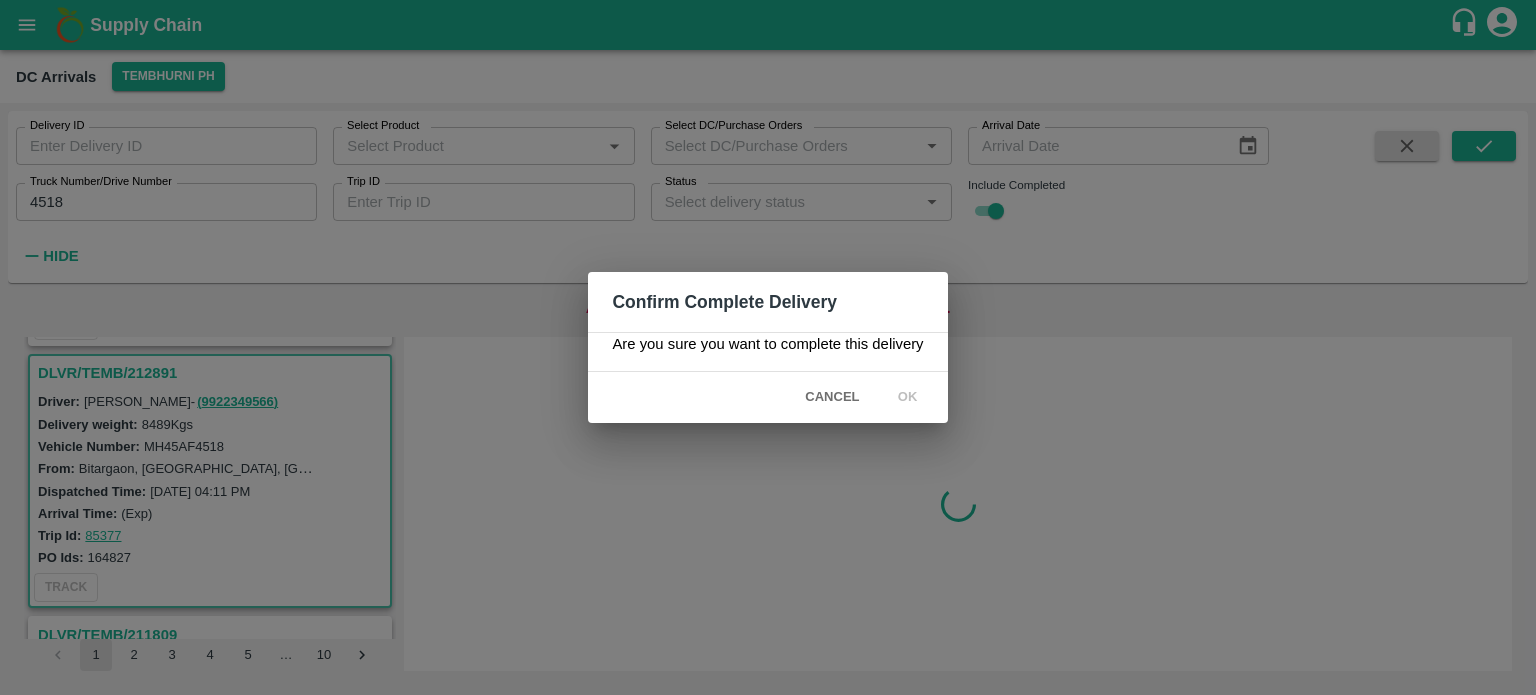 scroll, scrollTop: 0, scrollLeft: 0, axis: both 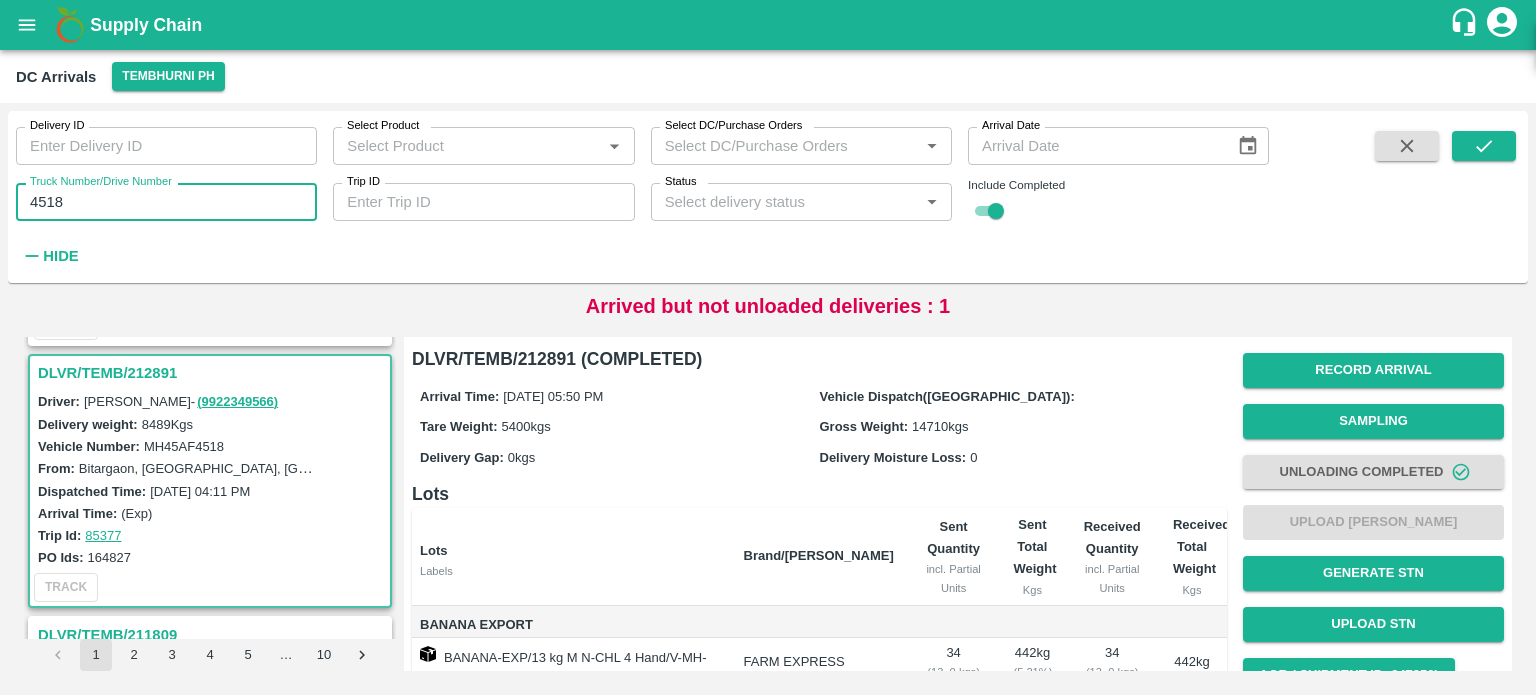 click on "4518" at bounding box center (166, 202) 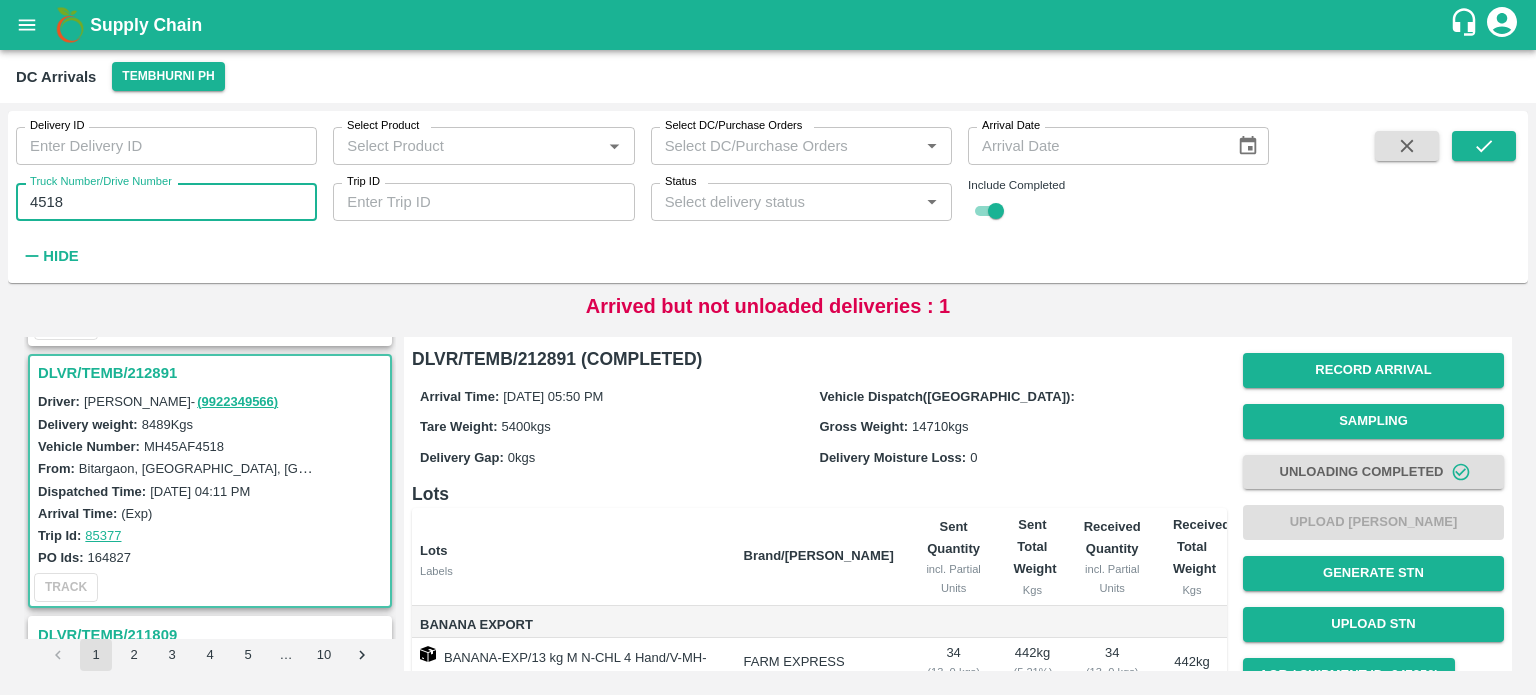 click on "4518" at bounding box center [166, 202] 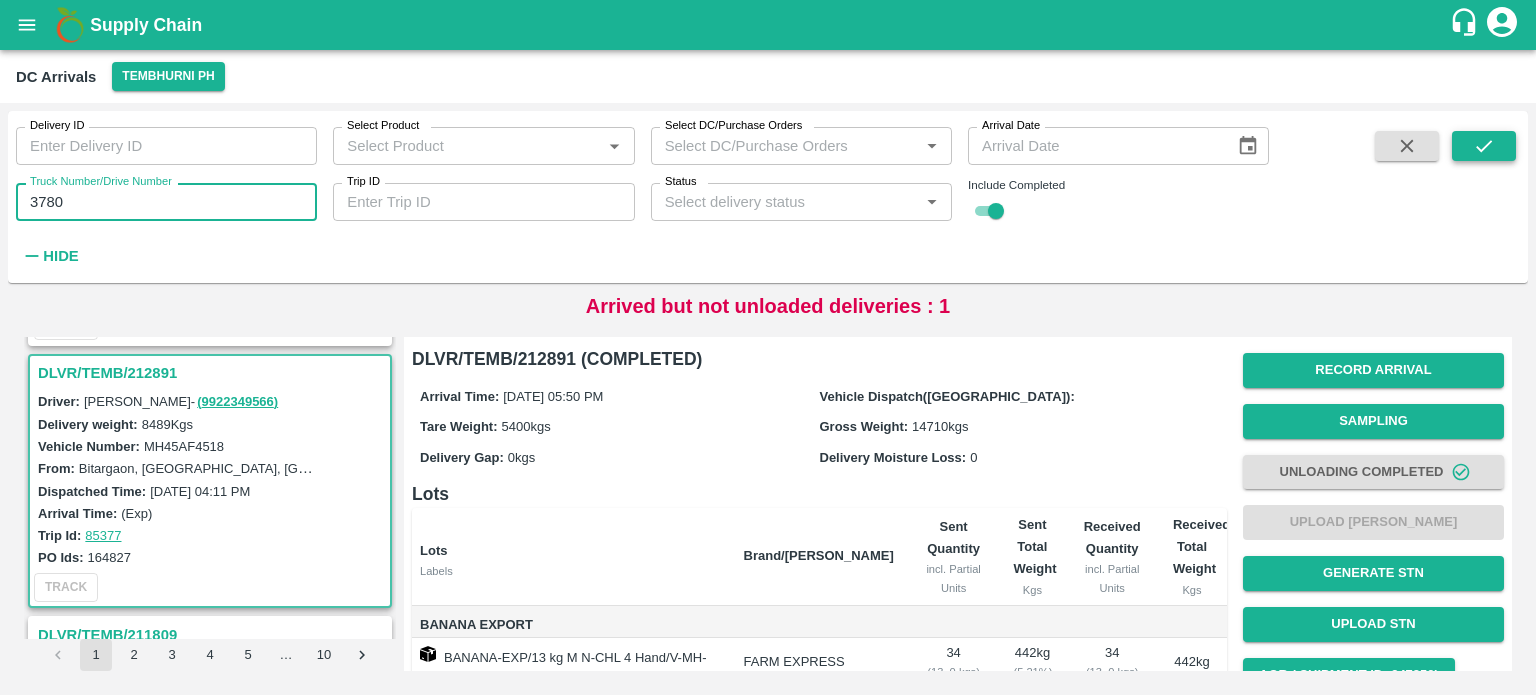 type on "3780" 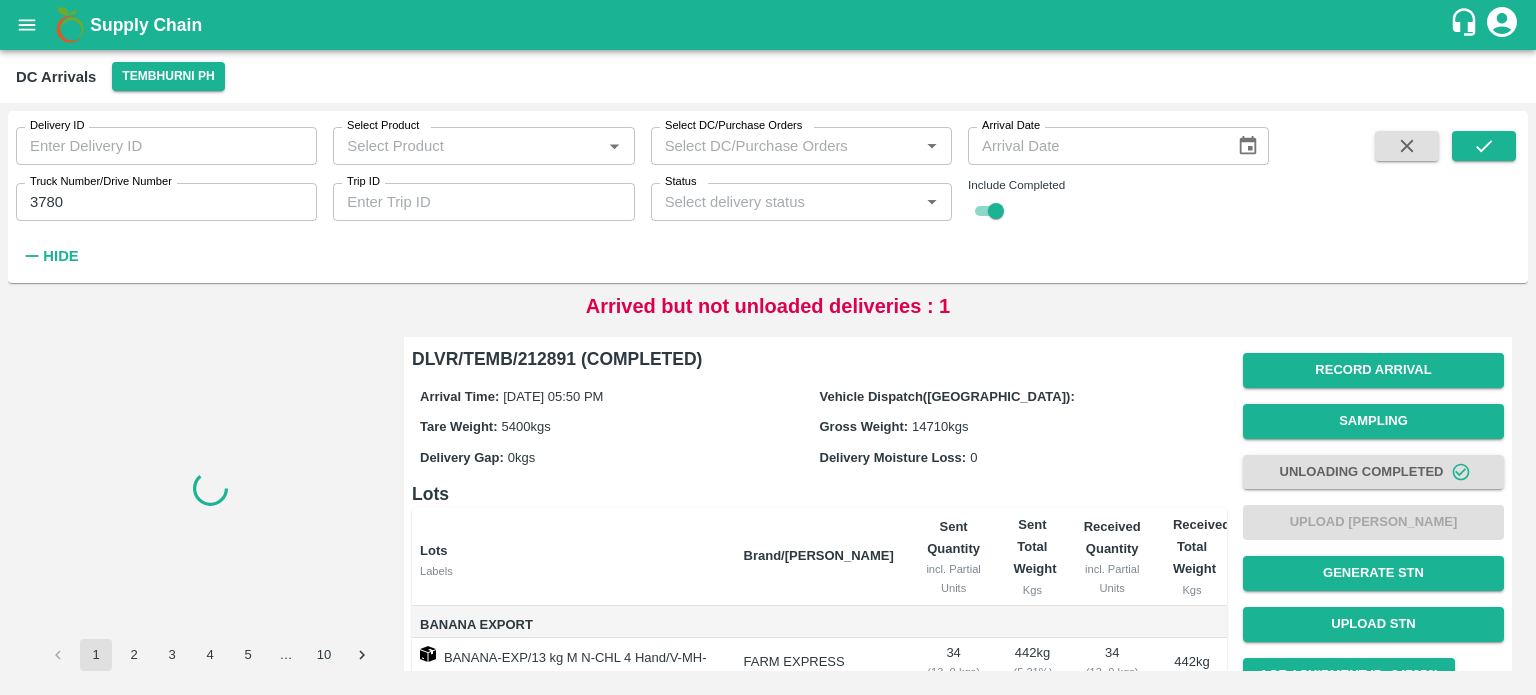 scroll, scrollTop: 0, scrollLeft: 0, axis: both 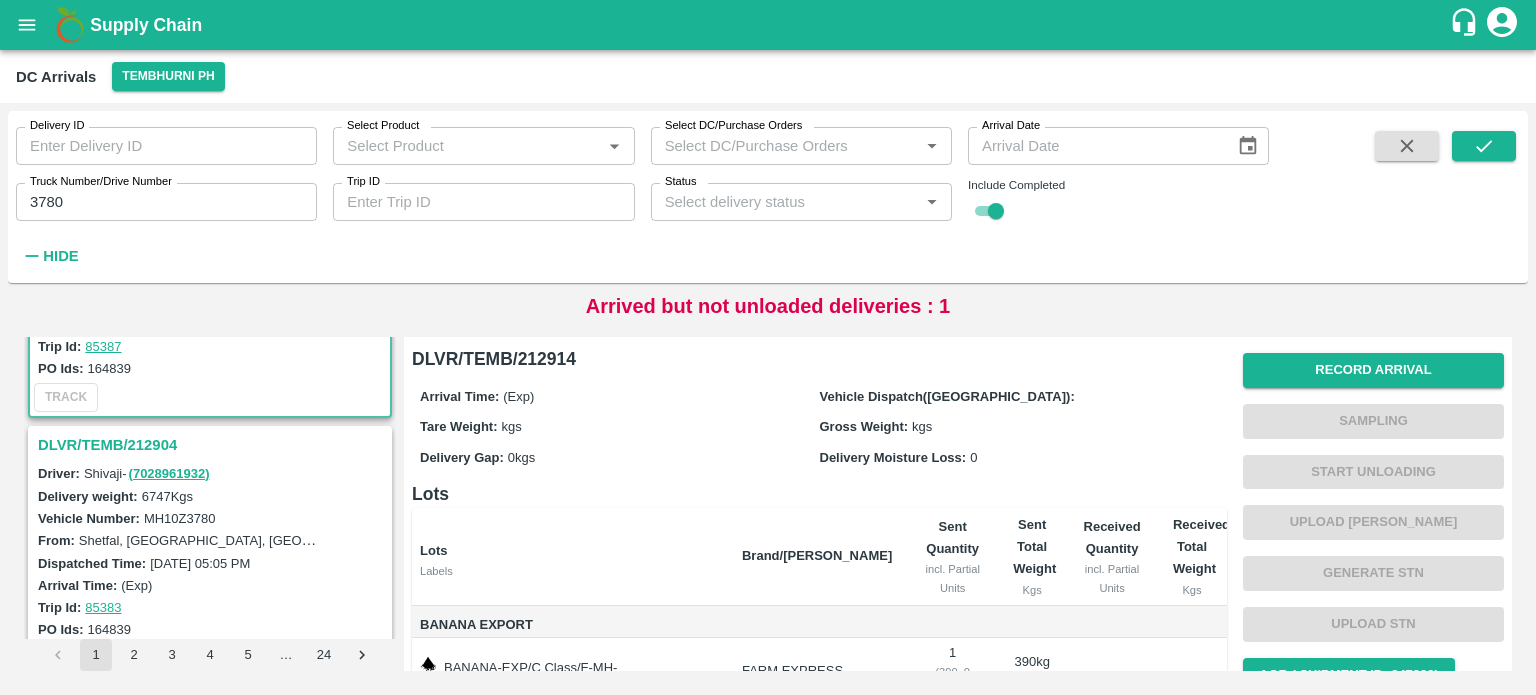 click on "DLVR/TEMB/212904" at bounding box center (213, 445) 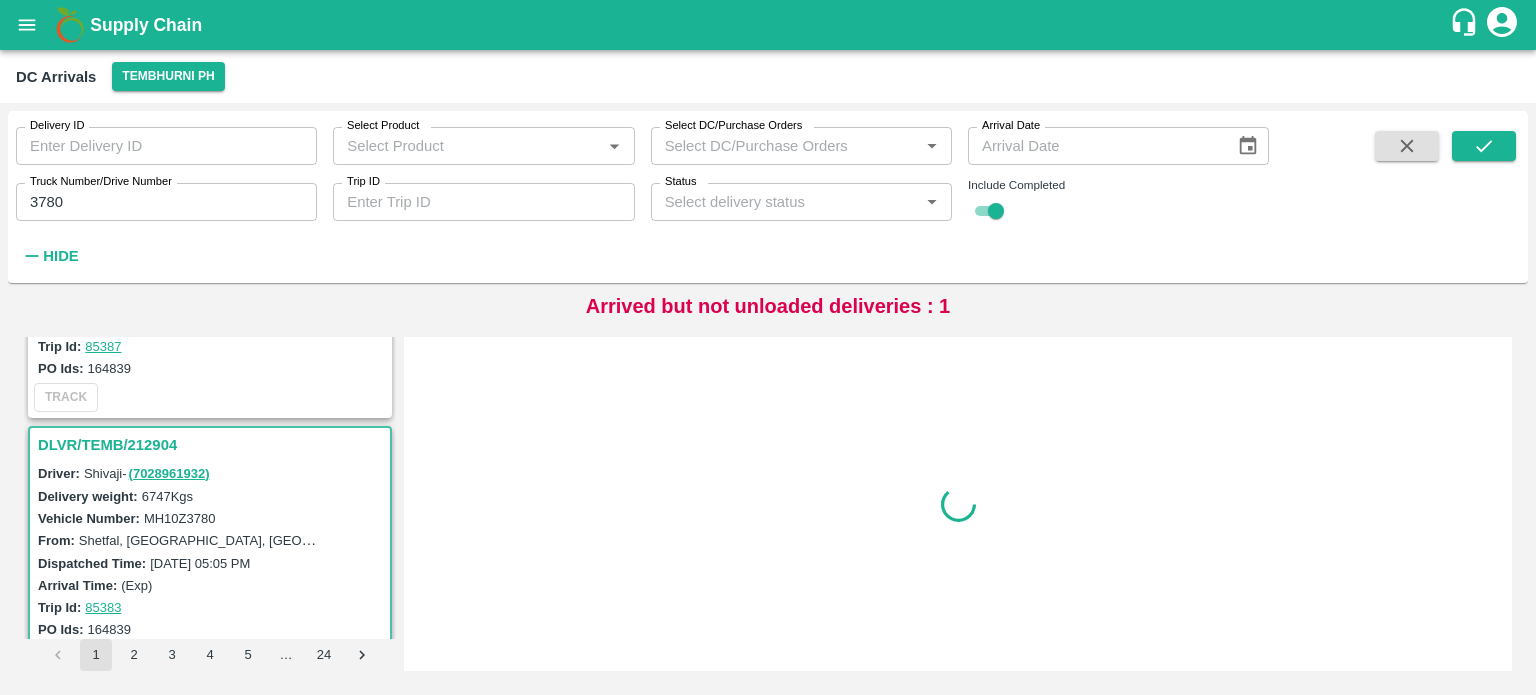 scroll, scrollTop: 268, scrollLeft: 0, axis: vertical 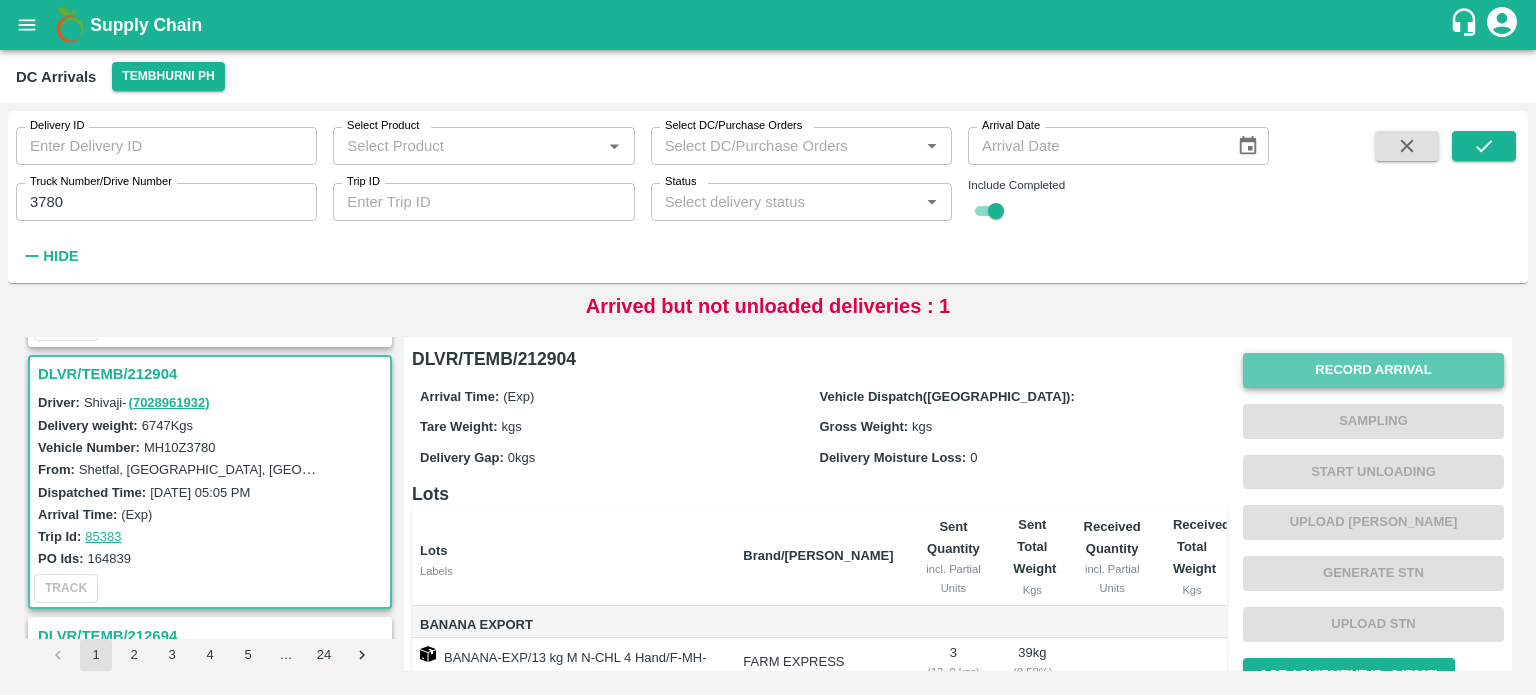 click on "Record Arrival" at bounding box center [1373, 370] 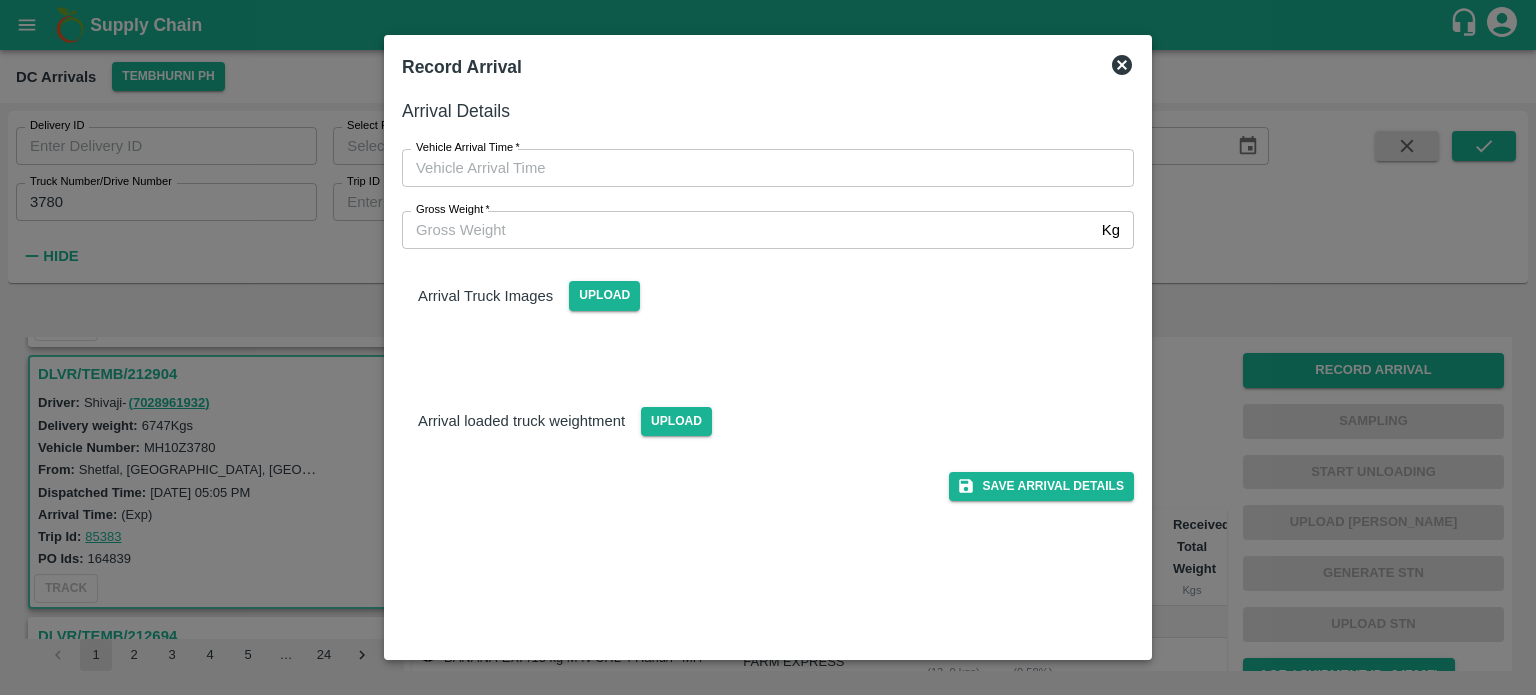 type on "DD/MM/YYYY hh:mm aa" 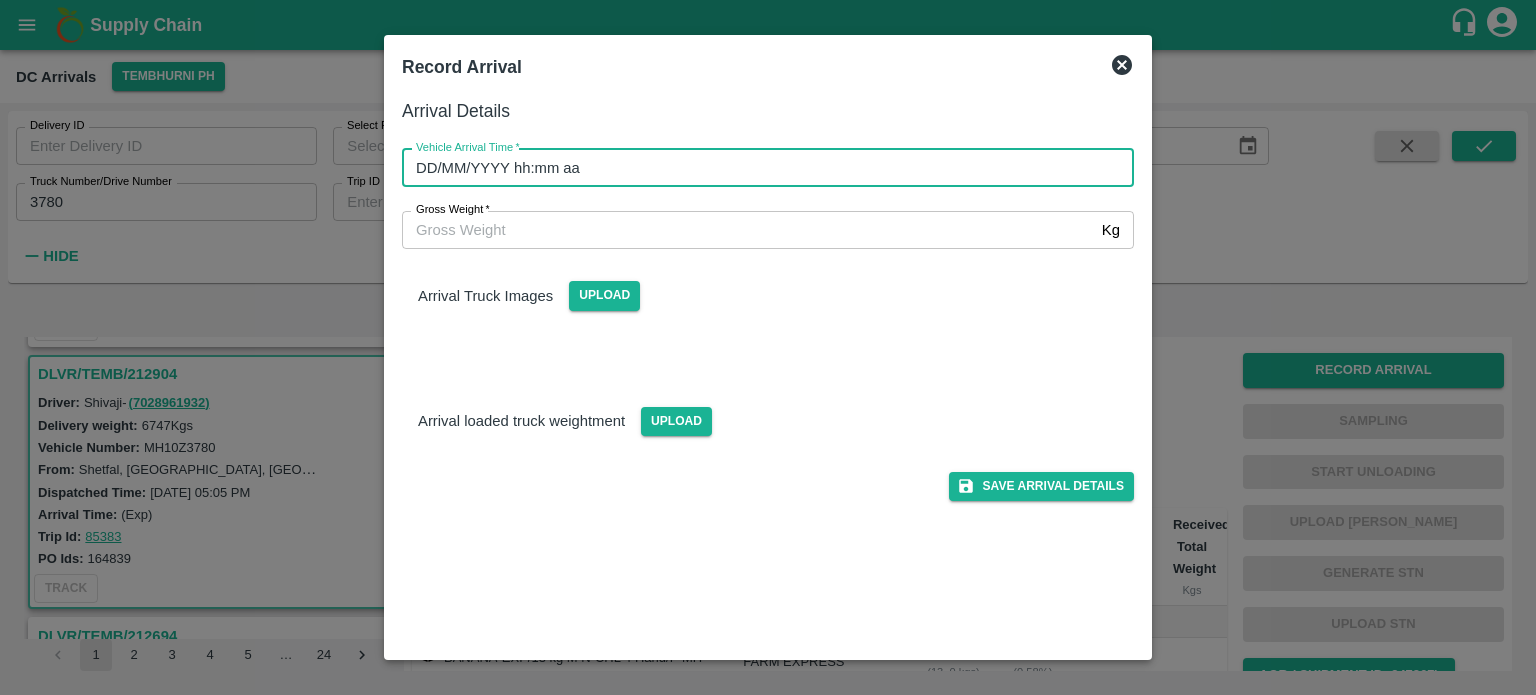 click on "DD/MM/YYYY hh:mm aa" at bounding box center [761, 168] 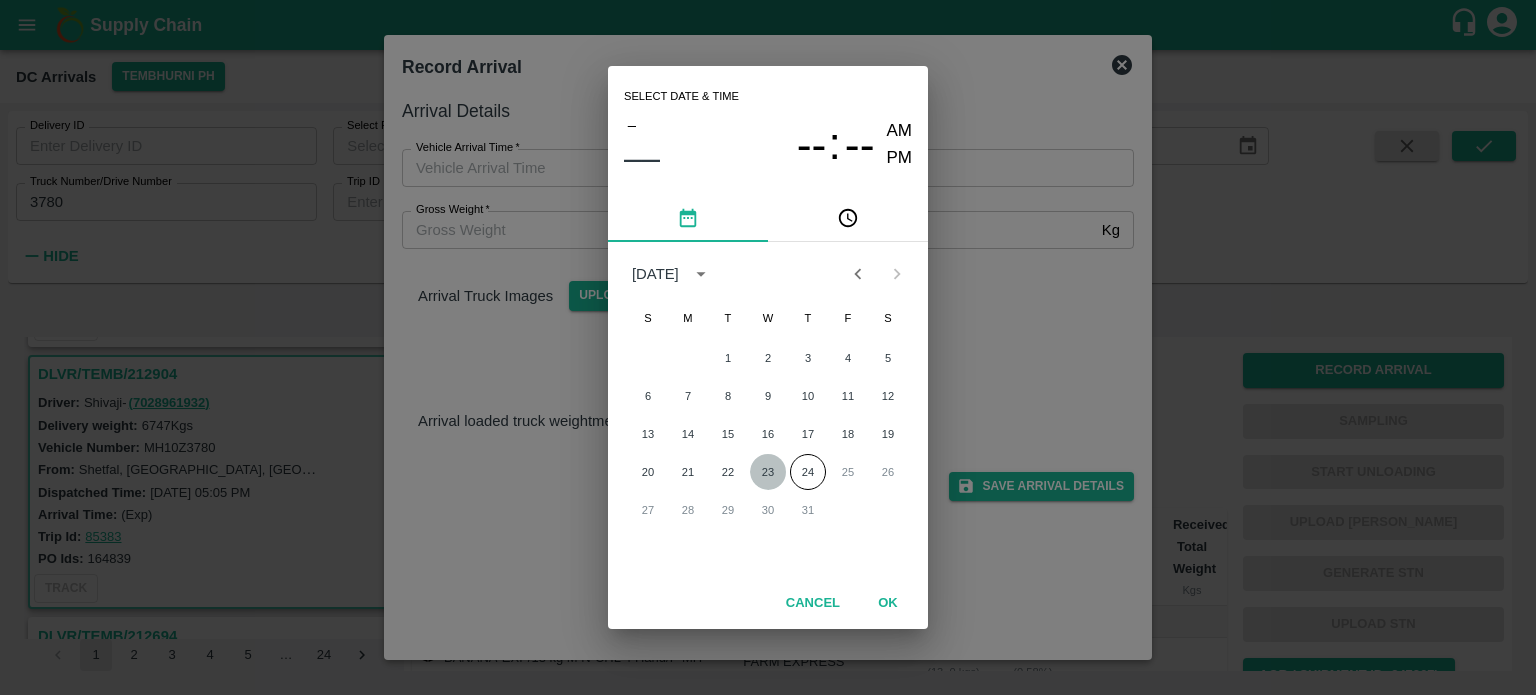 click on "23" at bounding box center [768, 472] 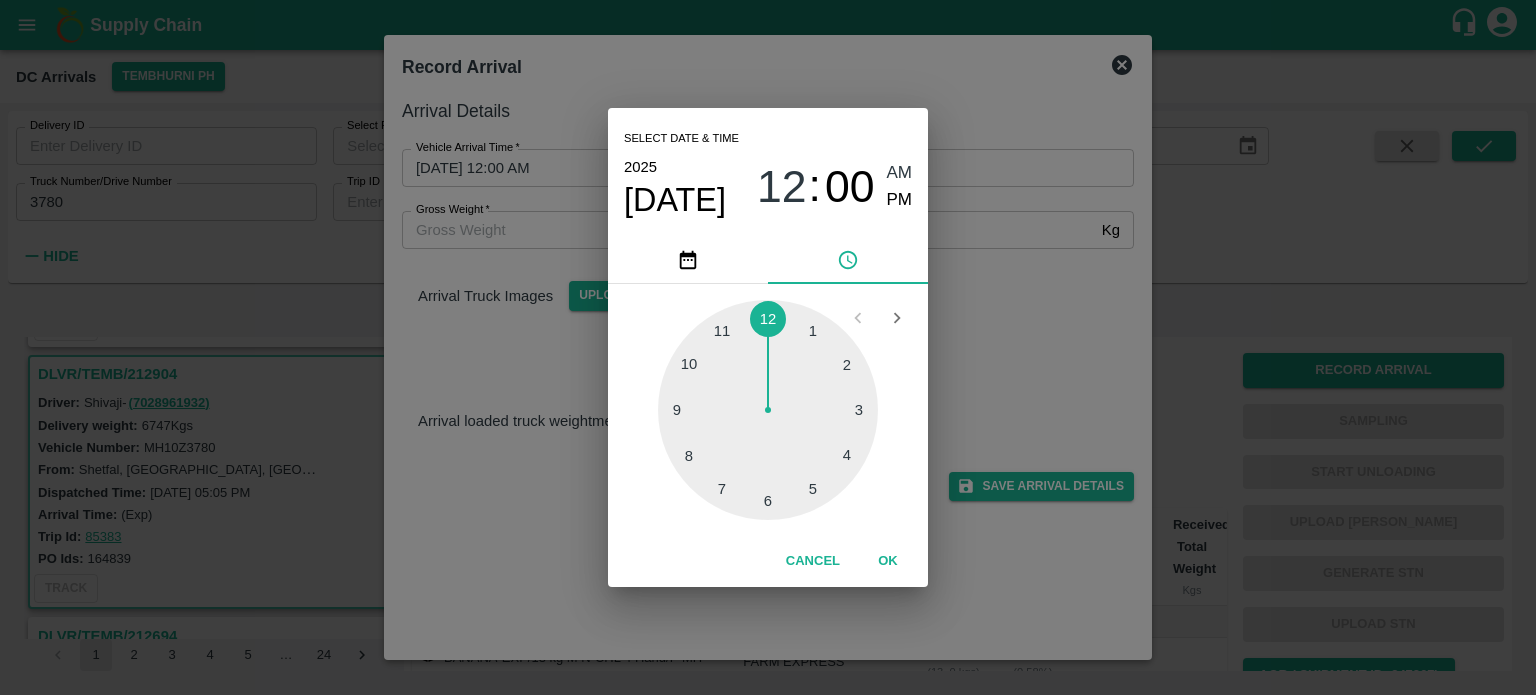 click at bounding box center [768, 410] 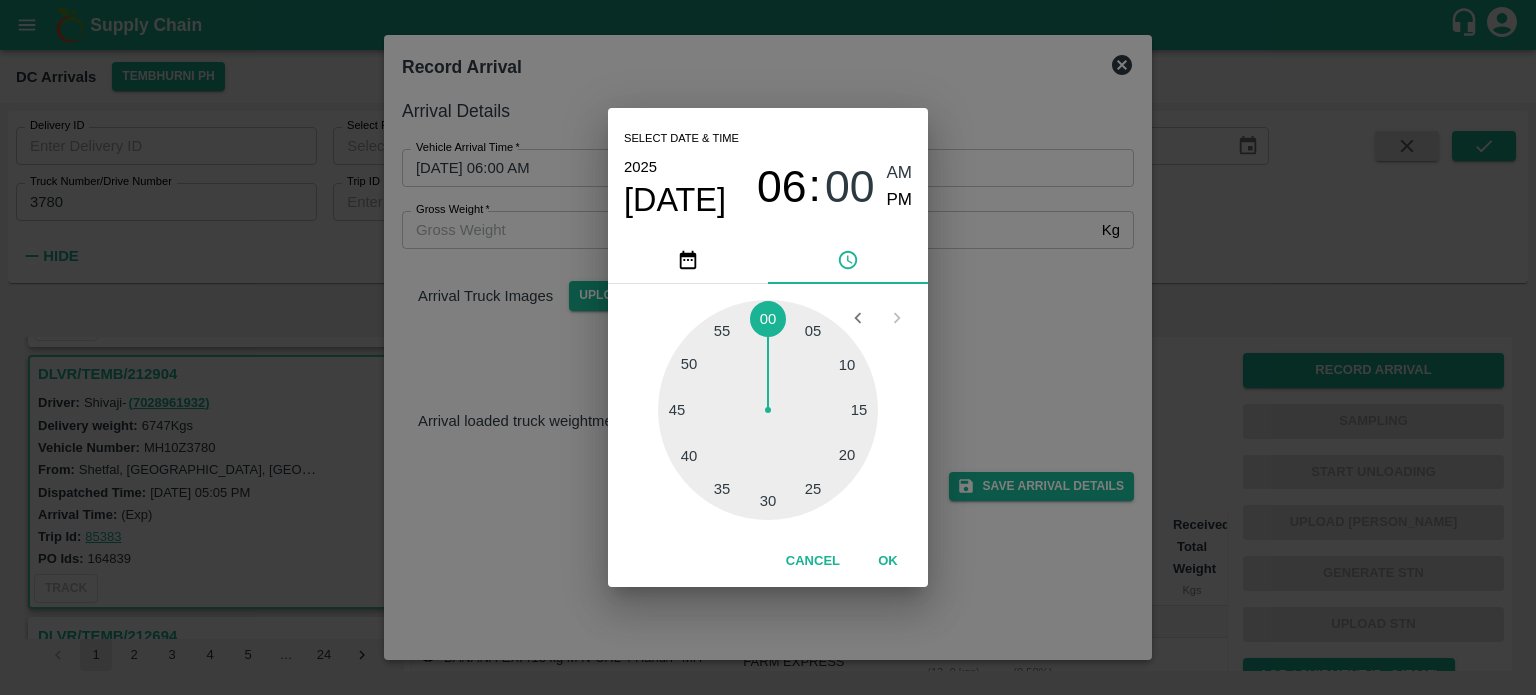 click at bounding box center [768, 410] 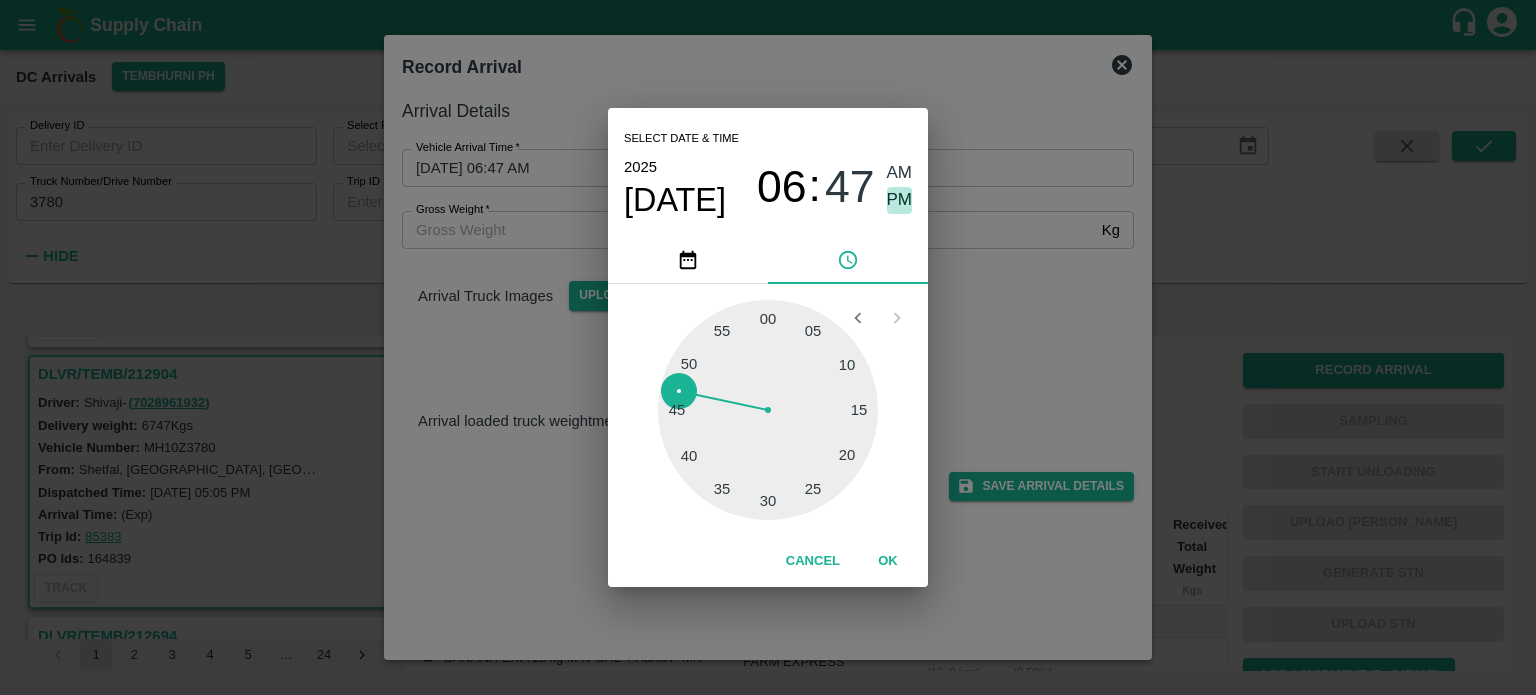 click on "PM" at bounding box center (900, 200) 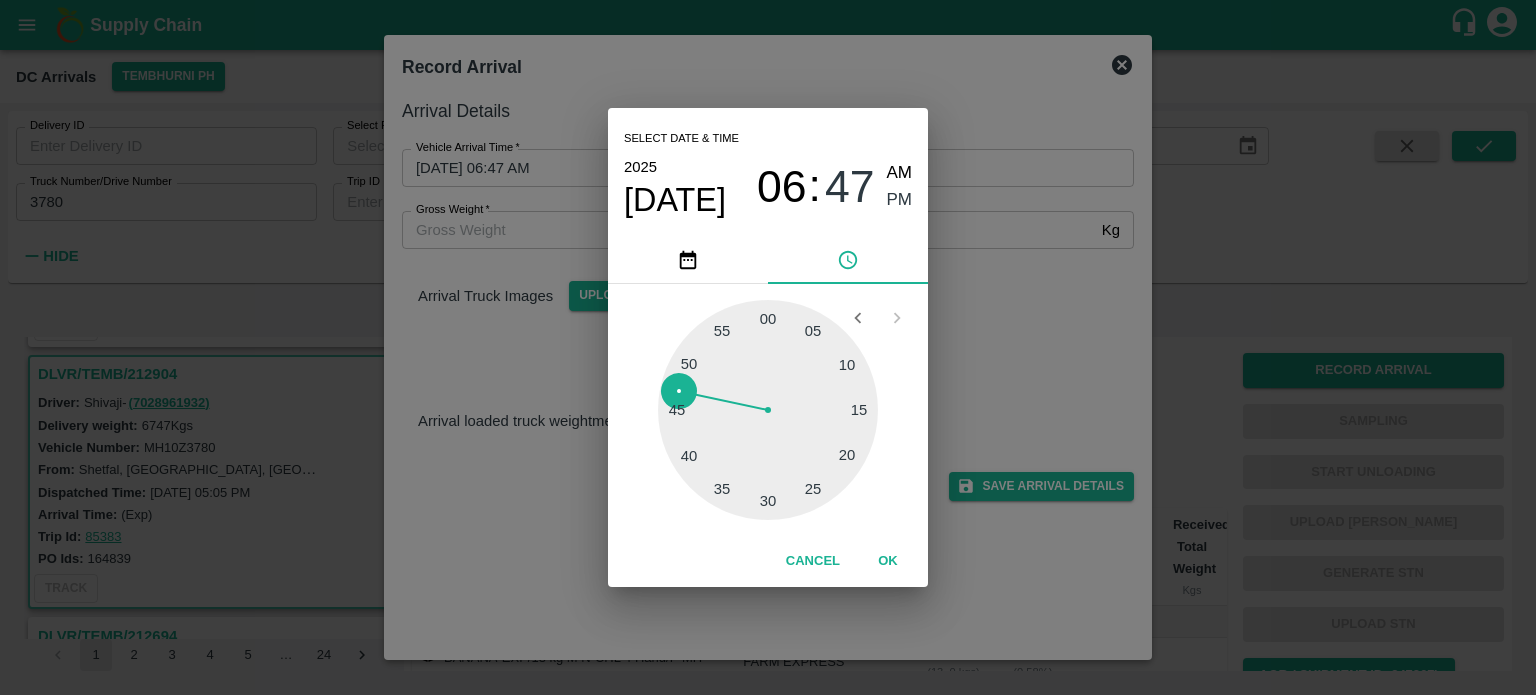 type on "[DATE] 06:47 PM" 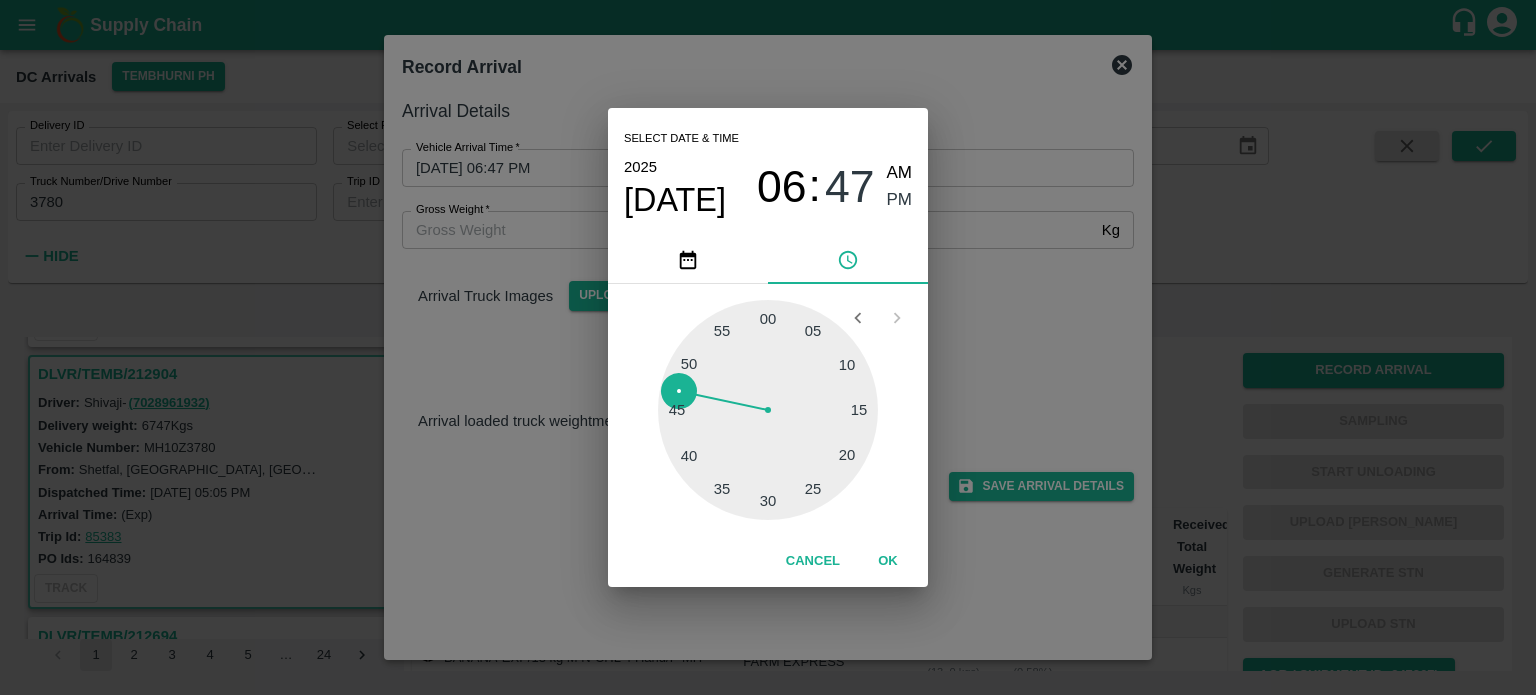 click on "Select date & time [DATE] 06 : 47 AM PM 05 10 15 20 25 30 35 40 45 50 55 00 Cancel OK" at bounding box center [768, 347] 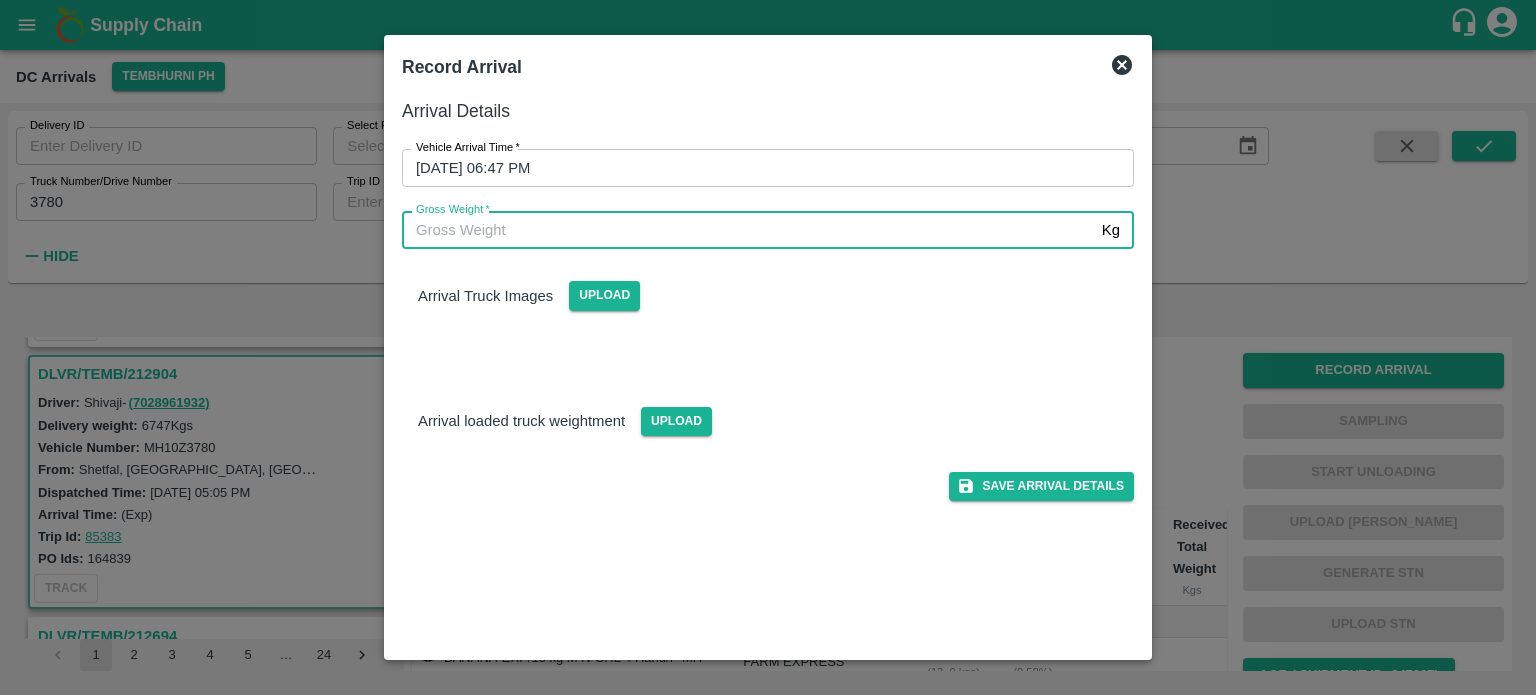 click on "Gross Weight   *" at bounding box center [748, 230] 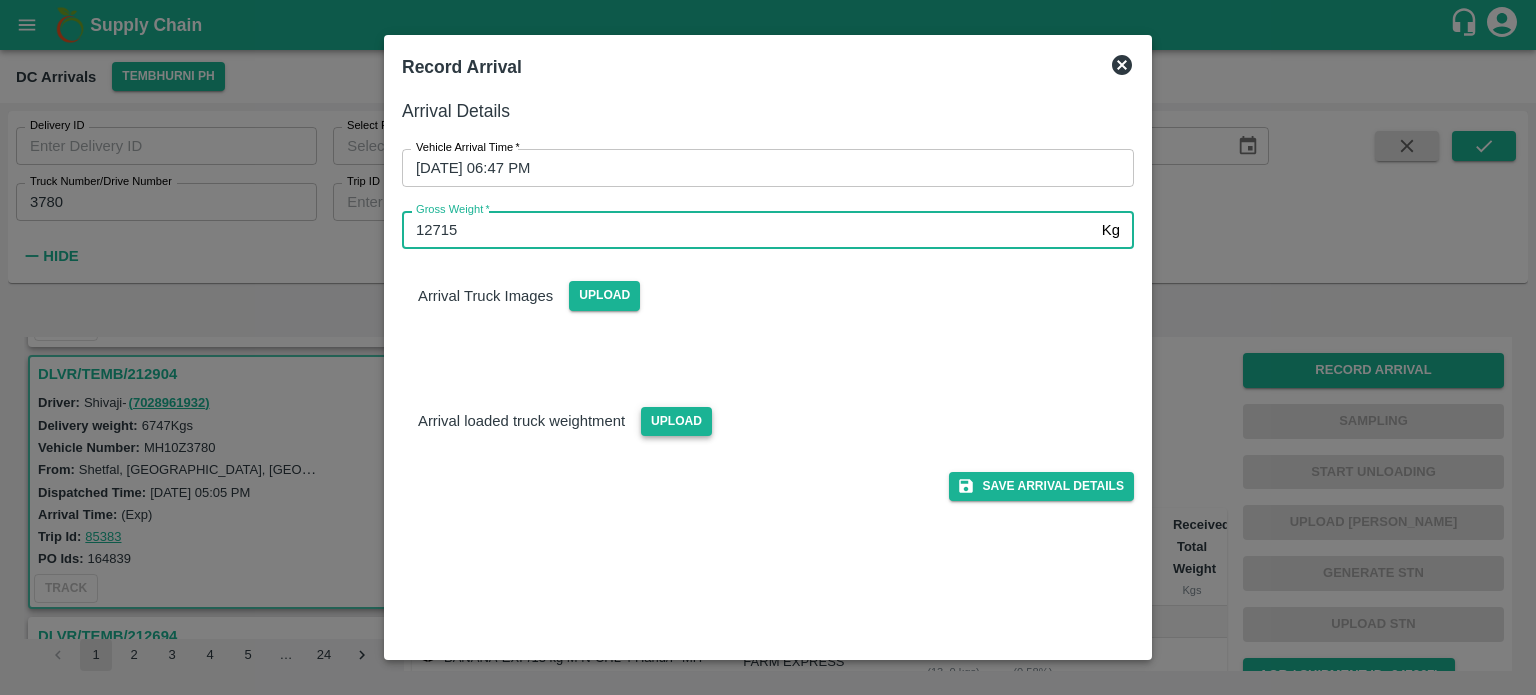 type on "12715" 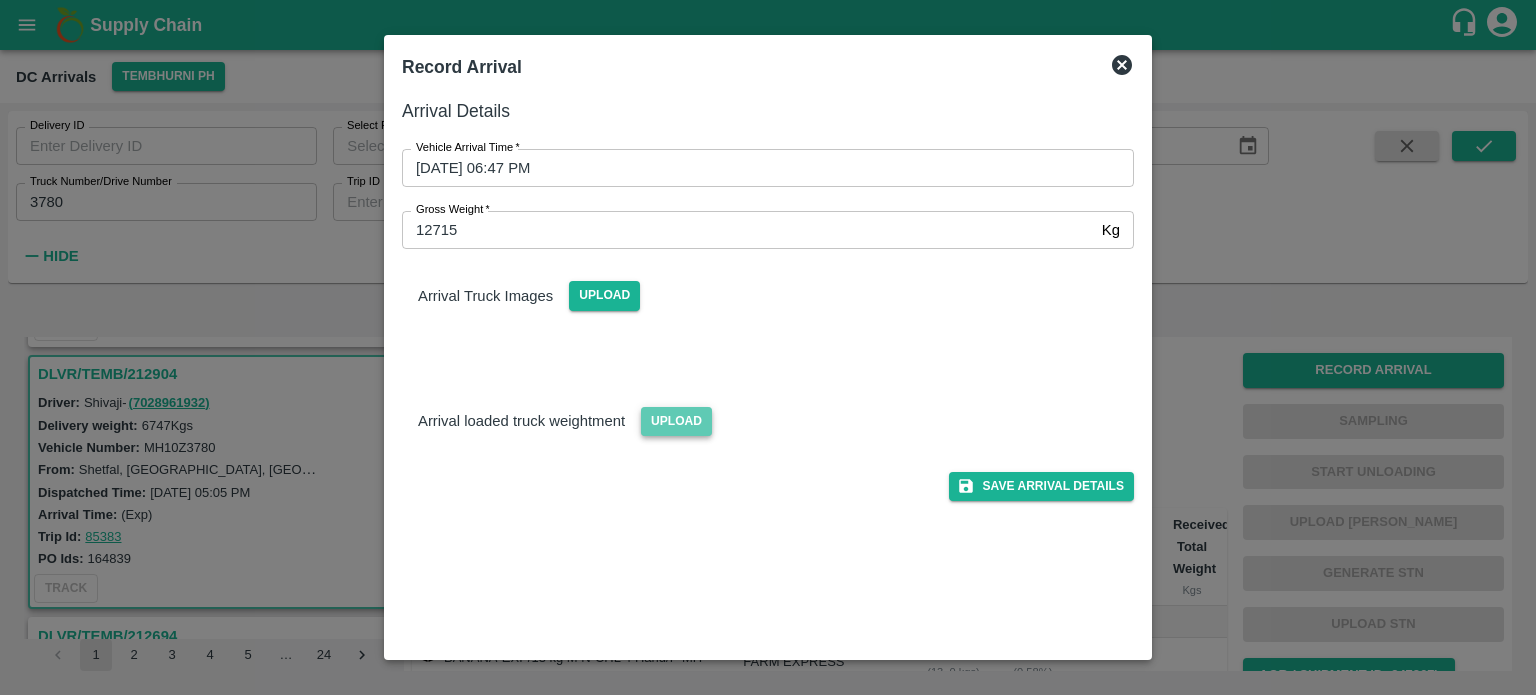 click on "Upload" at bounding box center [676, 421] 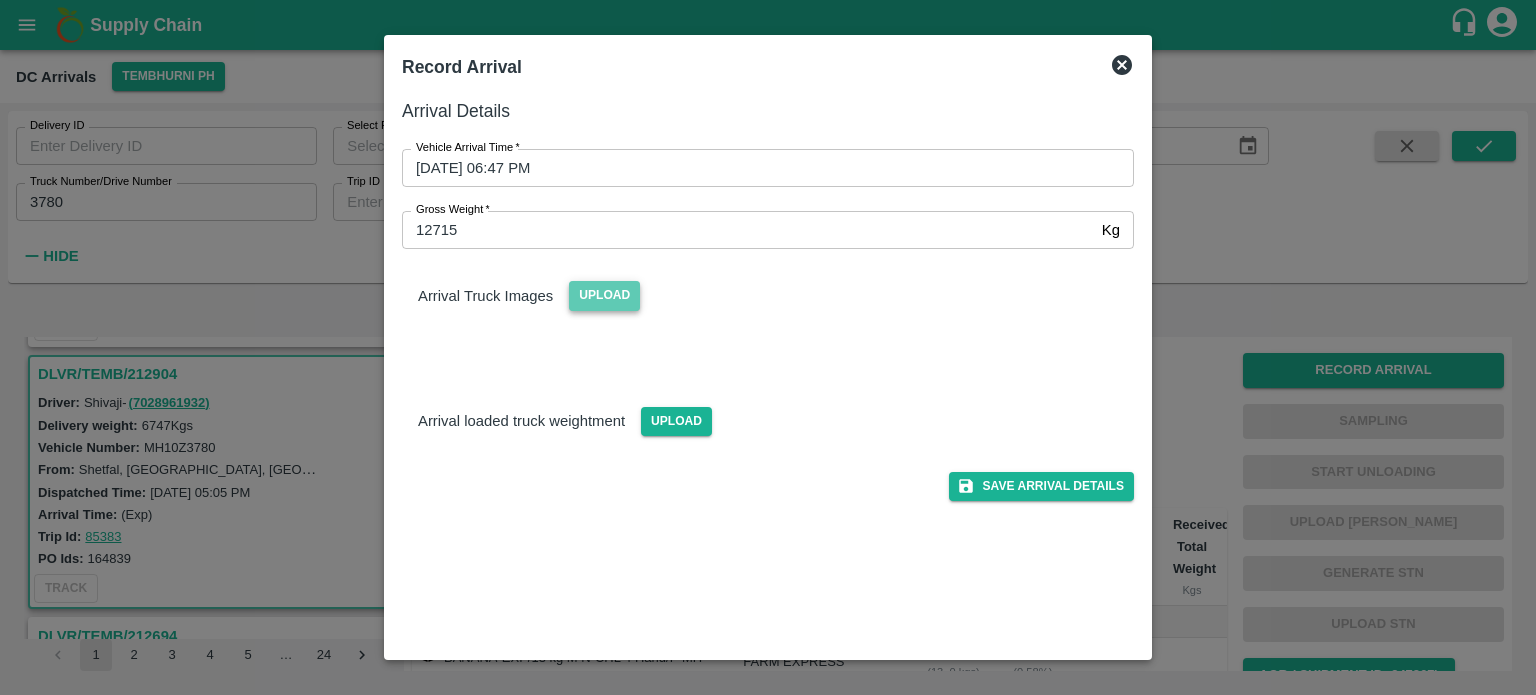 click on "Upload" at bounding box center (604, 295) 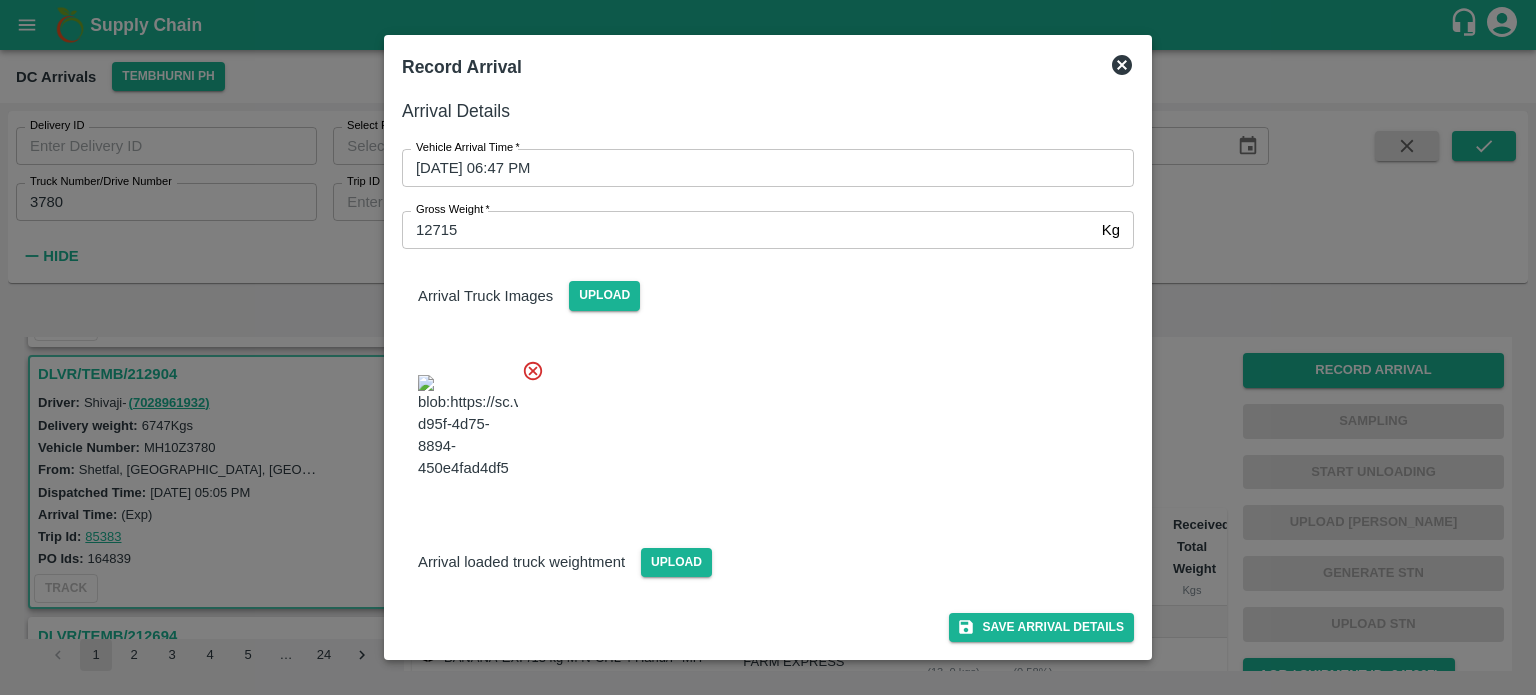 scroll, scrollTop: 116, scrollLeft: 0, axis: vertical 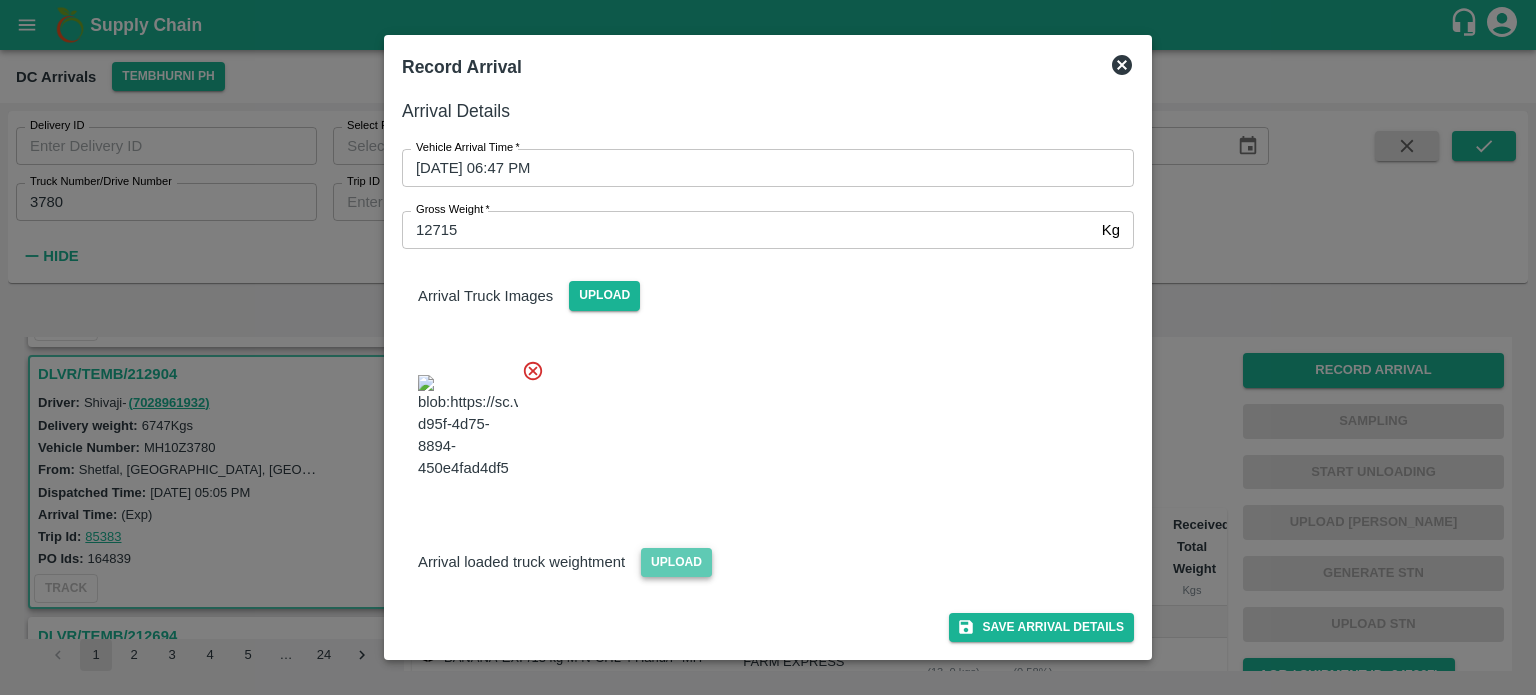 click on "Upload" at bounding box center (676, 562) 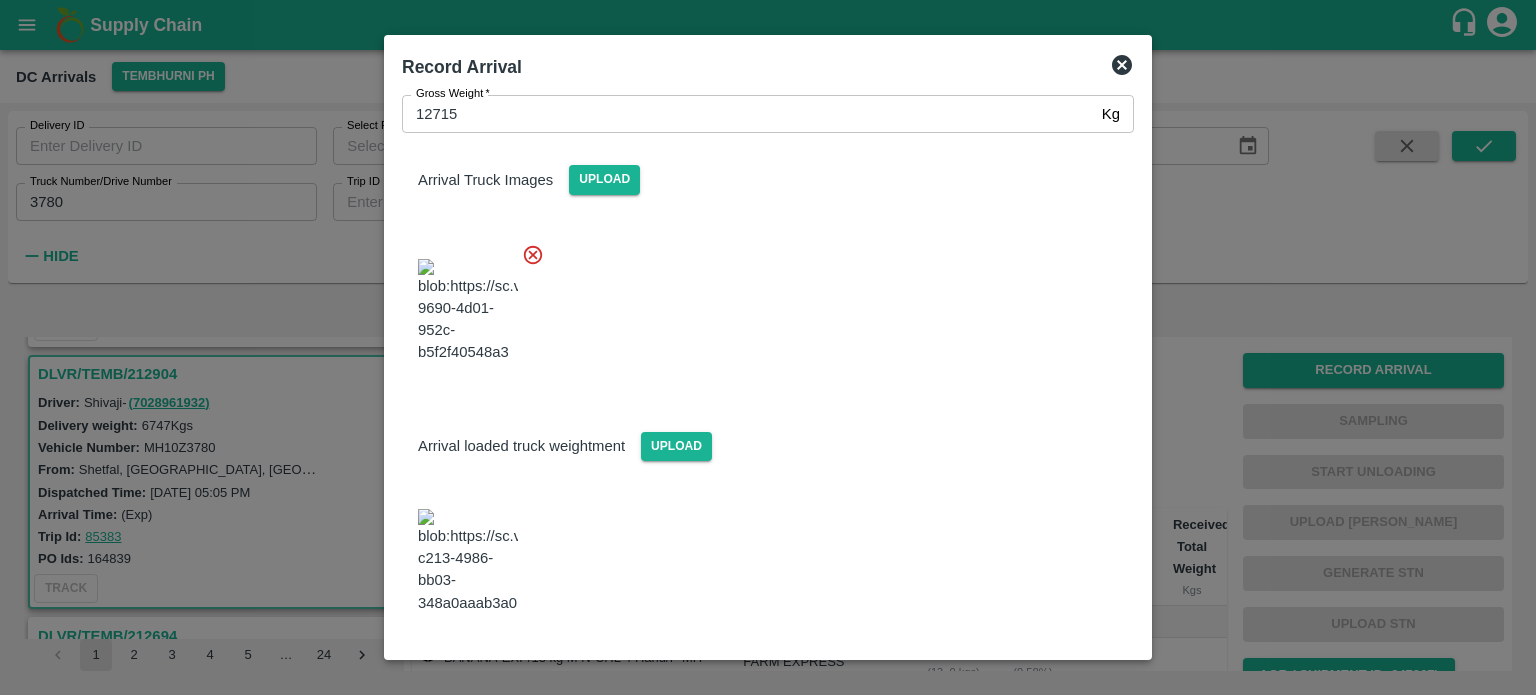 click at bounding box center (760, 305) 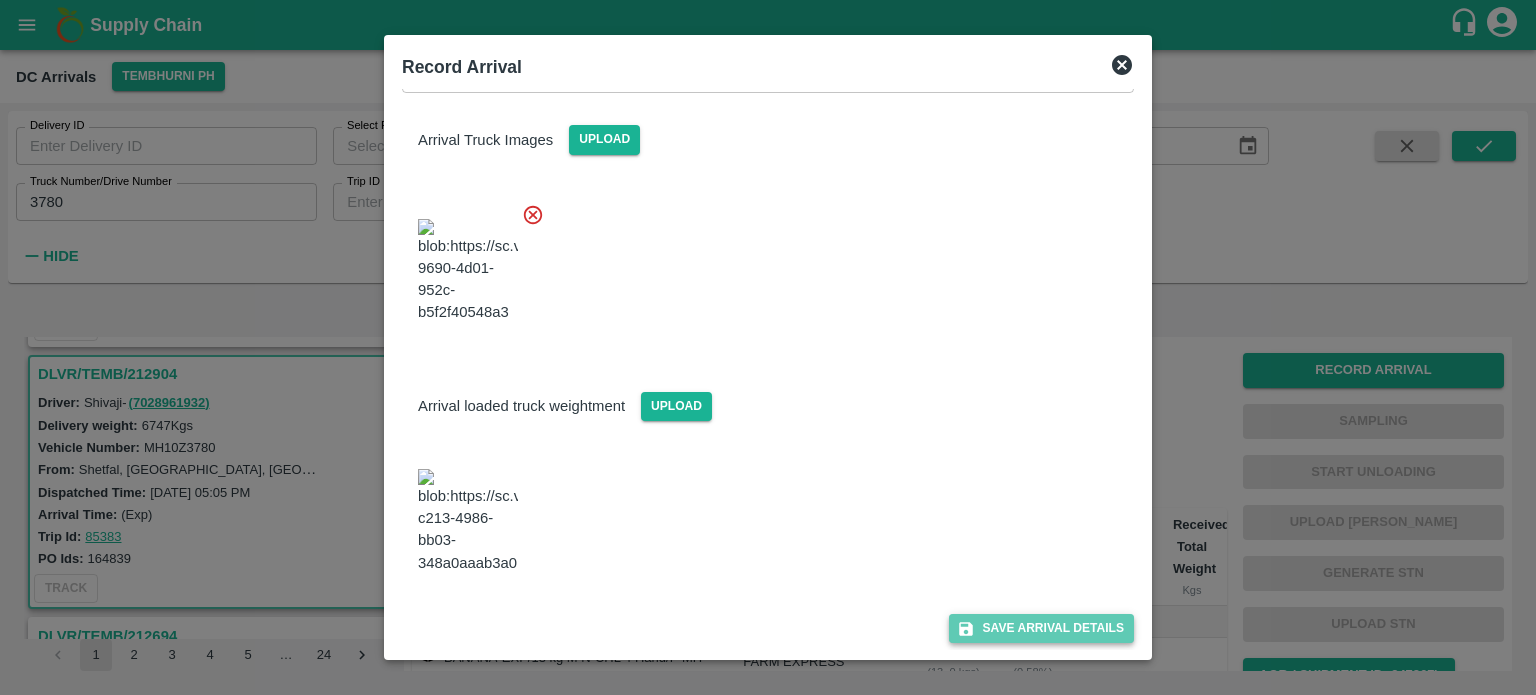 click on "Save Arrival Details" at bounding box center [1041, 628] 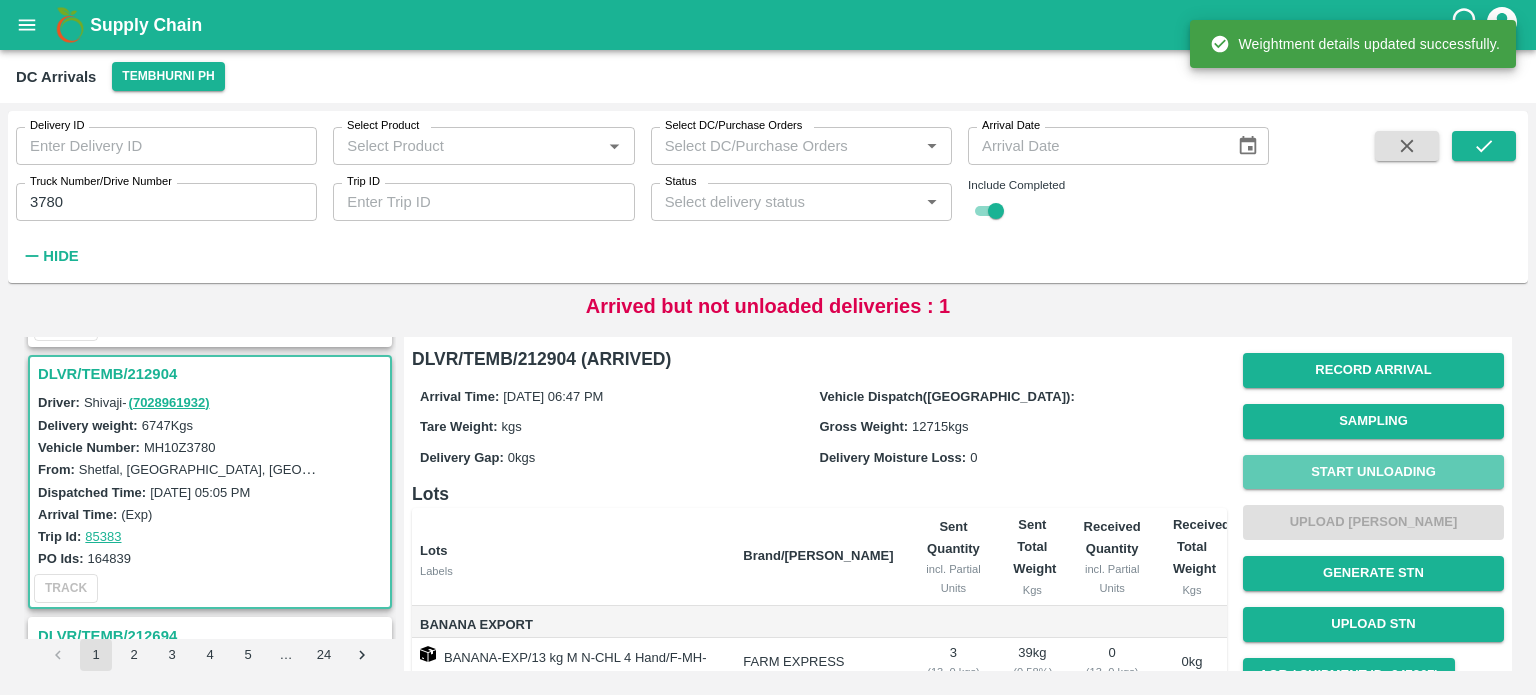 click on "Start Unloading" at bounding box center [1373, 472] 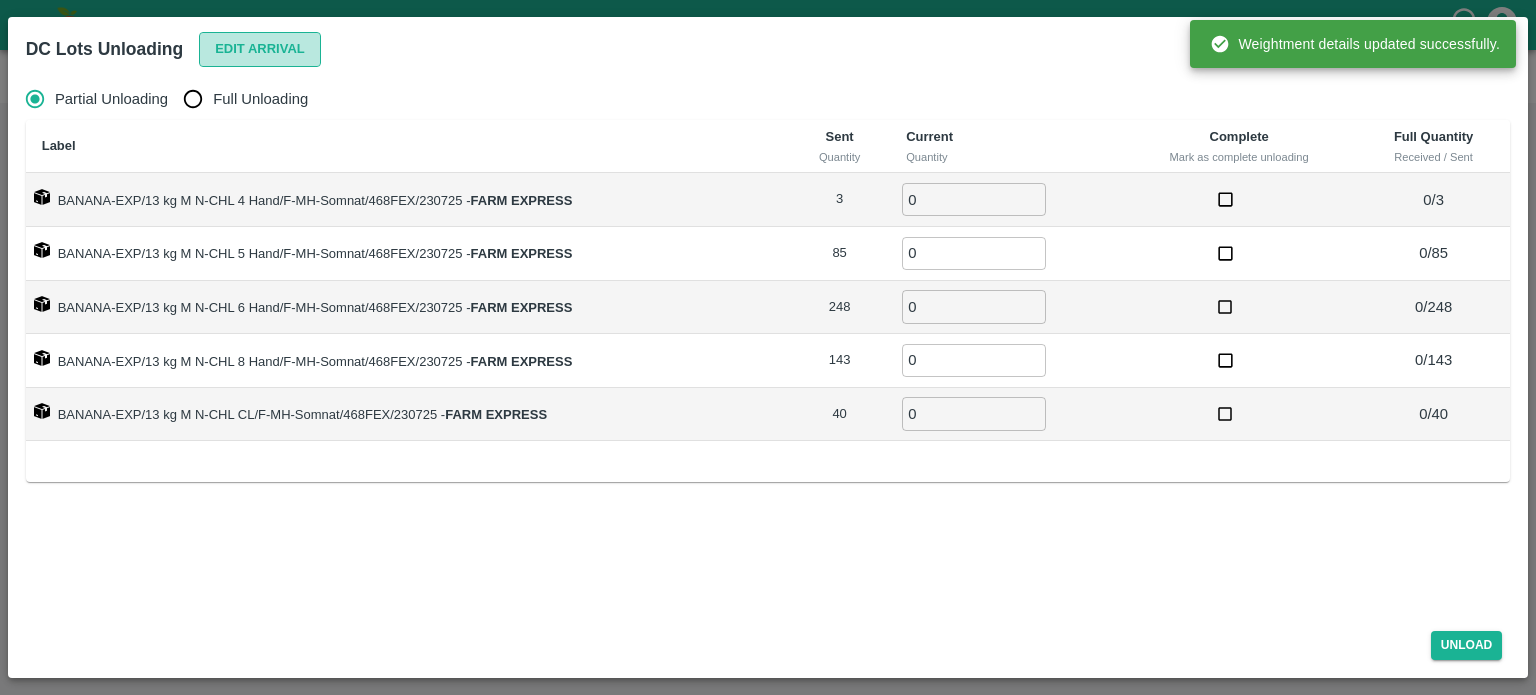 click on "Edit Arrival" at bounding box center (260, 49) 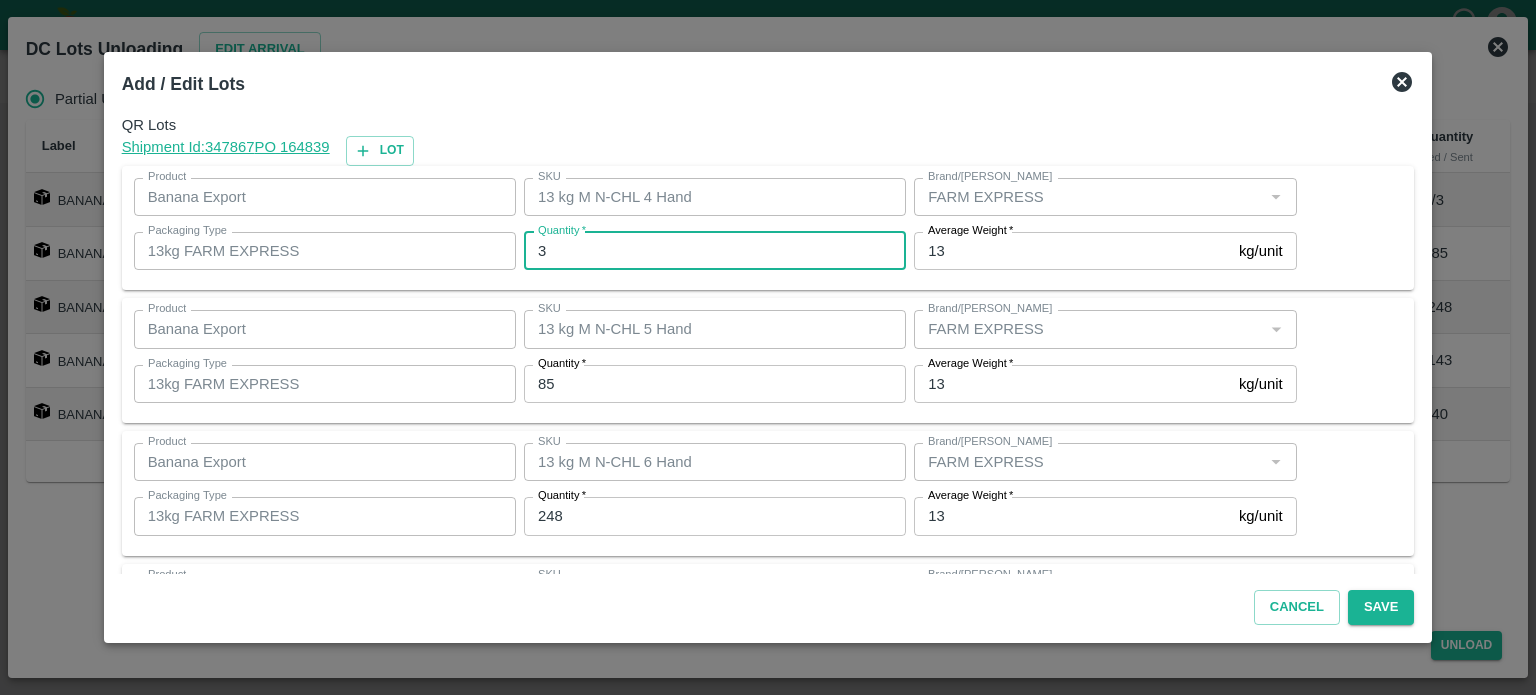 click on "3" at bounding box center (715, 251) 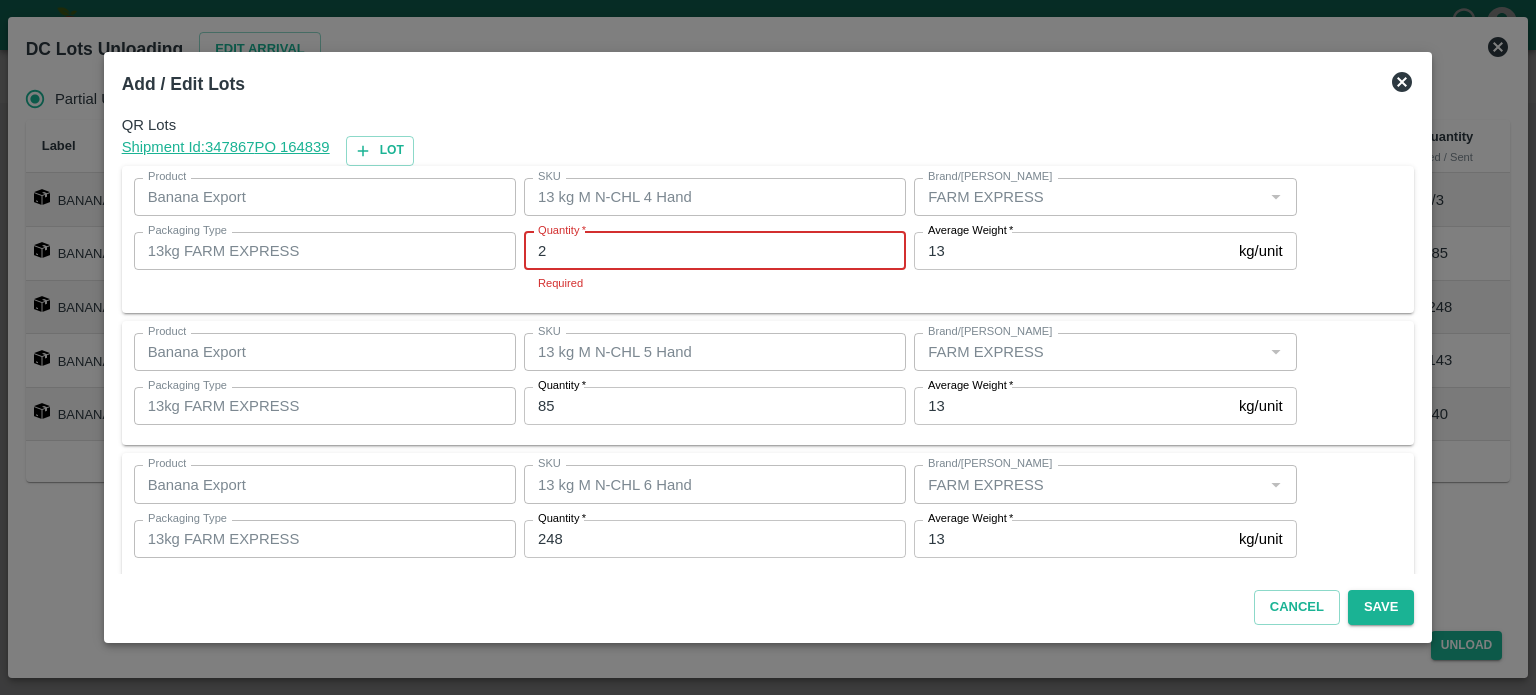 type on "2" 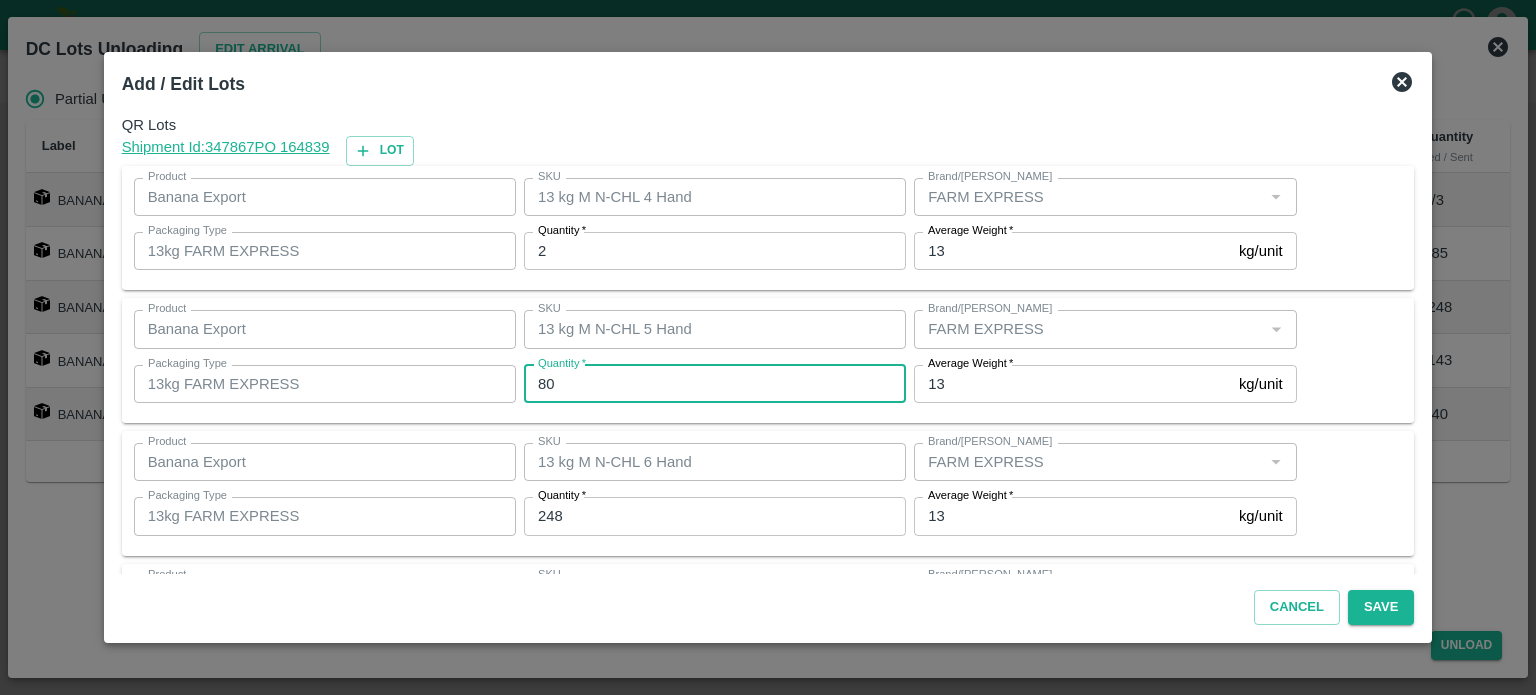 type on "80" 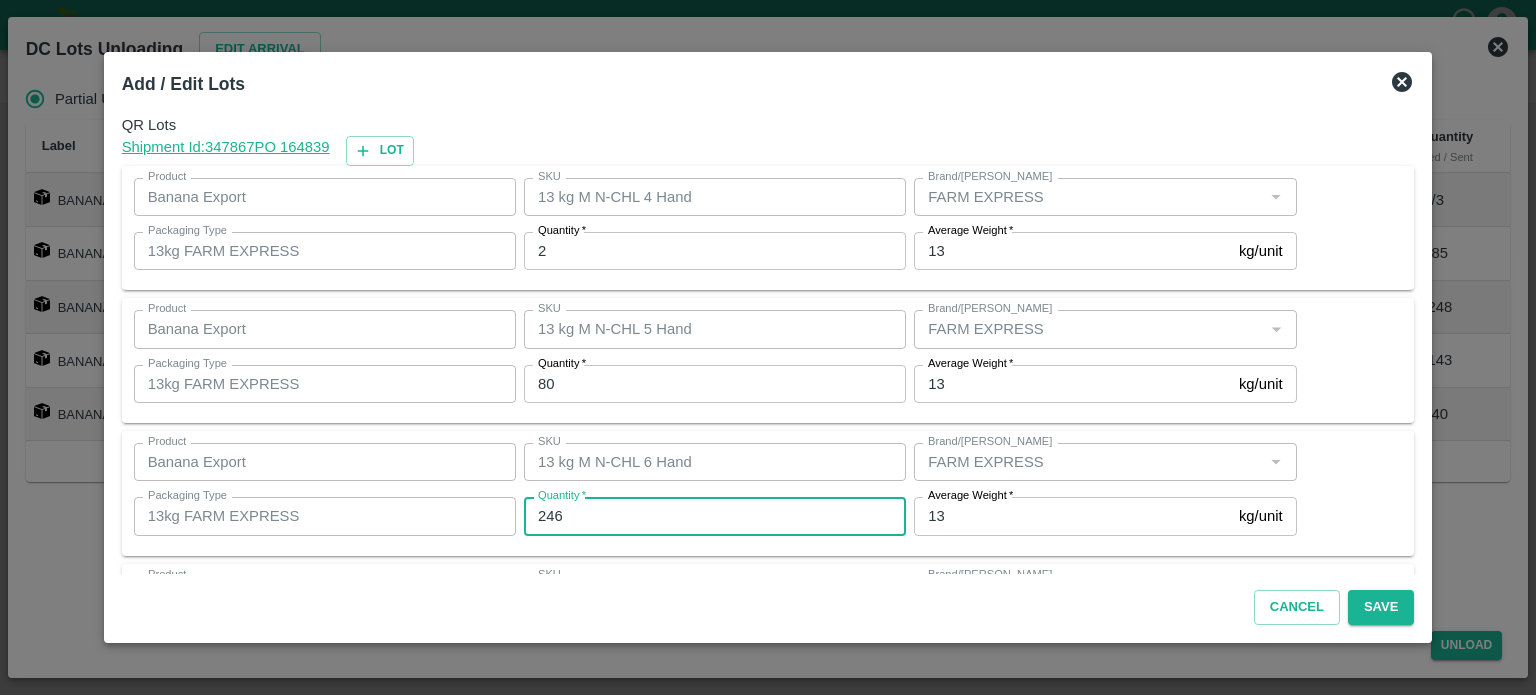 type on "246" 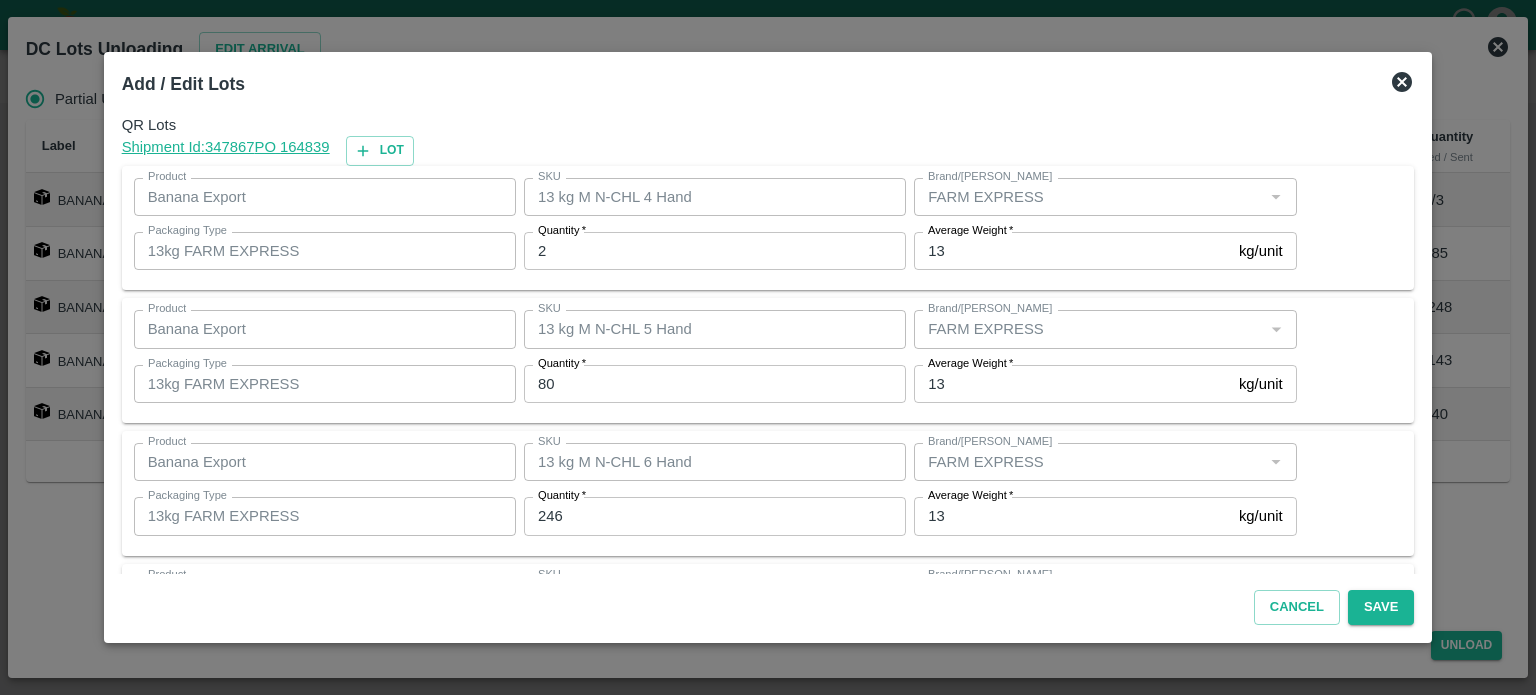 scroll, scrollTop: 262, scrollLeft: 0, axis: vertical 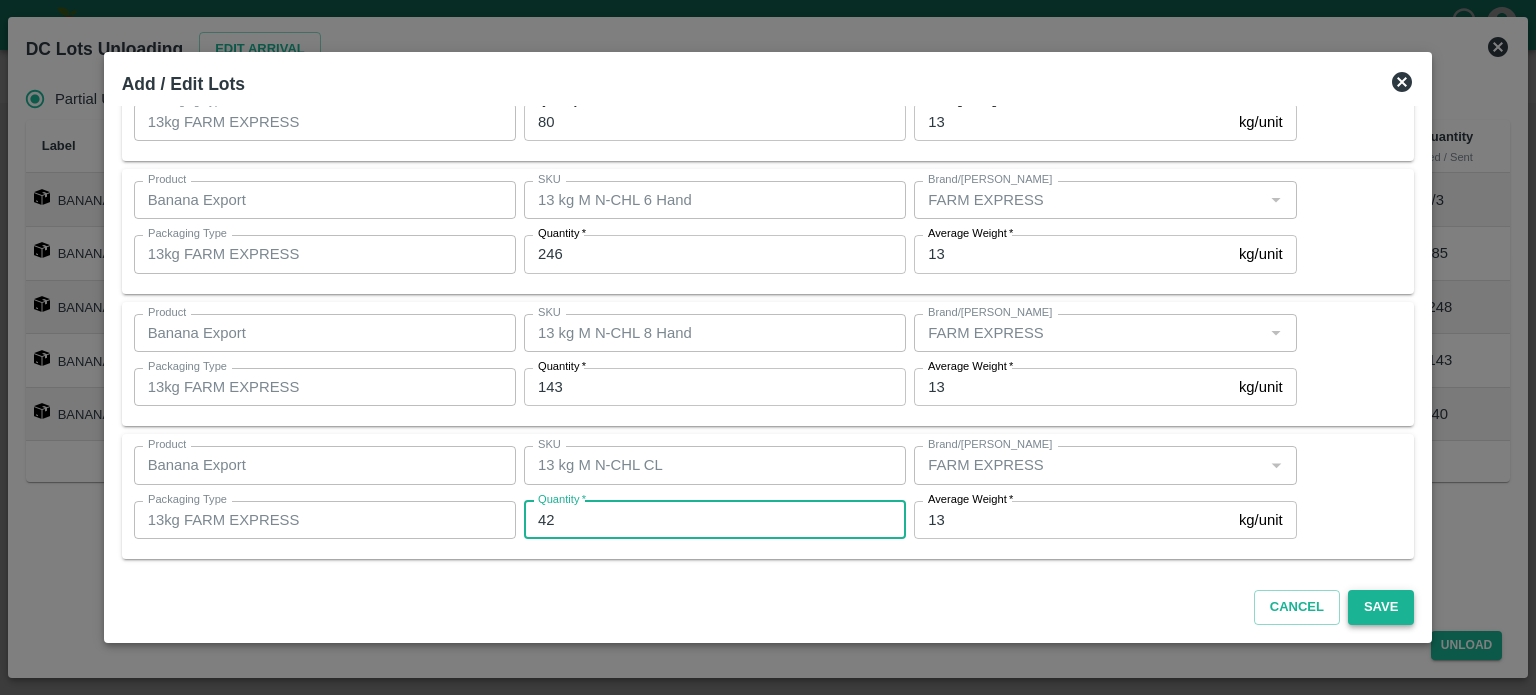 type on "42" 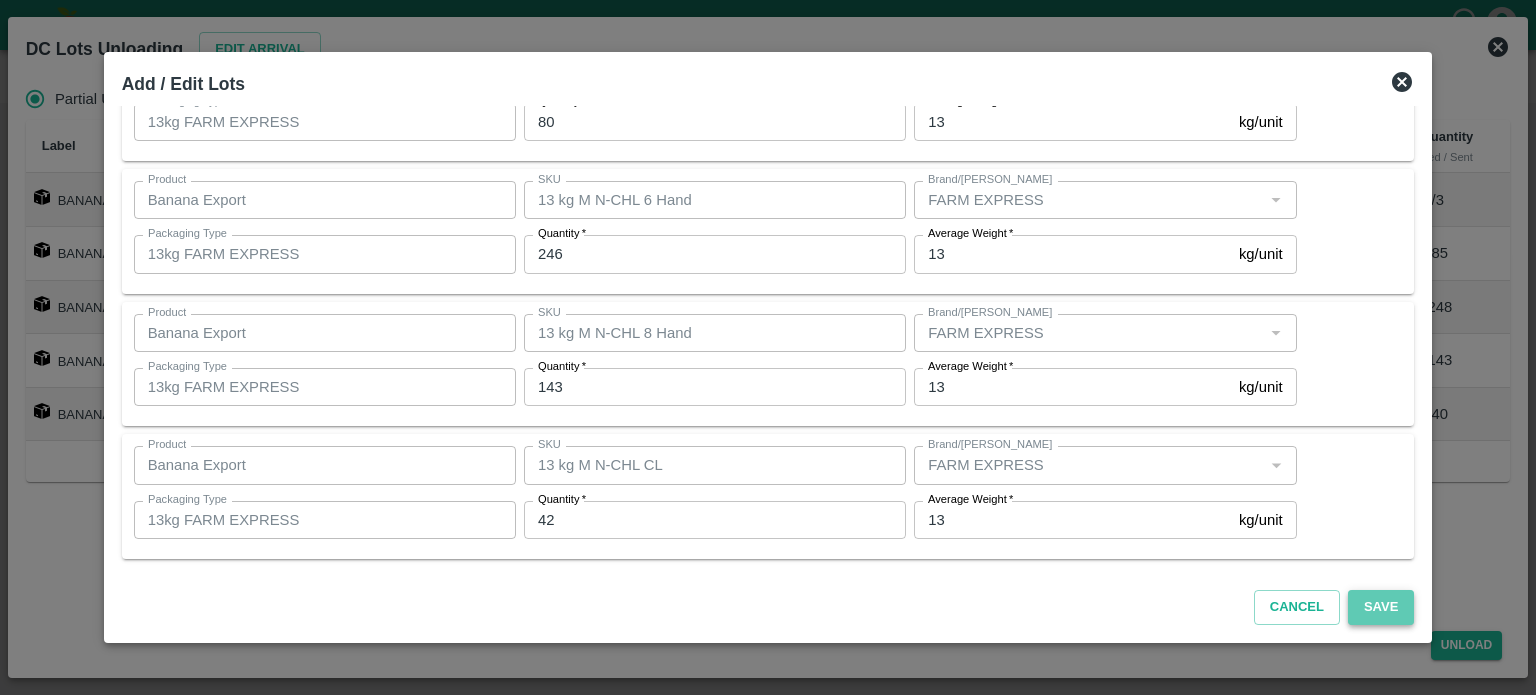 click on "Save" at bounding box center [1381, 607] 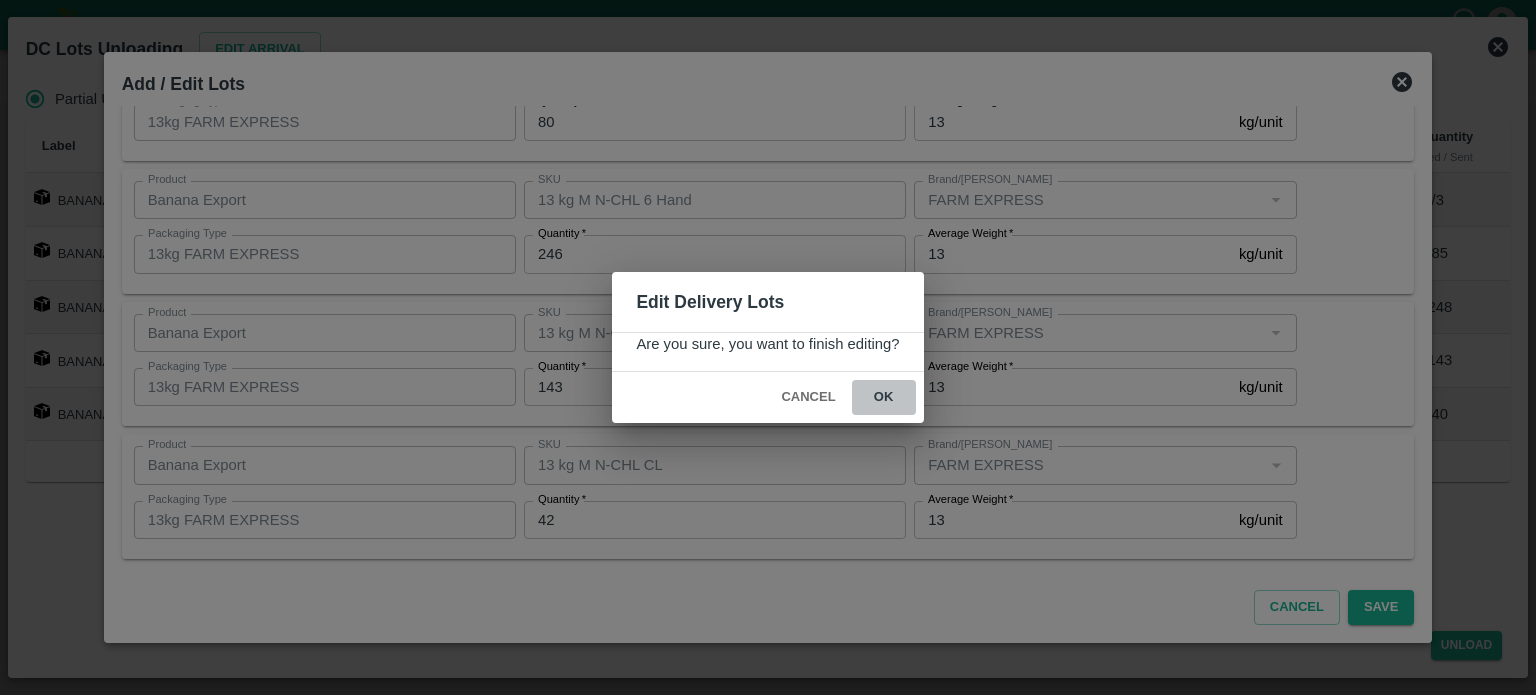 click on "ok" at bounding box center [884, 397] 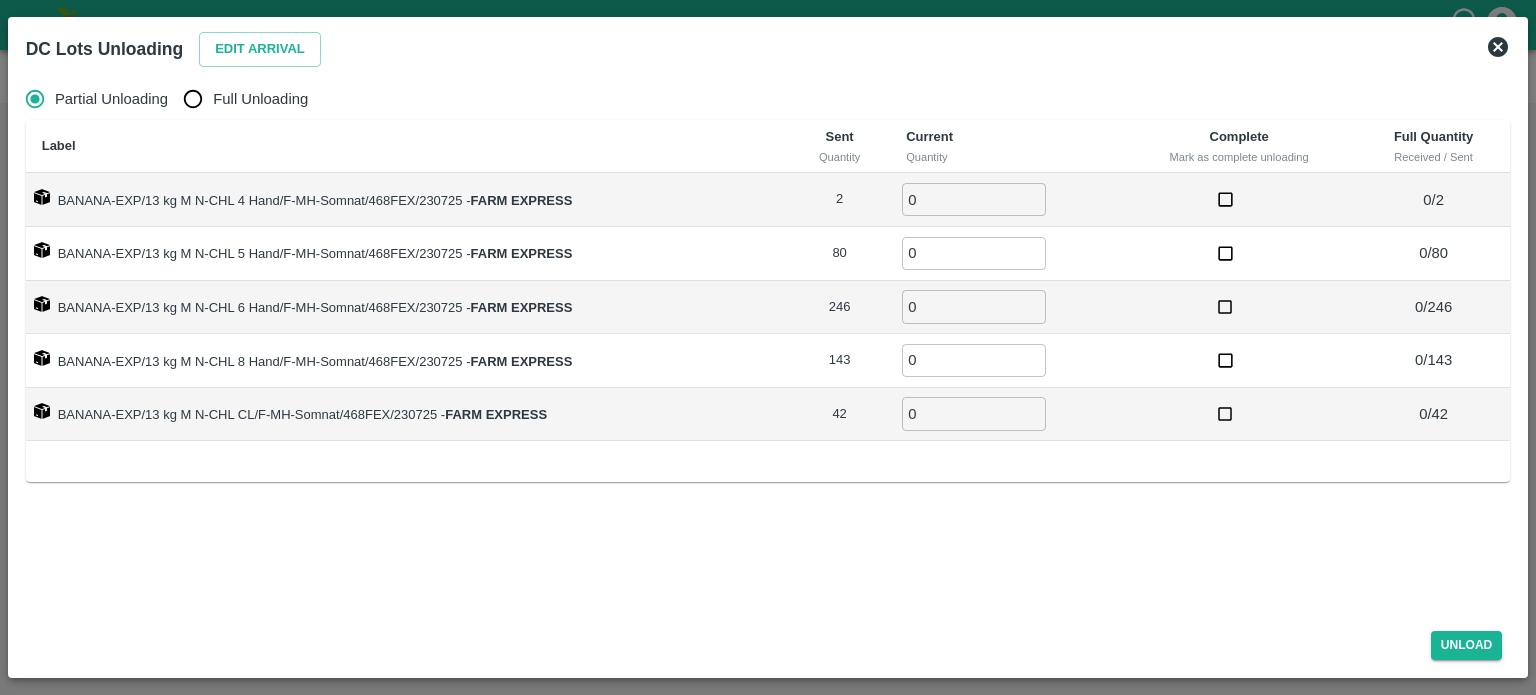 click on "Full Unloading" at bounding box center [193, 99] 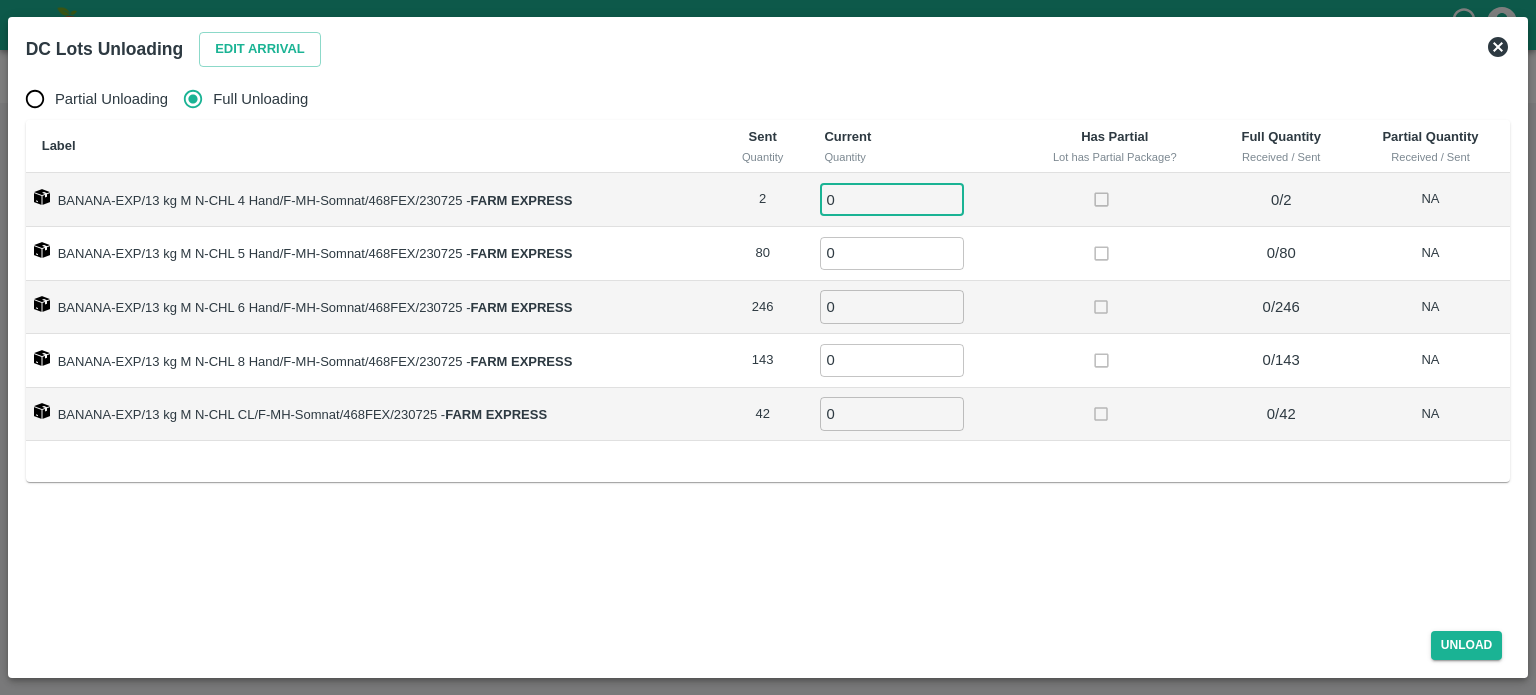 click on "0" at bounding box center [892, 199] 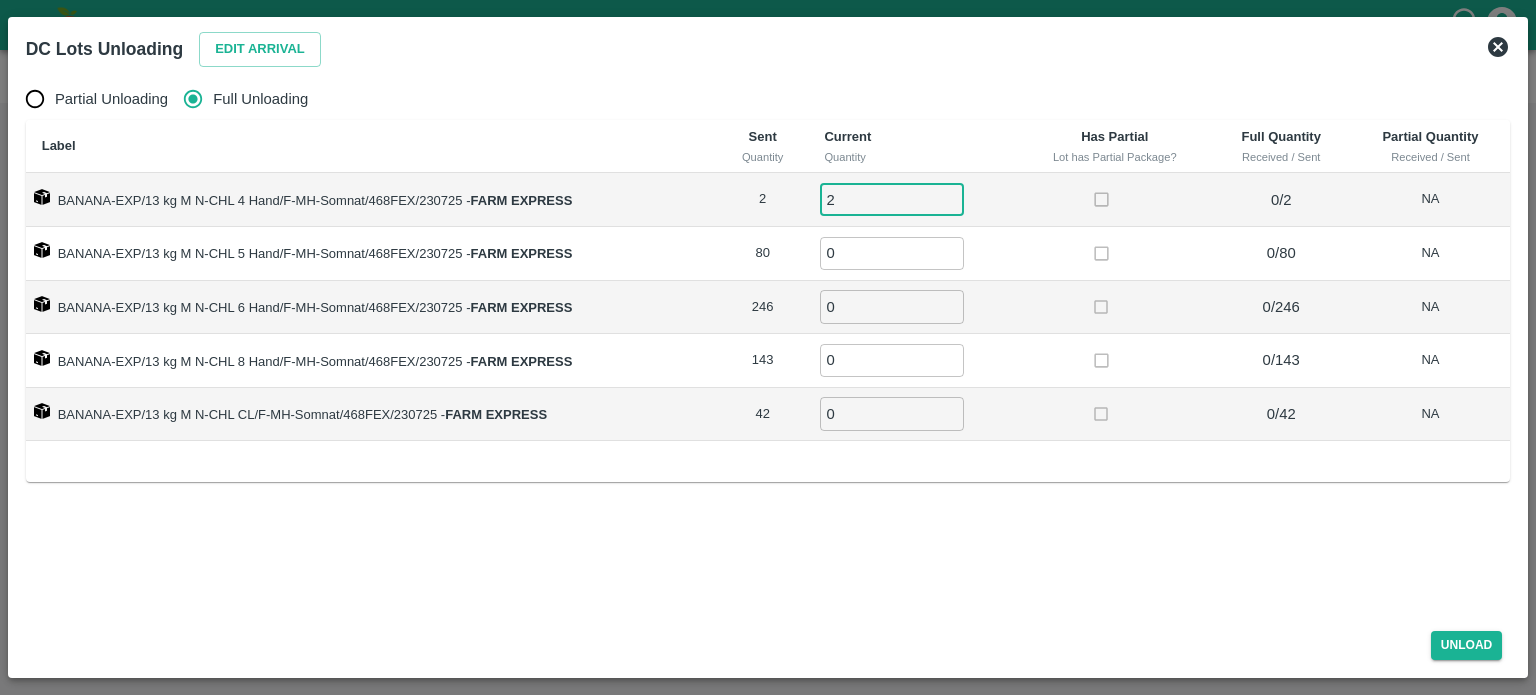 type on "2" 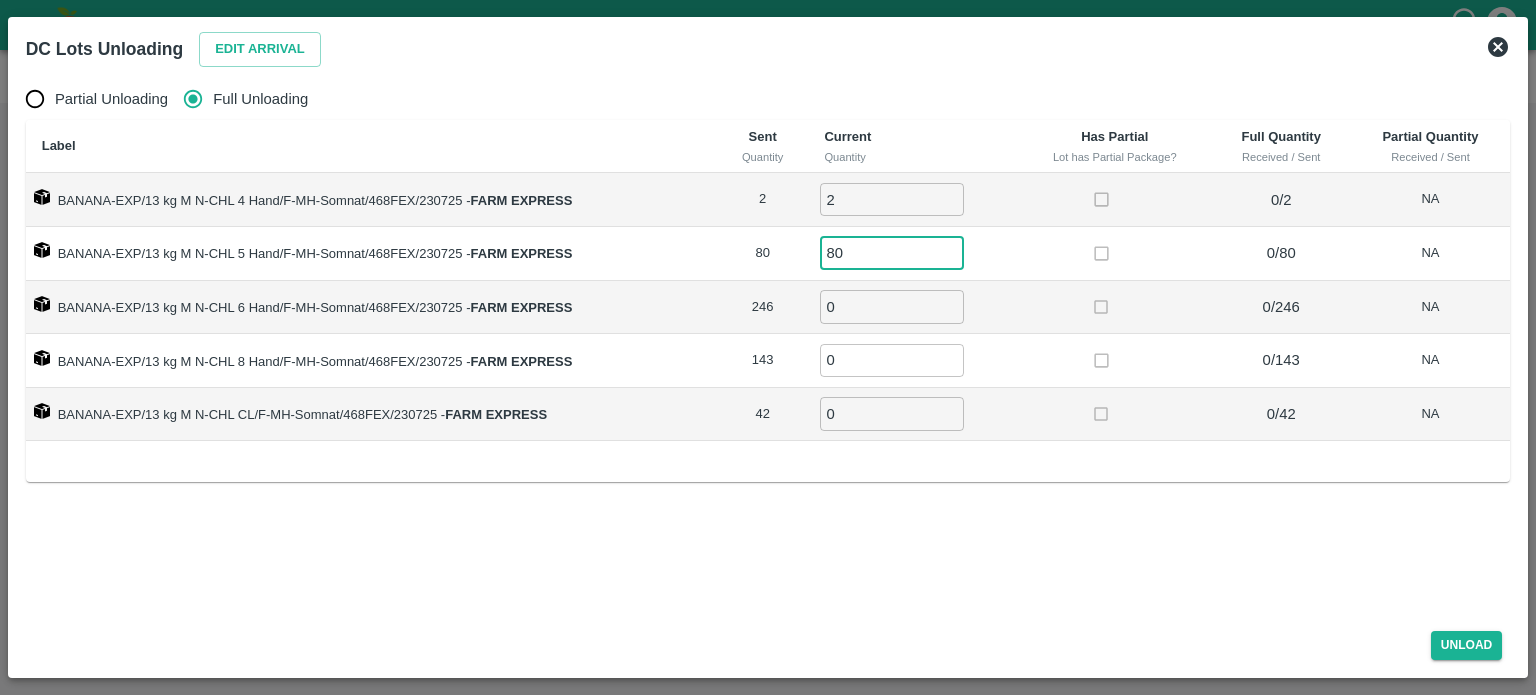 type on "80" 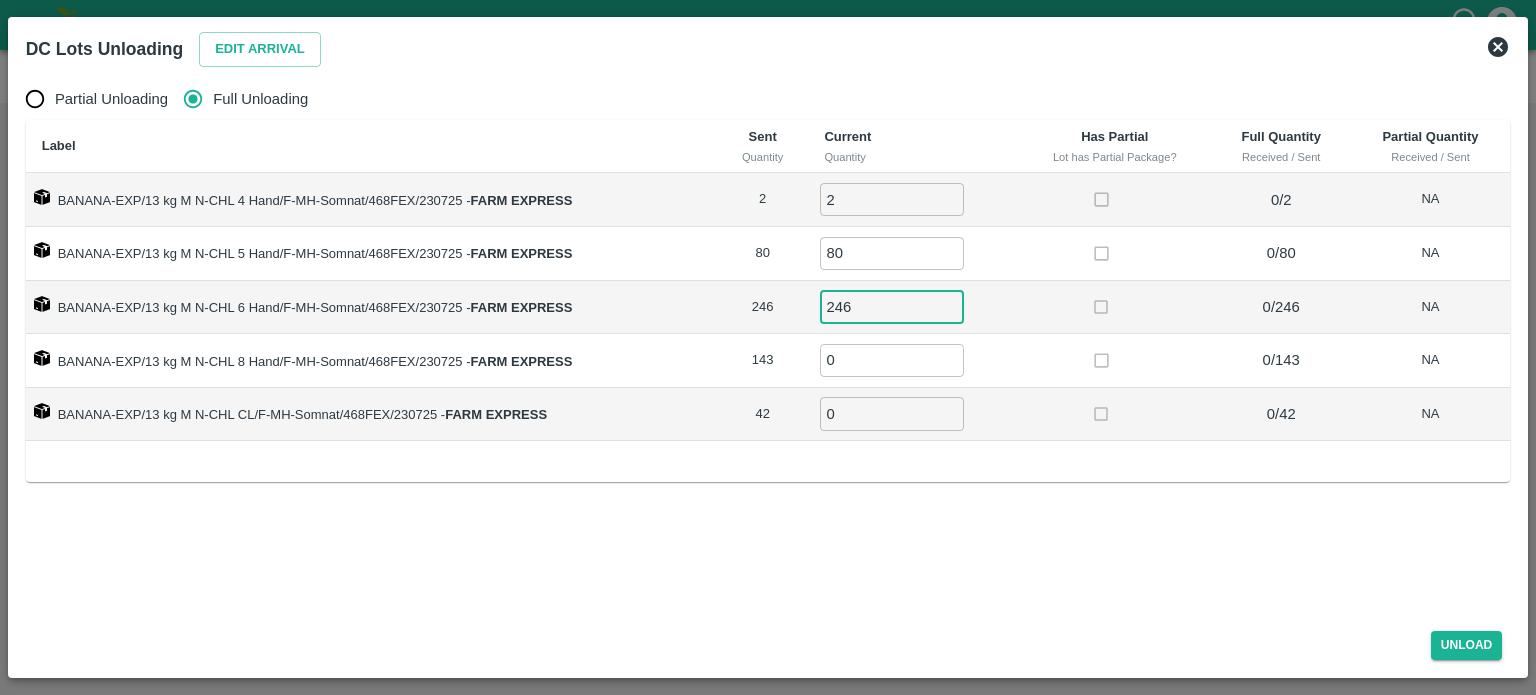 type on "246" 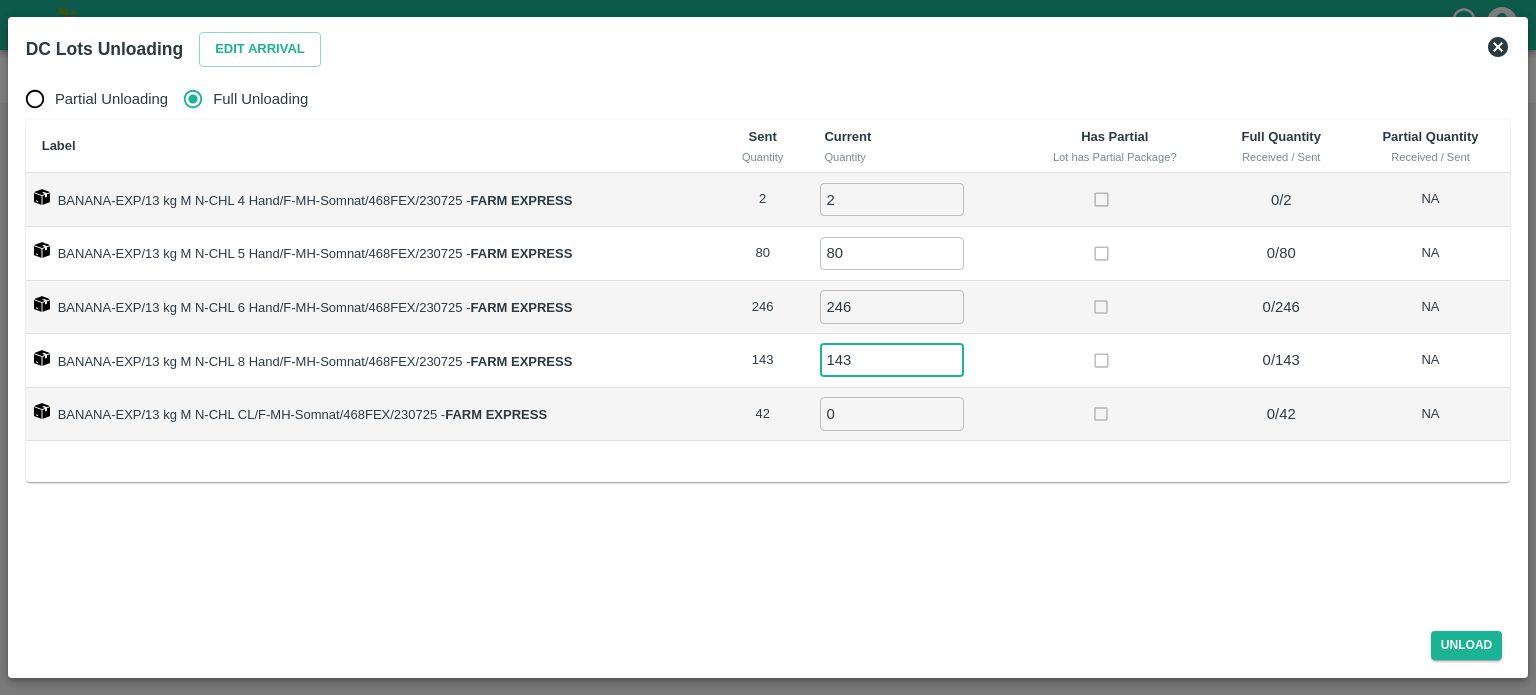 type on "143" 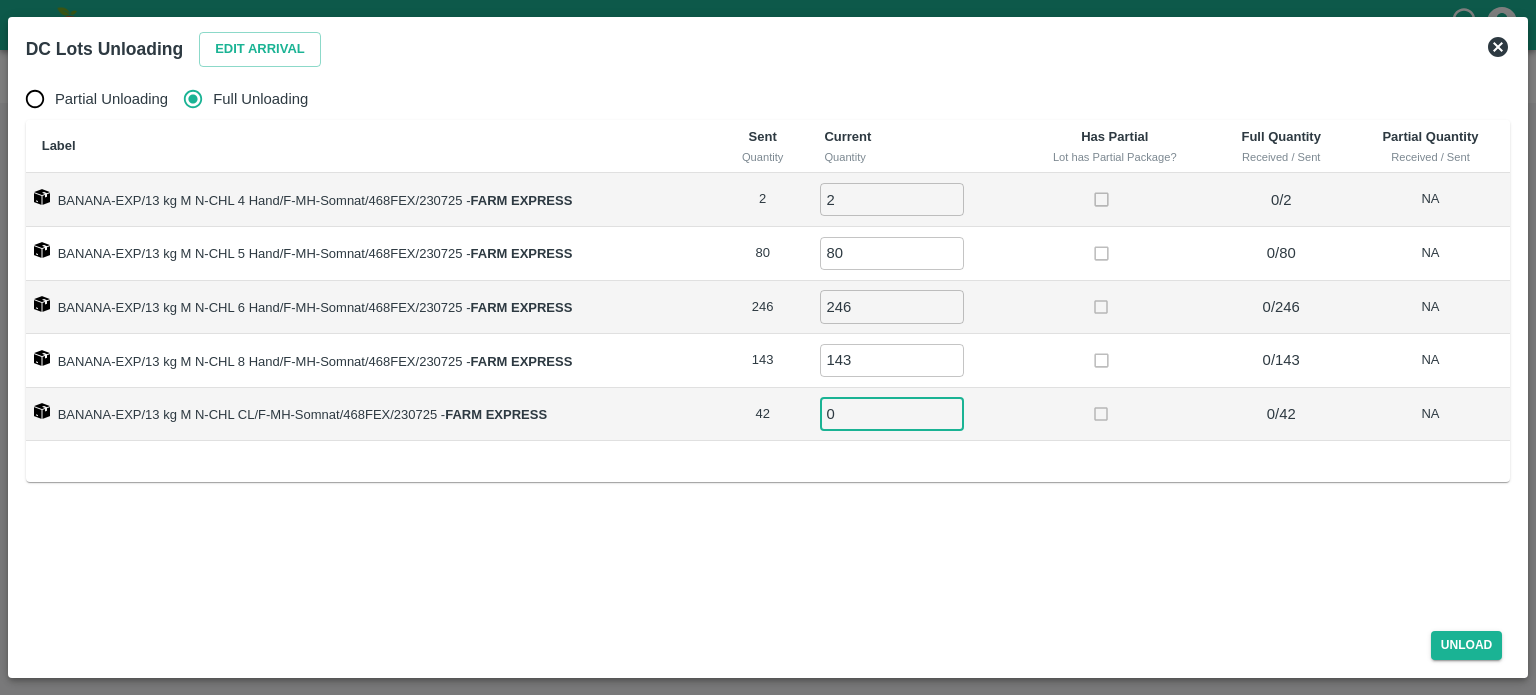 type on "1" 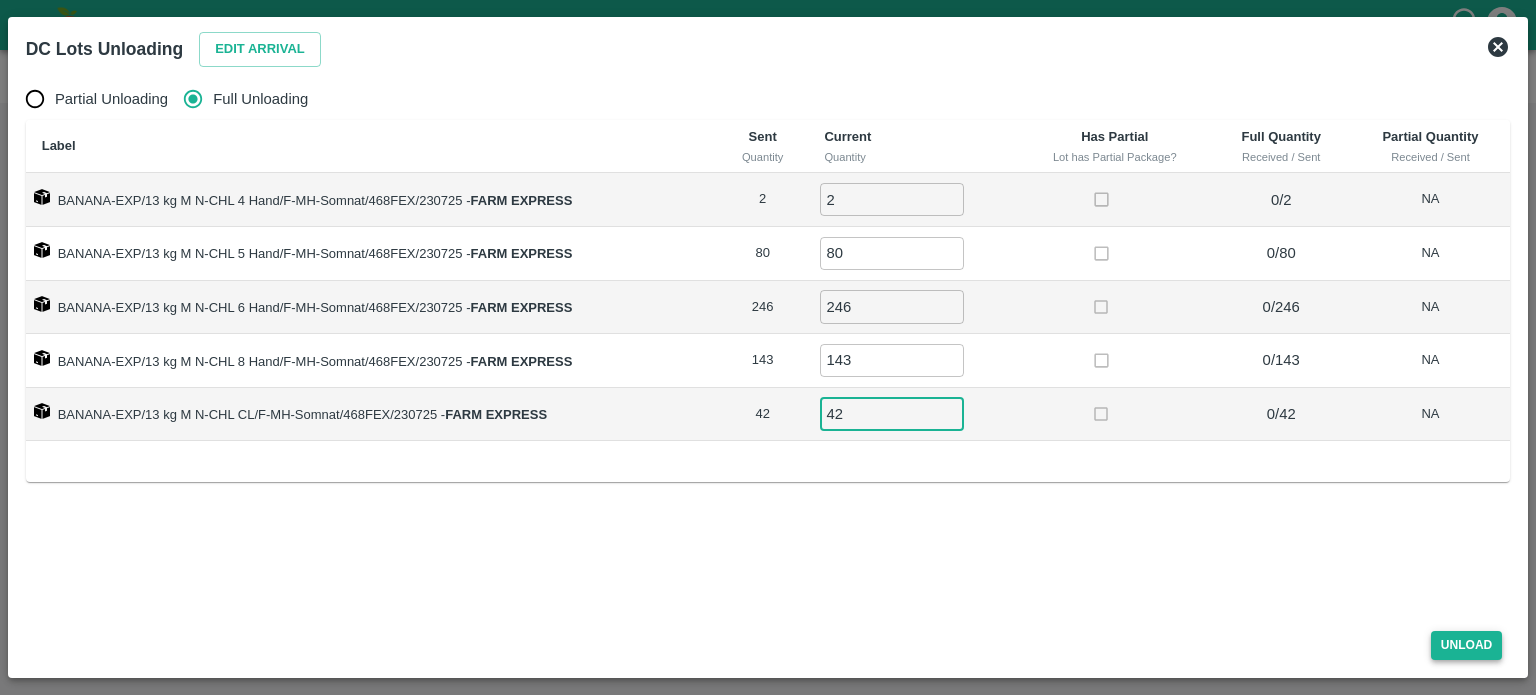 type on "42" 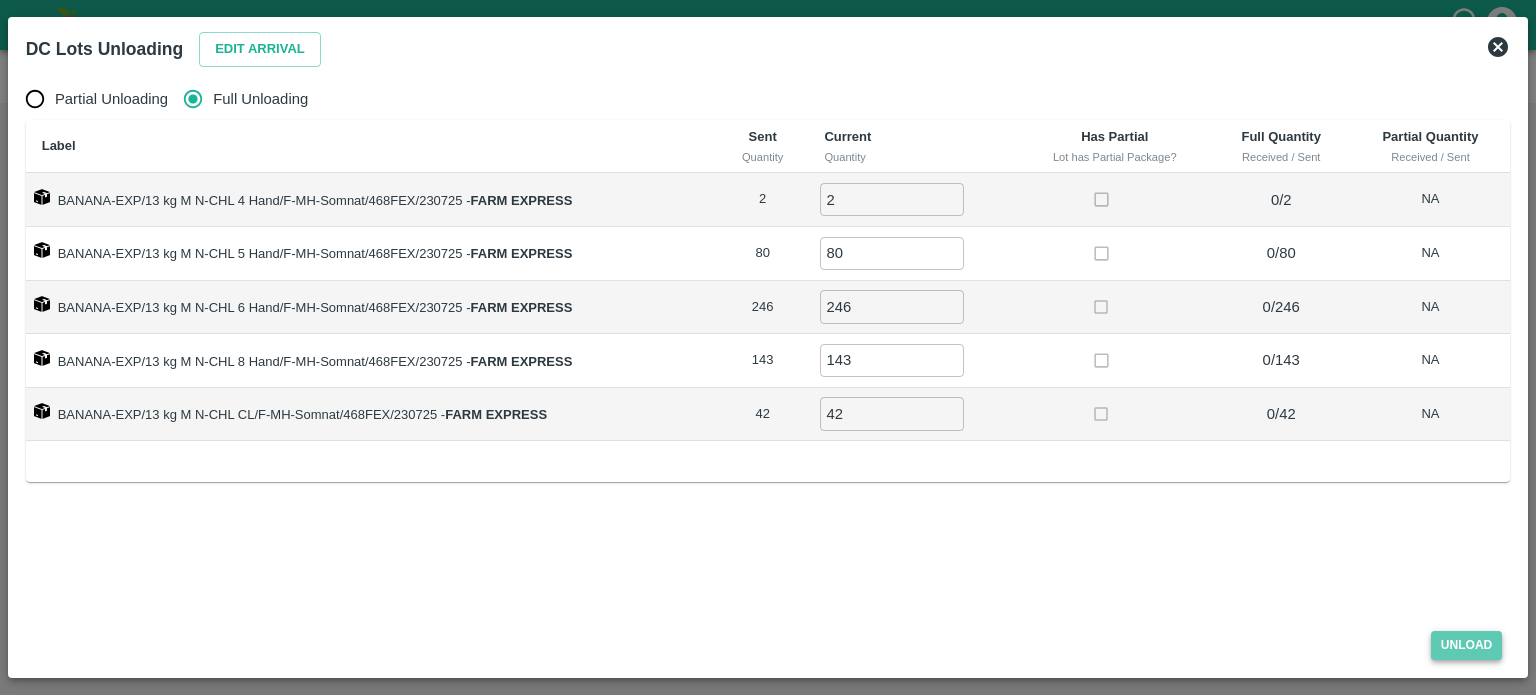 click on "Unload" at bounding box center [1467, 645] 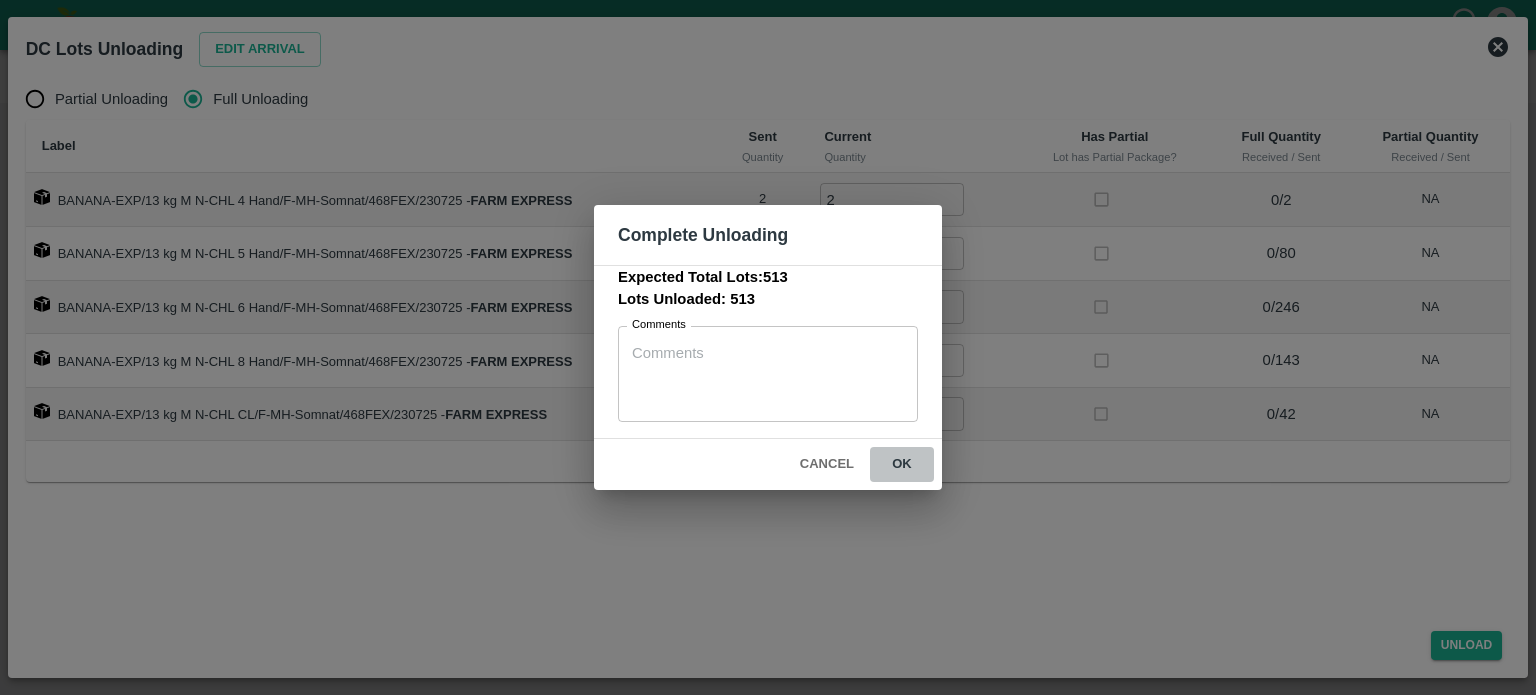 click on "ok" at bounding box center (902, 464) 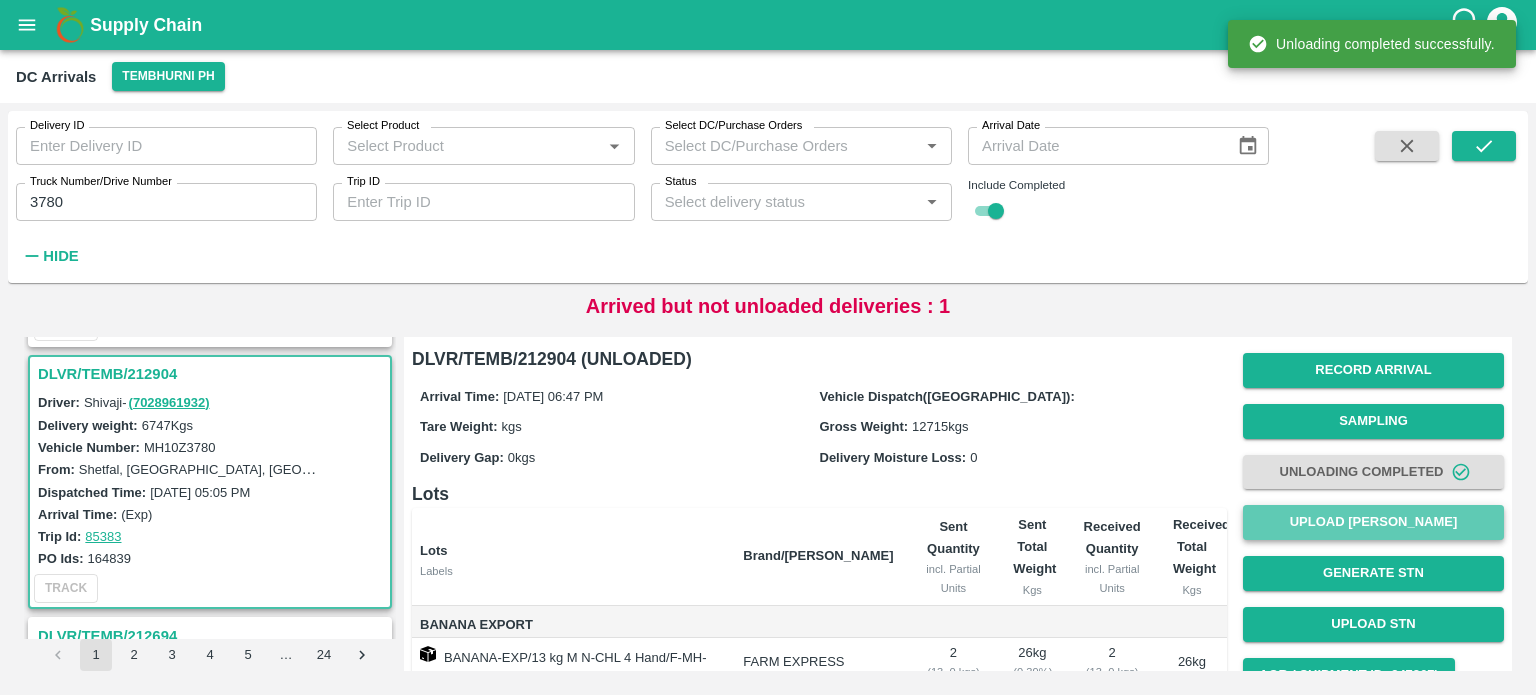 click on "Upload [PERSON_NAME]" at bounding box center (1373, 522) 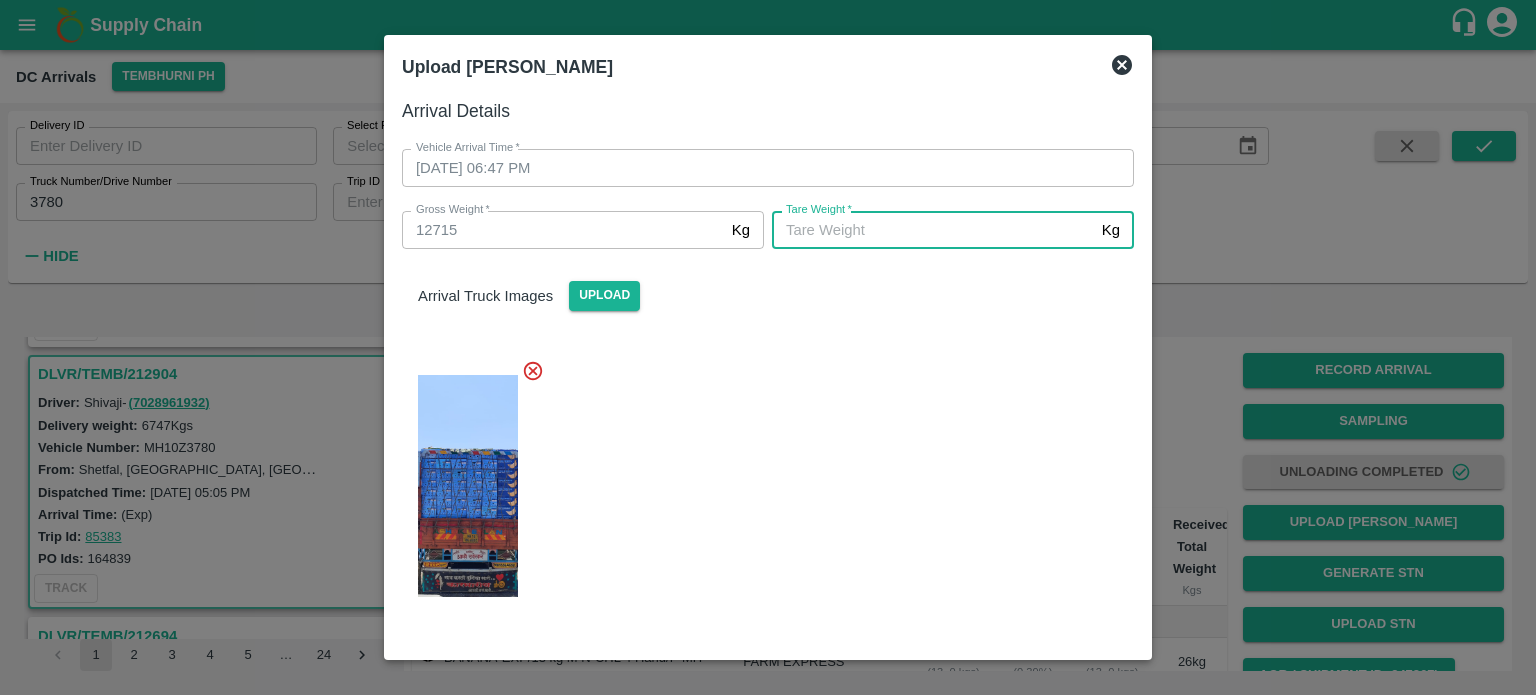 click on "[PERSON_NAME]   *" at bounding box center (933, 230) 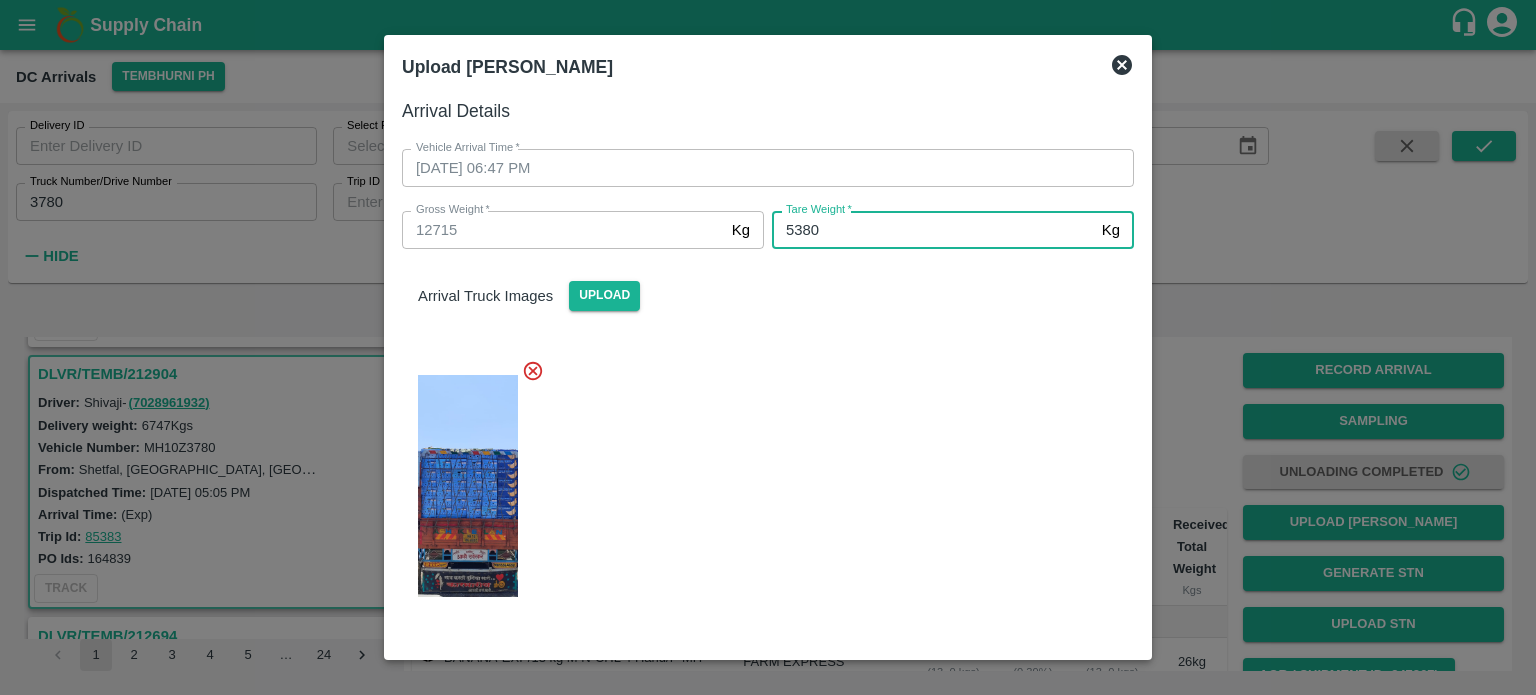 type on "5380" 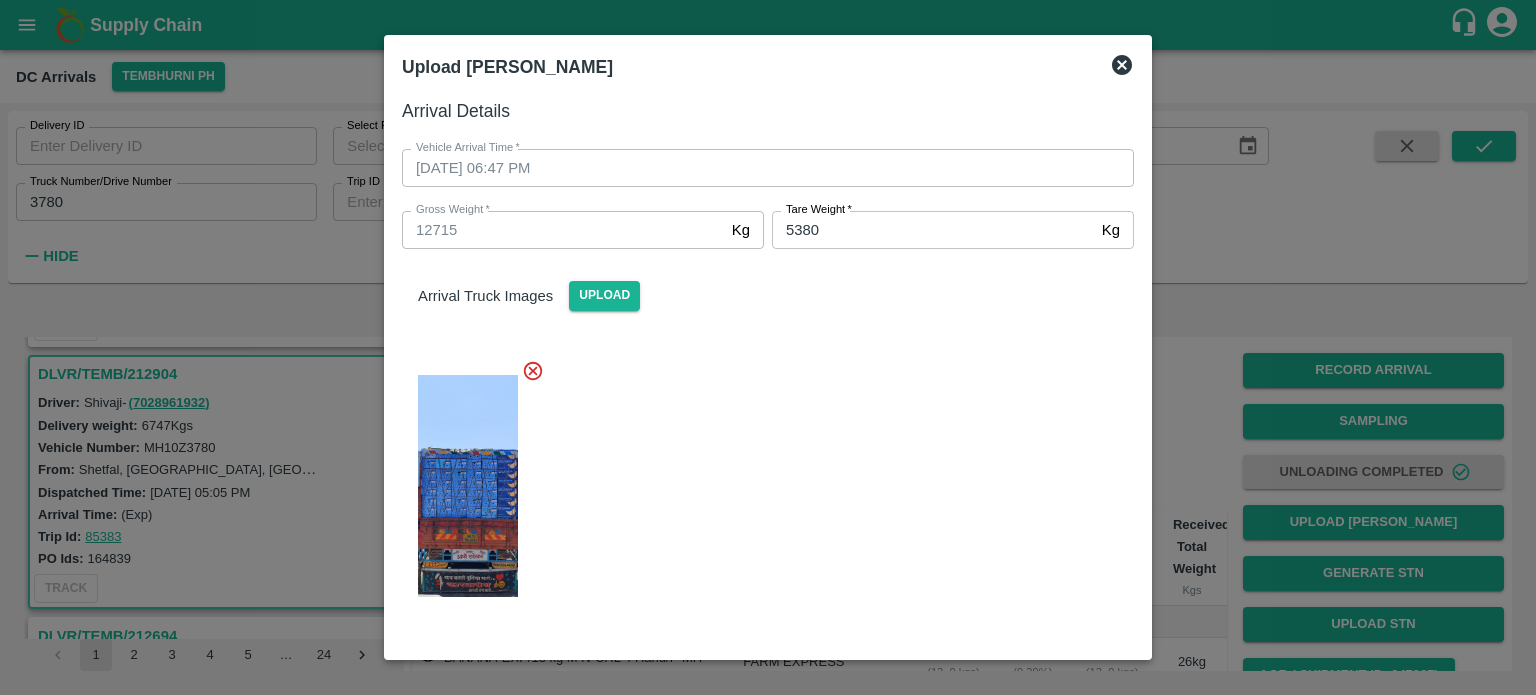 click at bounding box center [760, 480] 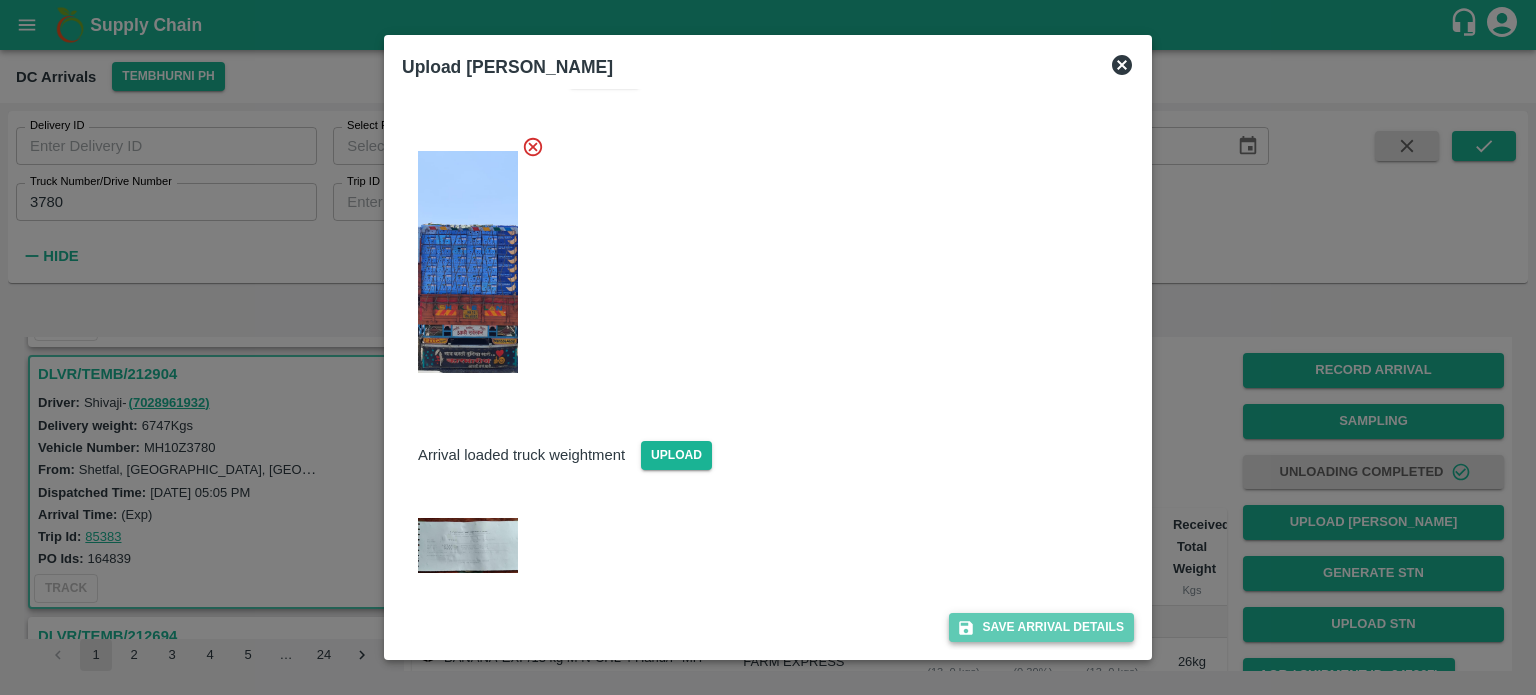click on "Save Arrival Details" at bounding box center (1041, 627) 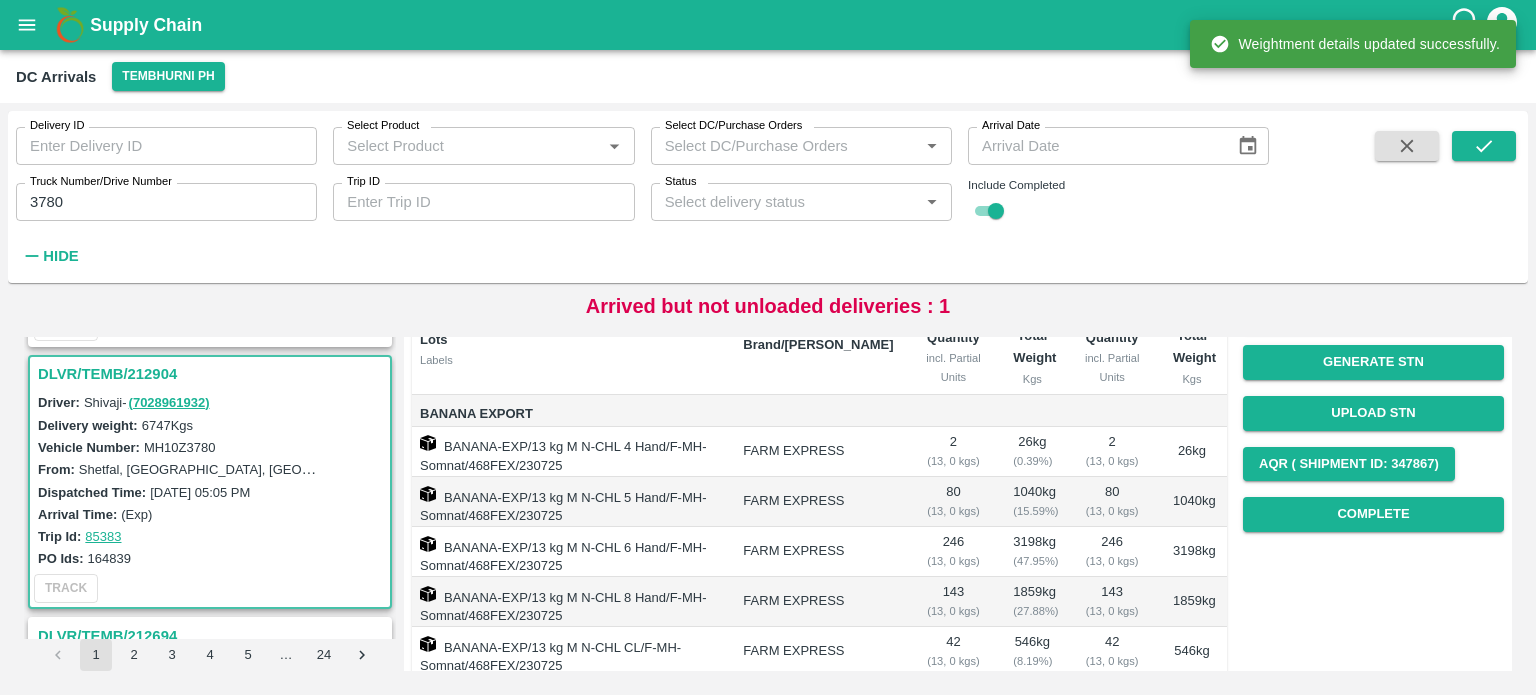 scroll, scrollTop: 244, scrollLeft: 0, axis: vertical 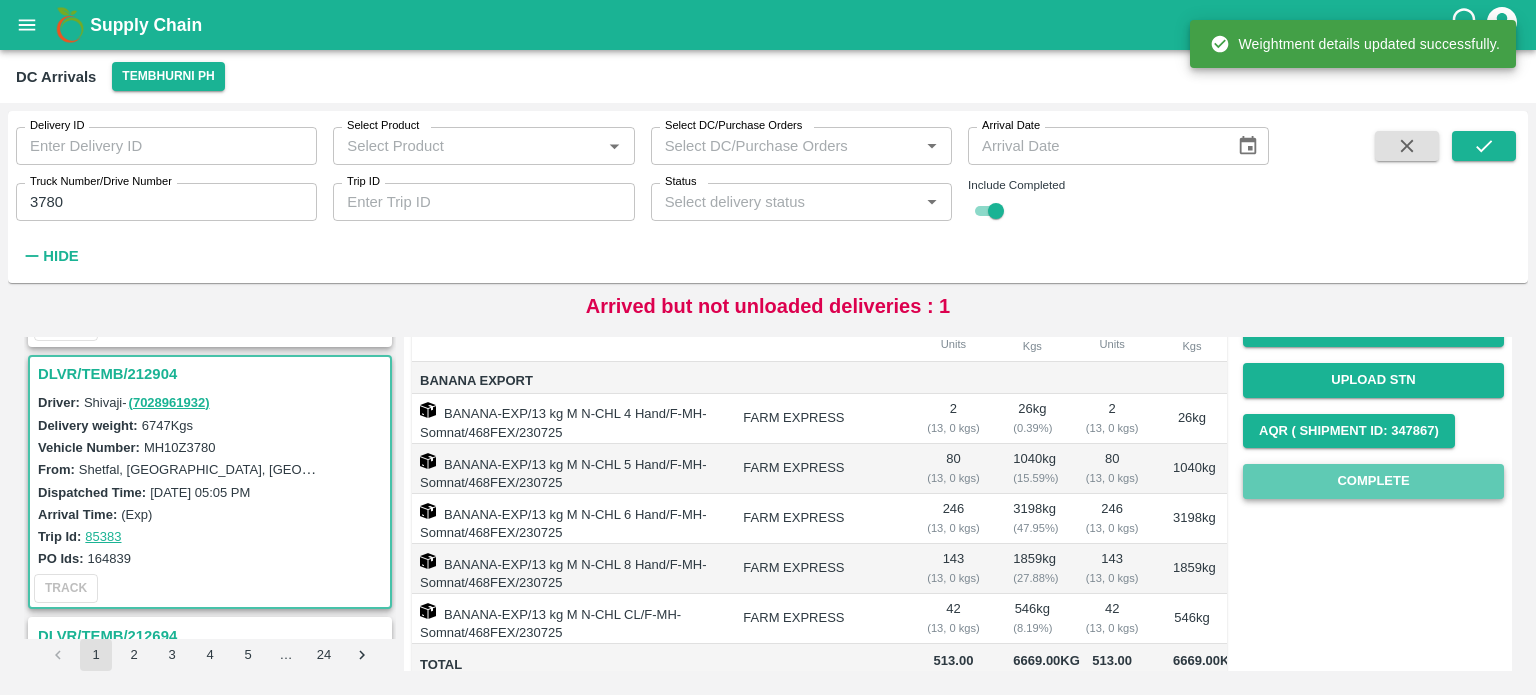 click on "Complete" at bounding box center [1373, 481] 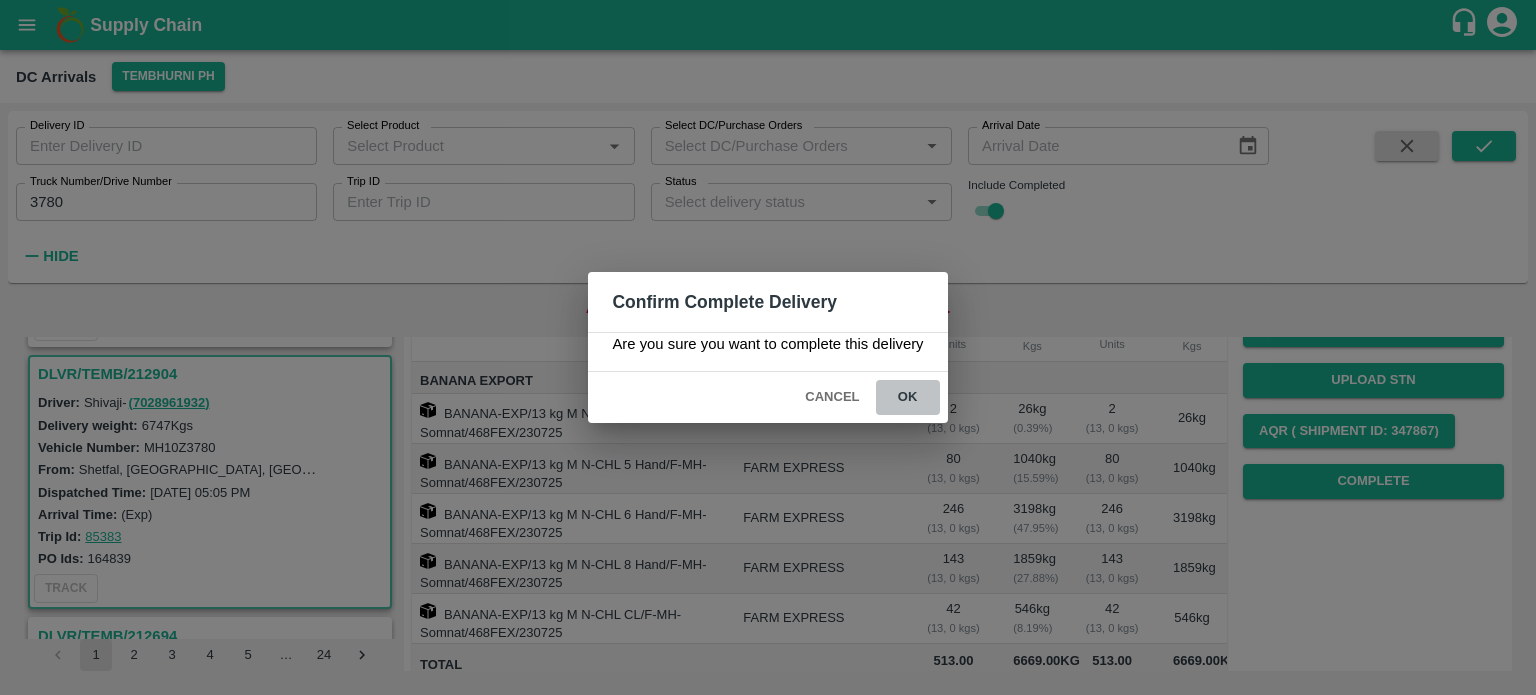 click on "ok" at bounding box center (908, 397) 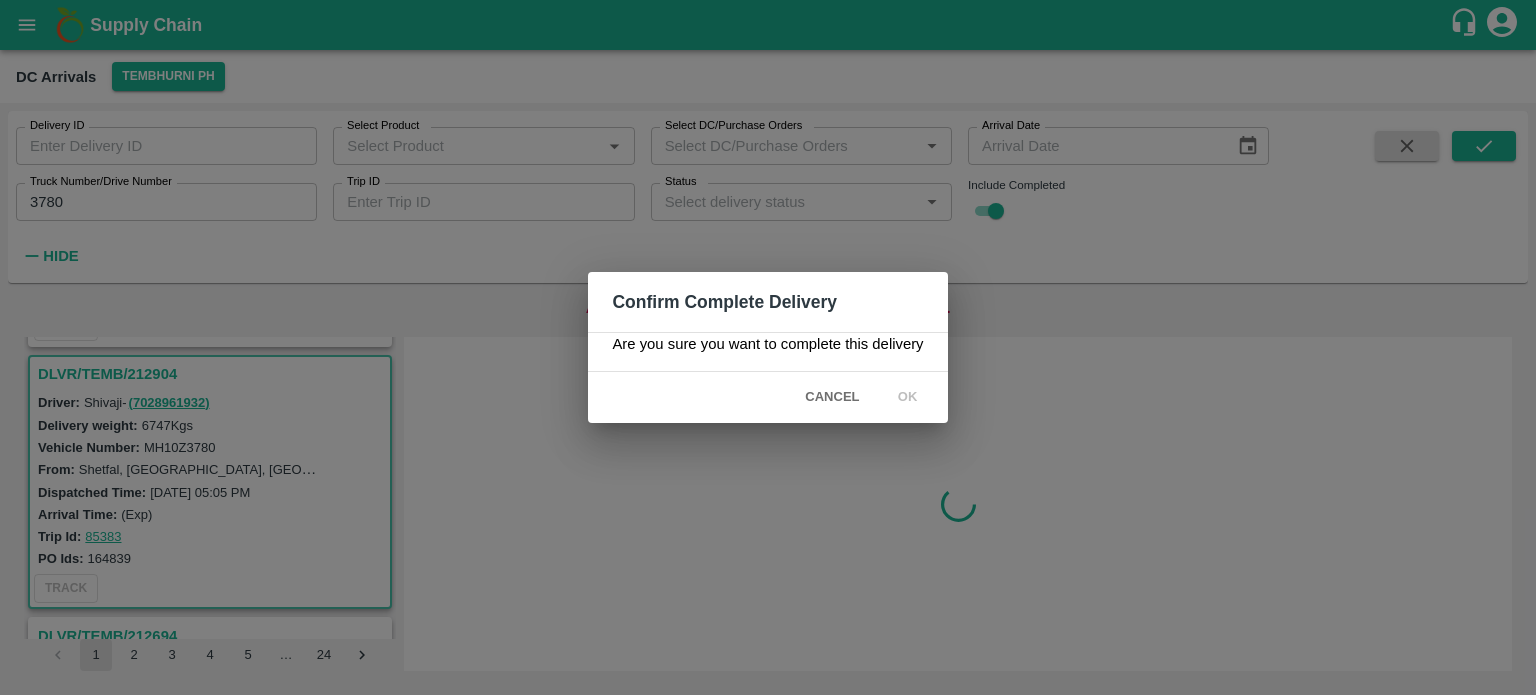 scroll, scrollTop: 0, scrollLeft: 0, axis: both 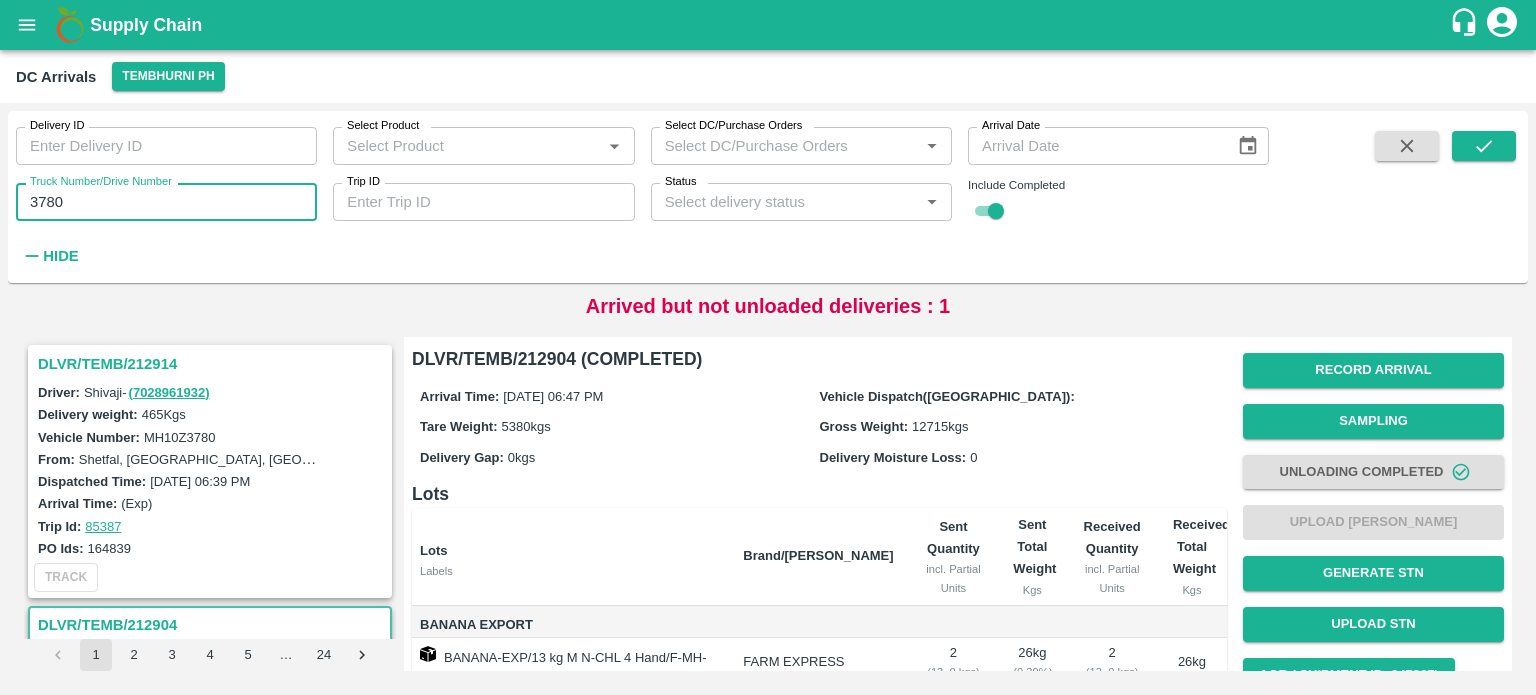 click on "3780" at bounding box center [166, 202] 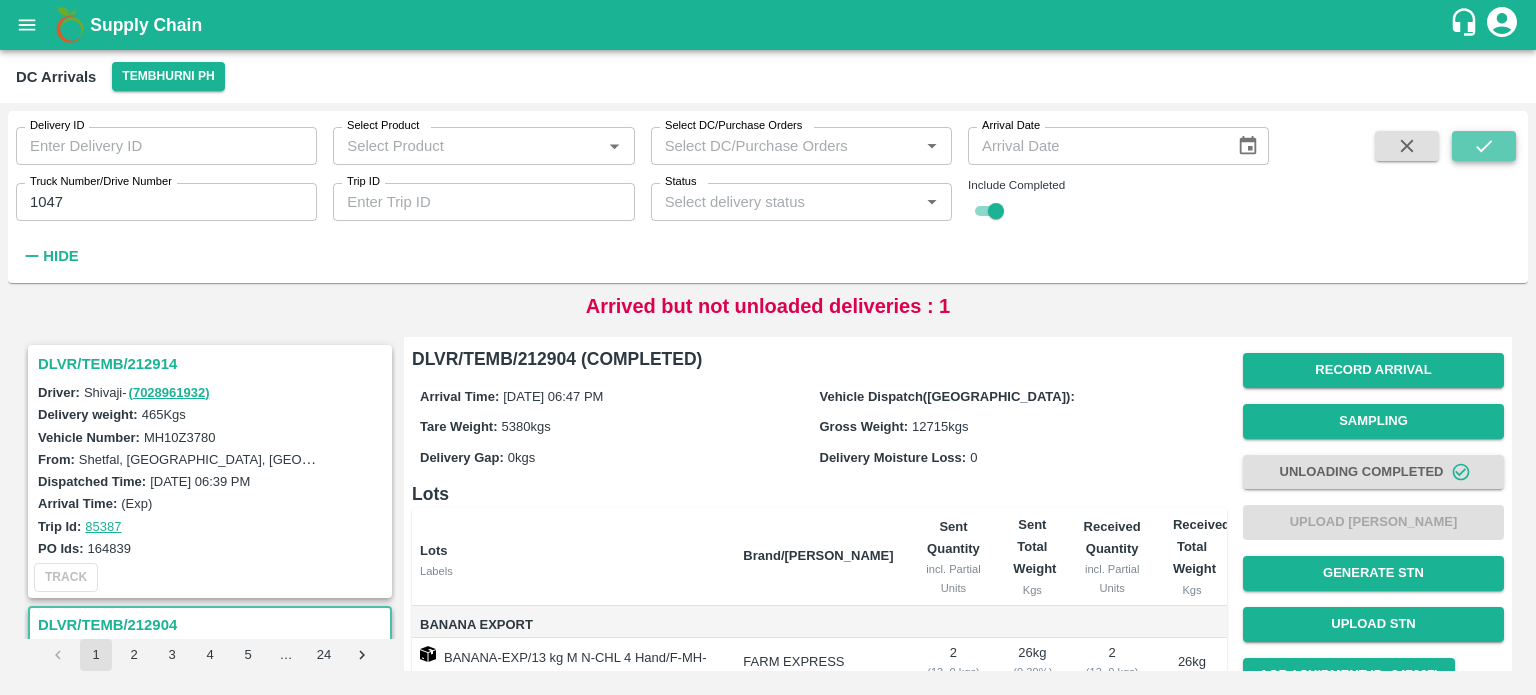 click 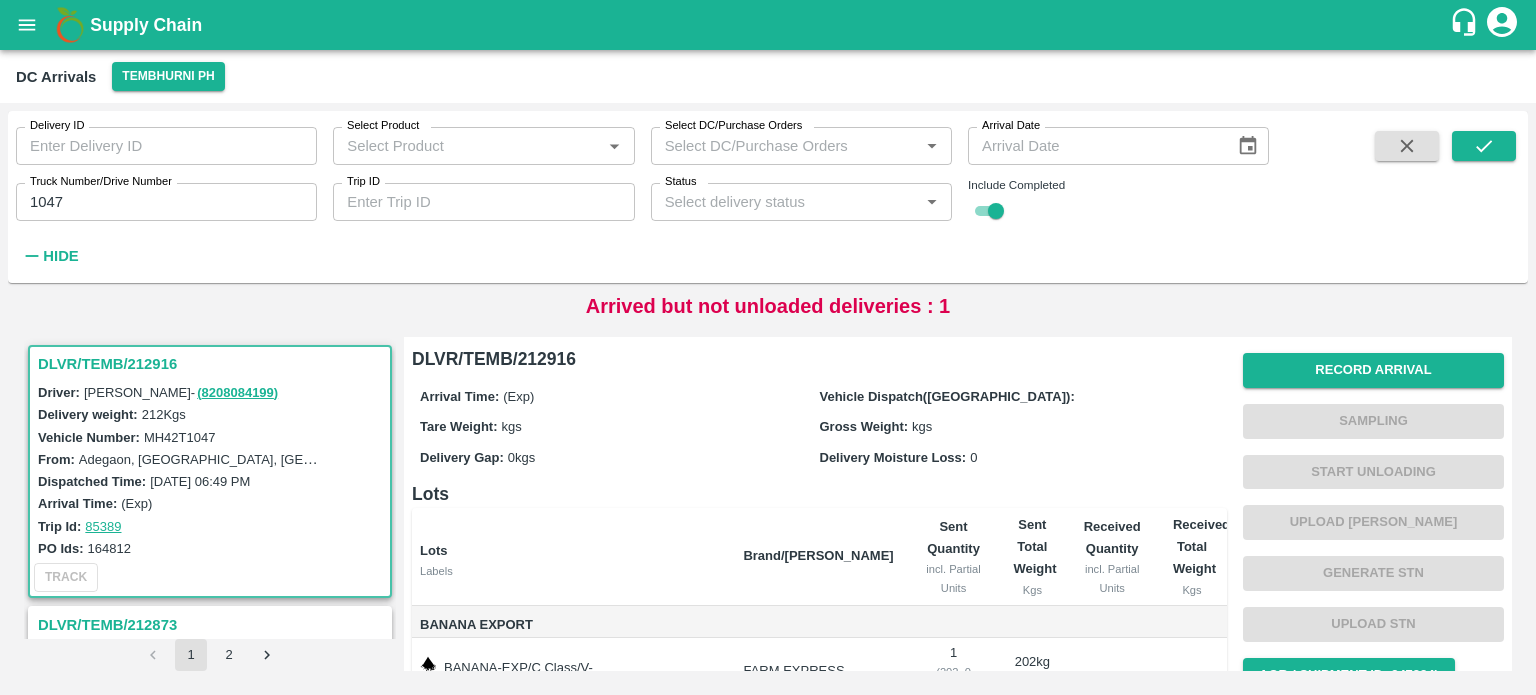 scroll, scrollTop: 244, scrollLeft: 0, axis: vertical 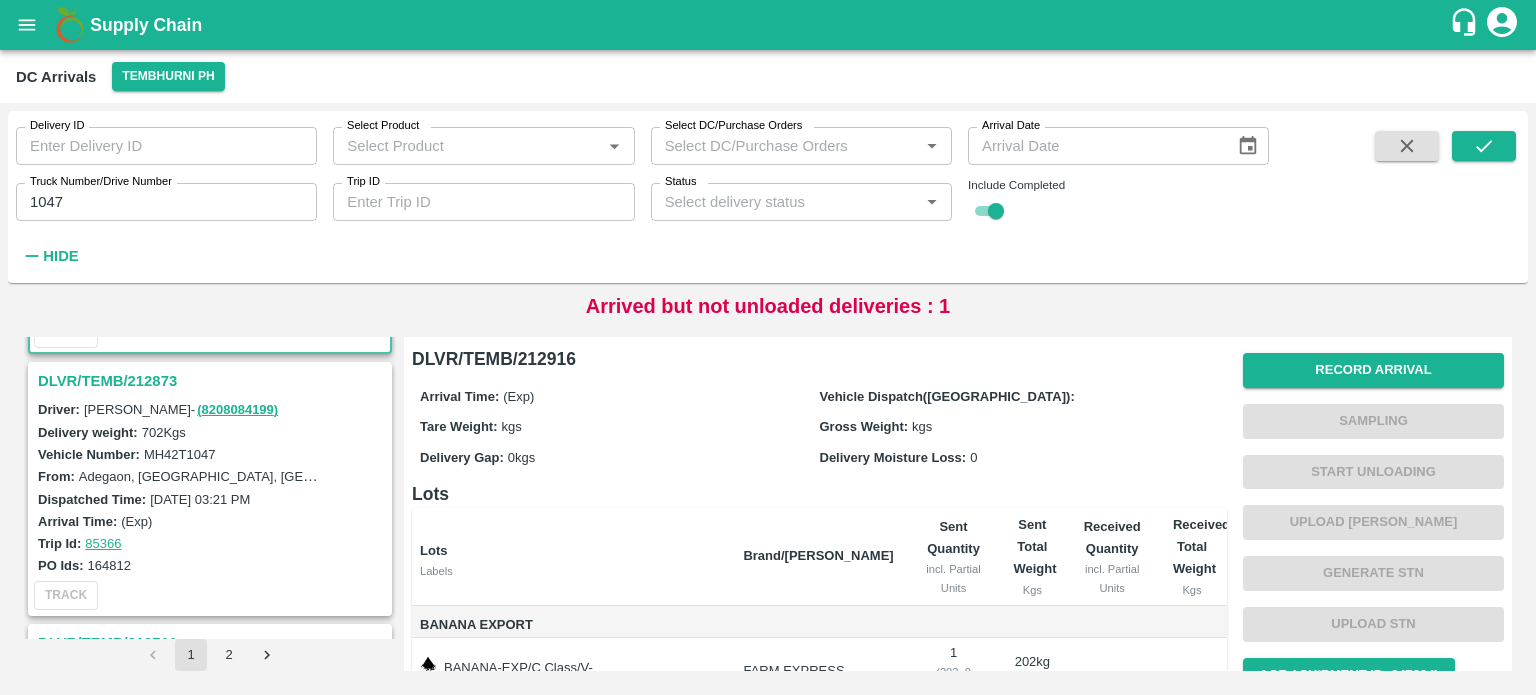 click on "DLVR/TEMB/212873" at bounding box center (213, 381) 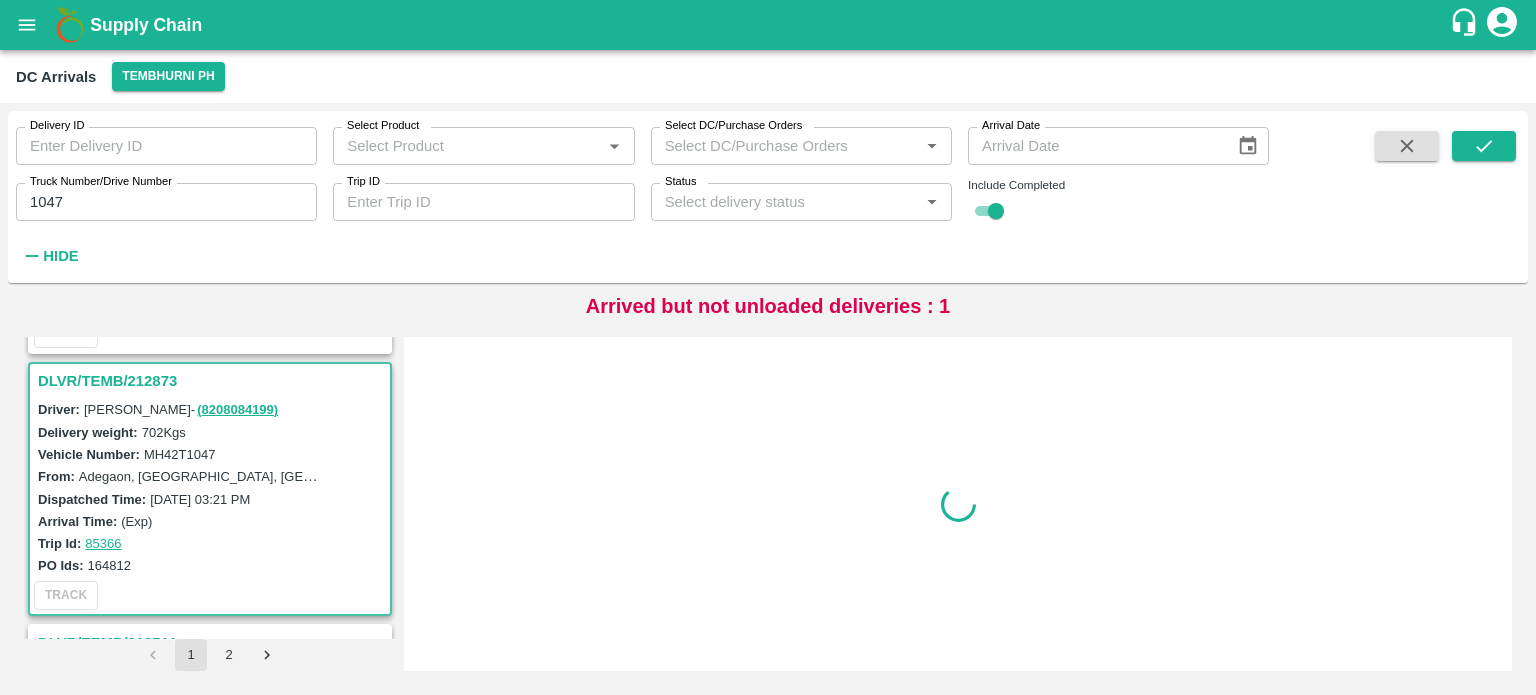 scroll, scrollTop: 268, scrollLeft: 0, axis: vertical 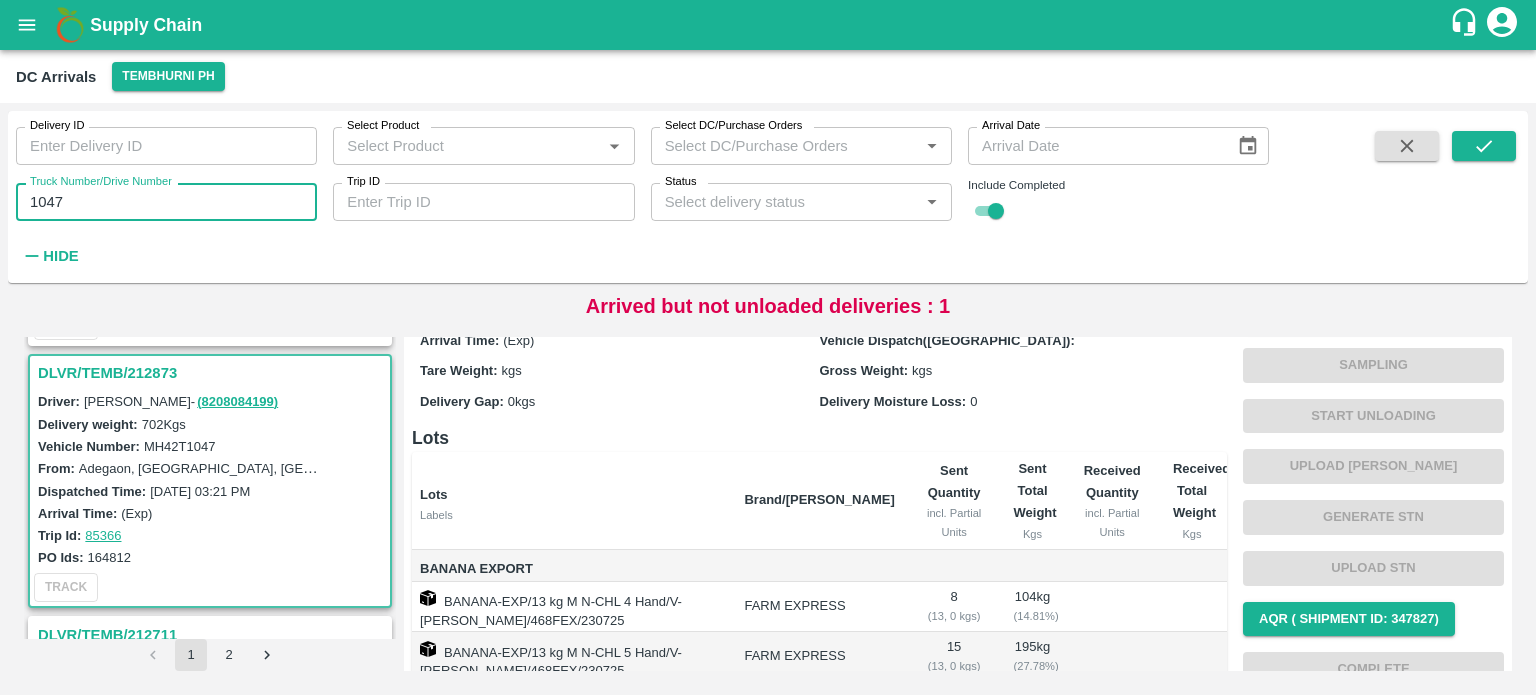 click on "1047" at bounding box center (166, 202) 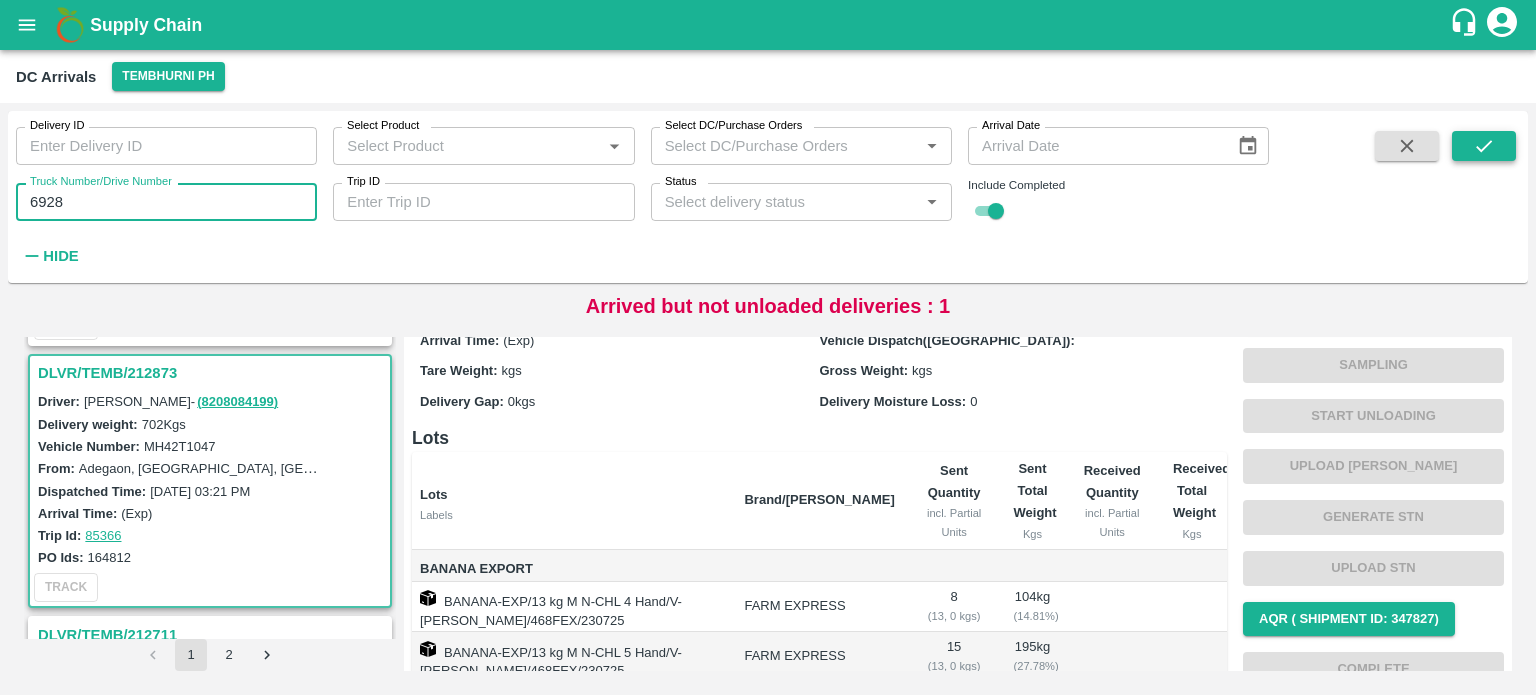 type on "6928" 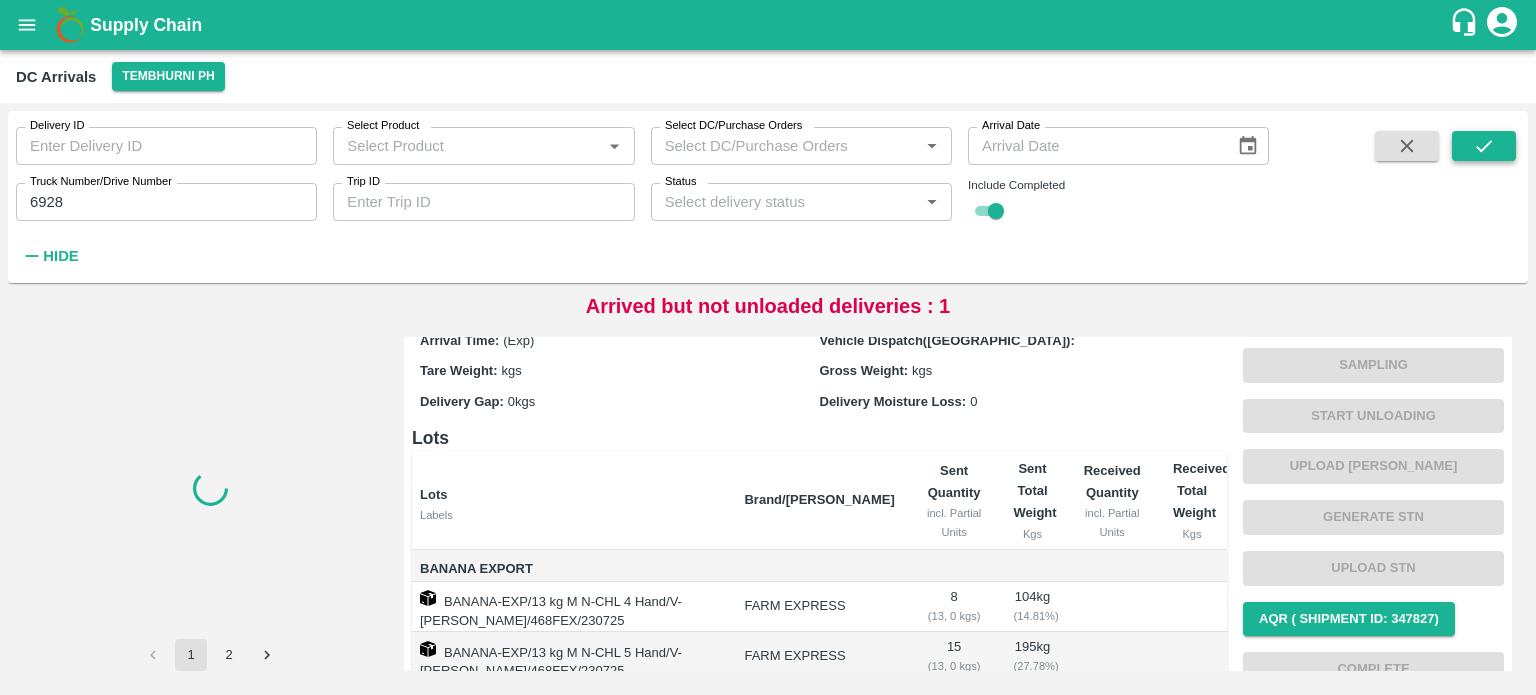 scroll, scrollTop: 0, scrollLeft: 0, axis: both 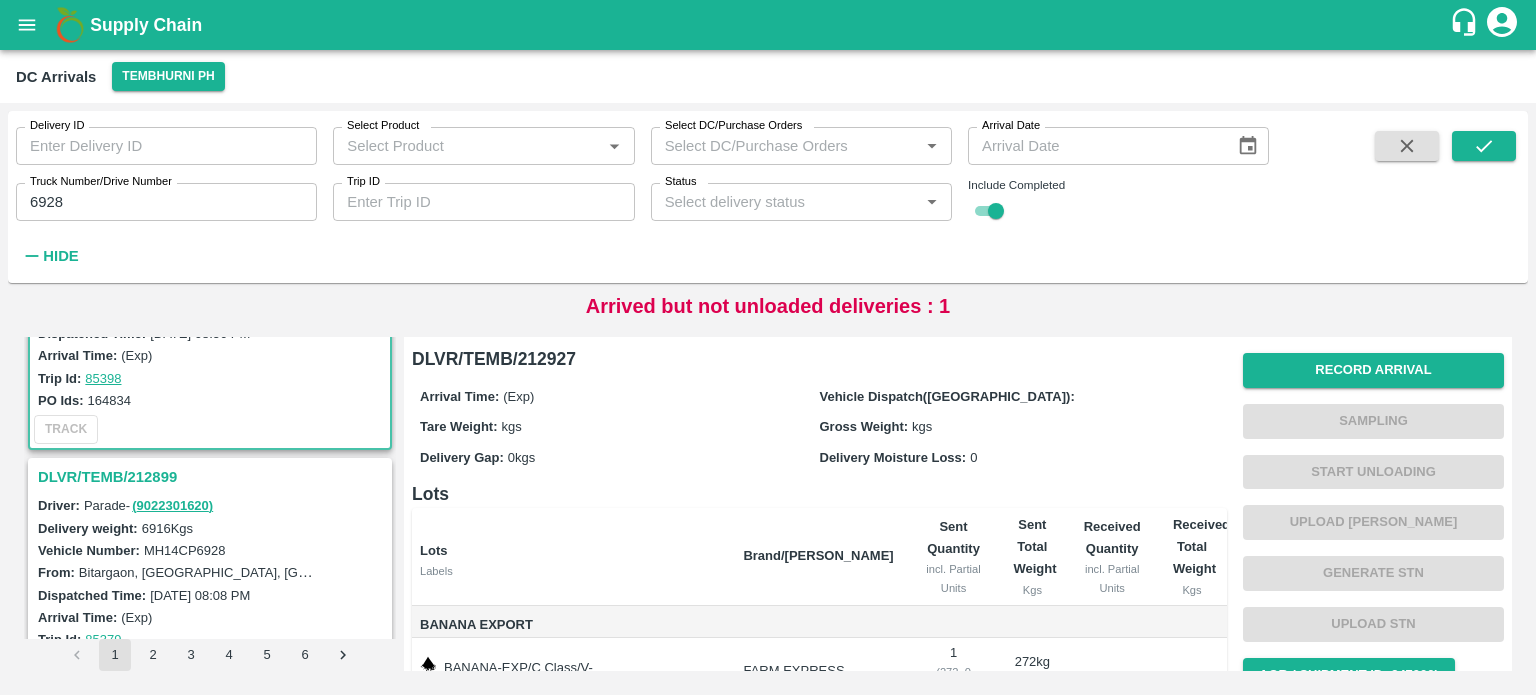 click on "DLVR/TEMB/212899" at bounding box center (213, 477) 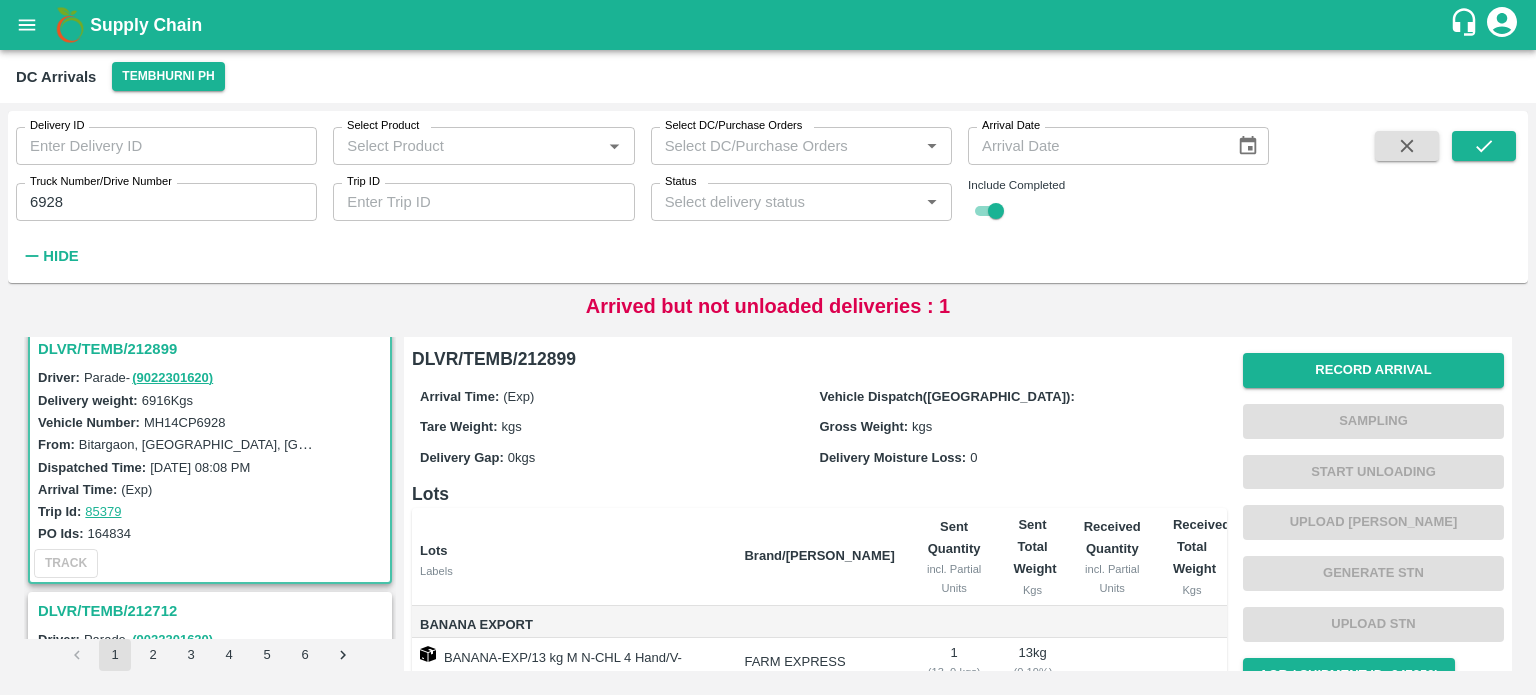 scroll, scrollTop: 276, scrollLeft: 0, axis: vertical 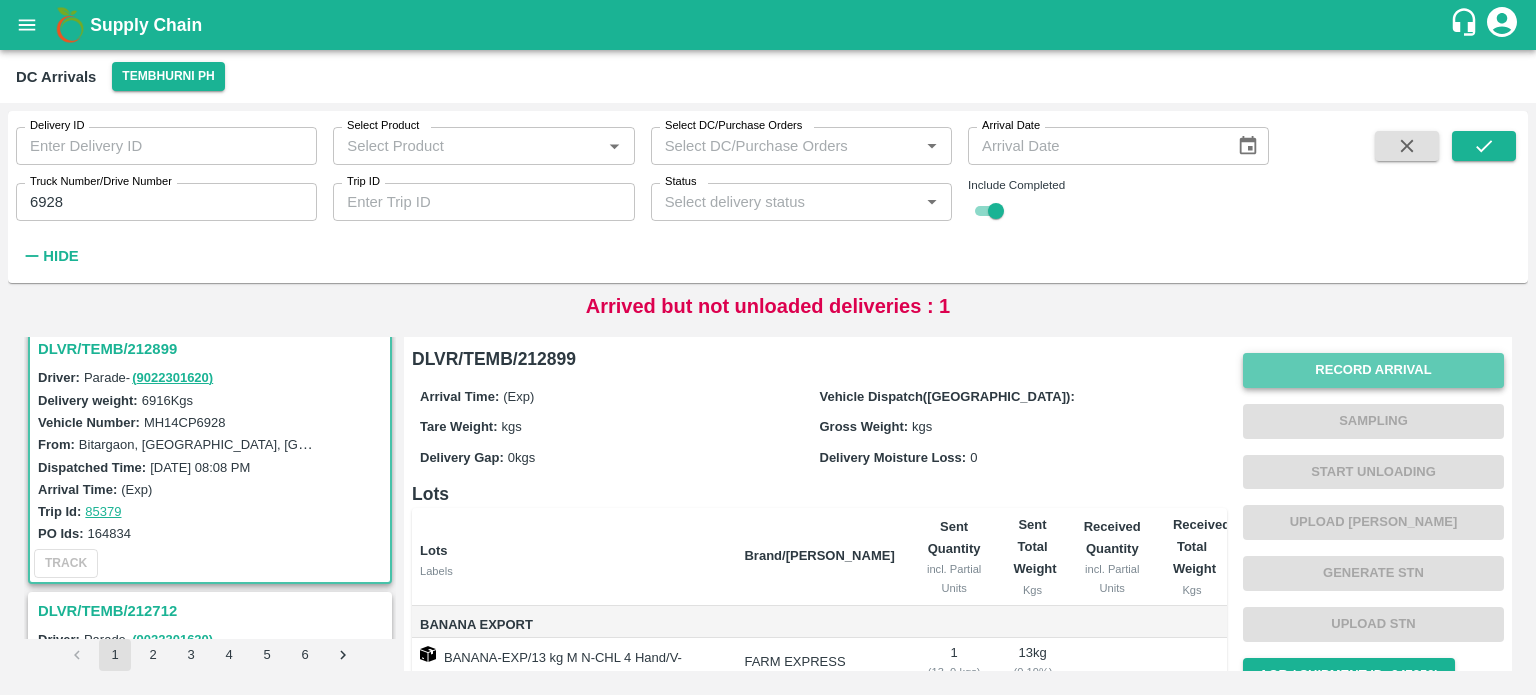 click on "Record Arrival" at bounding box center [1373, 370] 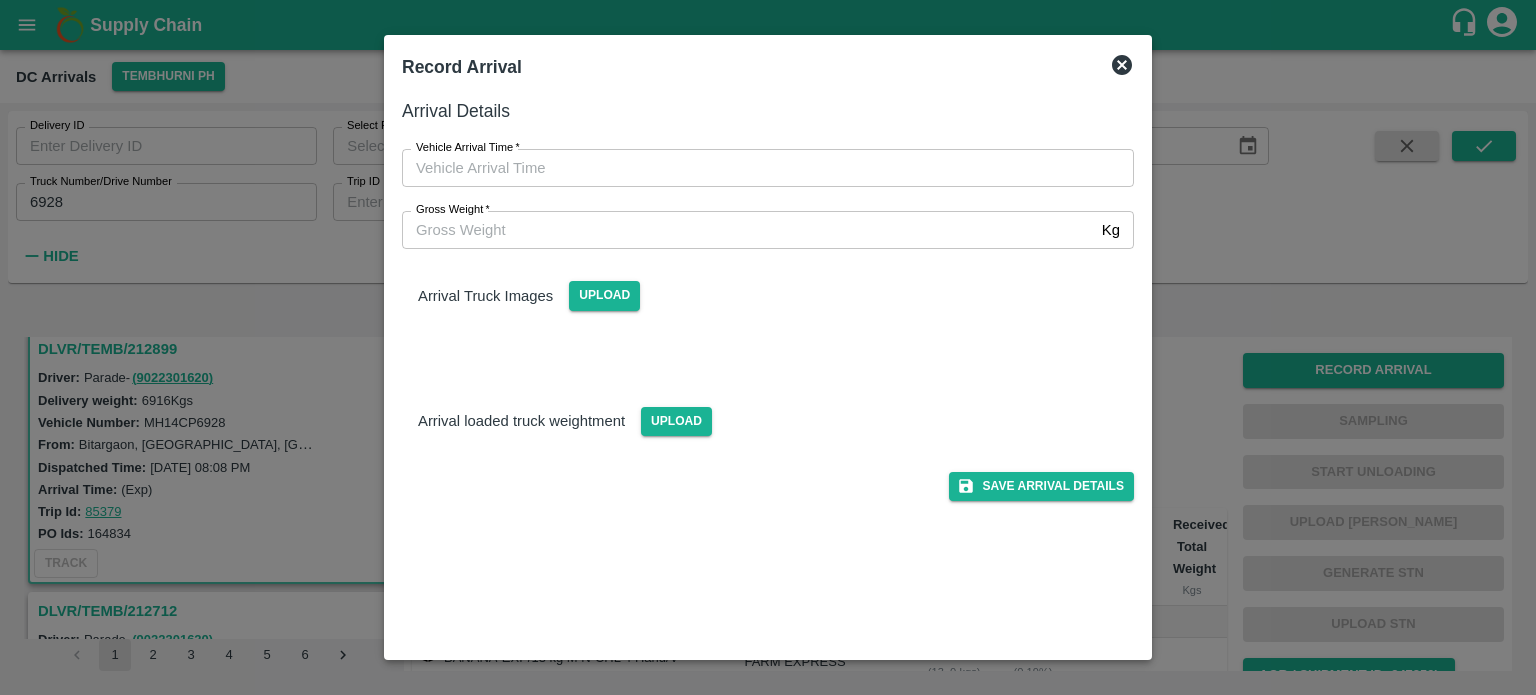 type on "DD/MM/YYYY hh:mm aa" 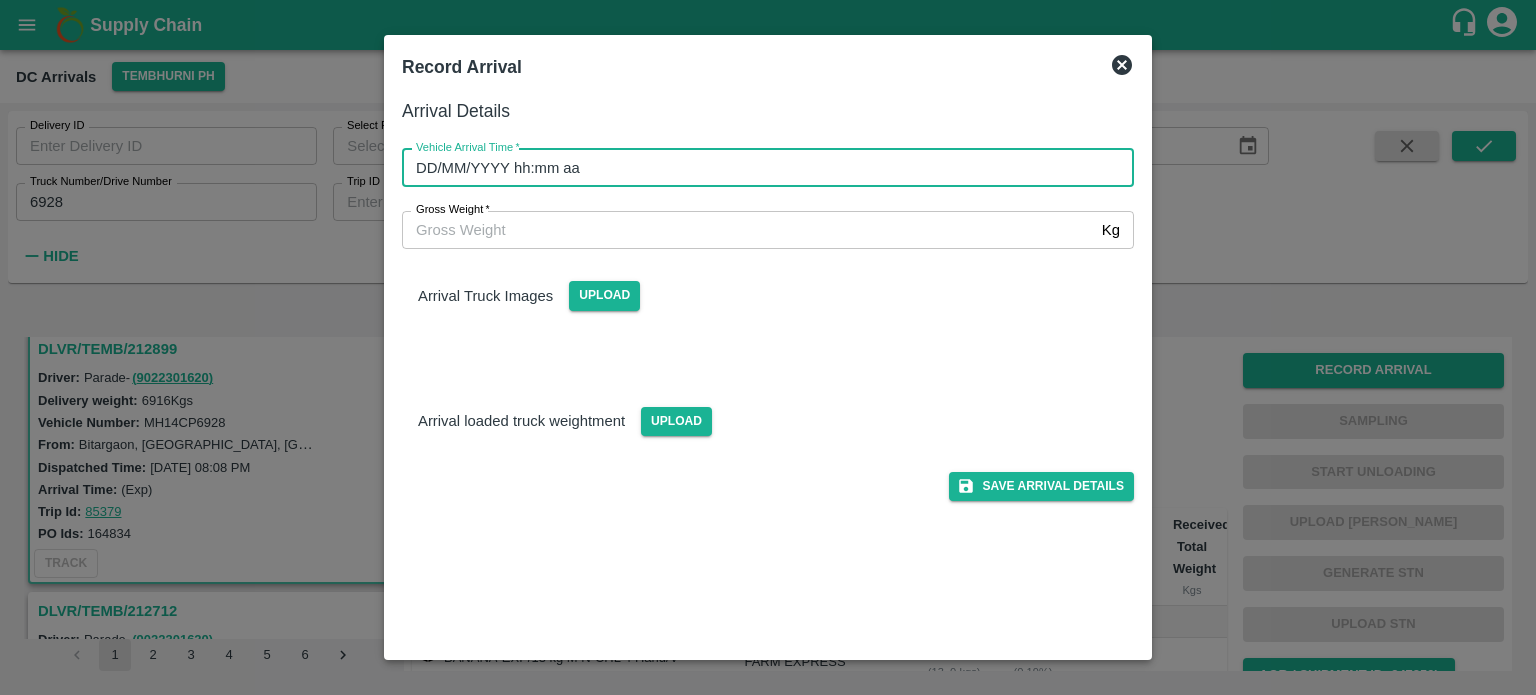 click on "DD/MM/YYYY hh:mm aa" at bounding box center [761, 168] 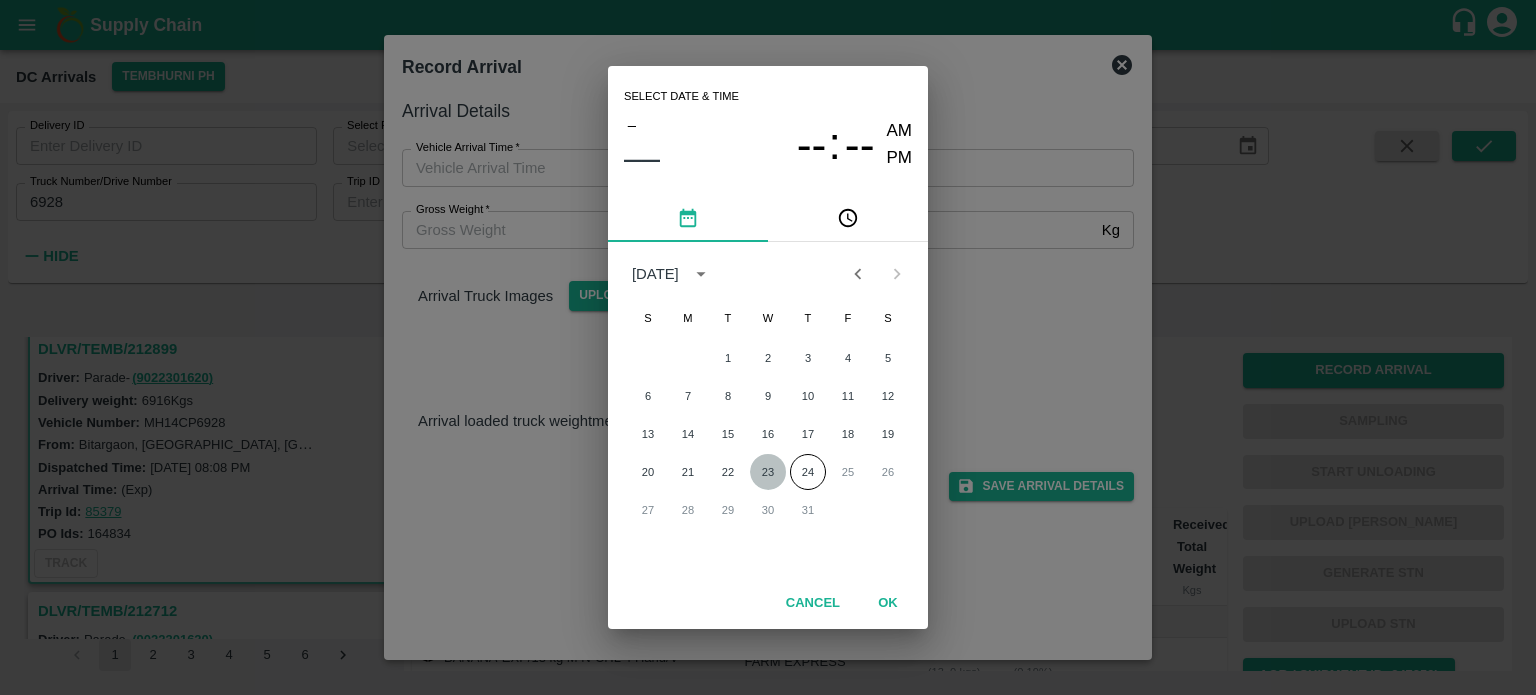 click on "23" at bounding box center [768, 472] 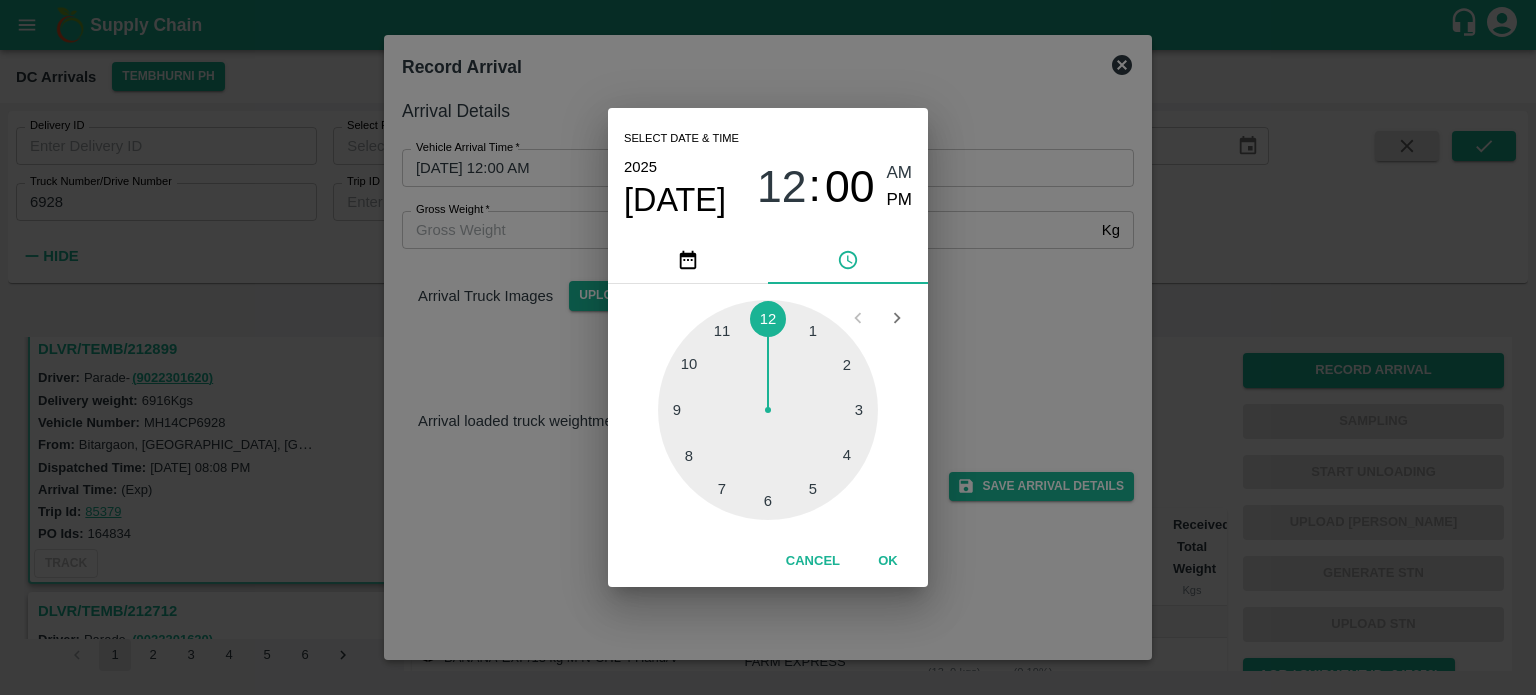 click at bounding box center [768, 410] 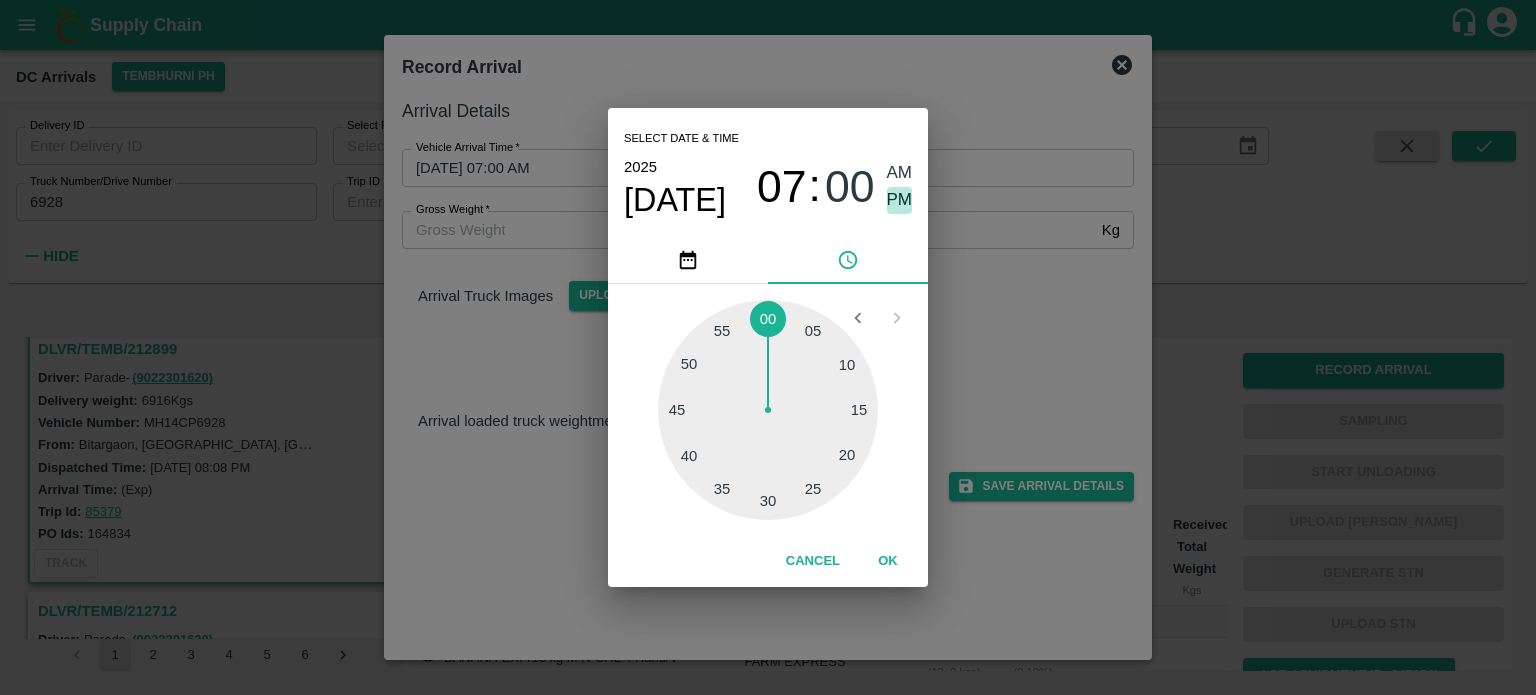 click on "PM" at bounding box center (900, 200) 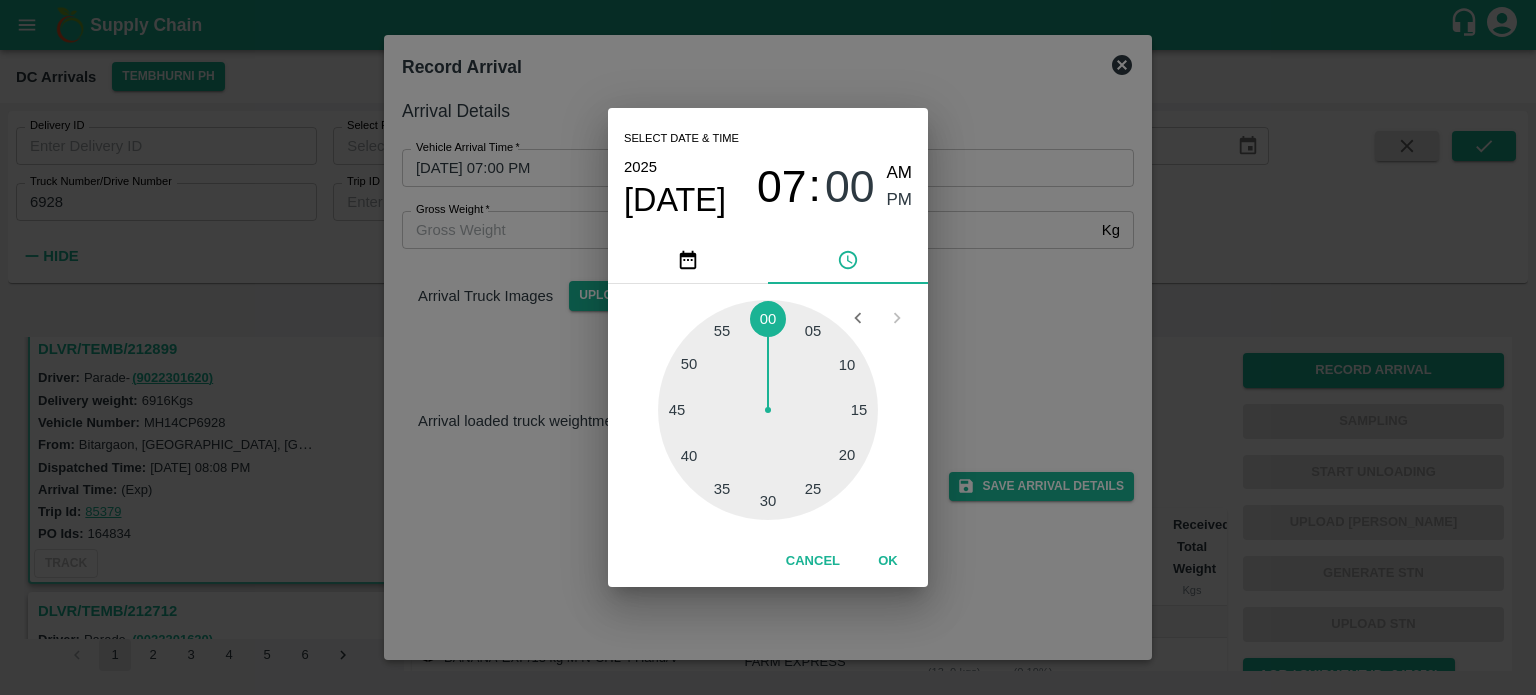 click on "Select date & time [DATE] 07 : 00 AM PM 05 10 15 20 25 30 35 40 45 50 55 00 Cancel OK" at bounding box center [768, 347] 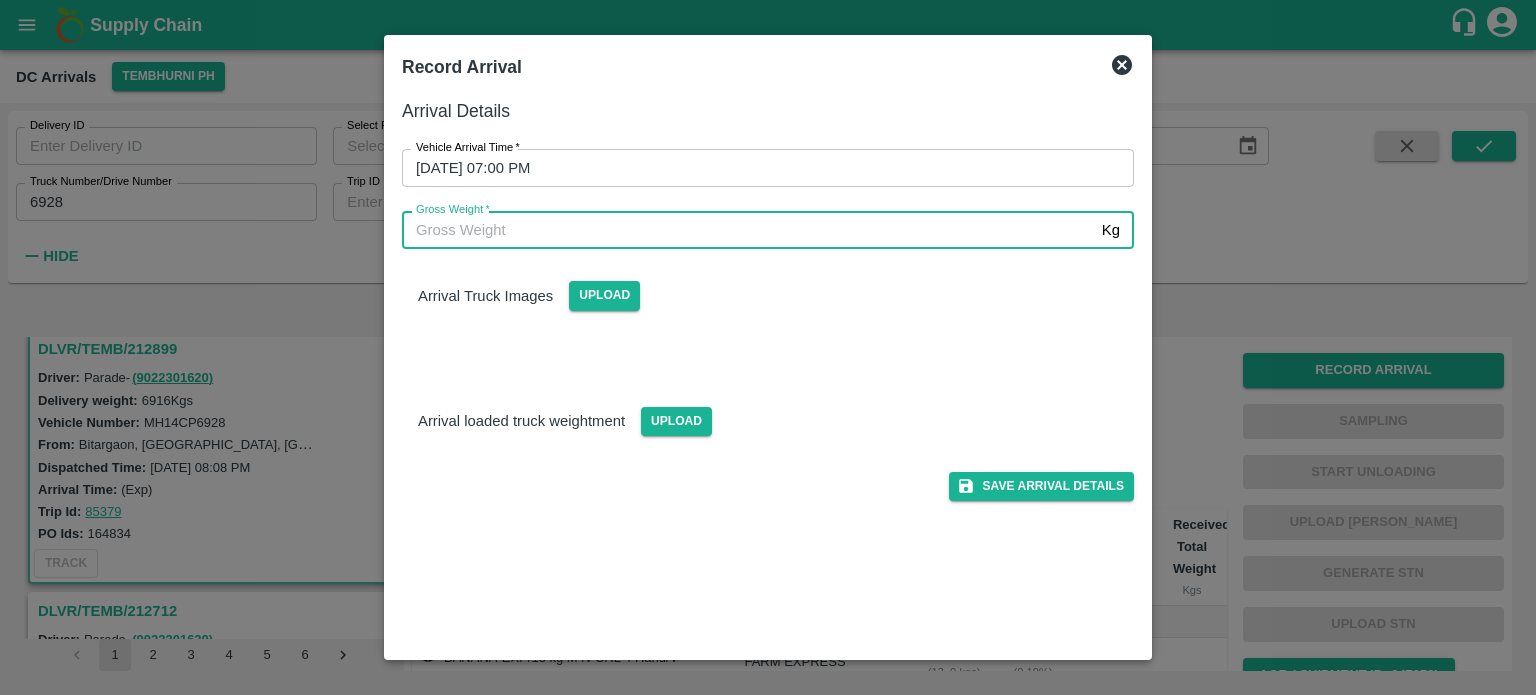 click on "Gross Weight   *" at bounding box center [748, 230] 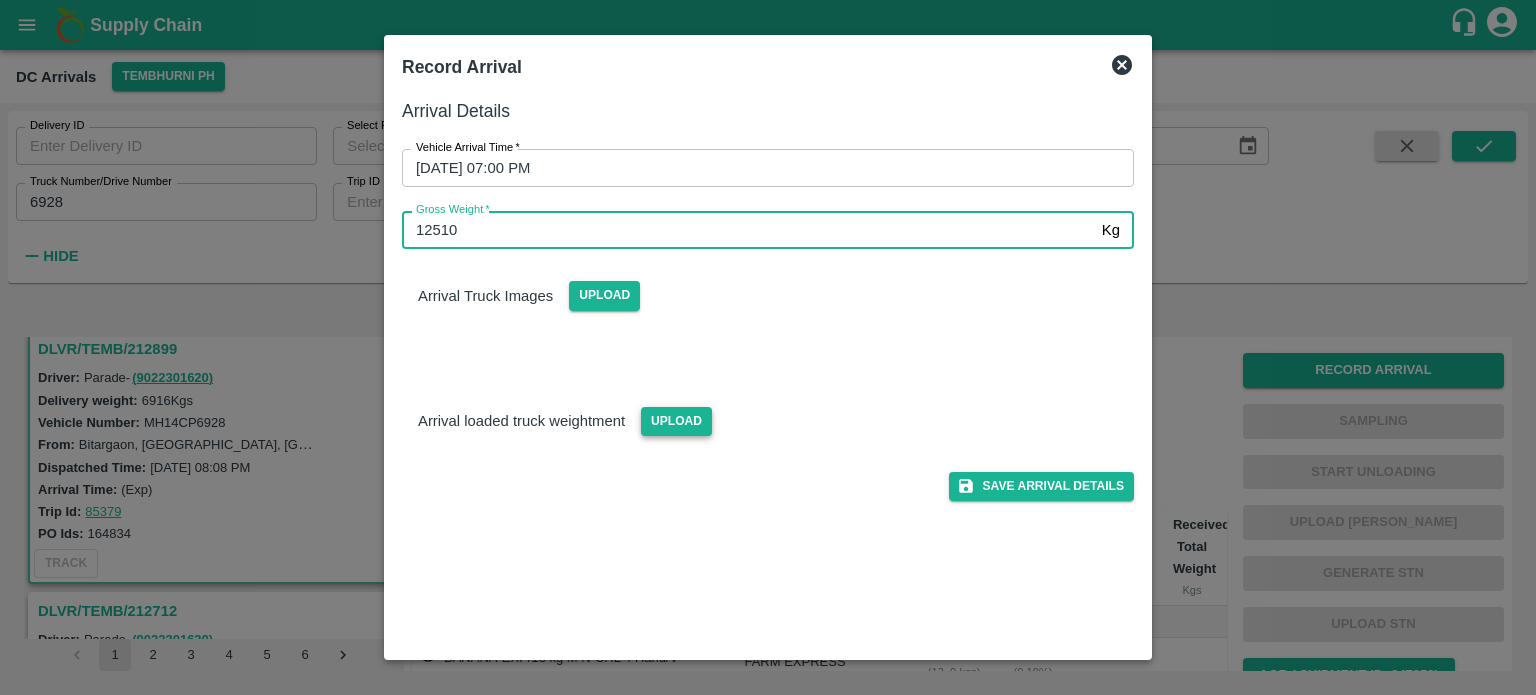 type on "12510" 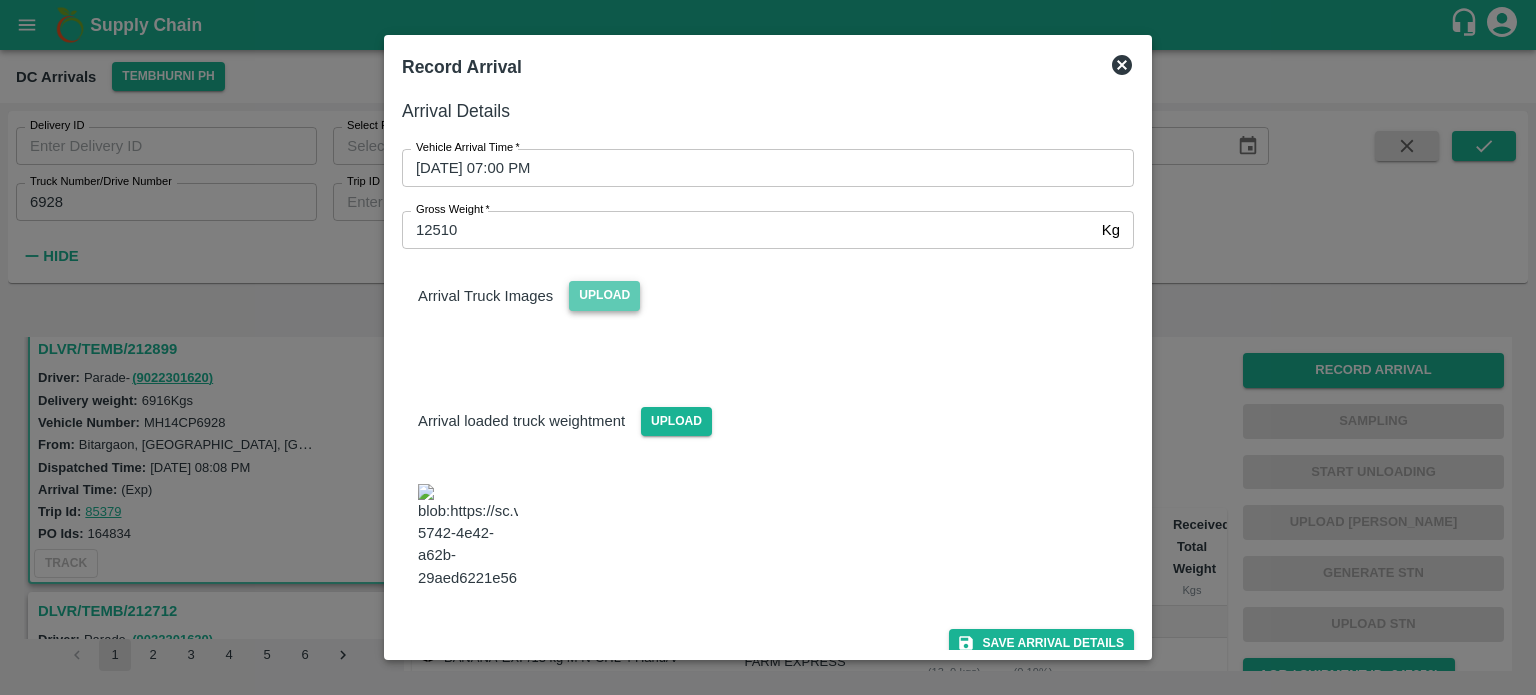 click on "Upload" at bounding box center [604, 295] 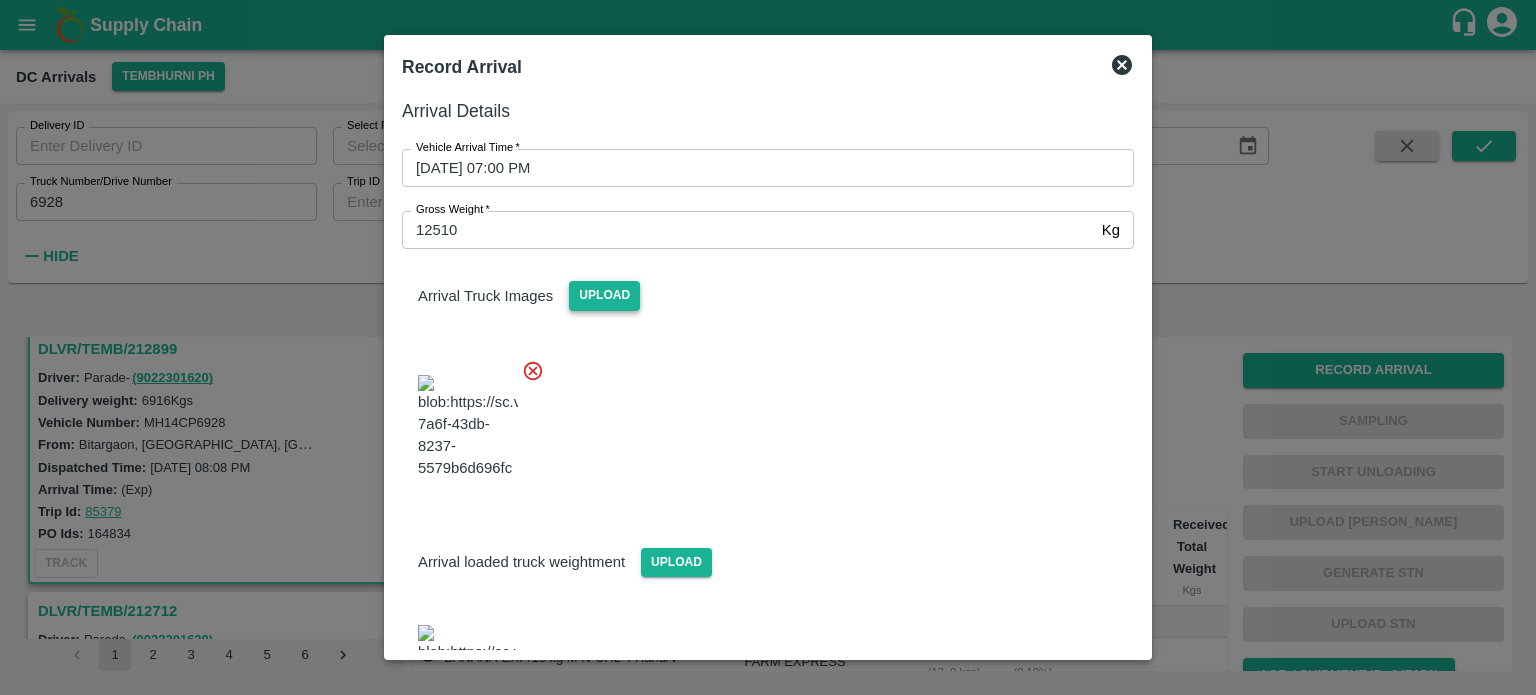 click at bounding box center (760, 421) 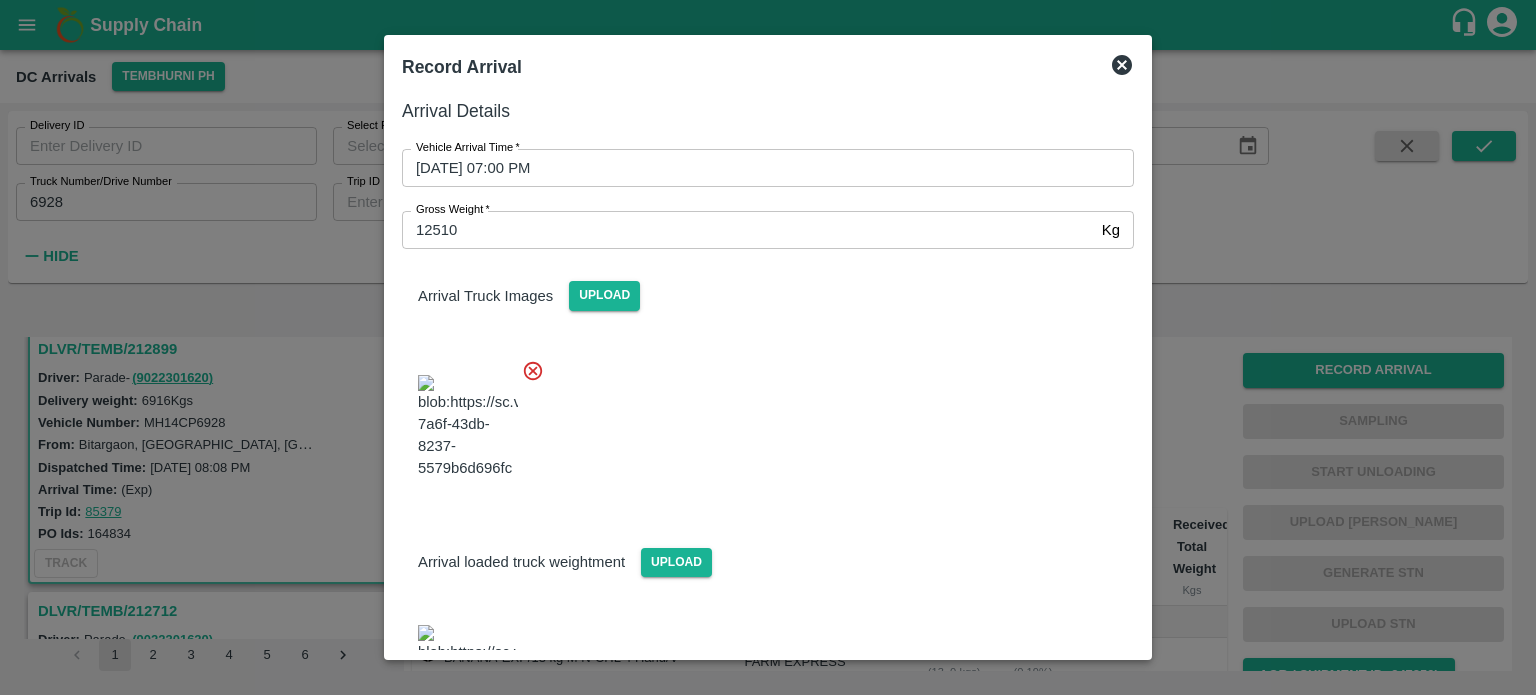 scroll, scrollTop: 207, scrollLeft: 0, axis: vertical 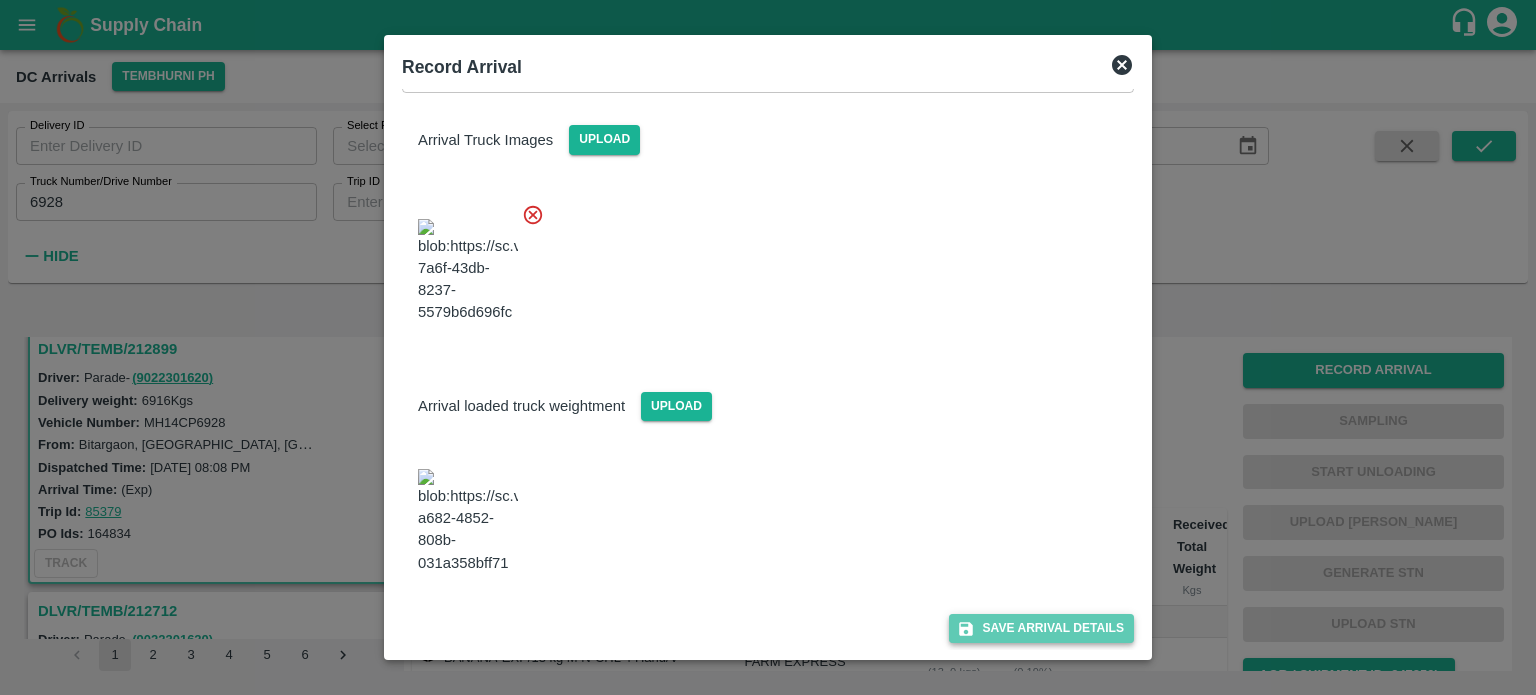 click on "Save Arrival Details" at bounding box center [1041, 628] 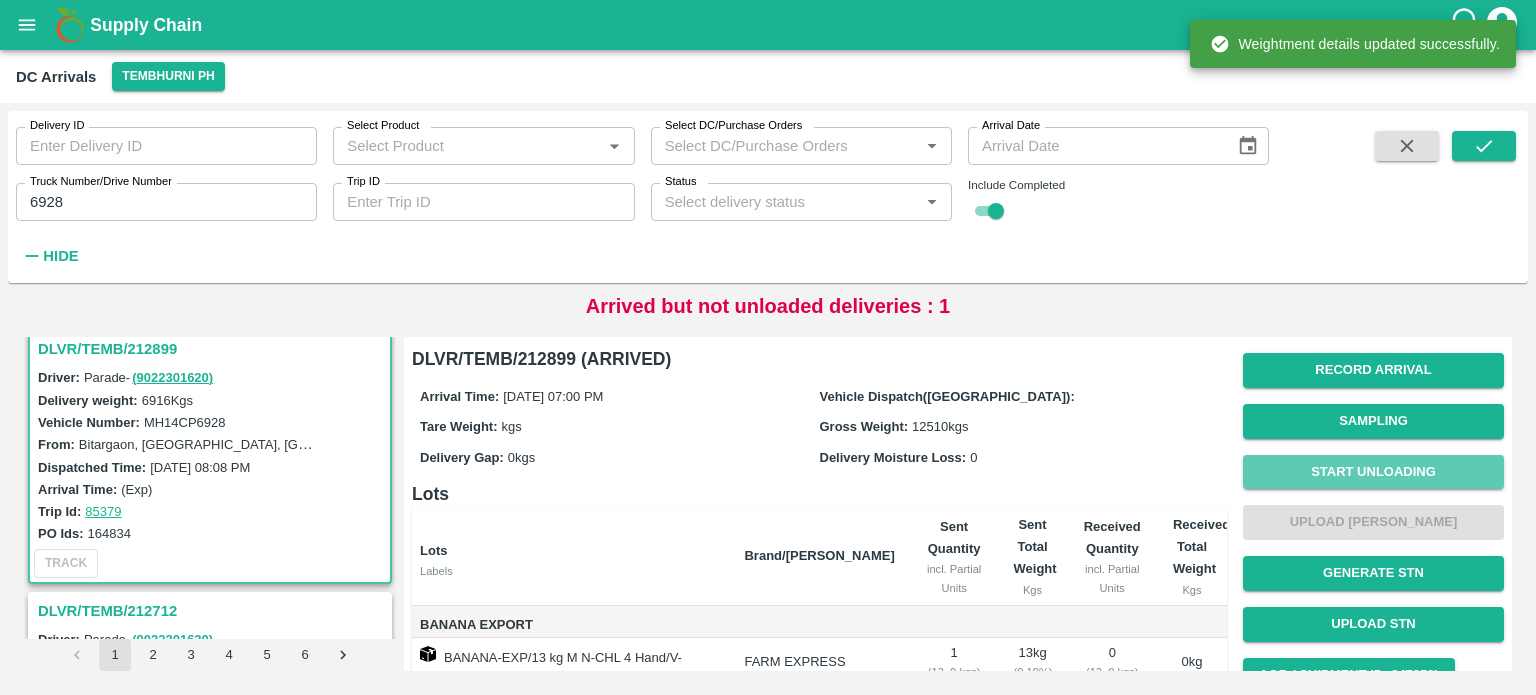 click on "Start Unloading" at bounding box center [1373, 472] 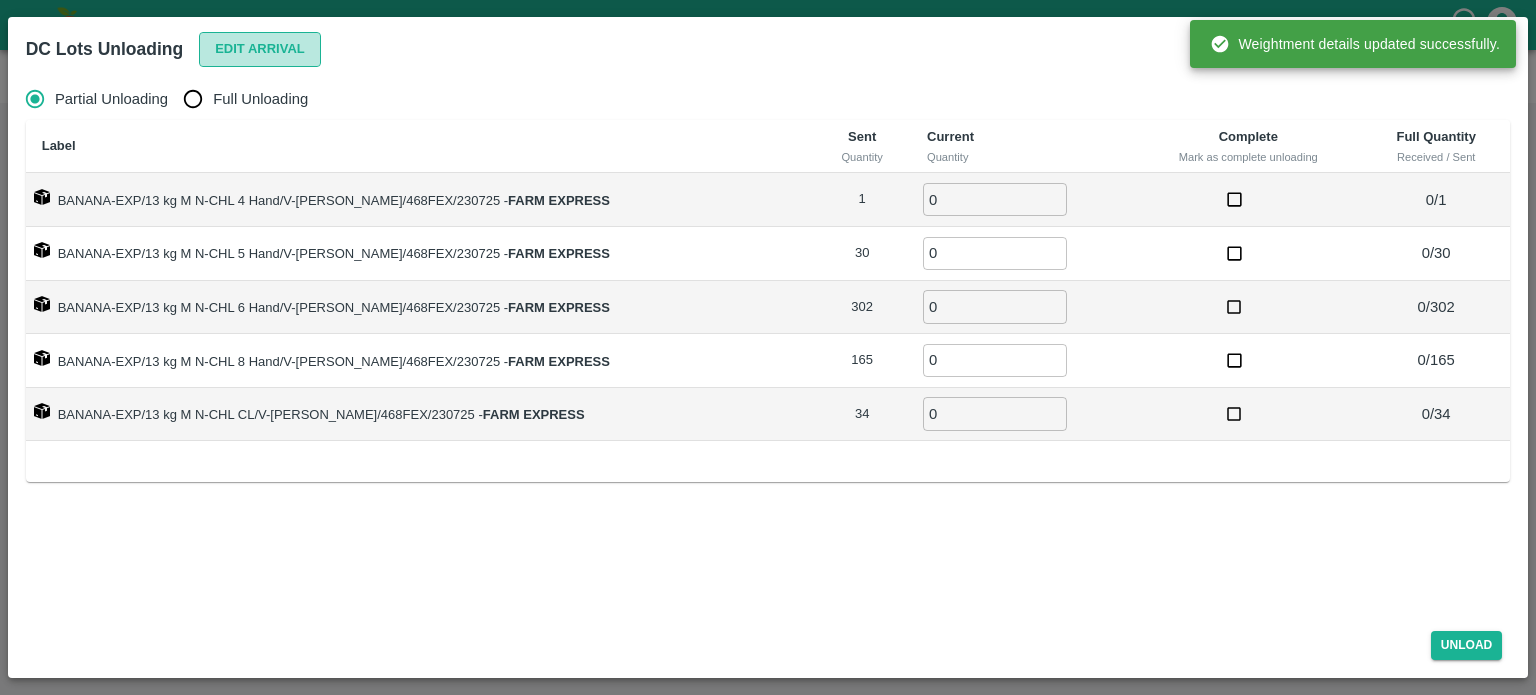 click on "Edit Arrival" at bounding box center [260, 49] 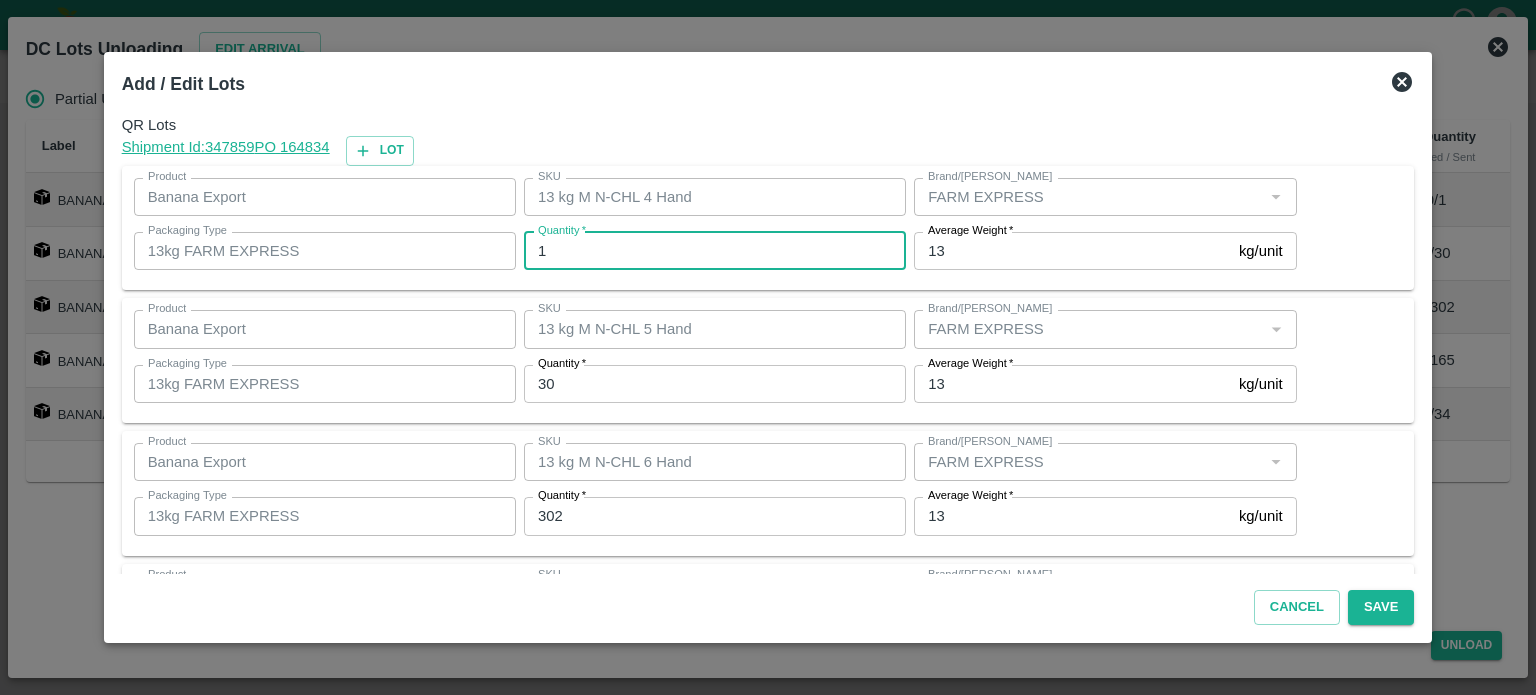 click on "1" at bounding box center (715, 251) 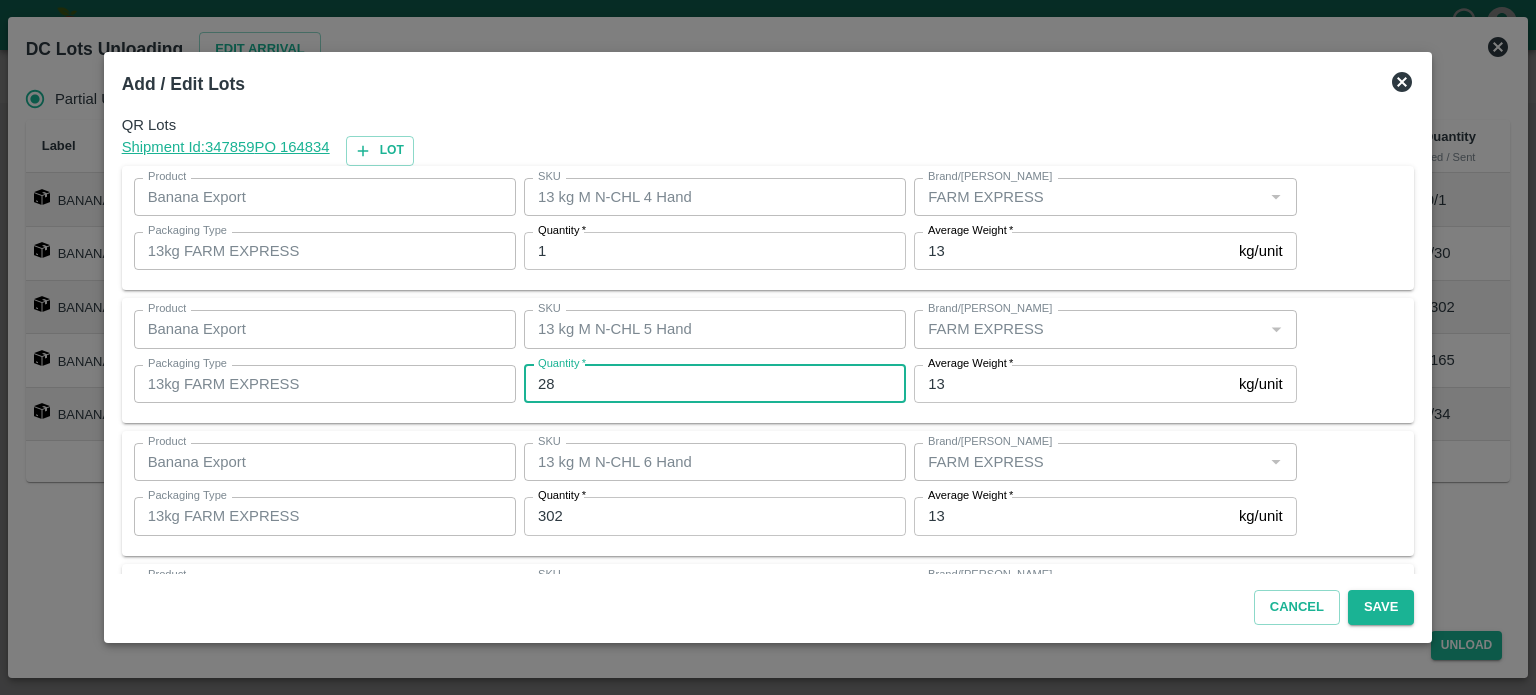 type on "28" 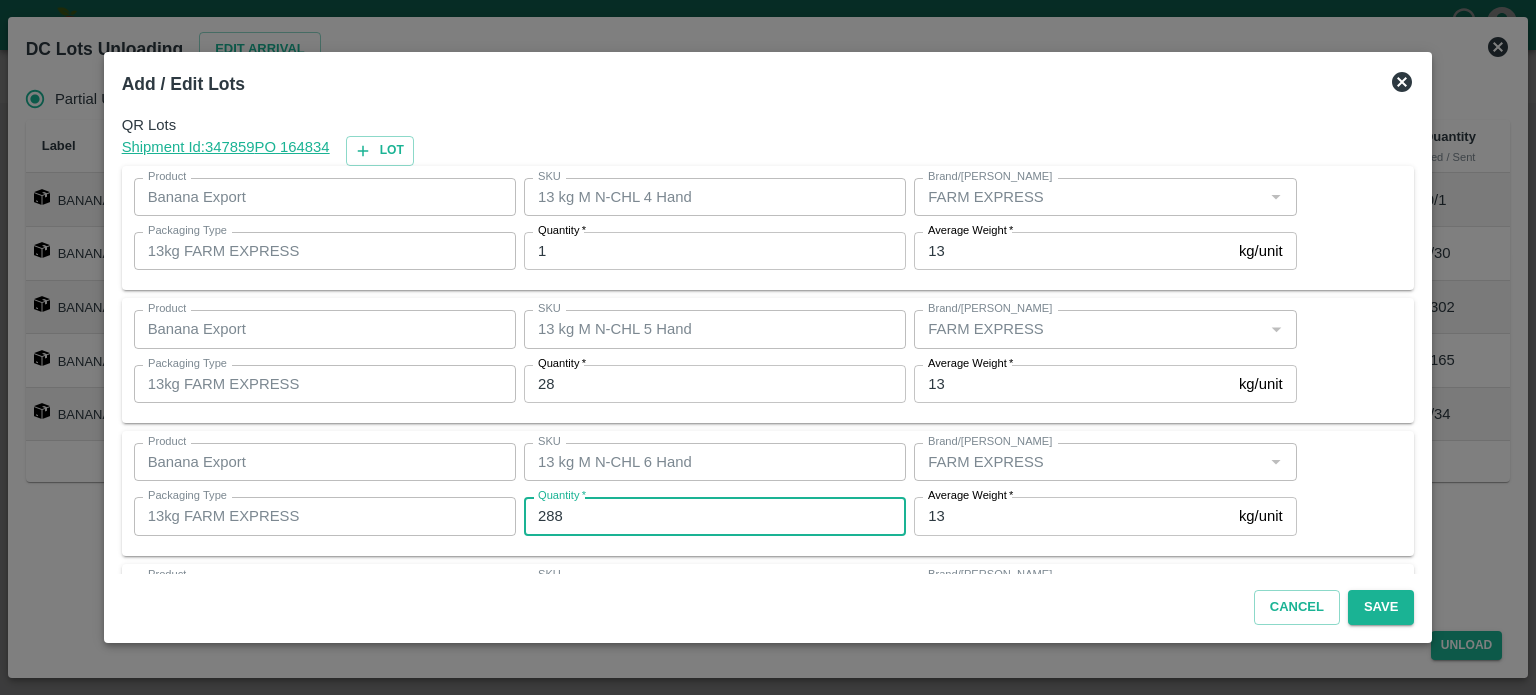 type on "288" 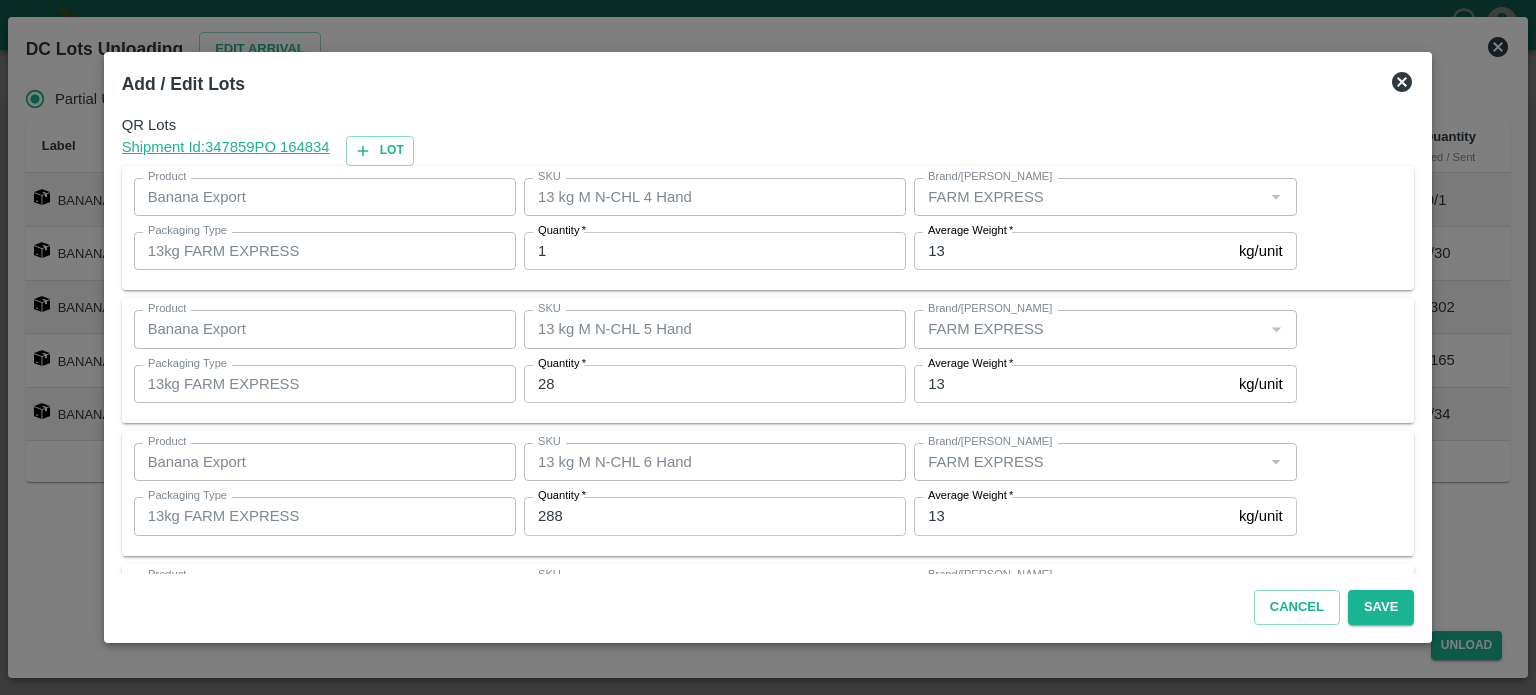scroll, scrollTop: 262, scrollLeft: 0, axis: vertical 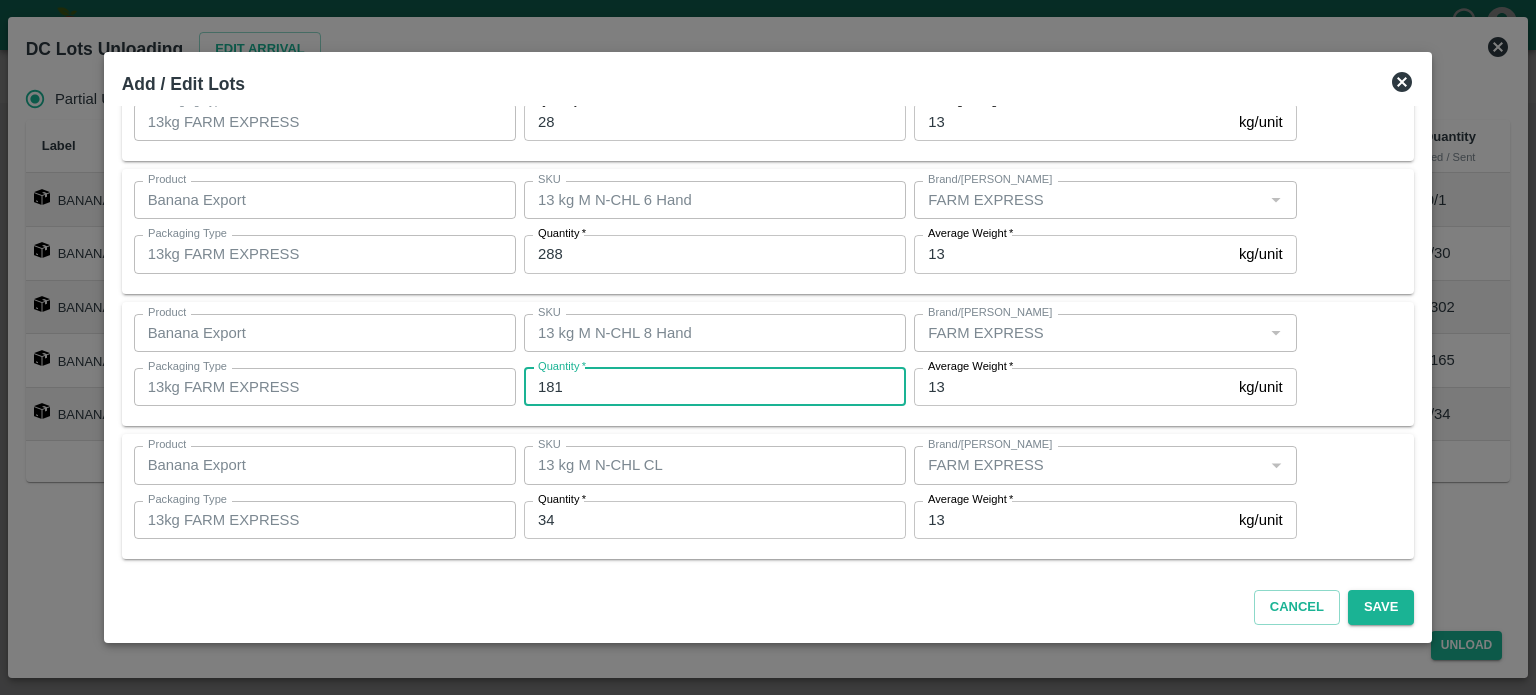 type on "181" 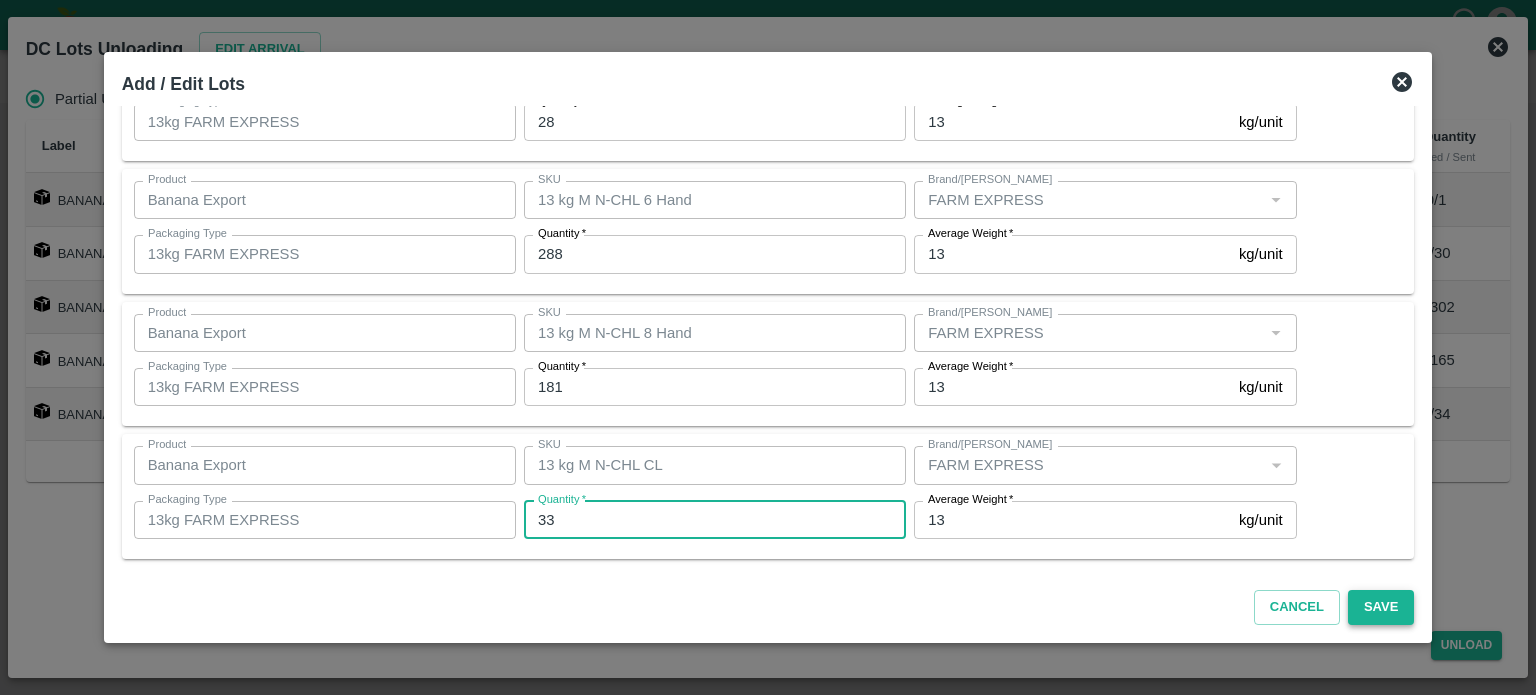 type on "33" 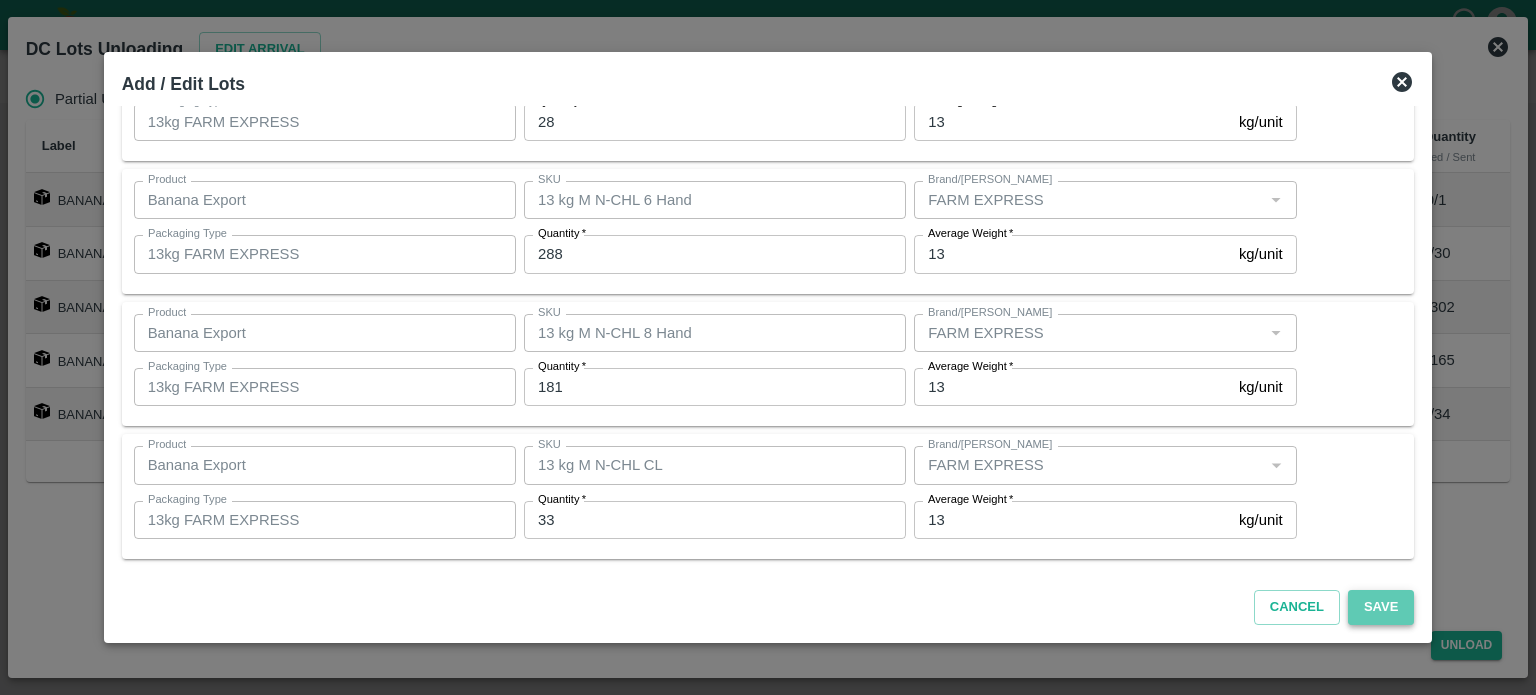 click on "Save" at bounding box center (1381, 607) 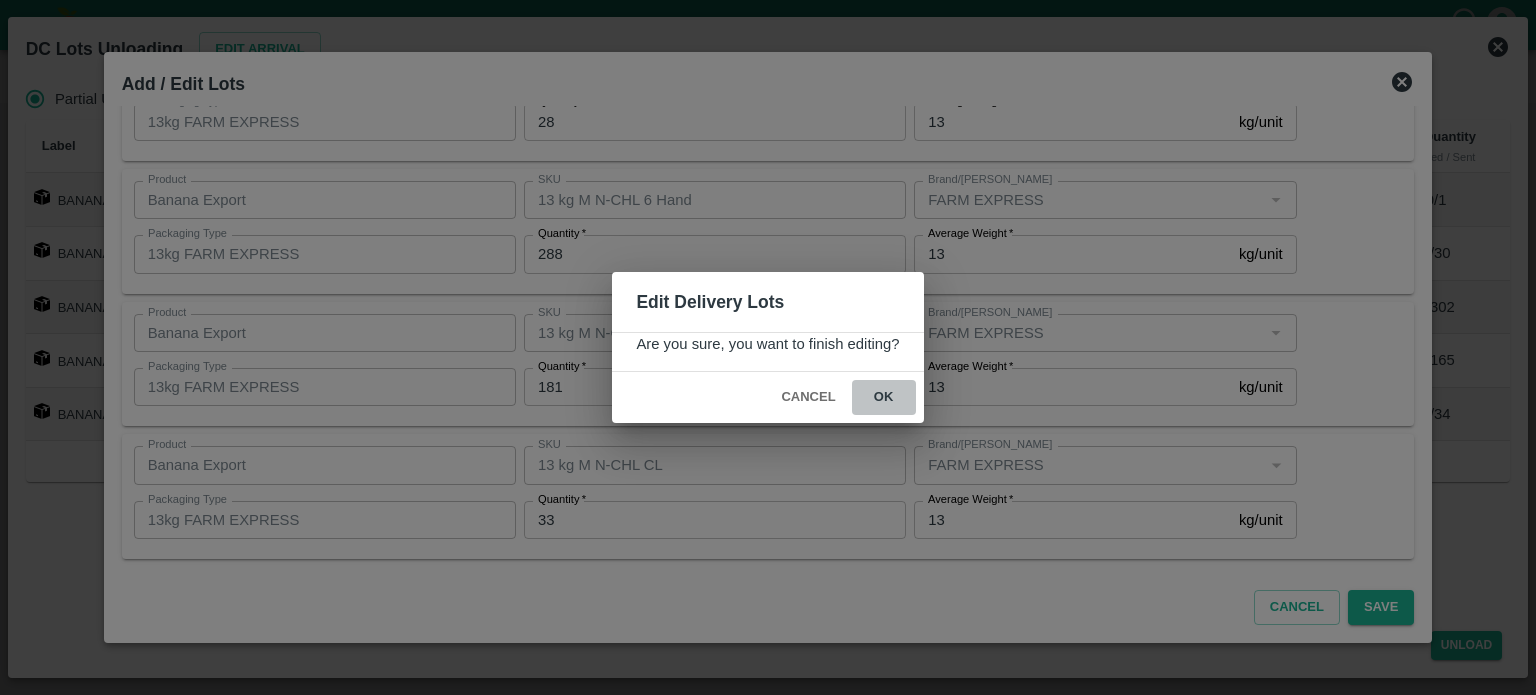 click on "ok" at bounding box center [884, 397] 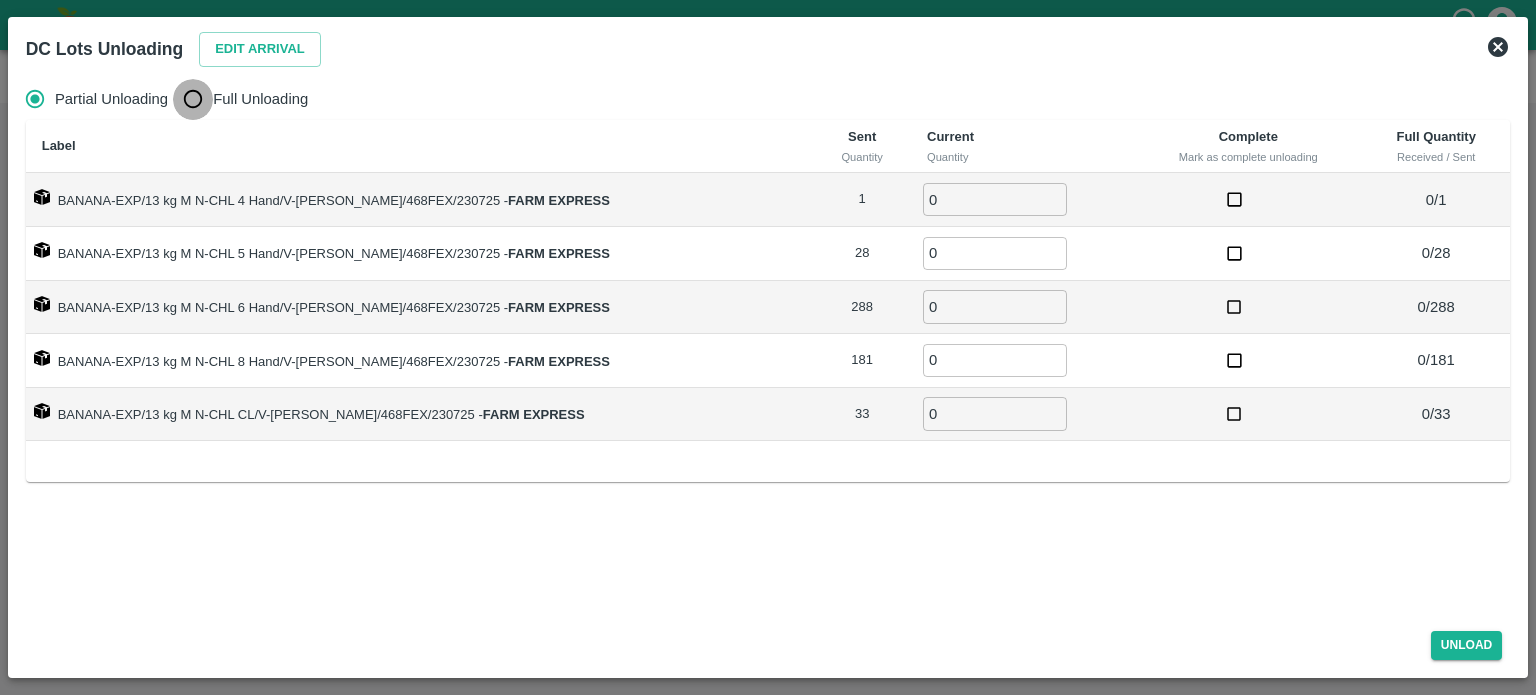 click on "Full Unloading" at bounding box center [193, 99] 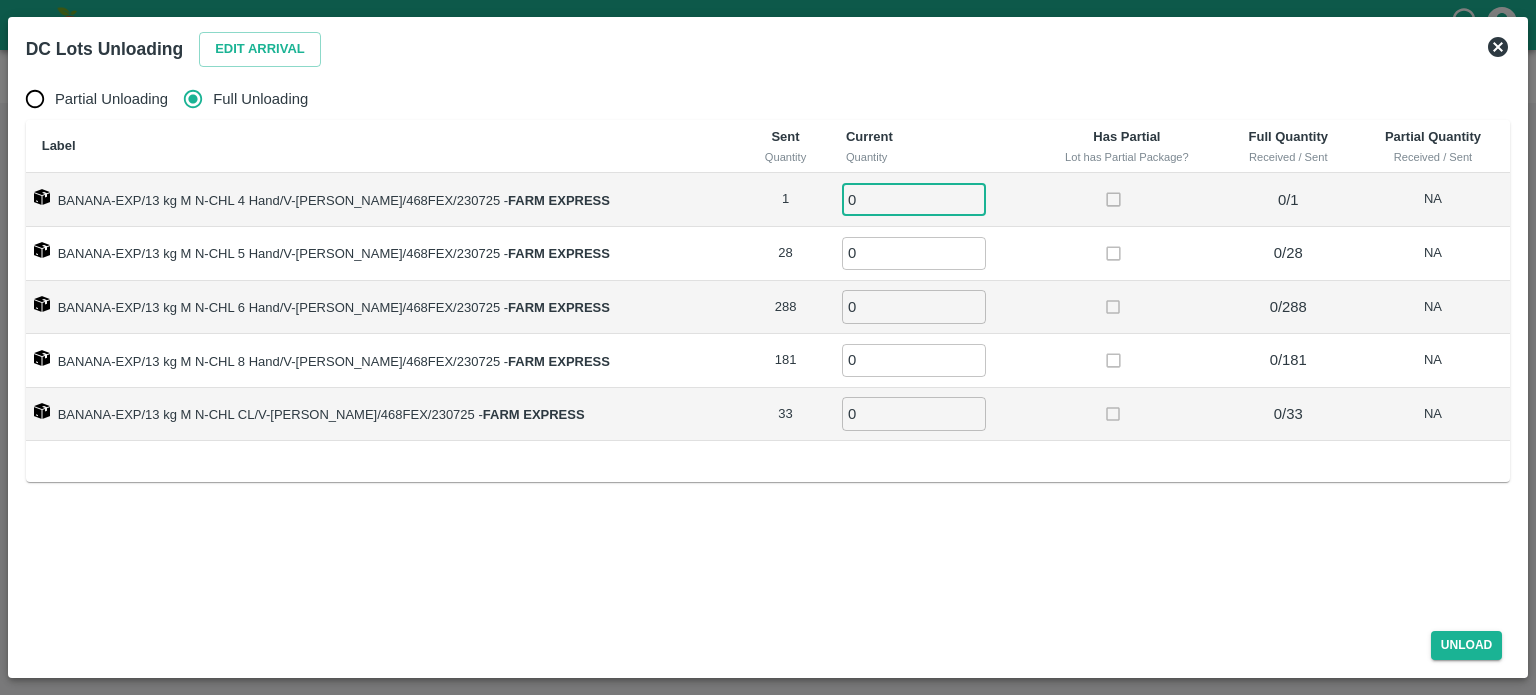 click on "0" at bounding box center (914, 199) 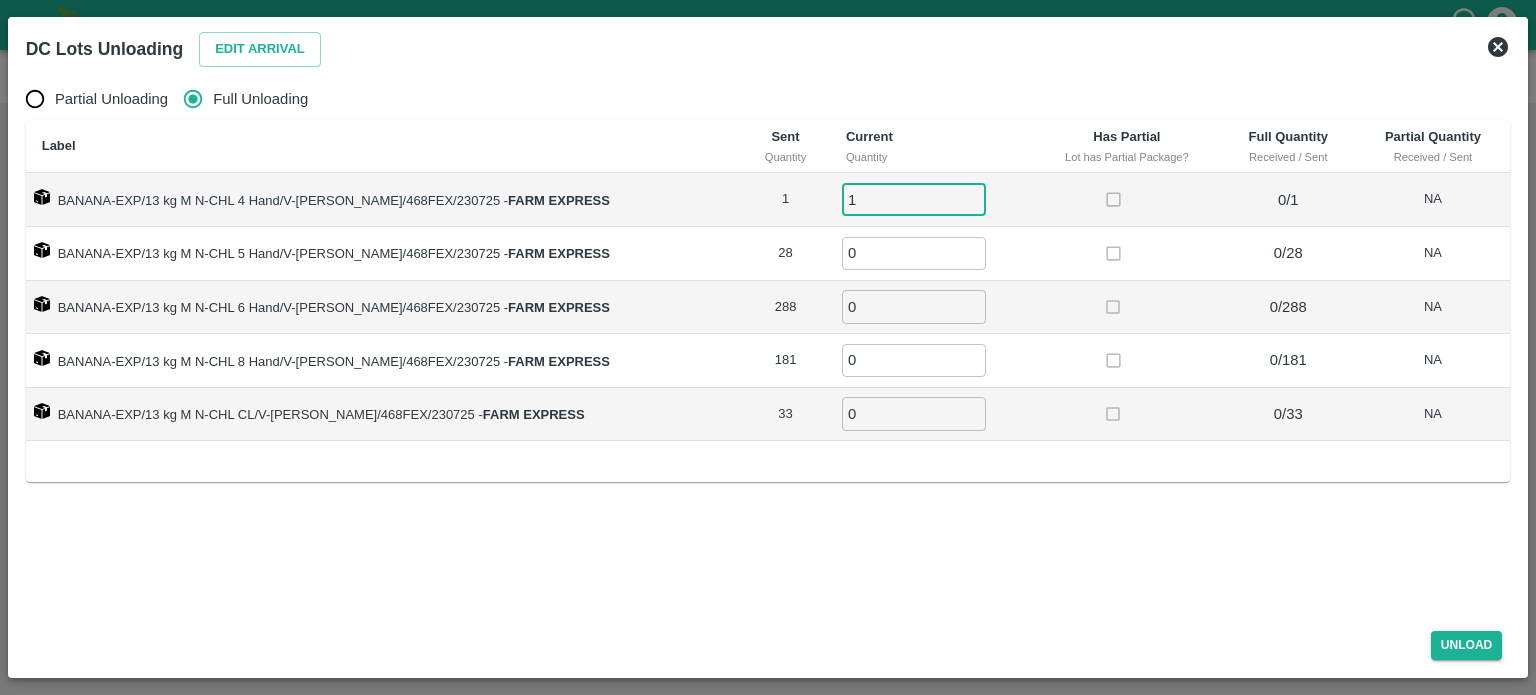 type on "1" 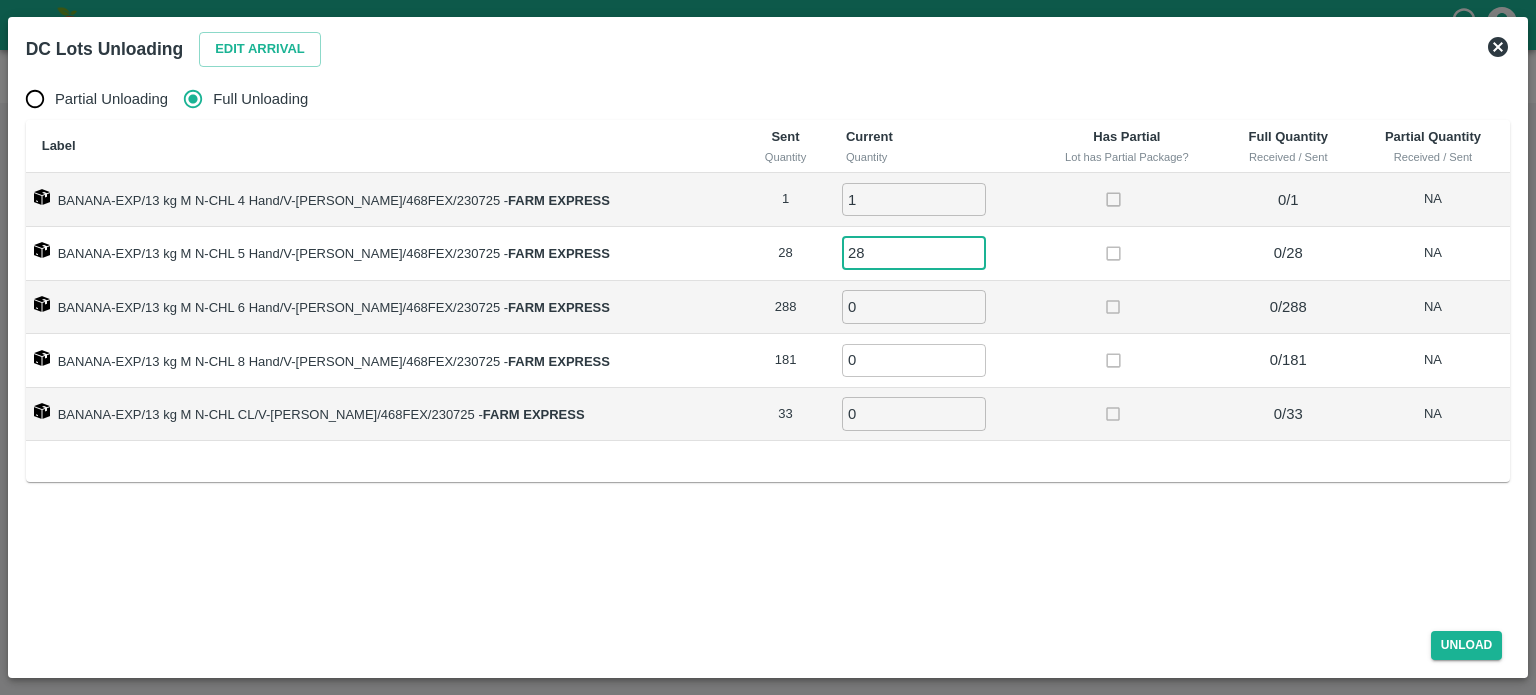 type on "28" 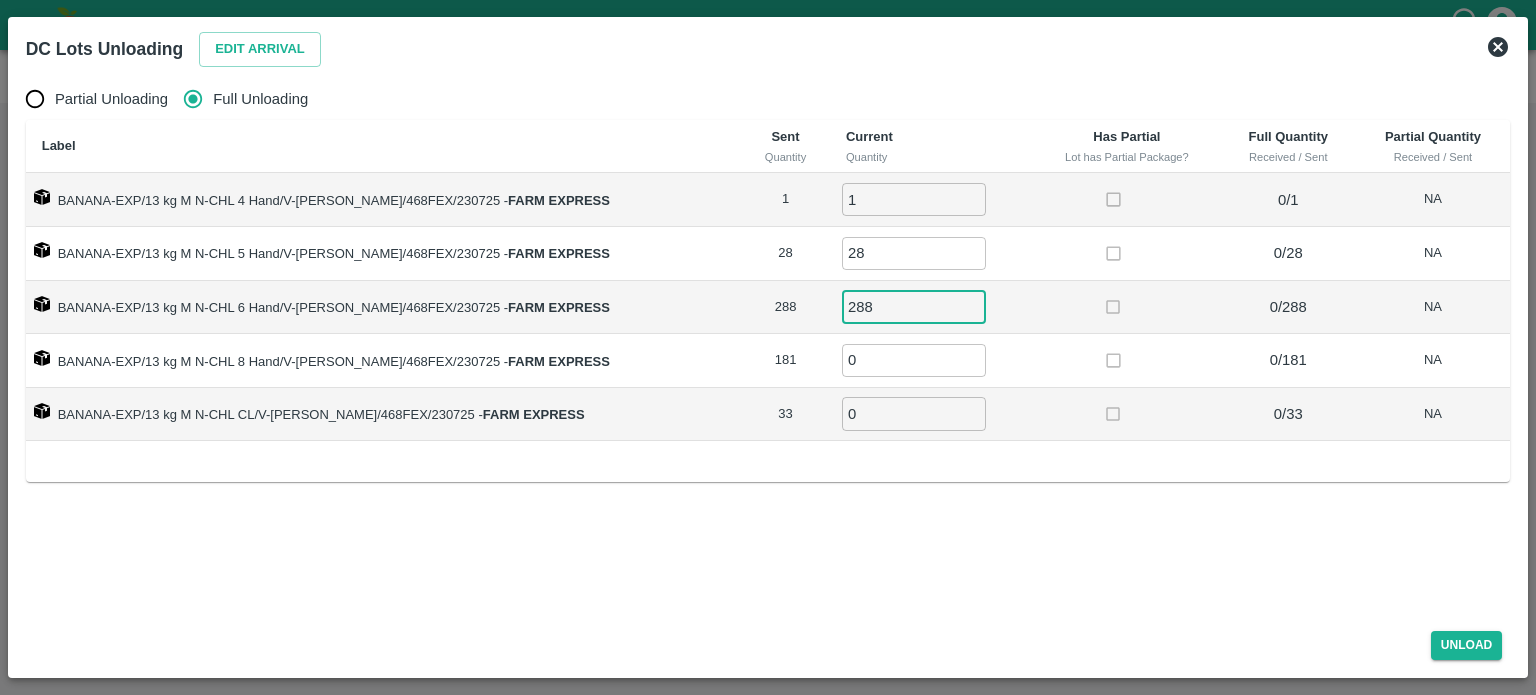 type on "288" 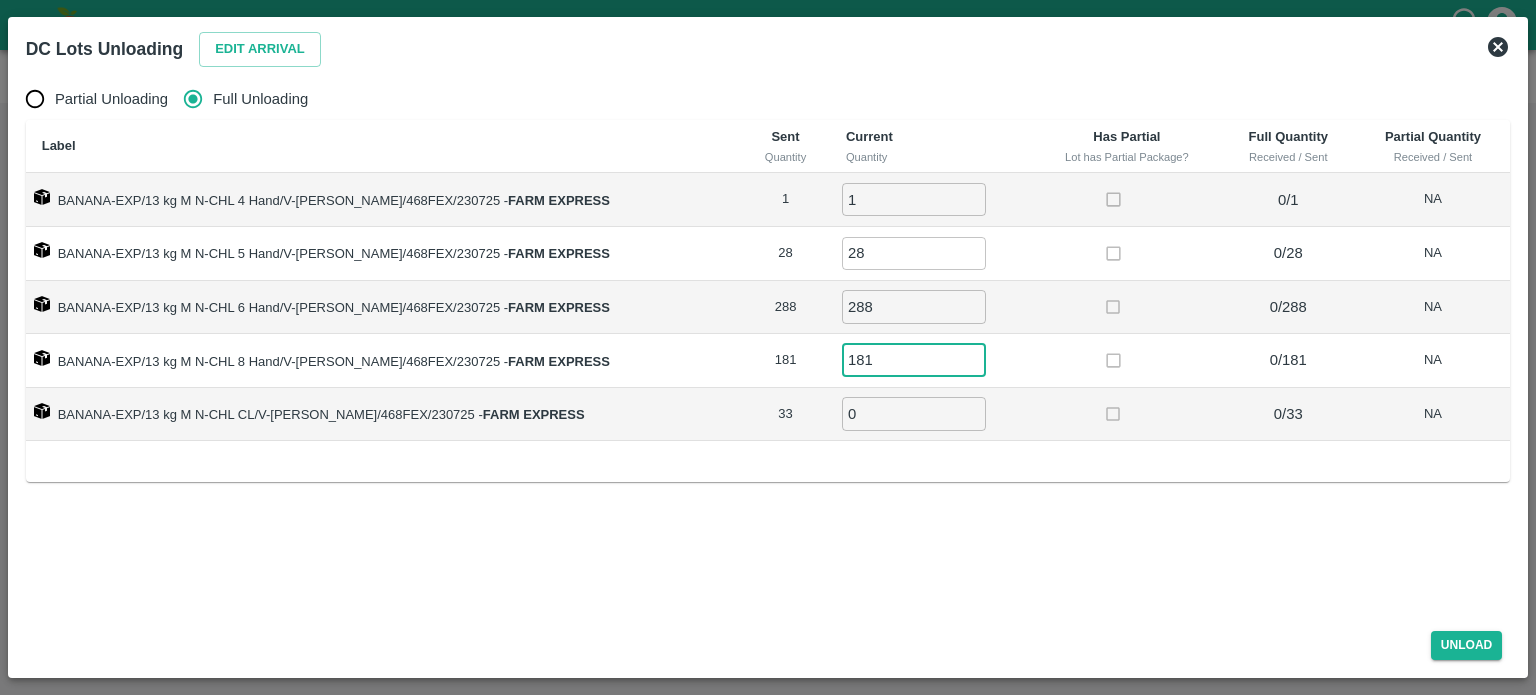 type on "181" 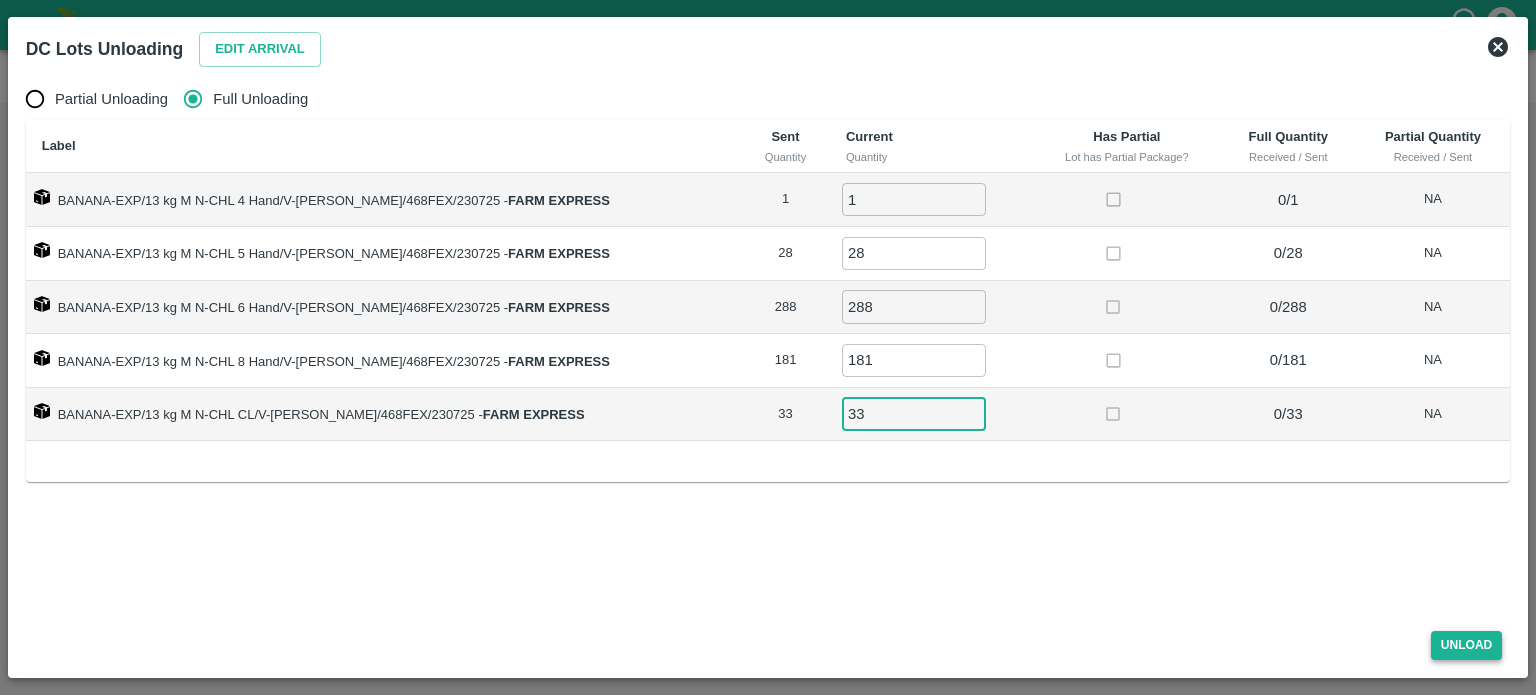 type on "33" 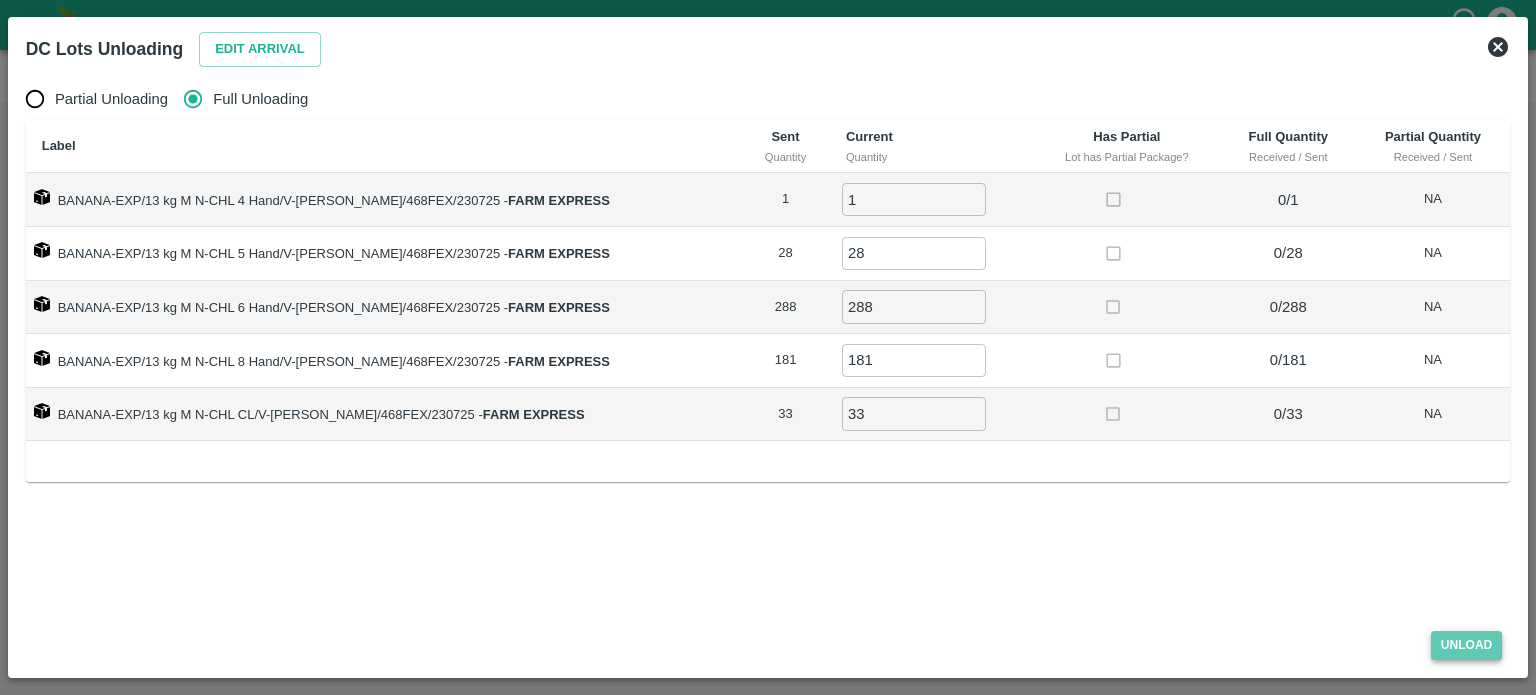 click on "Unload" at bounding box center (1467, 645) 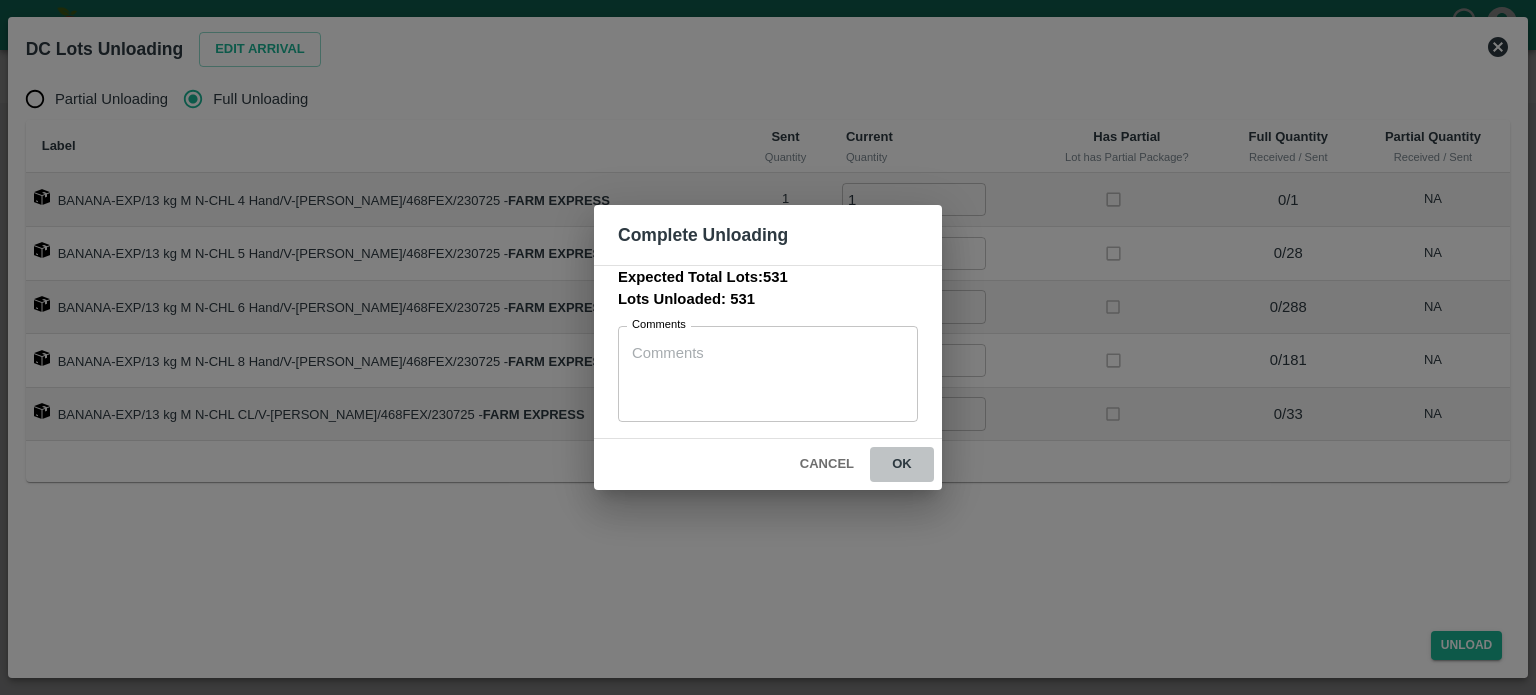 click on "ok" at bounding box center (902, 464) 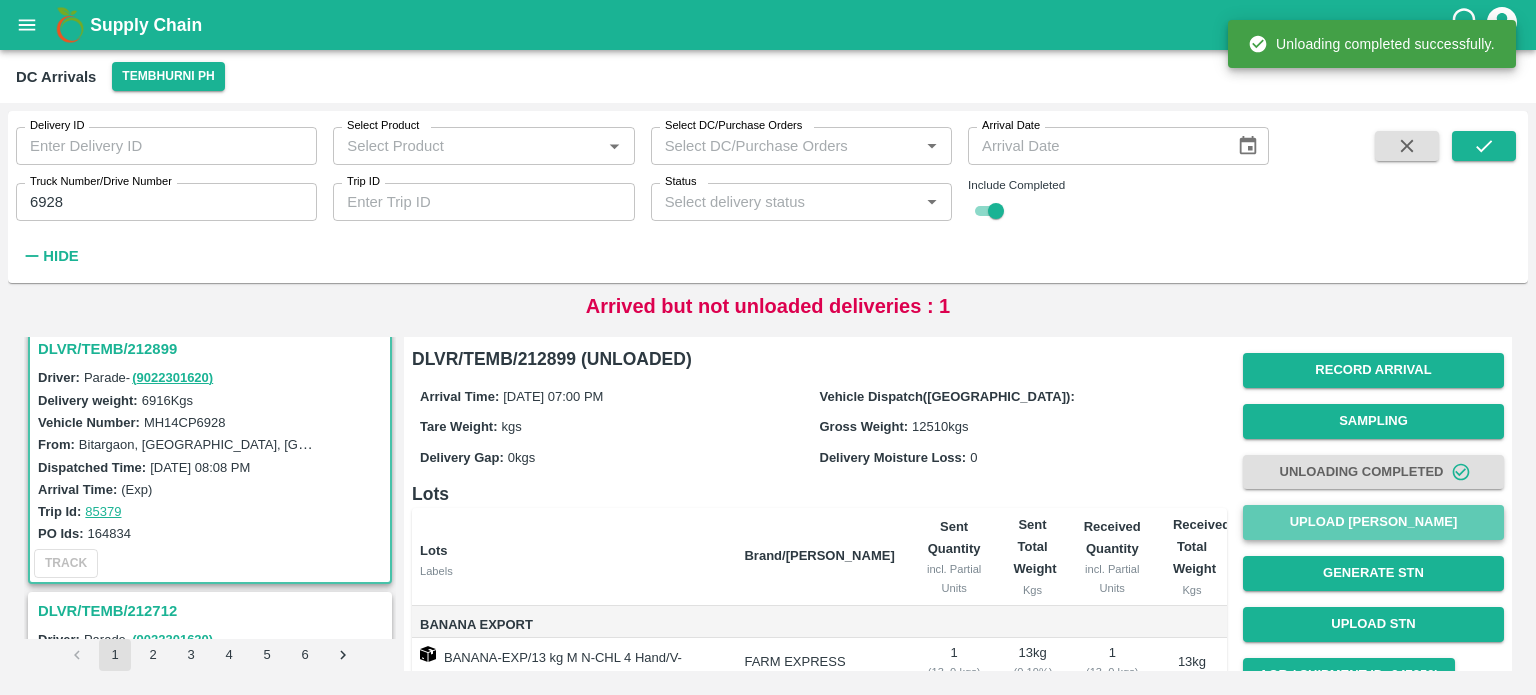 click on "Upload [PERSON_NAME]" at bounding box center (1373, 522) 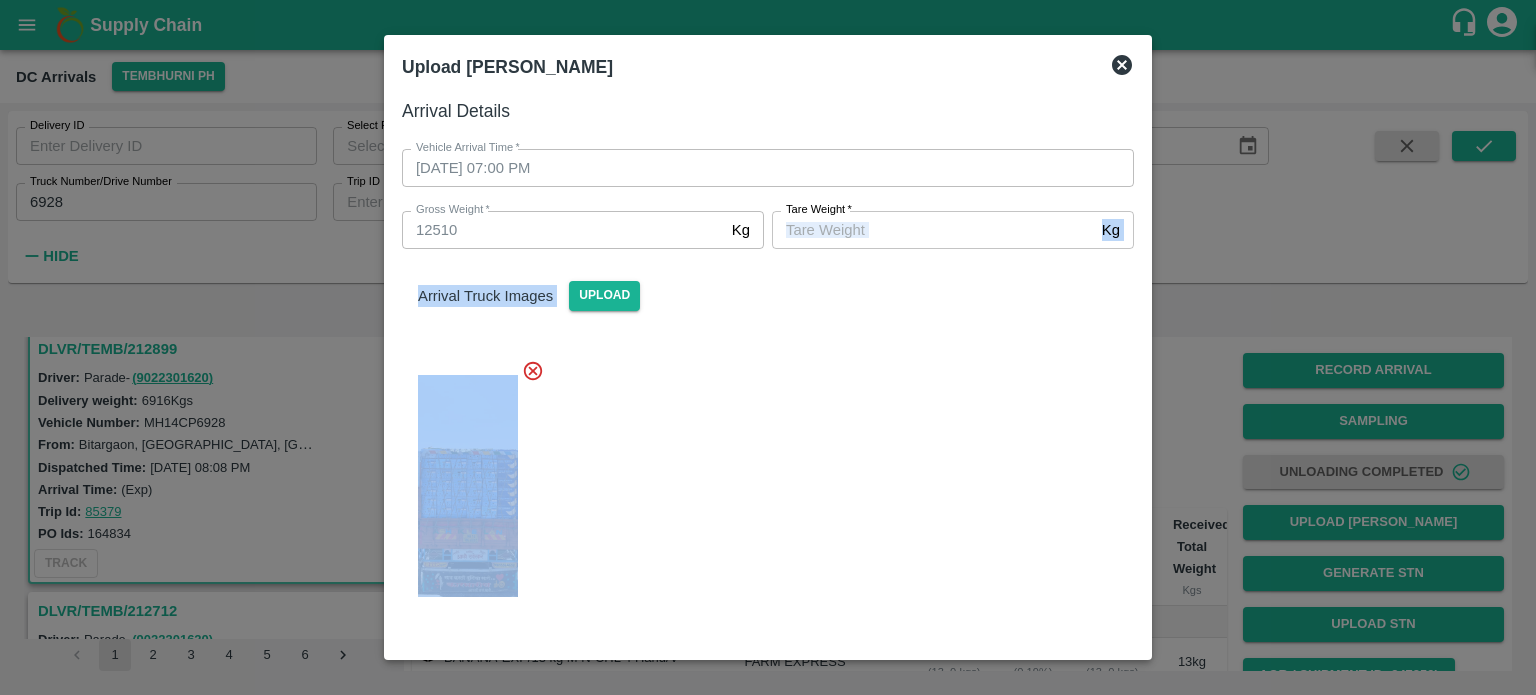 drag, startPoint x: 892, startPoint y: 251, endPoint x: 865, endPoint y: 229, distance: 34.828148 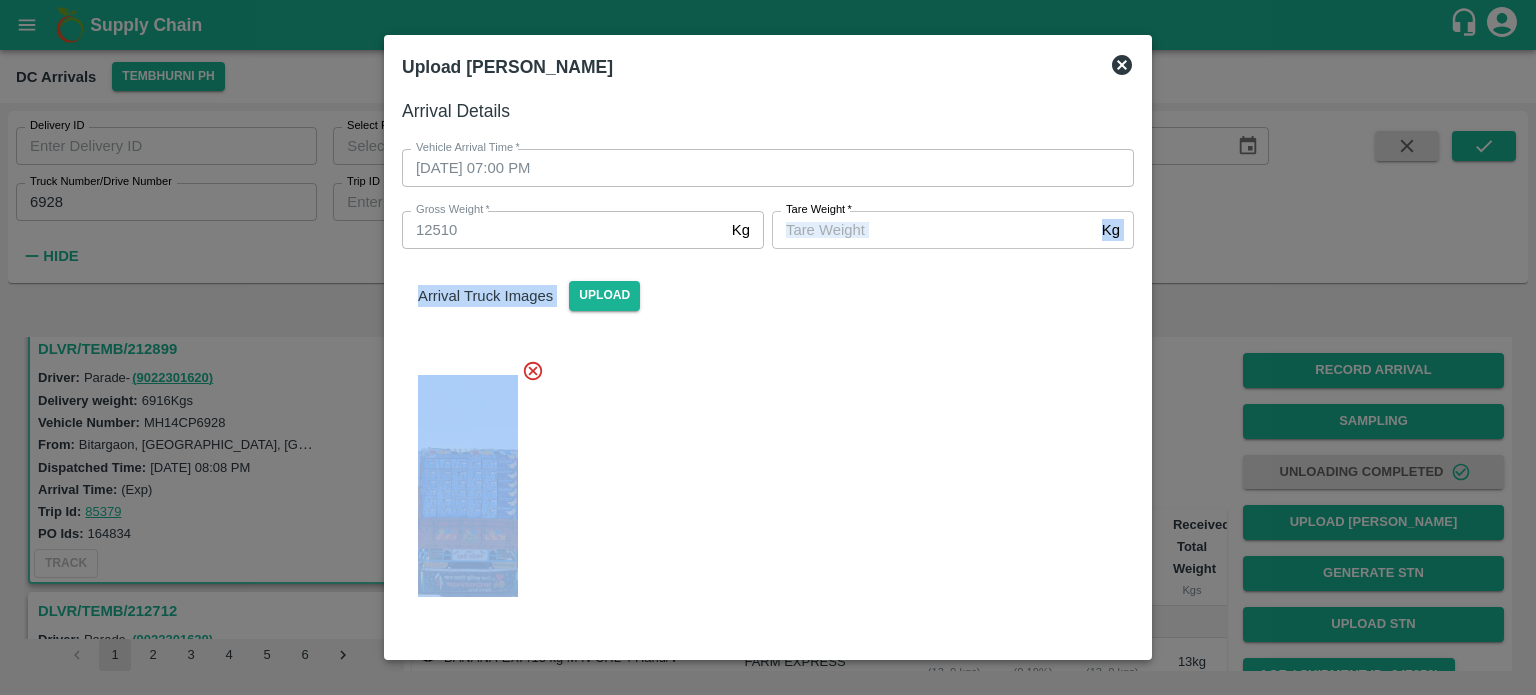 click on "[PERSON_NAME]   *" at bounding box center [933, 230] 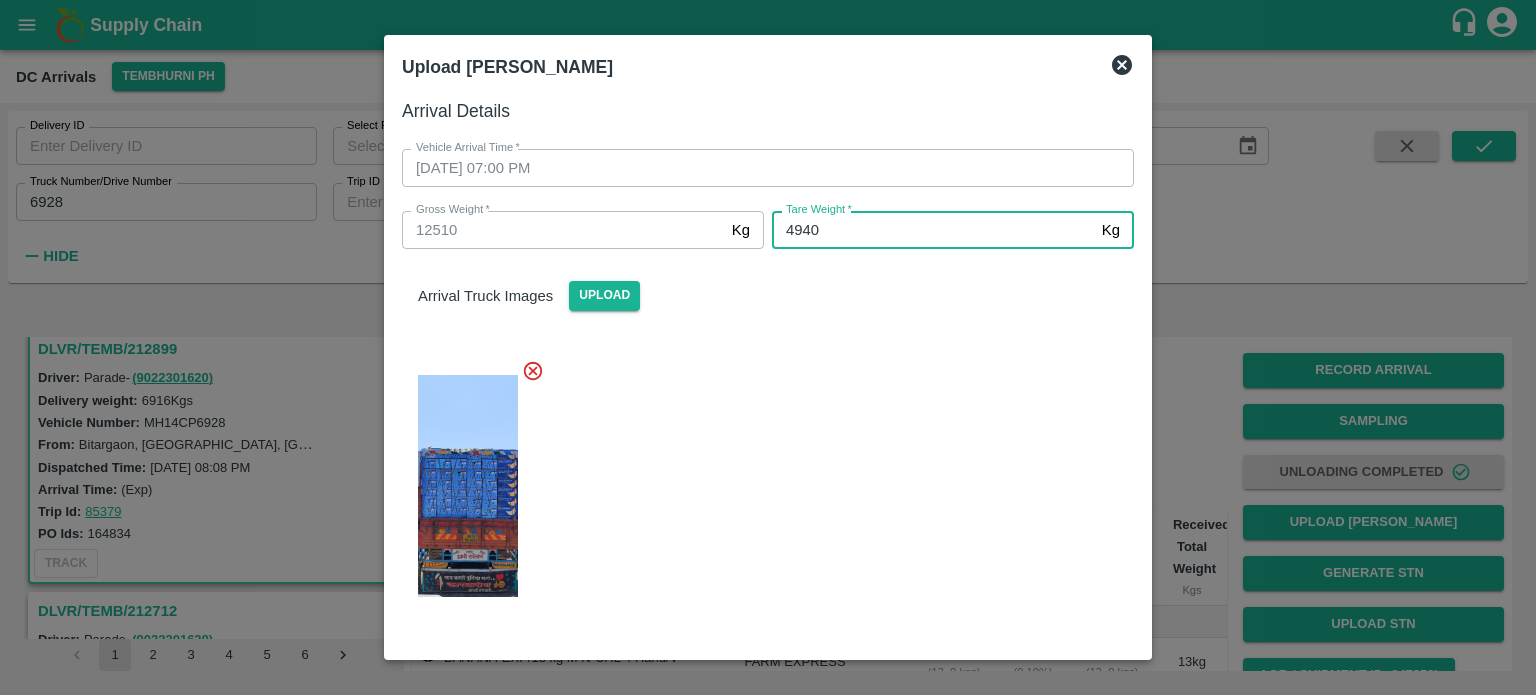 type on "4940" 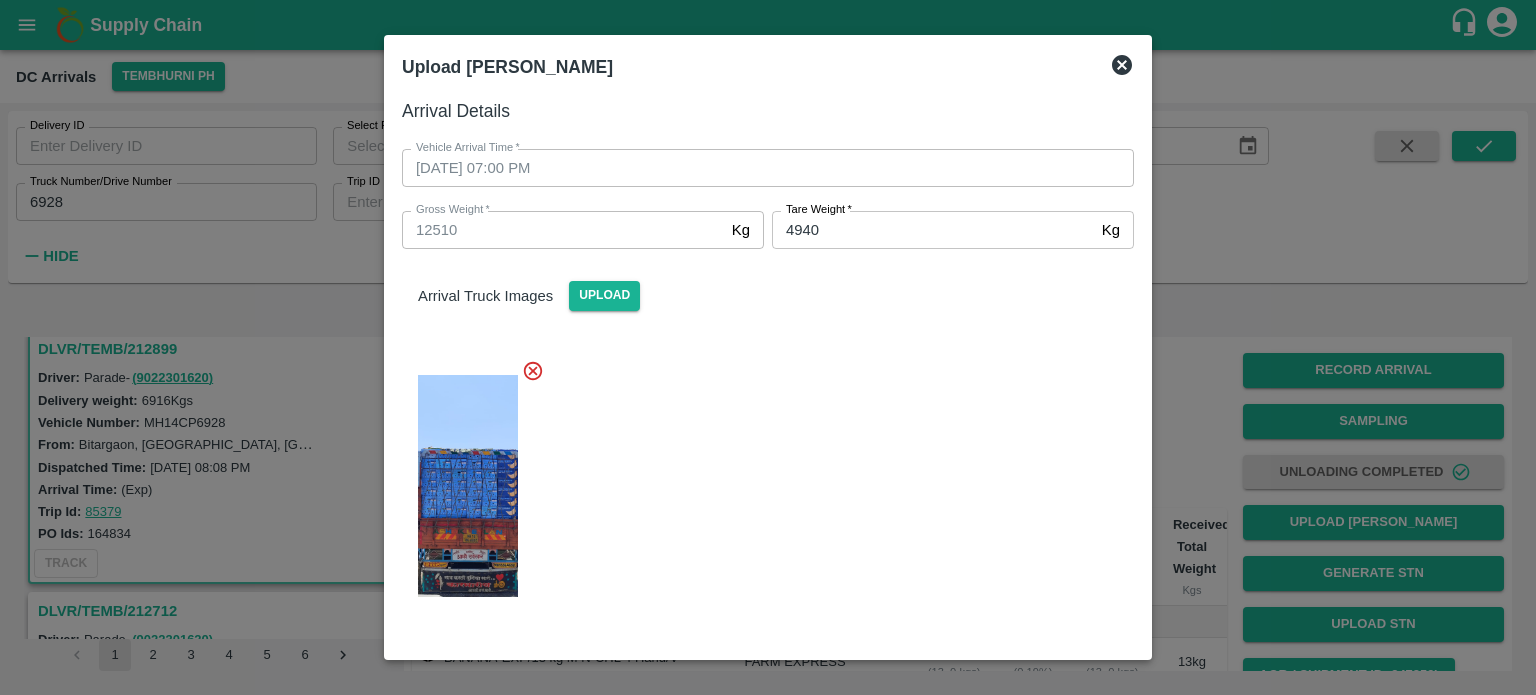 click at bounding box center (760, 480) 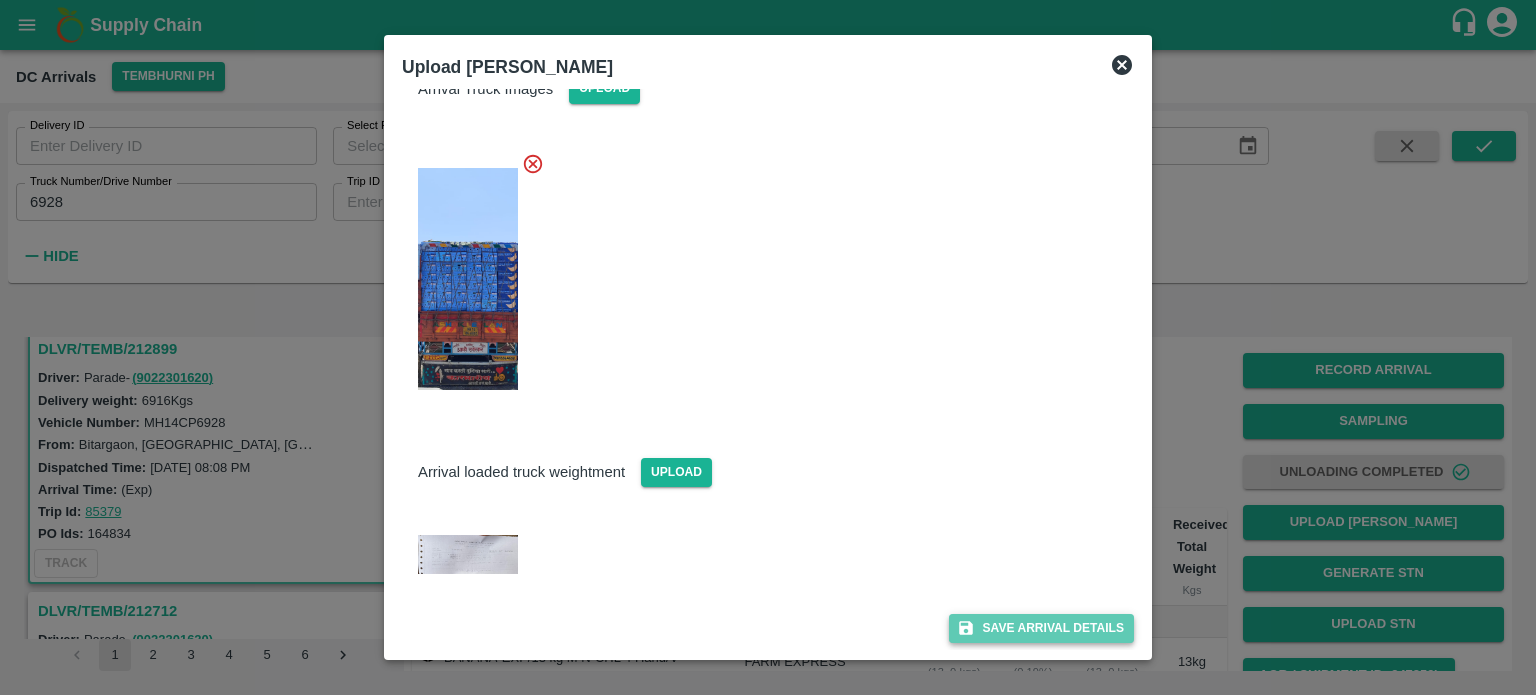 click on "Save Arrival Details" at bounding box center [1041, 628] 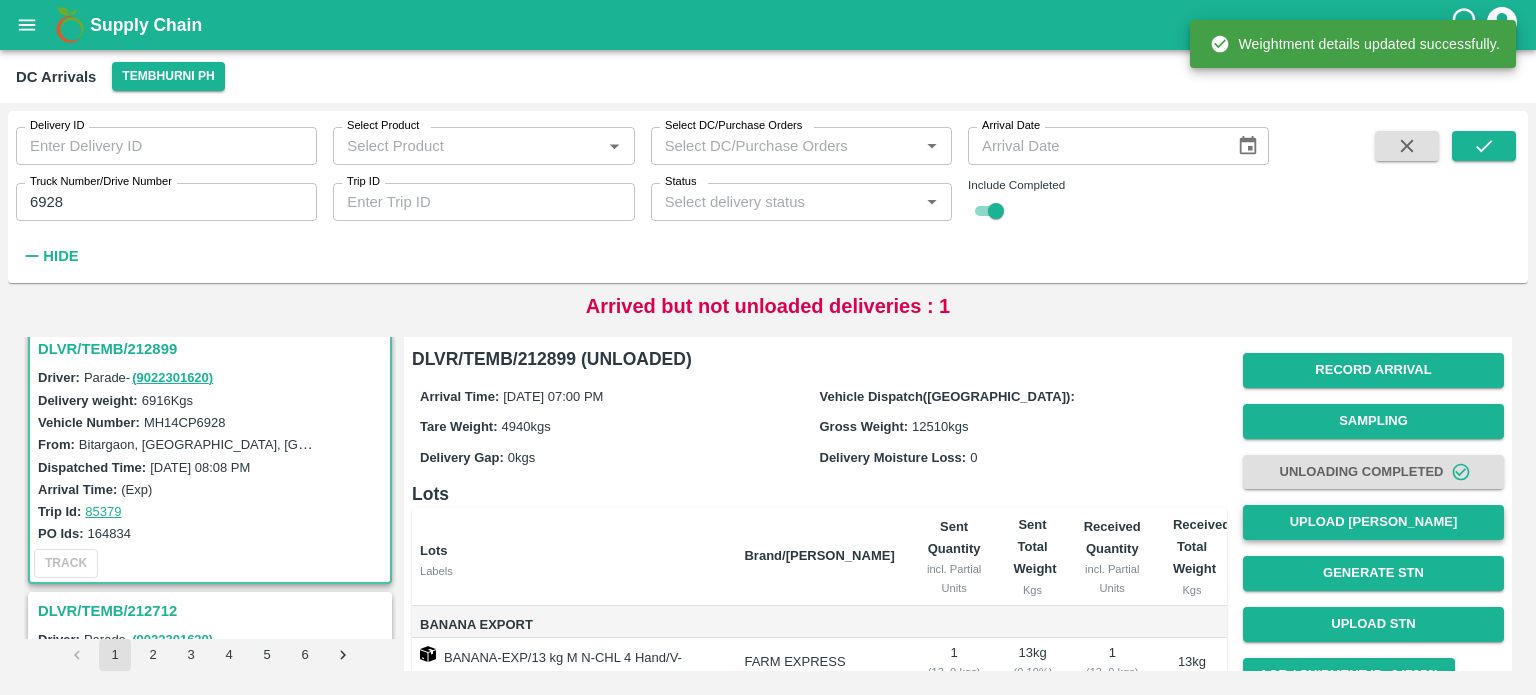 scroll, scrollTop: 248, scrollLeft: 0, axis: vertical 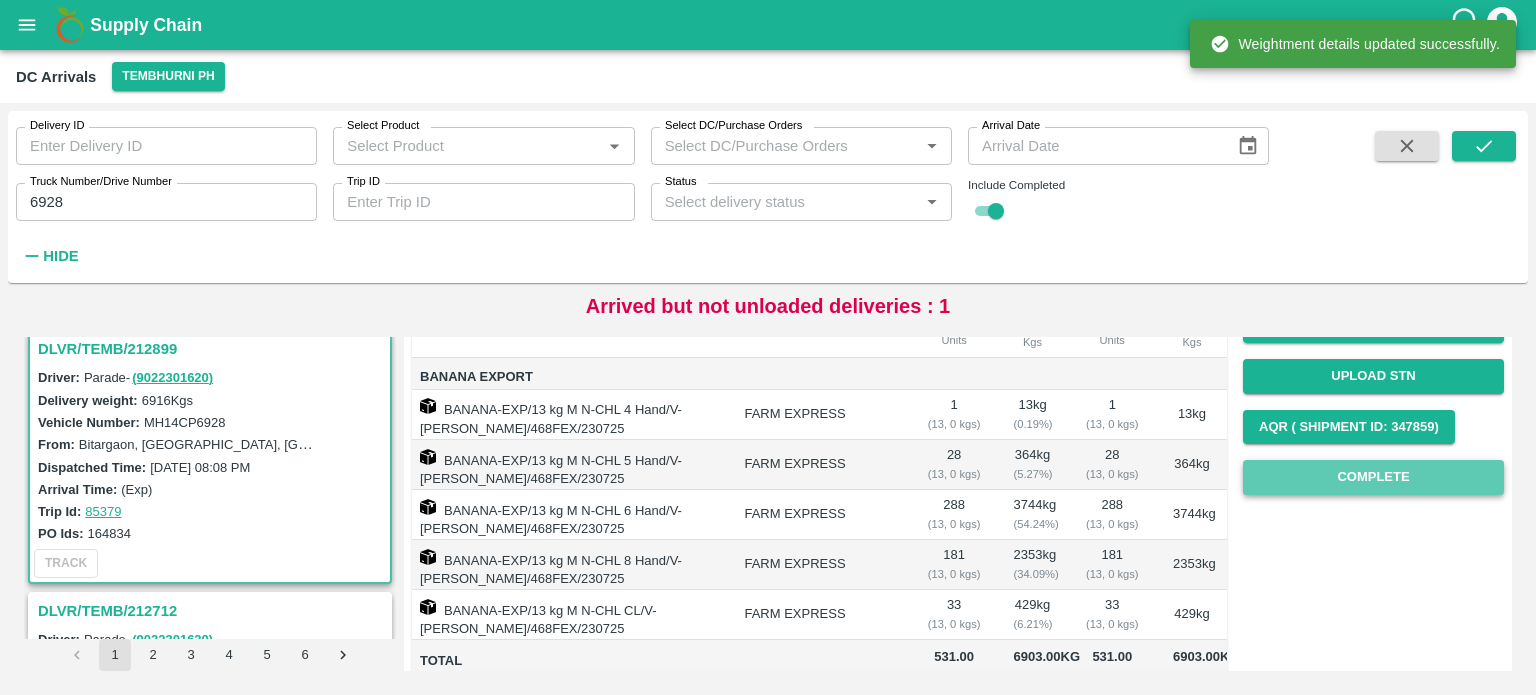 click on "Complete" at bounding box center [1373, 477] 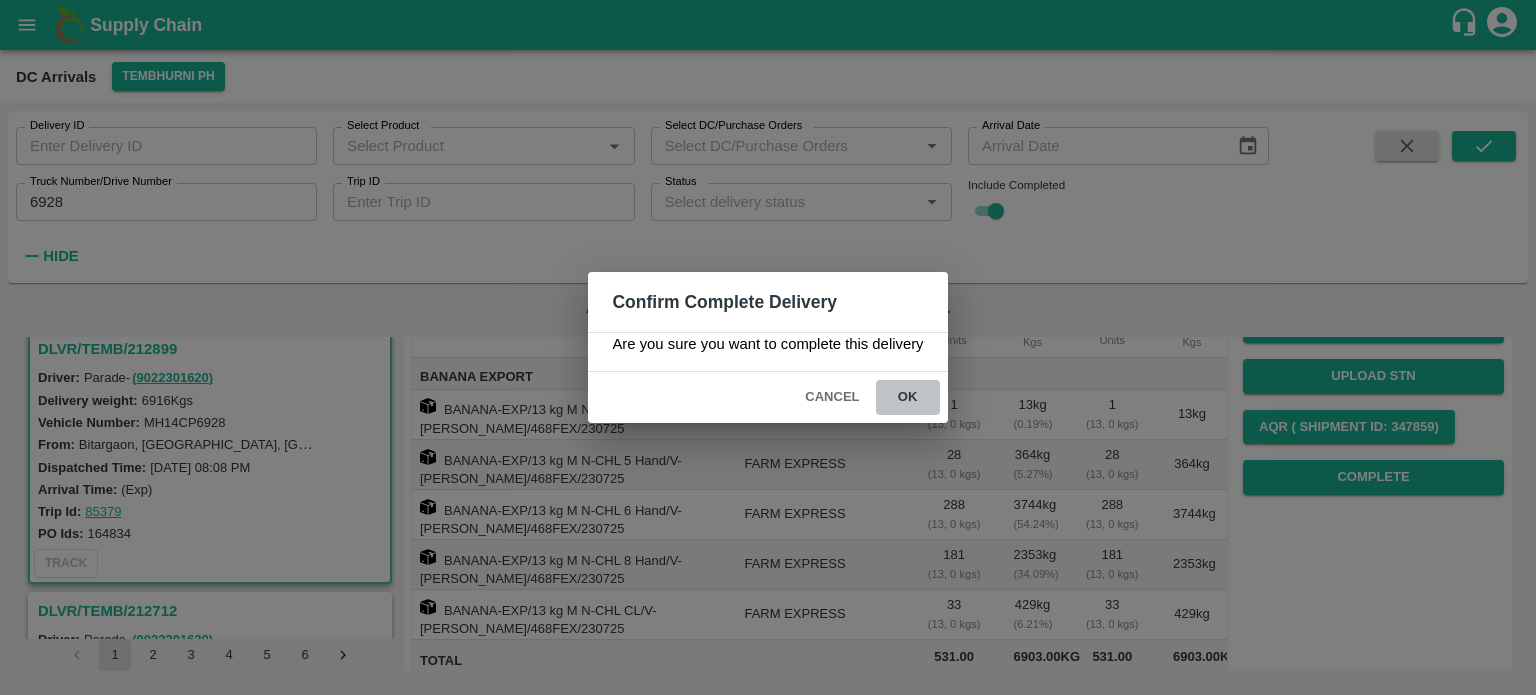 click on "ok" at bounding box center (908, 397) 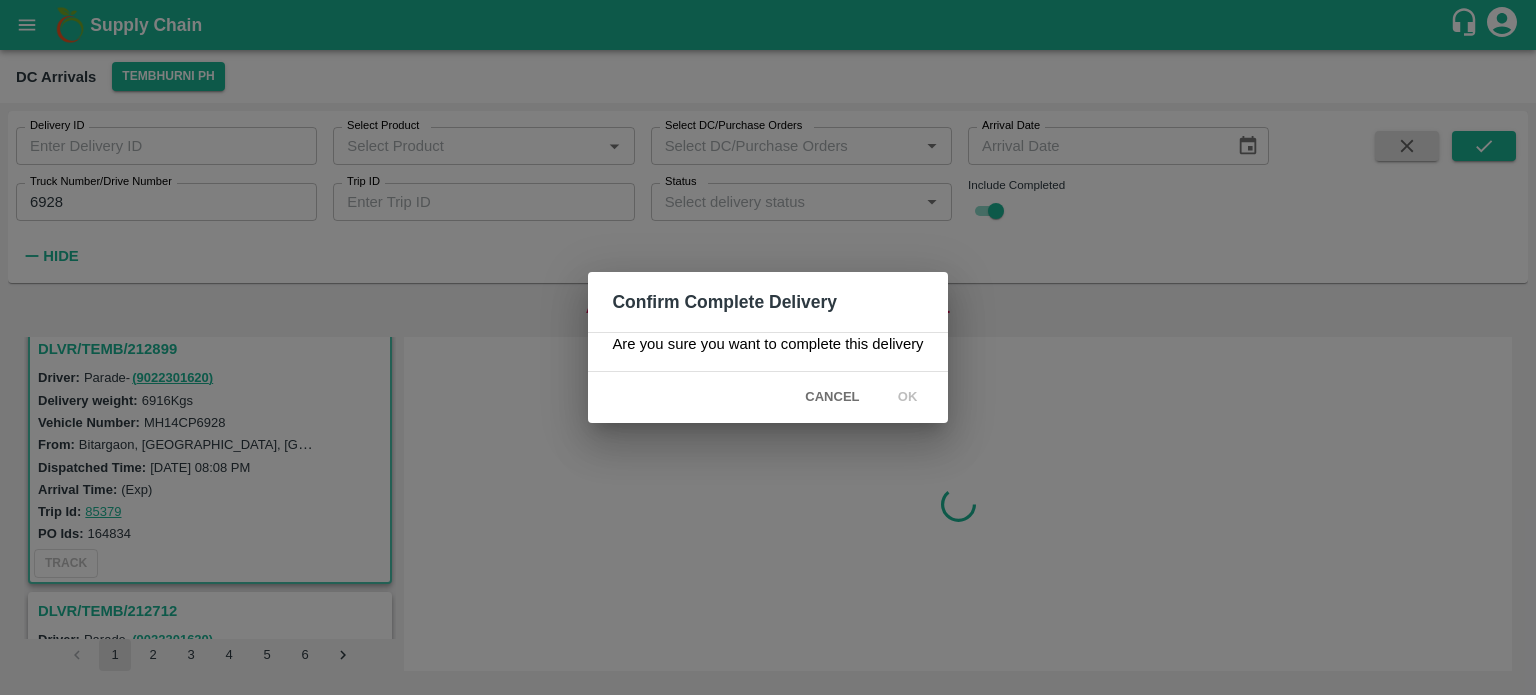 scroll, scrollTop: 0, scrollLeft: 0, axis: both 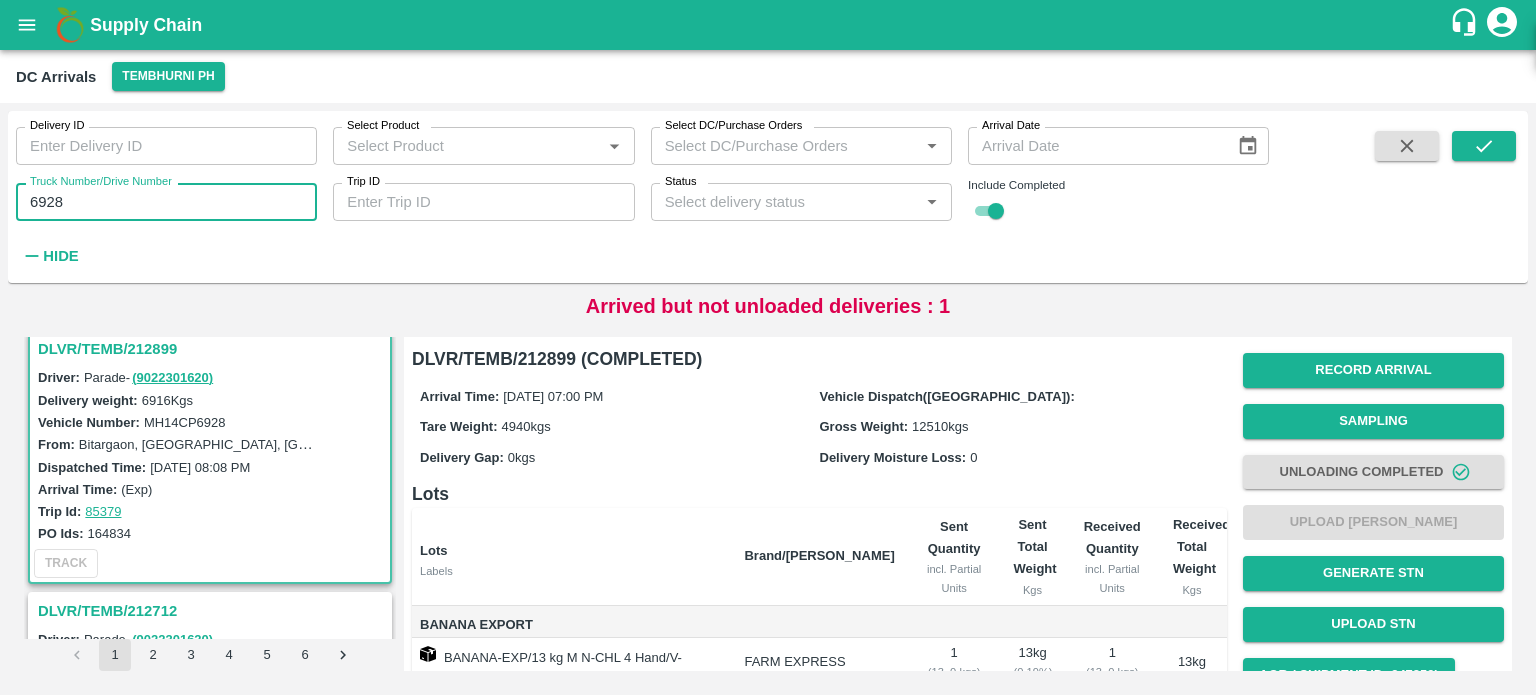 click on "6928" at bounding box center [166, 202] 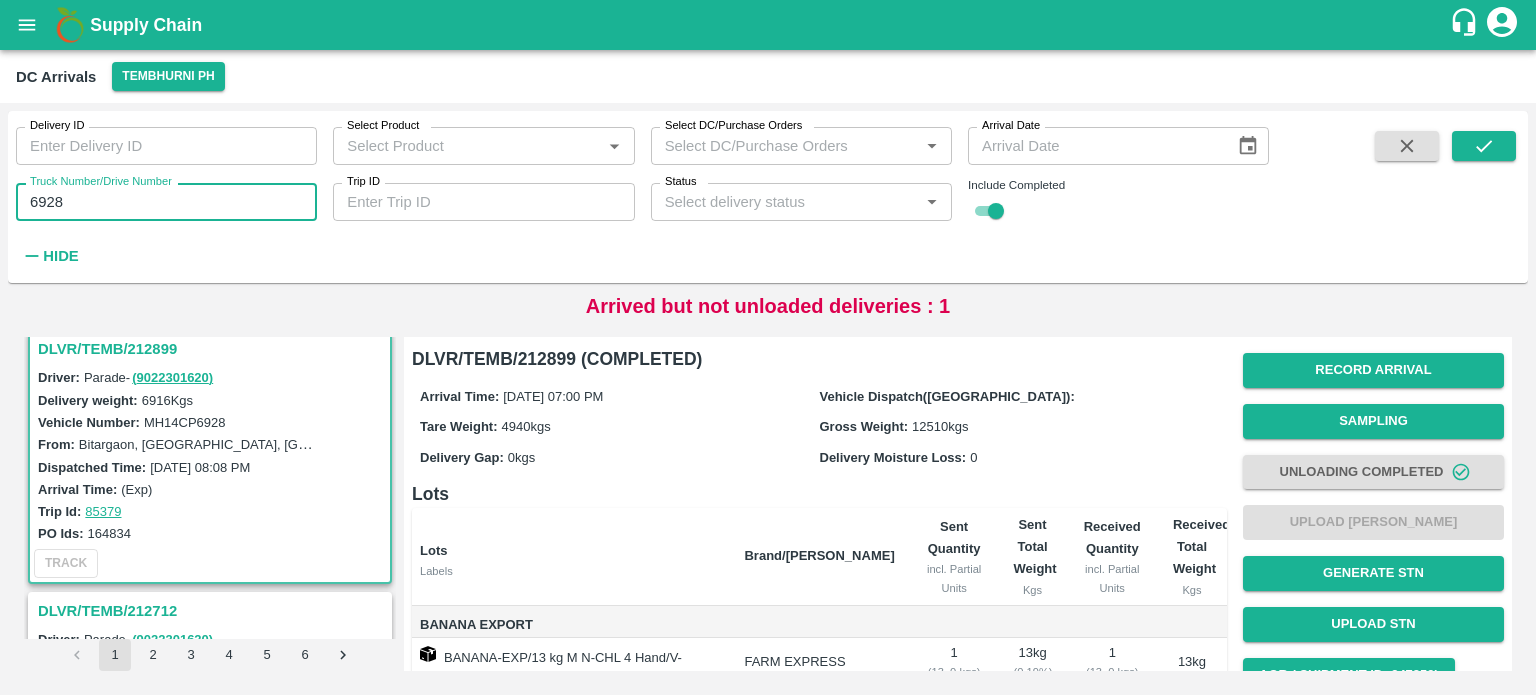 click on "6928" at bounding box center (166, 202) 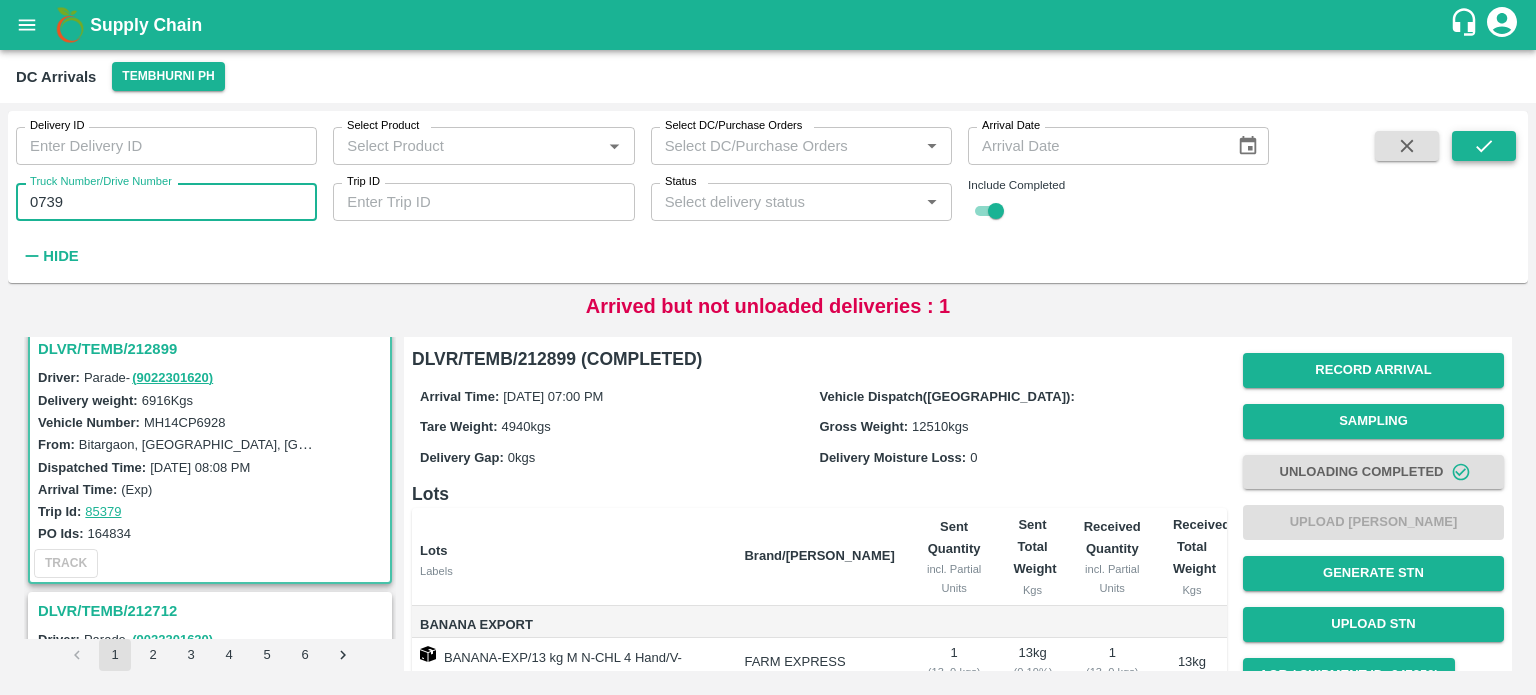 type on "0739" 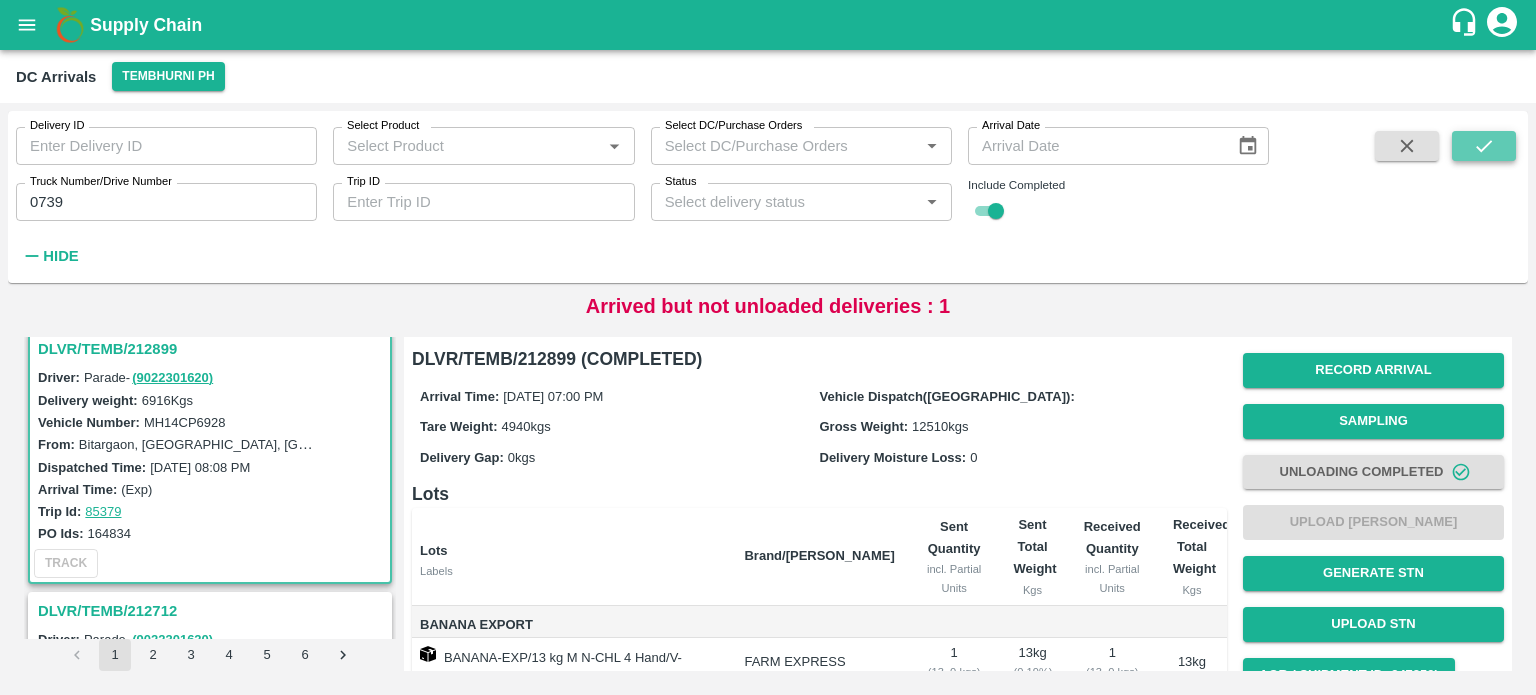 click 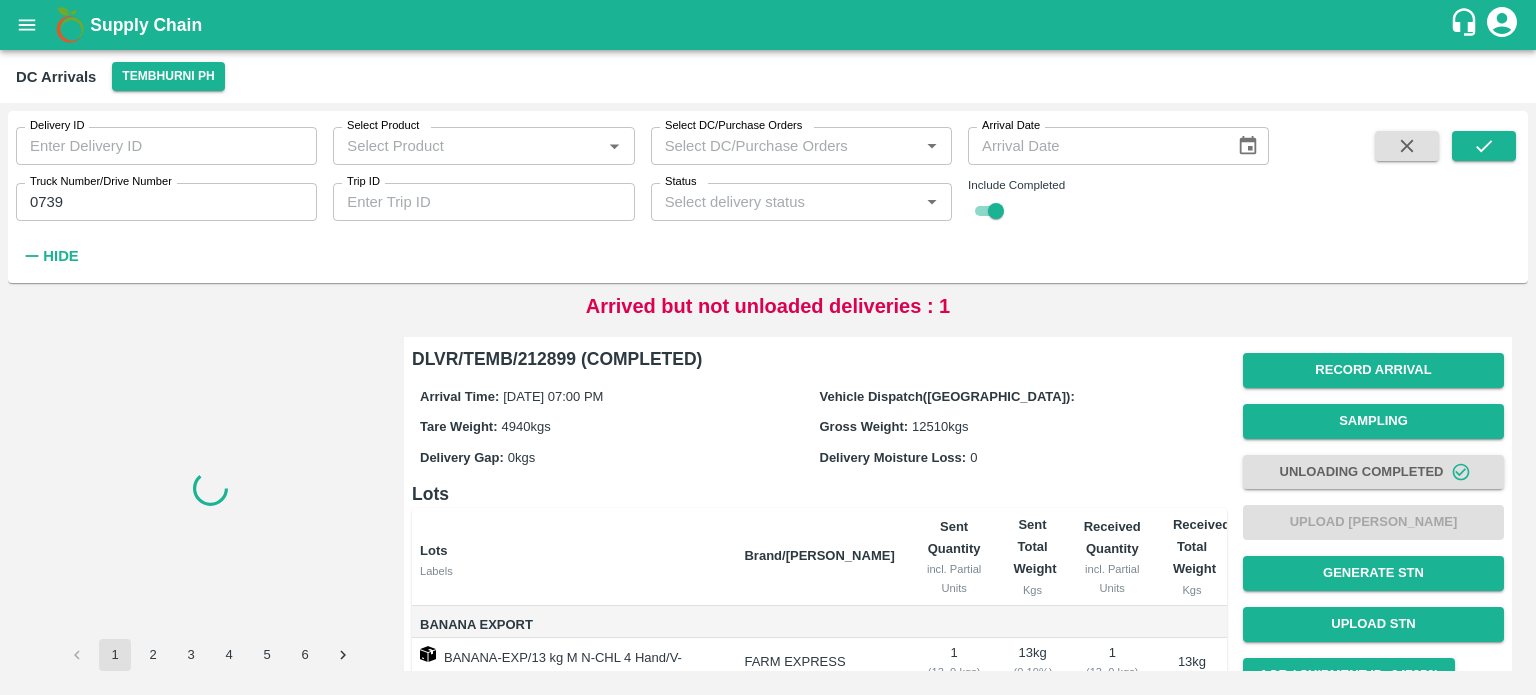 scroll, scrollTop: 0, scrollLeft: 0, axis: both 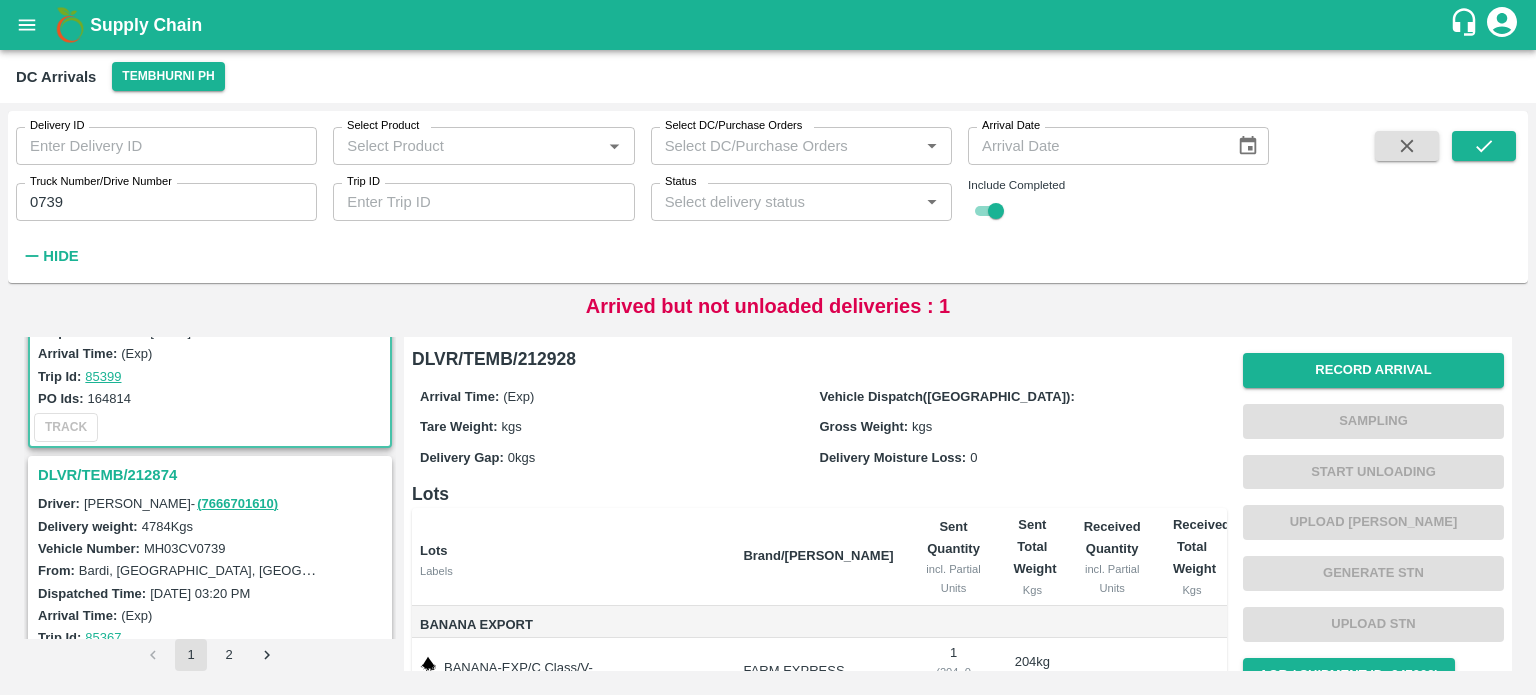 click on "DLVR/TEMB/212874" at bounding box center [213, 475] 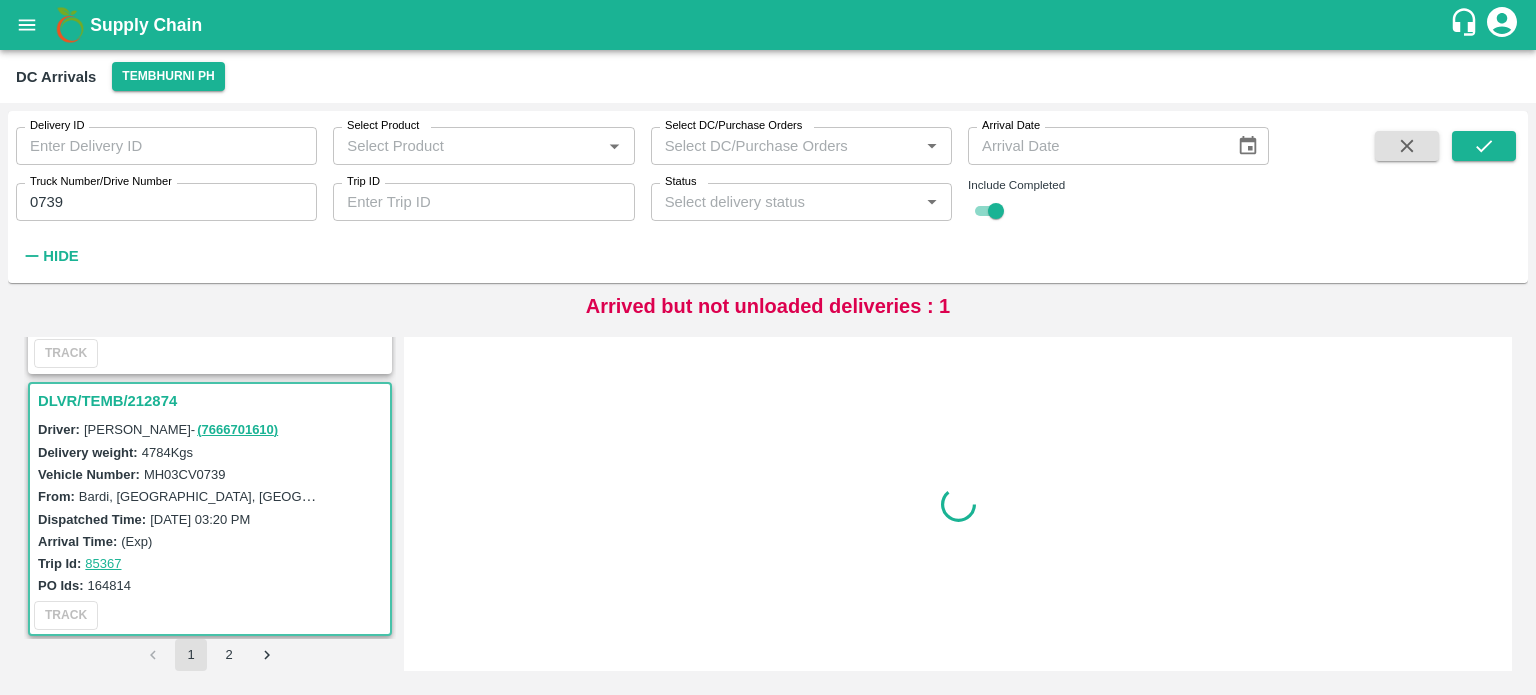 scroll, scrollTop: 268, scrollLeft: 0, axis: vertical 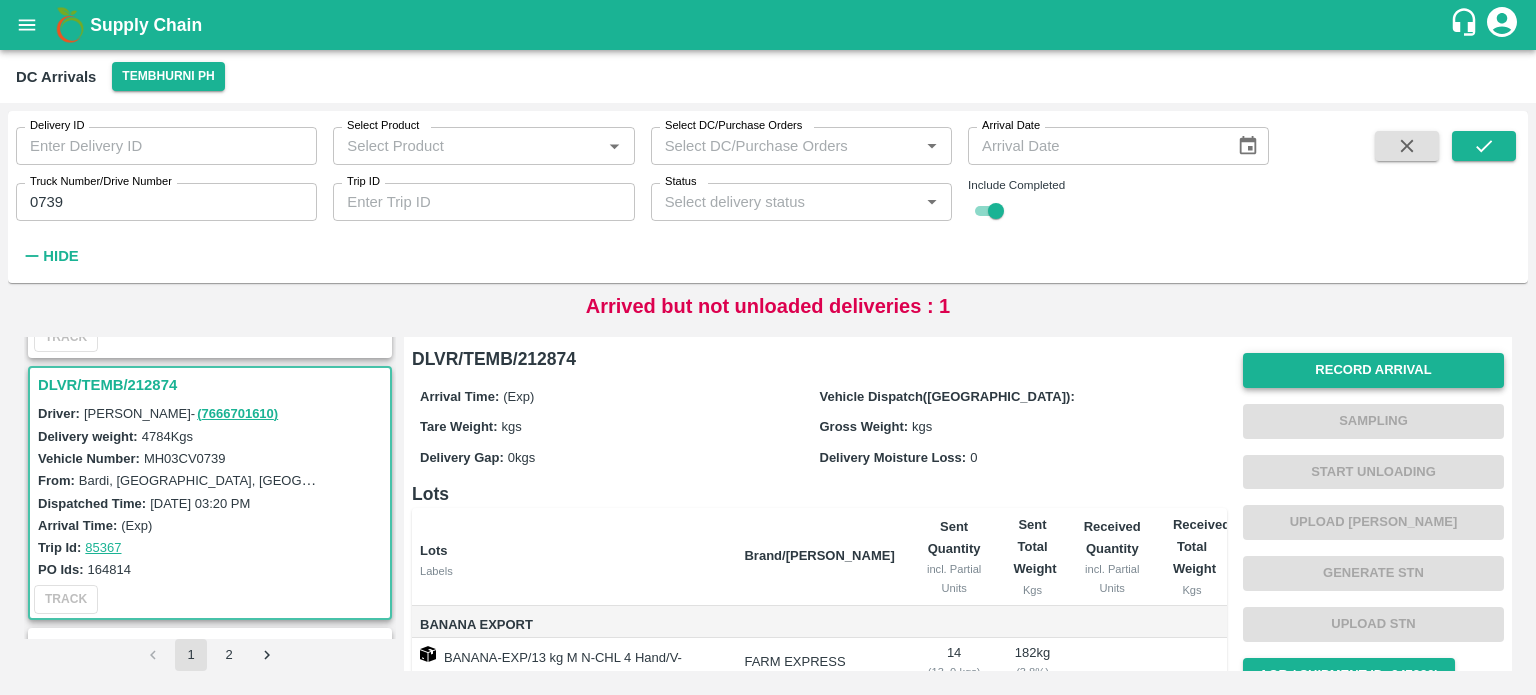 drag, startPoint x: 1330, startPoint y: 398, endPoint x: 1343, endPoint y: 370, distance: 30.870699 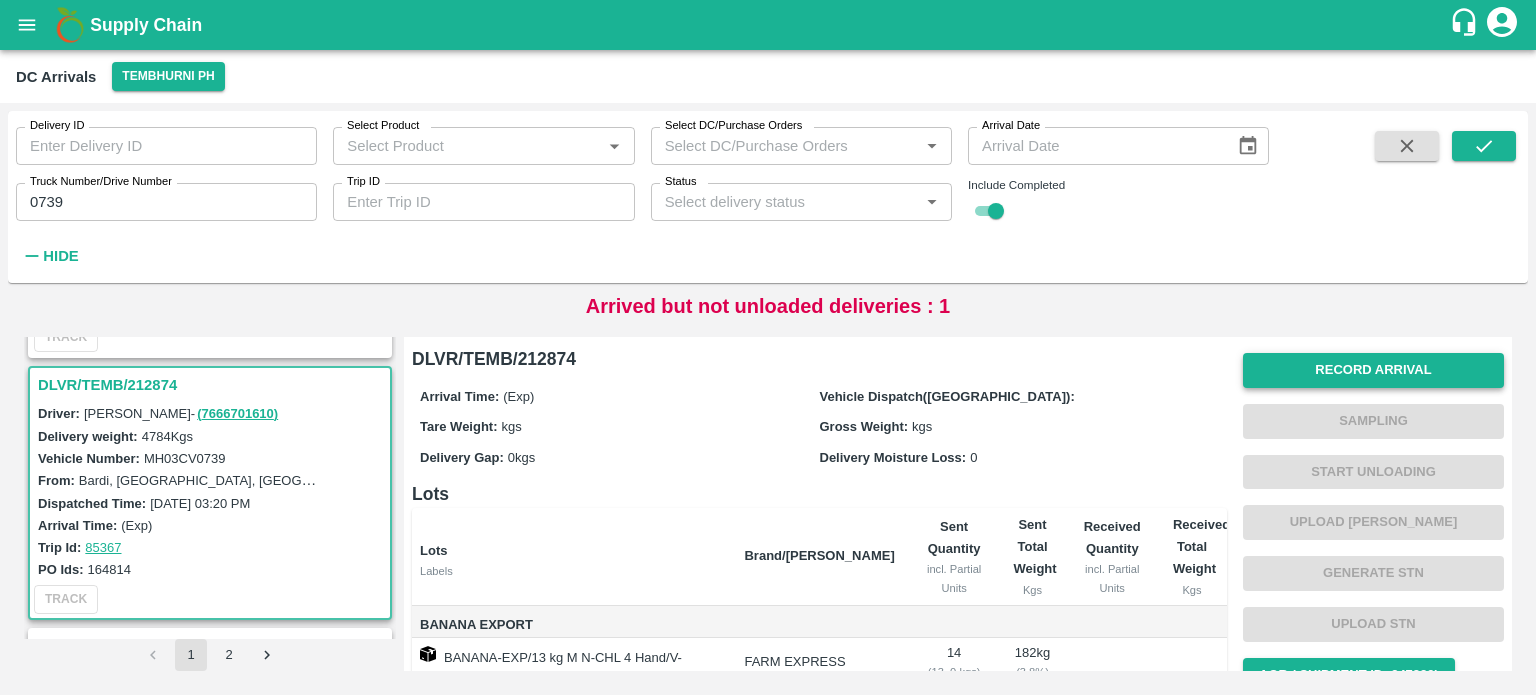 click on "Record Arrival Sampling Start Unloading Upload Tare Weight Generate STN Upload STN AQR ( Shipment Id: 347829) Complete" at bounding box center (1373, 548) 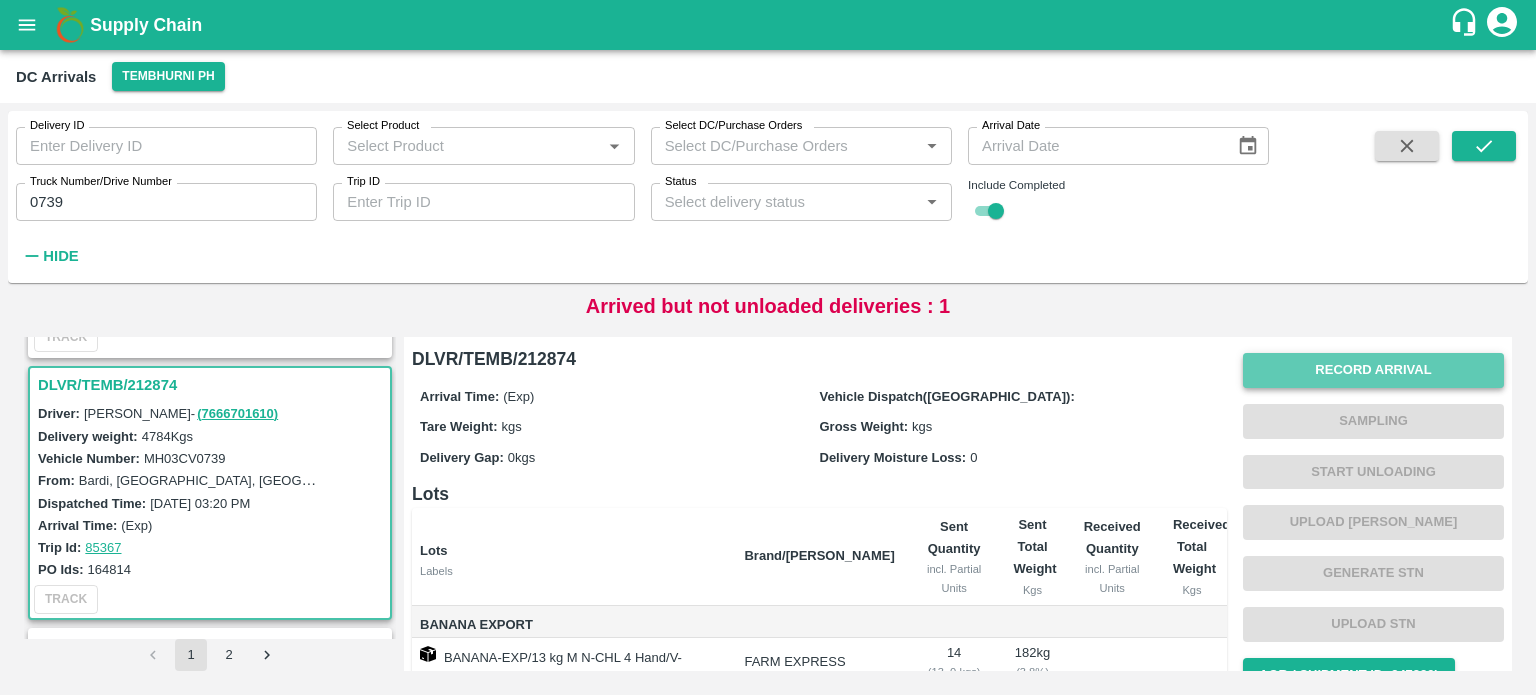 click on "Record Arrival" at bounding box center [1373, 370] 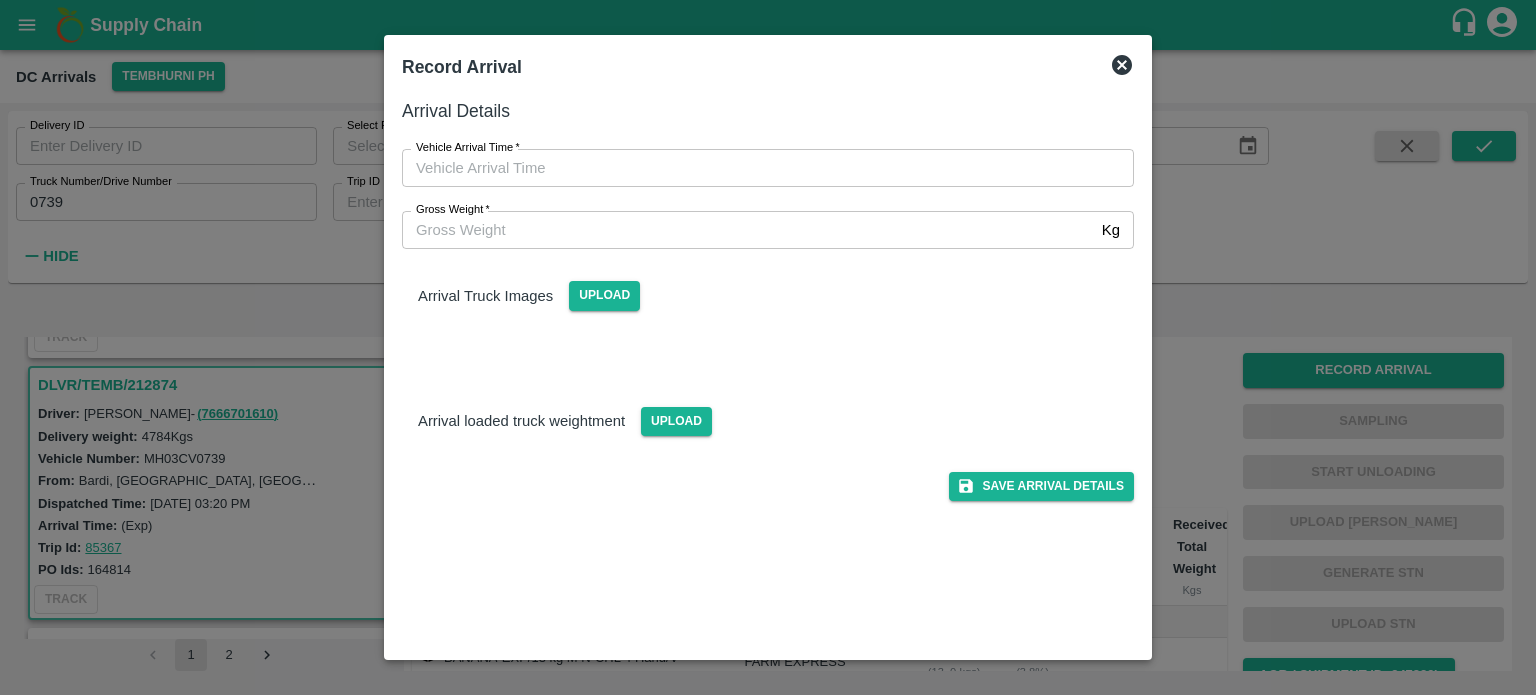type on "DD/MM/YYYY hh:mm aa" 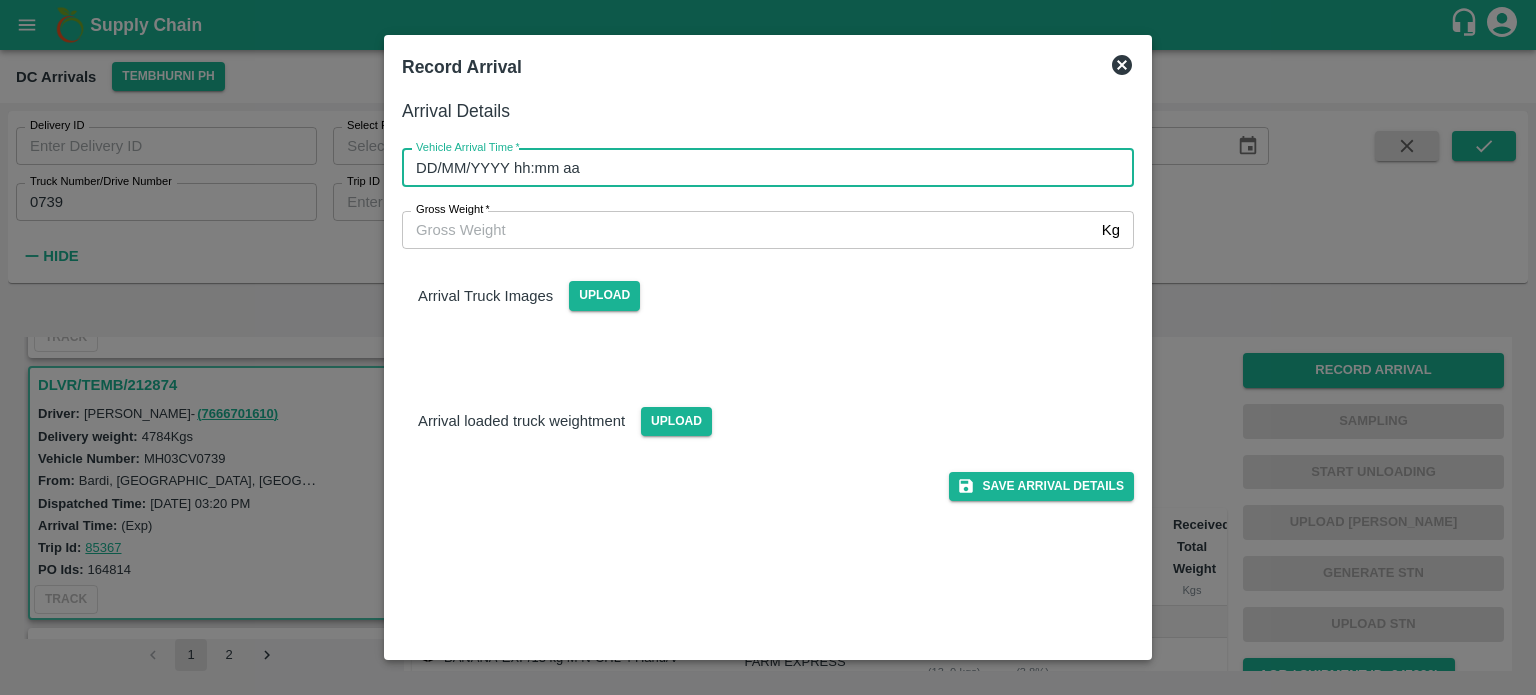 click on "DD/MM/YYYY hh:mm aa" at bounding box center (761, 168) 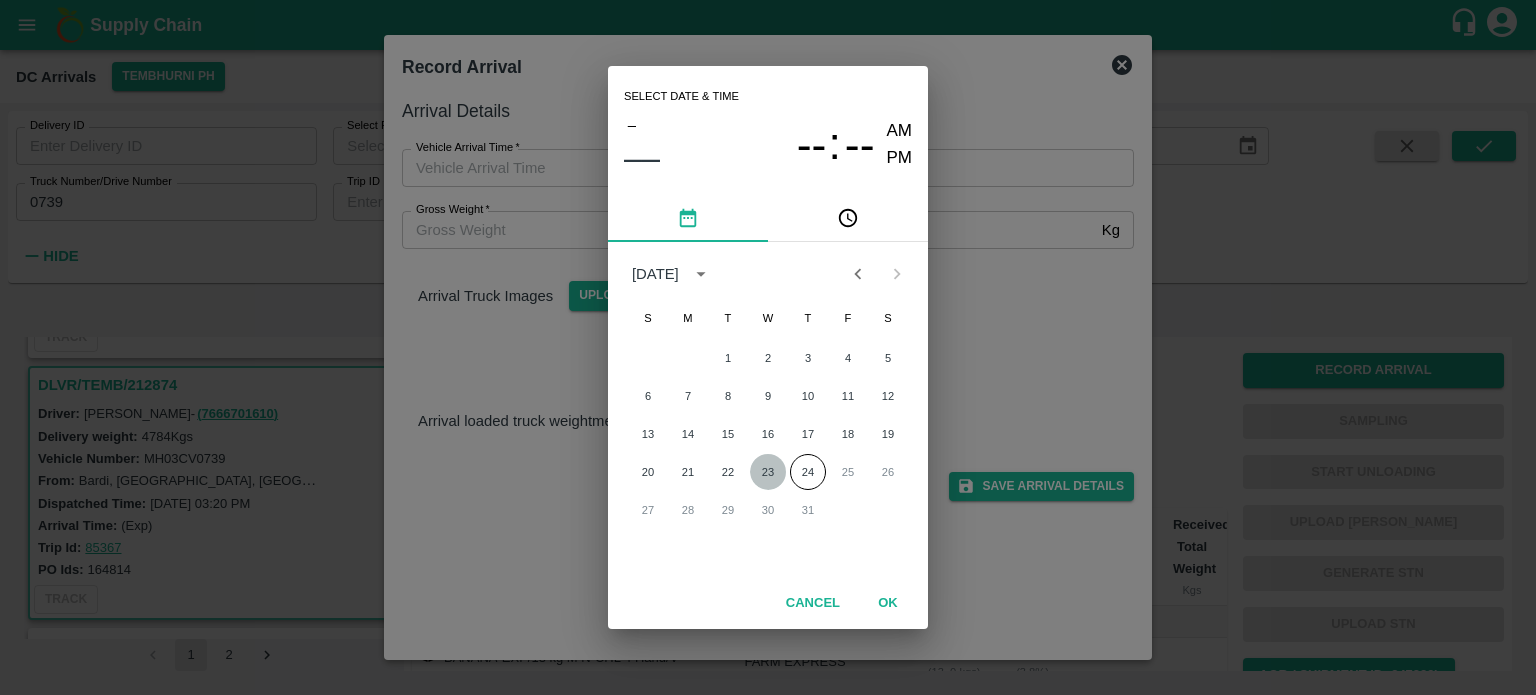 click on "23" at bounding box center (768, 472) 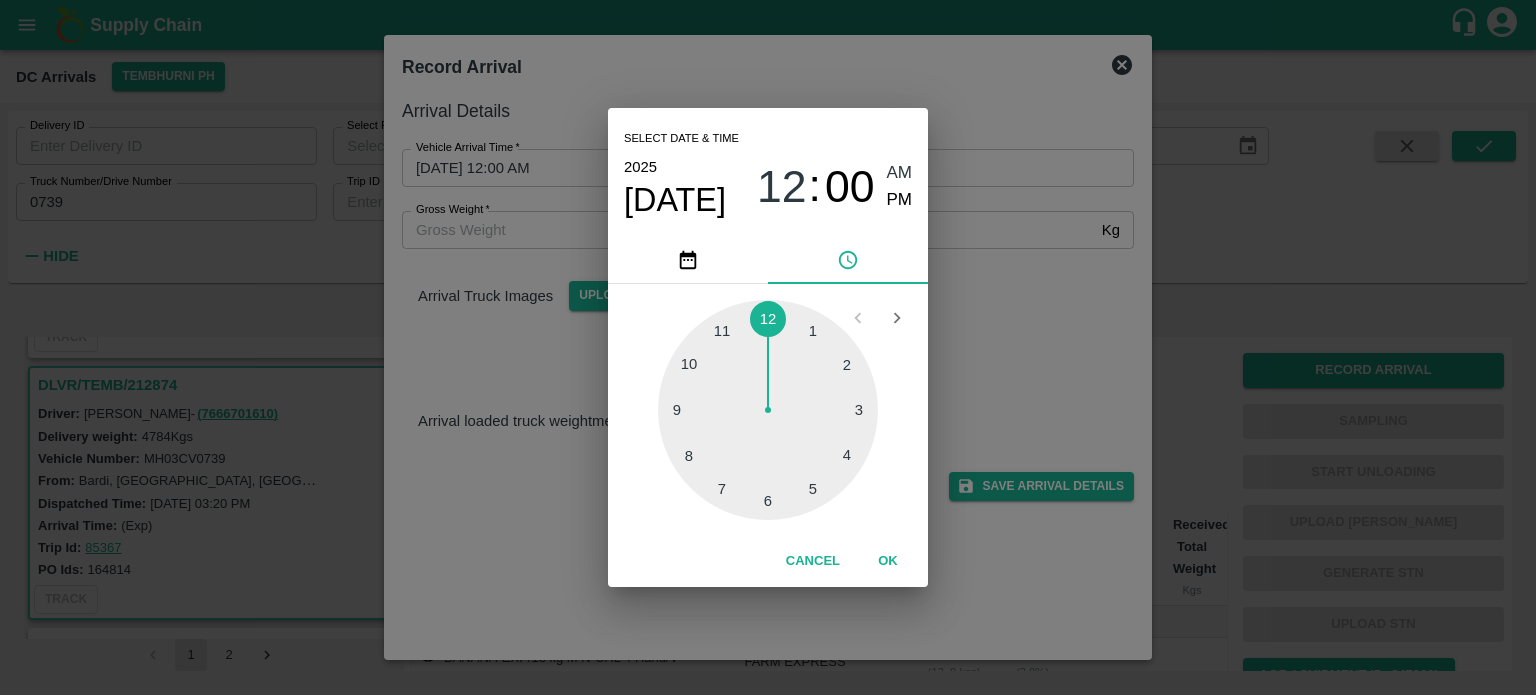 click at bounding box center [768, 410] 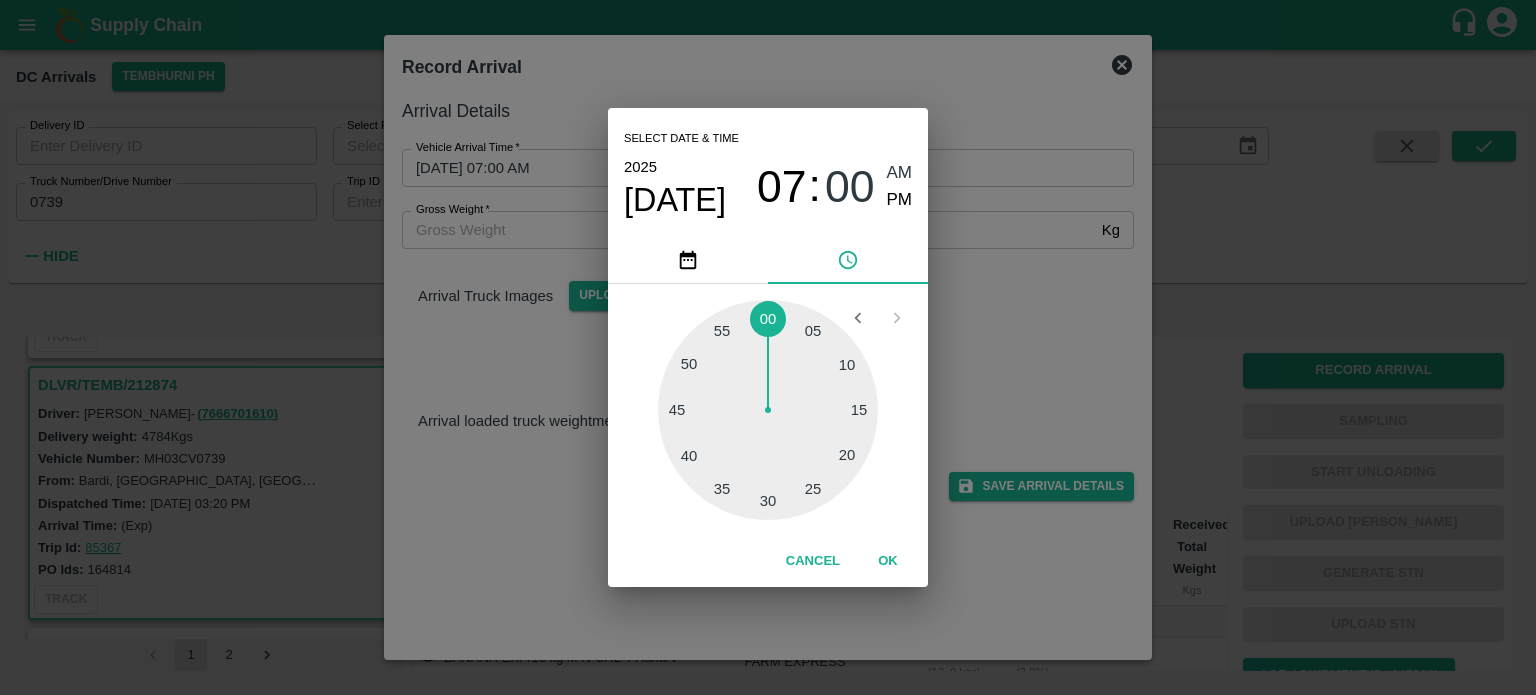 click at bounding box center (768, 410) 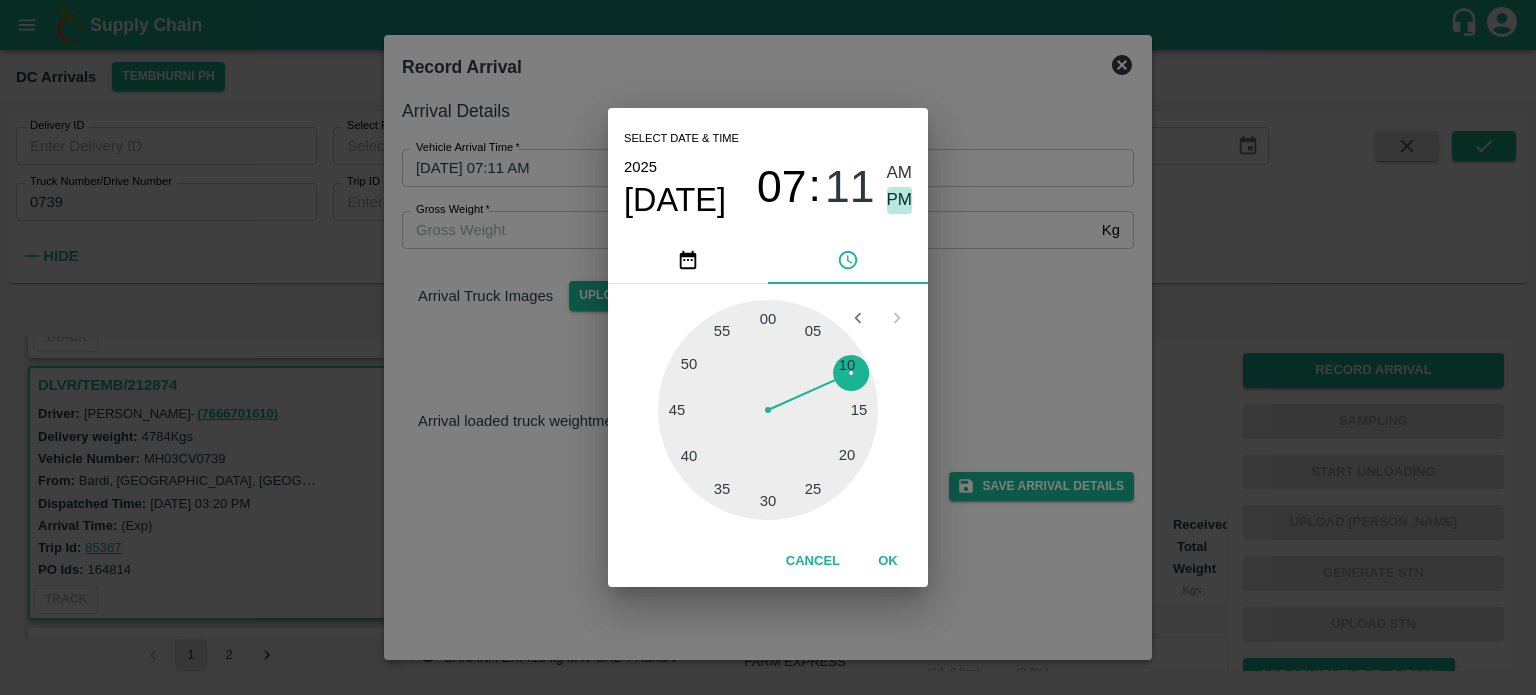 click on "PM" at bounding box center (900, 200) 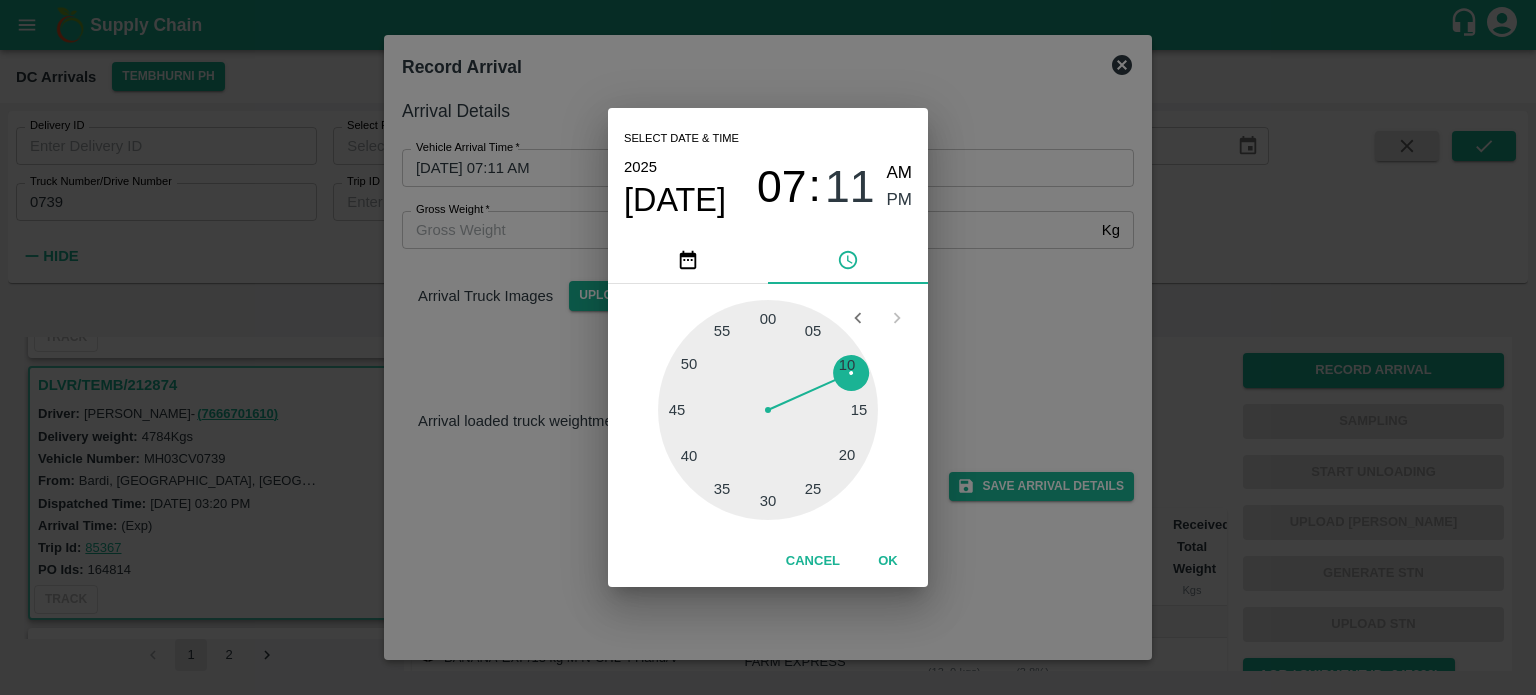 type on "[DATE] 07:11 PM" 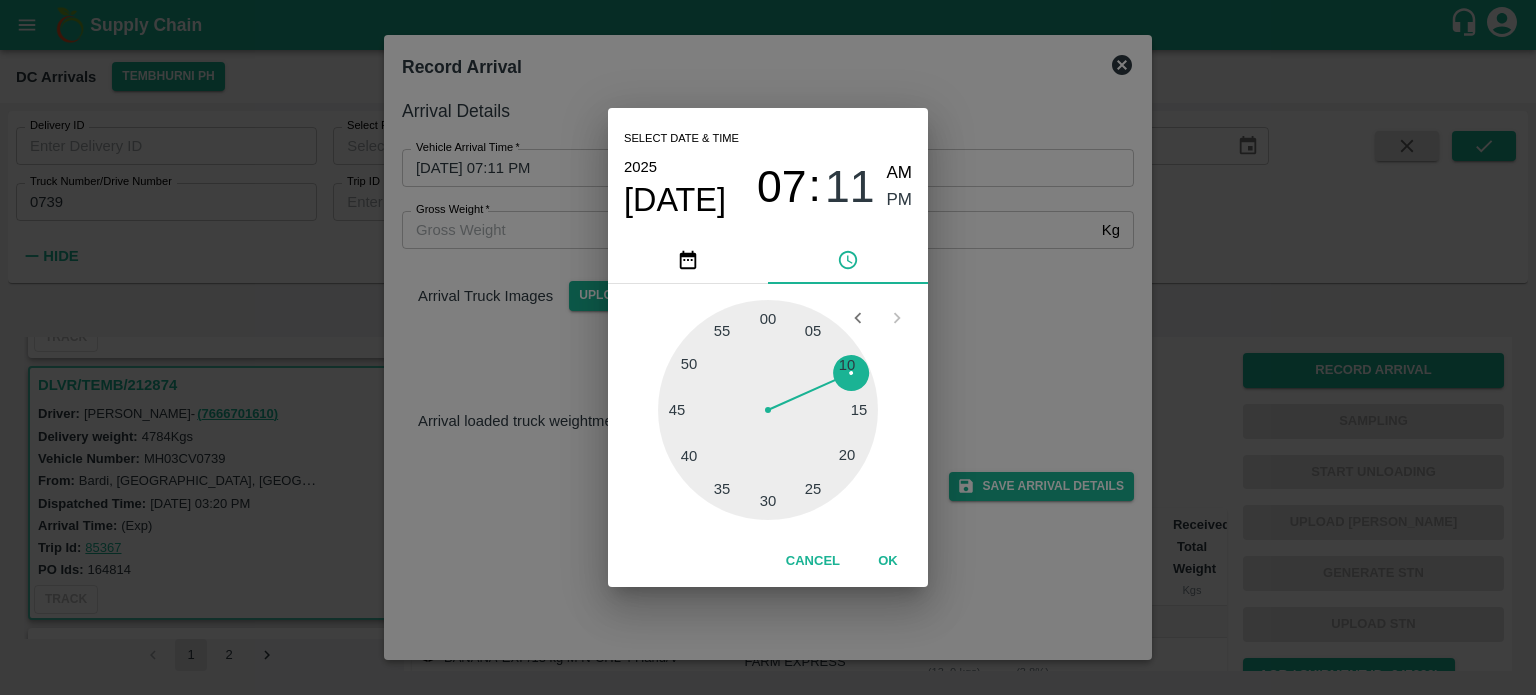 click on "Select date & time [DATE] 07 : 11 AM PM 05 10 15 20 25 30 35 40 45 50 55 00 Cancel OK" at bounding box center (768, 347) 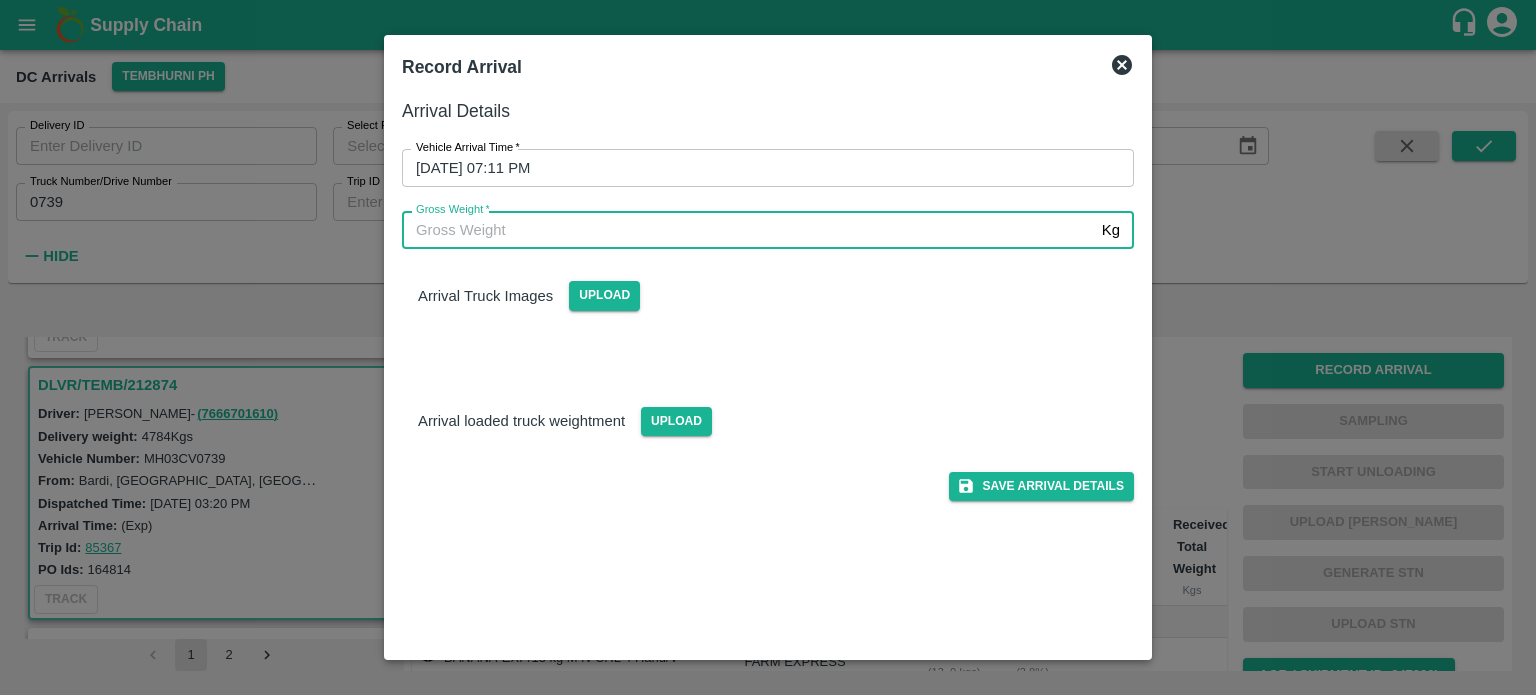 click on "Gross Weight   *" at bounding box center [748, 230] 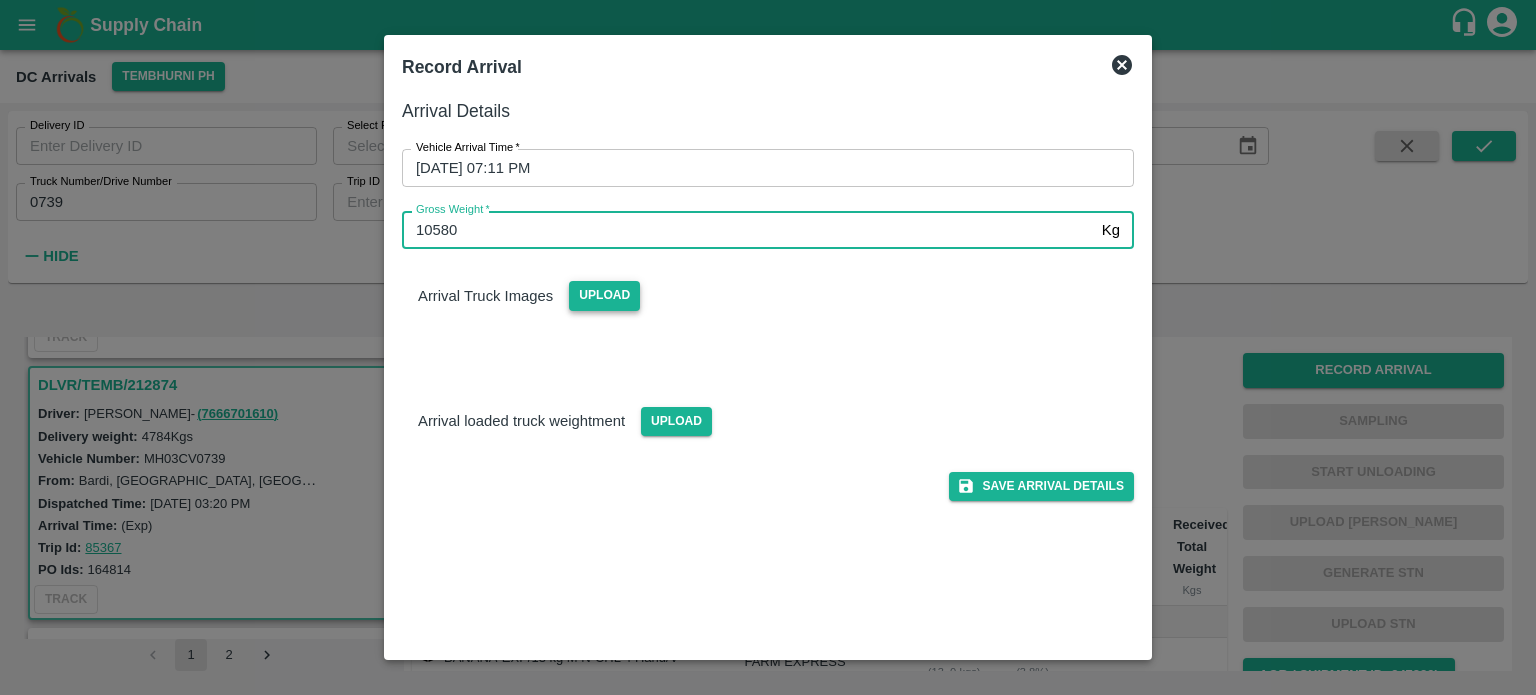 type on "10580" 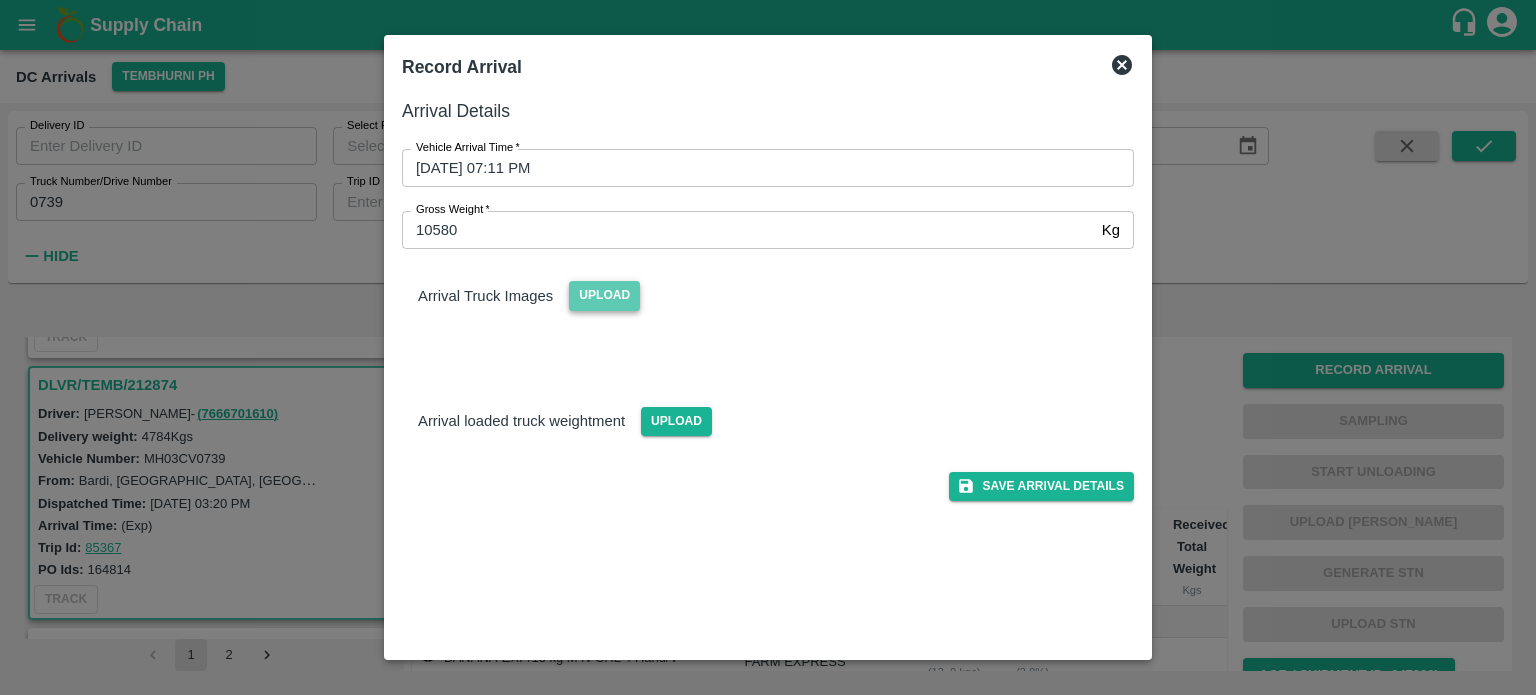 click on "Upload" at bounding box center (604, 295) 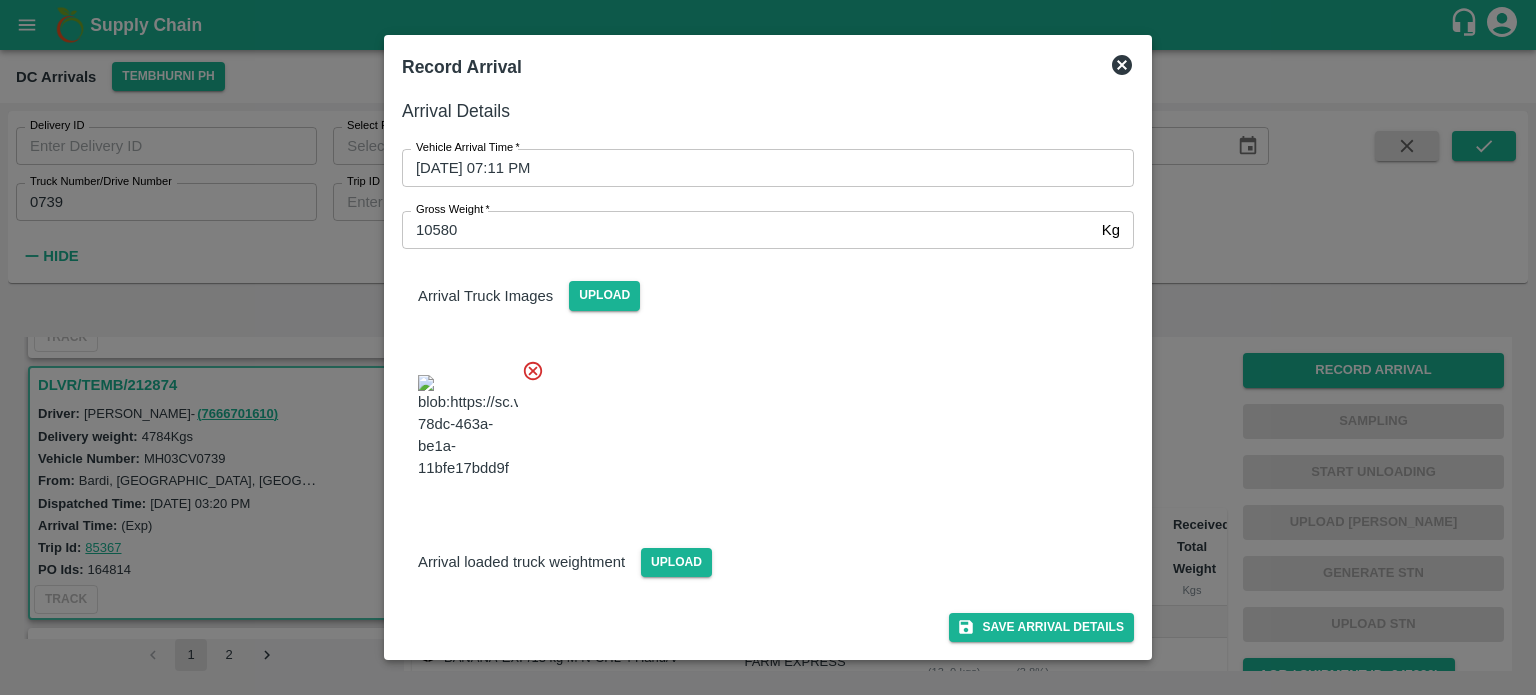 scroll, scrollTop: 116, scrollLeft: 0, axis: vertical 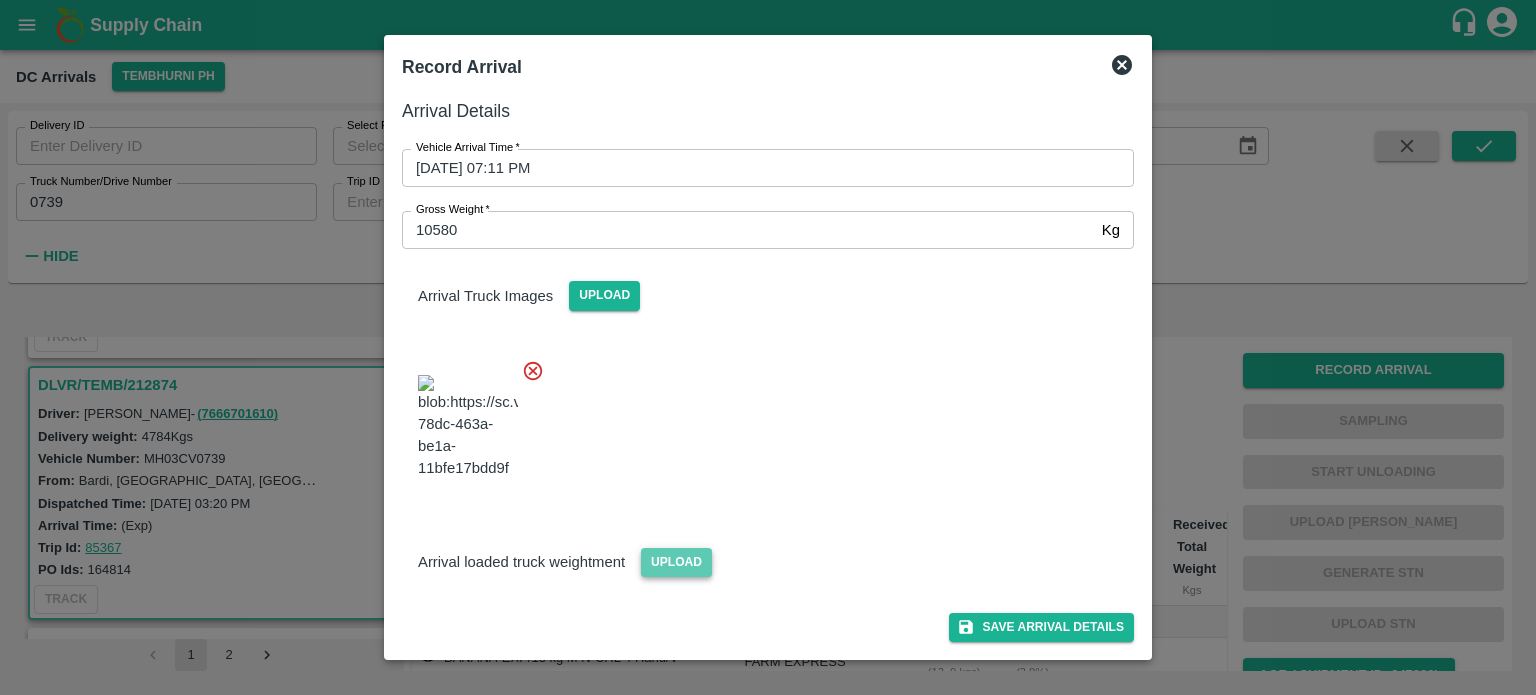 click on "Upload" at bounding box center (676, 562) 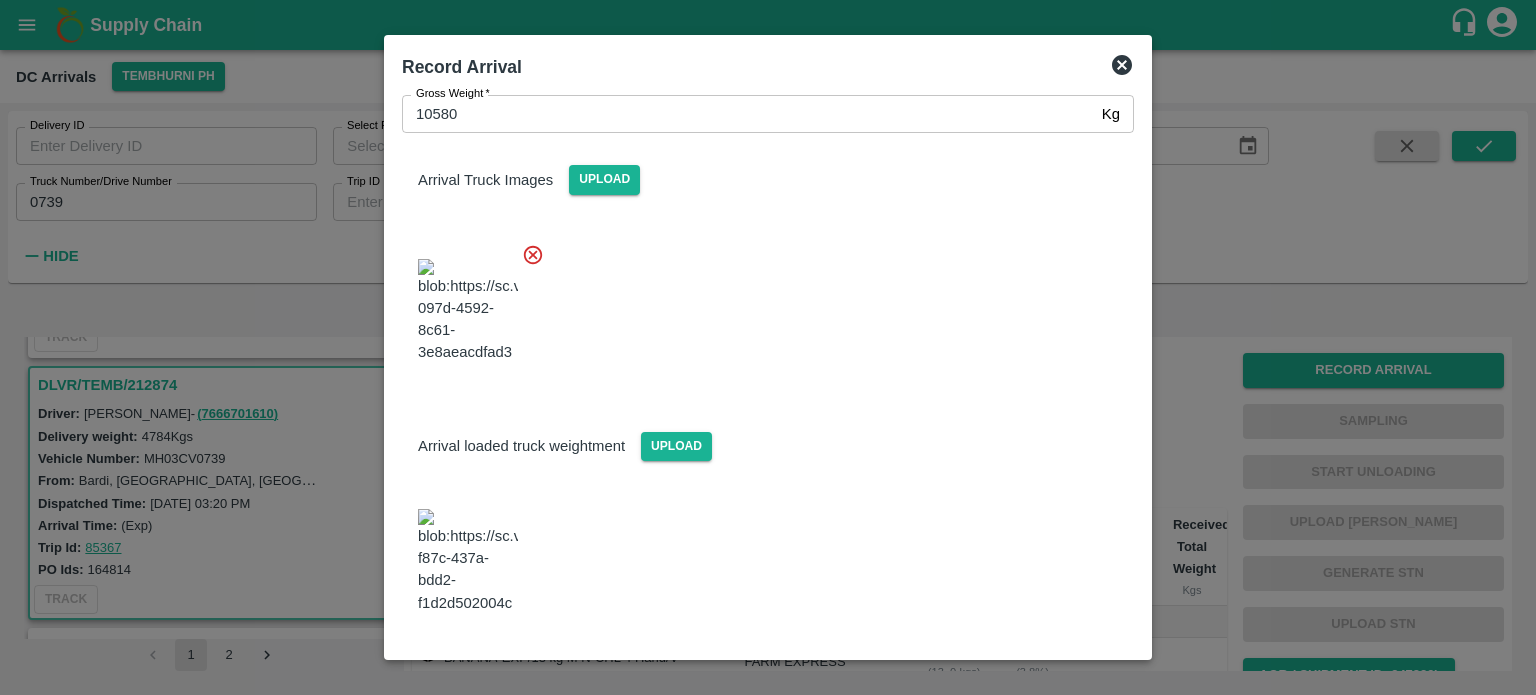click at bounding box center [760, 305] 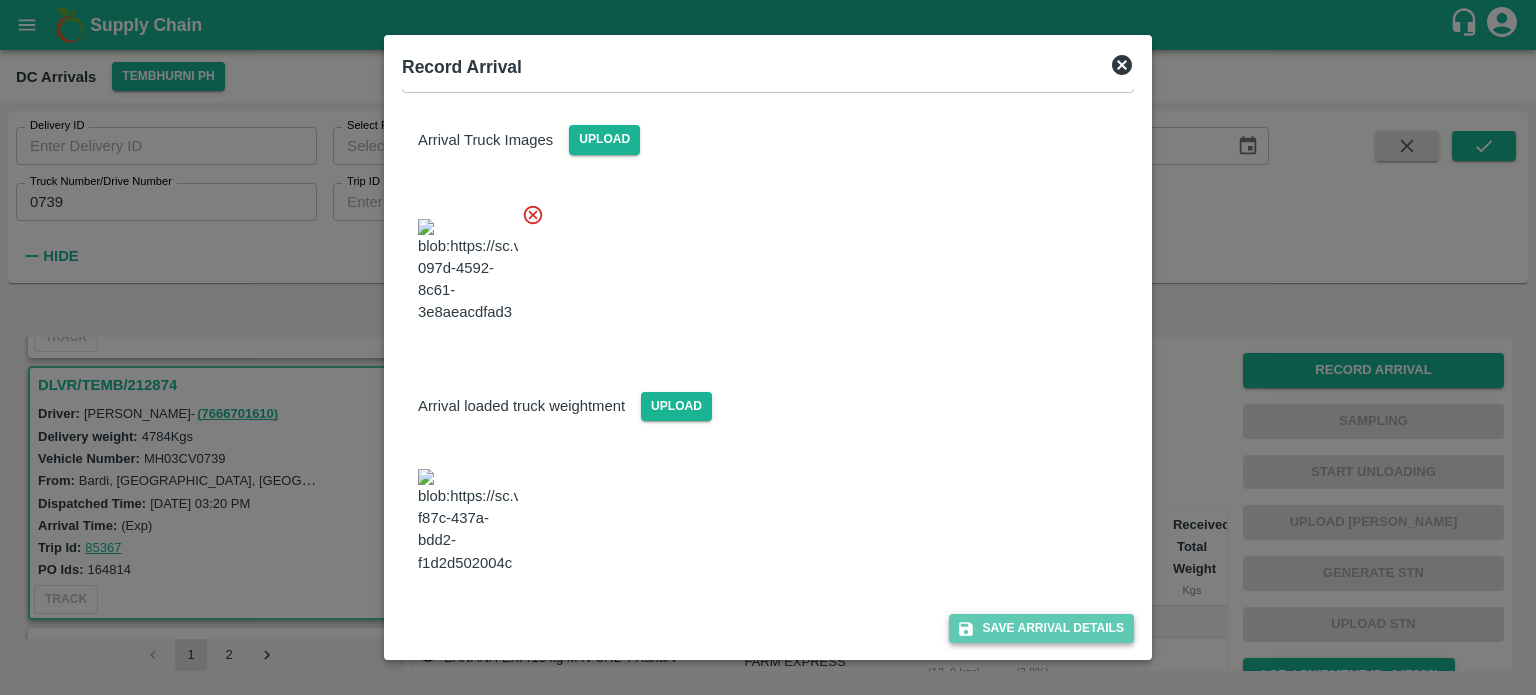 click on "Save Arrival Details" at bounding box center [1041, 628] 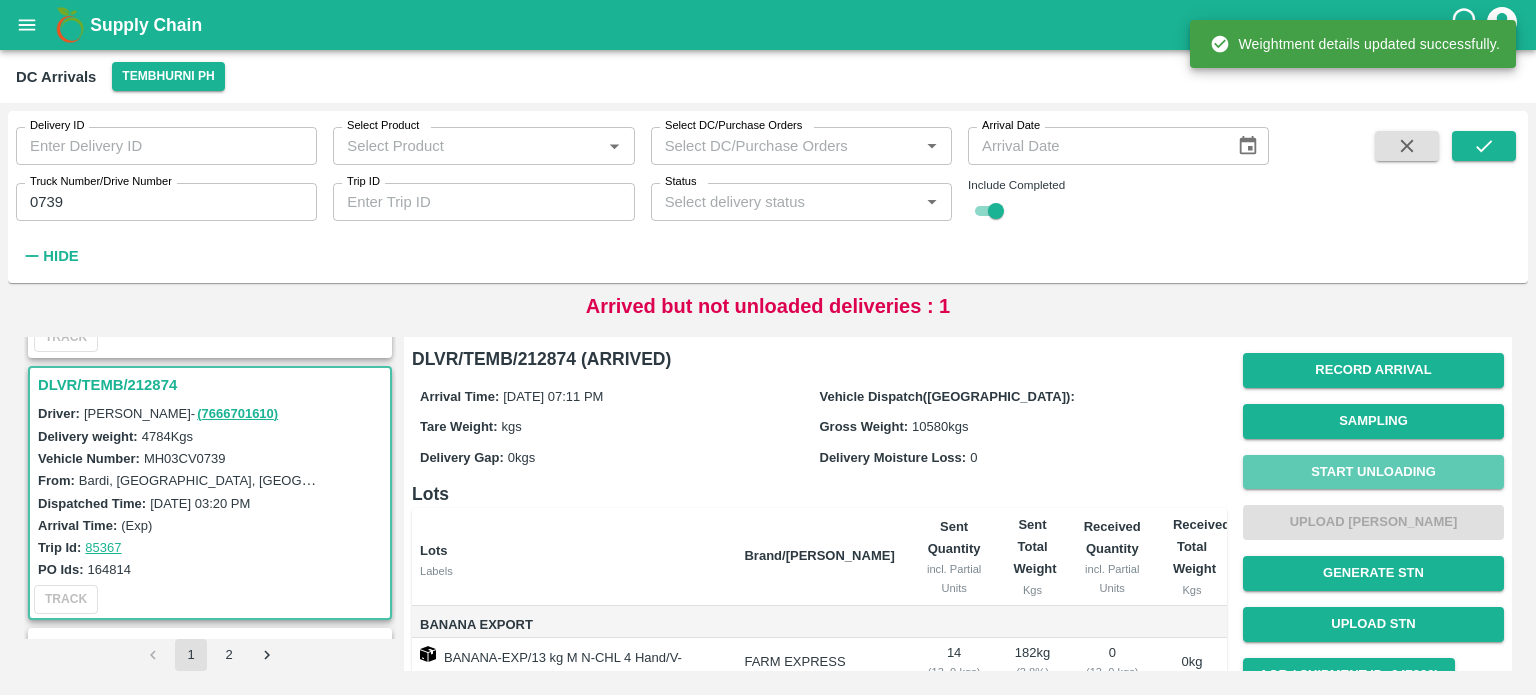 click on "Start Unloading" at bounding box center (1373, 472) 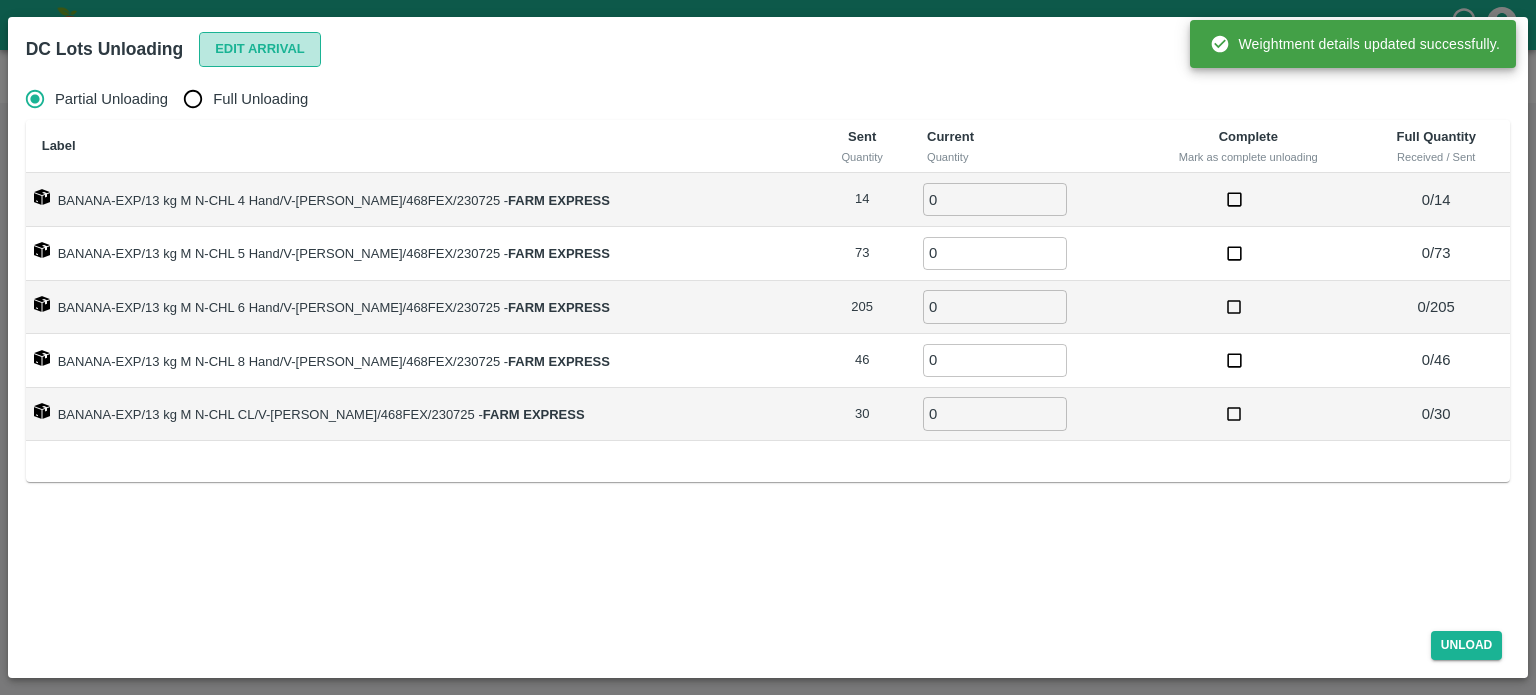 click on "Edit Arrival" at bounding box center [260, 49] 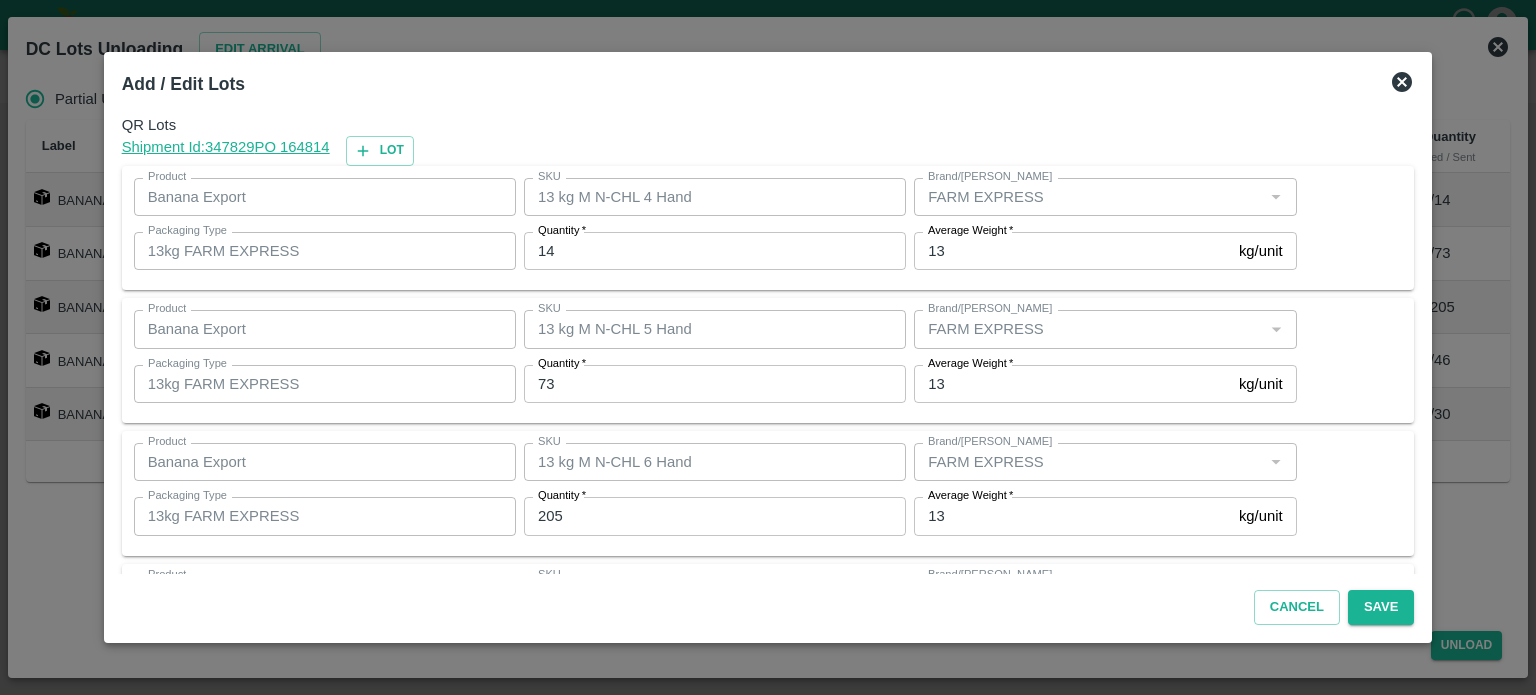 click on "14" at bounding box center (715, 251) 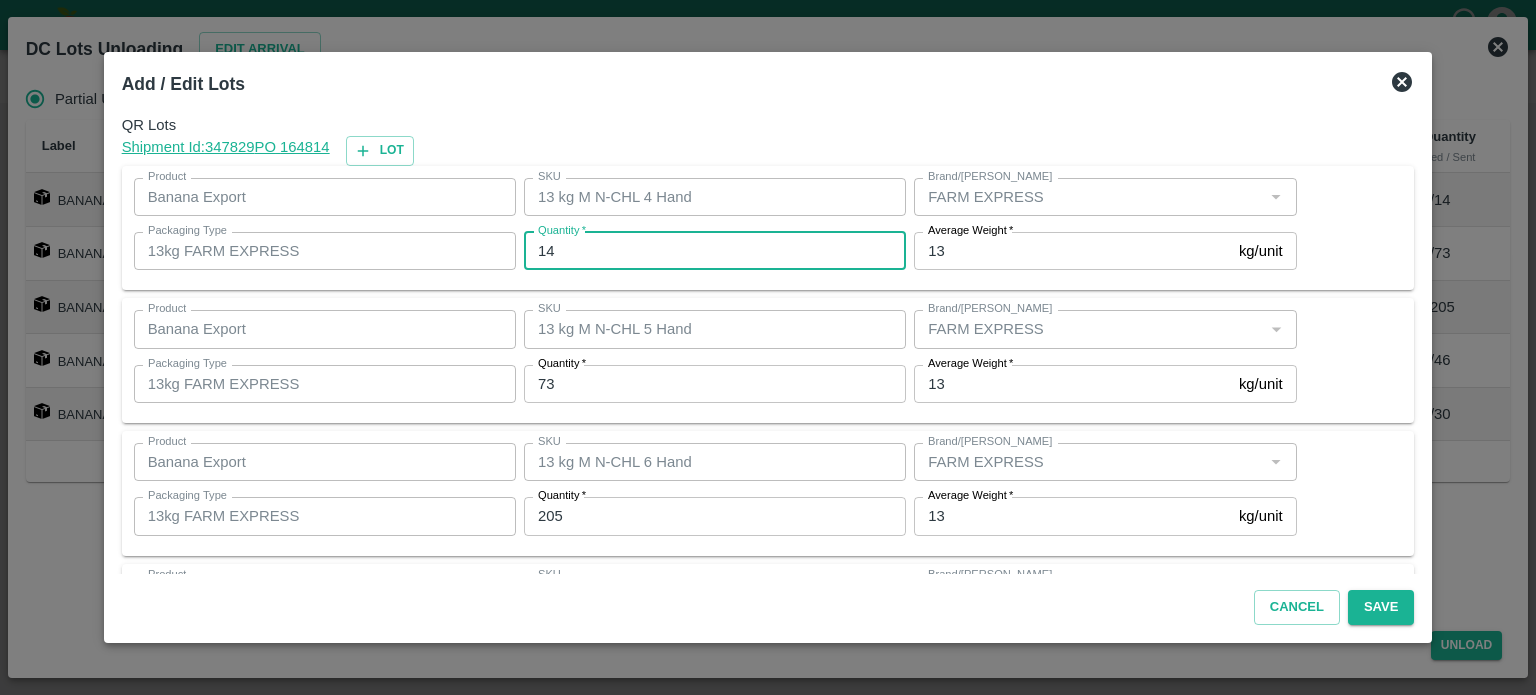 click on "14" at bounding box center [715, 251] 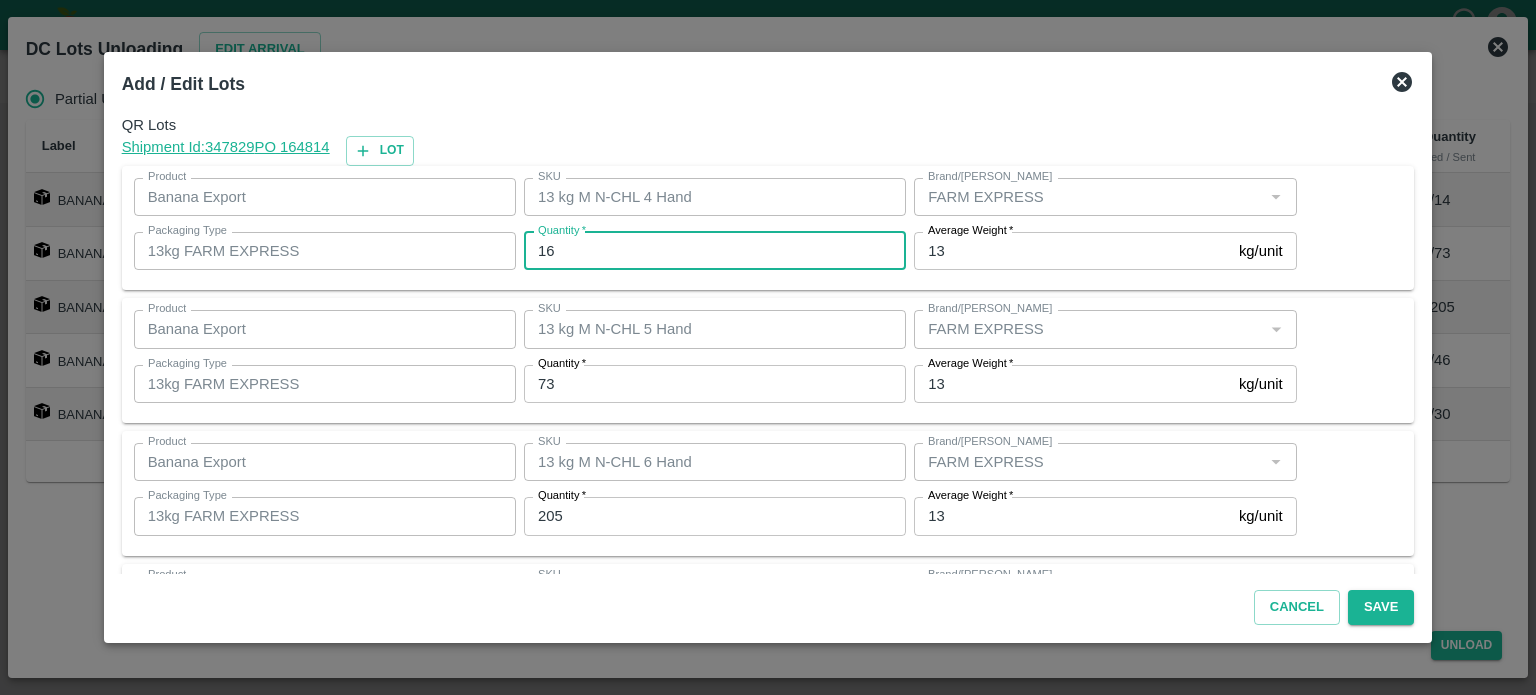 type on "16" 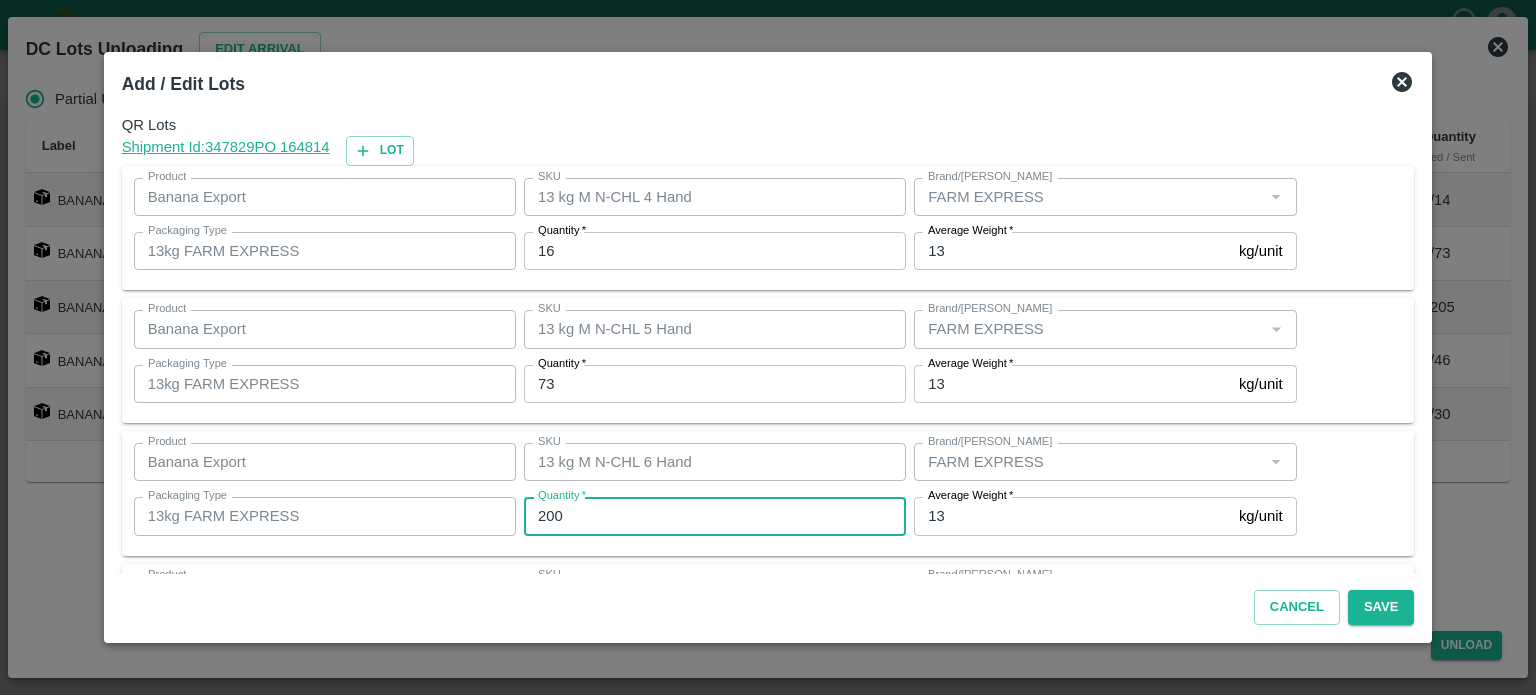type on "200" 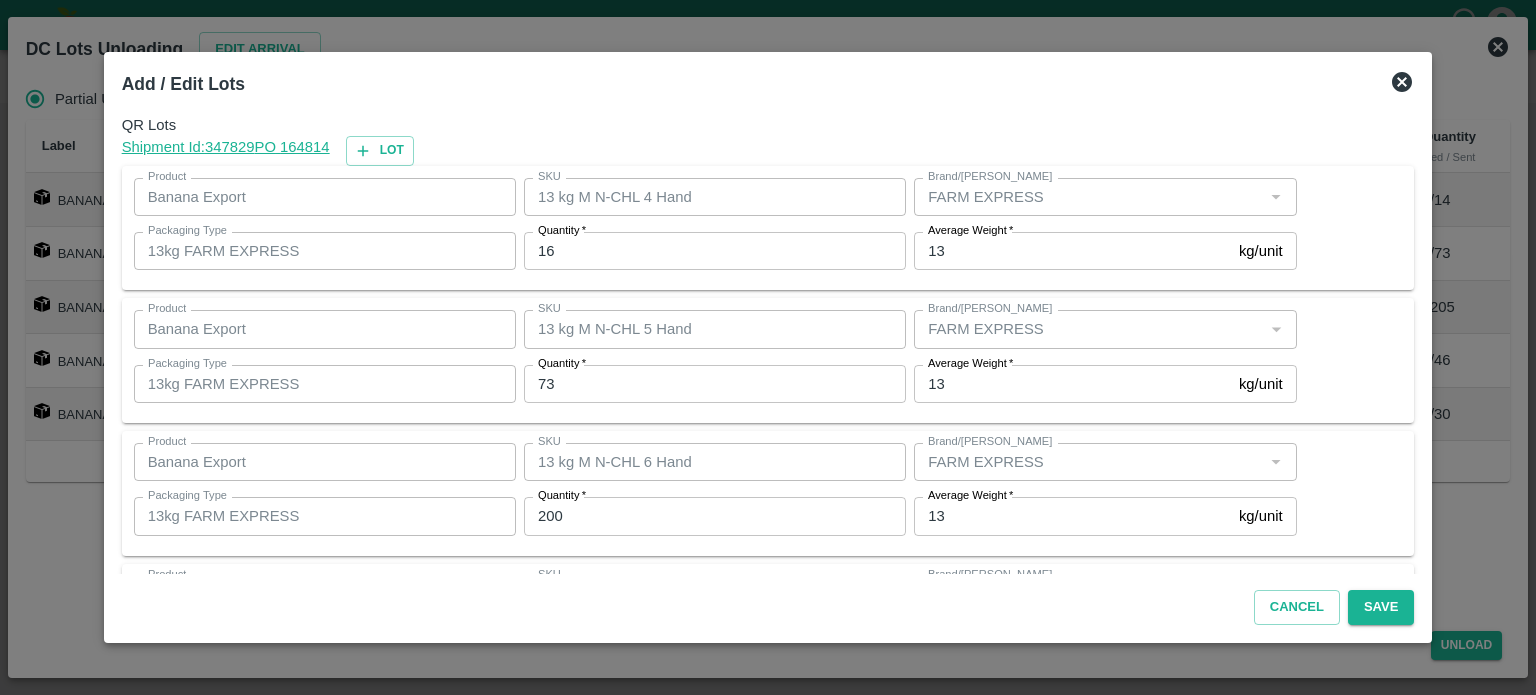 scroll, scrollTop: 262, scrollLeft: 0, axis: vertical 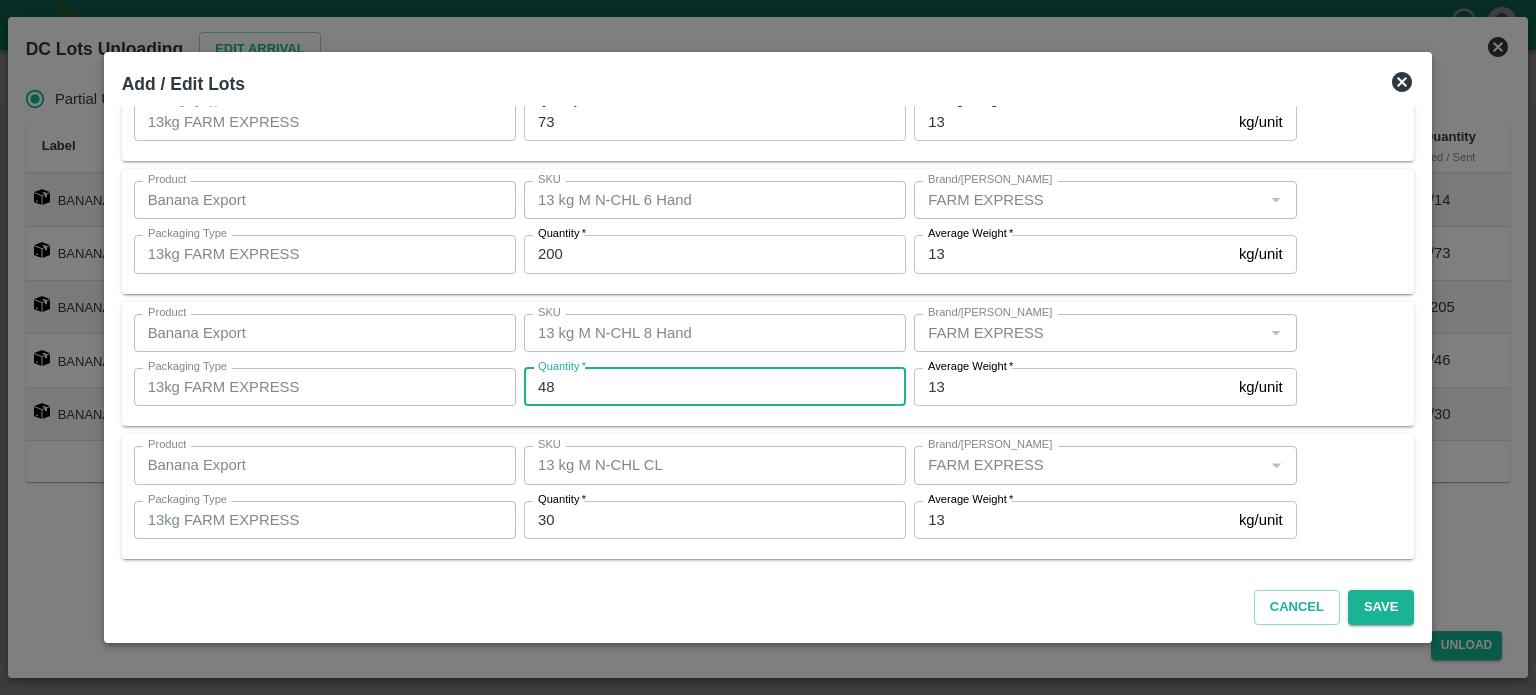 type on "48" 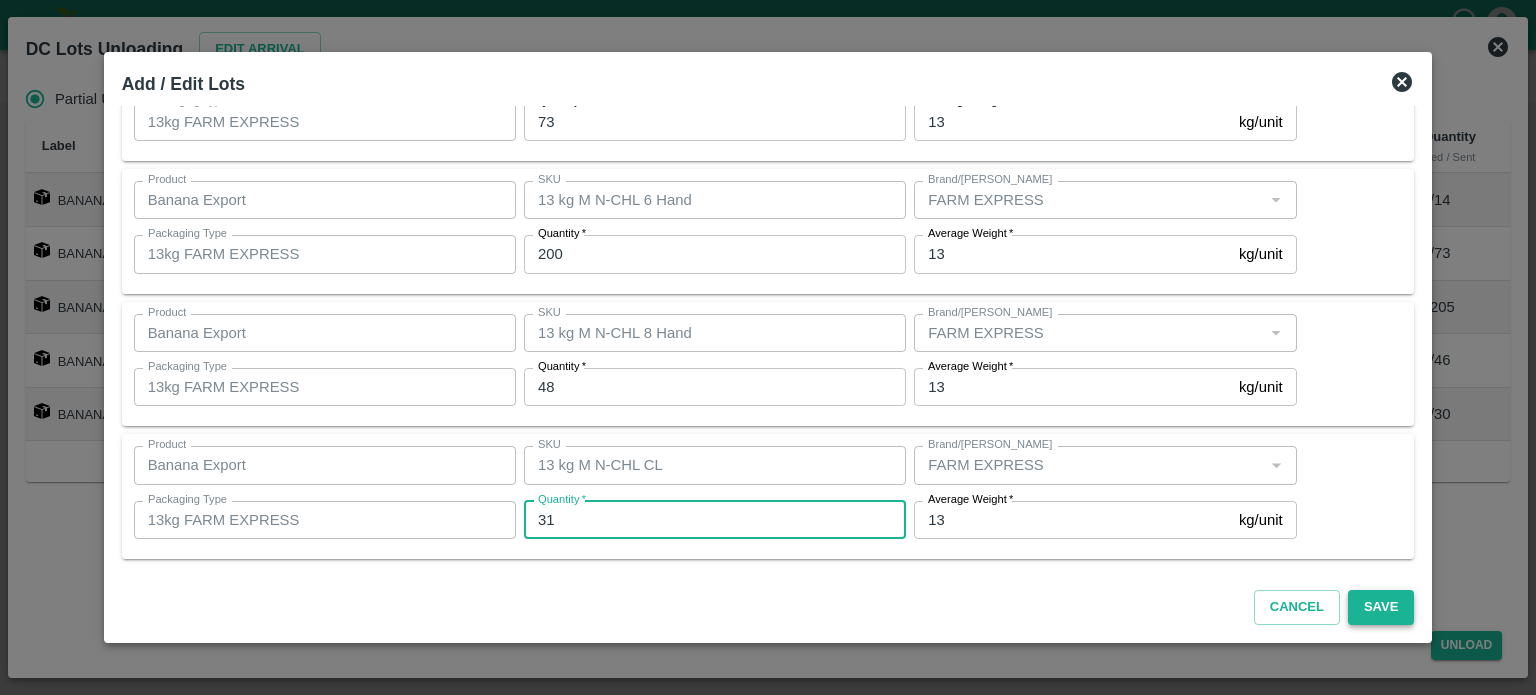 type on "31" 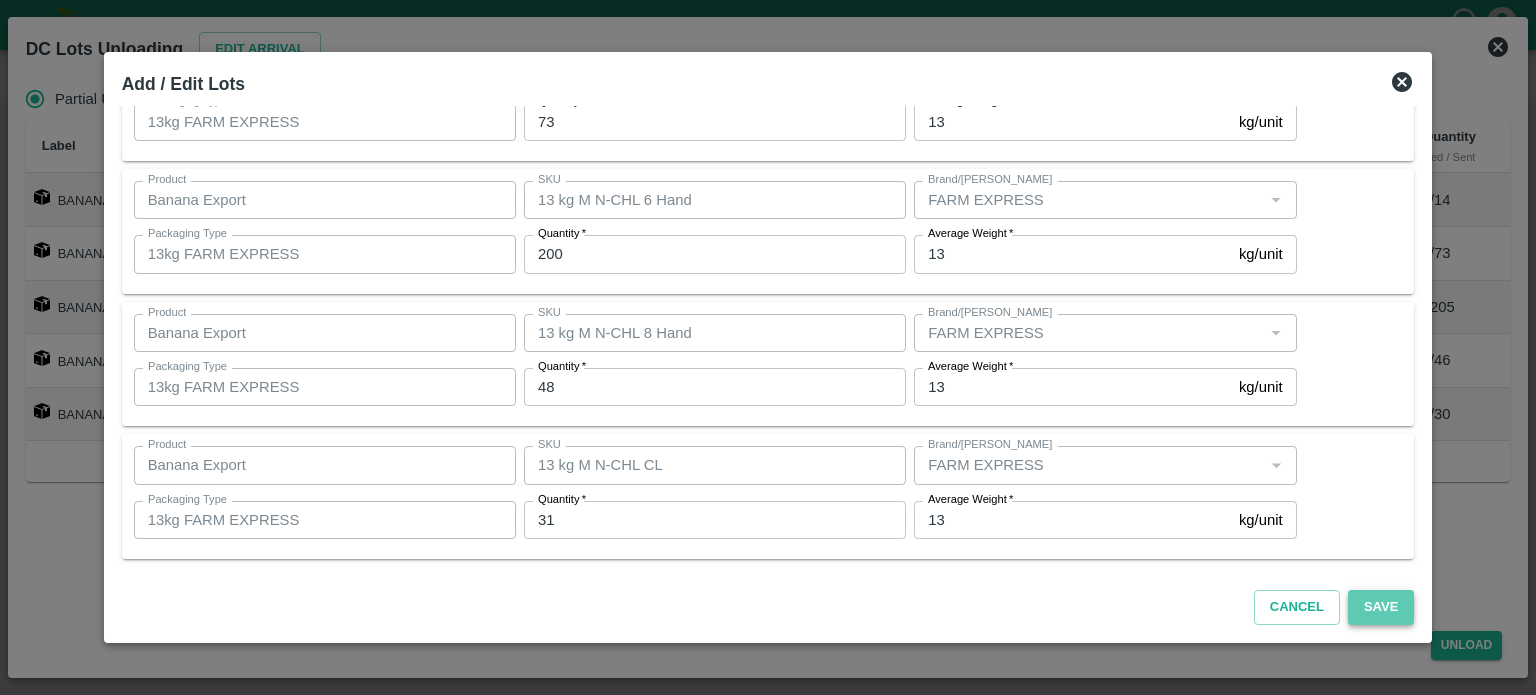 click on "Save" at bounding box center (1381, 607) 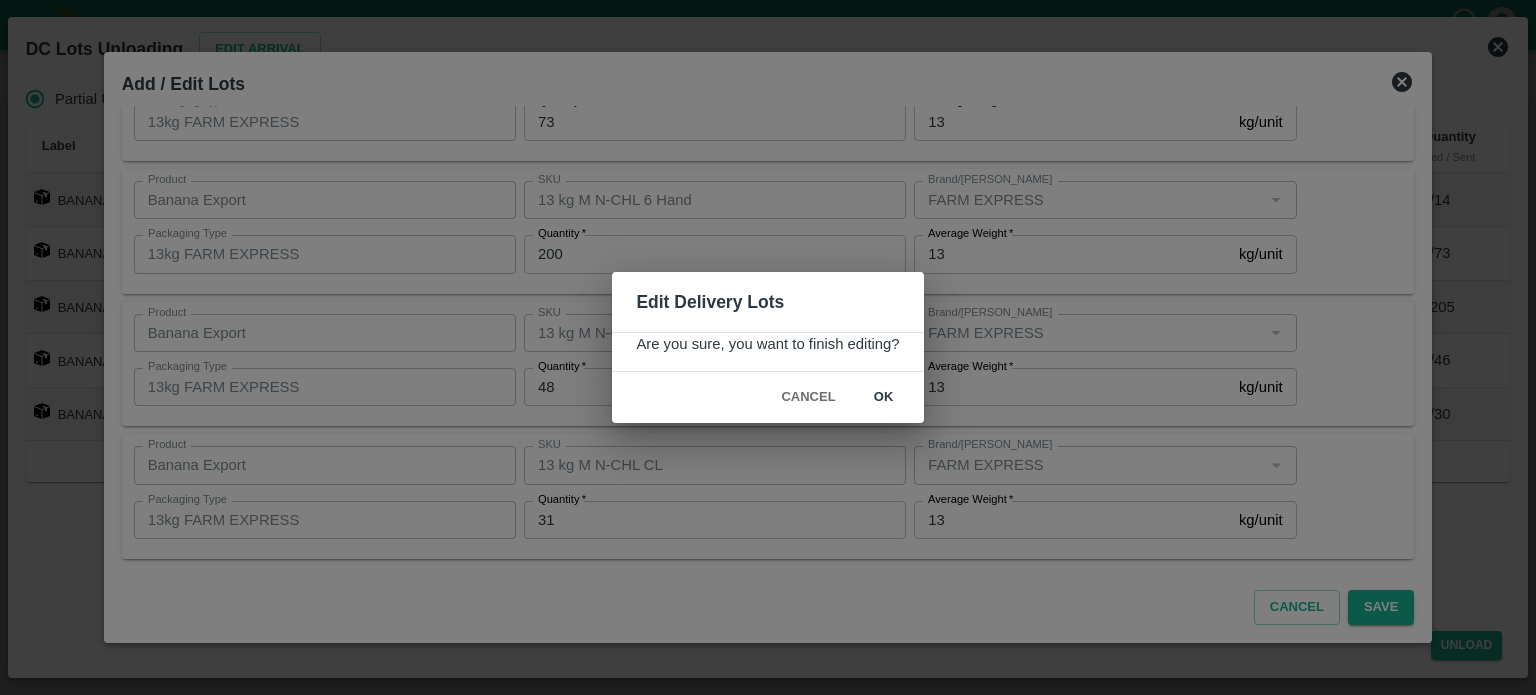 click on "ok" at bounding box center [884, 397] 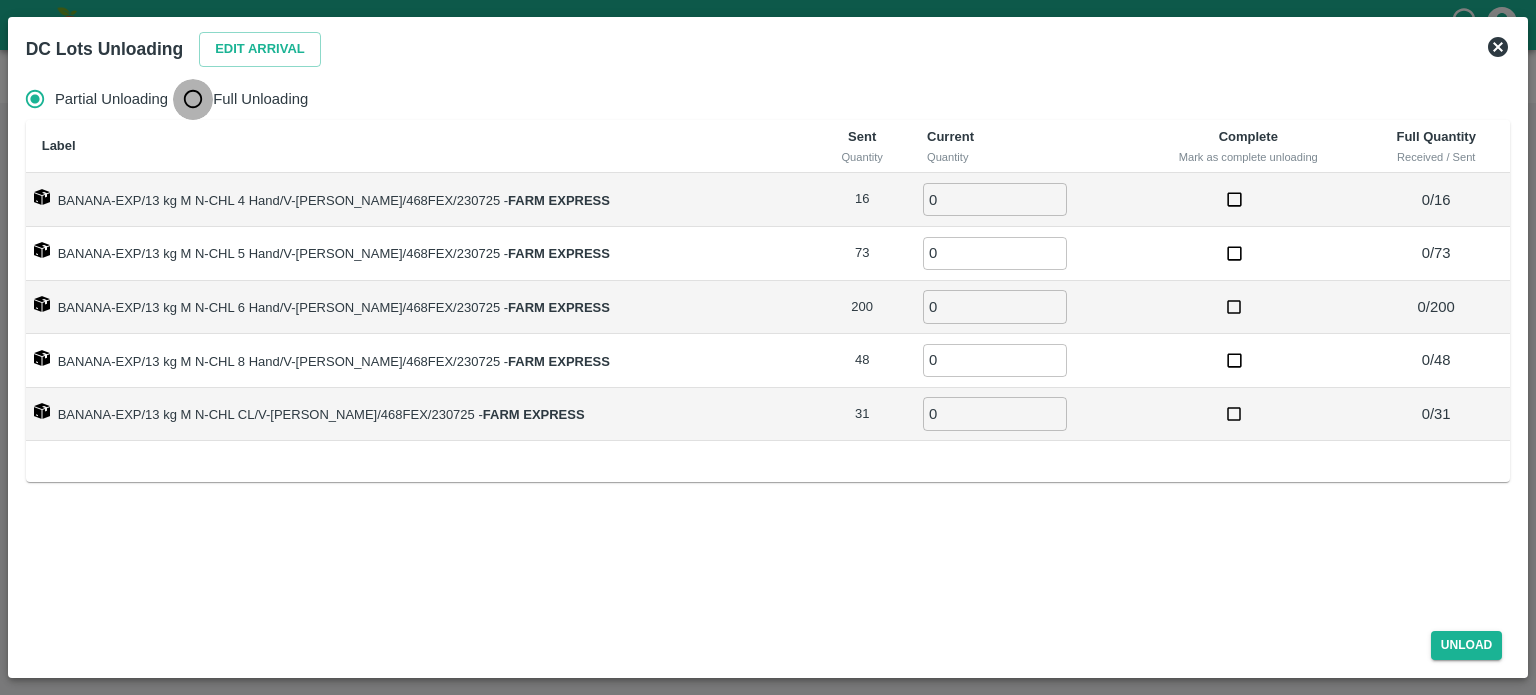 click on "Full Unloading" at bounding box center (193, 99) 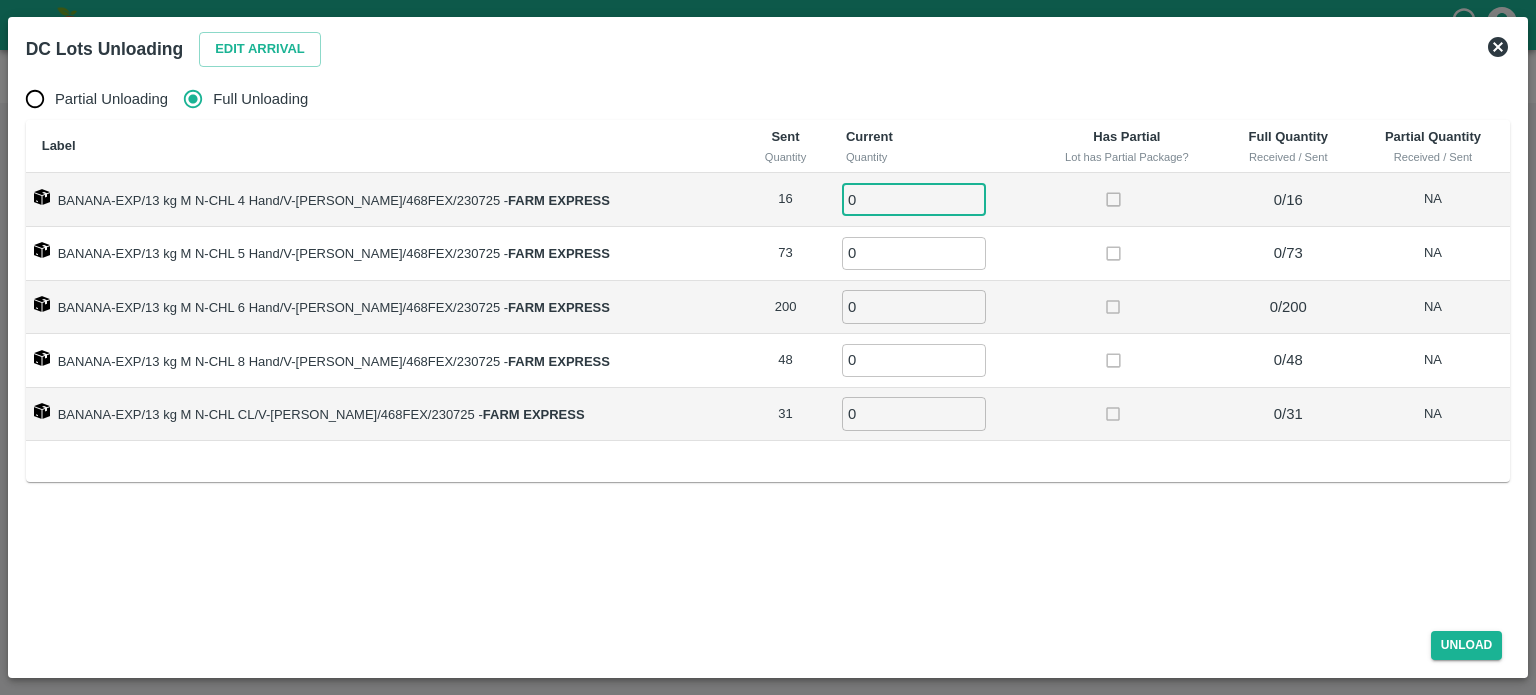 click on "0" at bounding box center (914, 199) 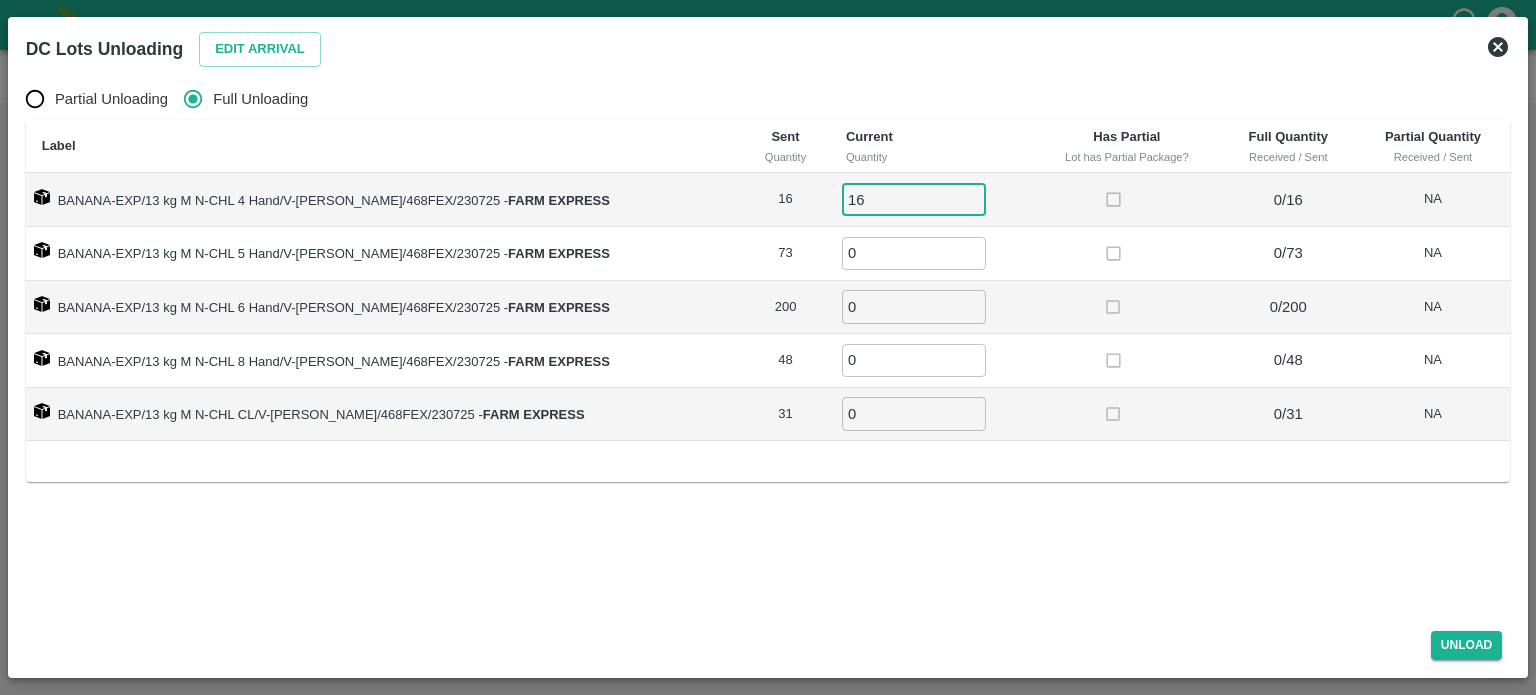type on "16" 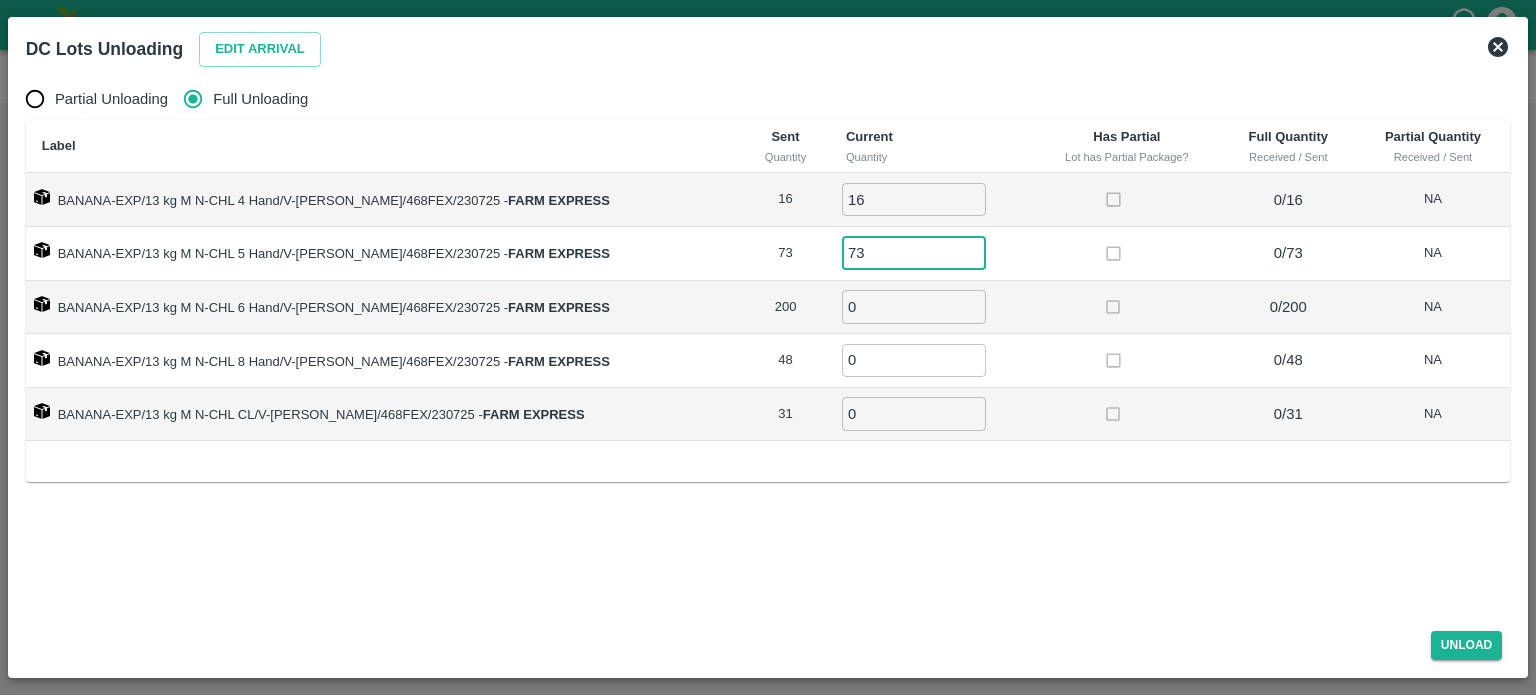 type on "73" 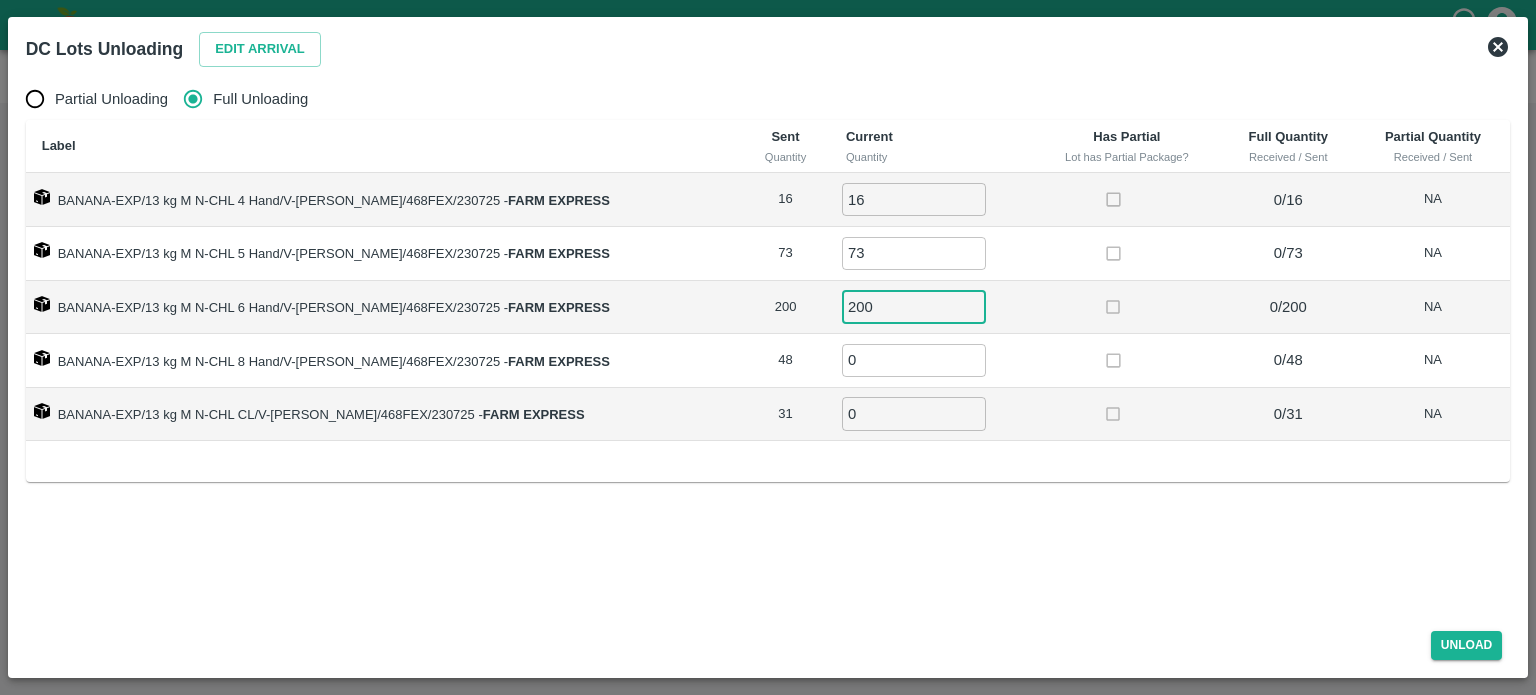 type on "200" 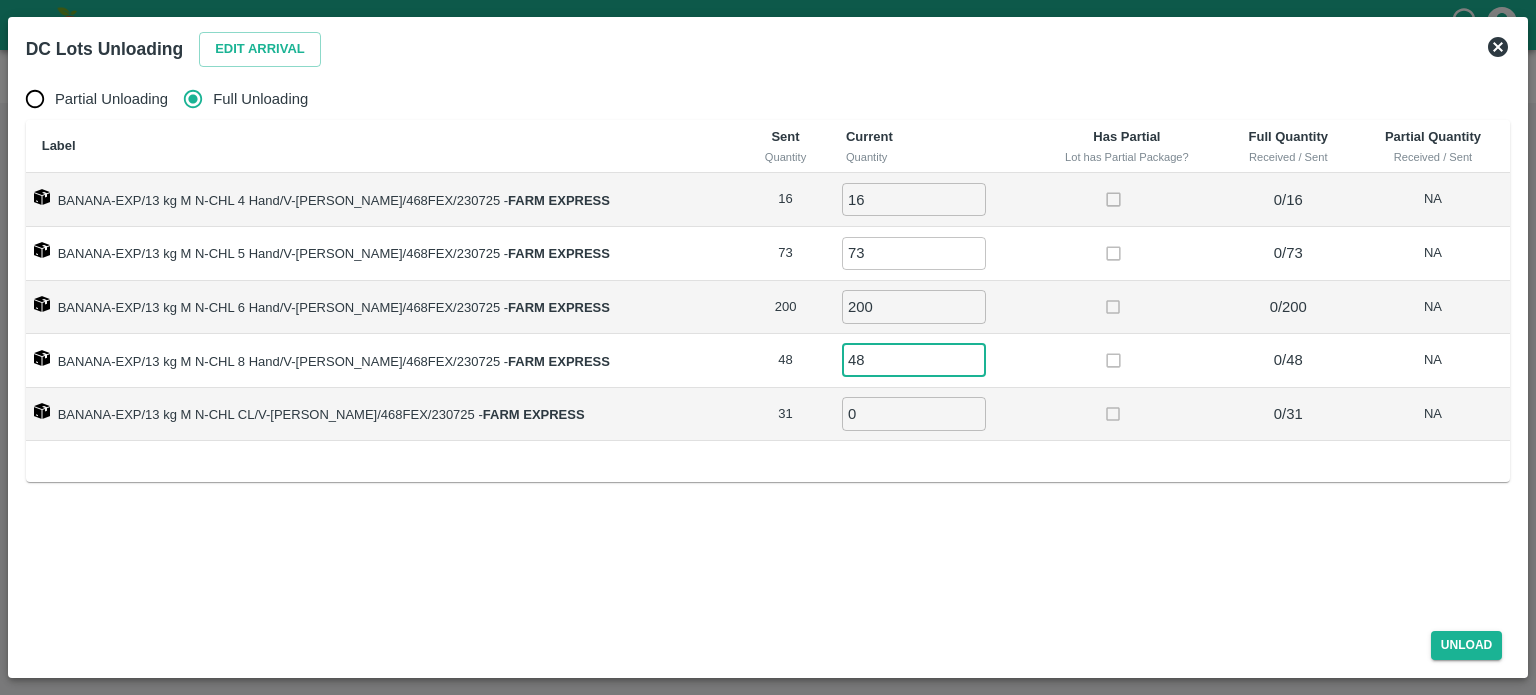 type on "48" 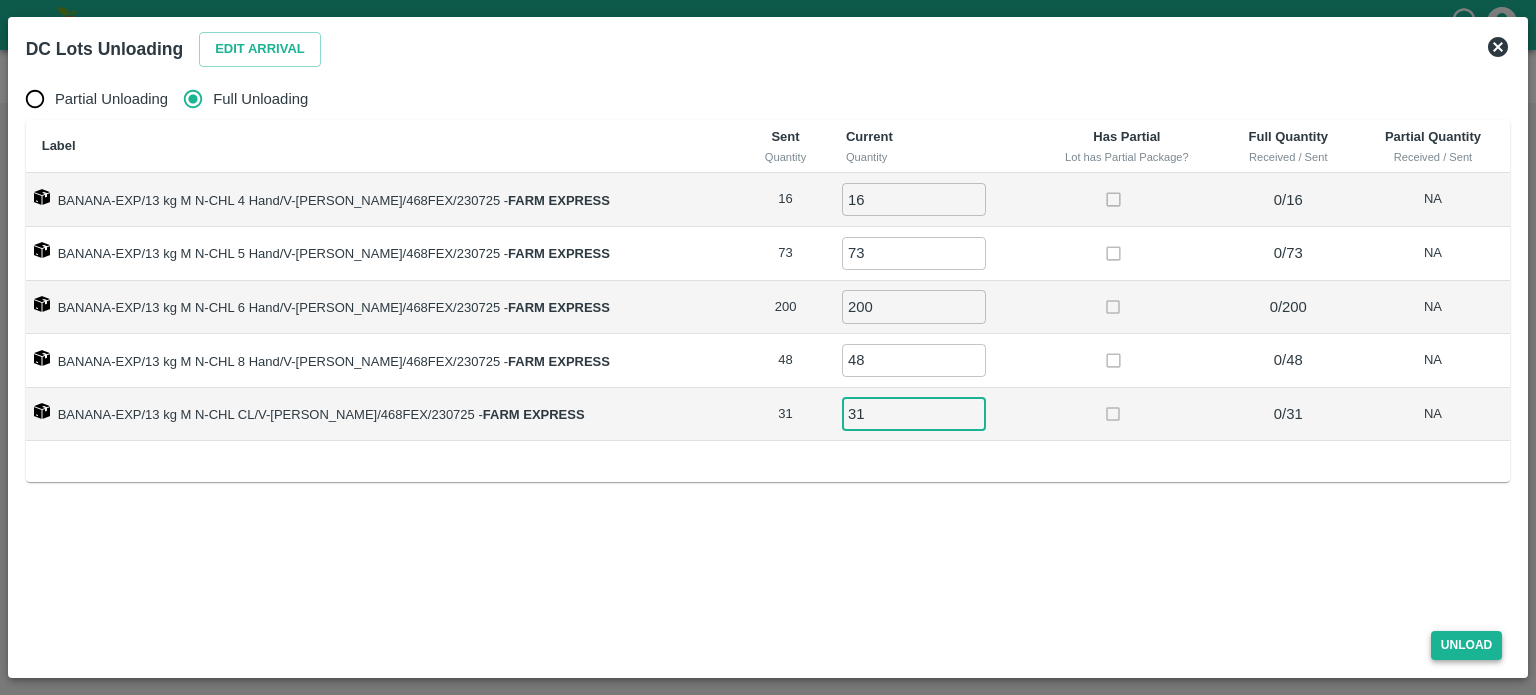 type on "31" 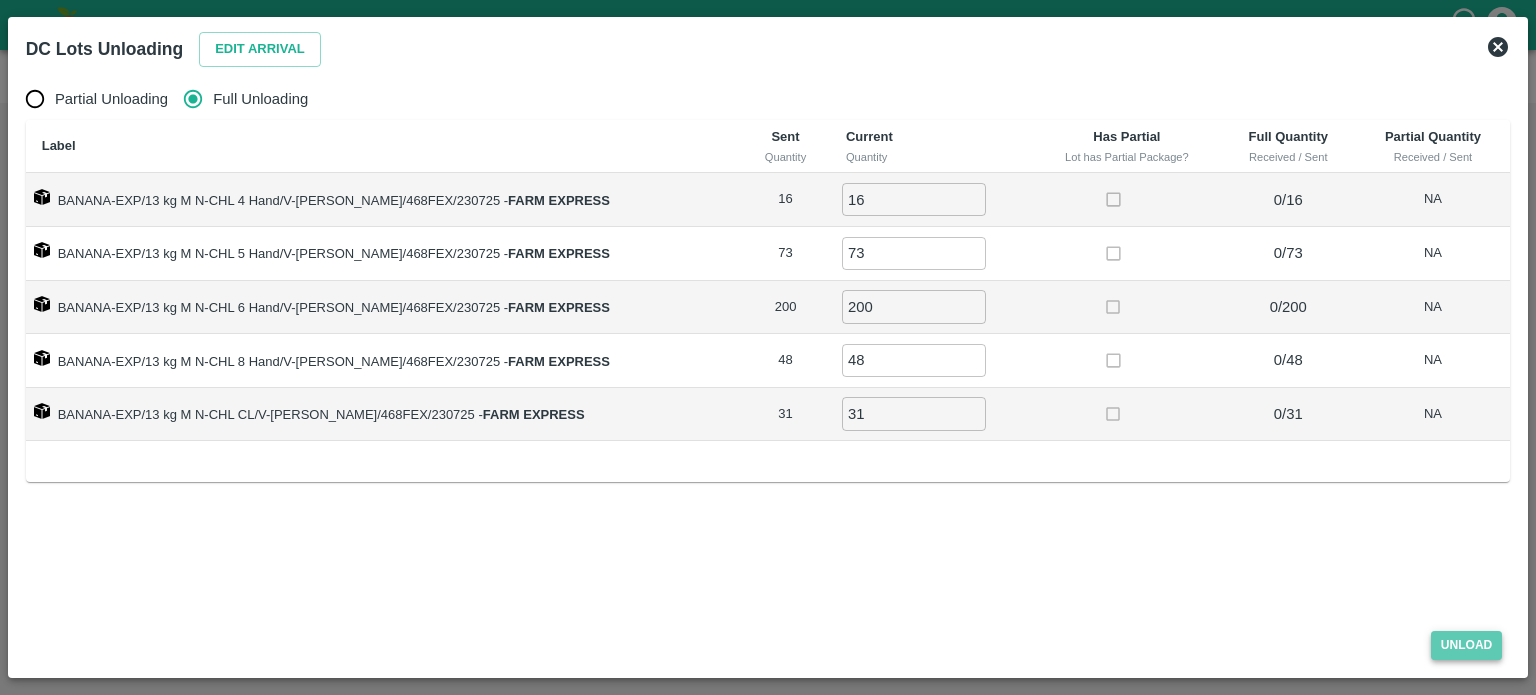 click on "Unload" at bounding box center (1467, 645) 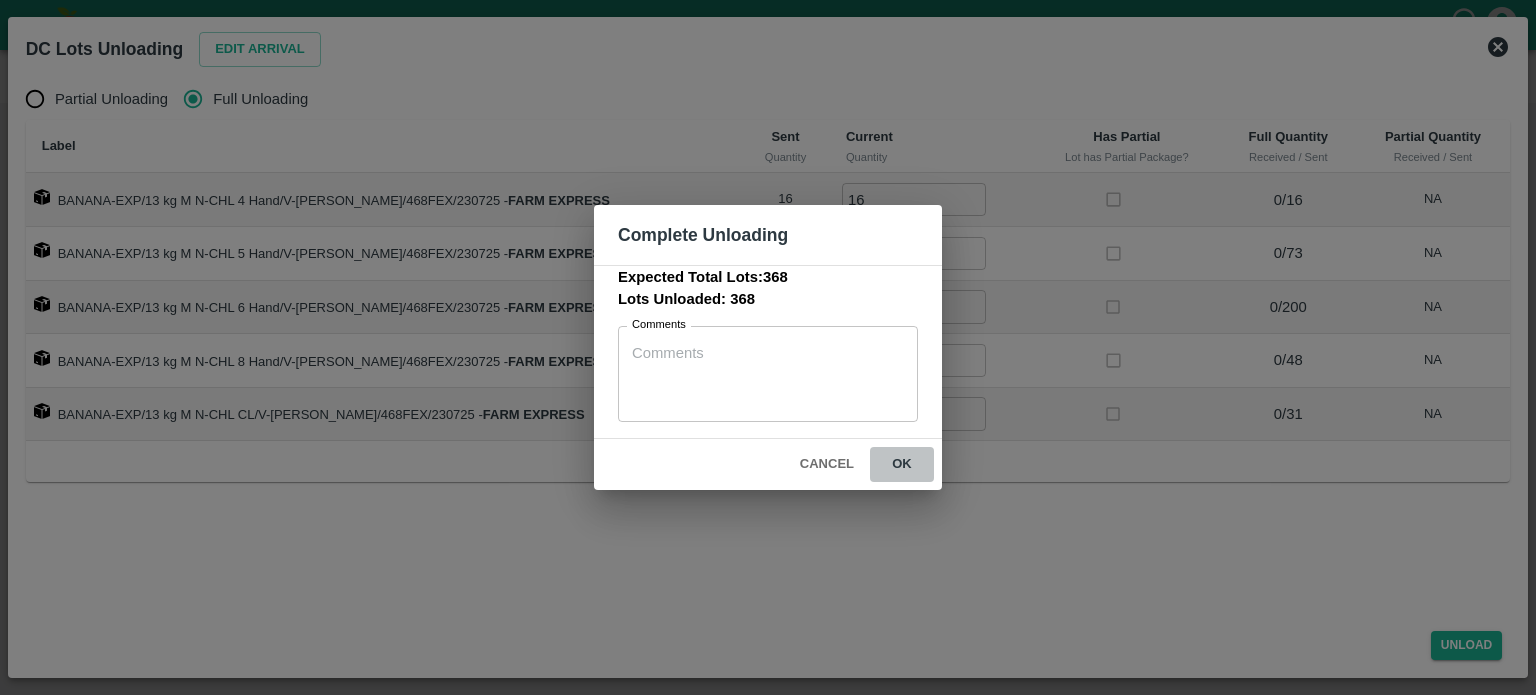 click on "ok" at bounding box center [902, 464] 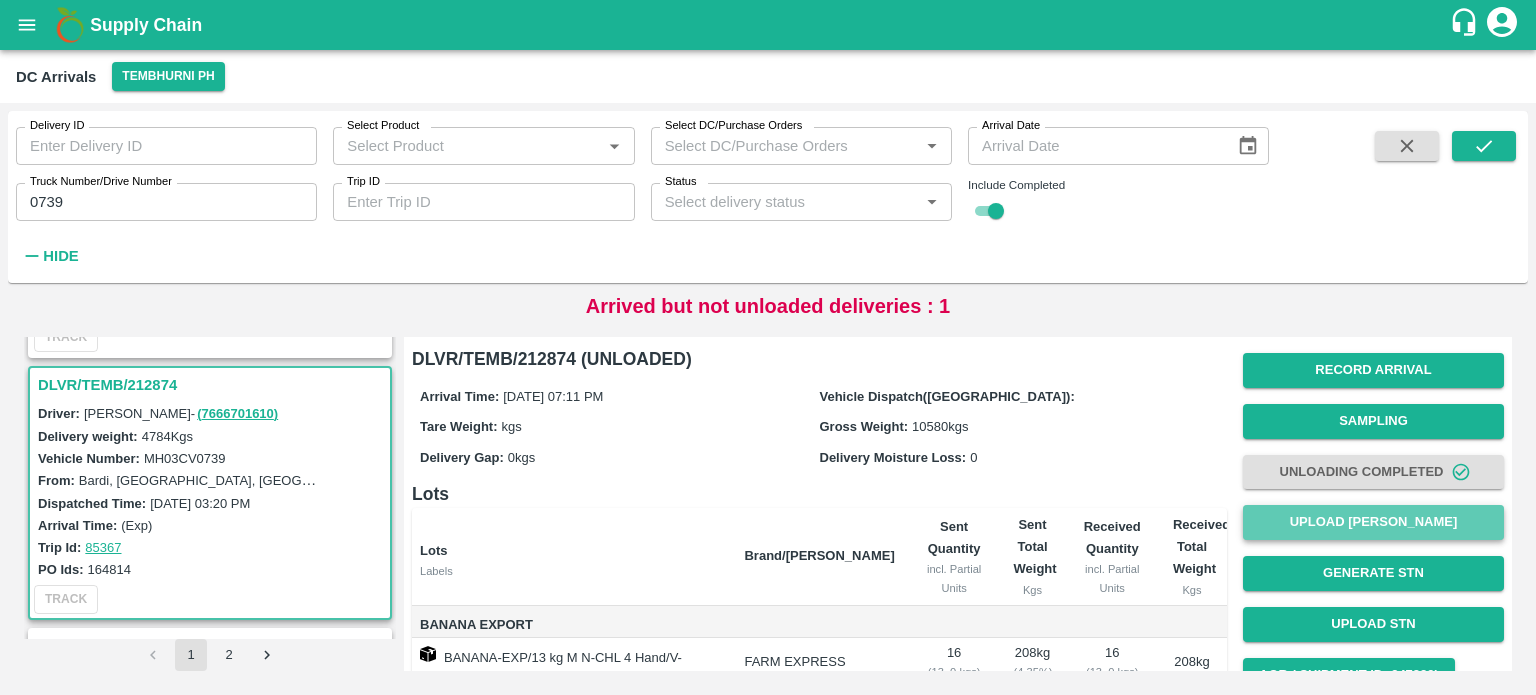 click on "Upload [PERSON_NAME]" at bounding box center (1373, 522) 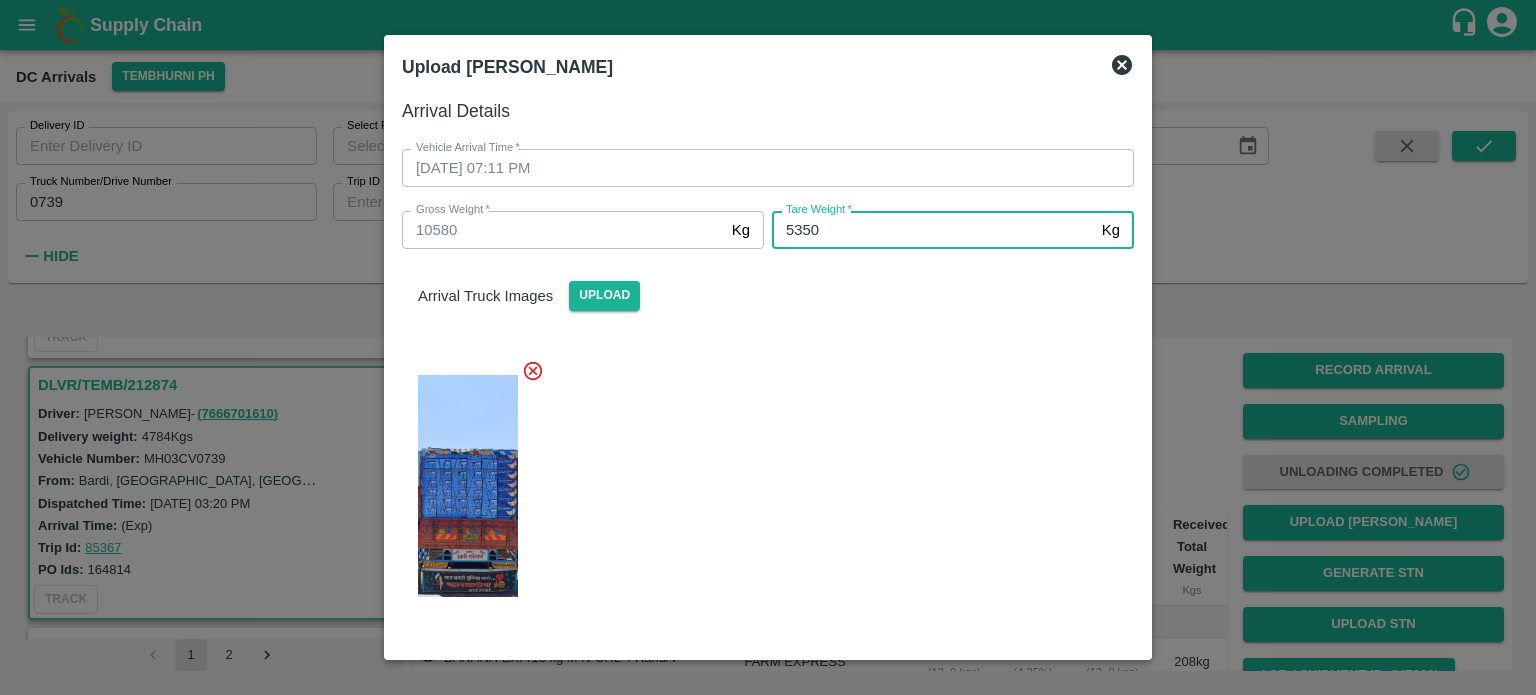 type on "5350" 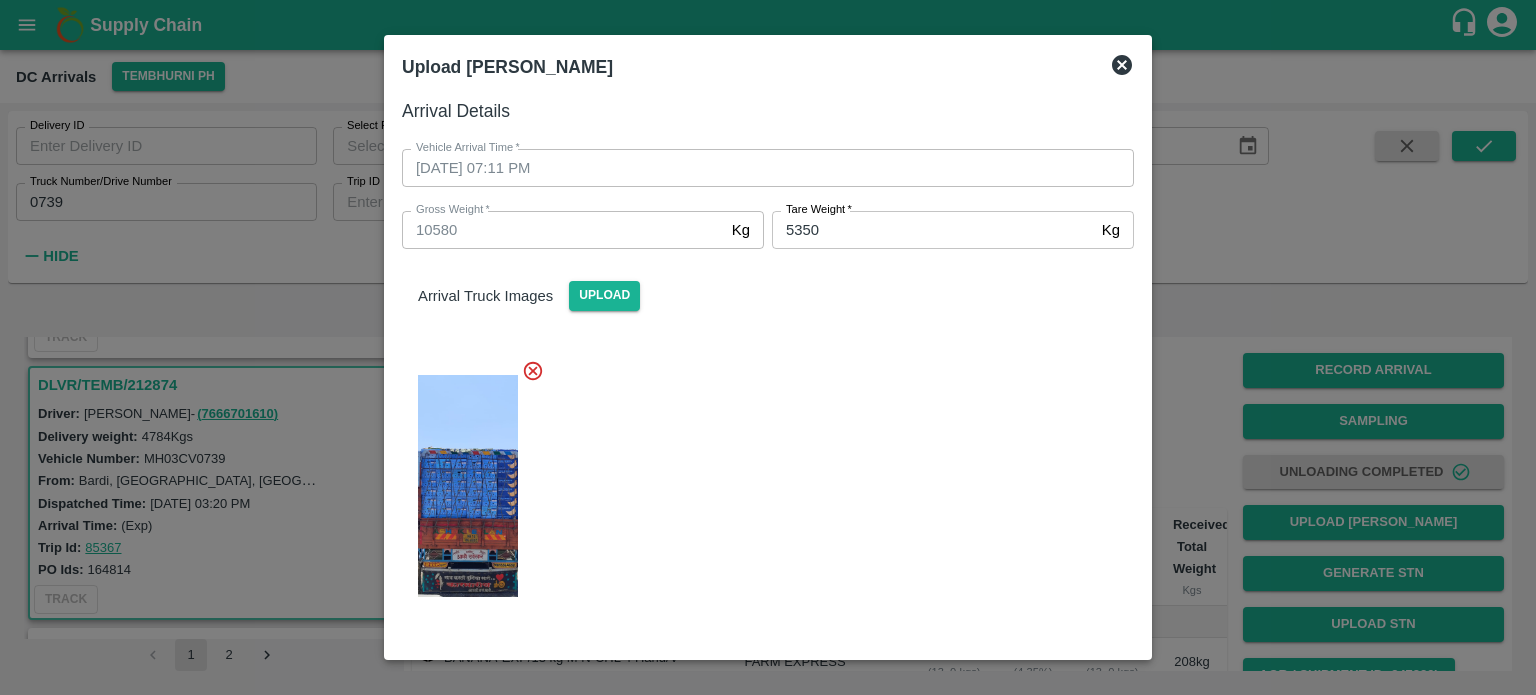 click at bounding box center (760, 480) 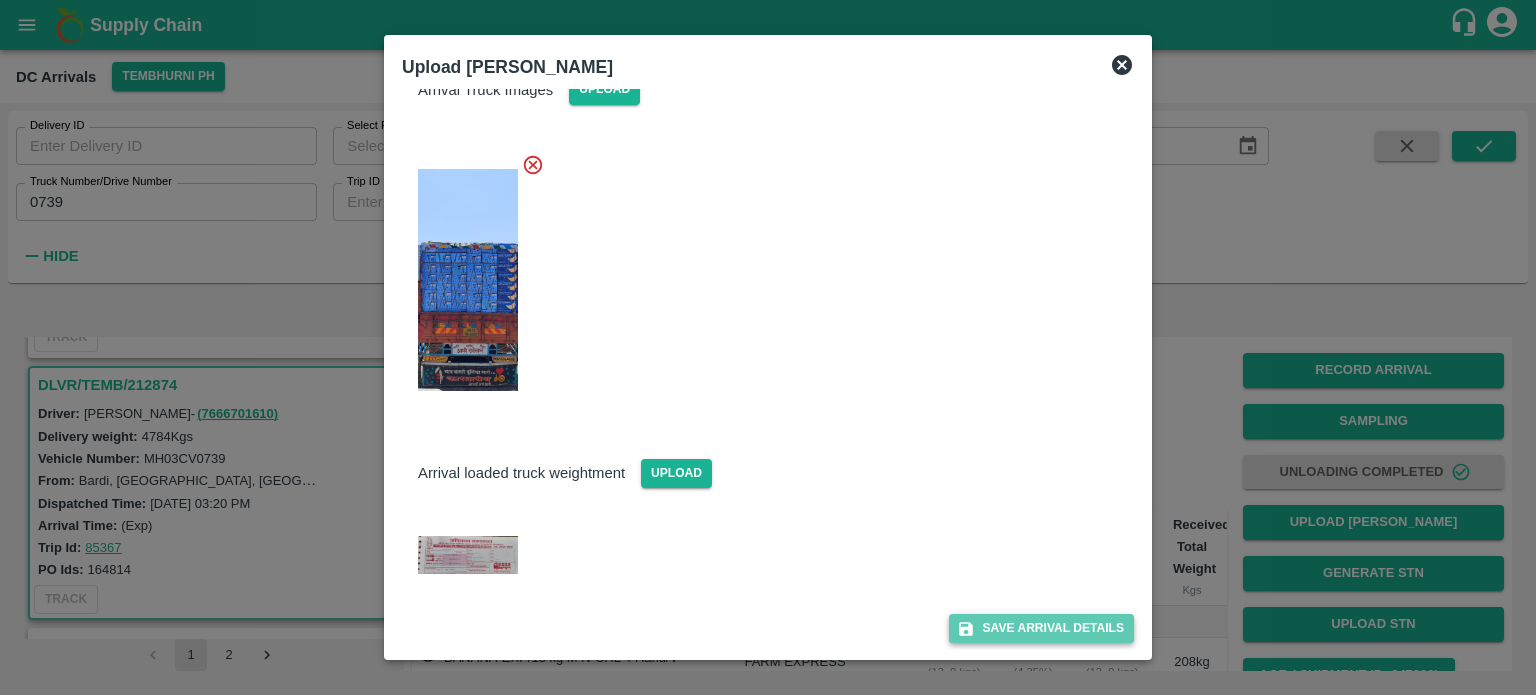 click on "Save Arrival Details" at bounding box center [1041, 628] 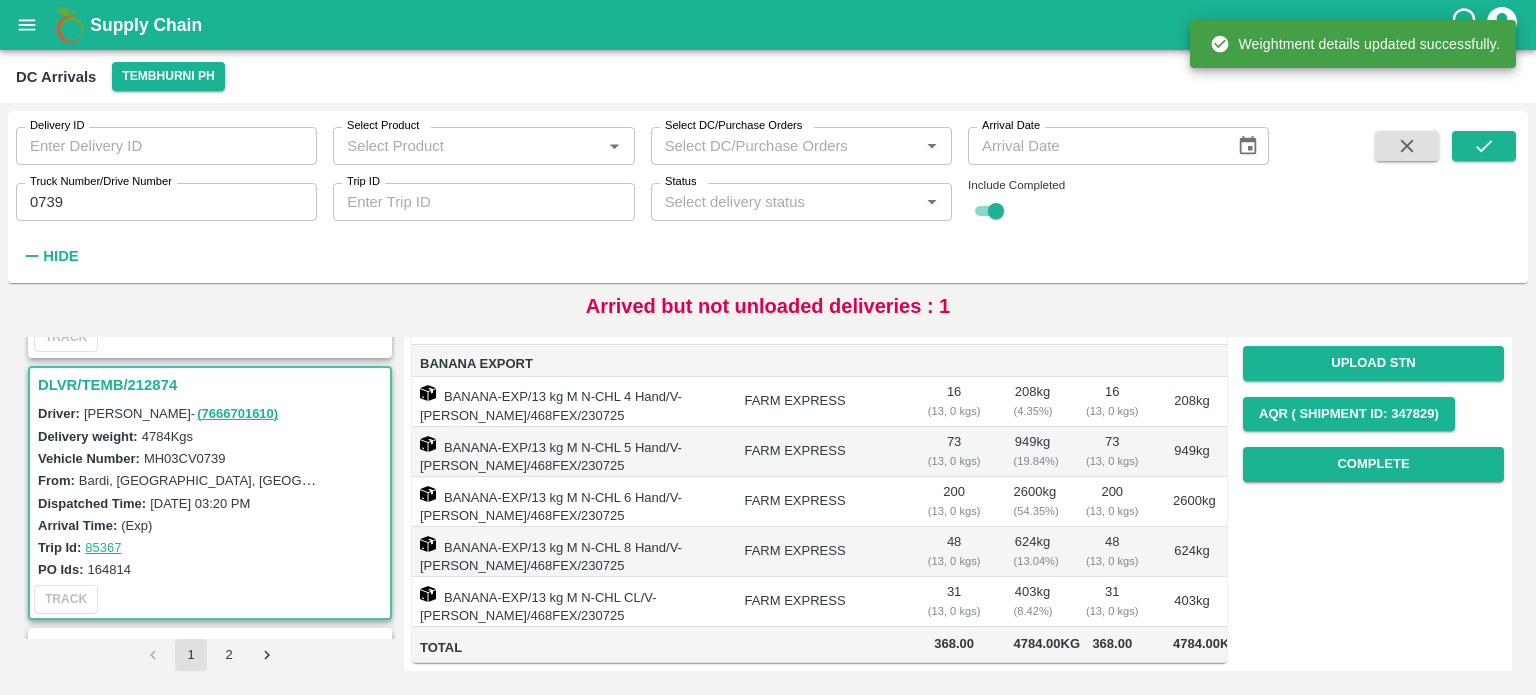 scroll, scrollTop: 201, scrollLeft: 0, axis: vertical 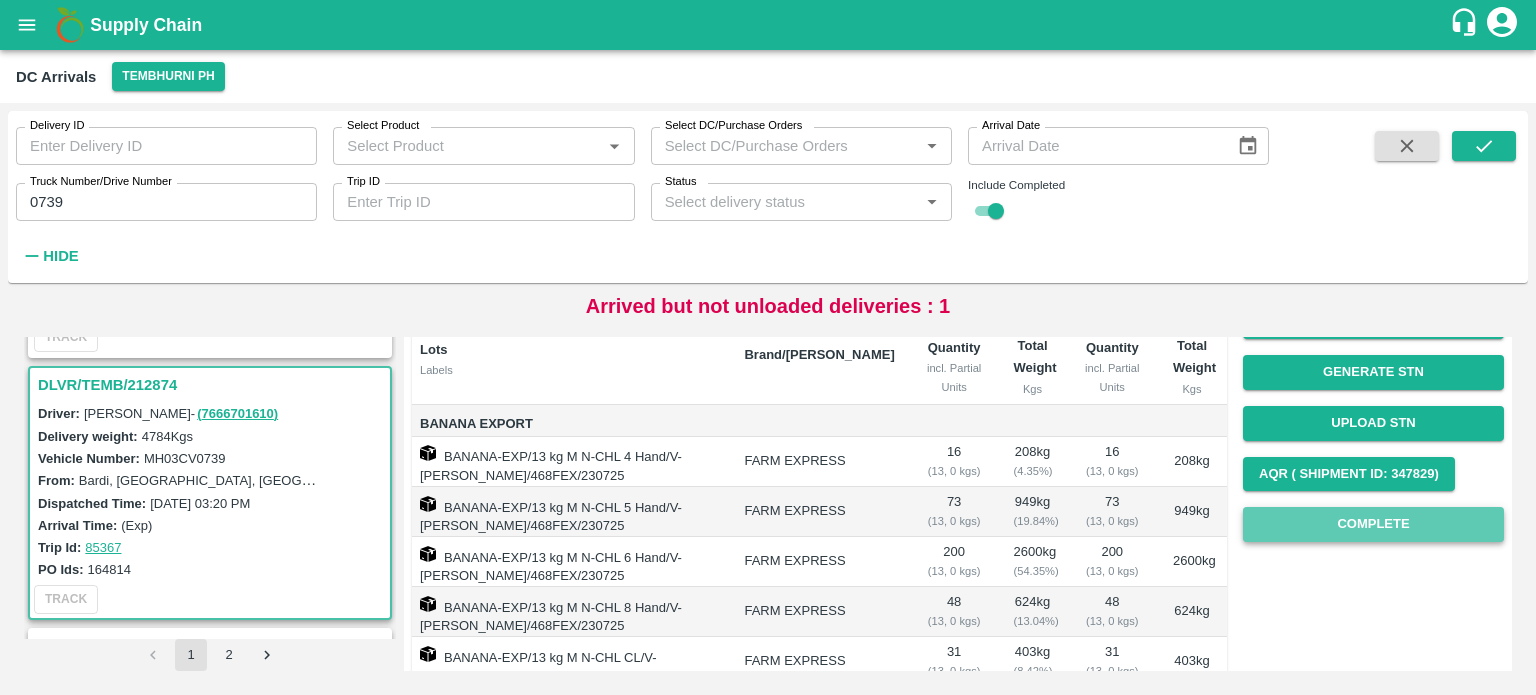 click on "Complete" at bounding box center (1373, 524) 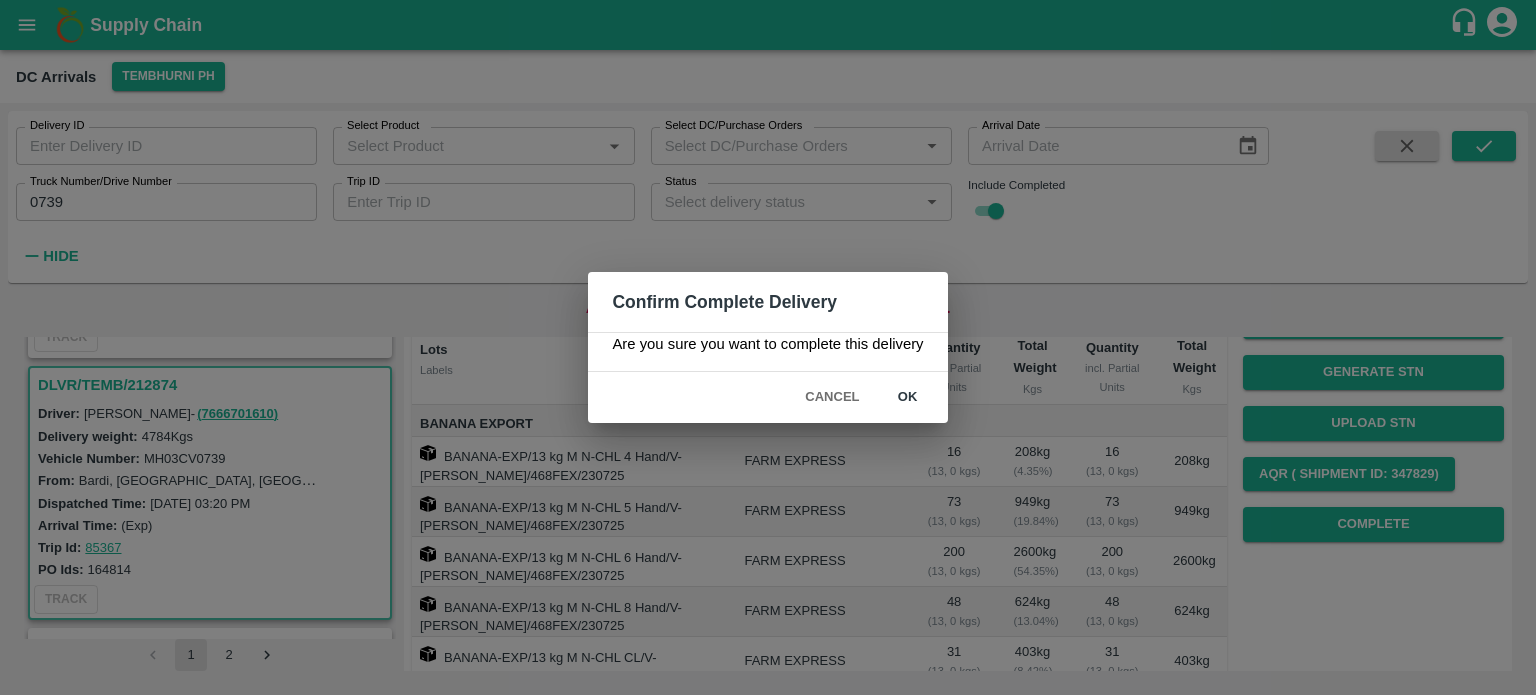 click on "ok" at bounding box center (908, 397) 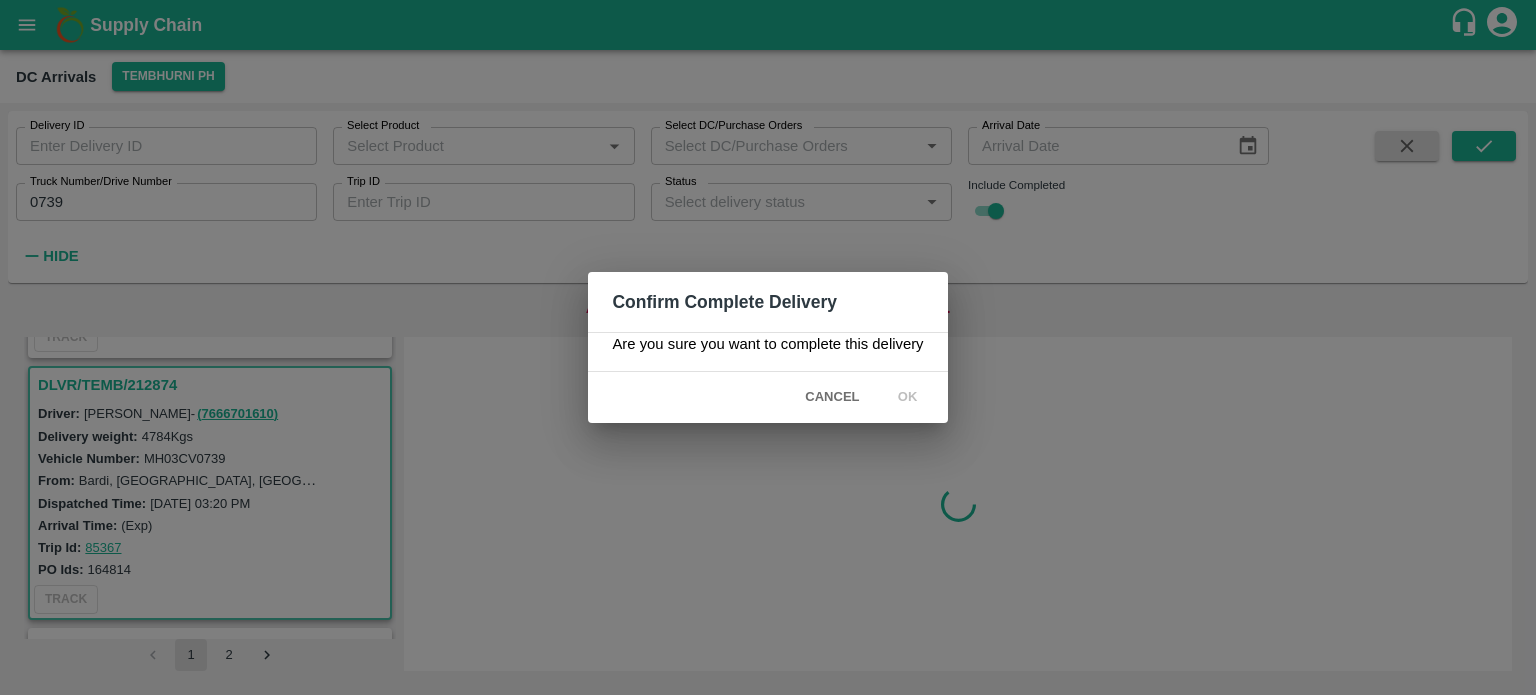 scroll, scrollTop: 0, scrollLeft: 0, axis: both 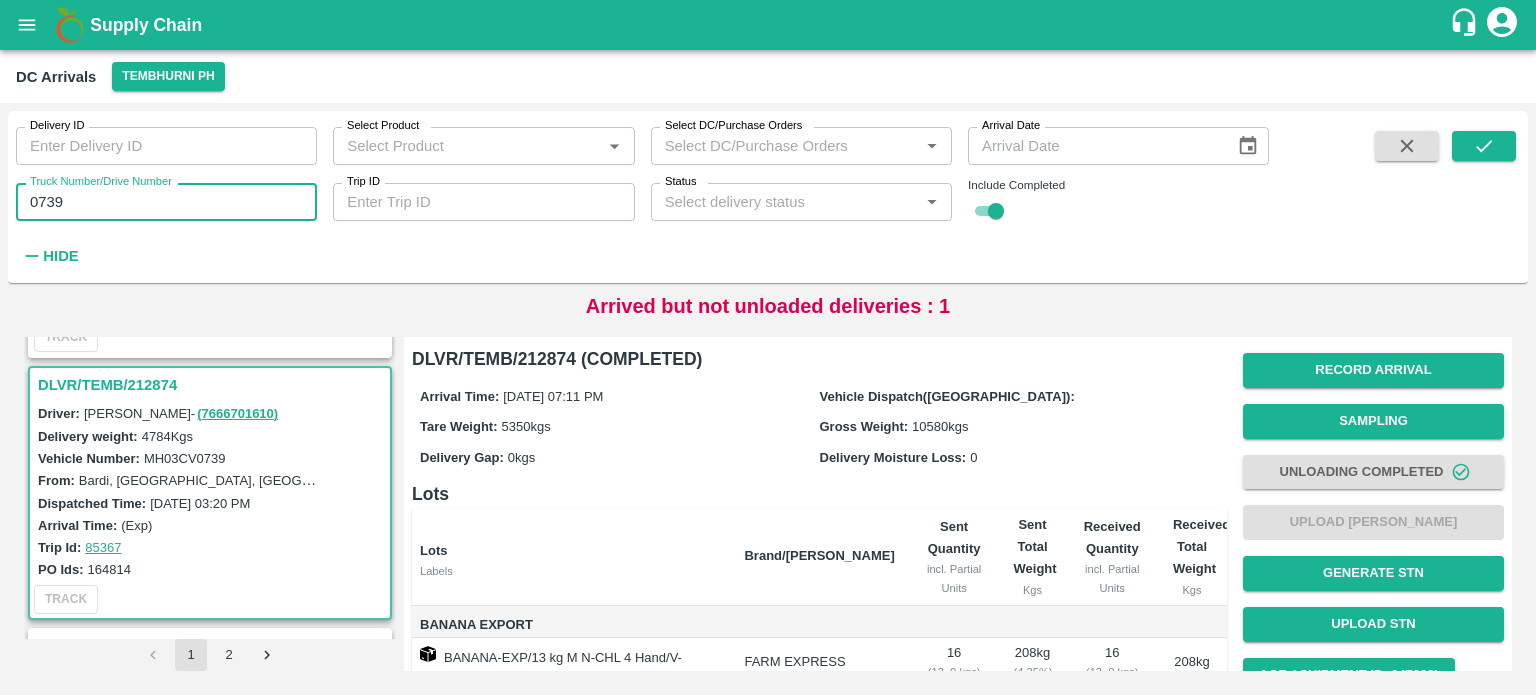 click on "0739" at bounding box center [166, 202] 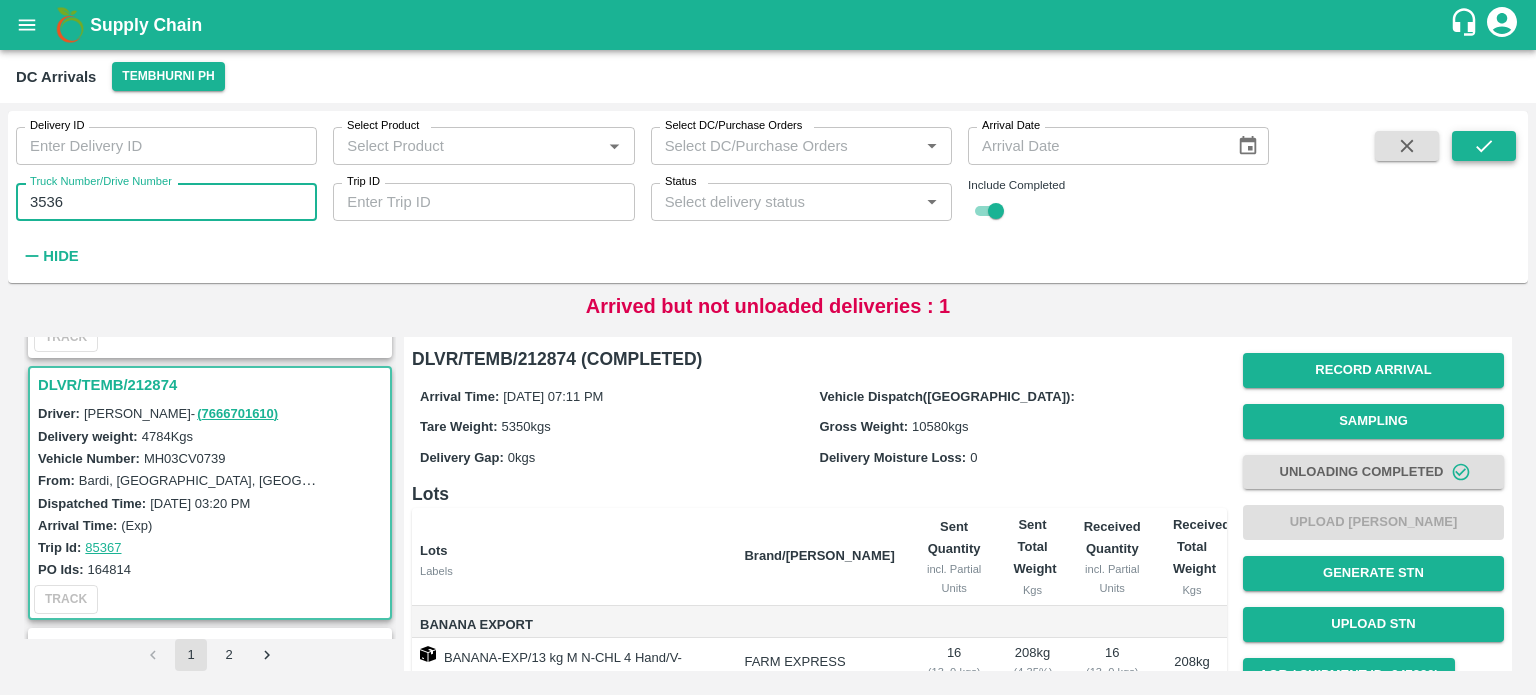 type on "3536" 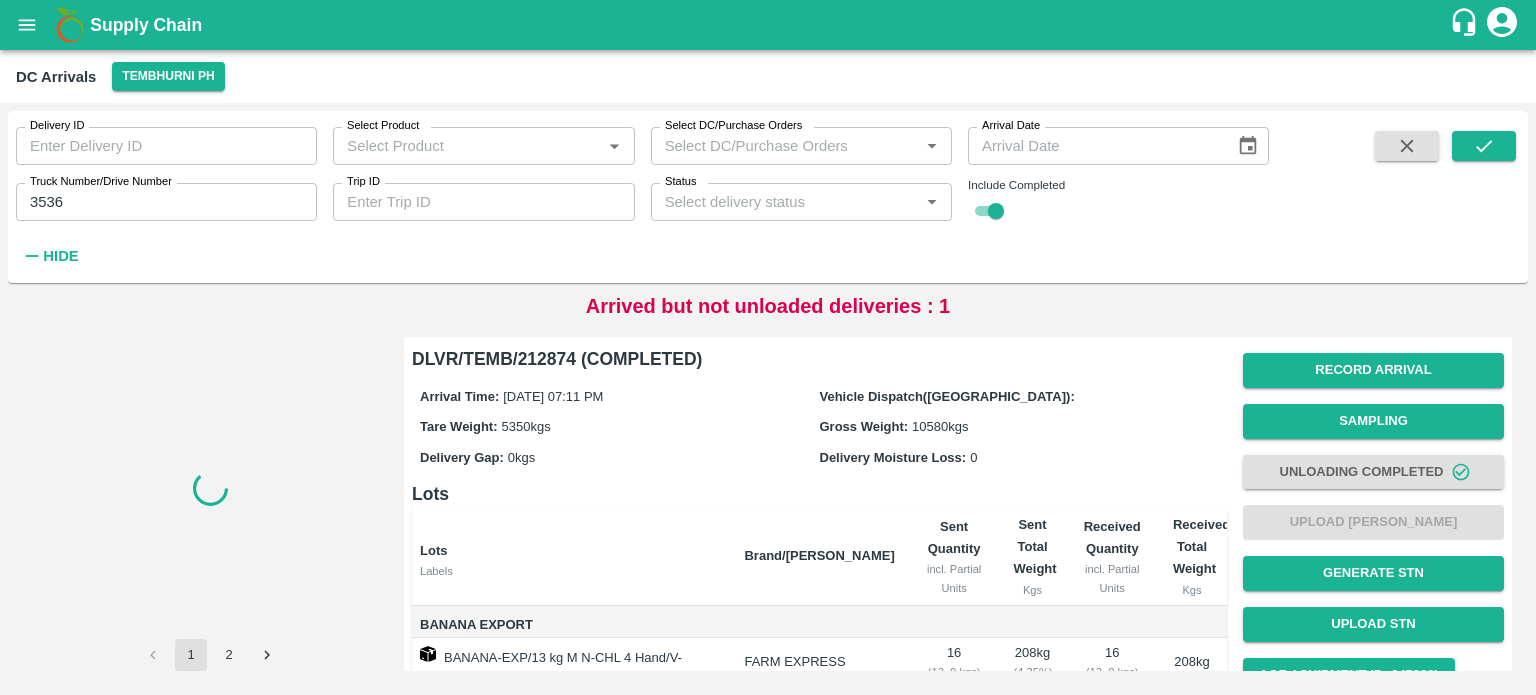 scroll, scrollTop: 0, scrollLeft: 0, axis: both 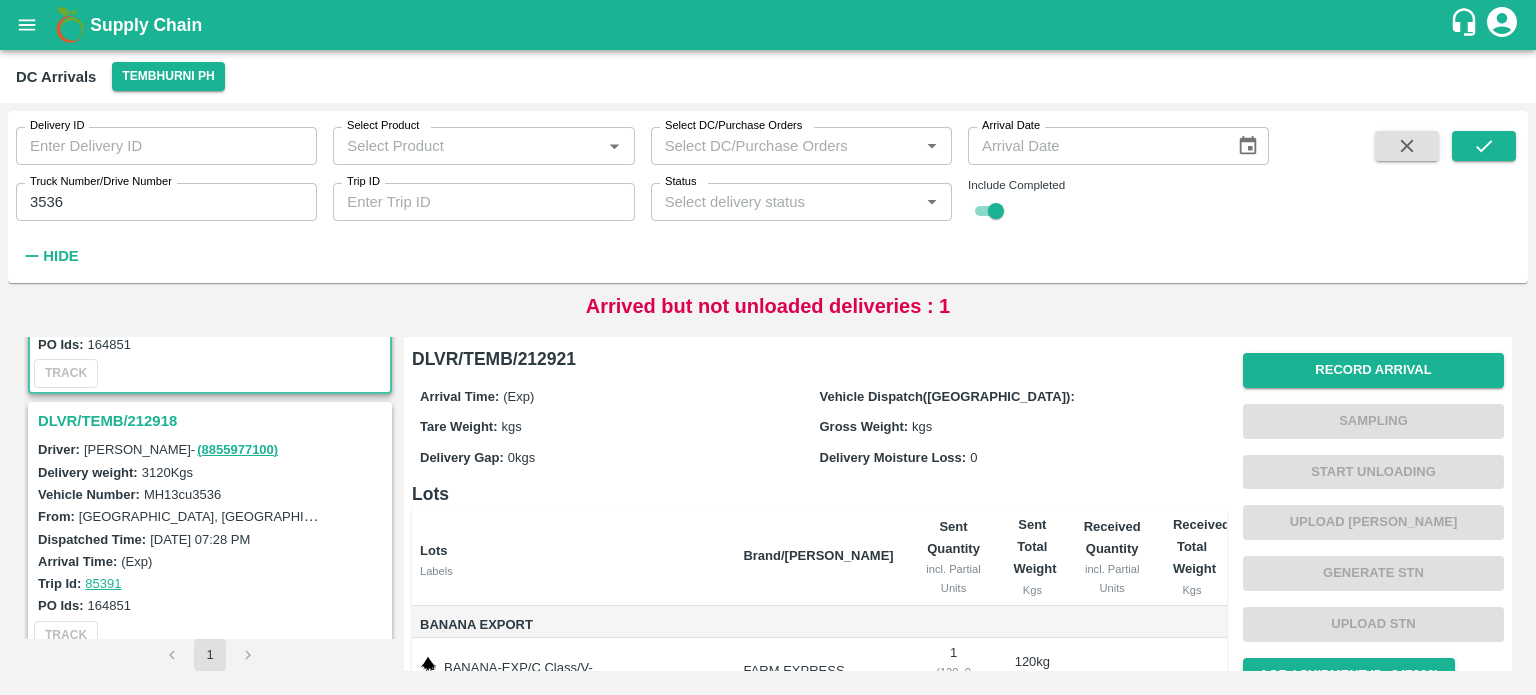 click on "DLVR/TEMB/212918" at bounding box center [213, 421] 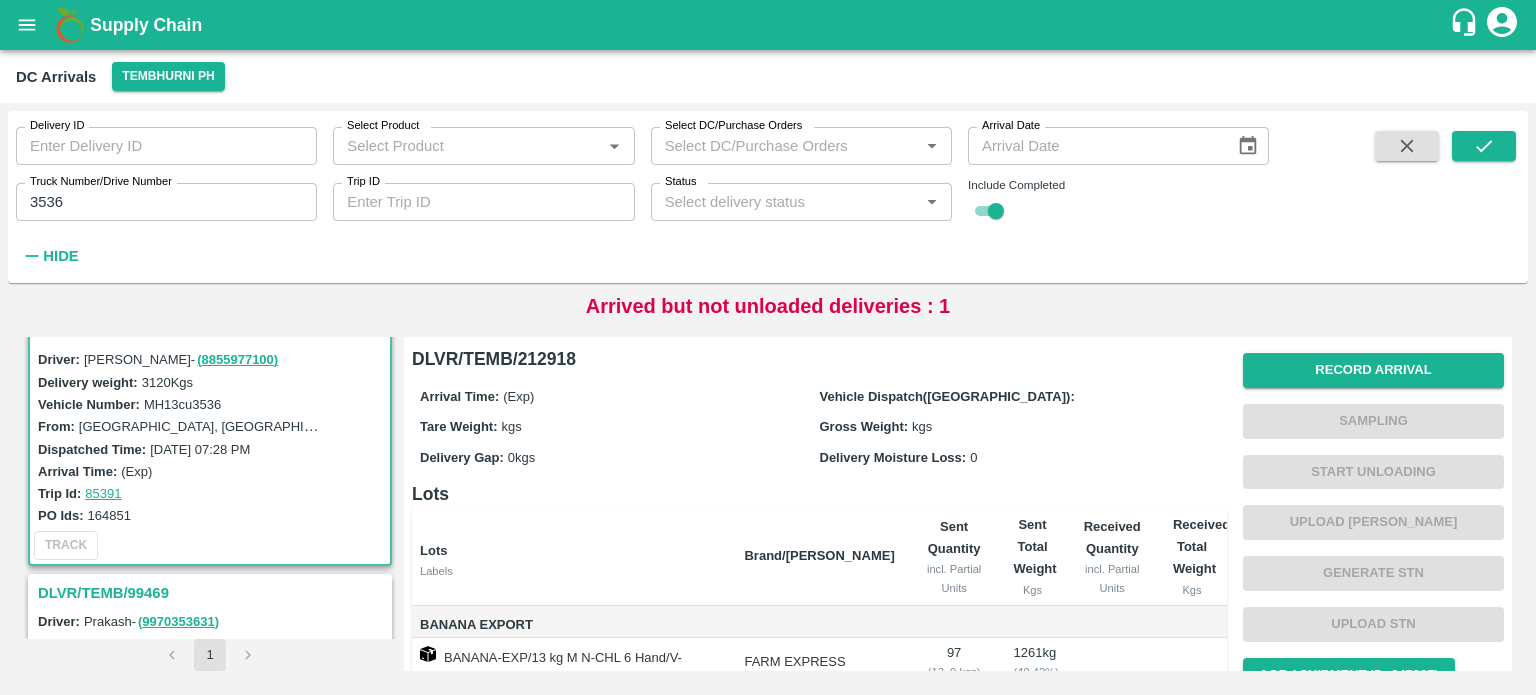 scroll, scrollTop: 260, scrollLeft: 0, axis: vertical 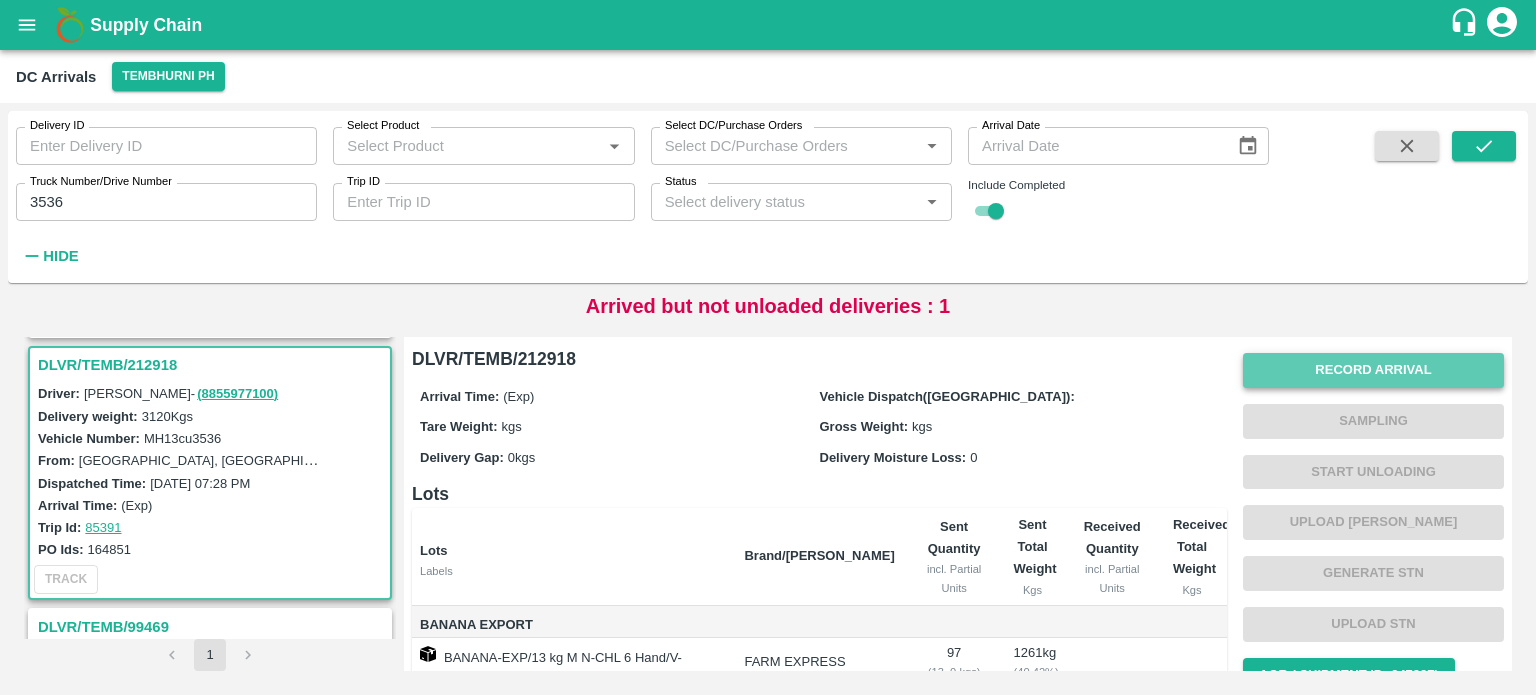 click on "Record Arrival" at bounding box center [1373, 370] 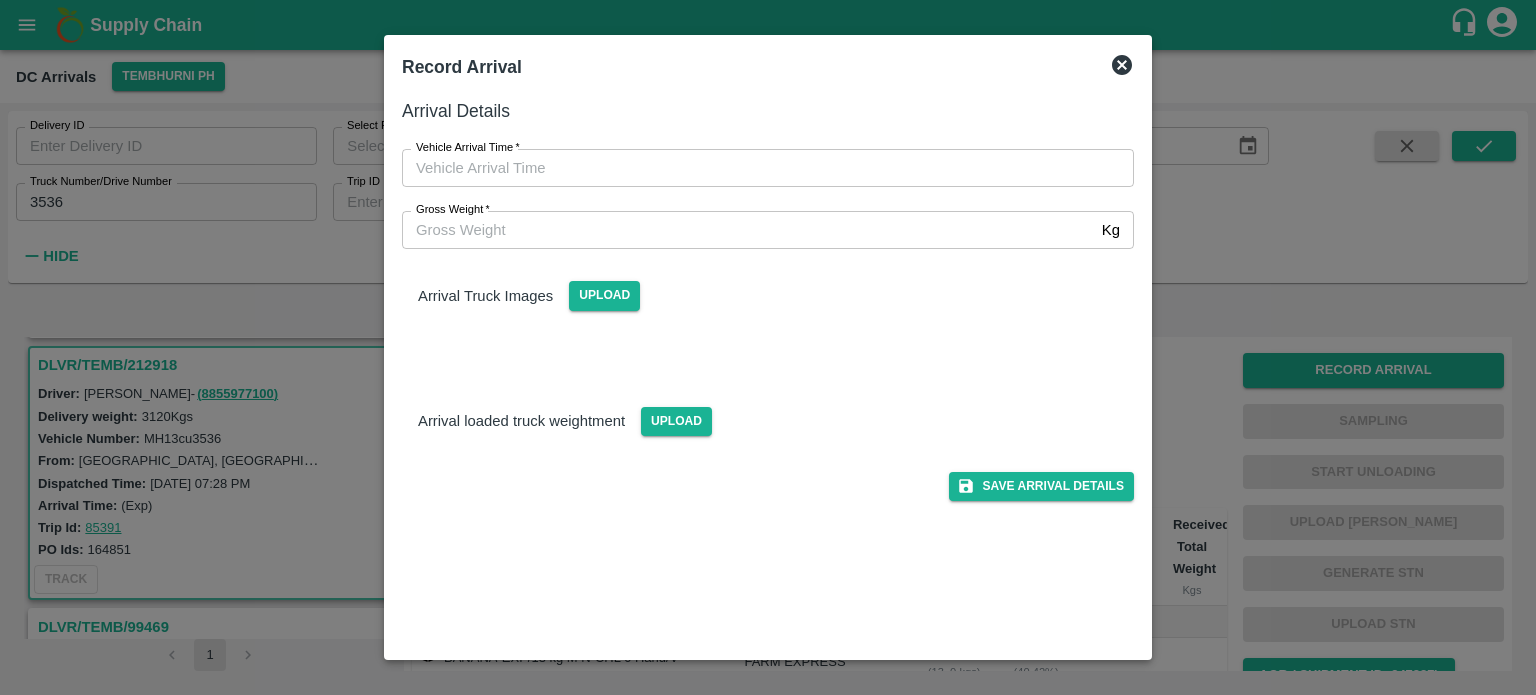 type on "DD/MM/YYYY hh:mm aa" 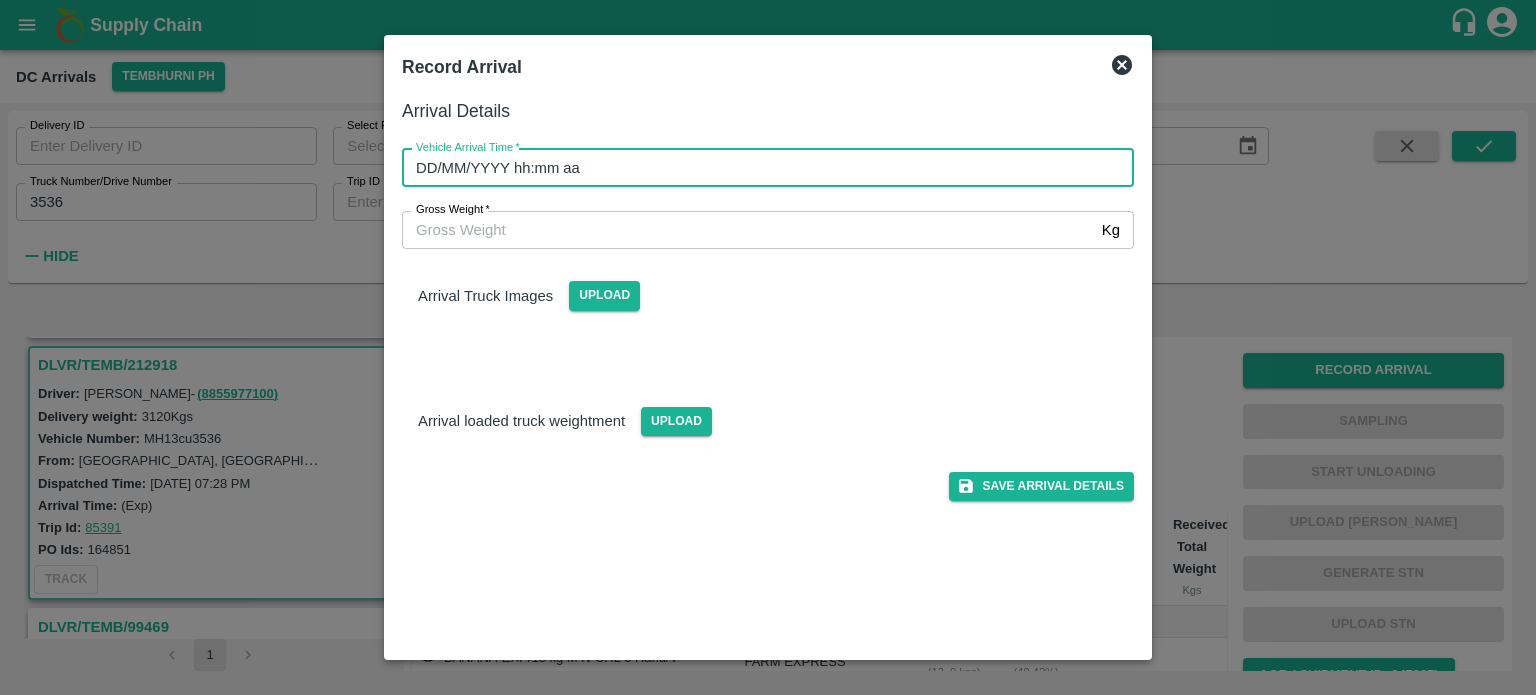 click on "DD/MM/YYYY hh:mm aa" at bounding box center [761, 168] 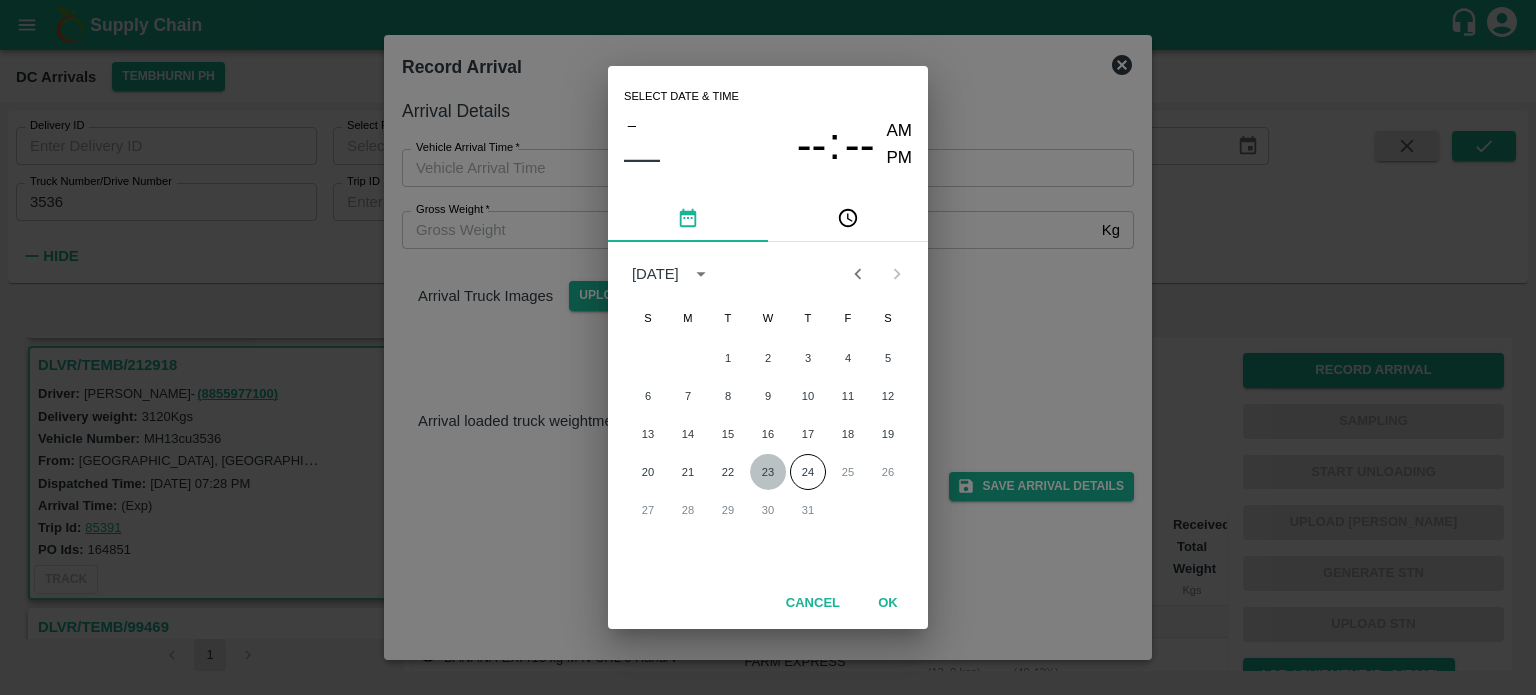 click on "23" at bounding box center (768, 472) 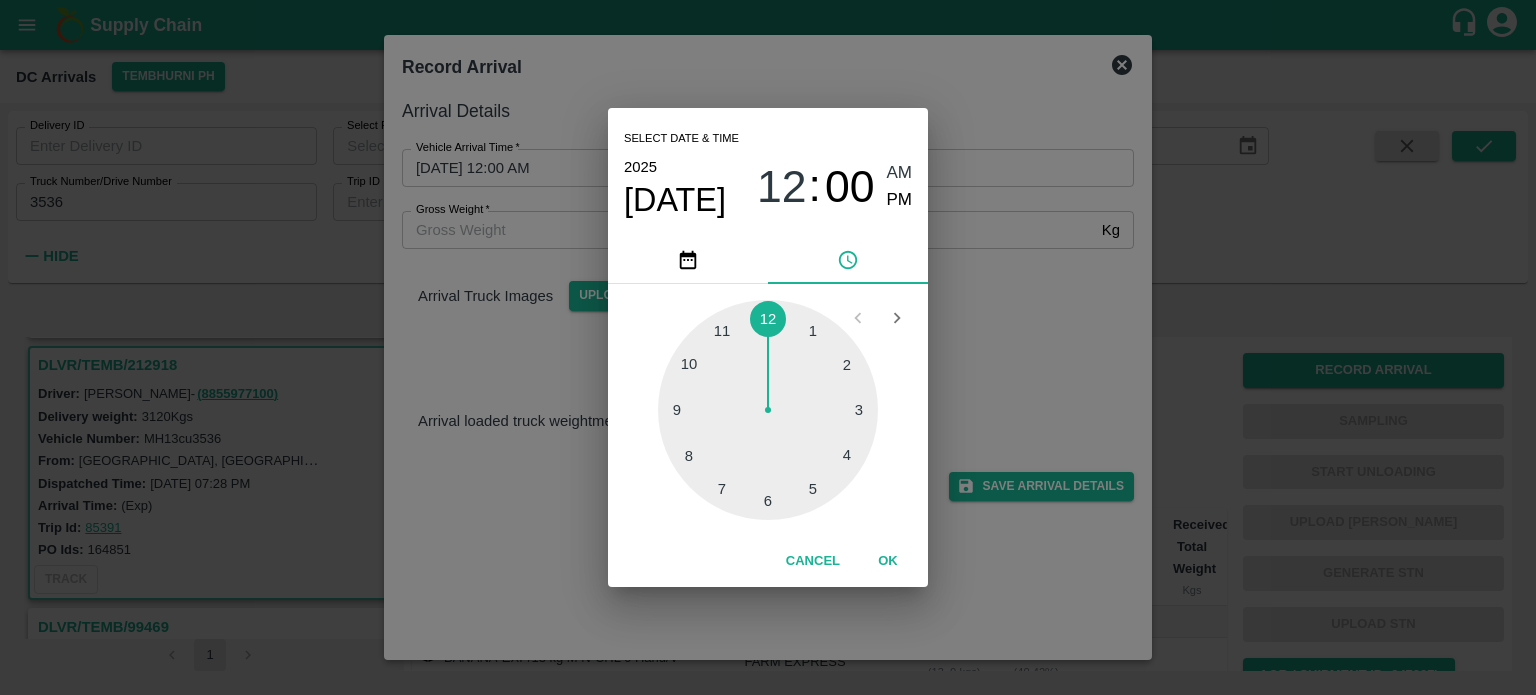 click at bounding box center [768, 410] 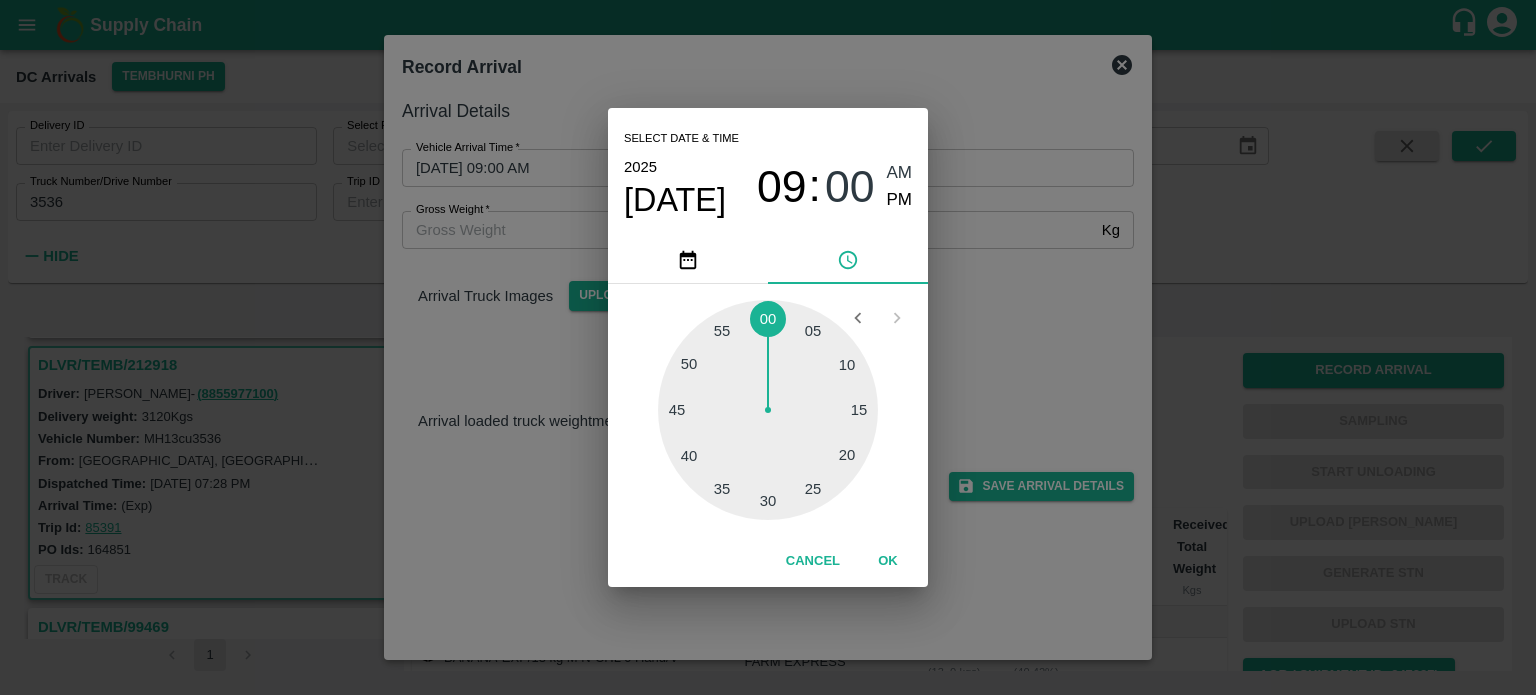 click at bounding box center (768, 410) 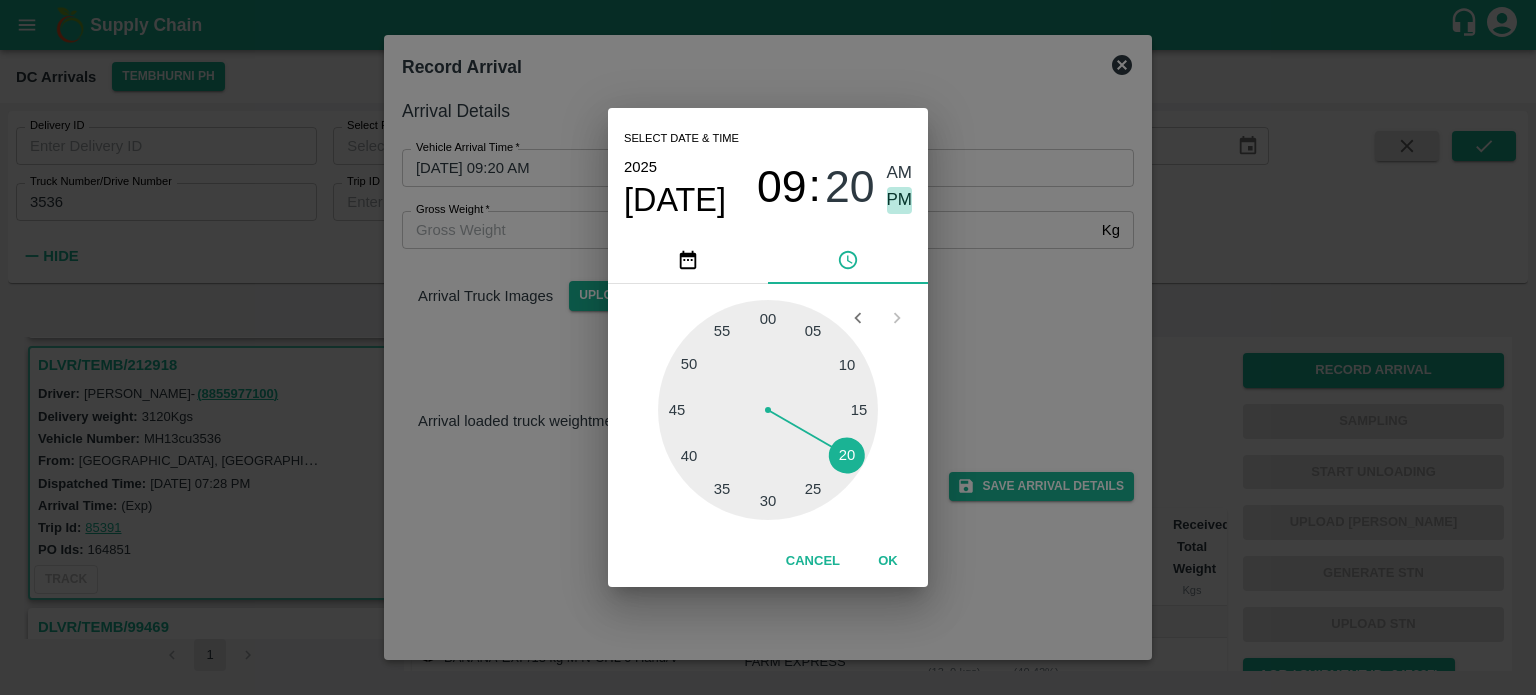 click on "PM" at bounding box center (900, 200) 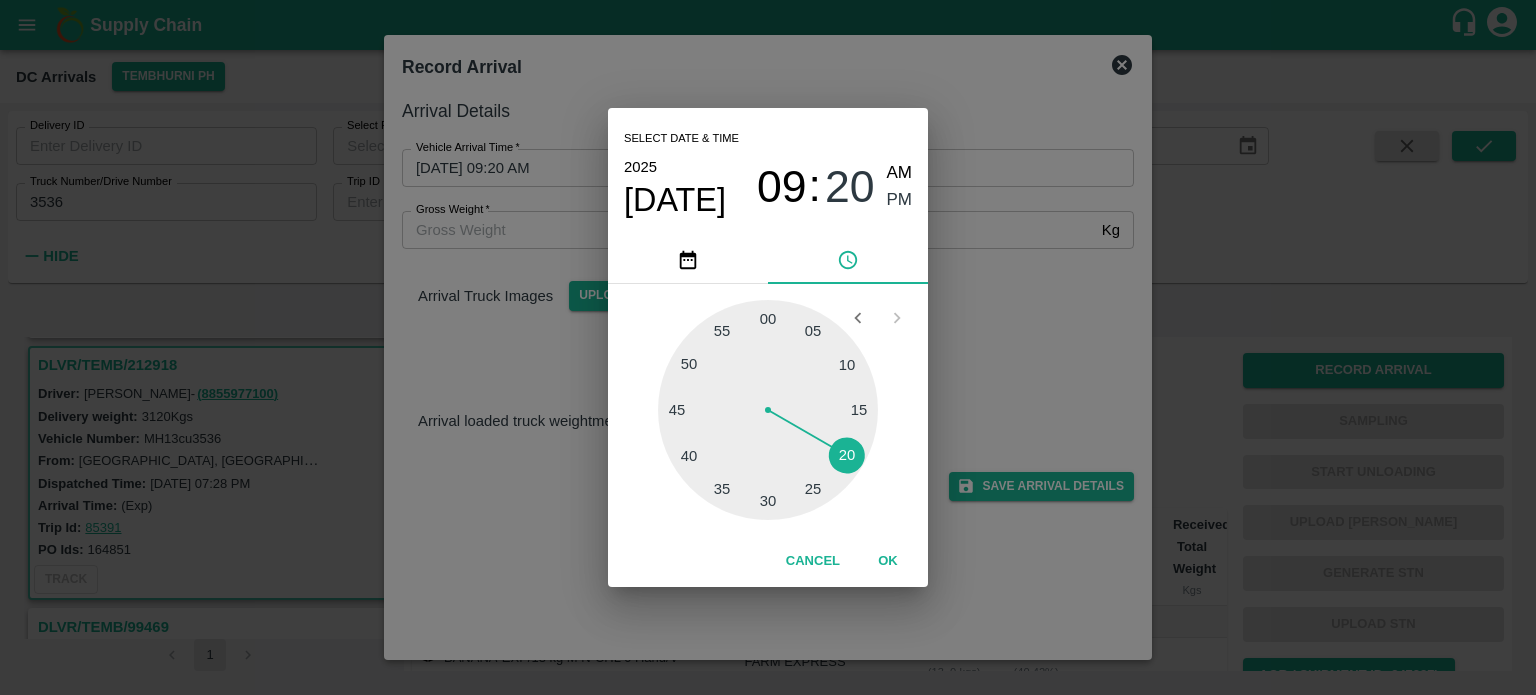 type on "[DATE] 09:20 PM" 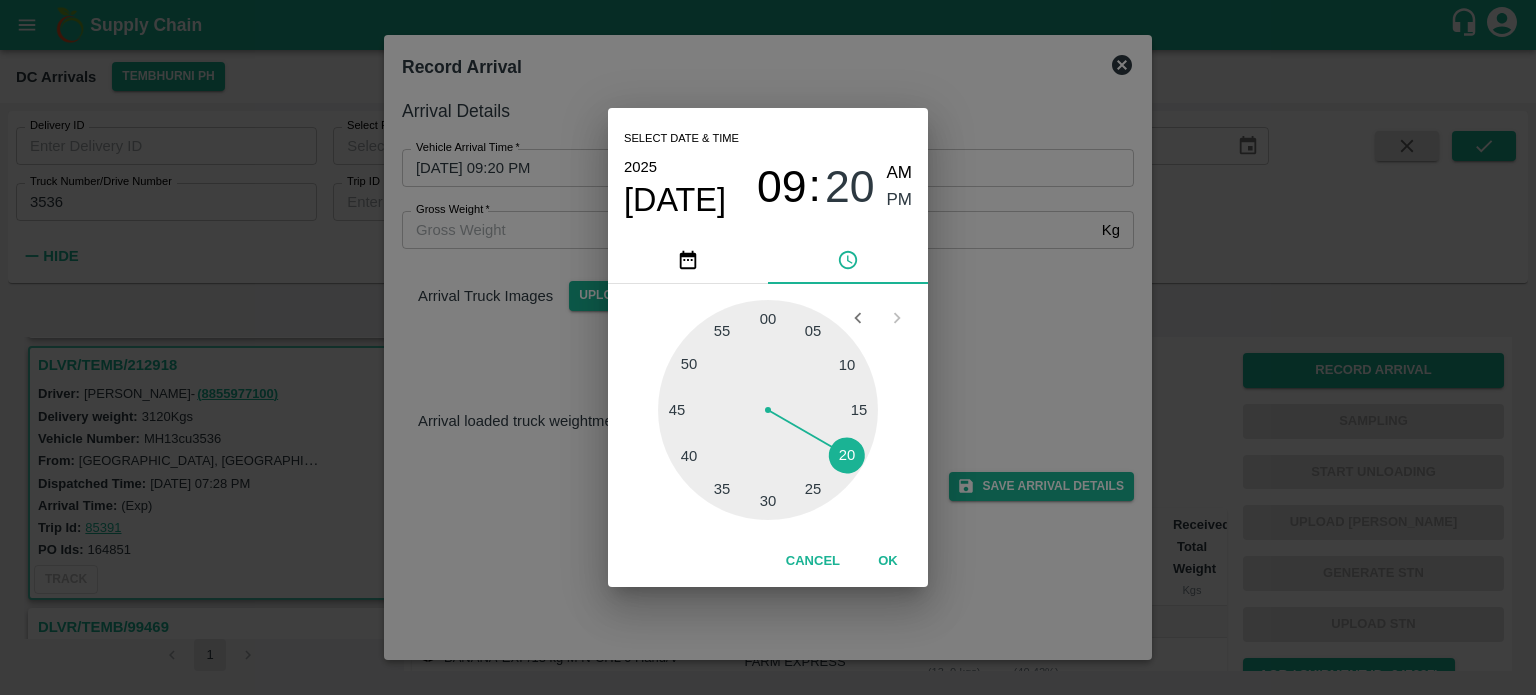 click on "Select date & time [DATE] 09 : 20 AM PM 05 10 15 20 25 30 35 40 45 50 55 00 Cancel OK" at bounding box center [768, 347] 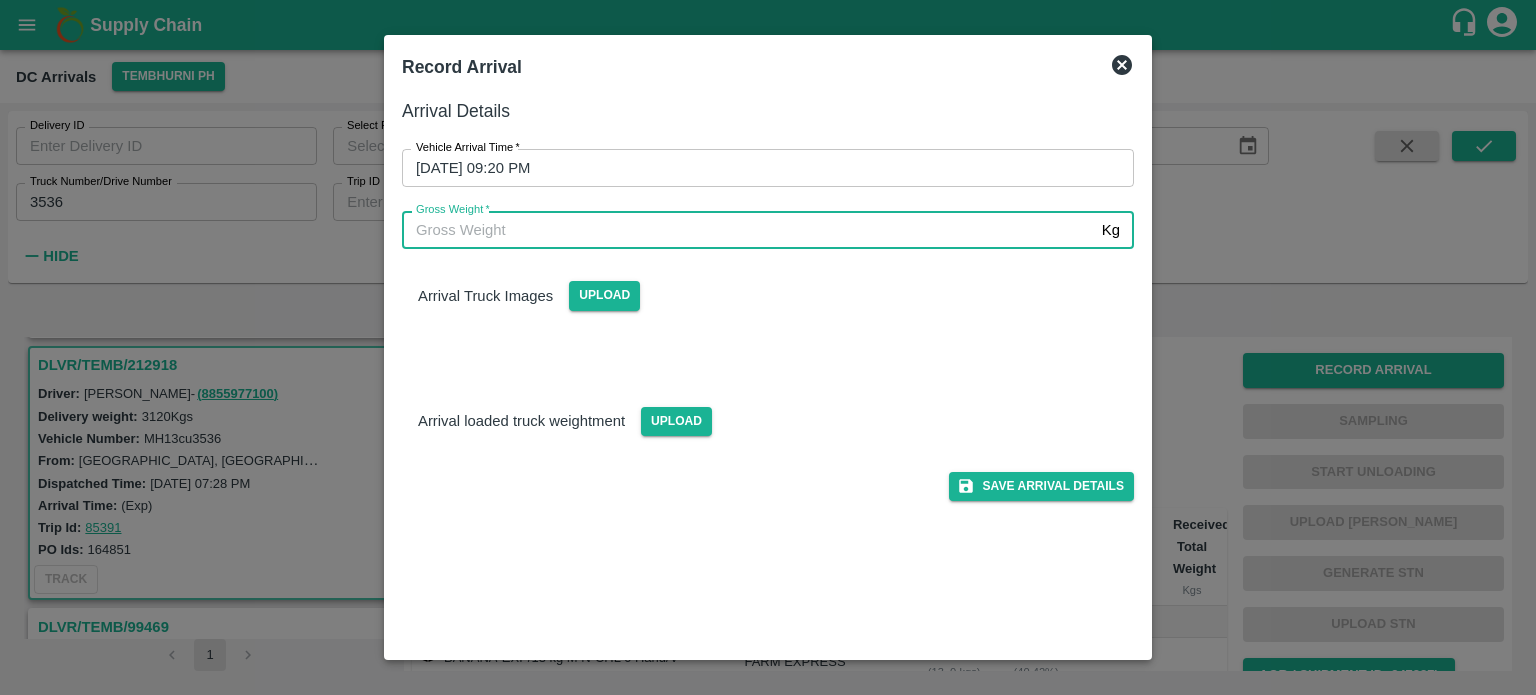 click on "Gross Weight   *" at bounding box center (748, 230) 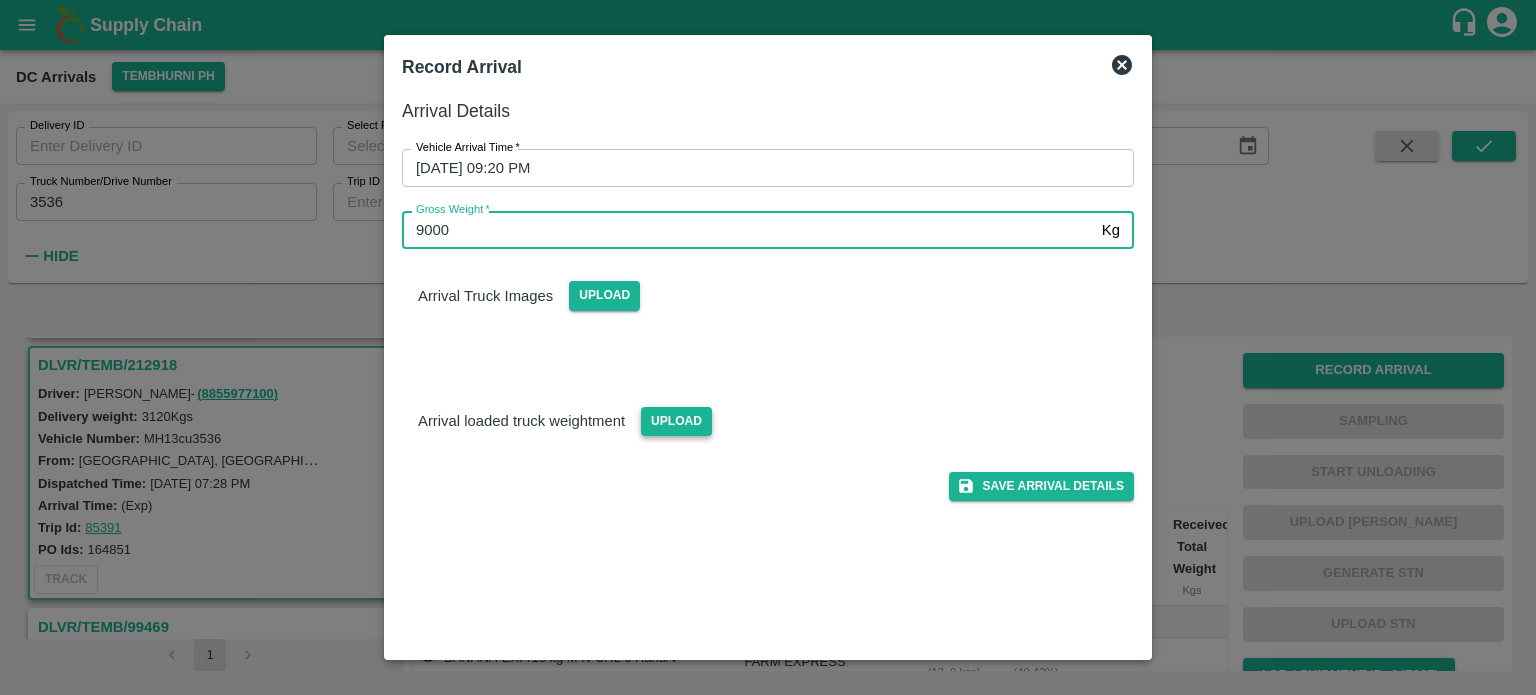 type on "9000" 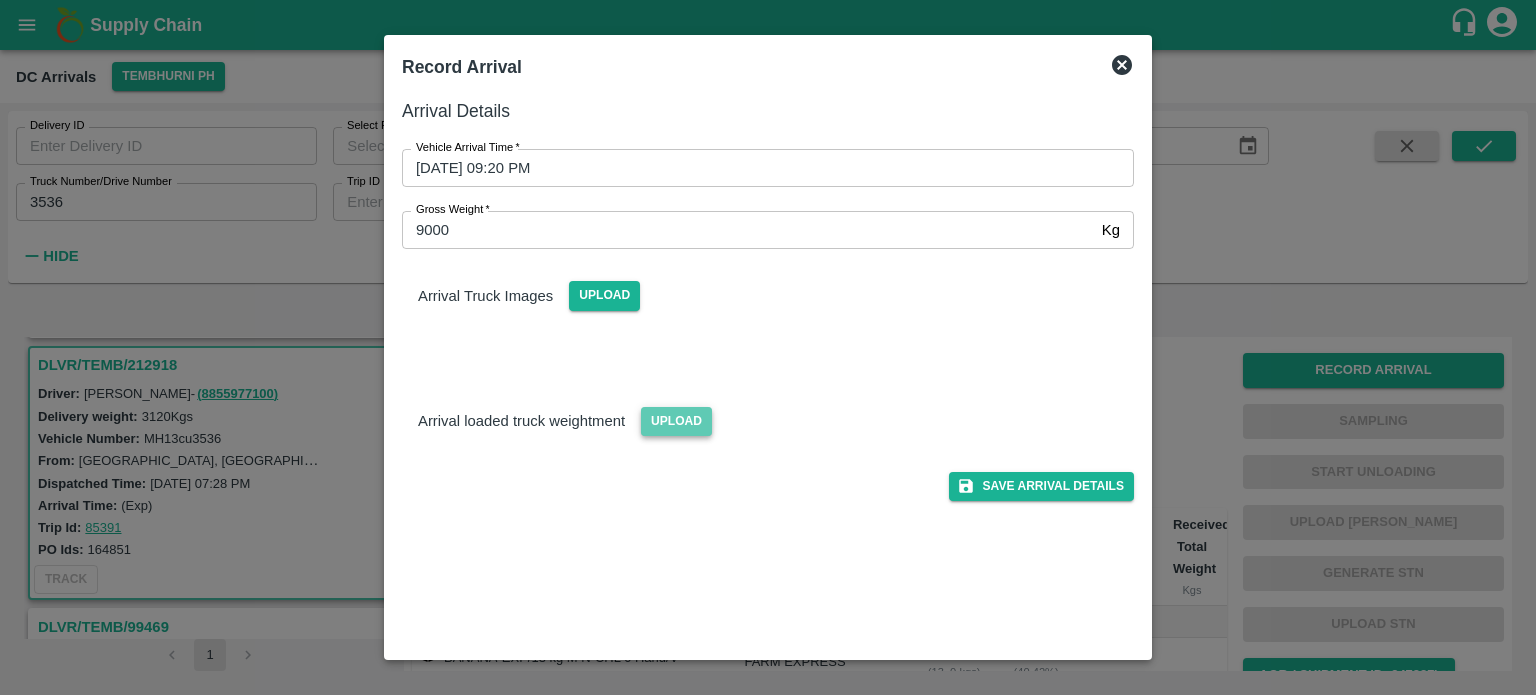 click on "Upload" at bounding box center (676, 421) 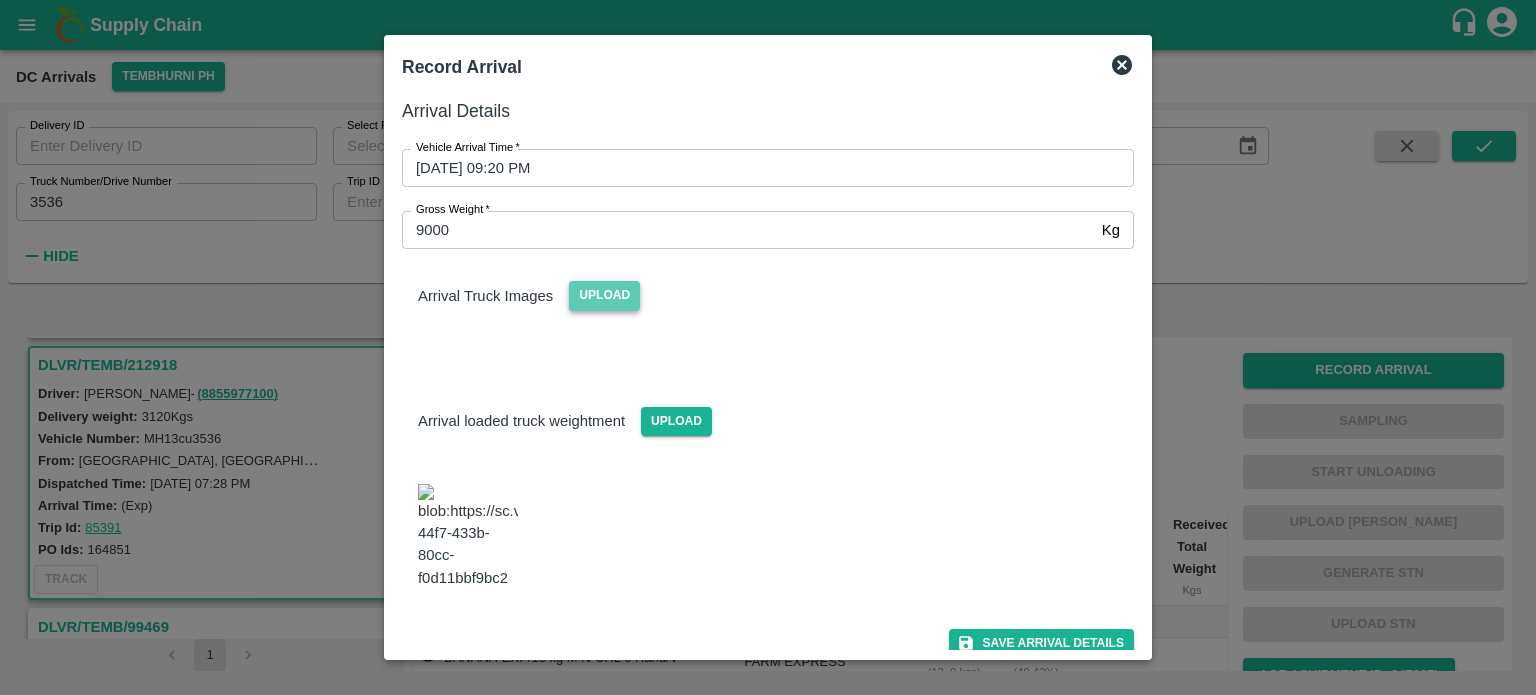 click on "Upload" at bounding box center [604, 295] 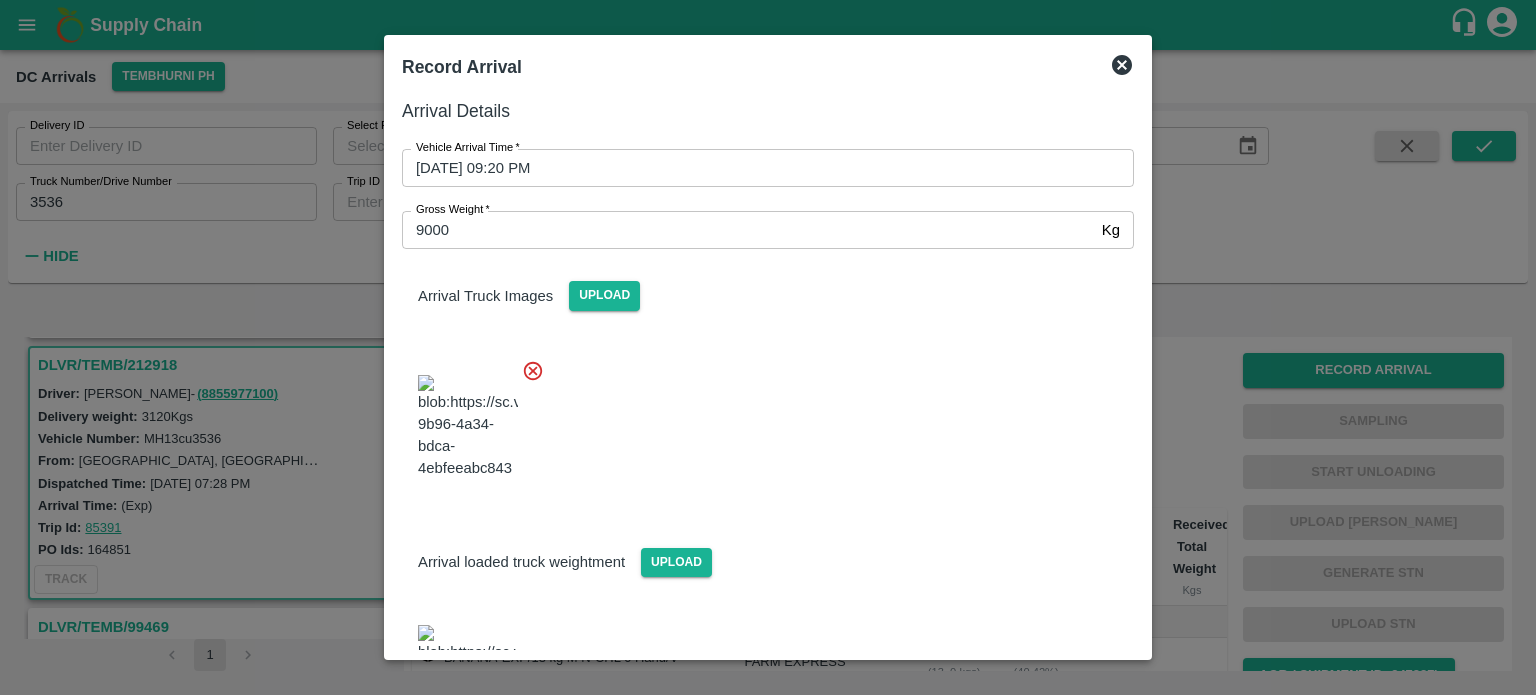 click at bounding box center [760, 421] 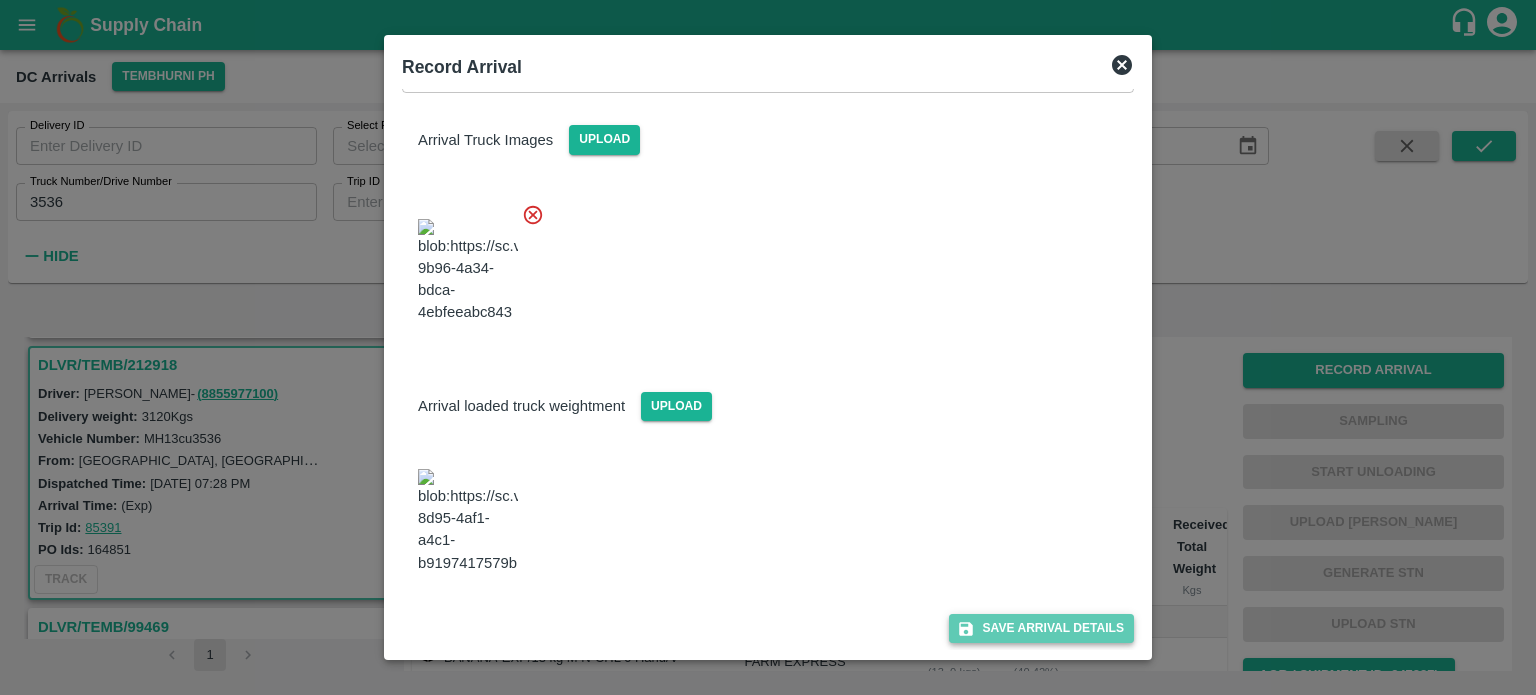 click on "Save Arrival Details" at bounding box center (1041, 628) 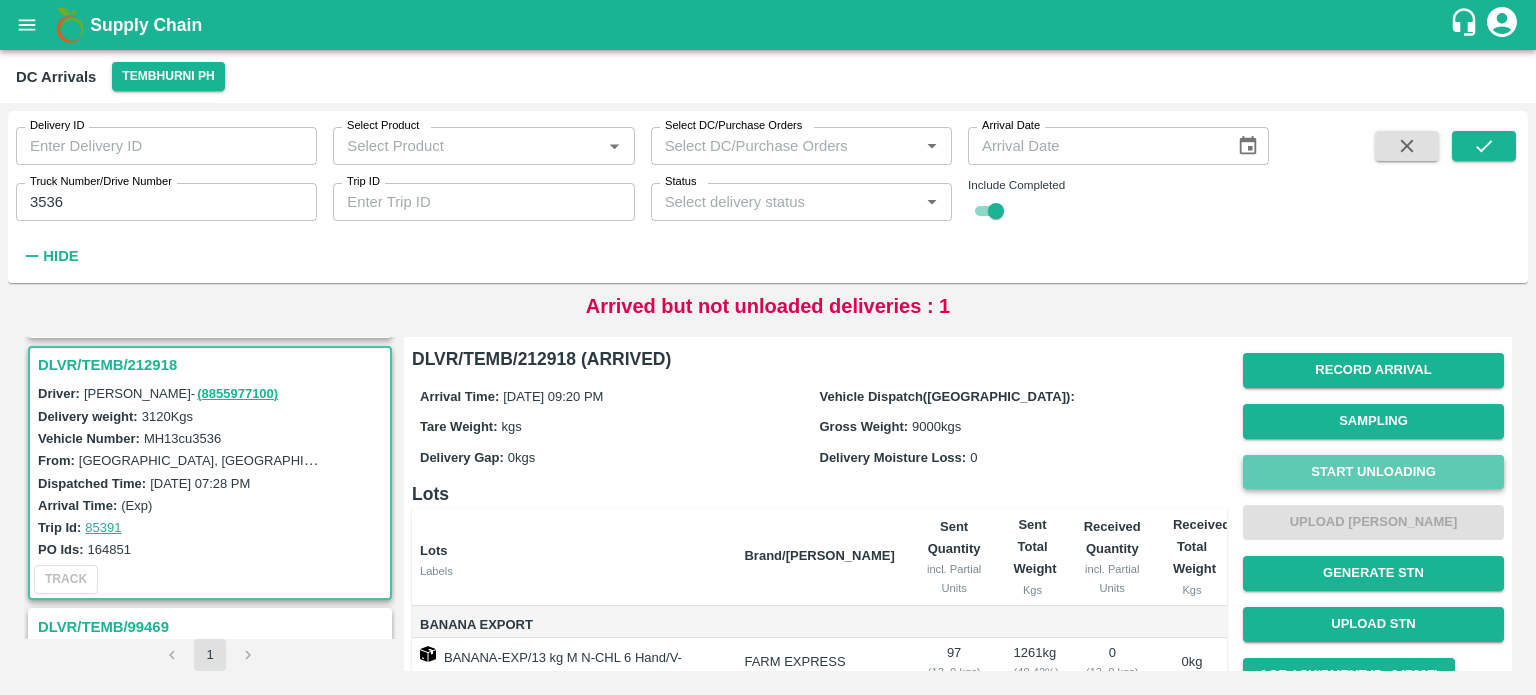 click on "Start Unloading" at bounding box center [1373, 472] 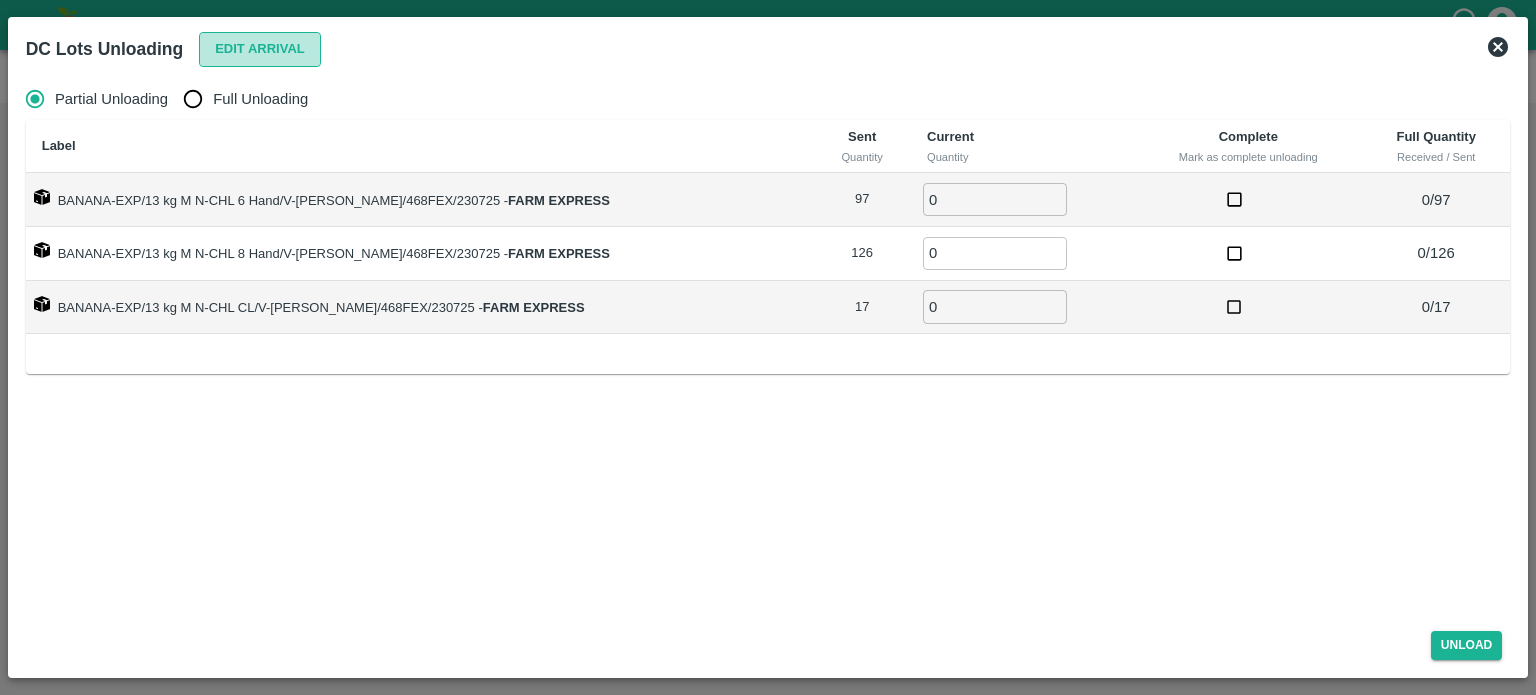 click on "Edit Arrival" at bounding box center [260, 49] 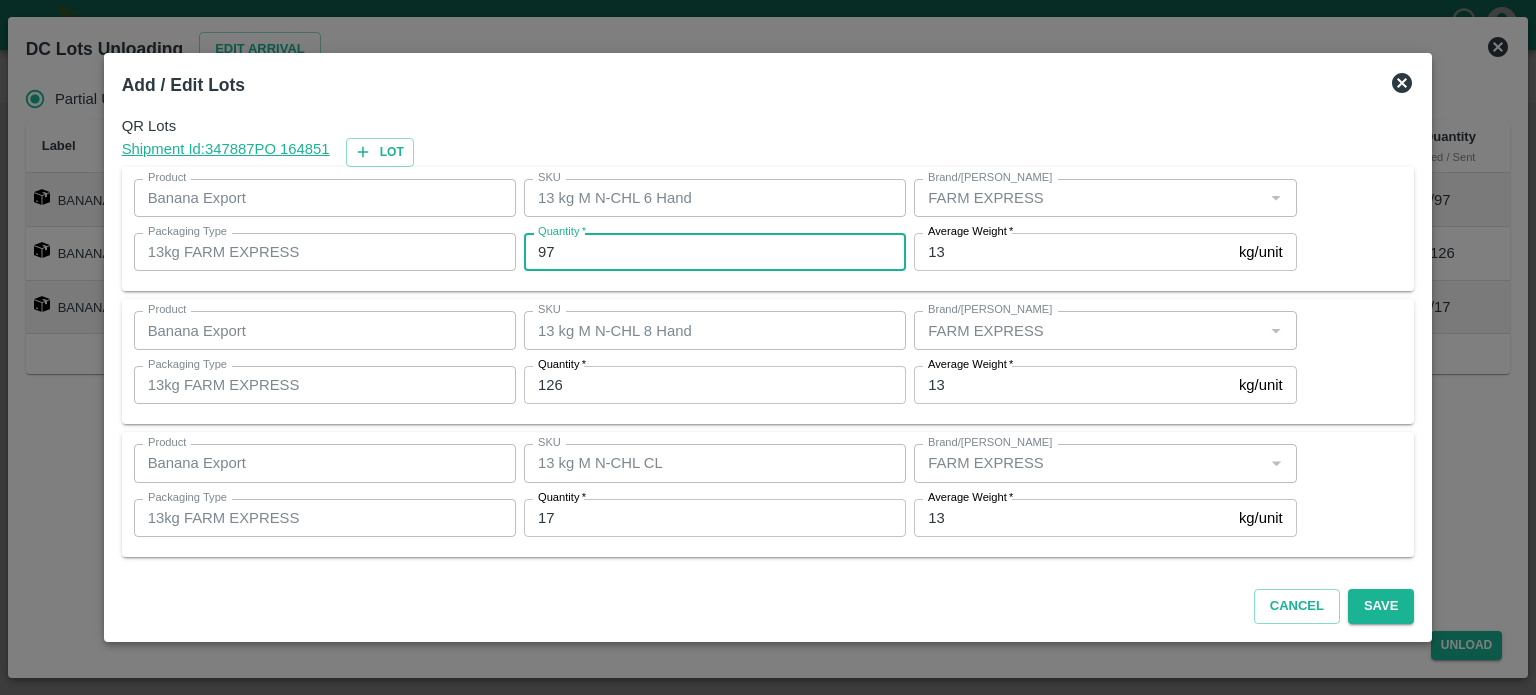 click on "97" at bounding box center (715, 252) 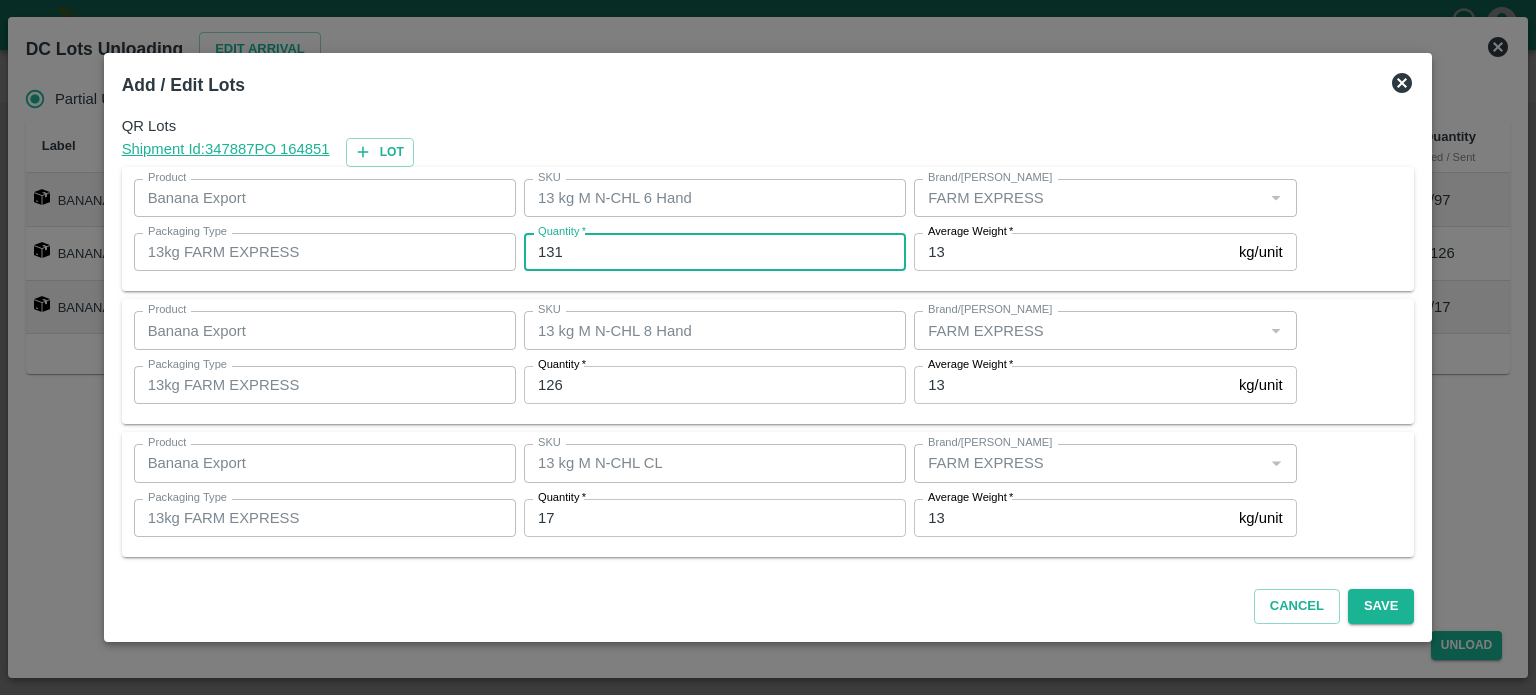 type on "131" 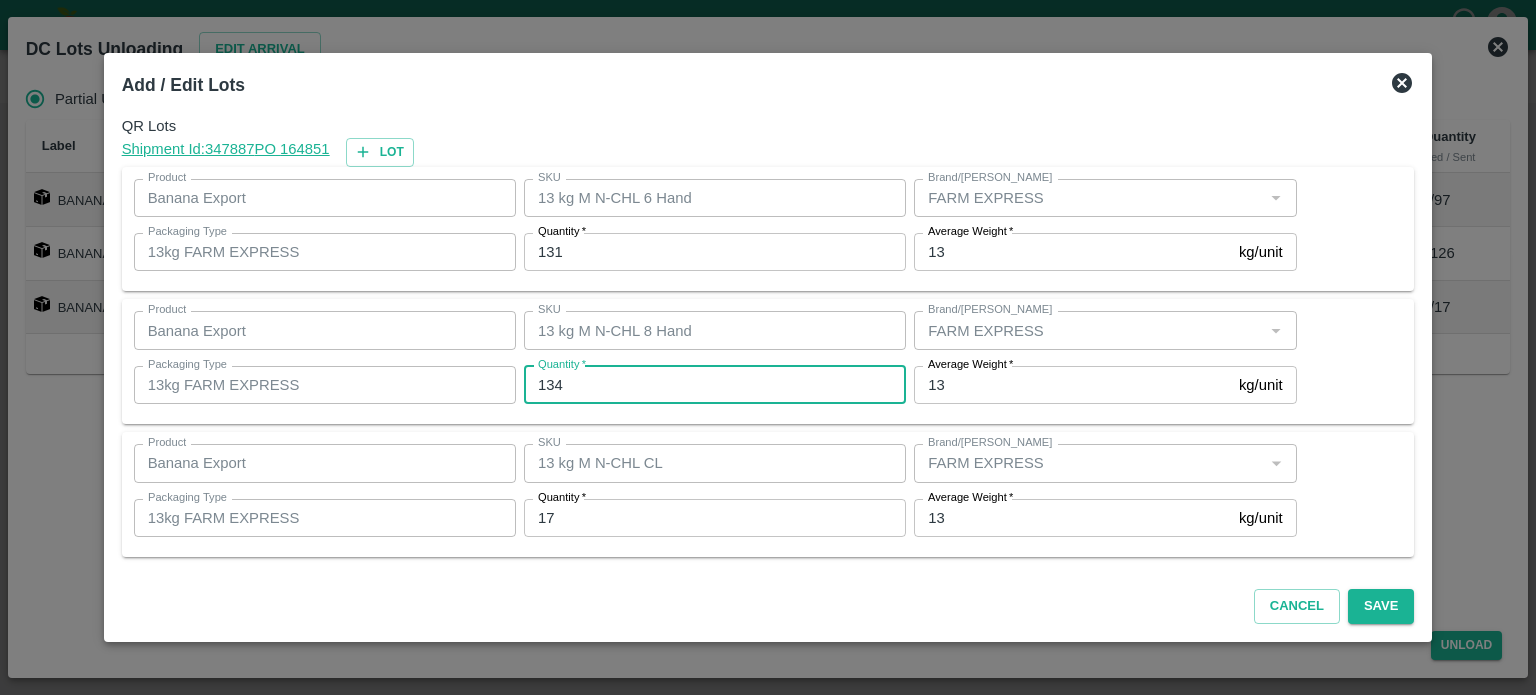 type on "134" 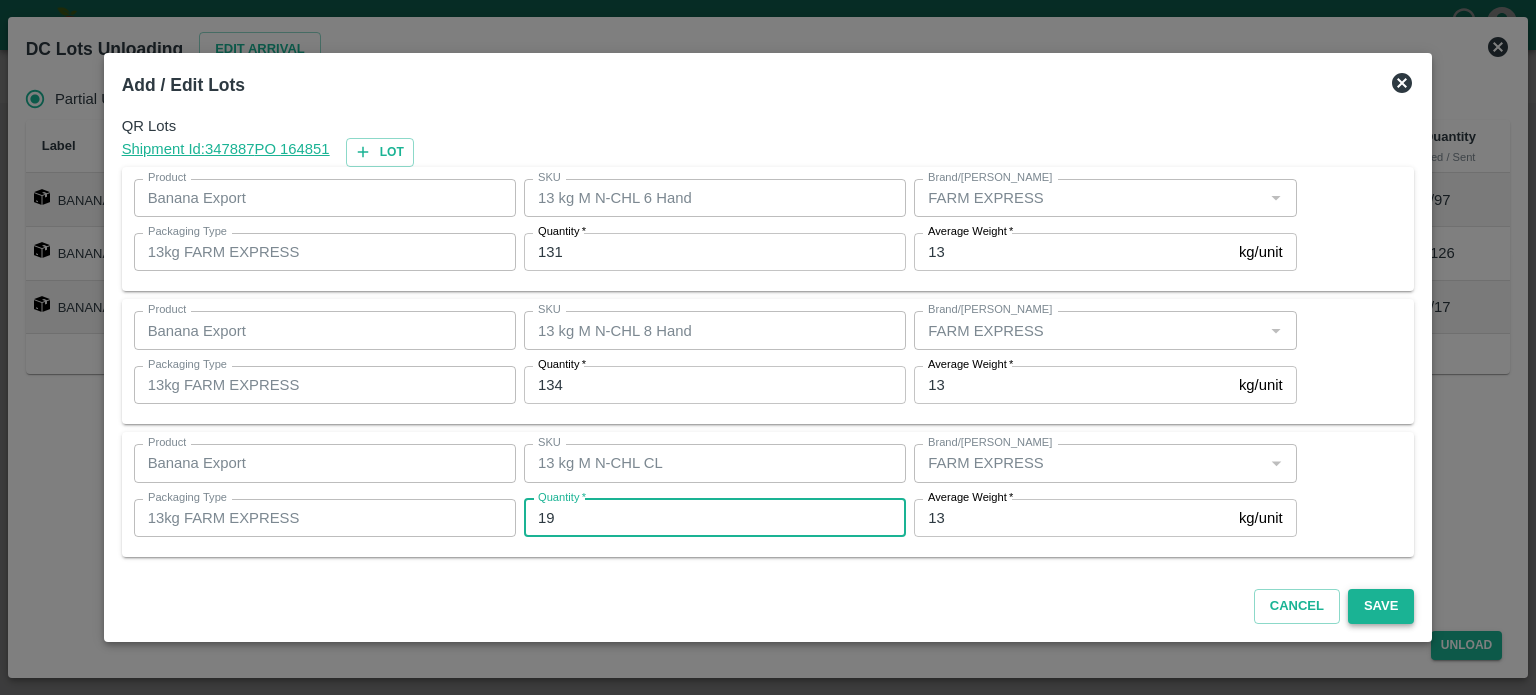 type on "19" 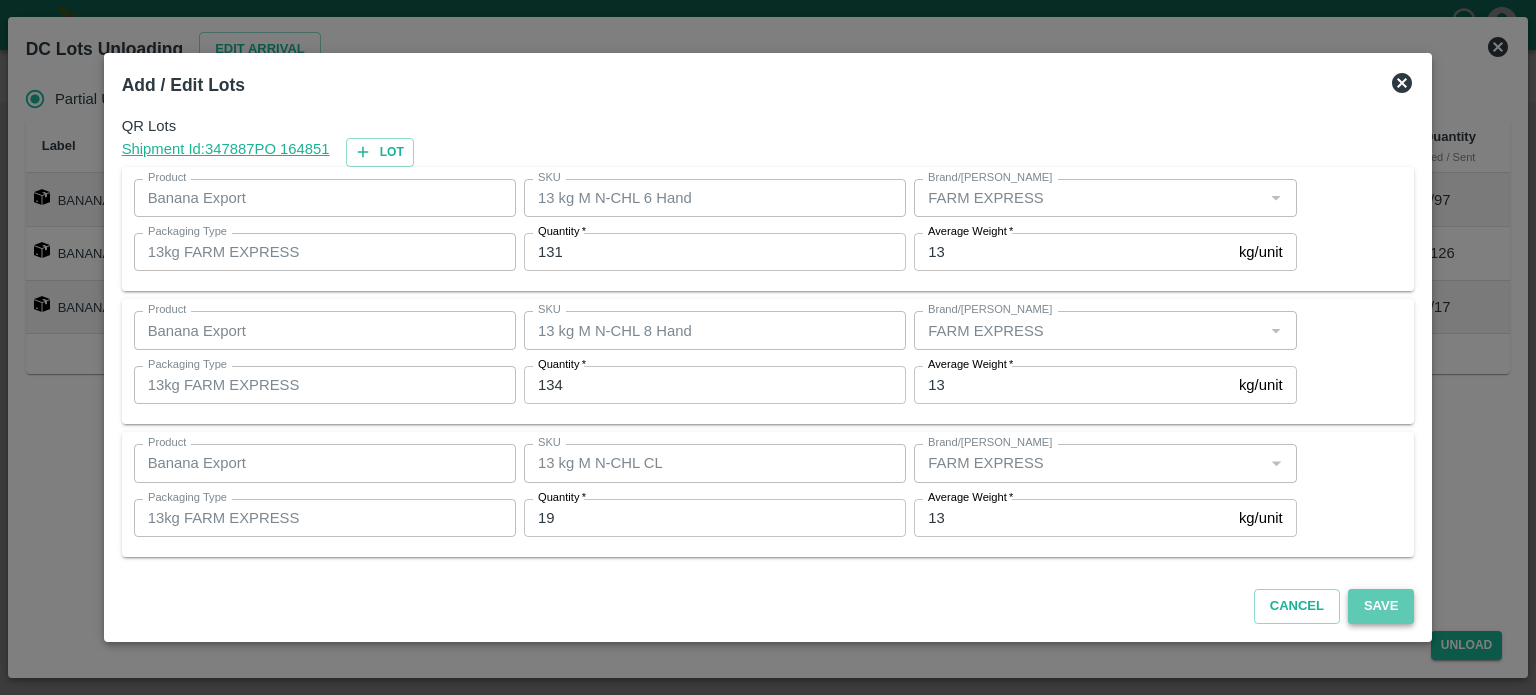 click on "Save" at bounding box center [1381, 606] 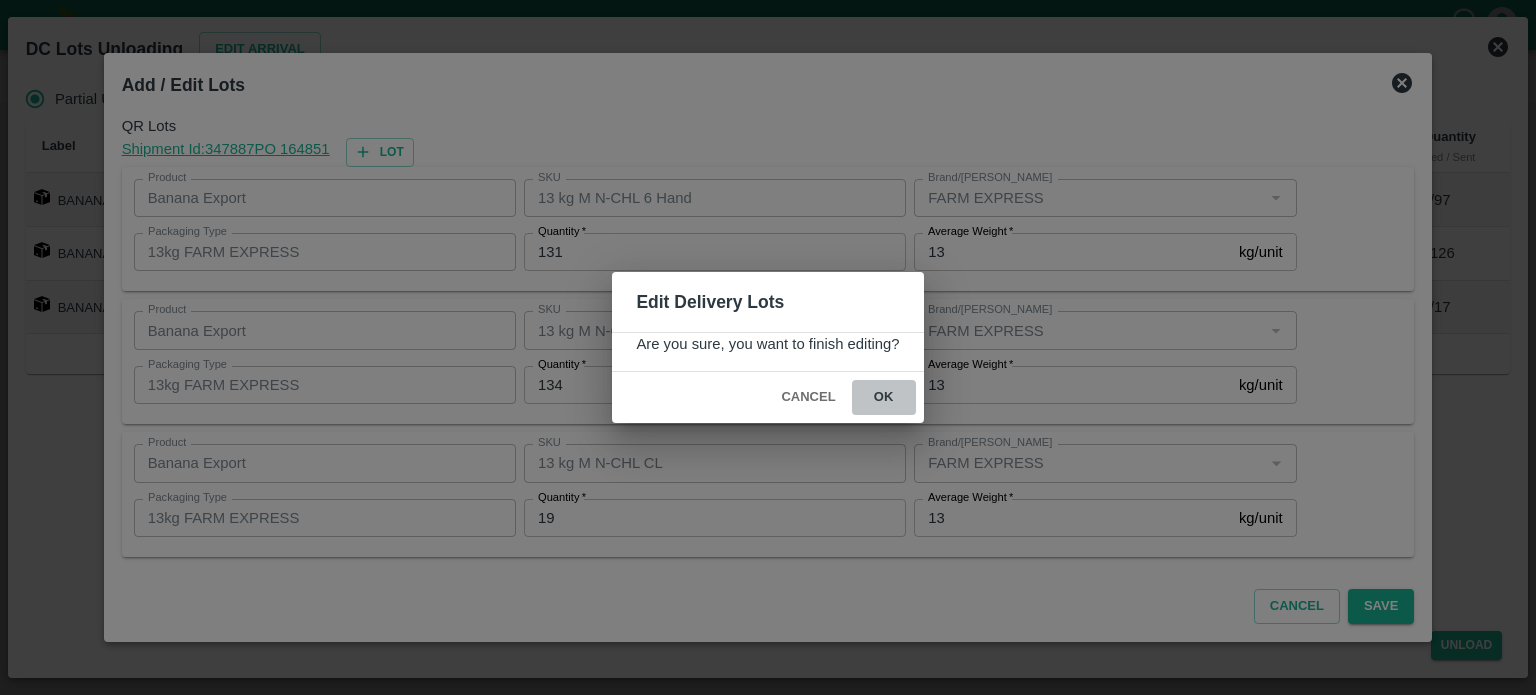 click on "ok" at bounding box center (884, 397) 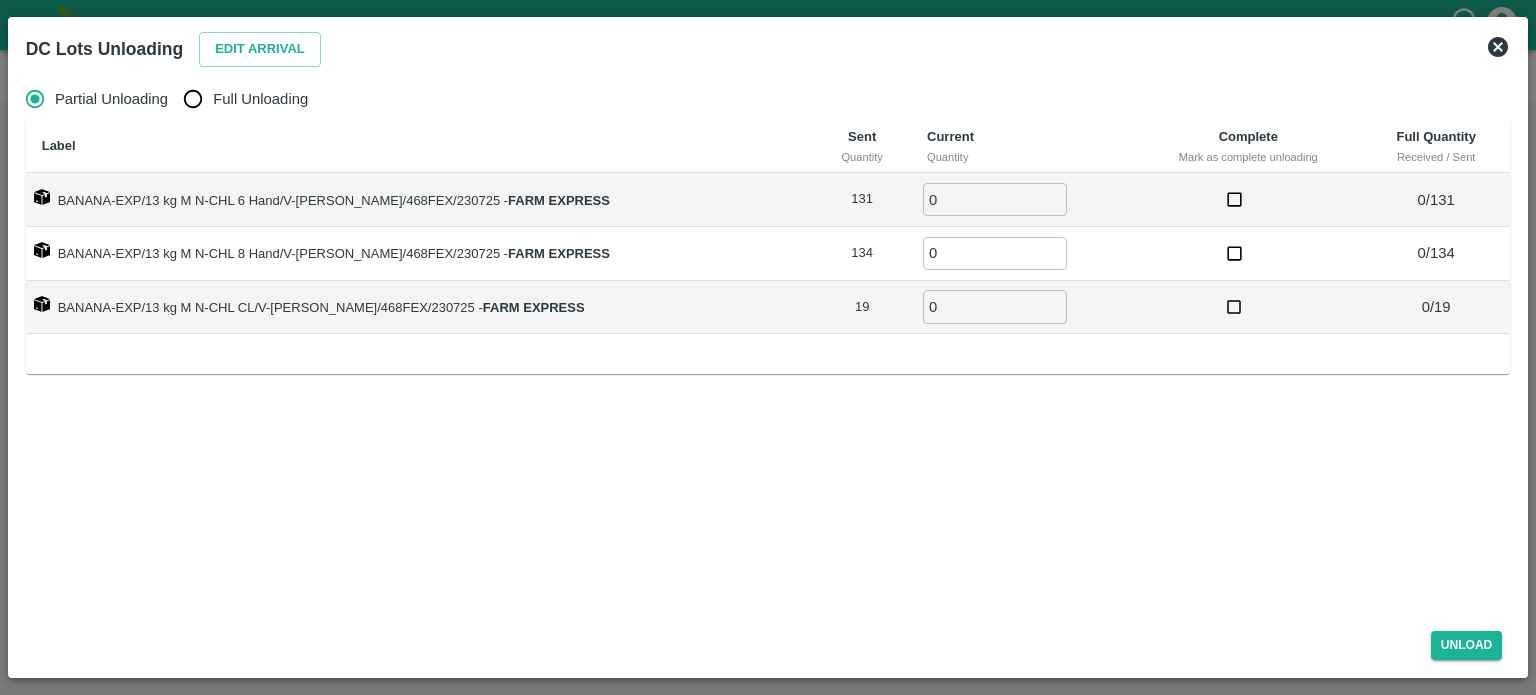 click on "Full Unloading" at bounding box center (193, 99) 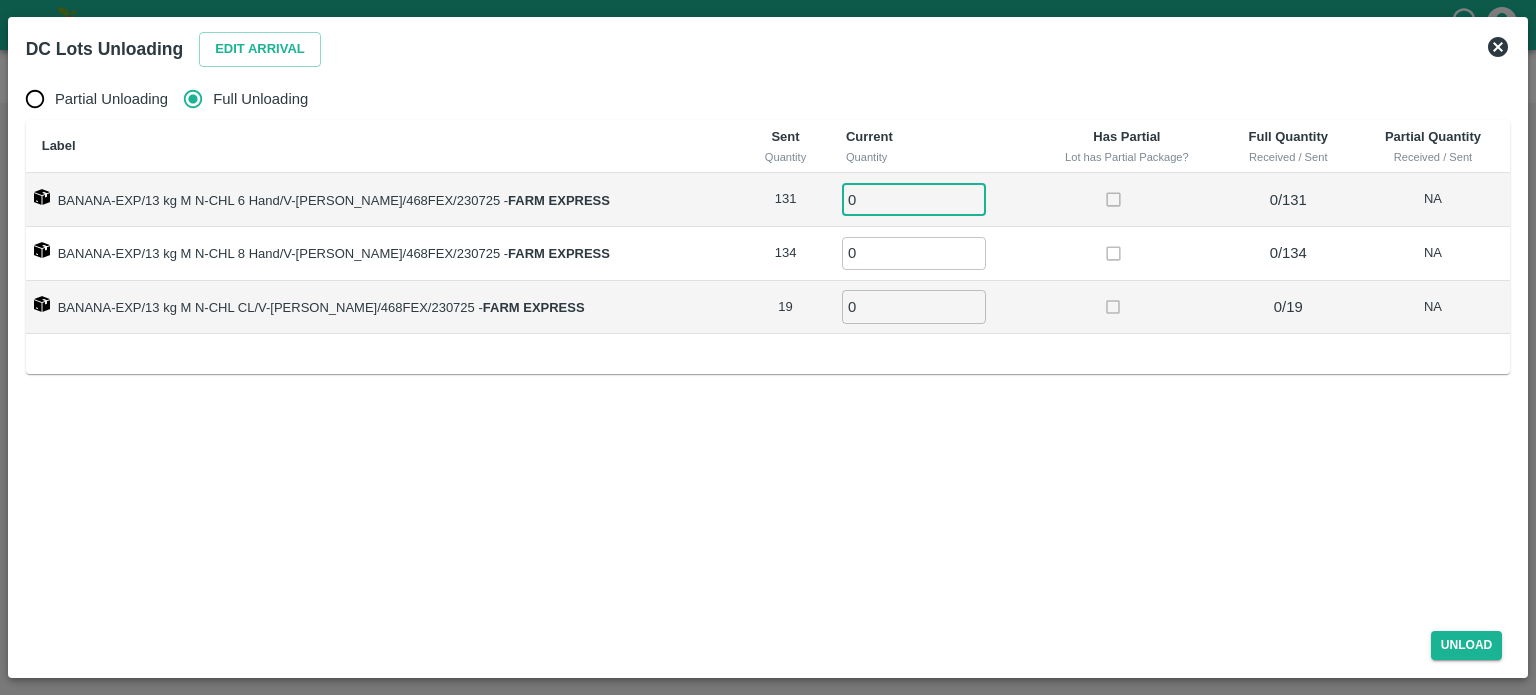 click on "0" at bounding box center (914, 199) 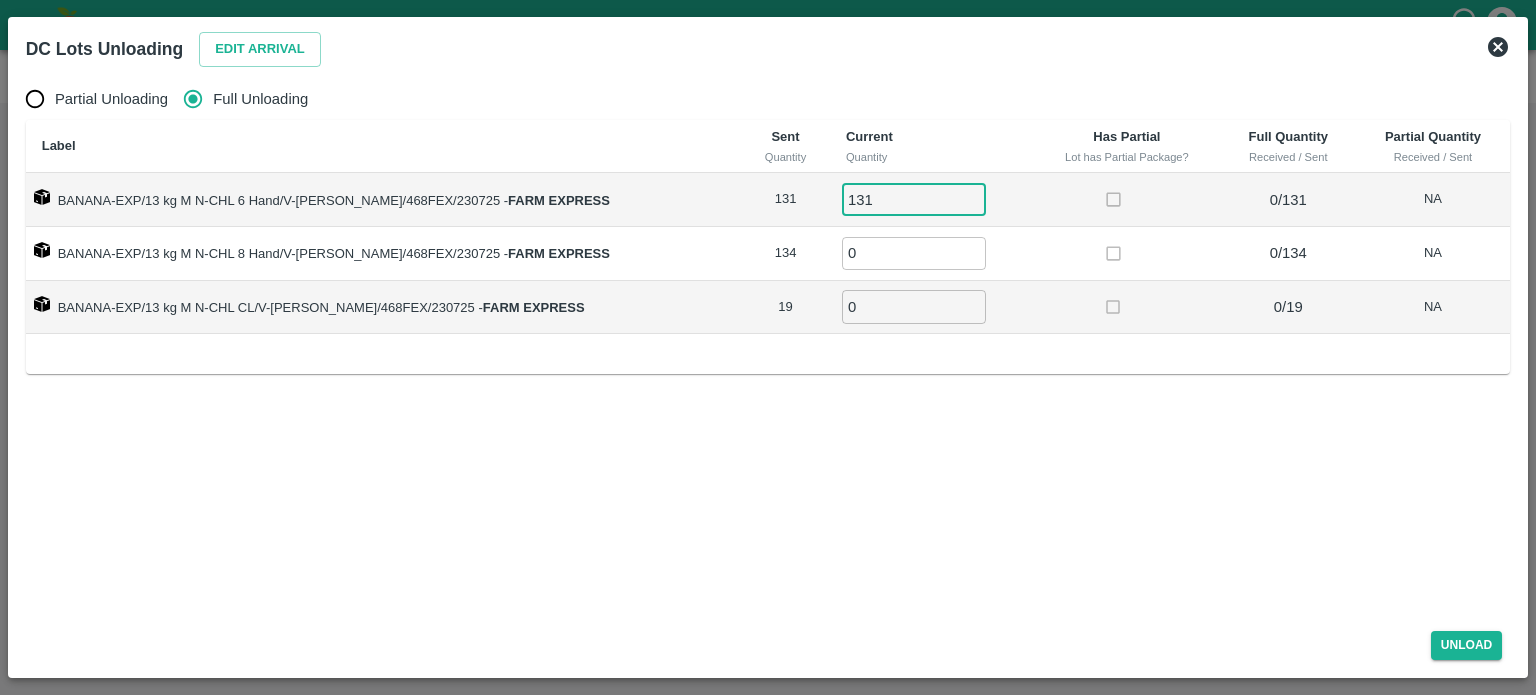 type on "131" 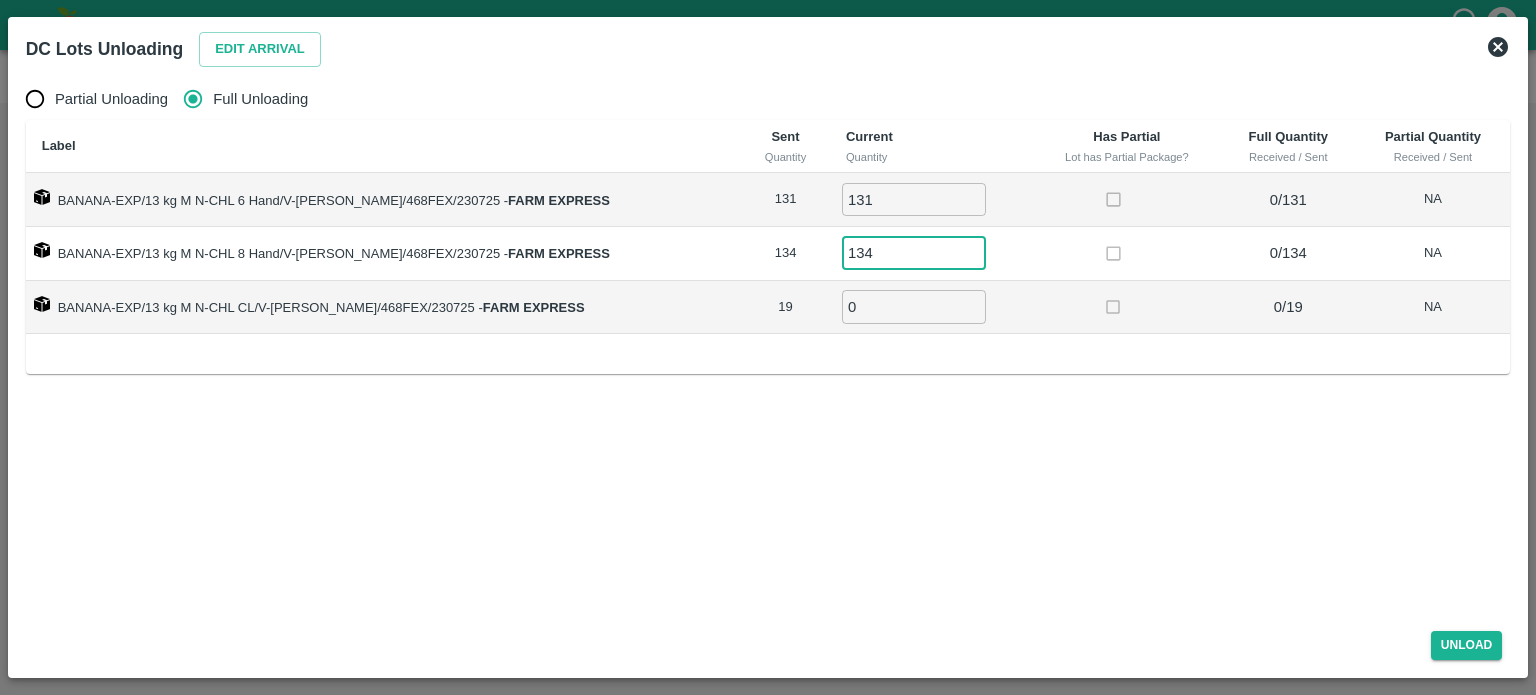 type on "134" 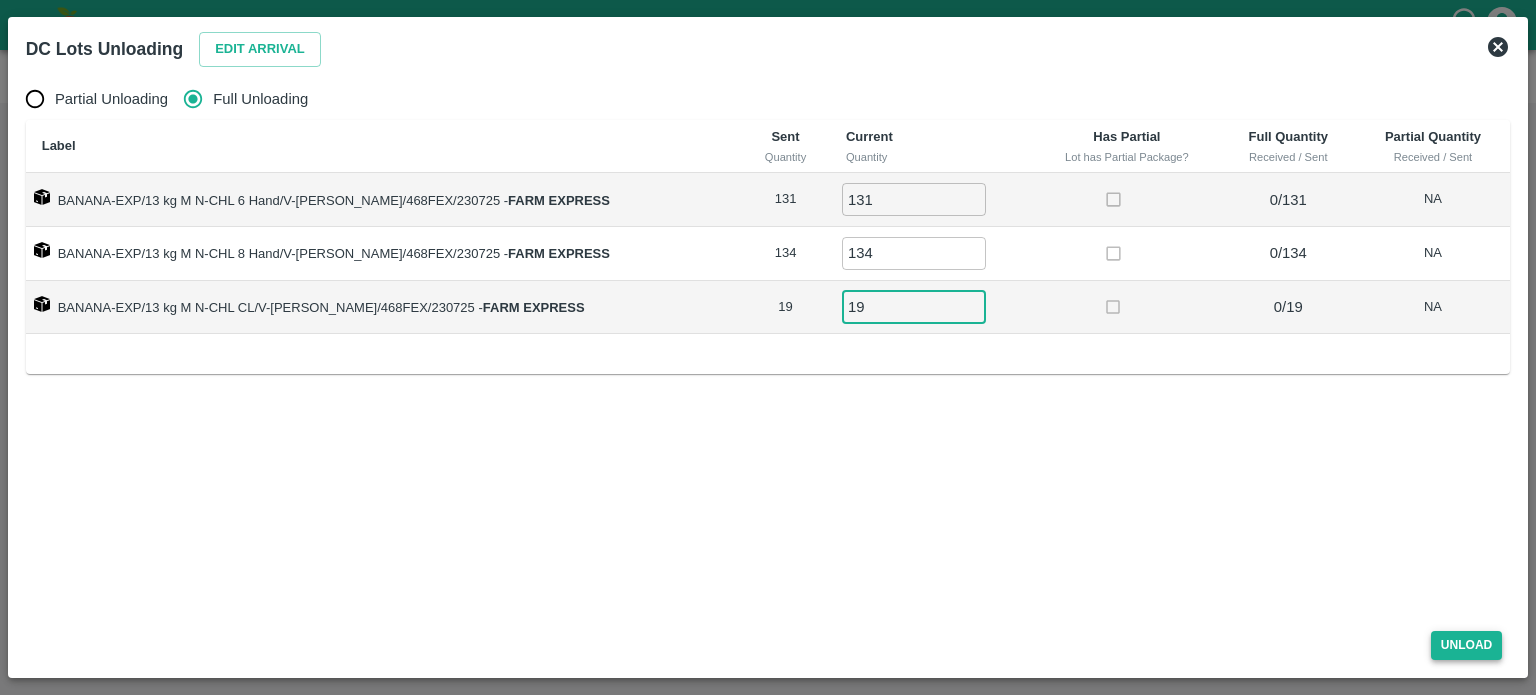 type on "19" 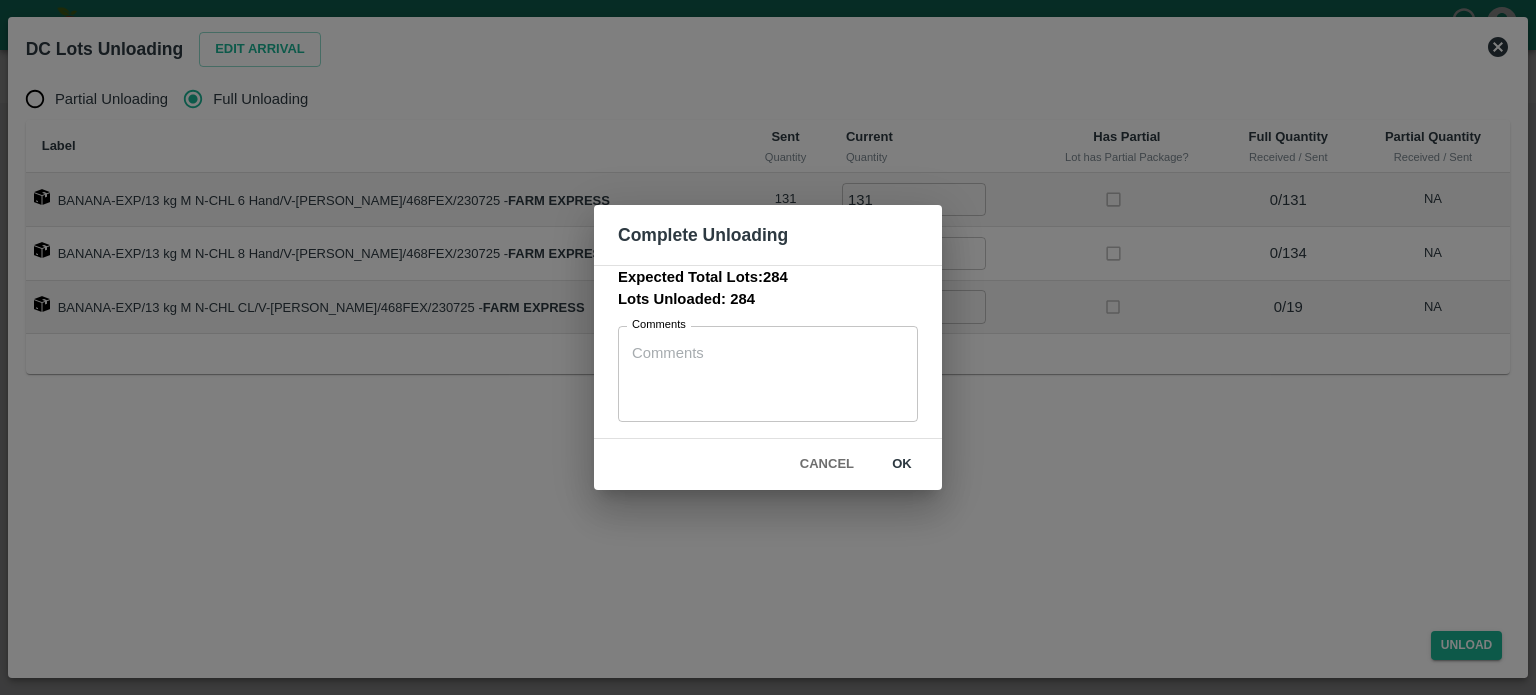 click on "Cancel" at bounding box center [827, 464] 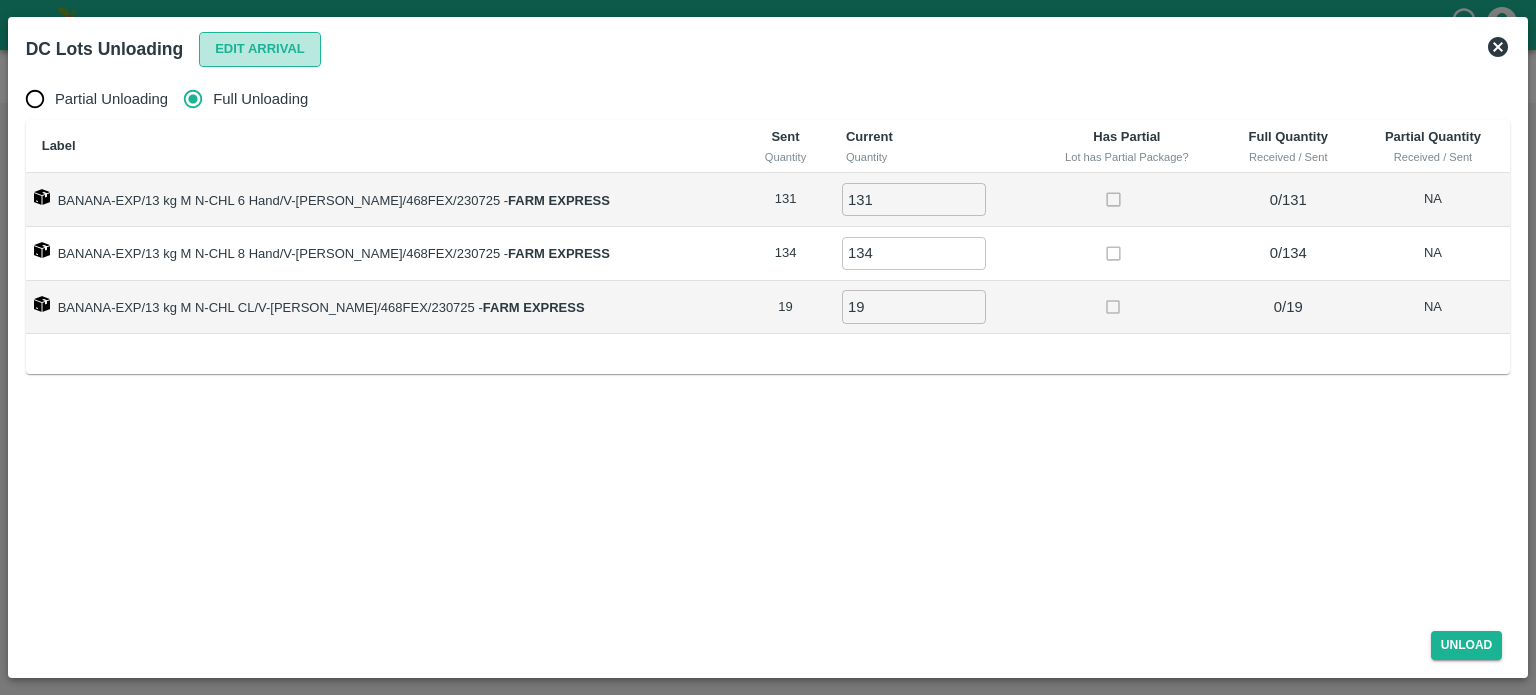 click on "Edit Arrival" at bounding box center [260, 49] 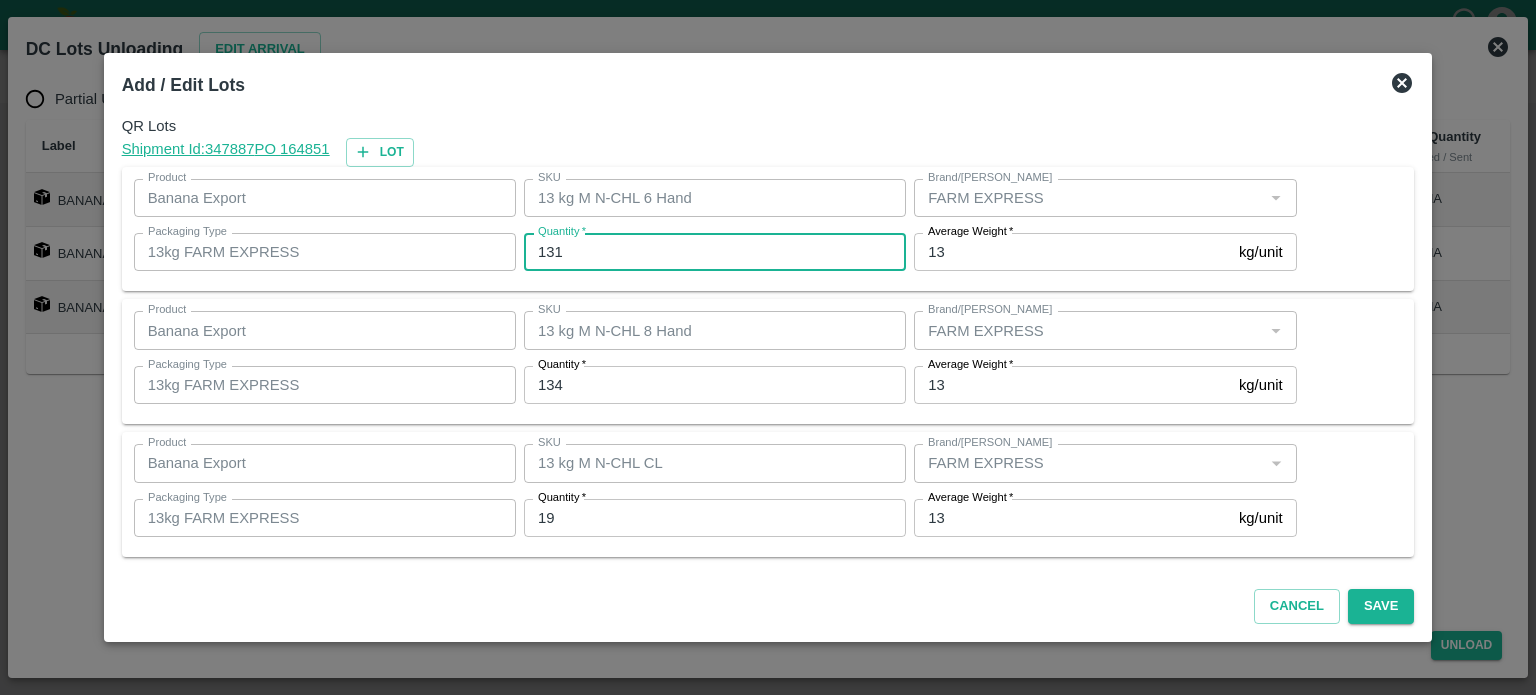 click on "131" at bounding box center [715, 252] 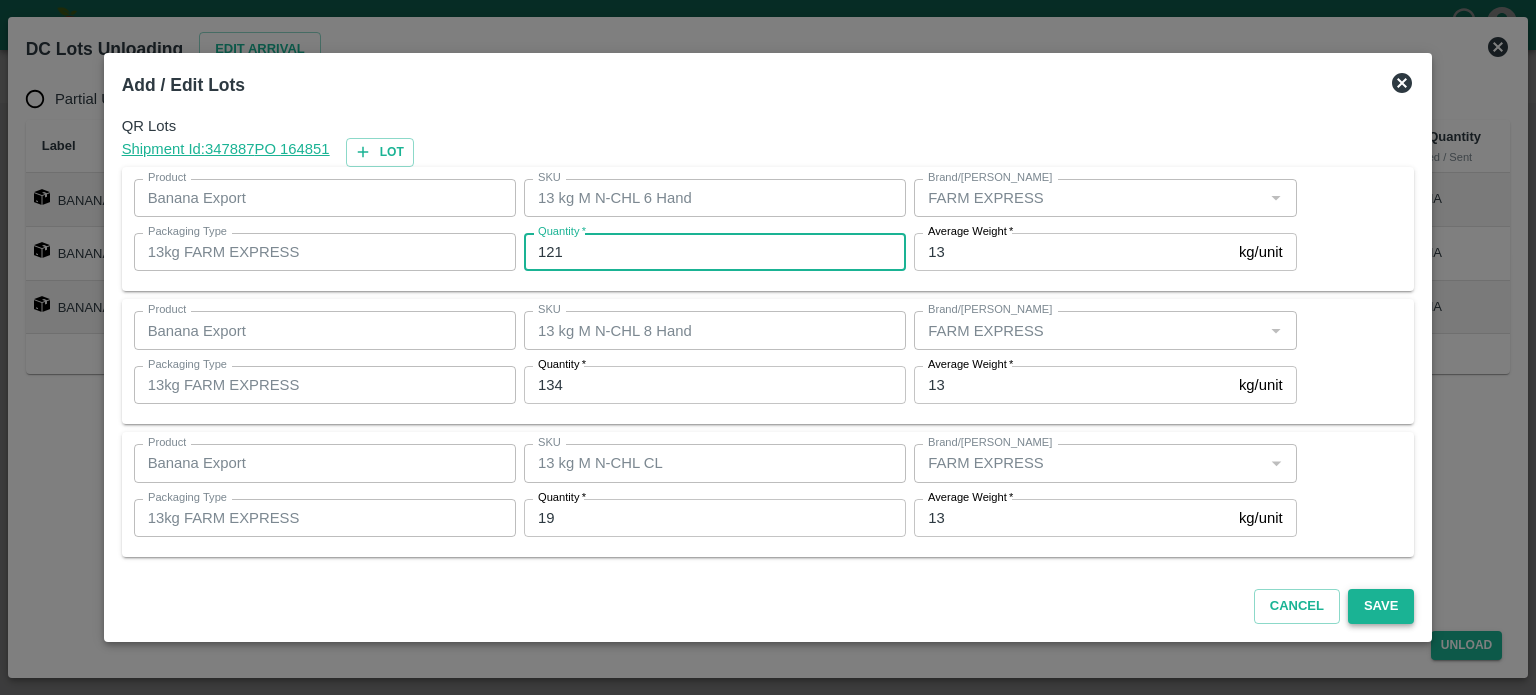 type on "121" 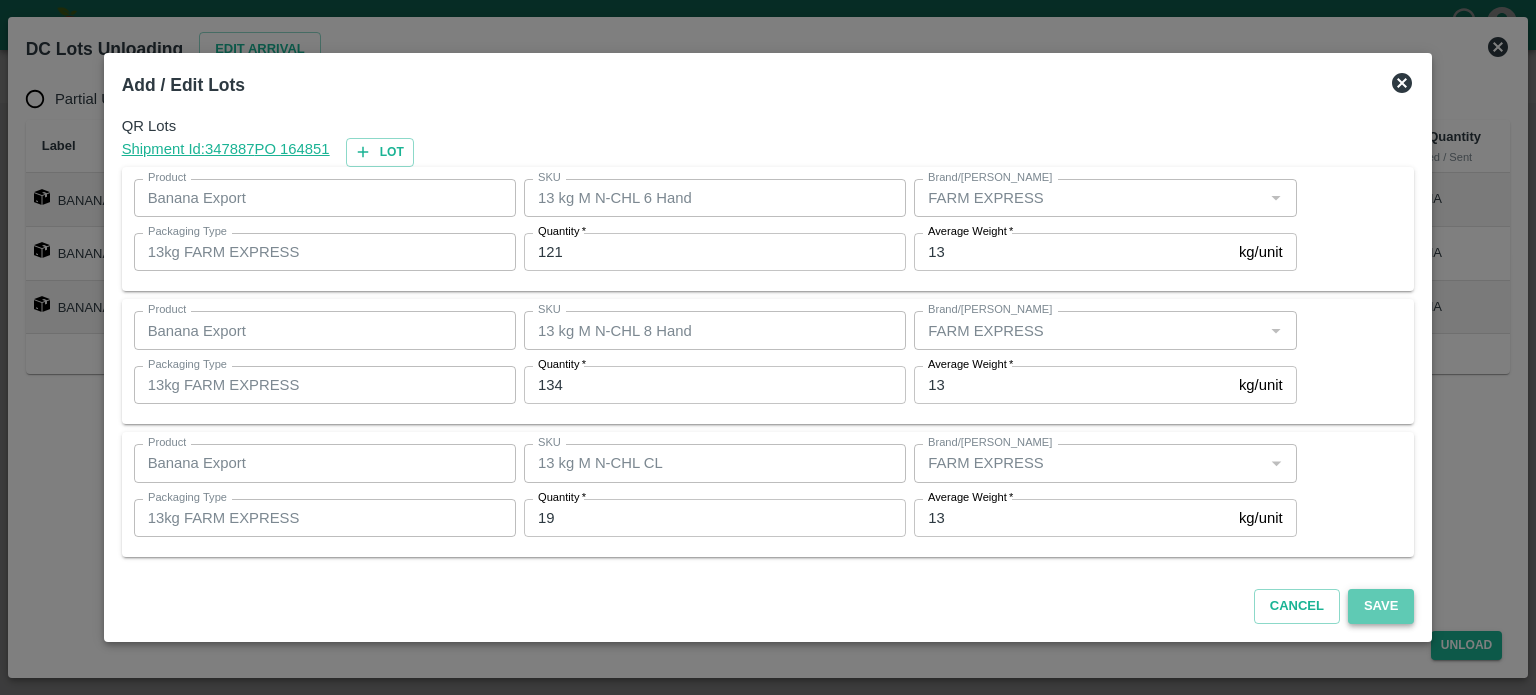 click on "Save" at bounding box center [1381, 606] 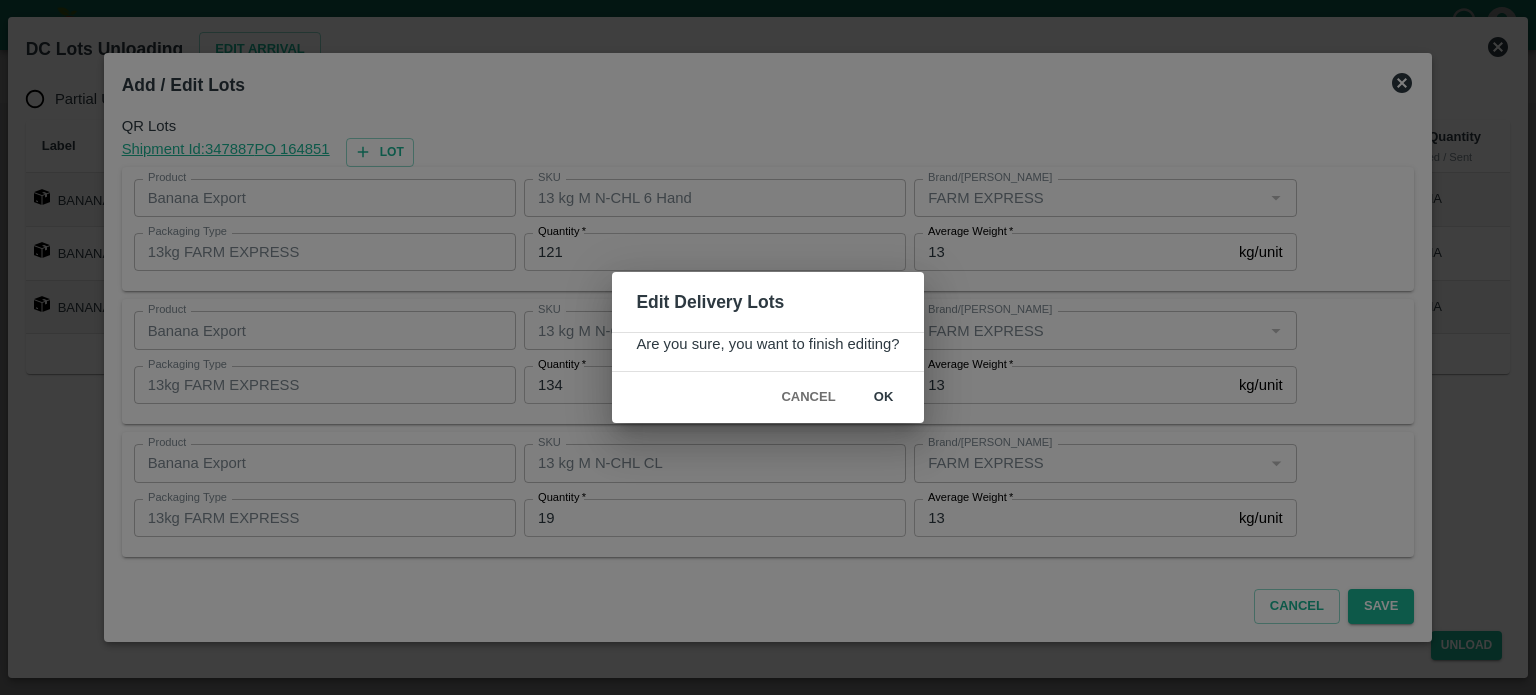 click on "ok" at bounding box center [884, 397] 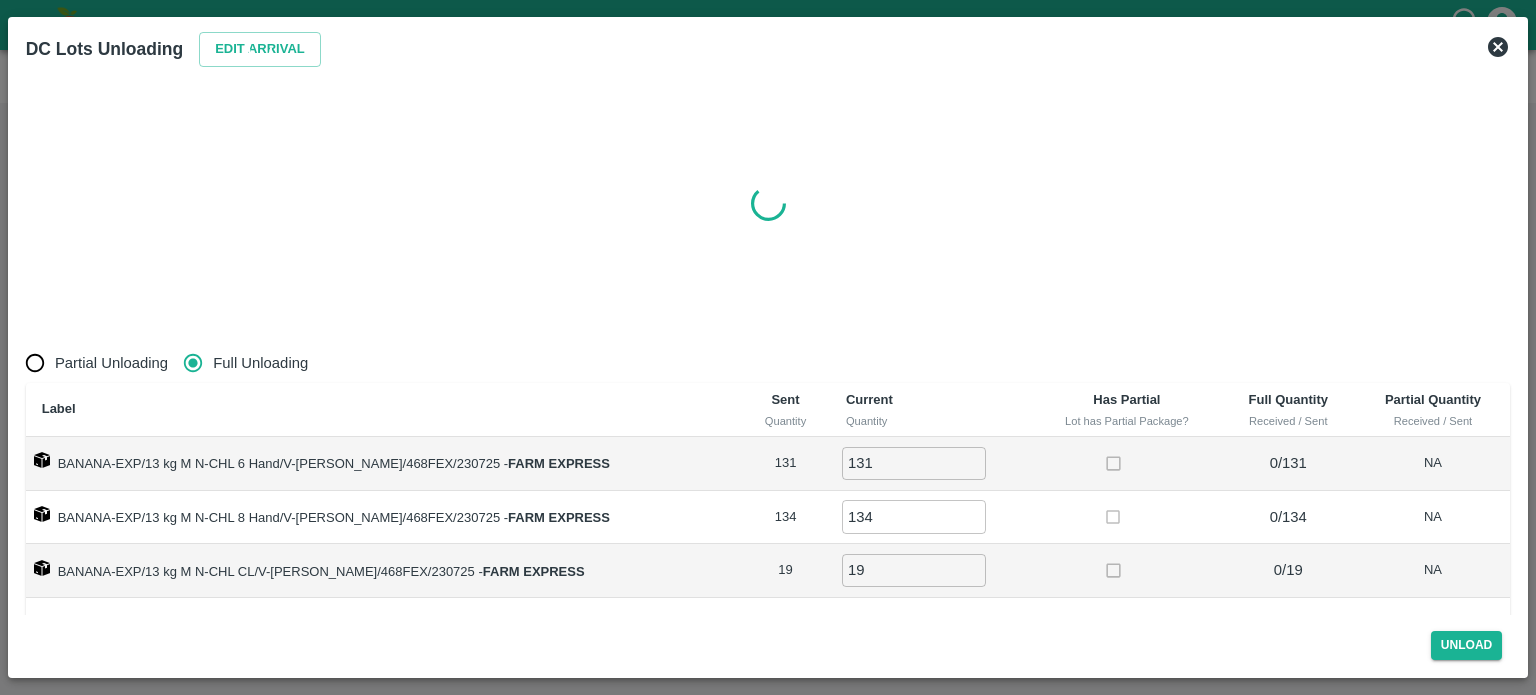 radio on "true" 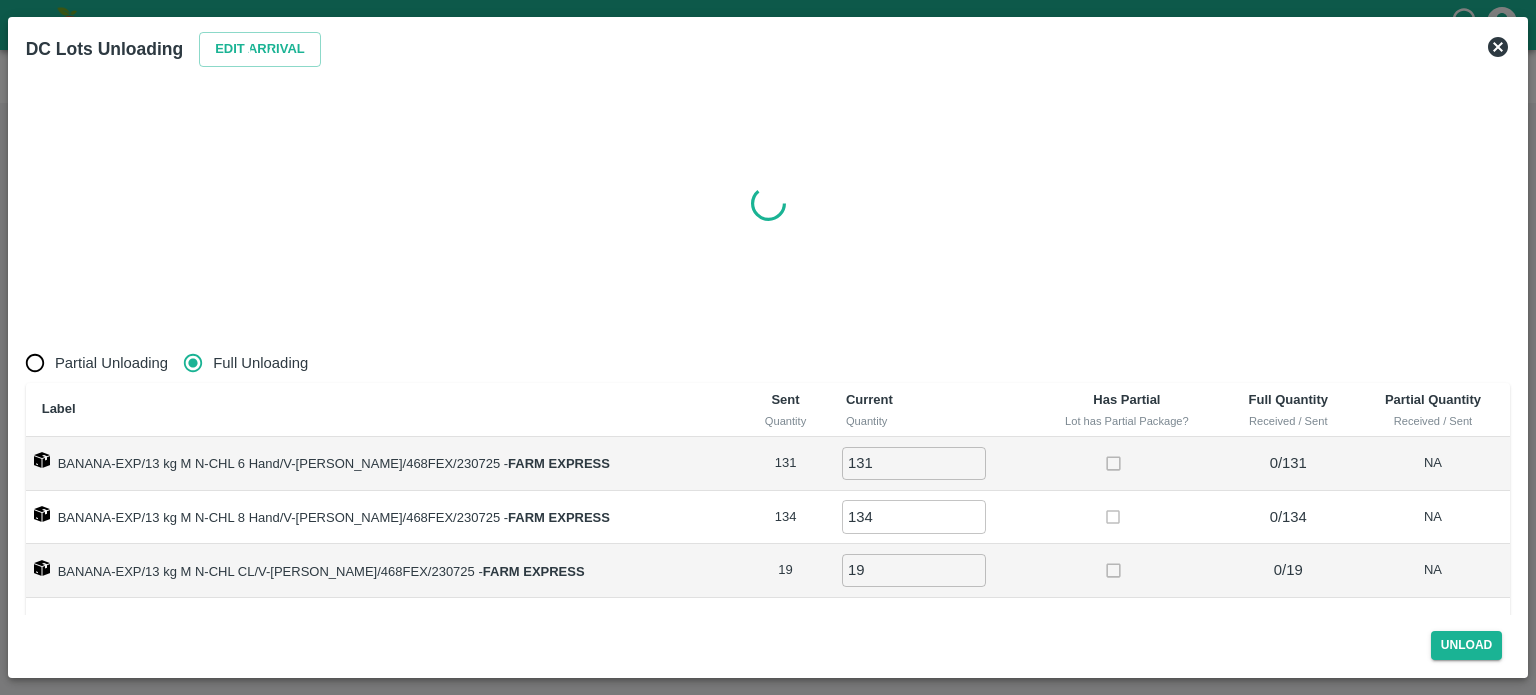 type on "0" 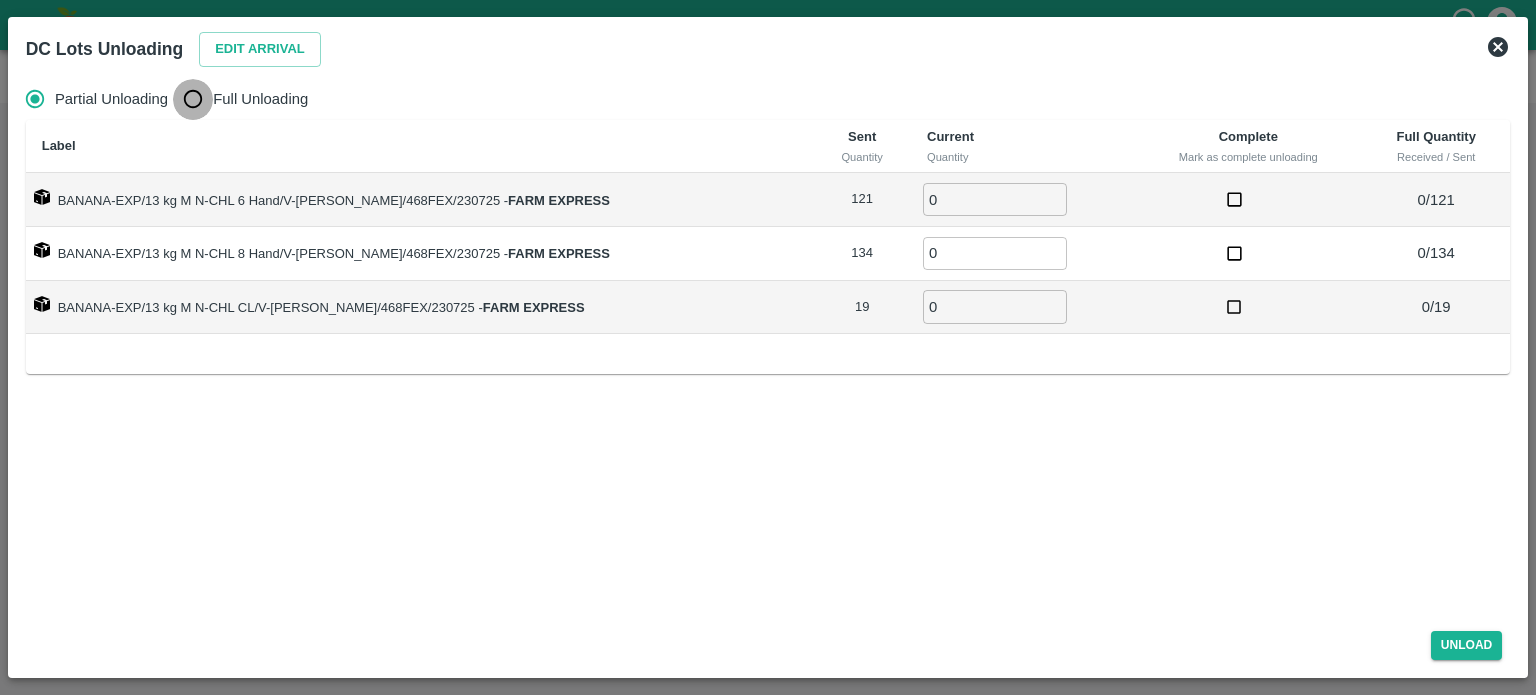 click on "Full Unloading" at bounding box center (193, 99) 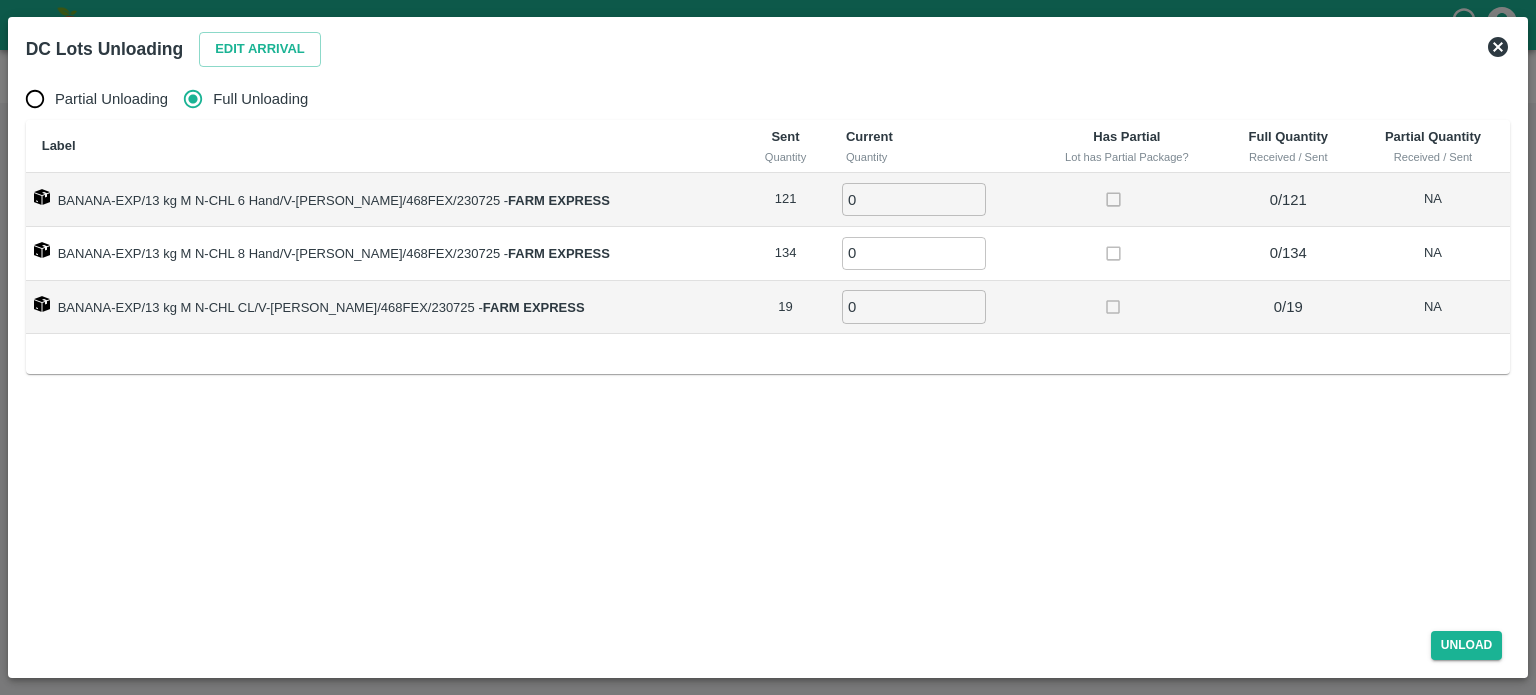click on "0" at bounding box center (914, 199) 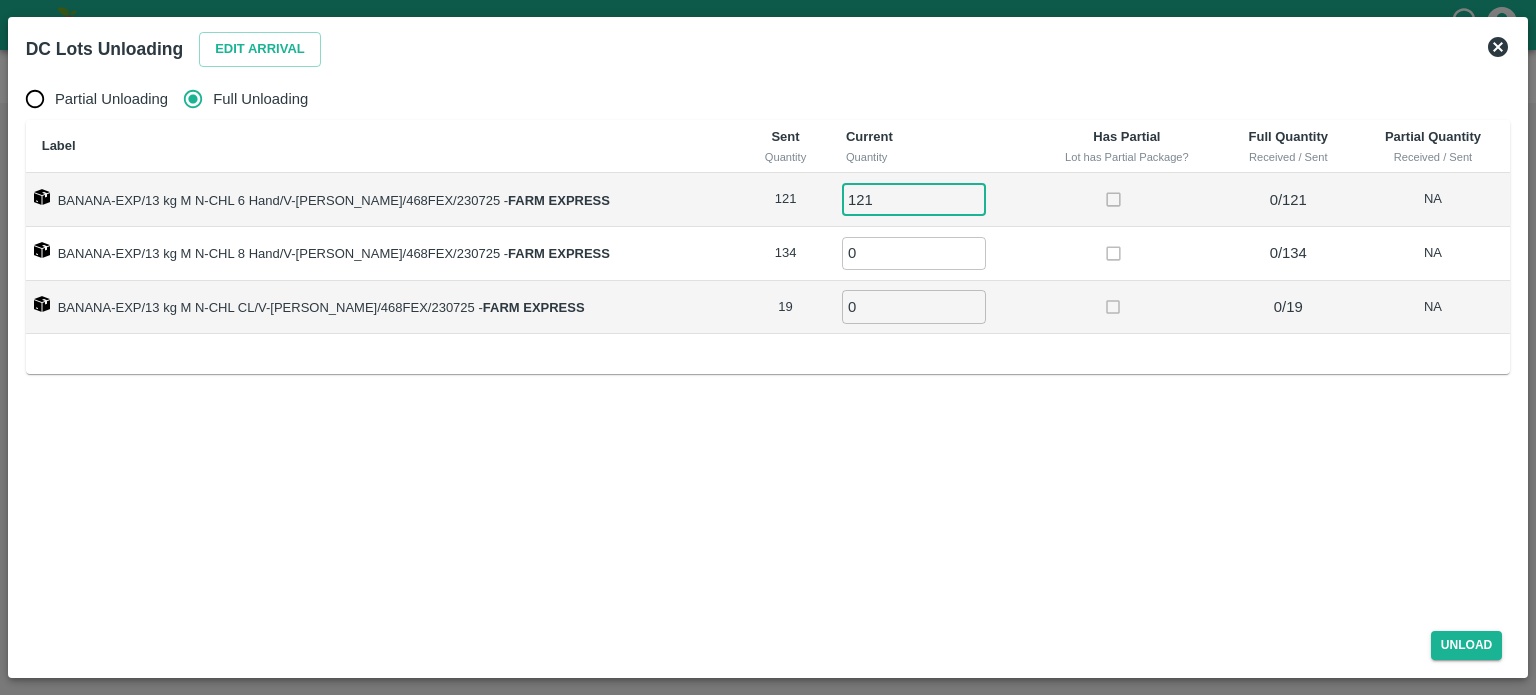 type on "121" 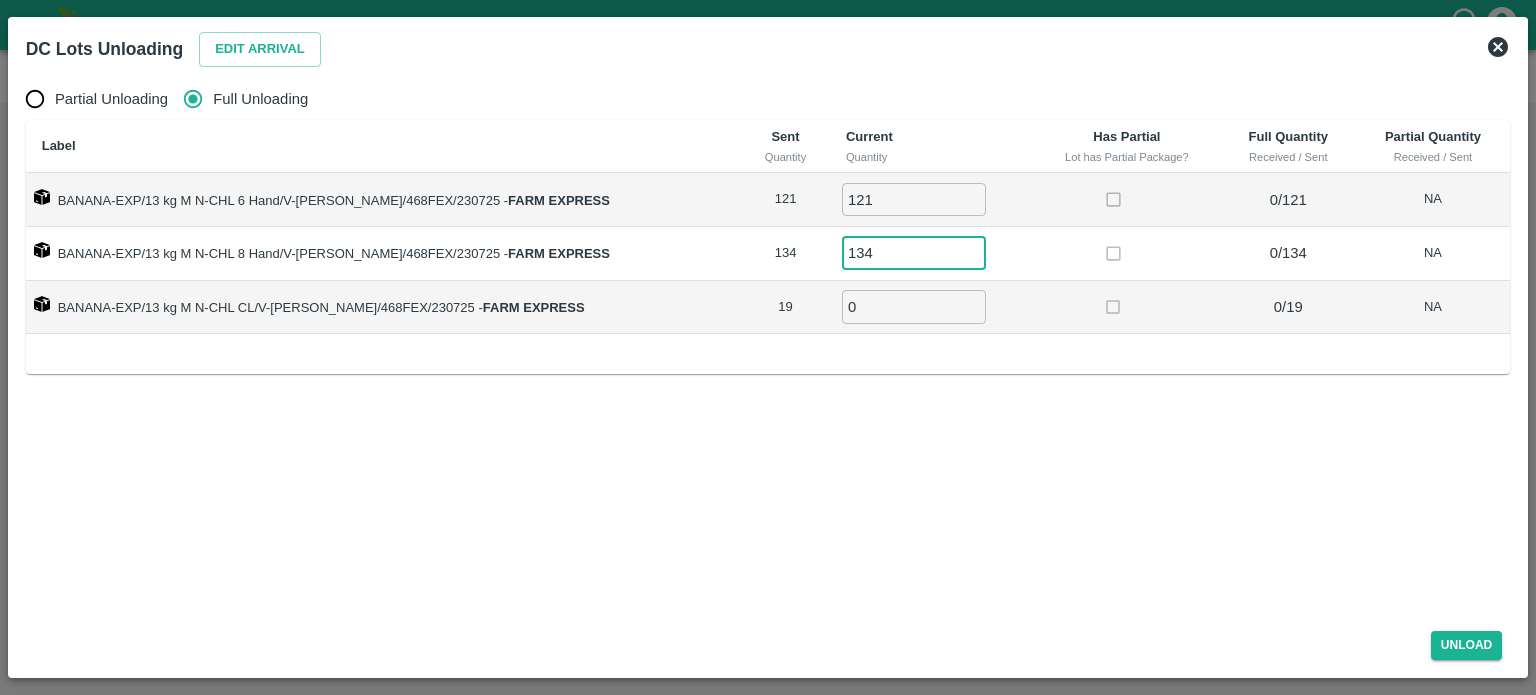 type on "134" 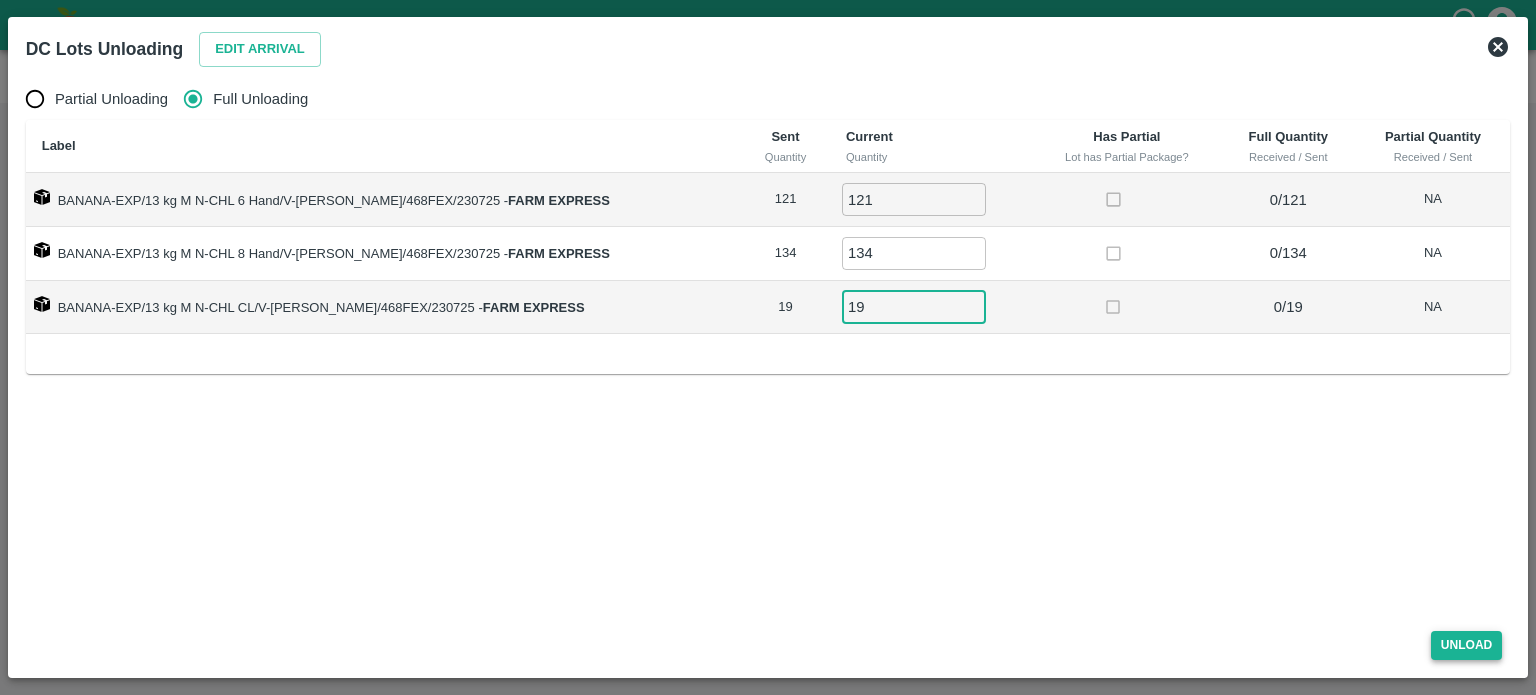 type on "19" 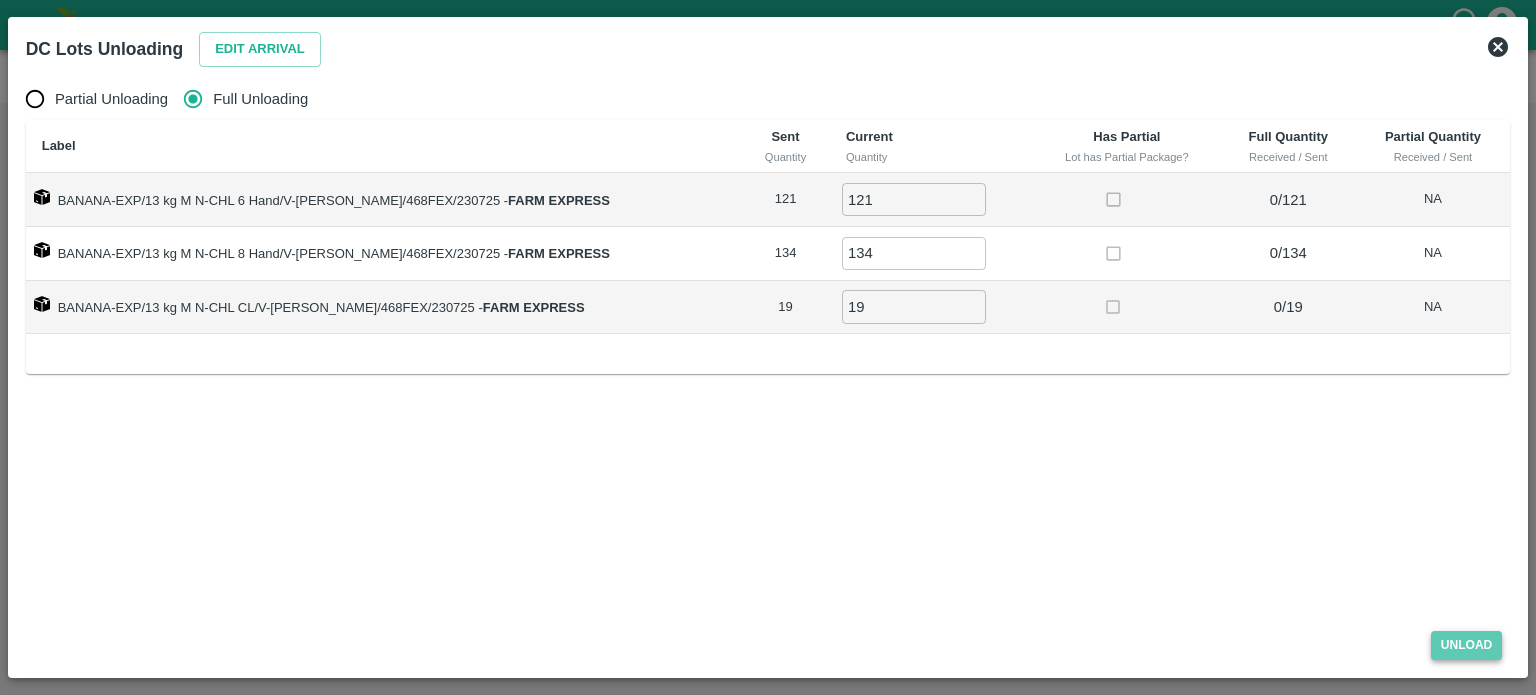 click on "Unload" at bounding box center (1467, 645) 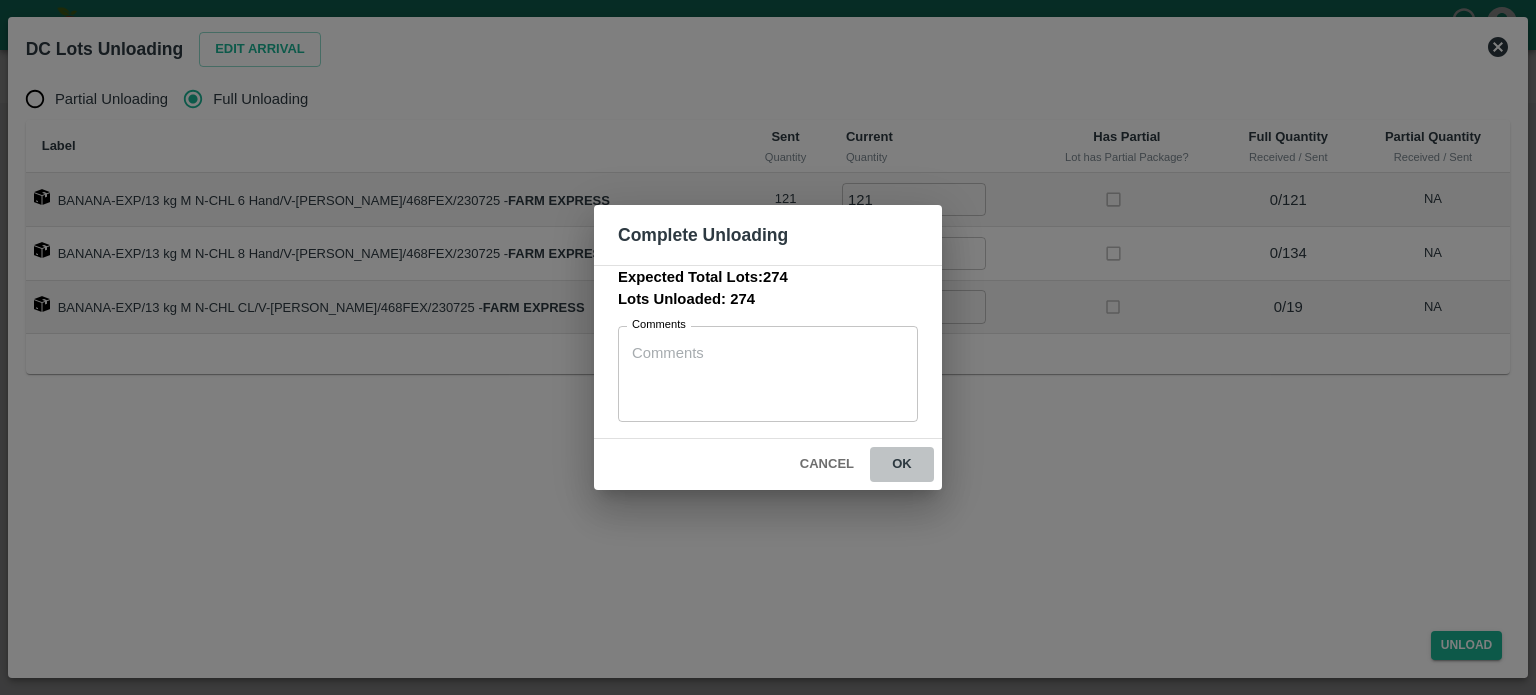 click on "ok" at bounding box center [902, 464] 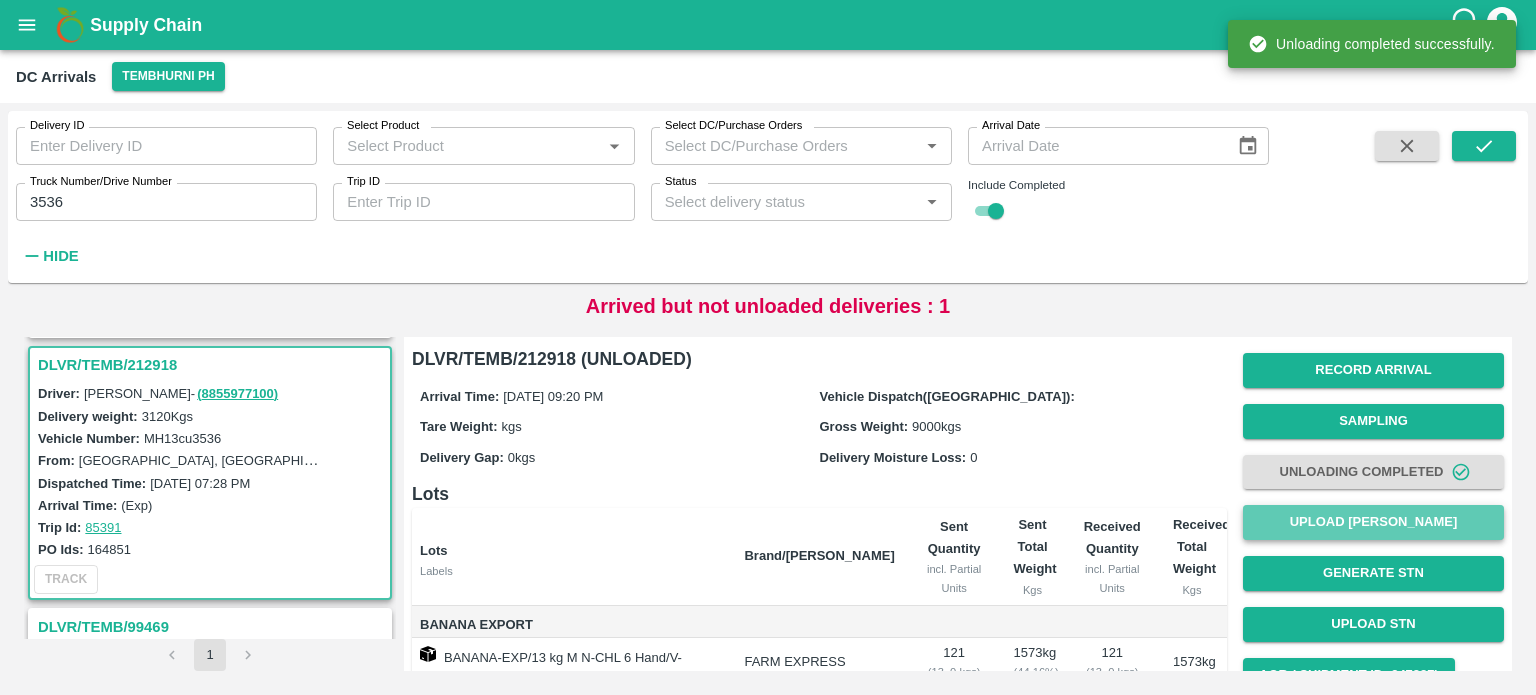 click on "Upload [PERSON_NAME]" at bounding box center [1373, 522] 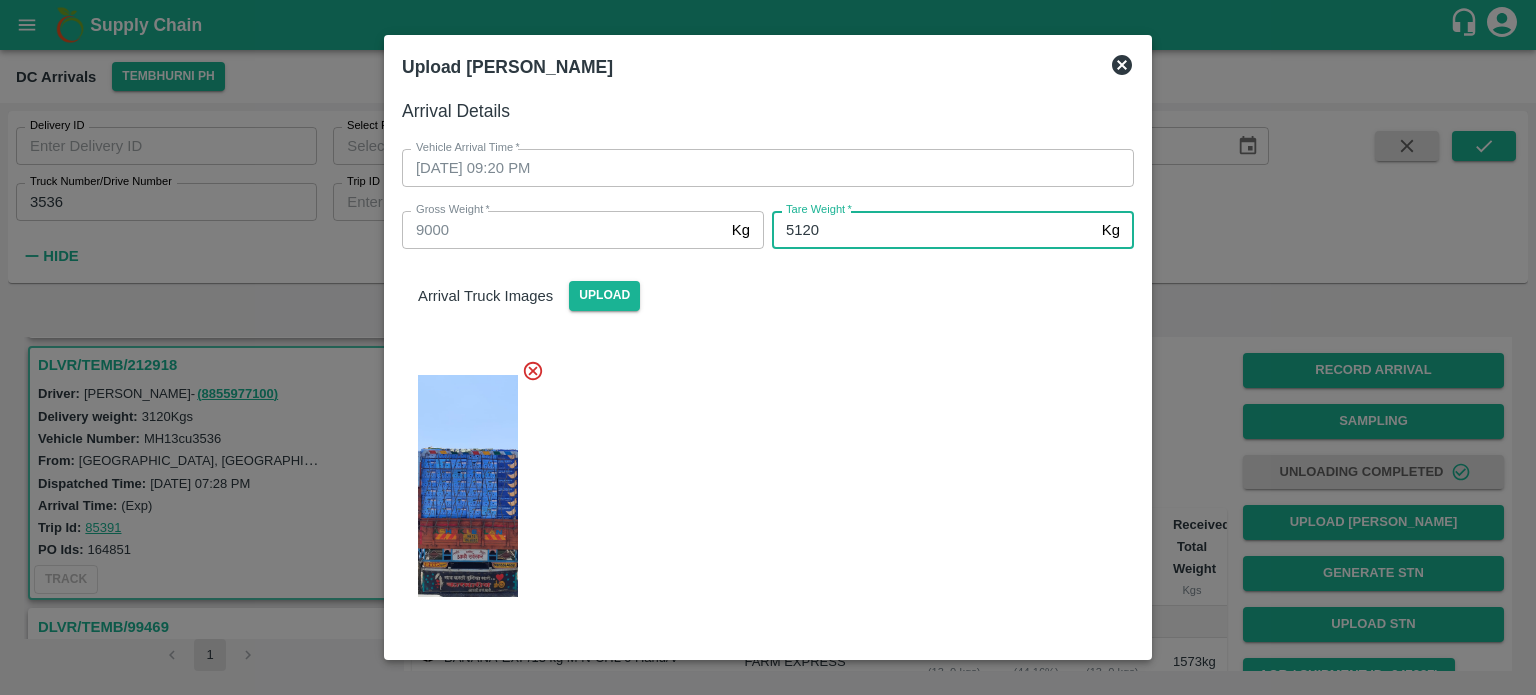 type on "5120" 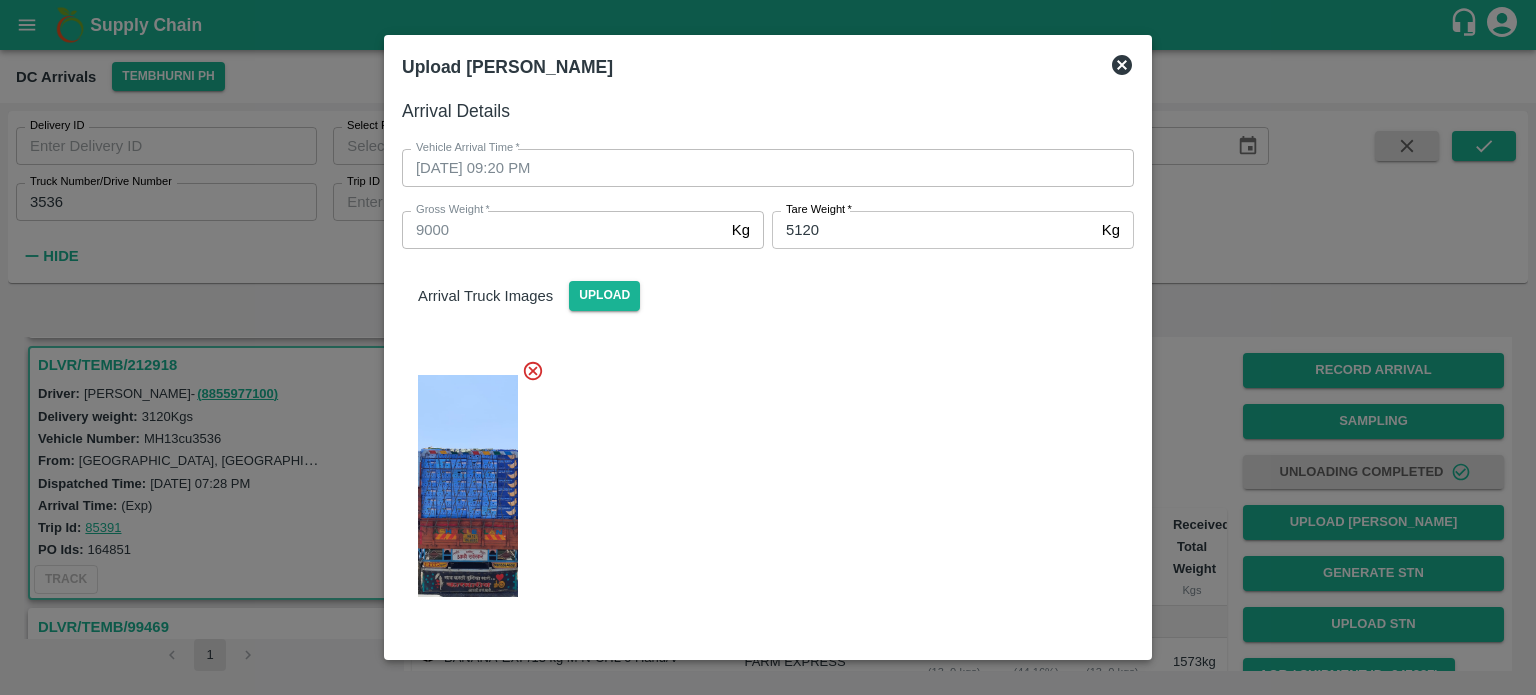 click at bounding box center (760, 480) 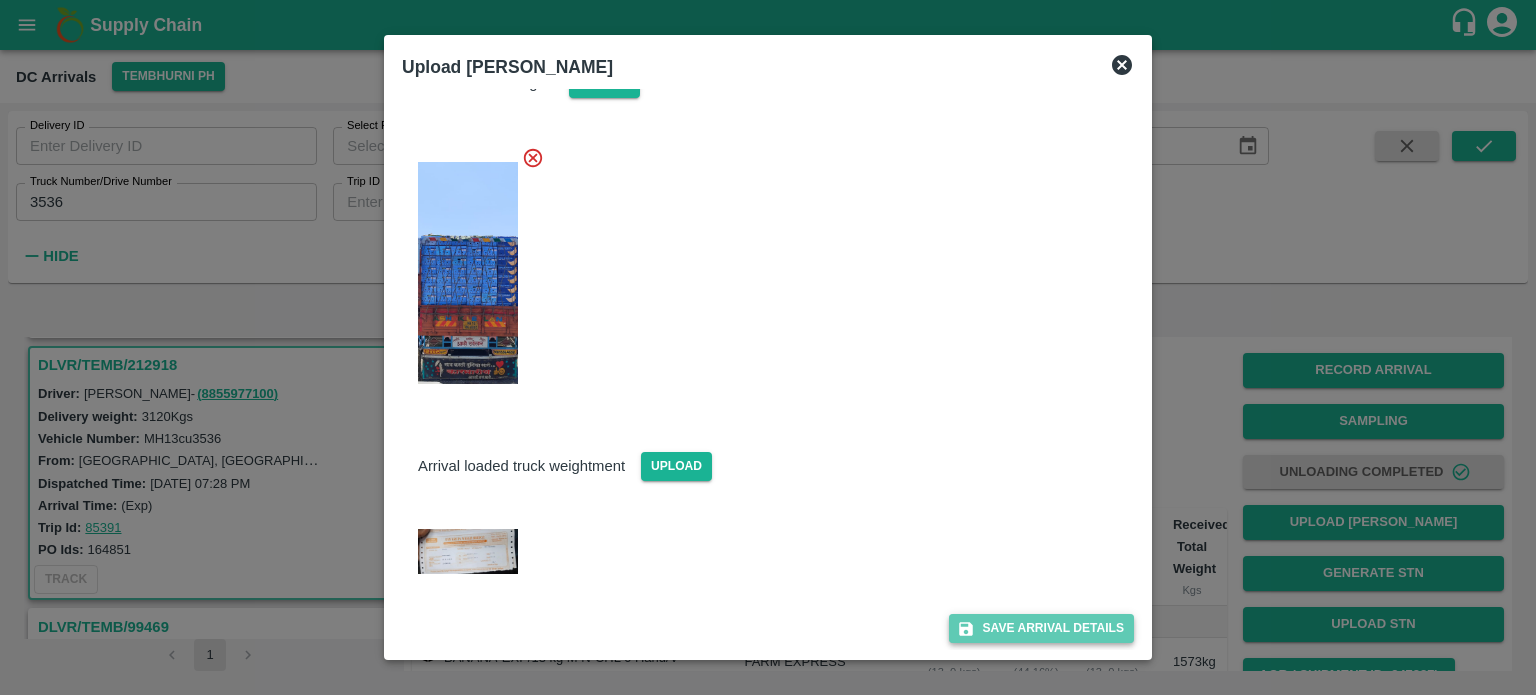 click on "Save Arrival Details" at bounding box center (1041, 628) 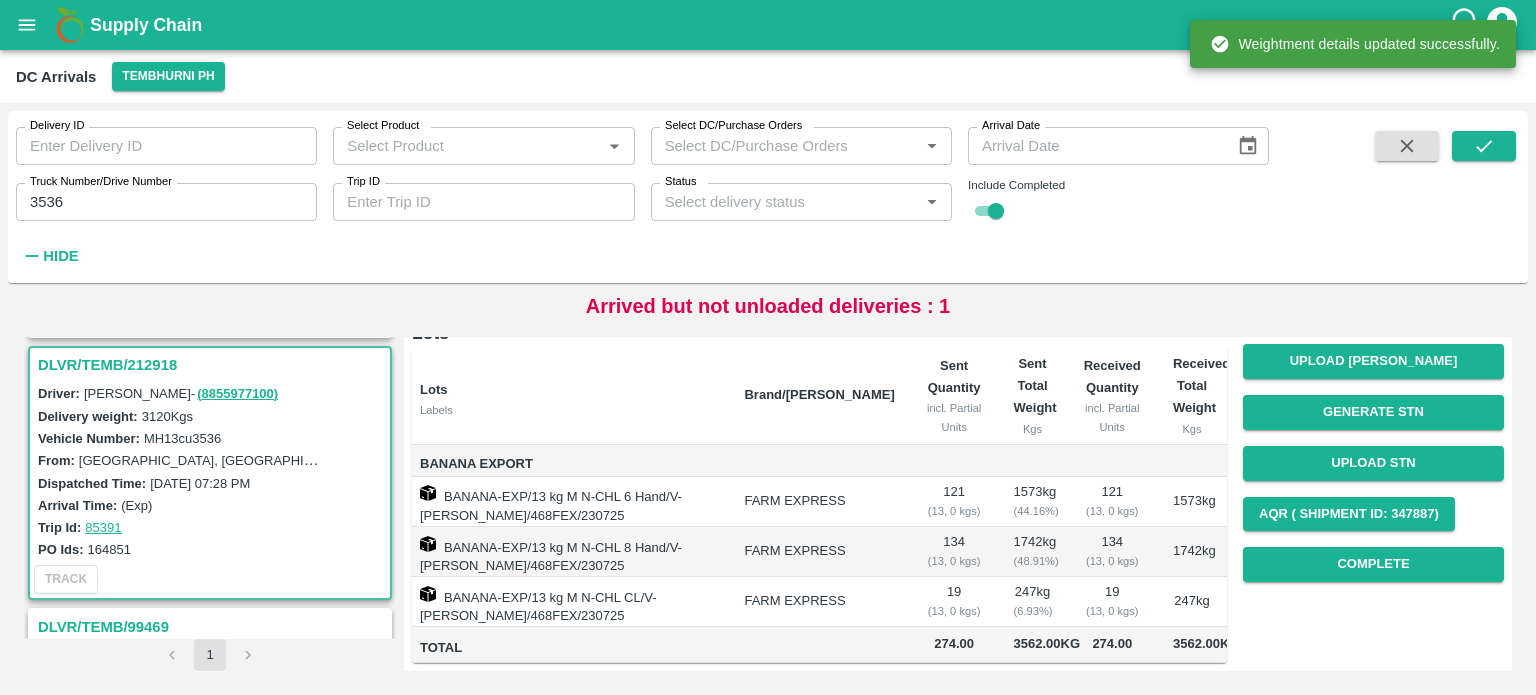 scroll, scrollTop: 245, scrollLeft: 0, axis: vertical 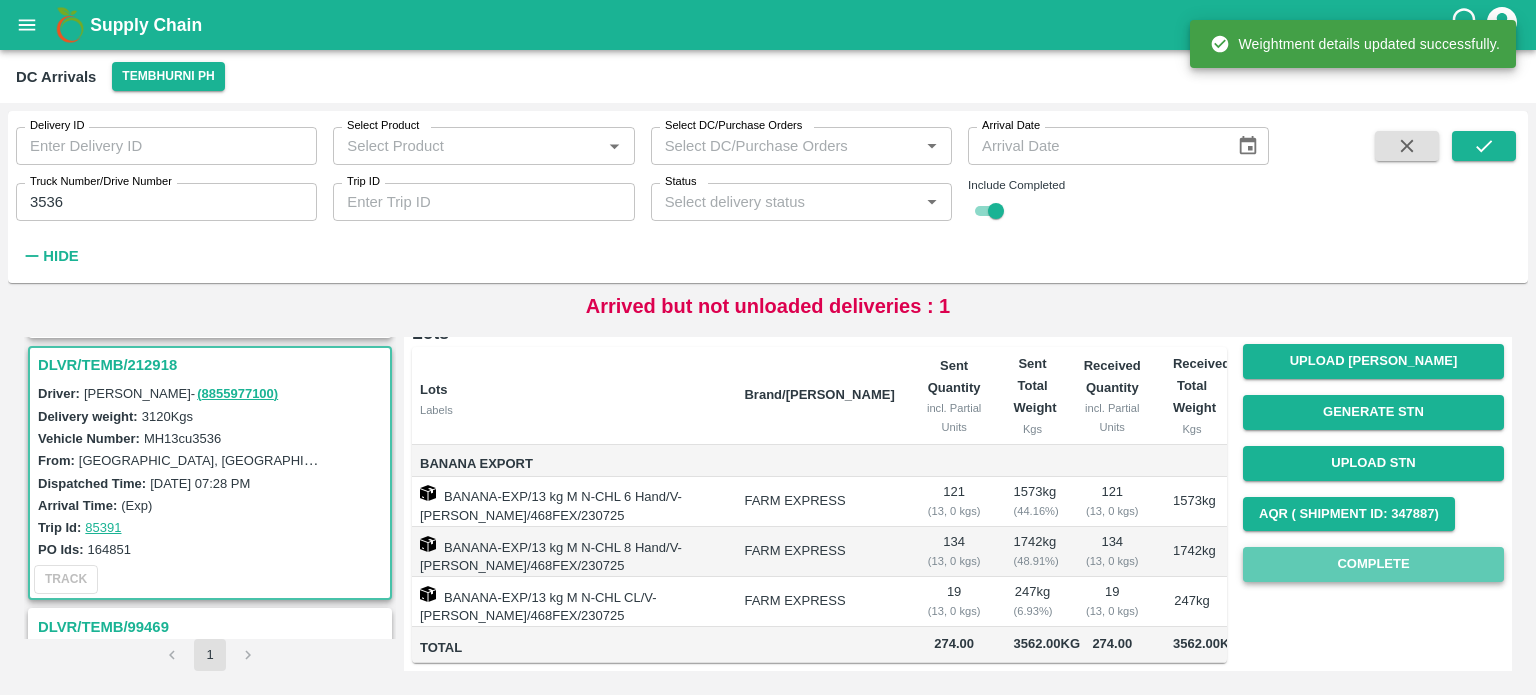 click on "Complete" at bounding box center [1373, 564] 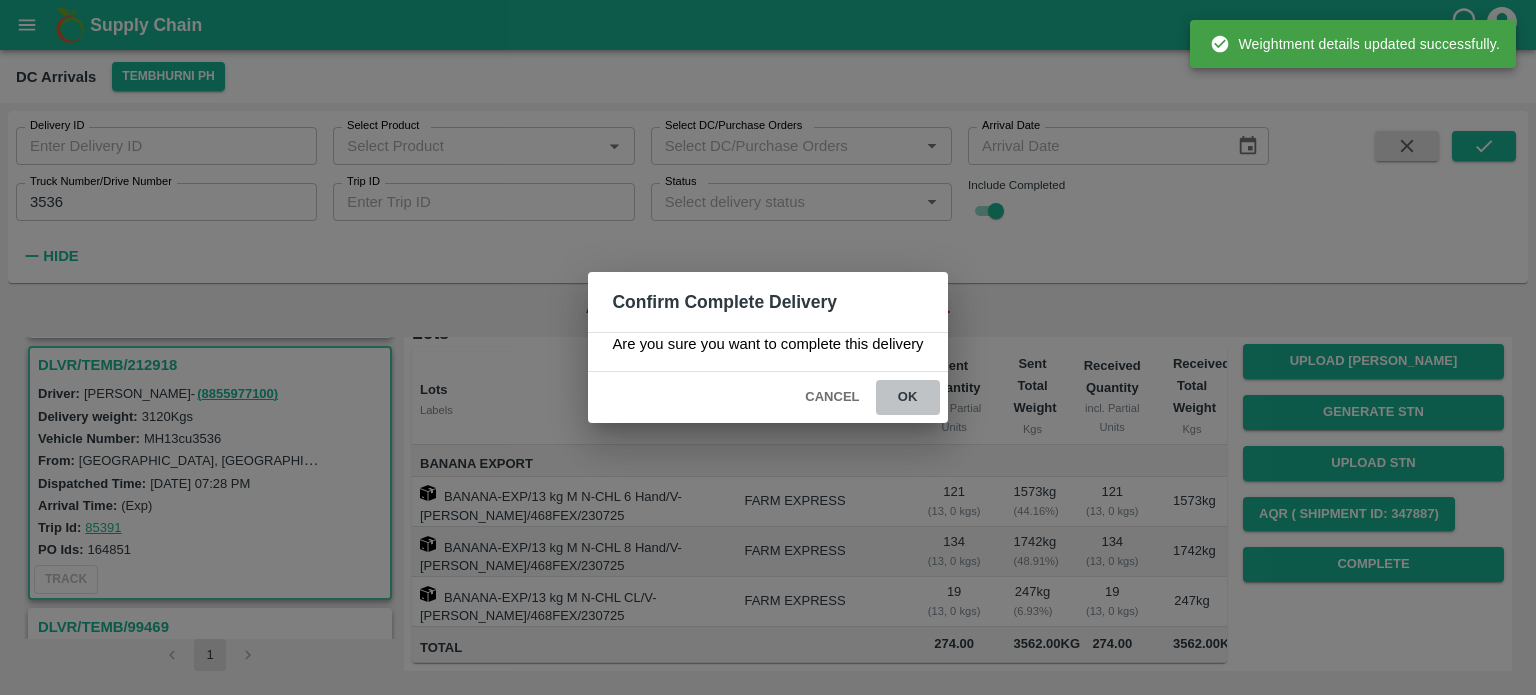 click on "ok" at bounding box center [908, 397] 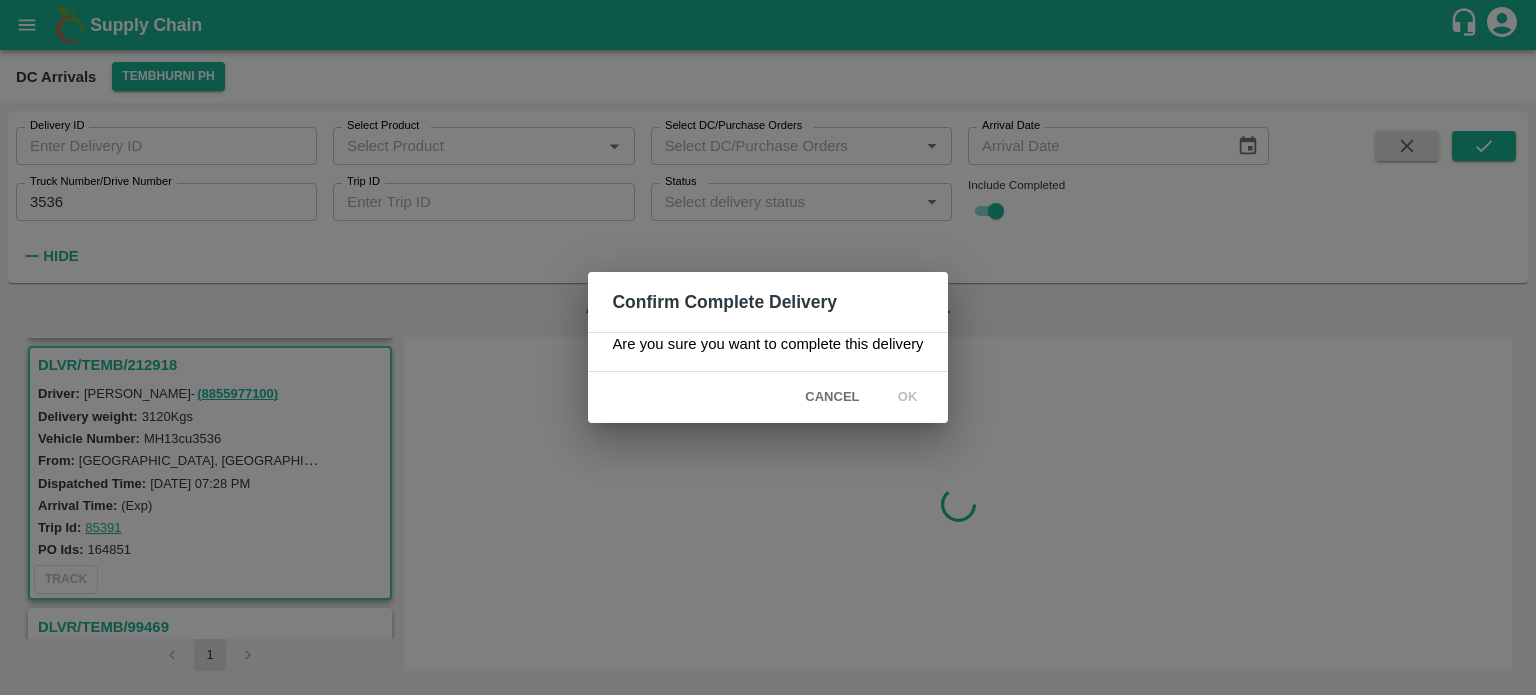 scroll, scrollTop: 0, scrollLeft: 0, axis: both 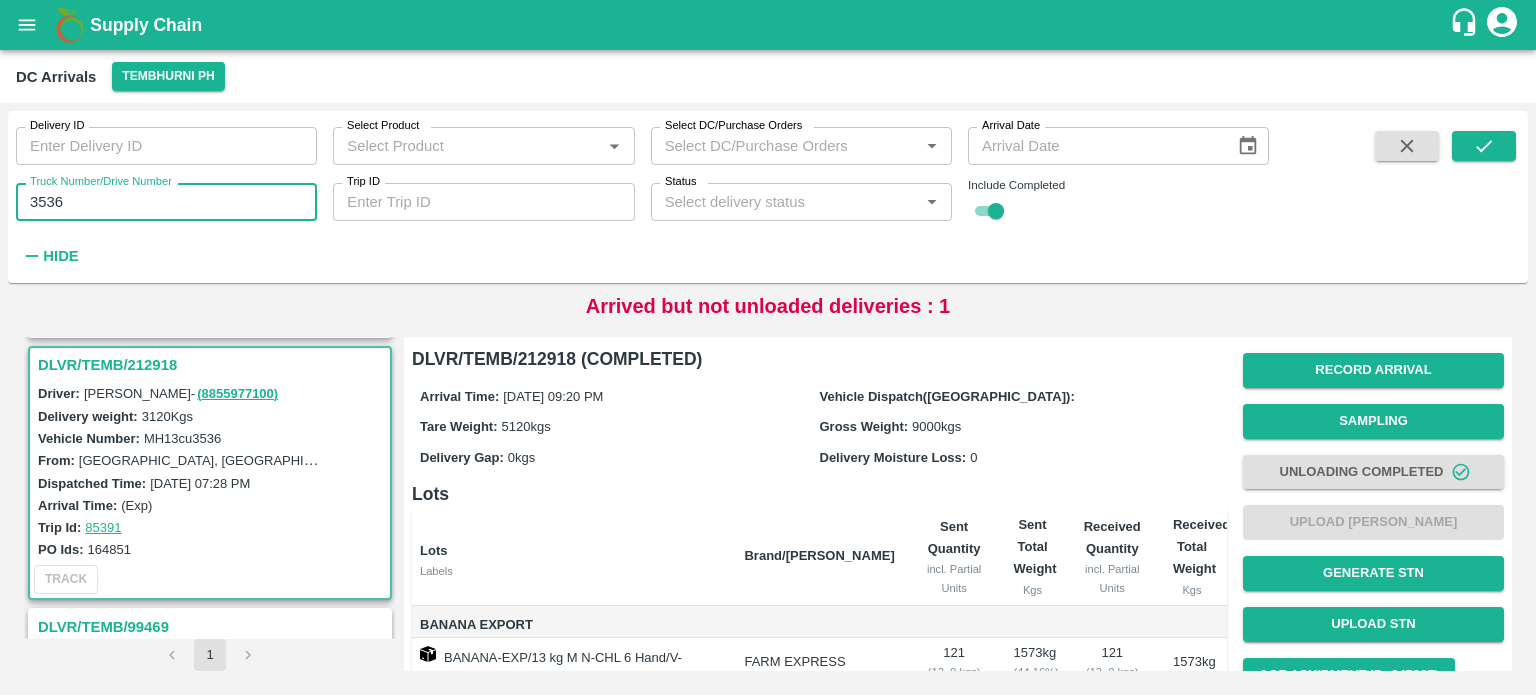 click on "3536" at bounding box center [166, 202] 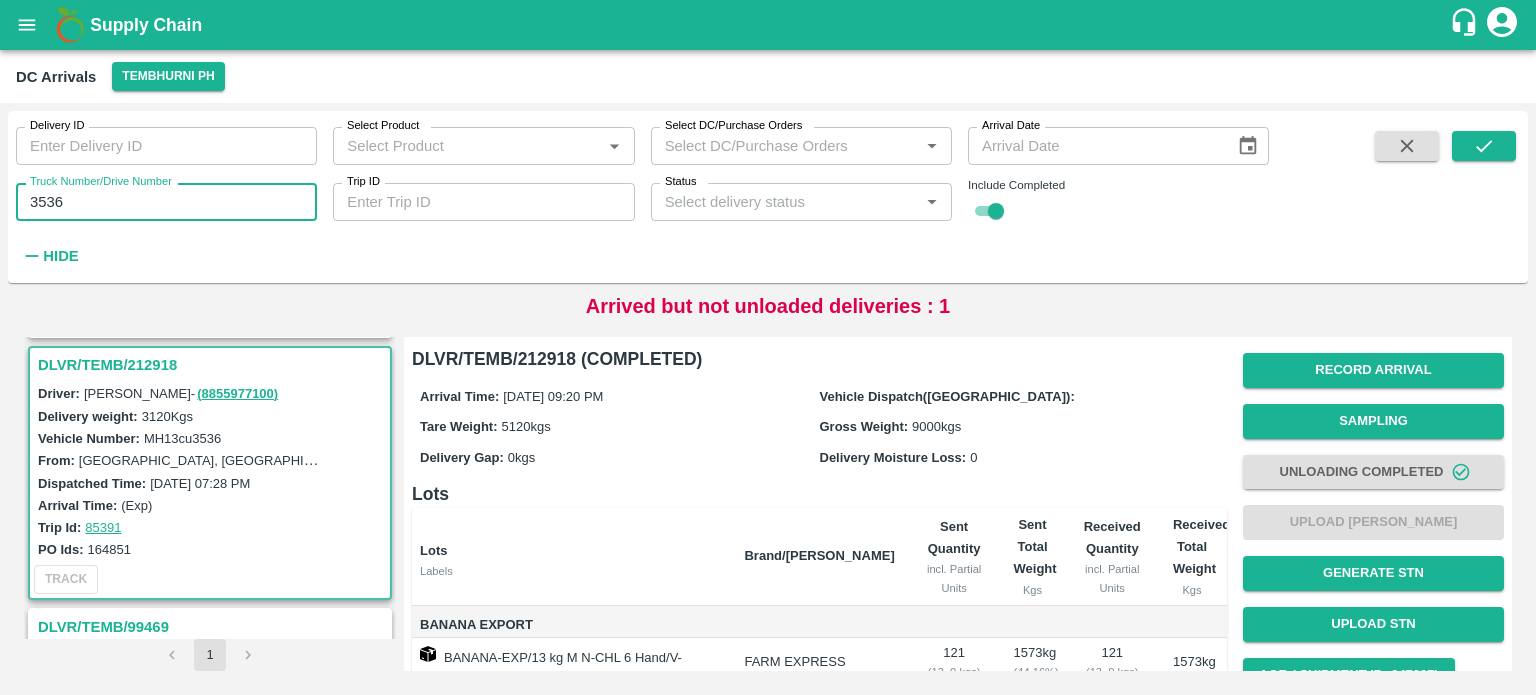 click on "3536" at bounding box center [166, 202] 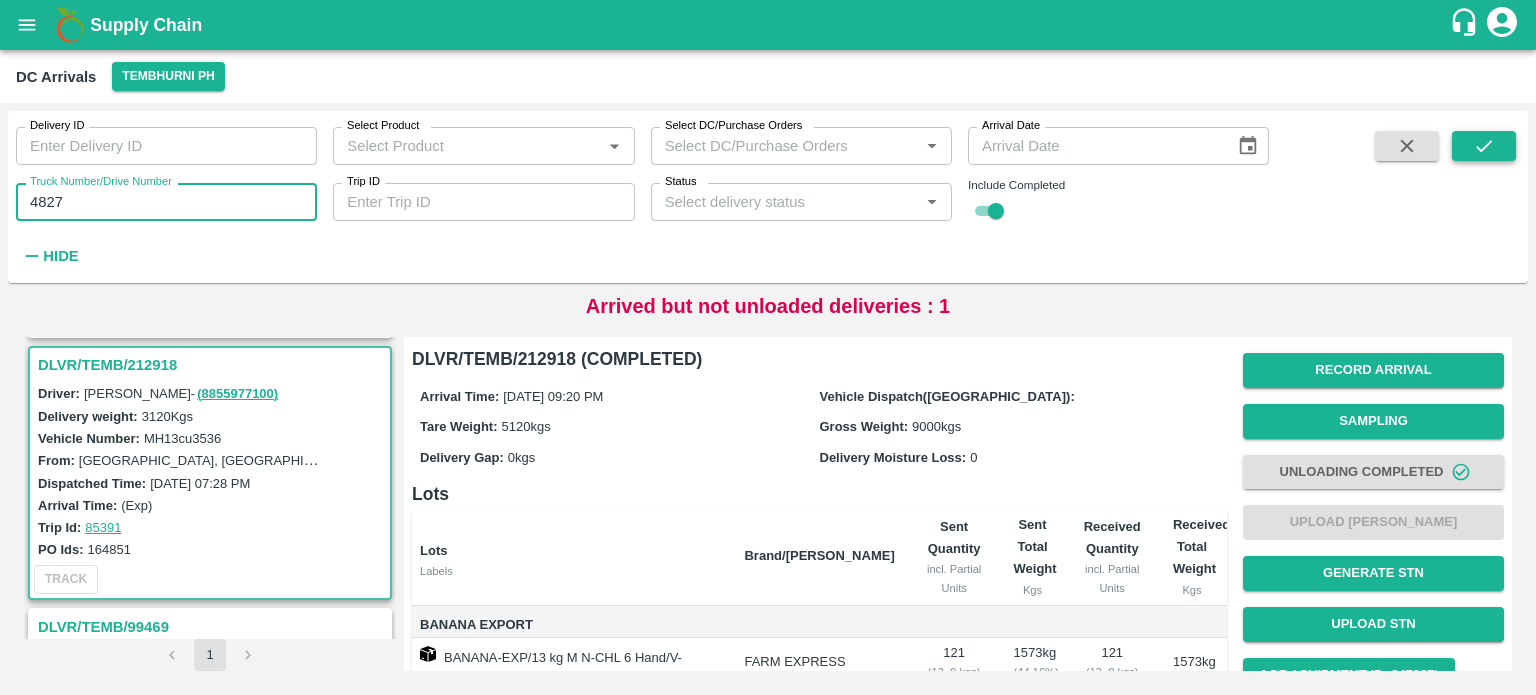 type on "4827" 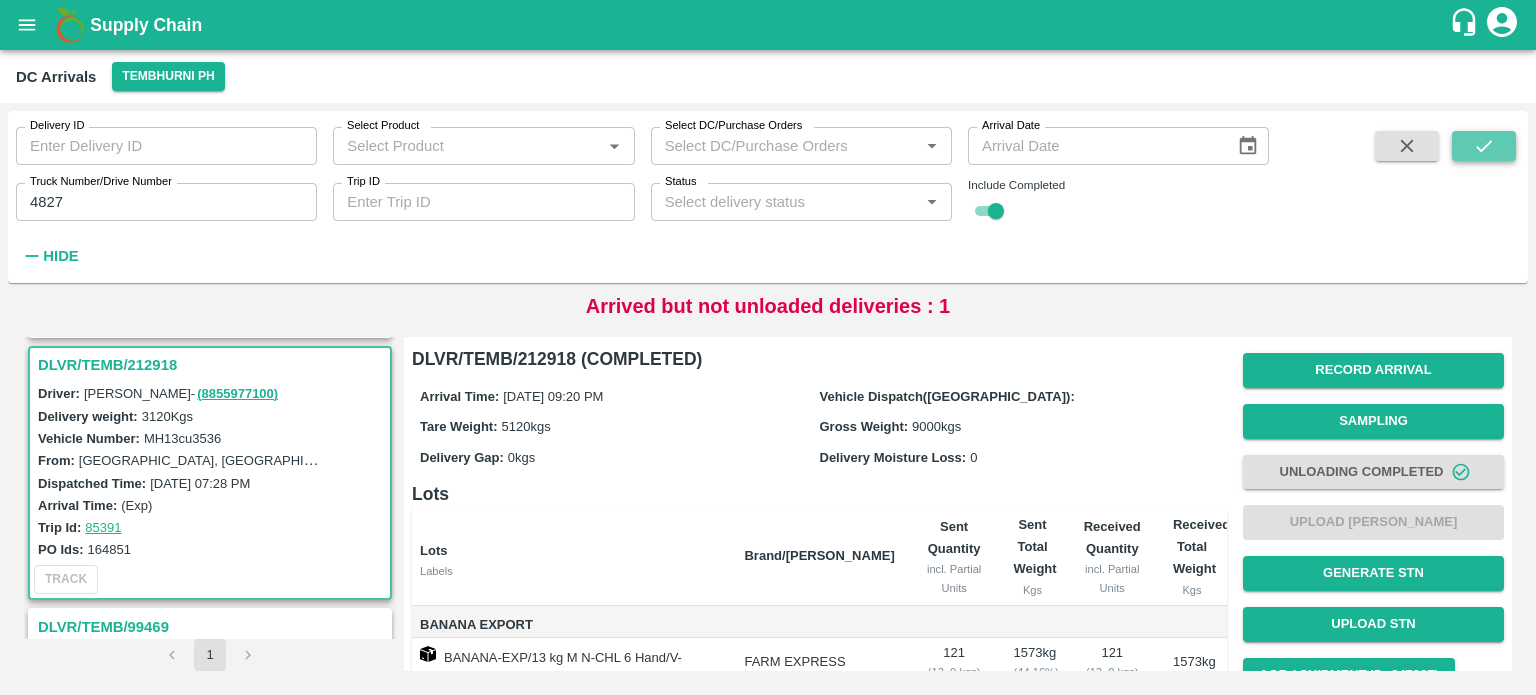 click at bounding box center [1484, 146] 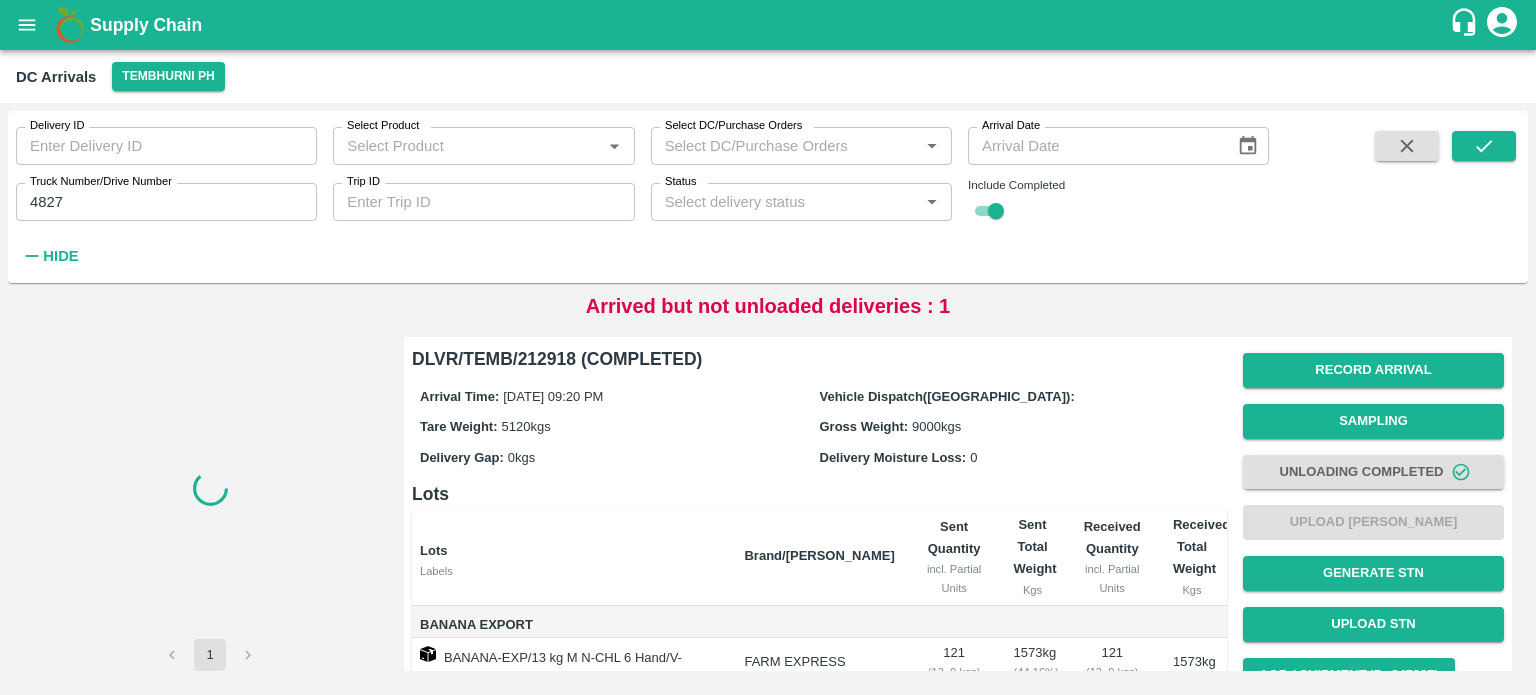 scroll, scrollTop: 0, scrollLeft: 0, axis: both 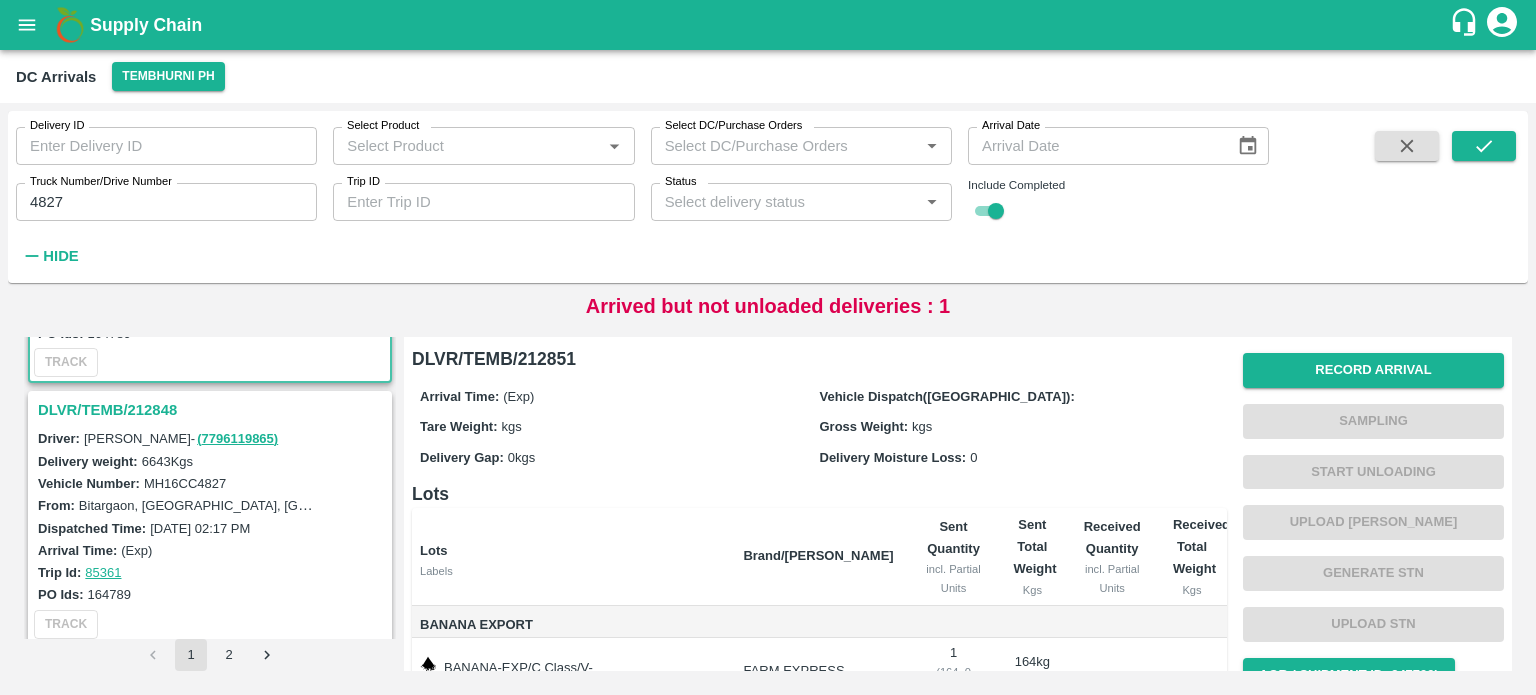 click on "DLVR/TEMB/212848" at bounding box center (213, 410) 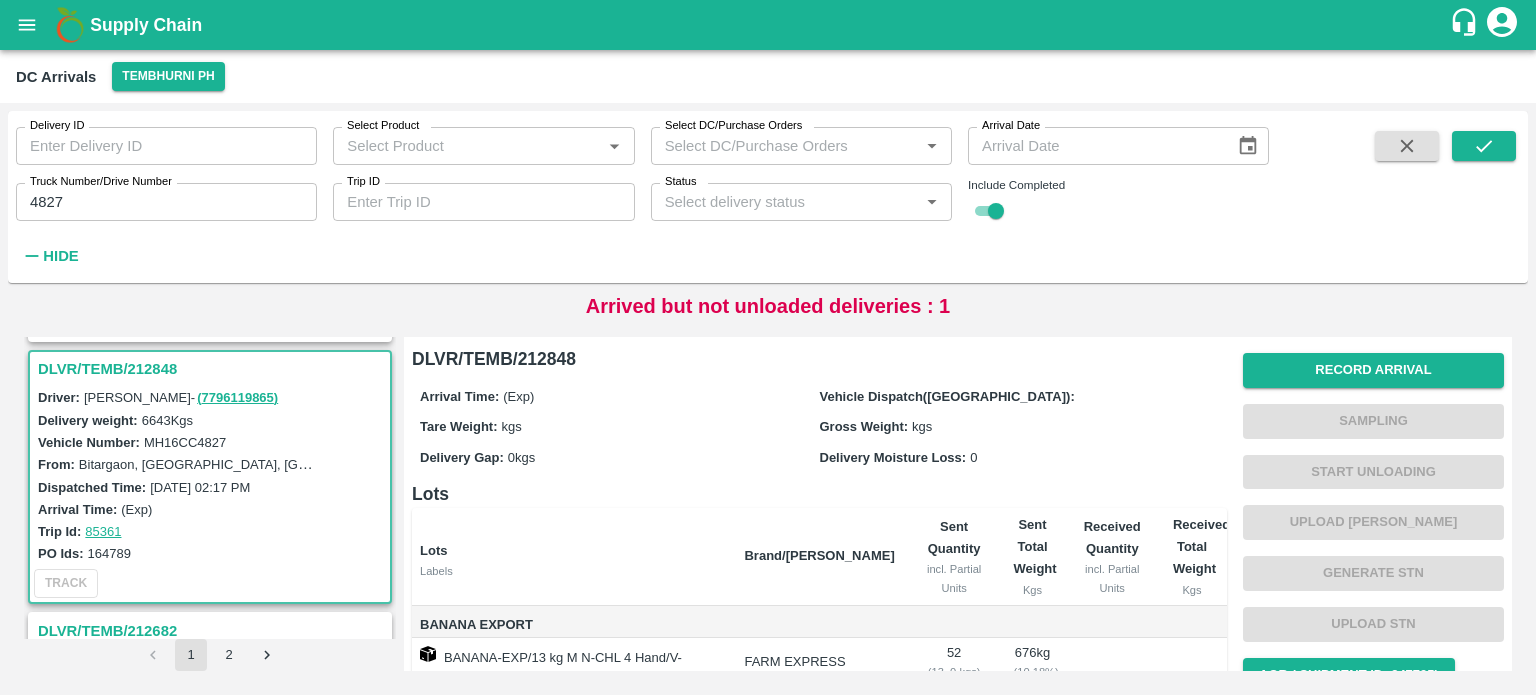 scroll, scrollTop: 250, scrollLeft: 0, axis: vertical 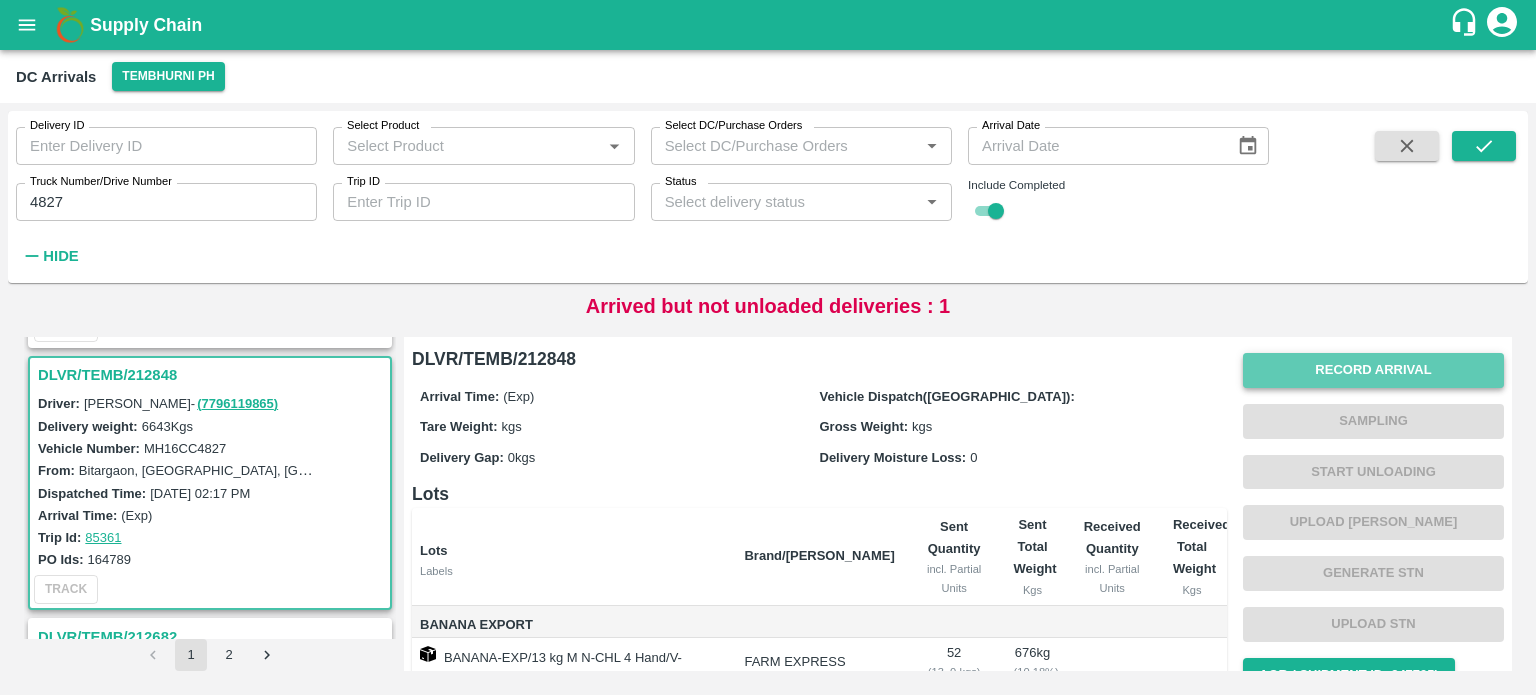 click on "Record Arrival" at bounding box center [1373, 370] 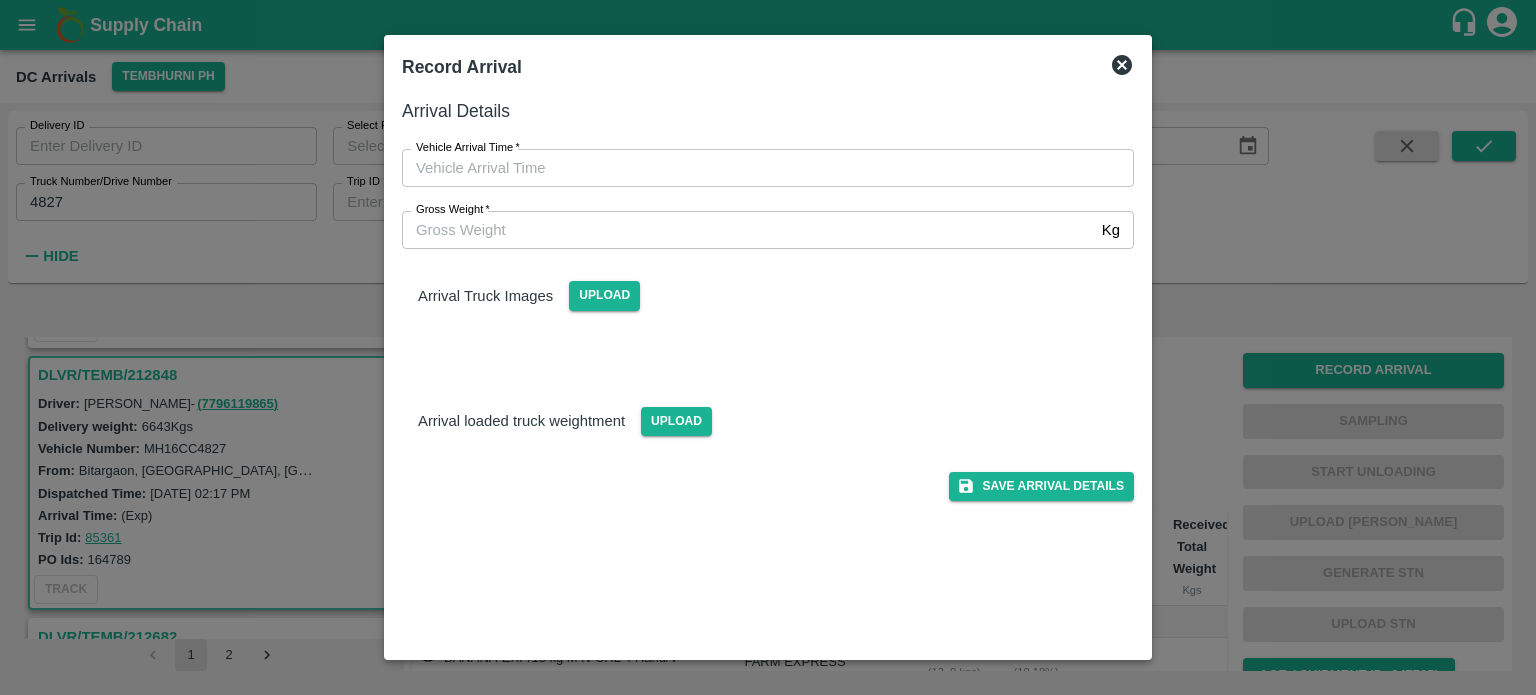 type on "DD/MM/YYYY hh:mm aa" 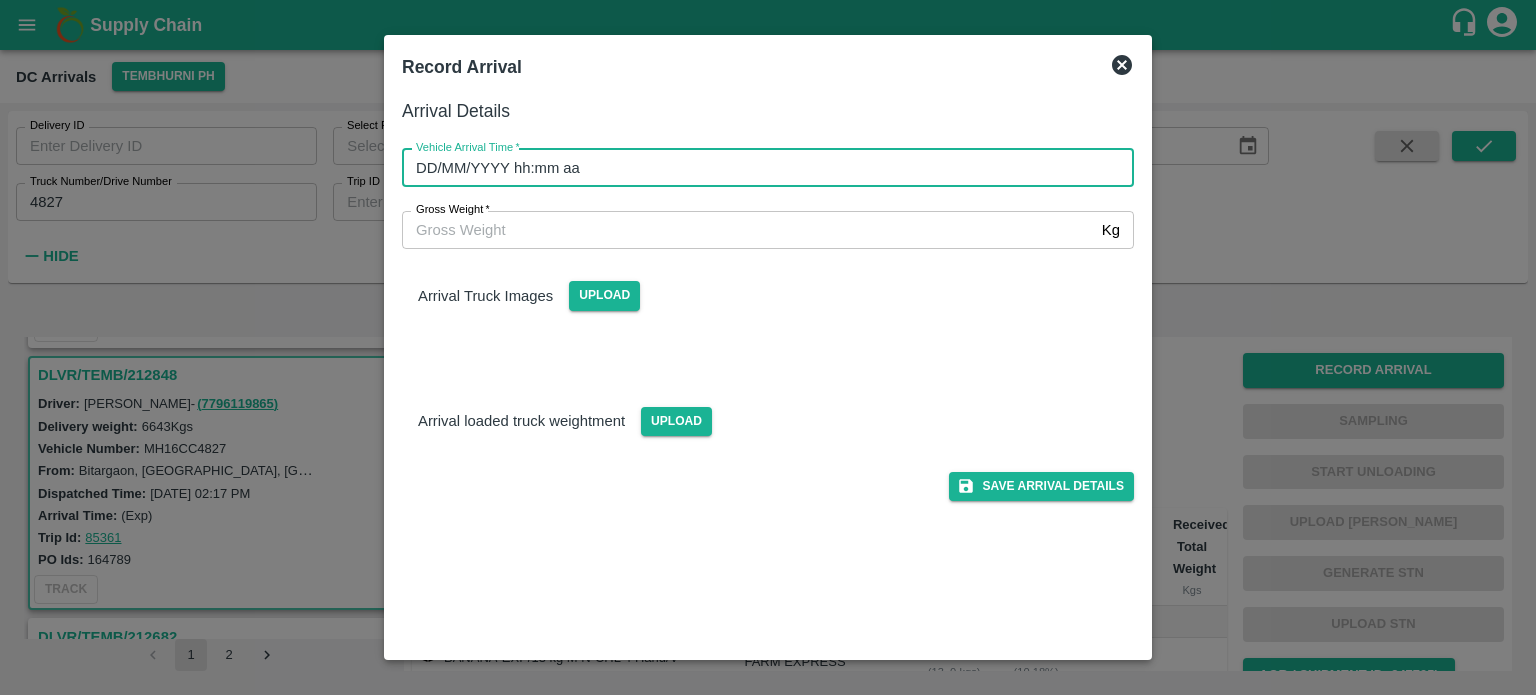 click on "DD/MM/YYYY hh:mm aa" at bounding box center [761, 168] 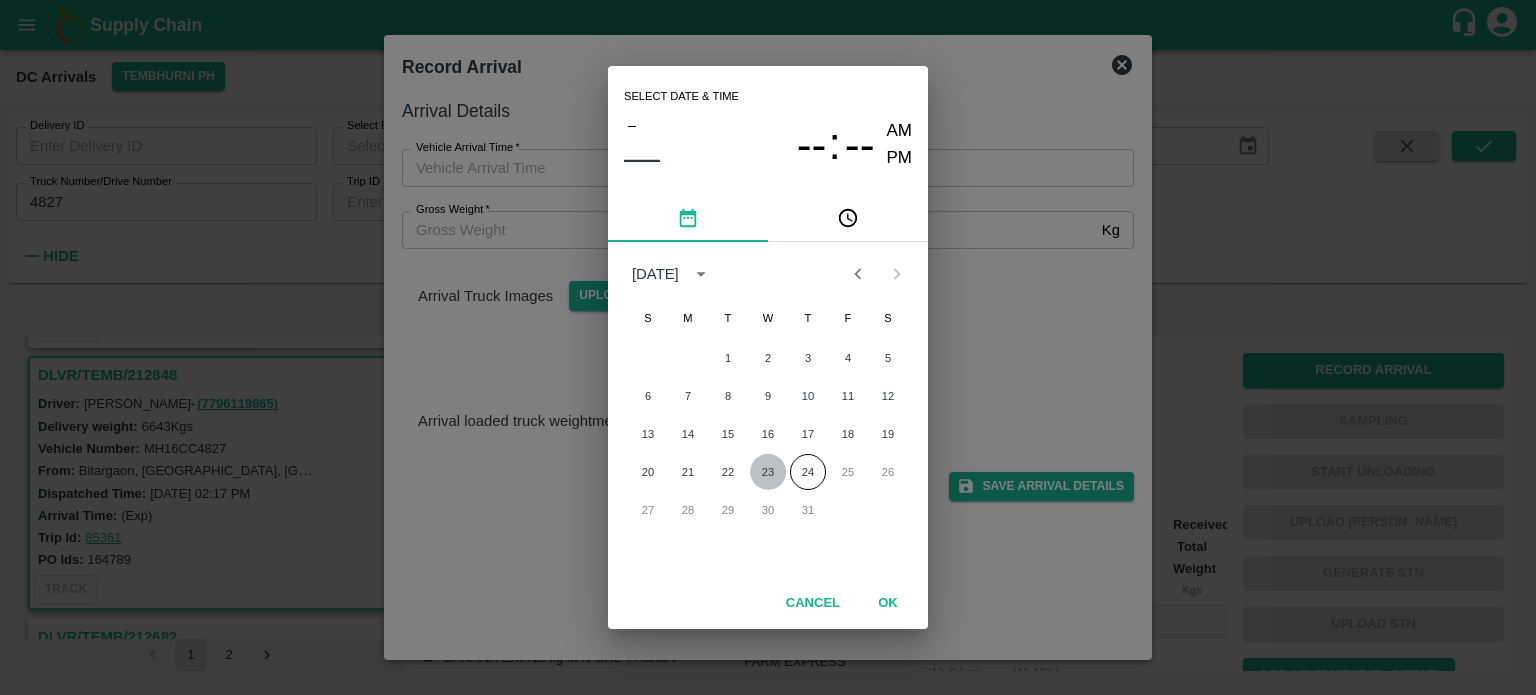 click on "23" at bounding box center (768, 472) 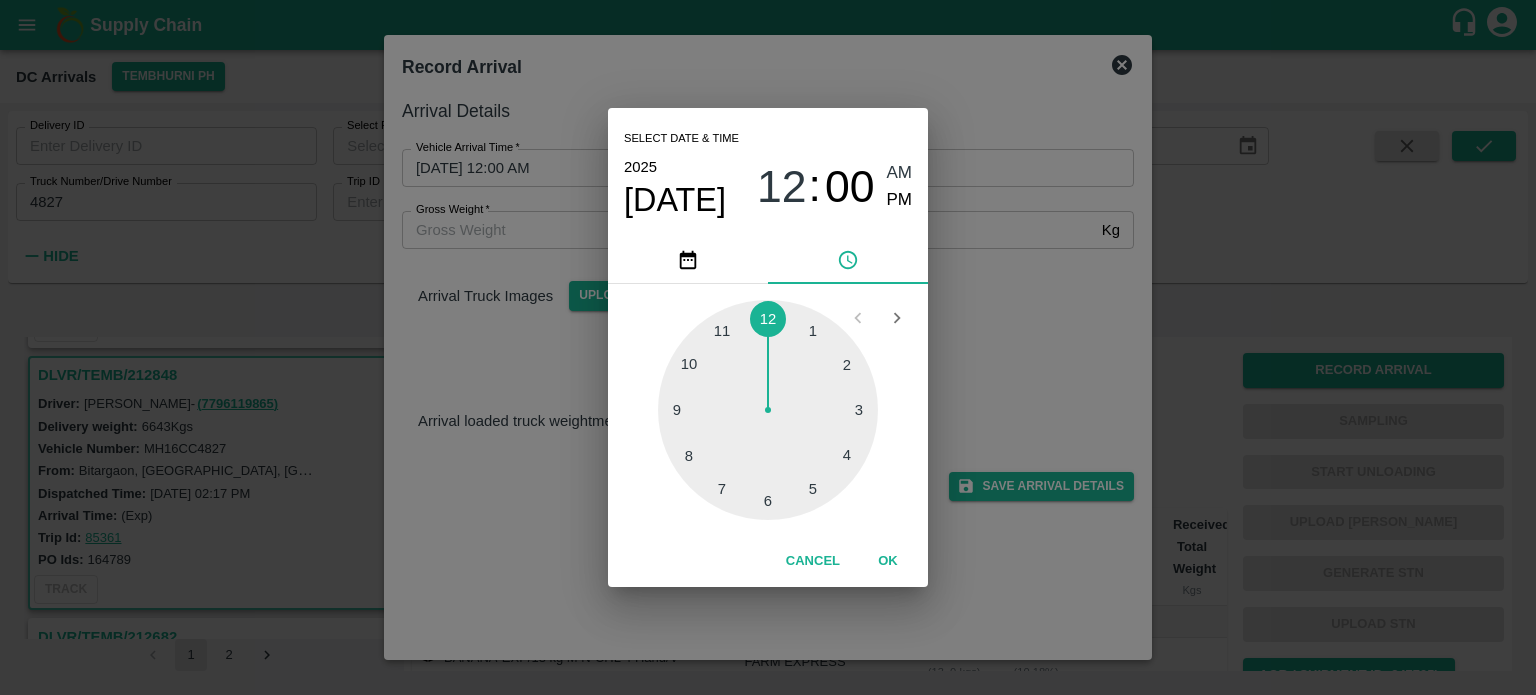 click at bounding box center (768, 410) 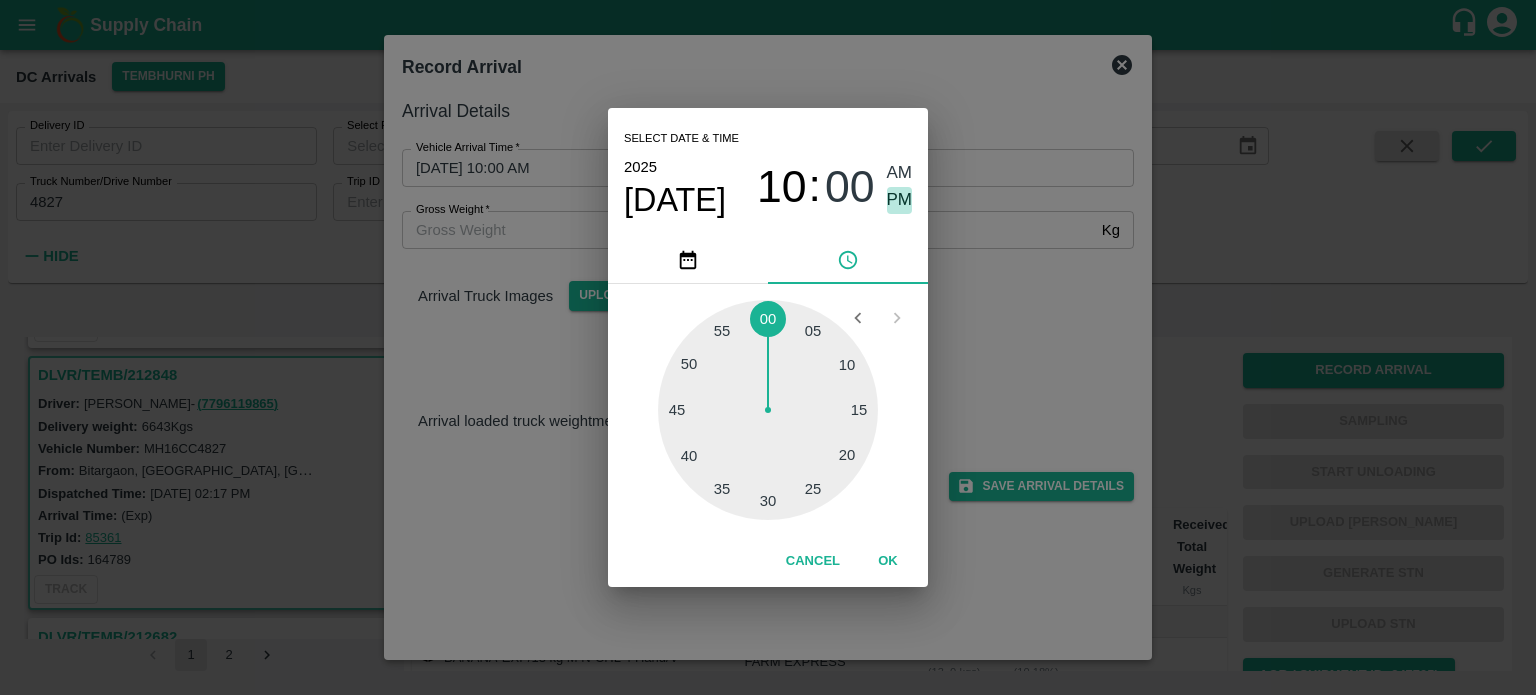 click on "PM" at bounding box center [900, 200] 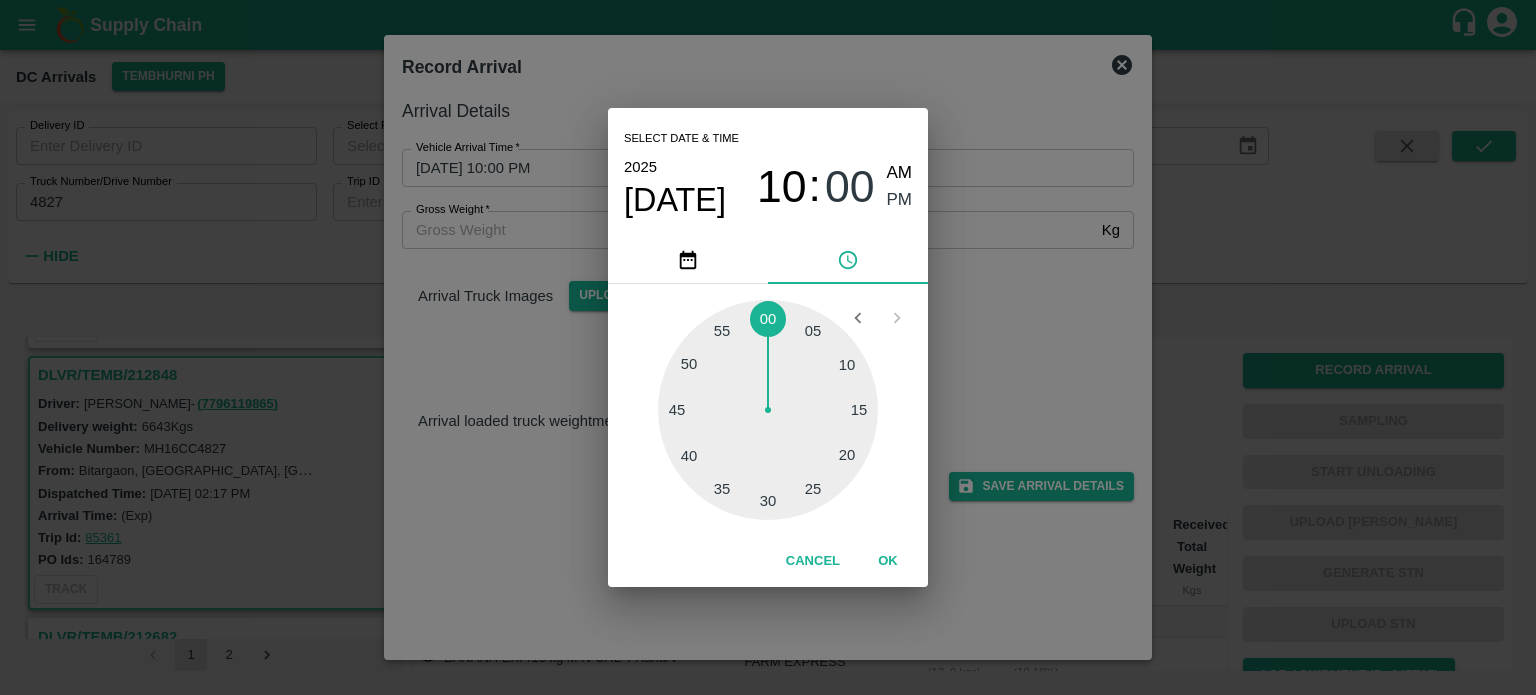 click on "Select date & time [DATE] 10 : 00 AM PM 05 10 15 20 25 30 35 40 45 50 55 00 Cancel OK" at bounding box center [768, 347] 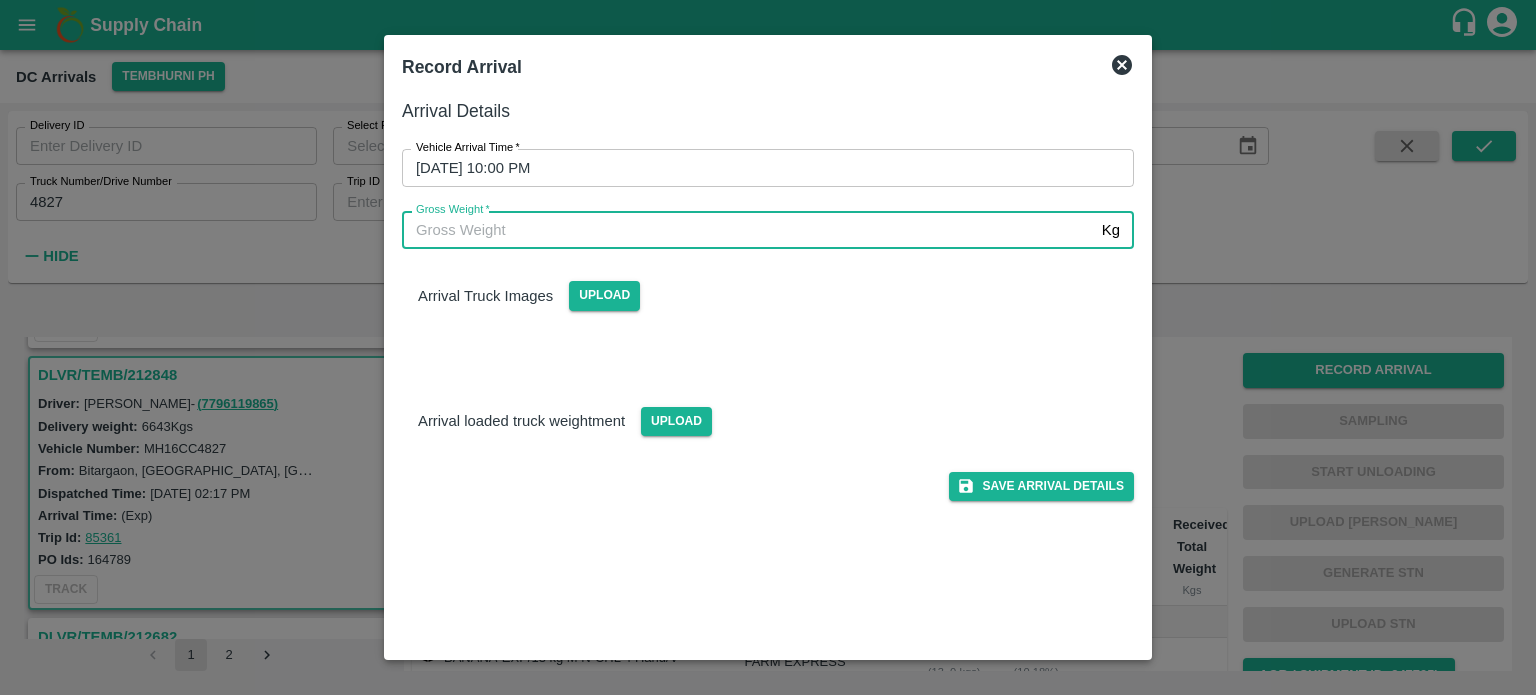 click on "Gross Weight   *" at bounding box center [748, 230] 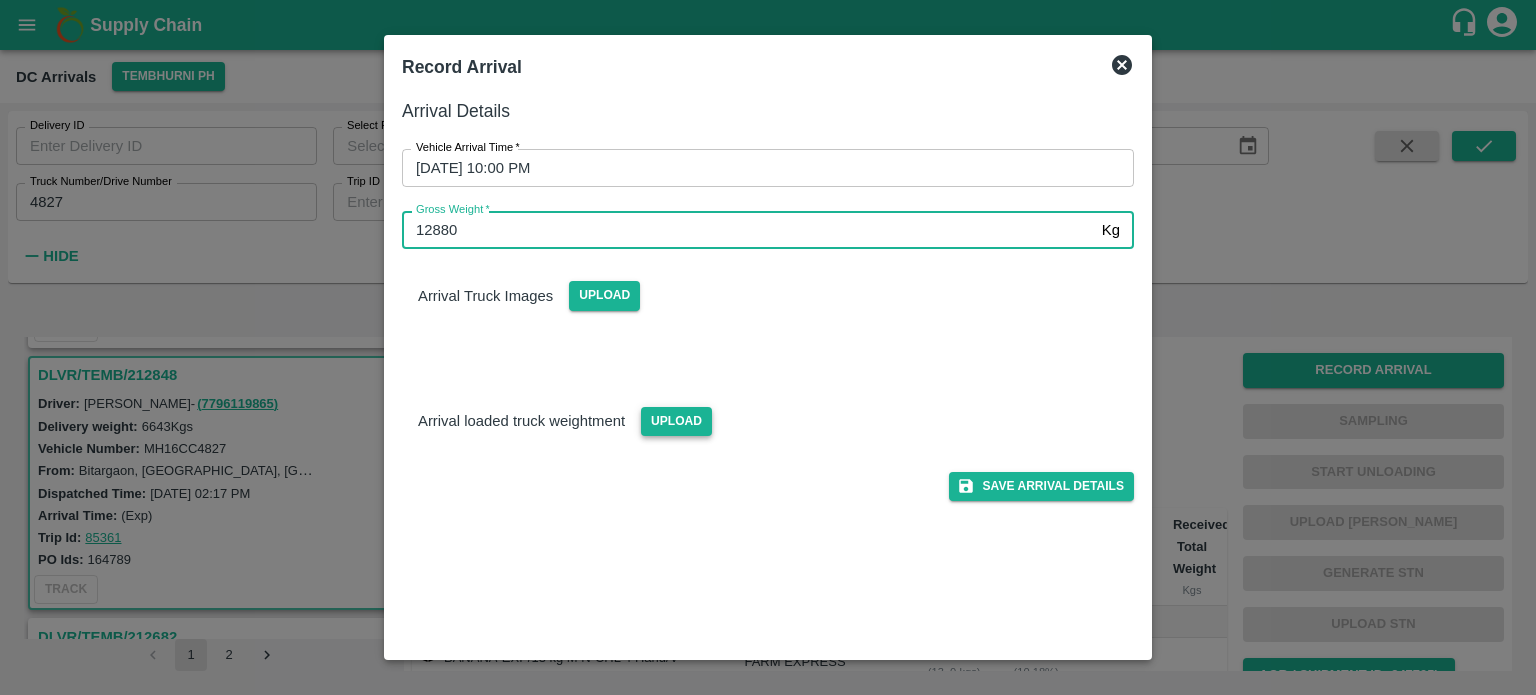 type on "12880" 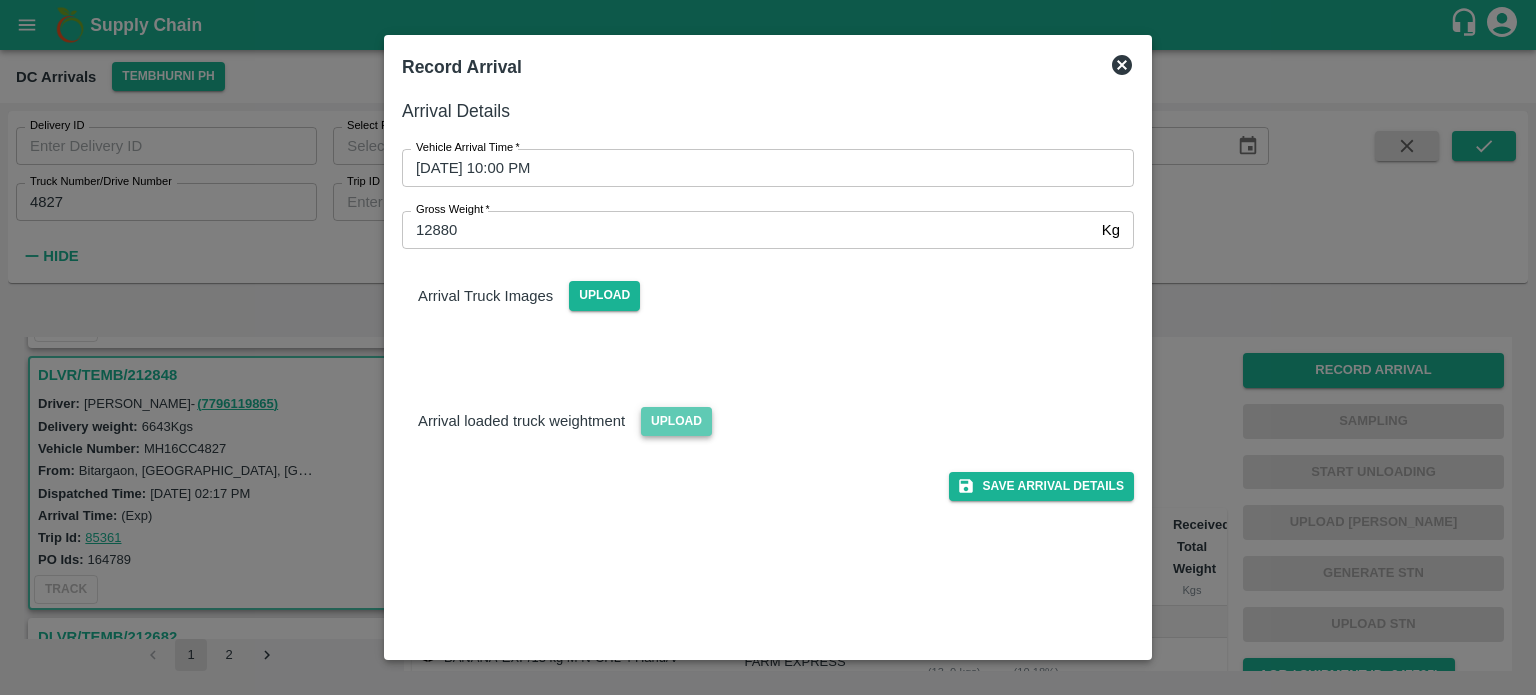 click on "Upload" at bounding box center [676, 421] 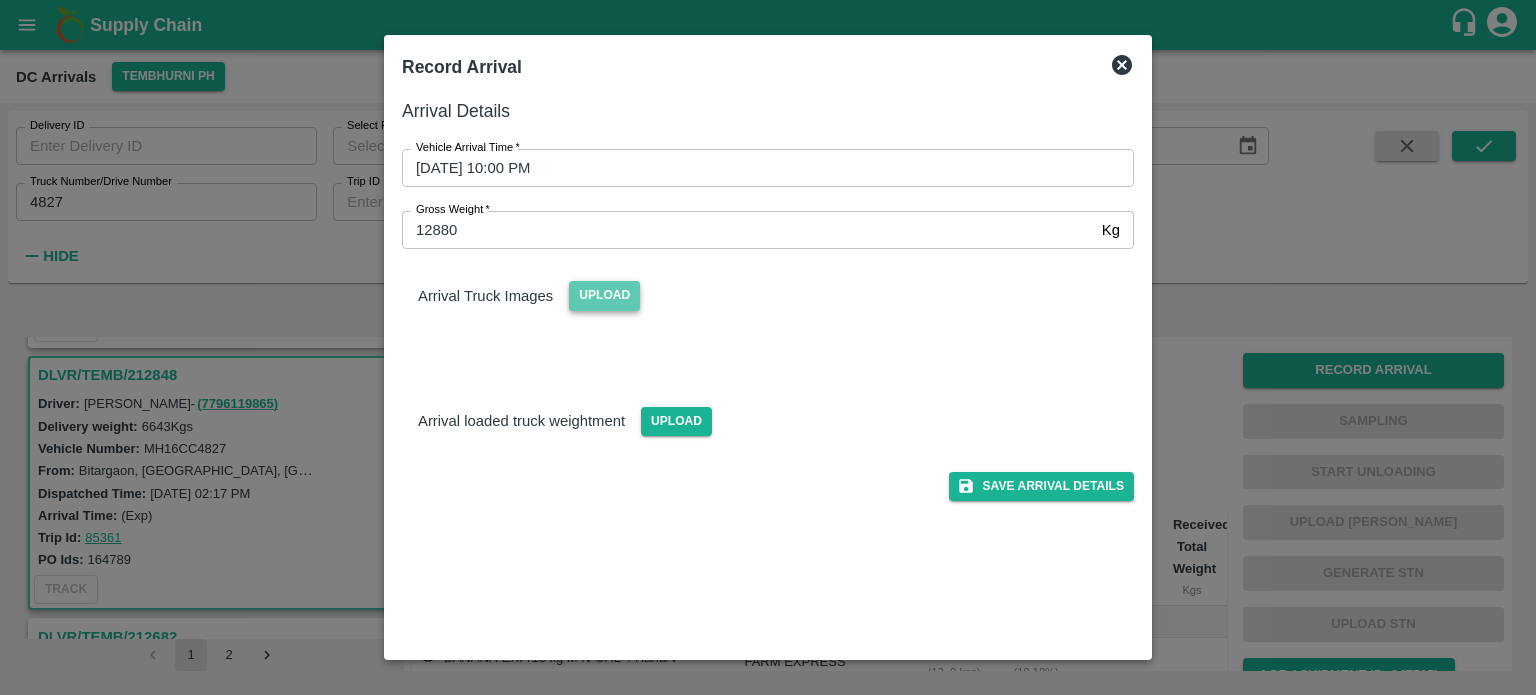 click on "Upload" at bounding box center [604, 295] 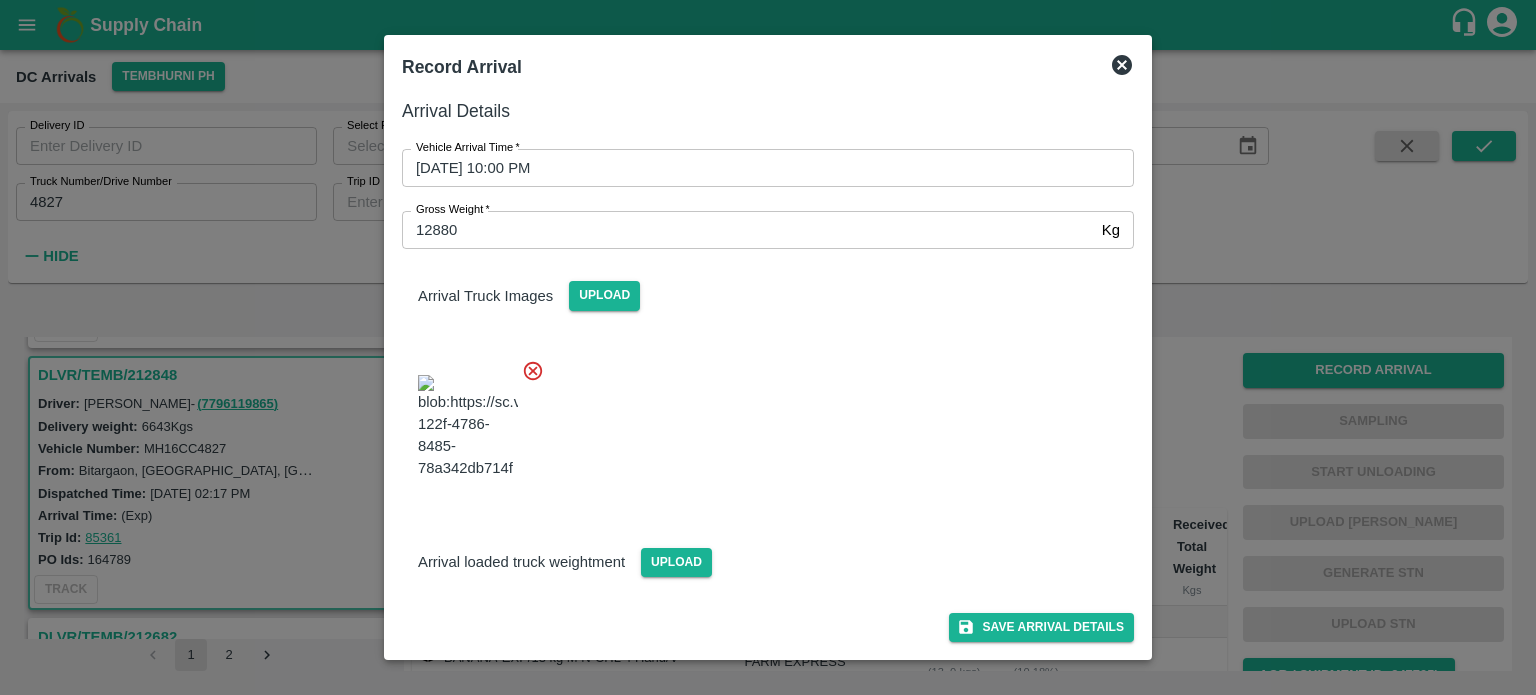 scroll, scrollTop: 116, scrollLeft: 0, axis: vertical 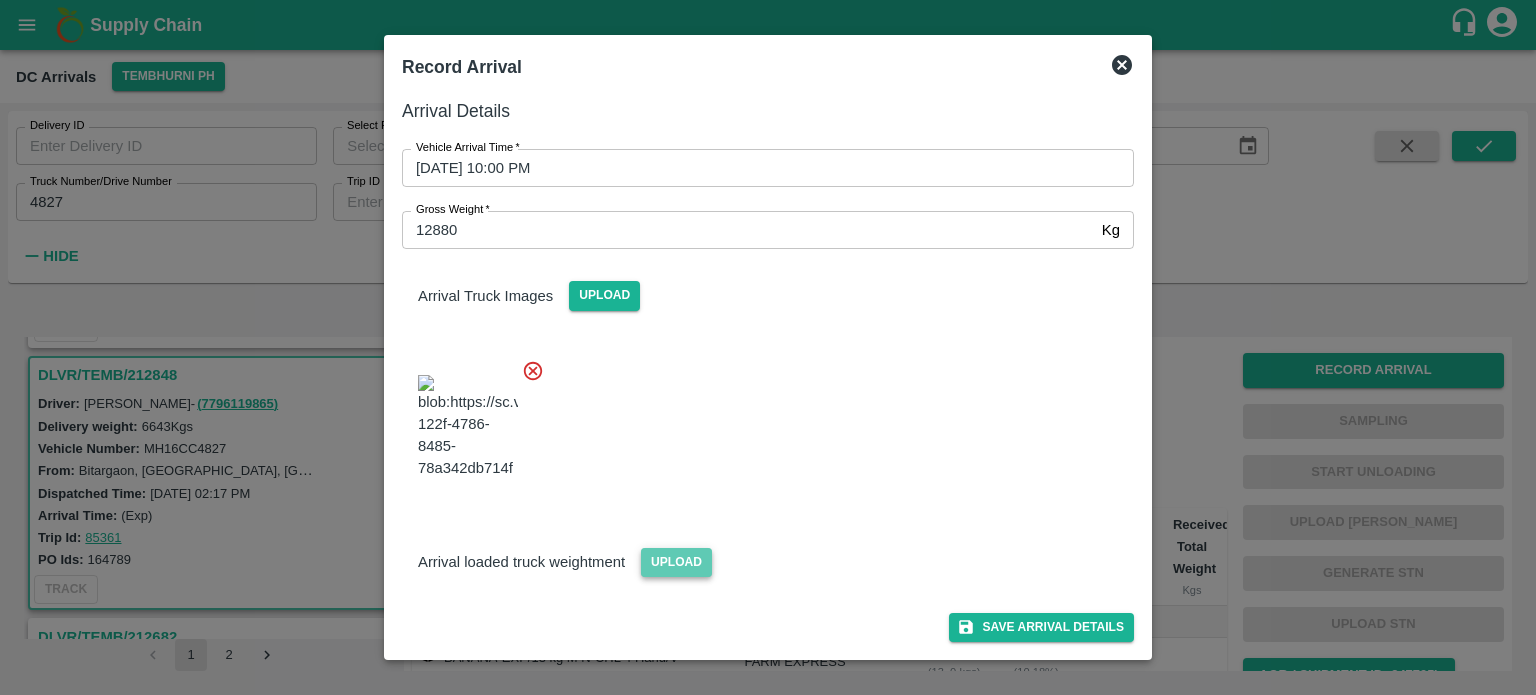 click on "Upload" at bounding box center [676, 562] 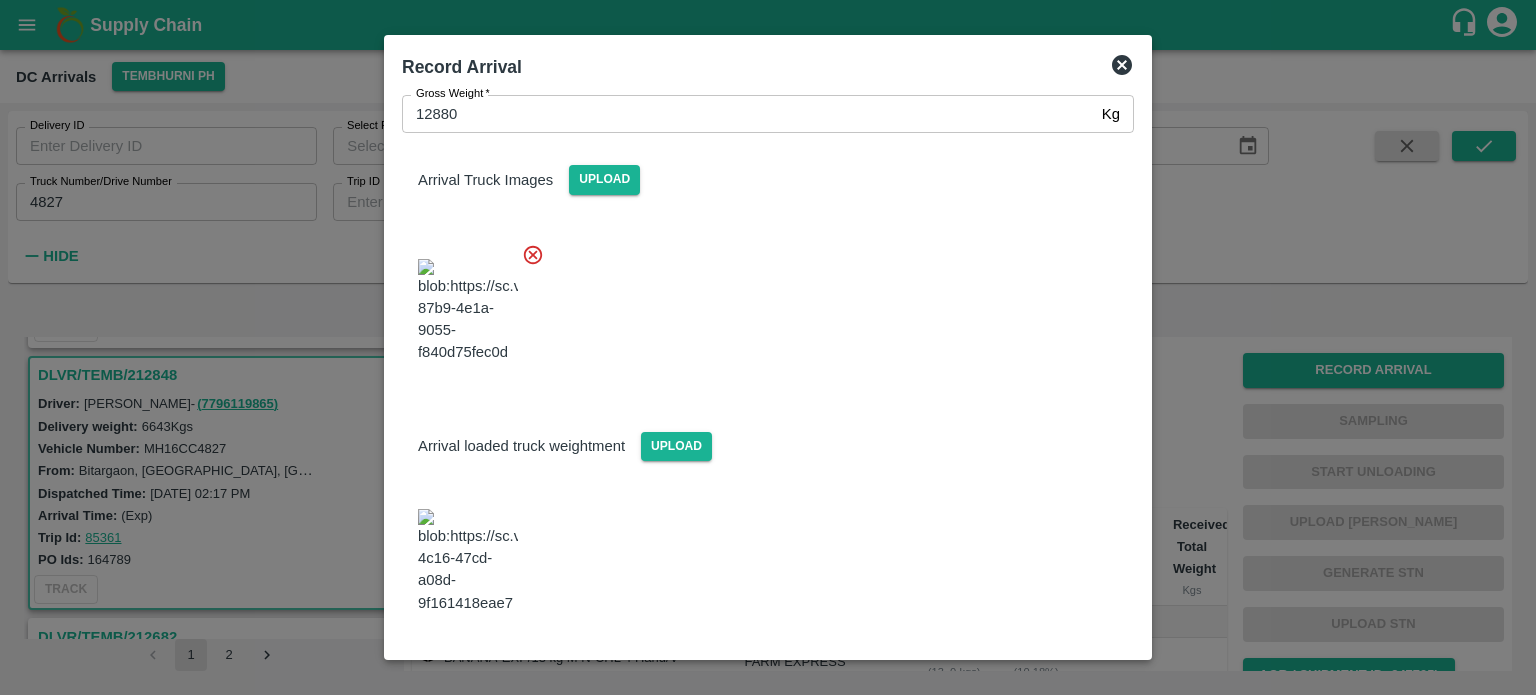 click at bounding box center [760, 305] 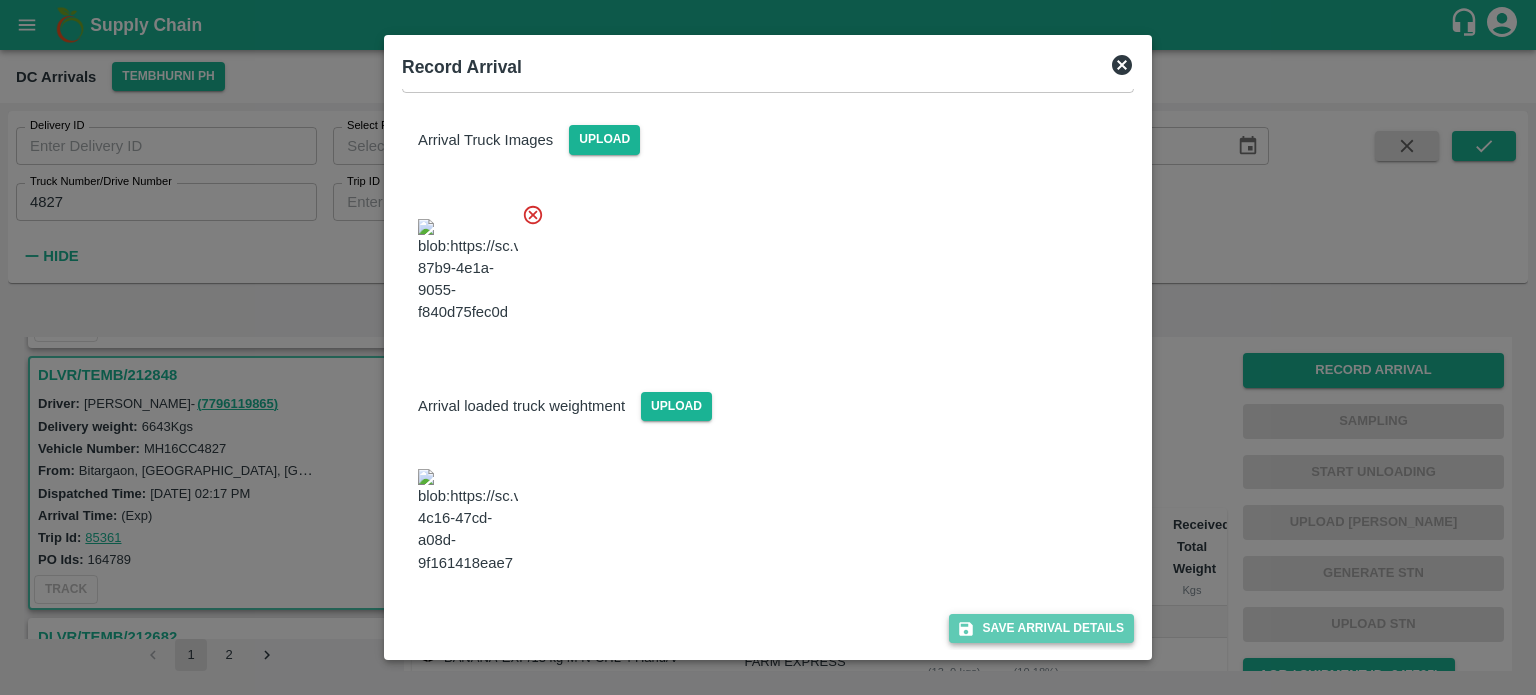 click on "Save Arrival Details" at bounding box center (1041, 628) 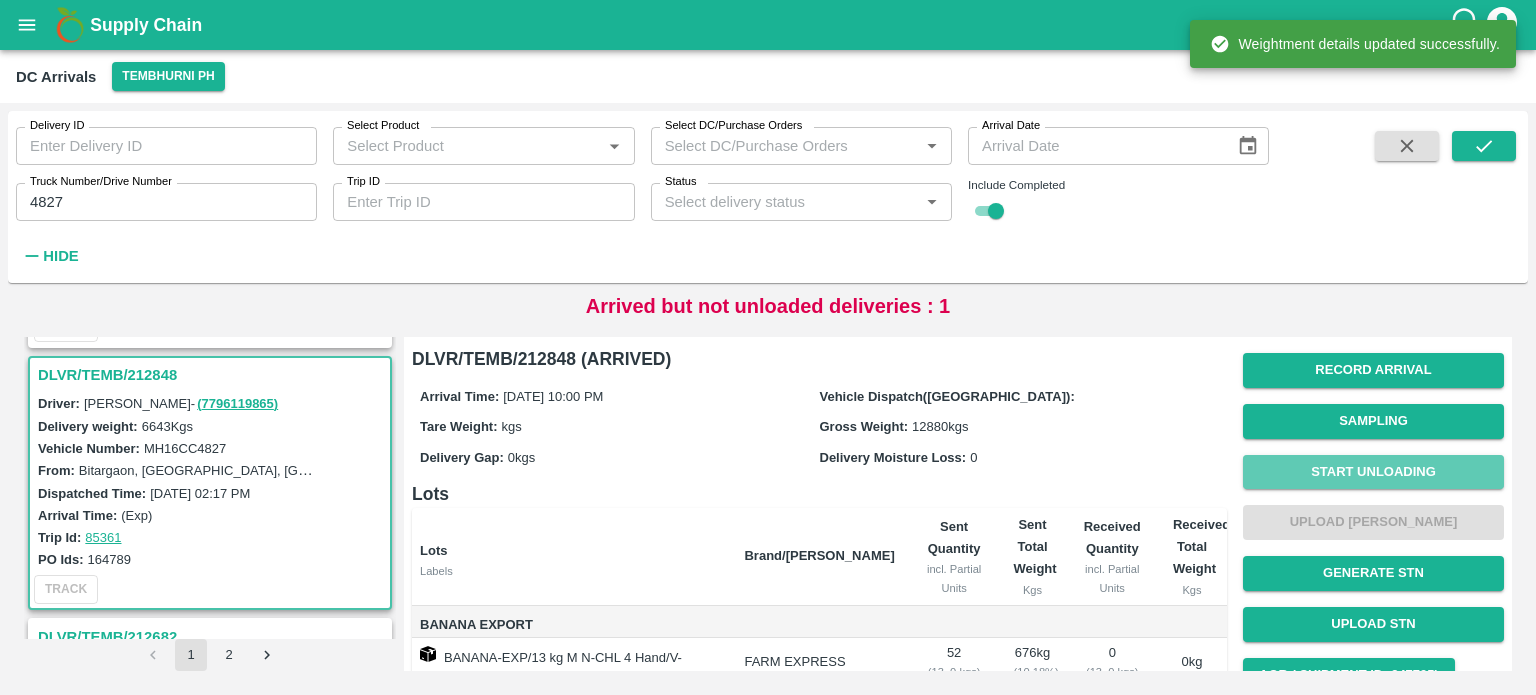 click on "Start Unloading" at bounding box center [1373, 472] 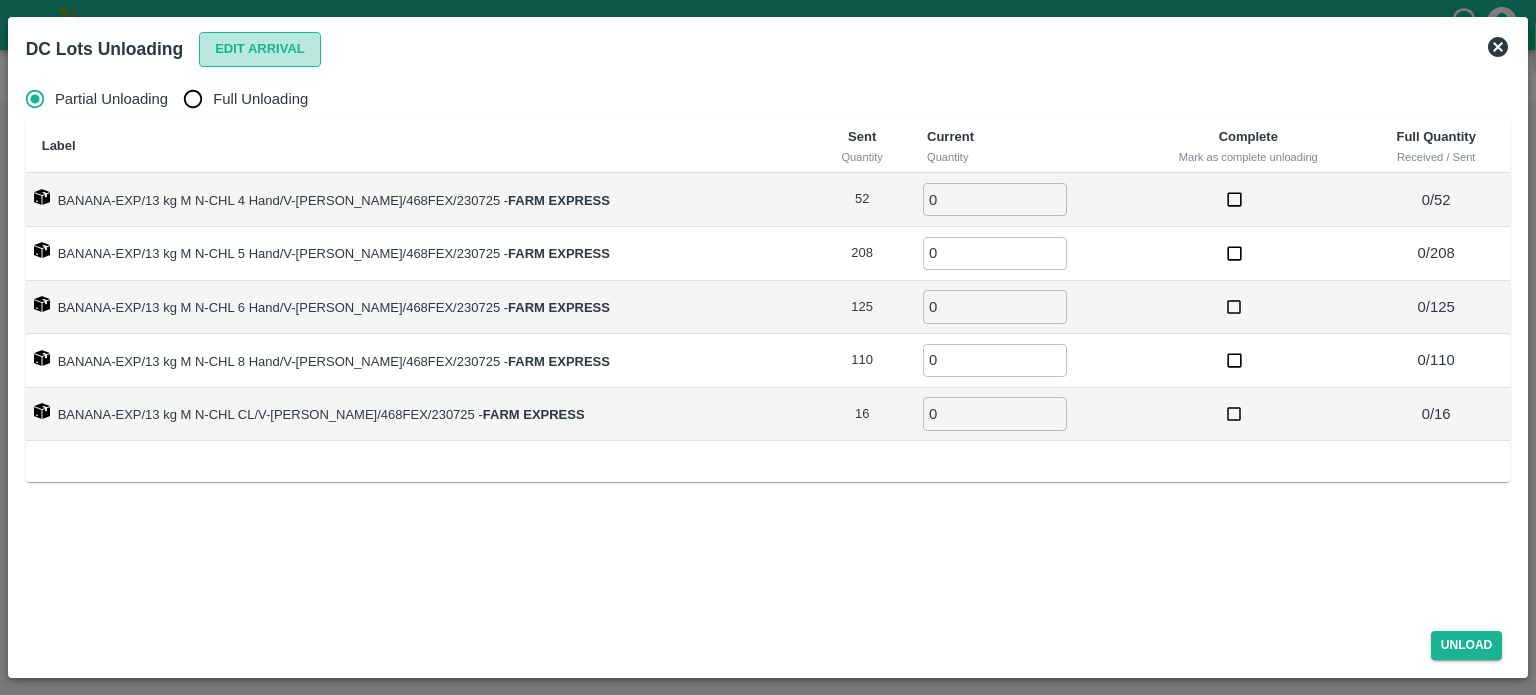 click on "Edit Arrival" at bounding box center [260, 49] 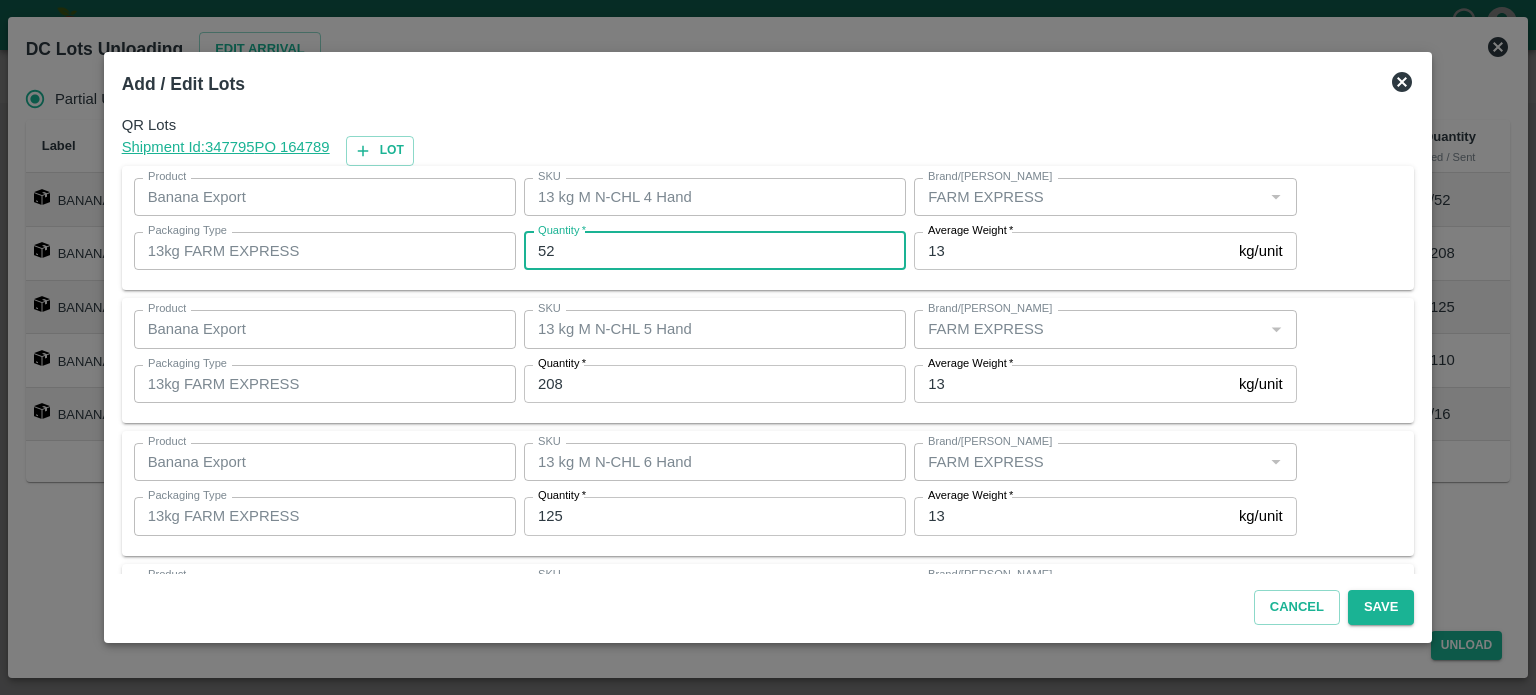 click on "52" at bounding box center (715, 251) 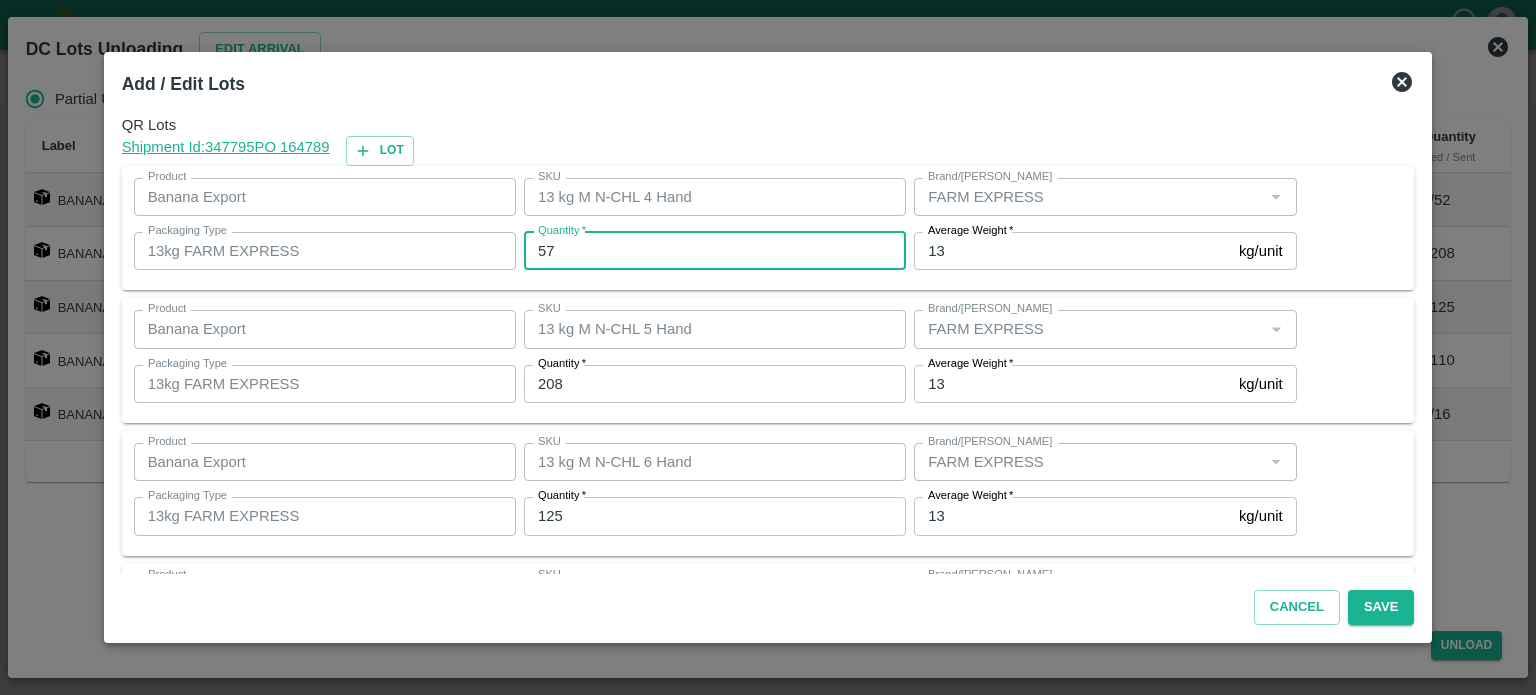 type on "57" 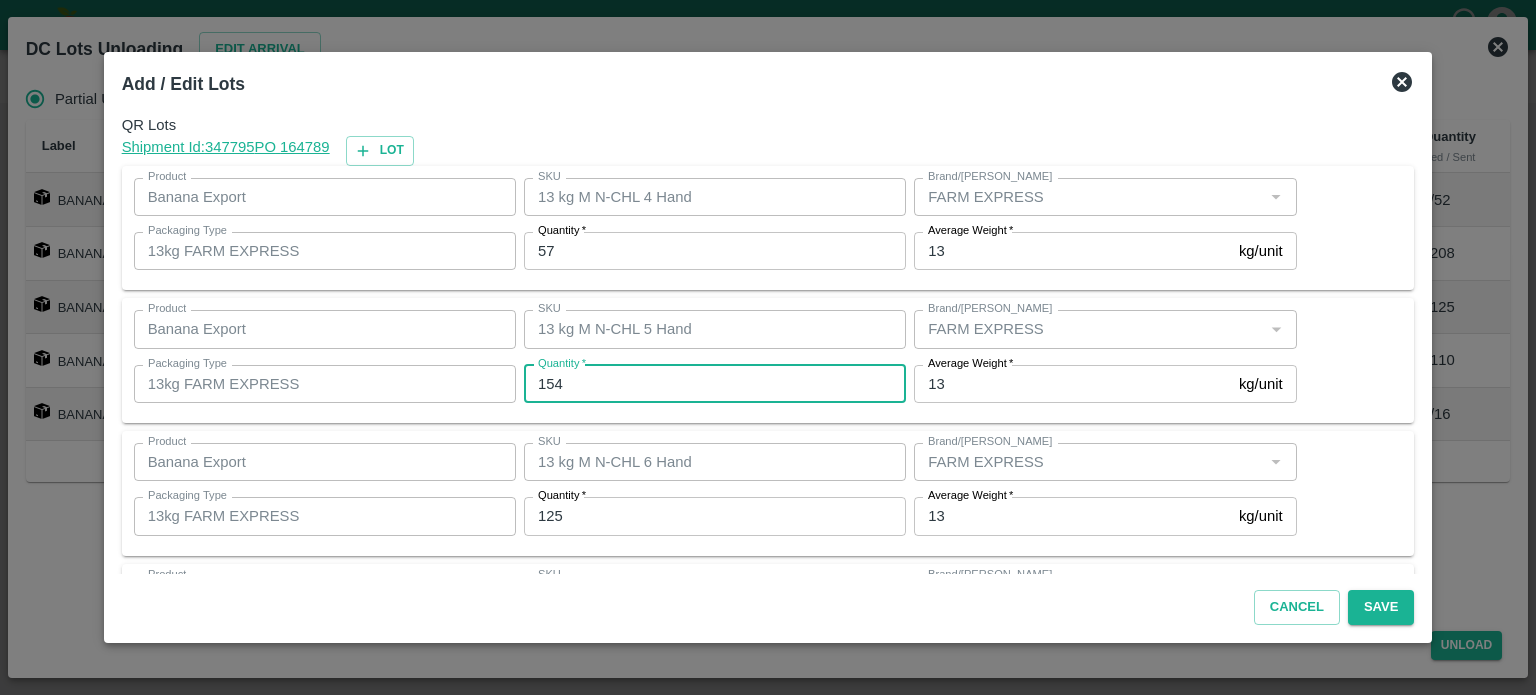 type on "154" 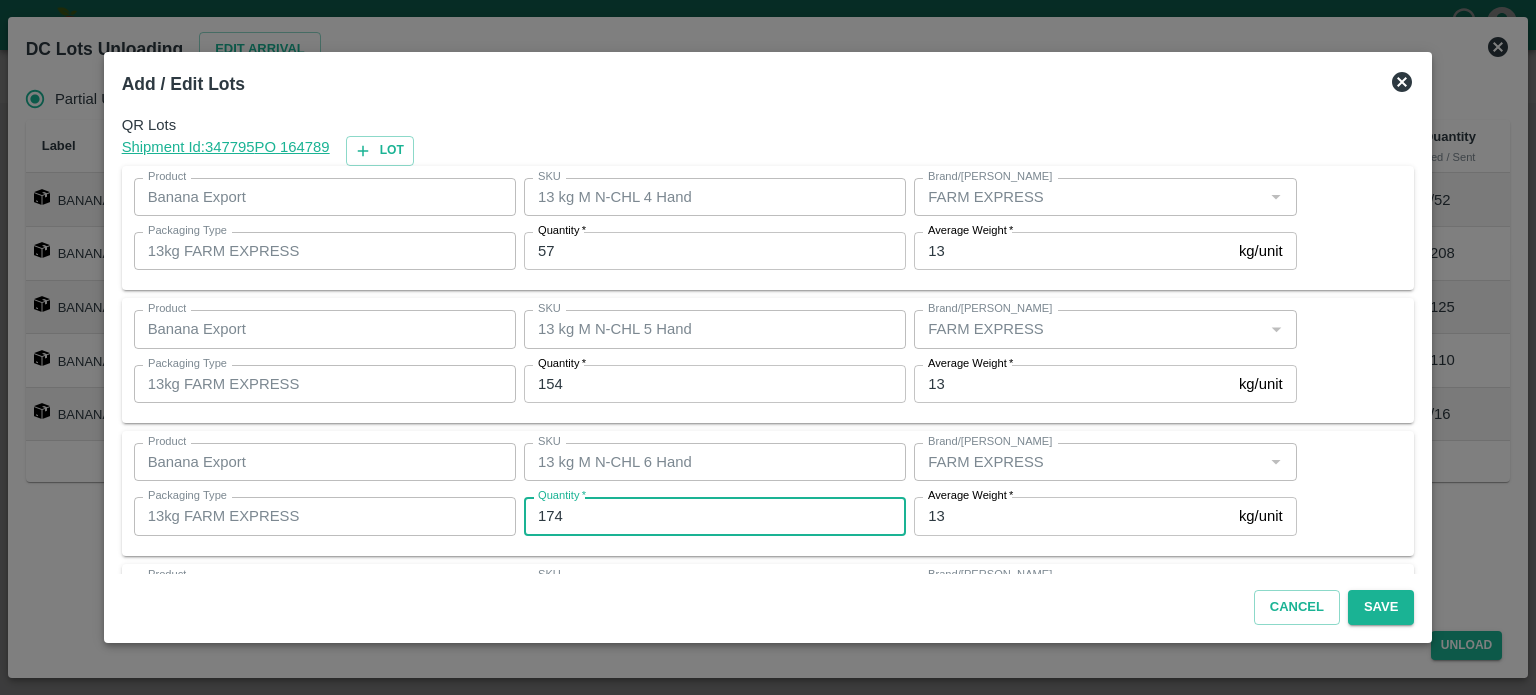 type on "174" 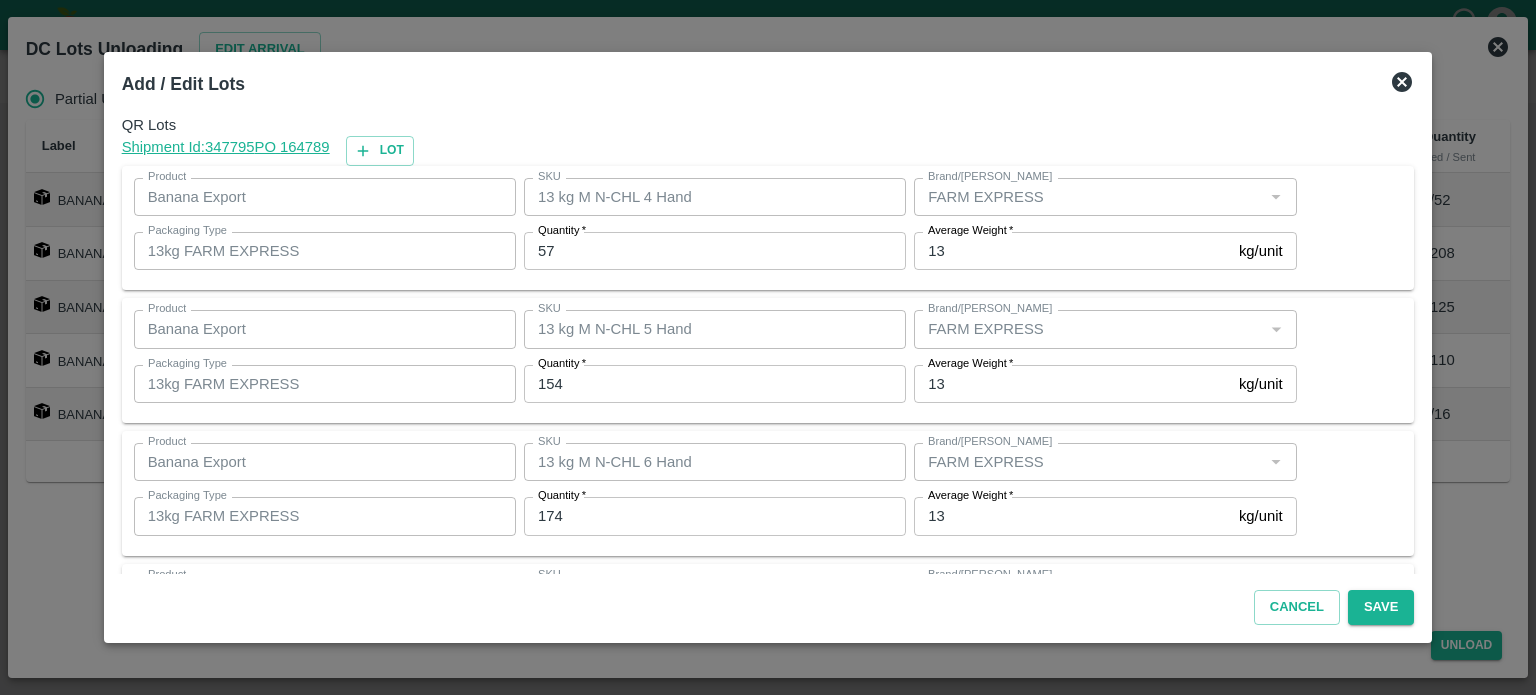 scroll, scrollTop: 262, scrollLeft: 0, axis: vertical 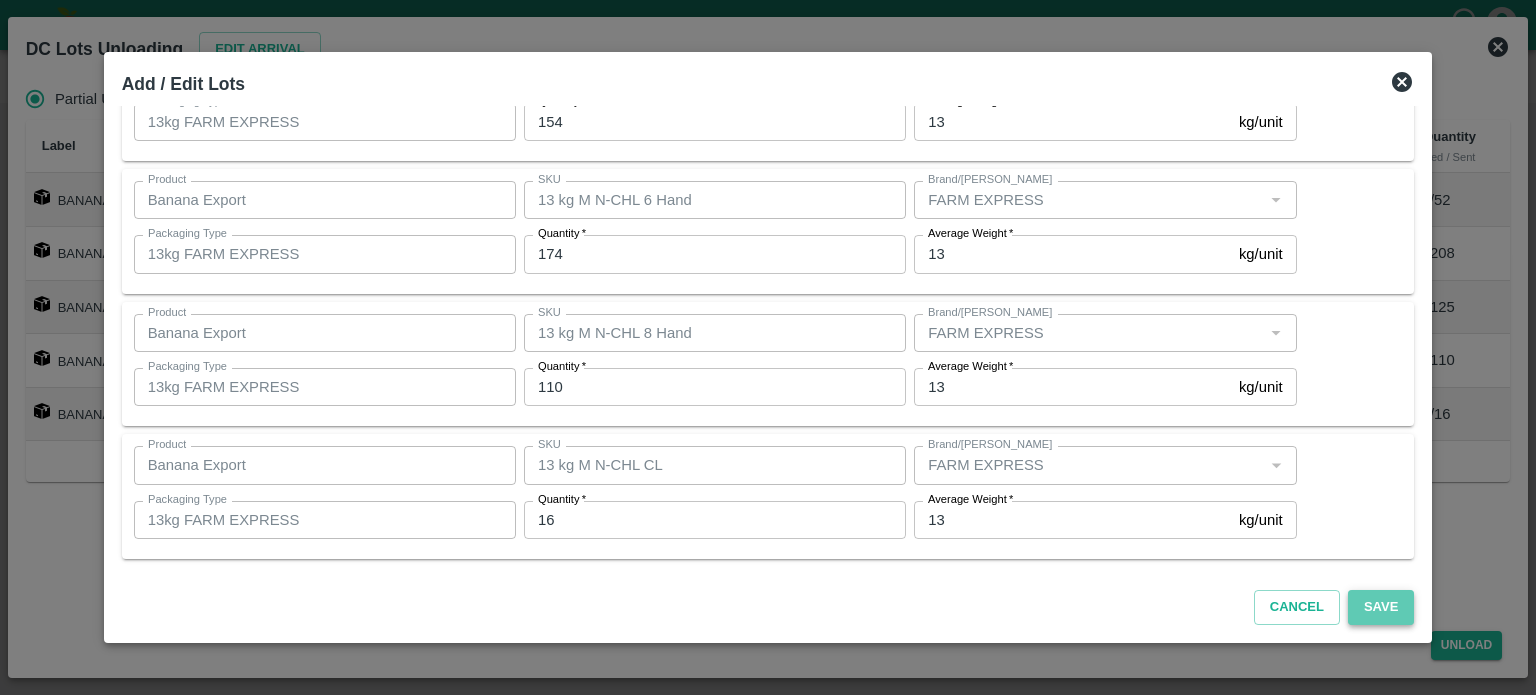 click on "Save" at bounding box center (1381, 607) 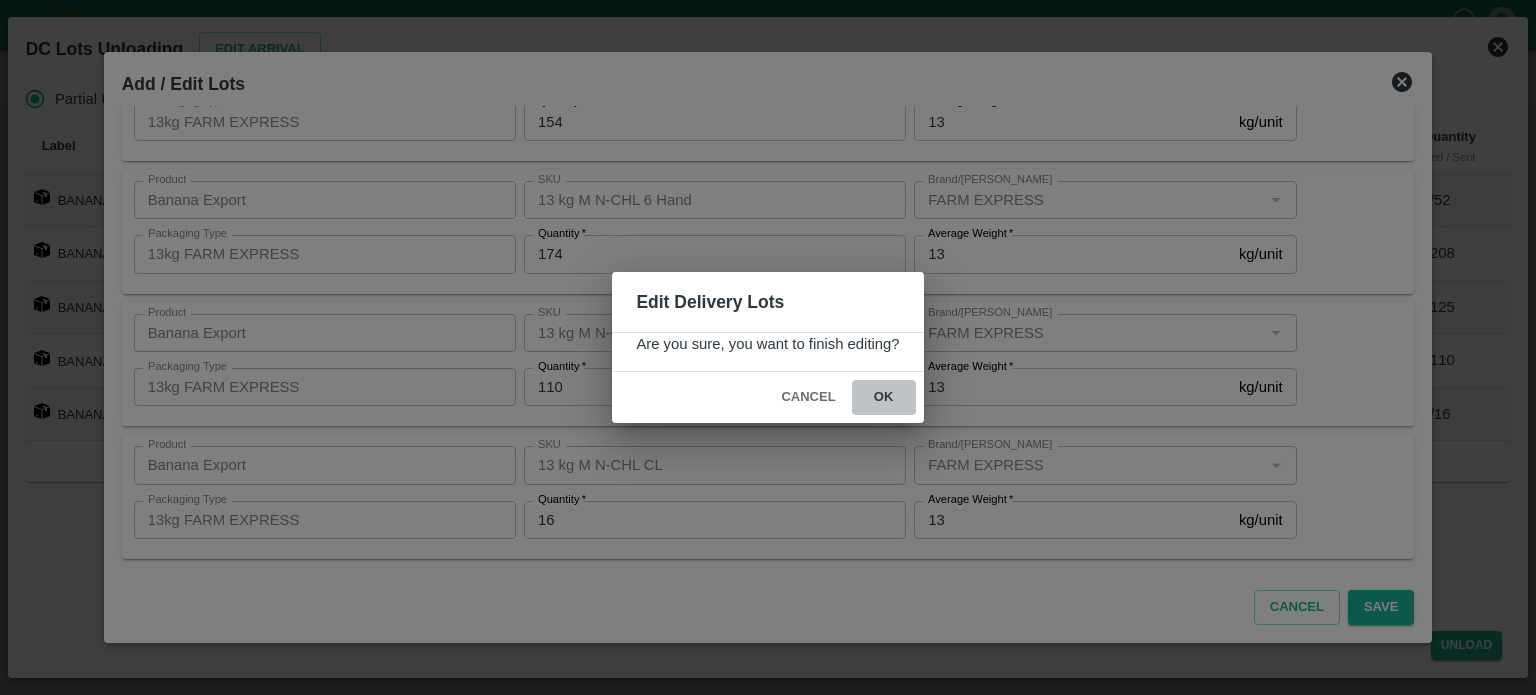 click on "ok" at bounding box center [884, 397] 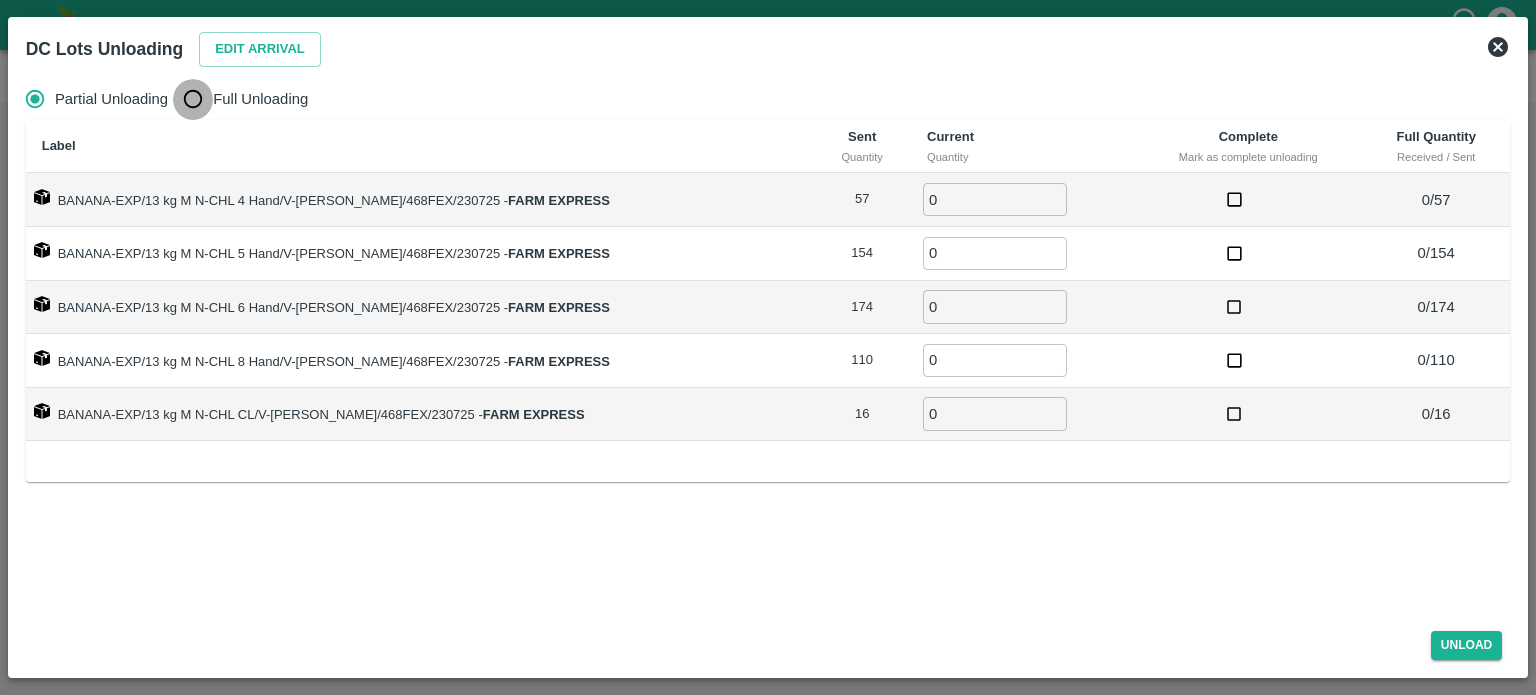 click on "Full Unloading" at bounding box center (193, 99) 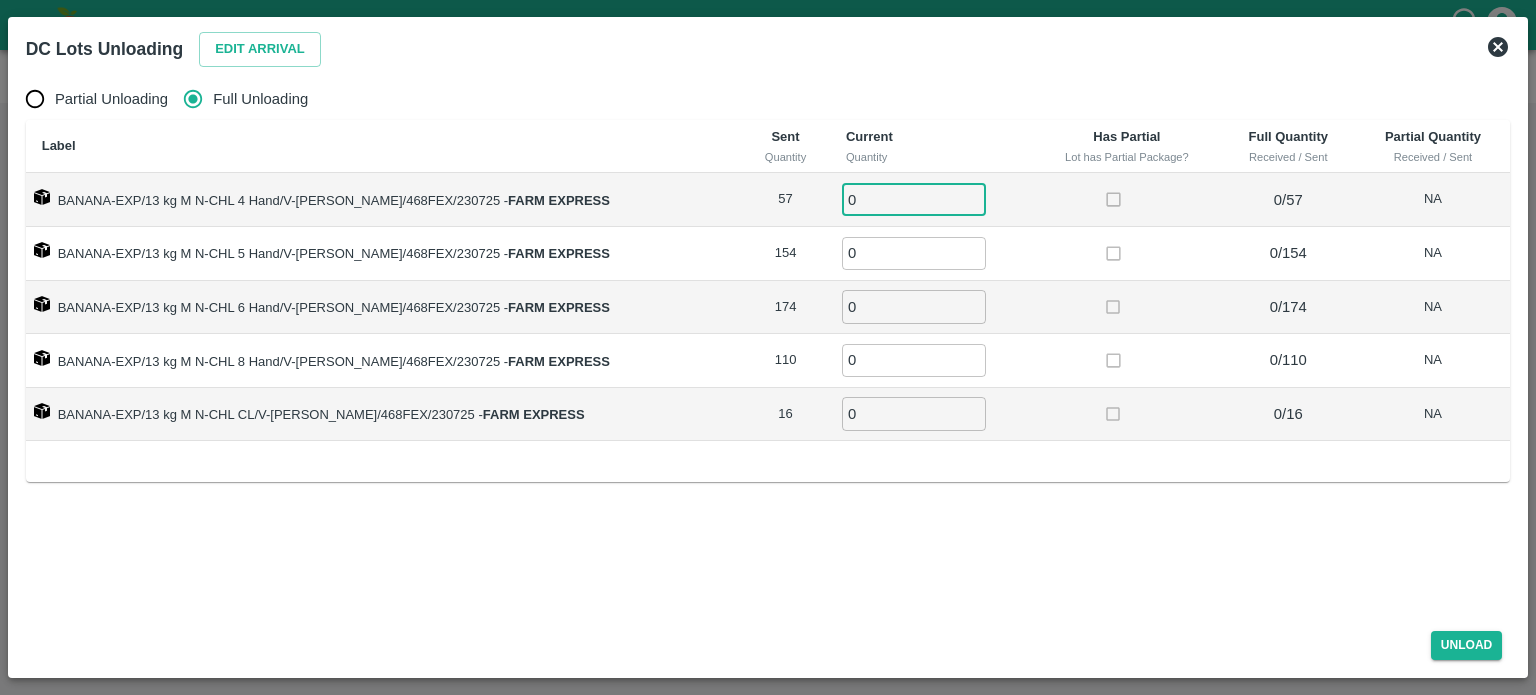 click on "0" at bounding box center [914, 199] 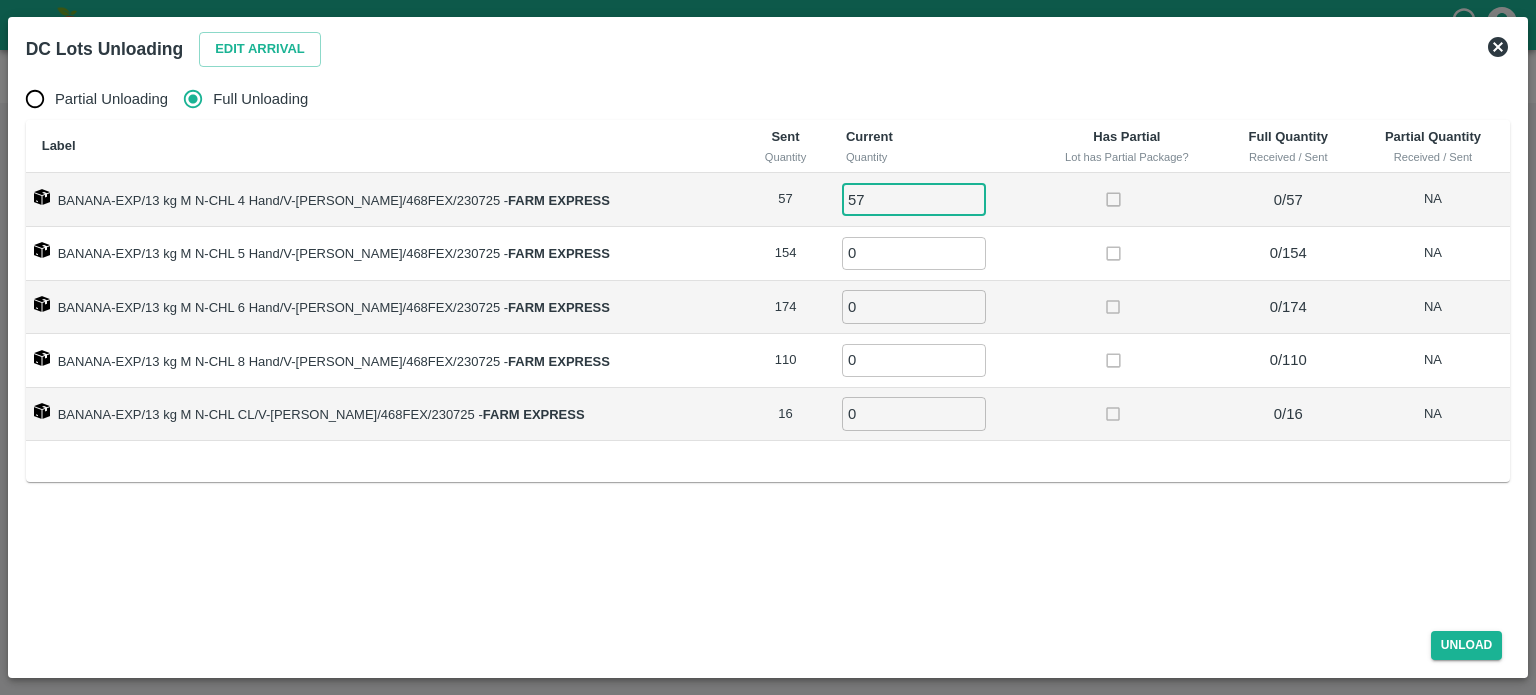 type on "57" 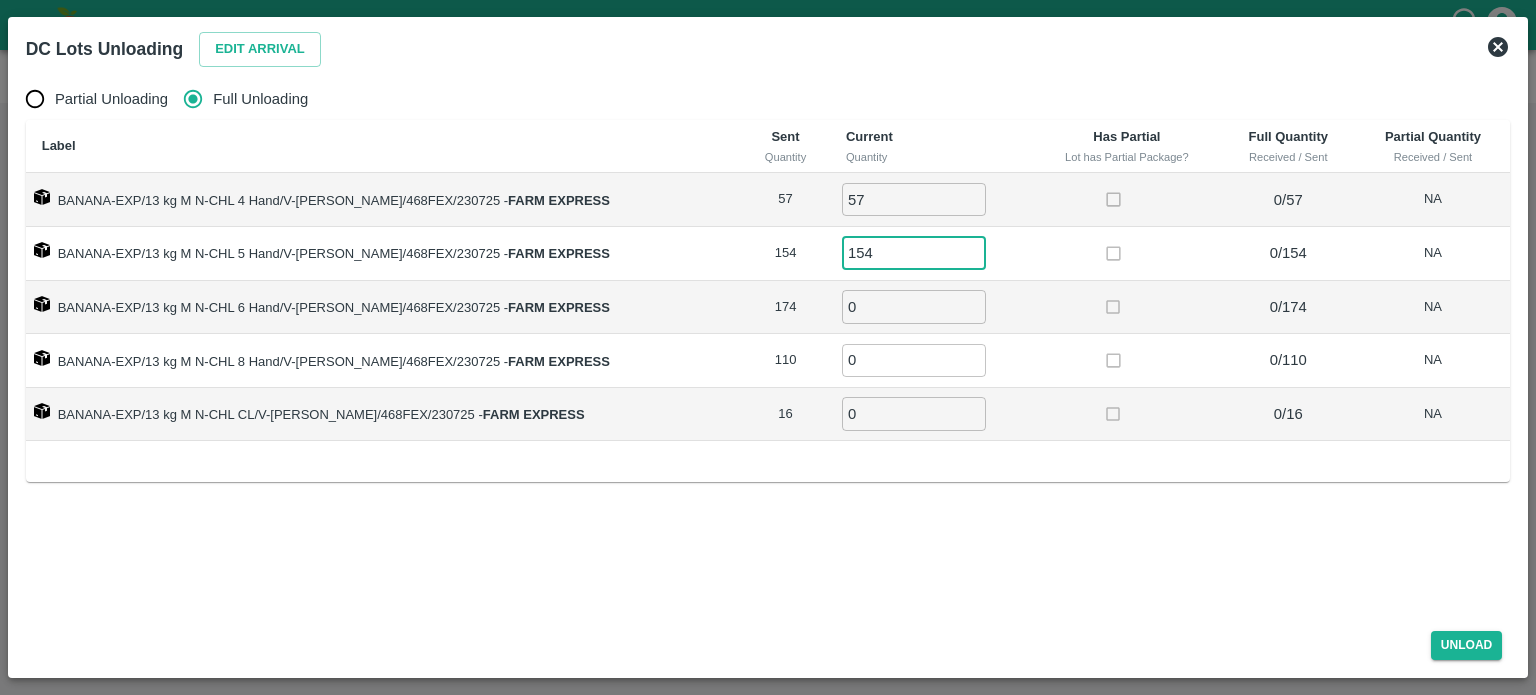 type on "154" 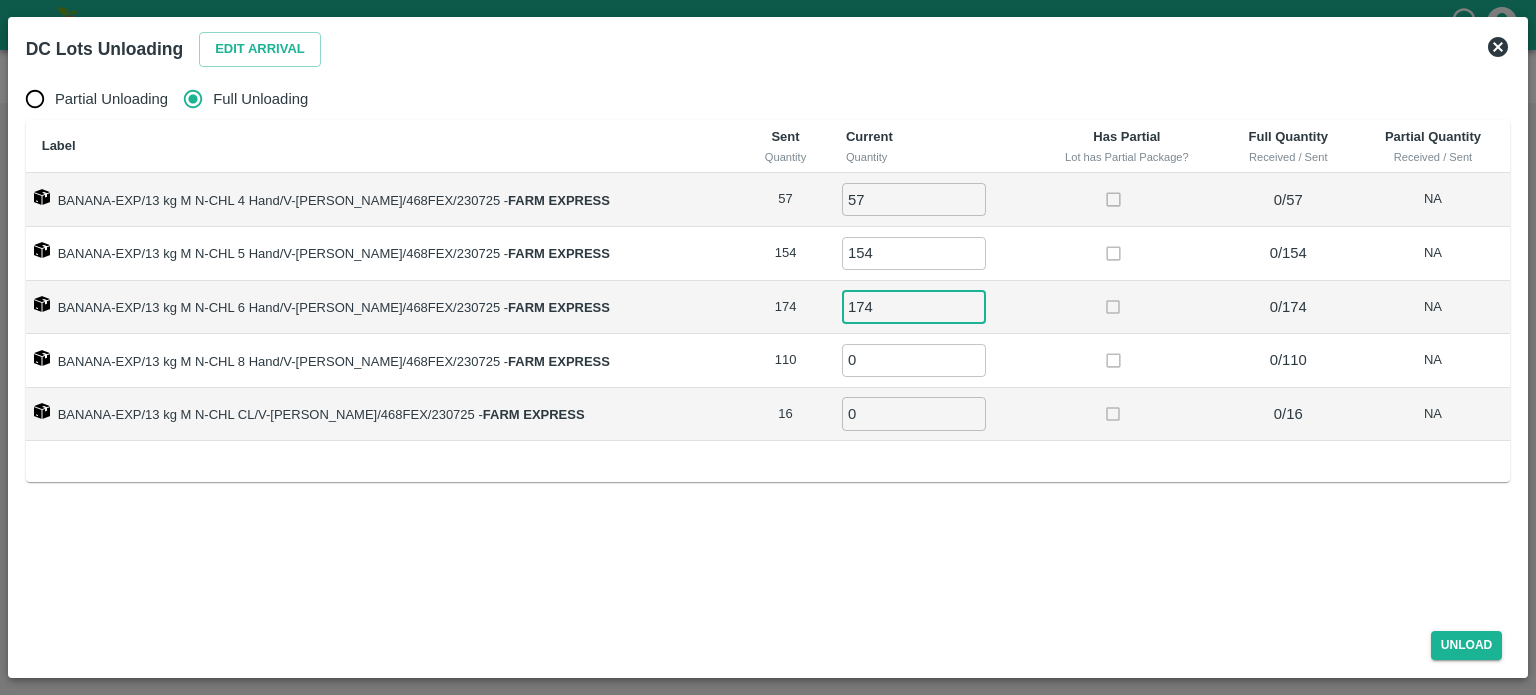 type on "174" 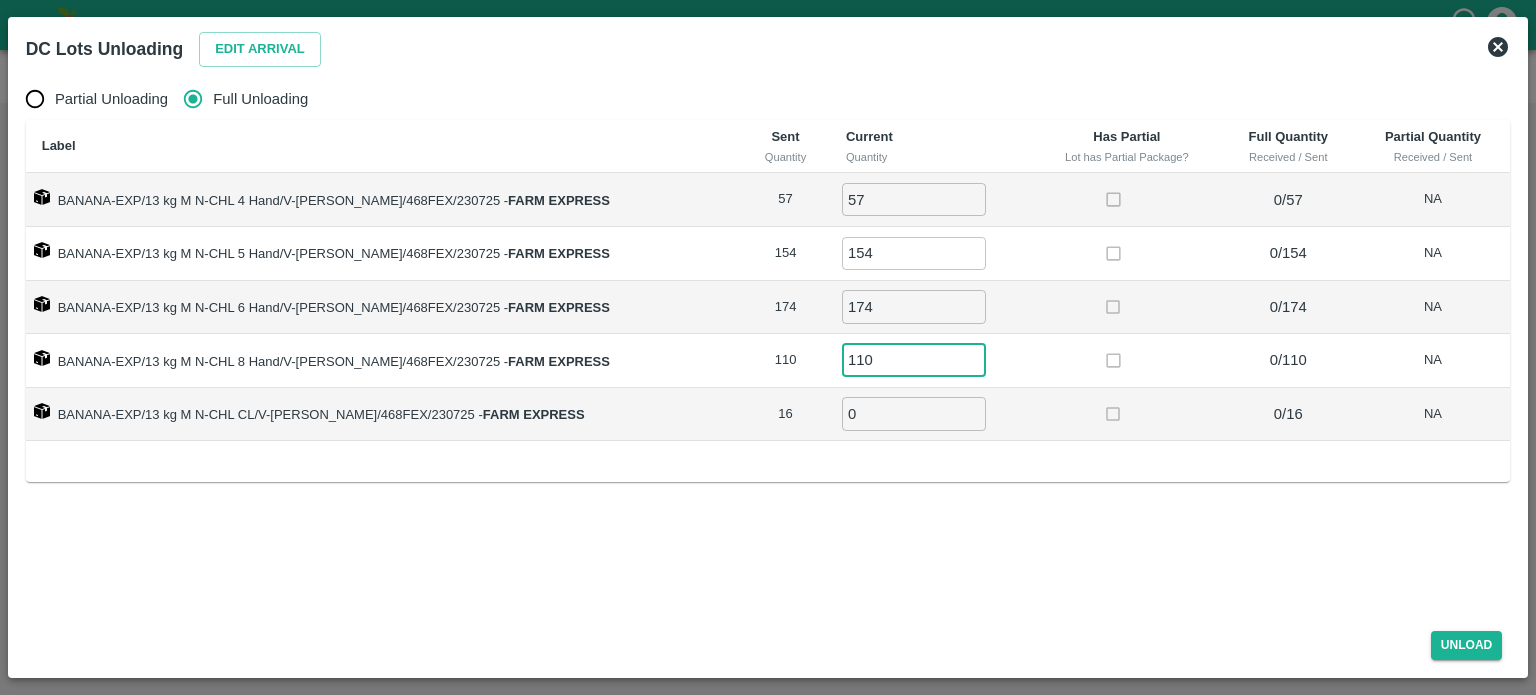 type on "110" 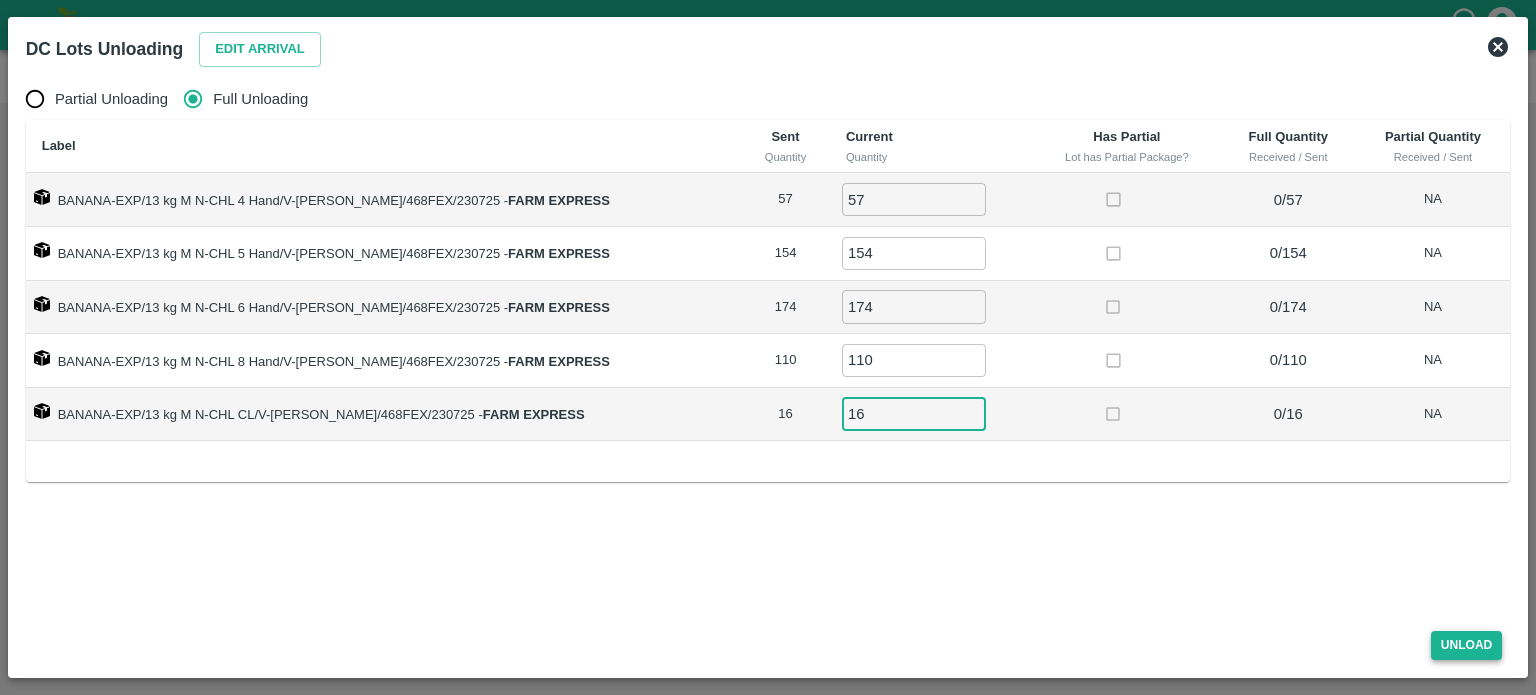 type on "16" 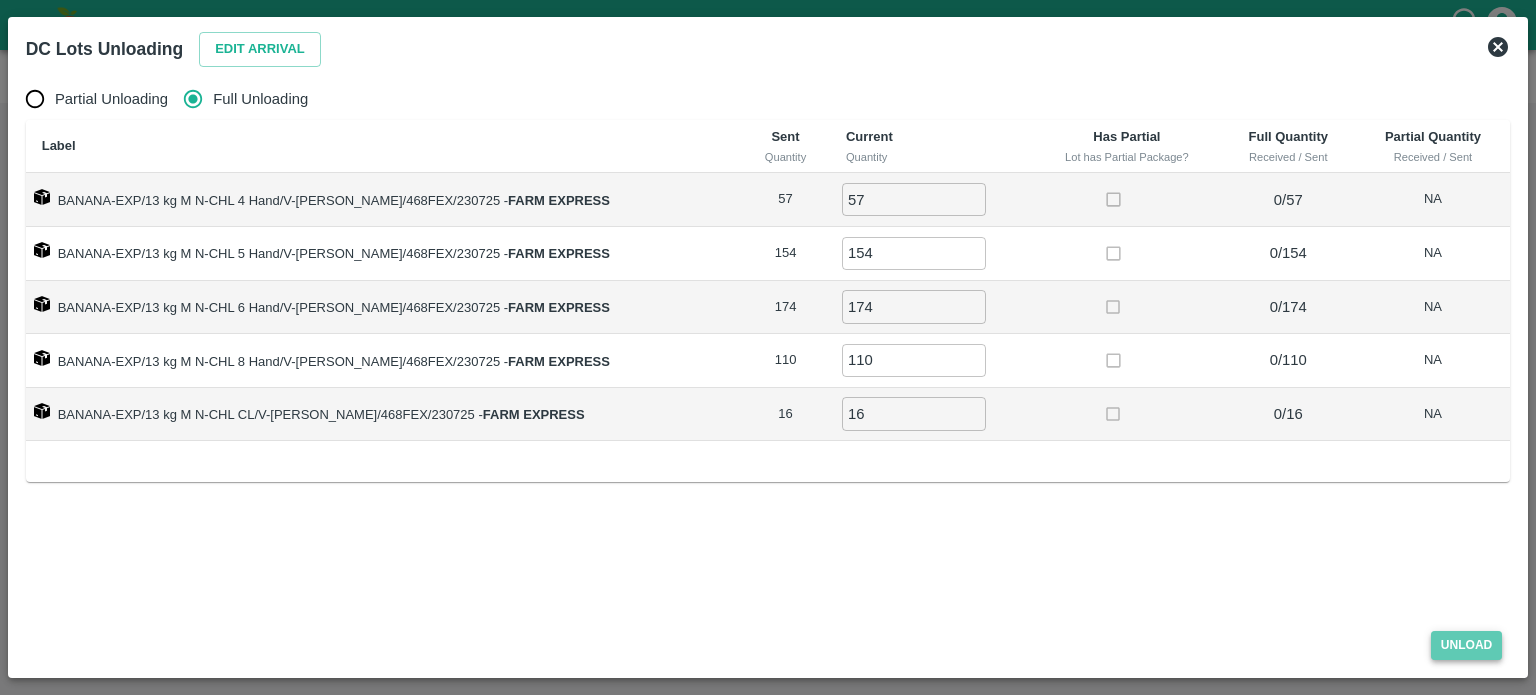 click on "Unload" at bounding box center [1467, 645] 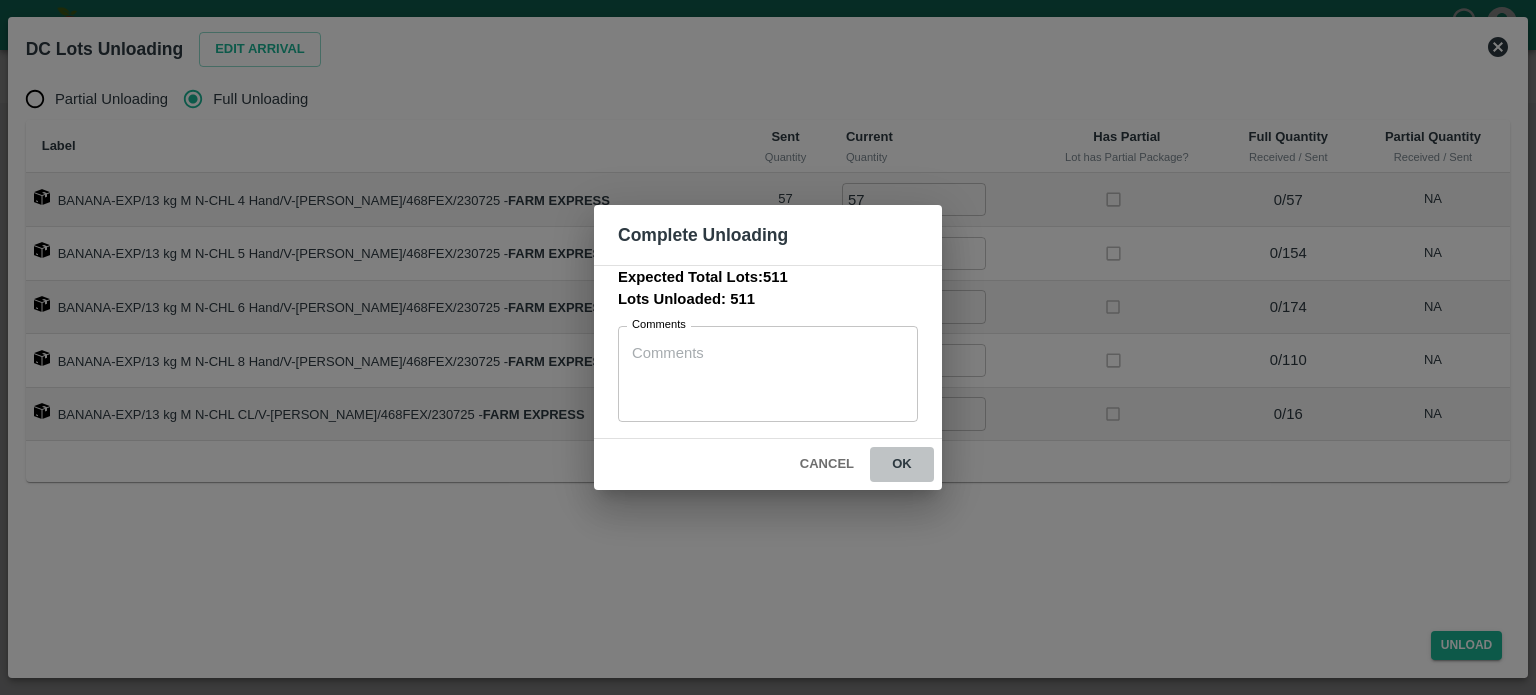 click on "ok" at bounding box center (902, 464) 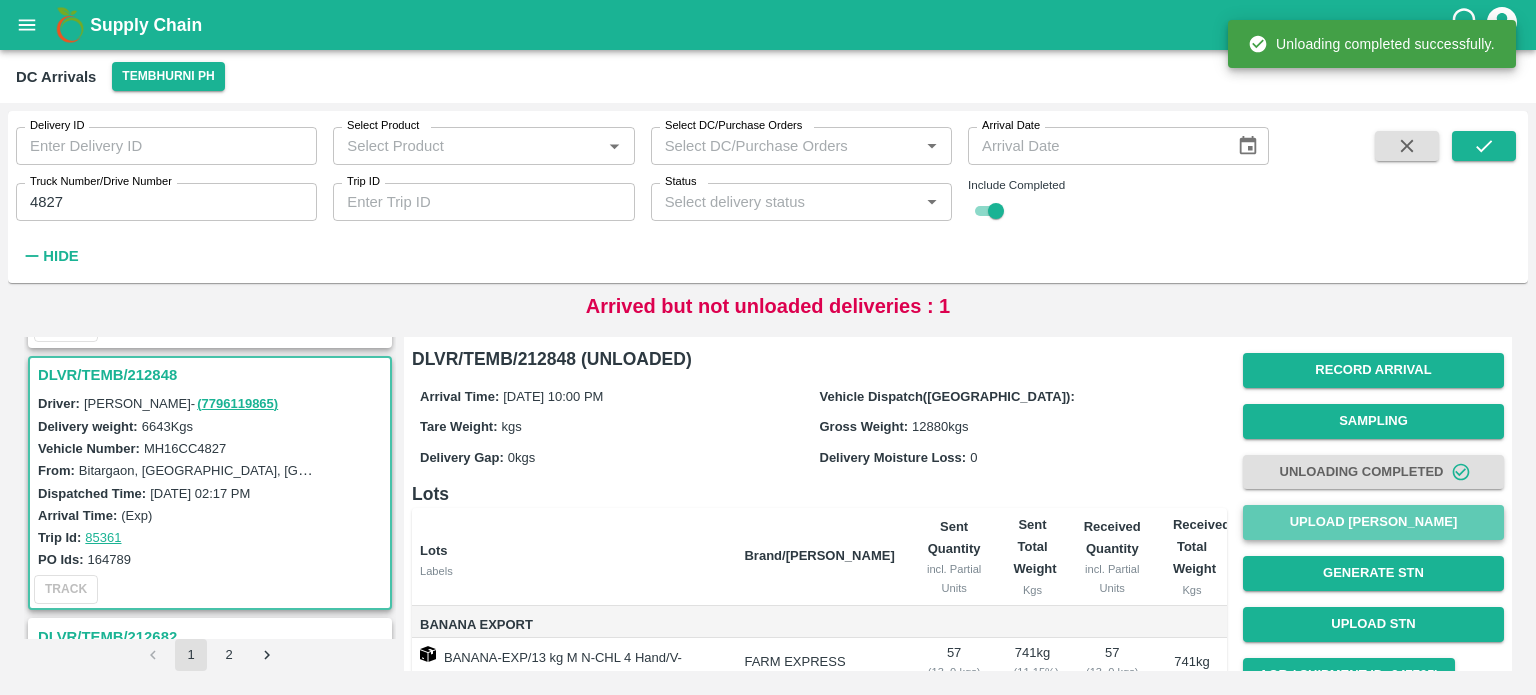 click on "Upload [PERSON_NAME]" at bounding box center (1373, 522) 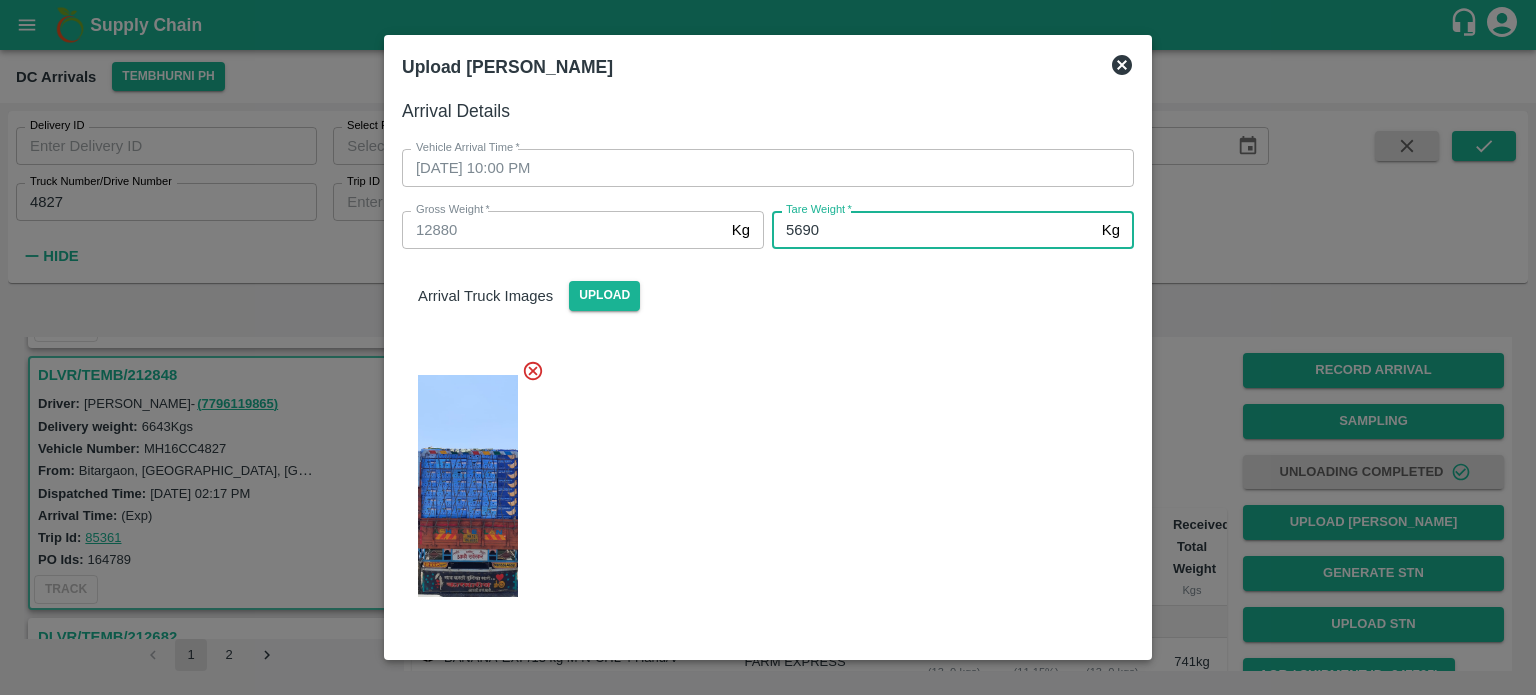 type on "5690" 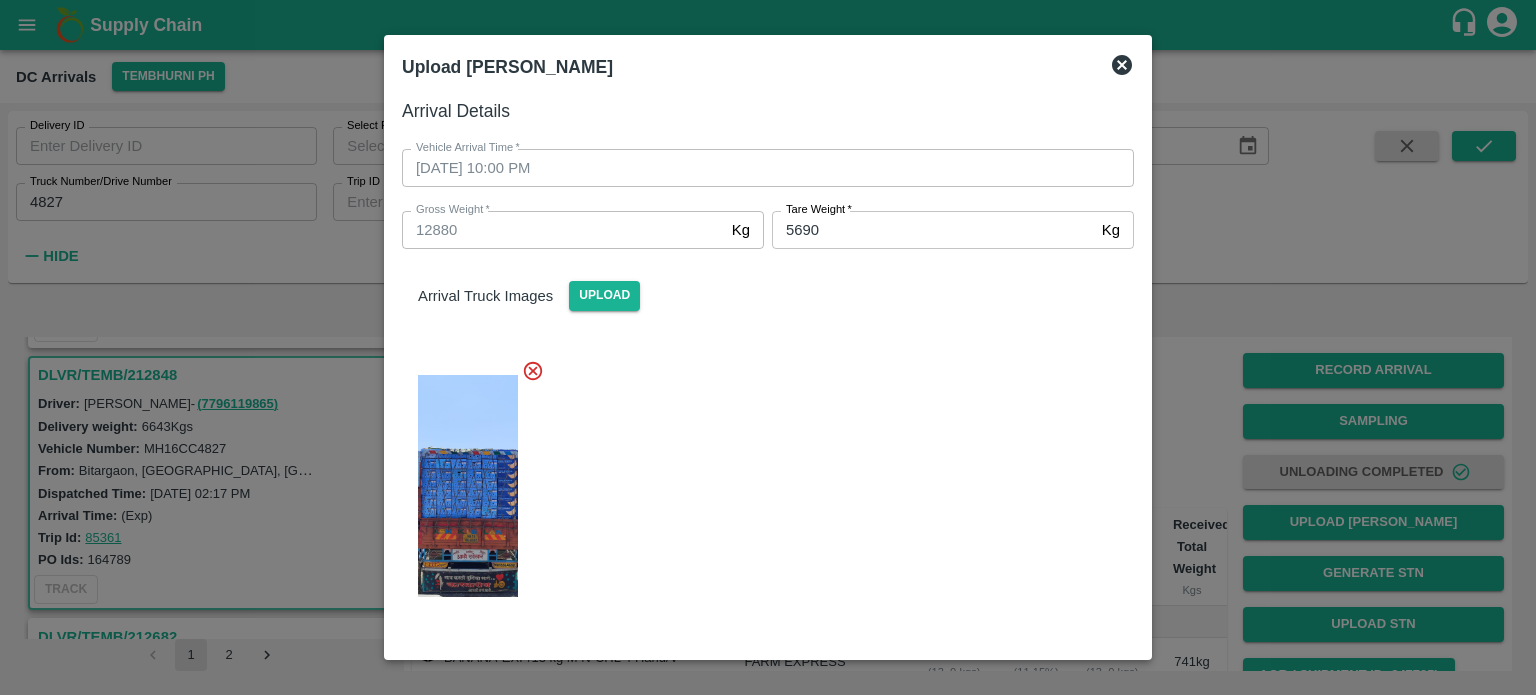 click at bounding box center (760, 480) 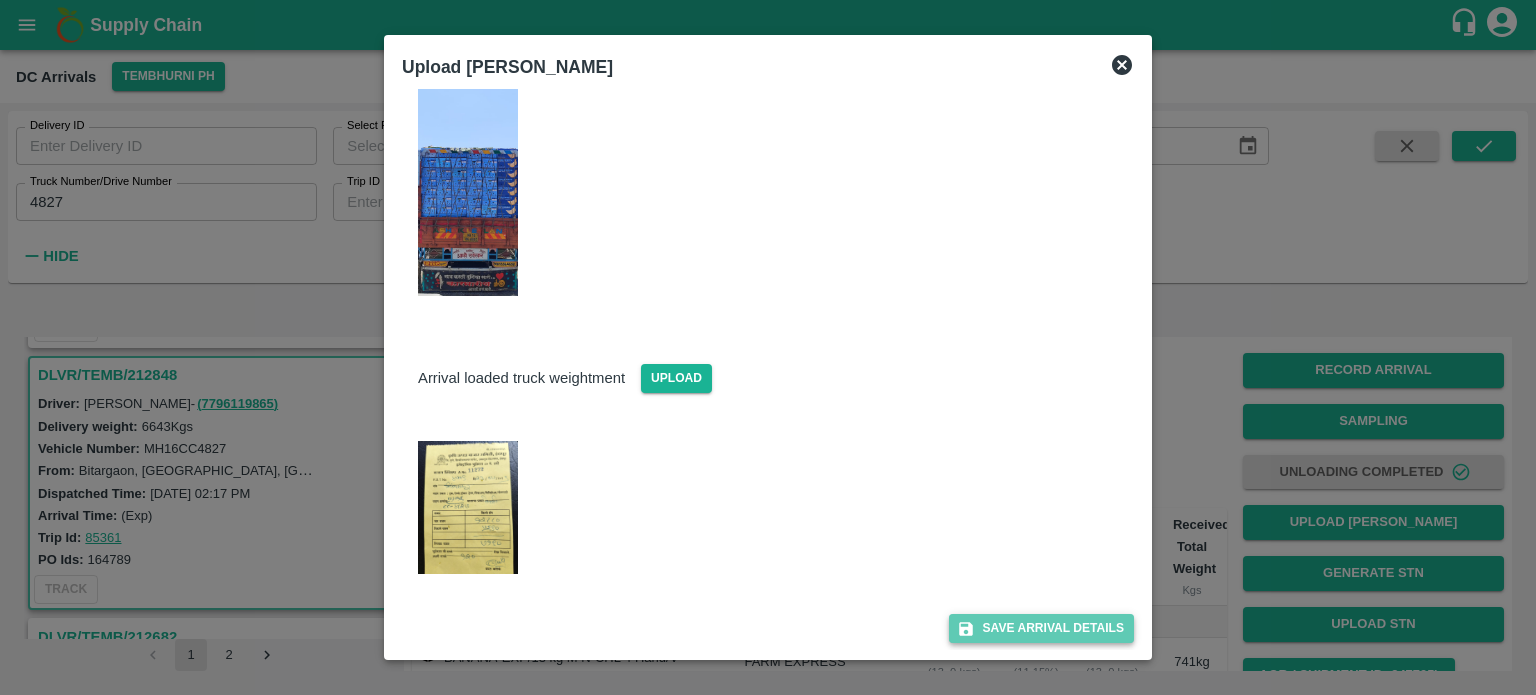 click on "Save Arrival Details" at bounding box center [1041, 628] 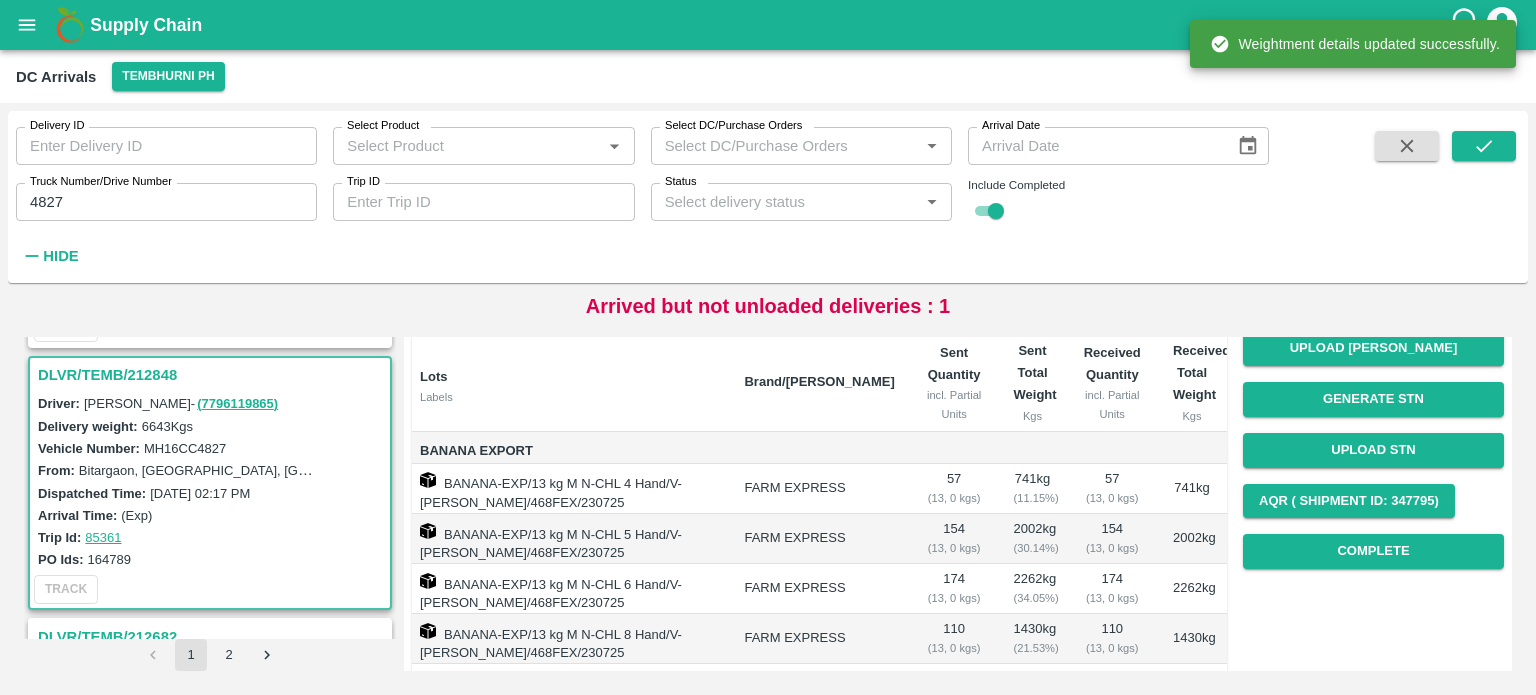 scroll, scrollTop: 184, scrollLeft: 0, axis: vertical 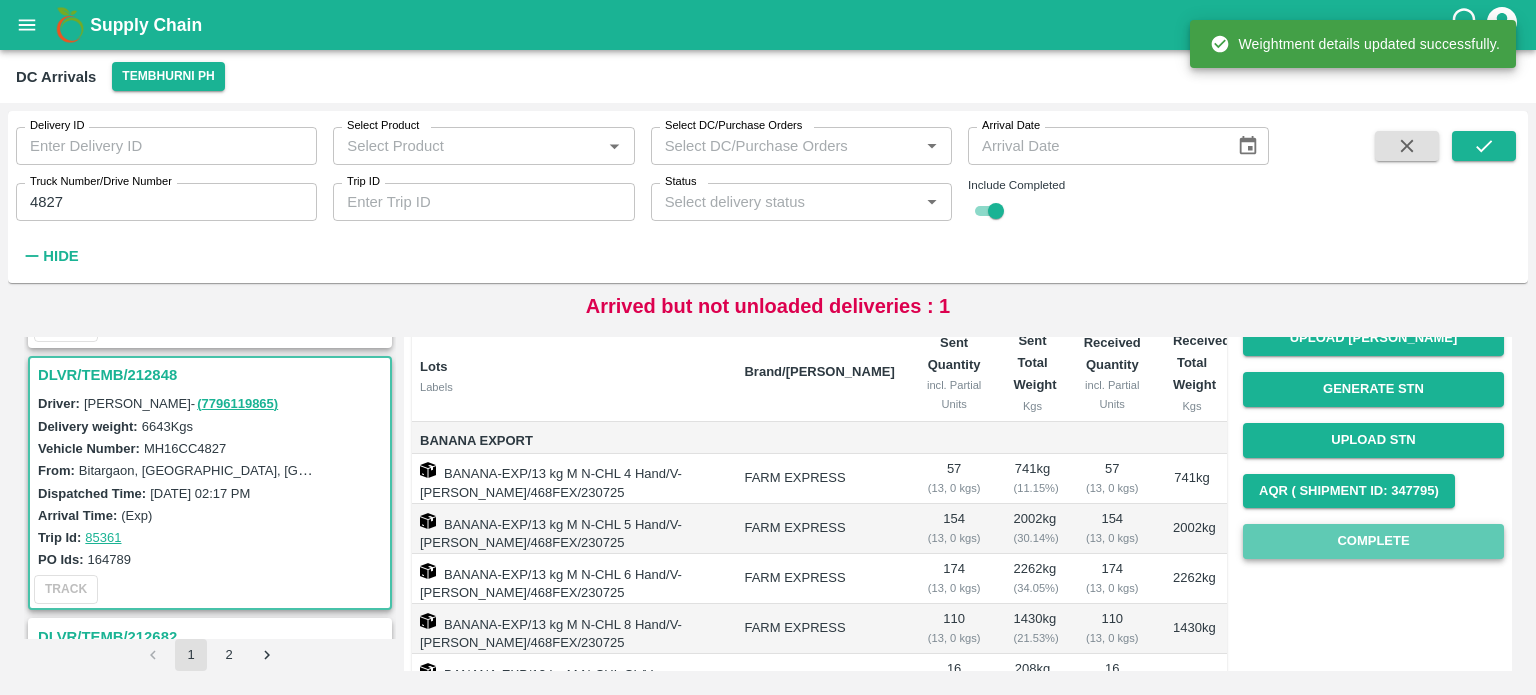 click on "Complete" at bounding box center [1373, 541] 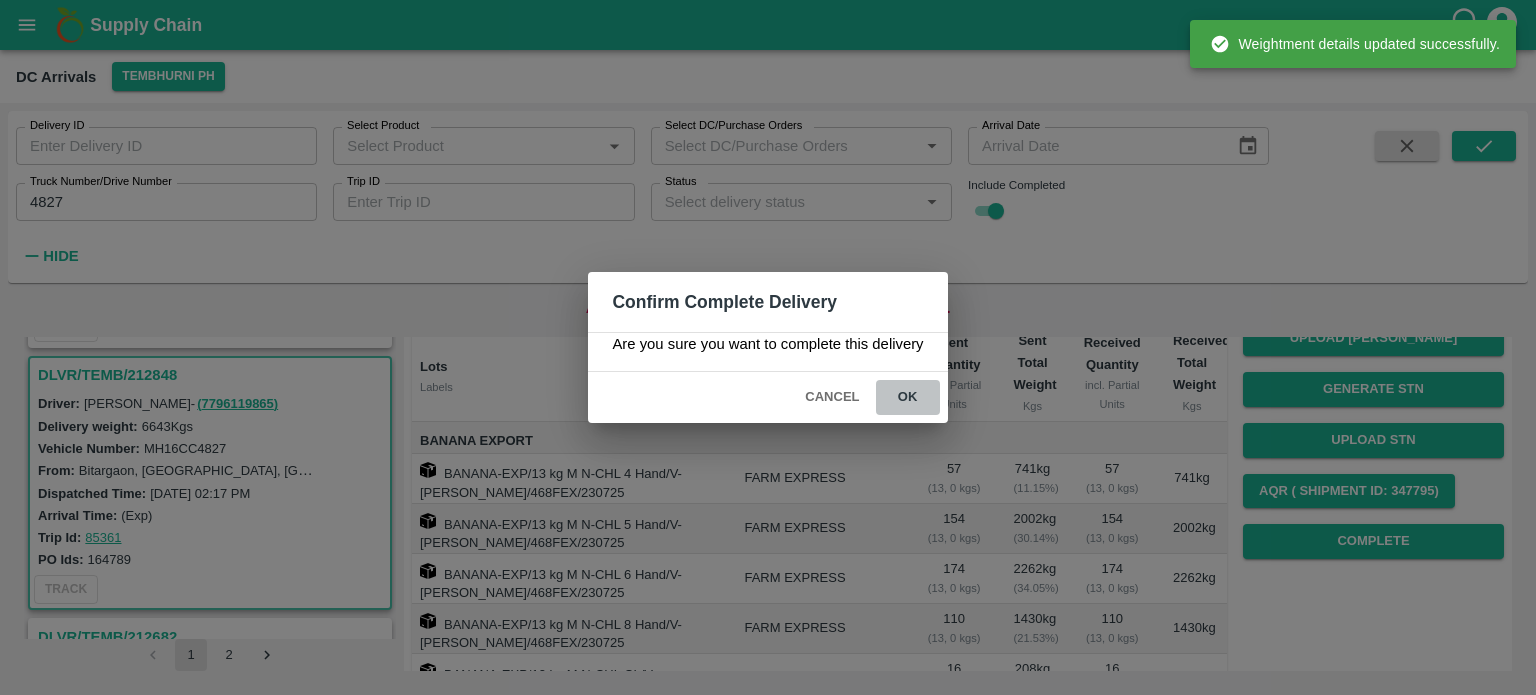 click on "ok" at bounding box center (908, 397) 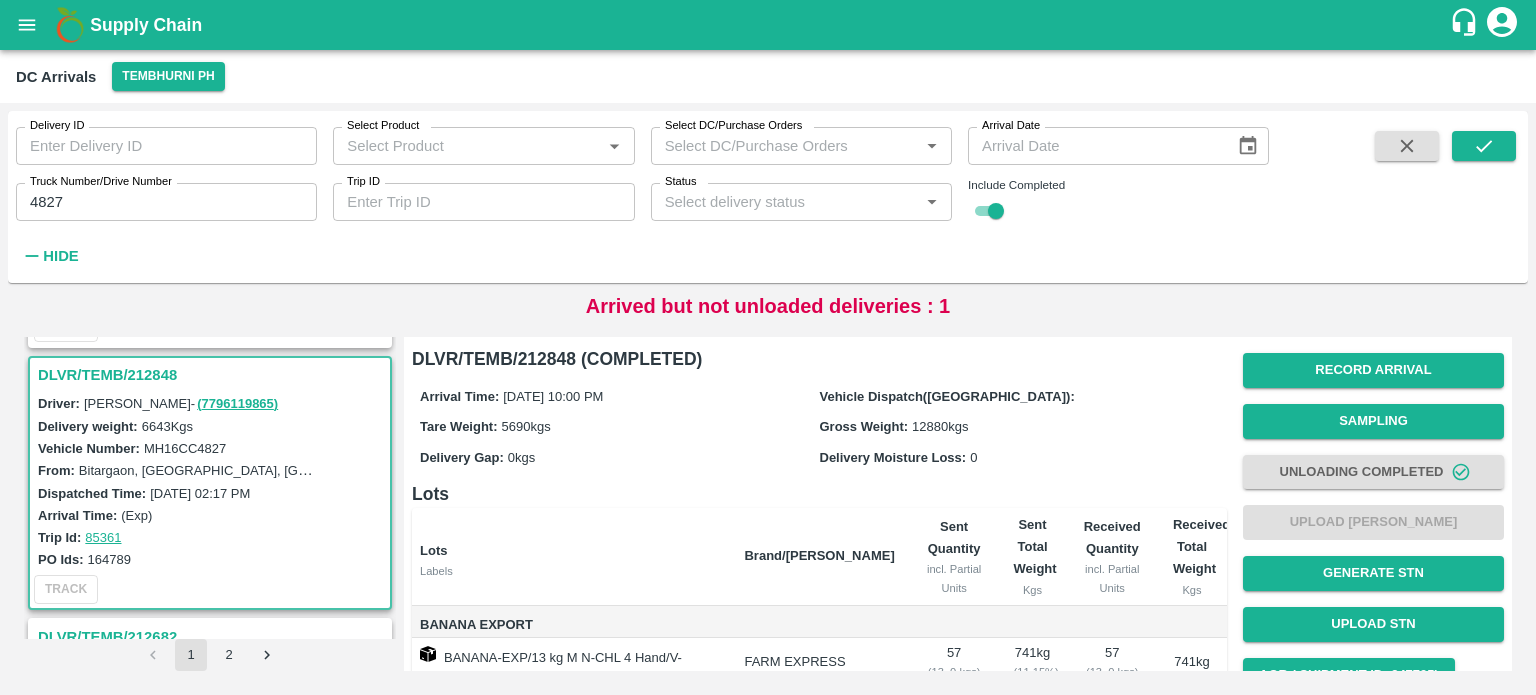 click on "4827" at bounding box center (166, 202) 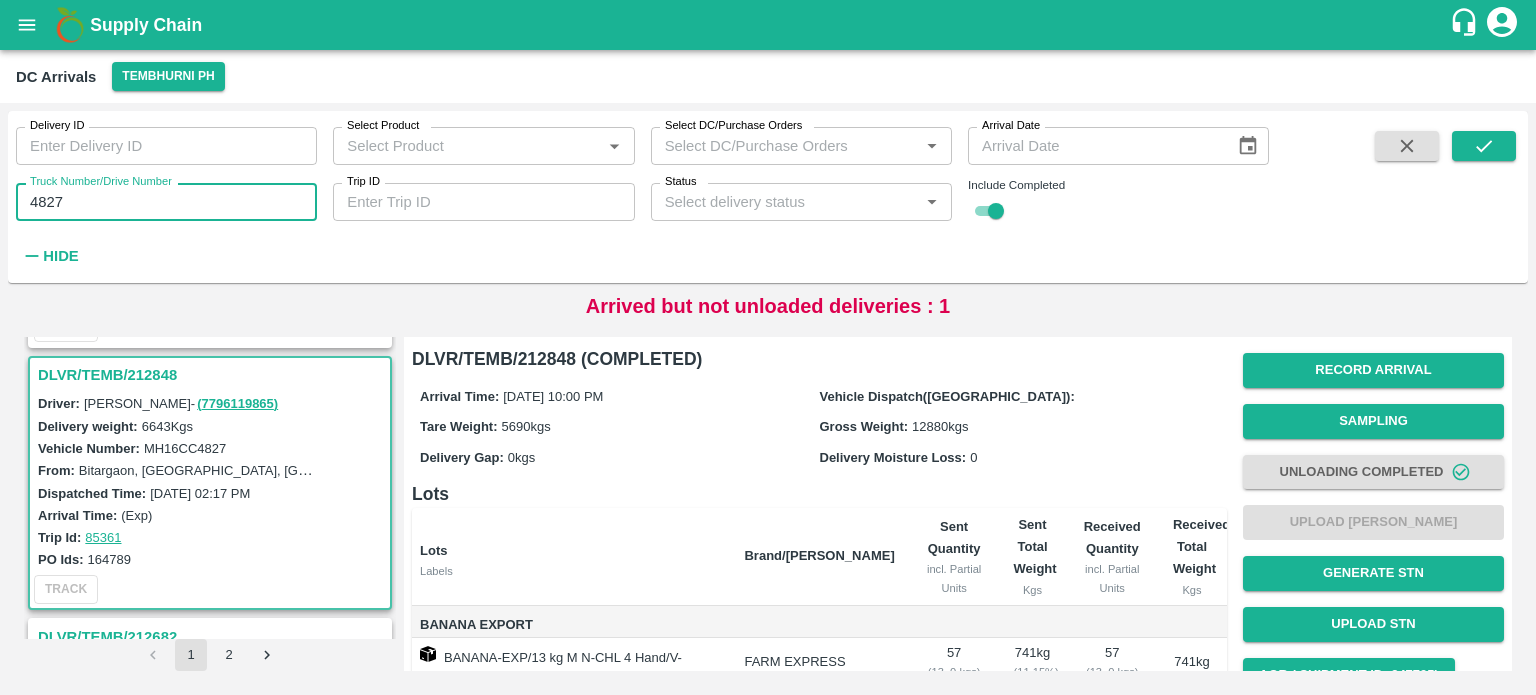 click on "4827" at bounding box center (166, 202) 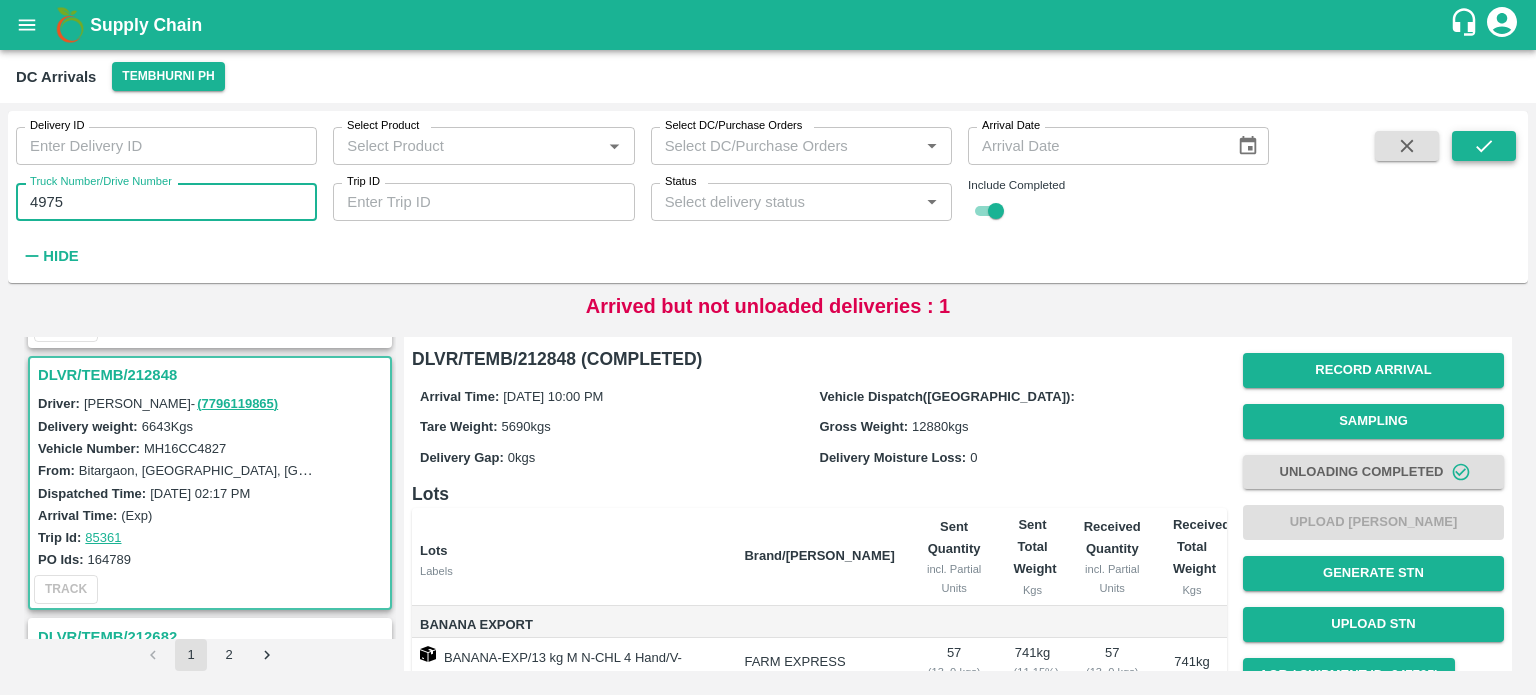 type on "4975" 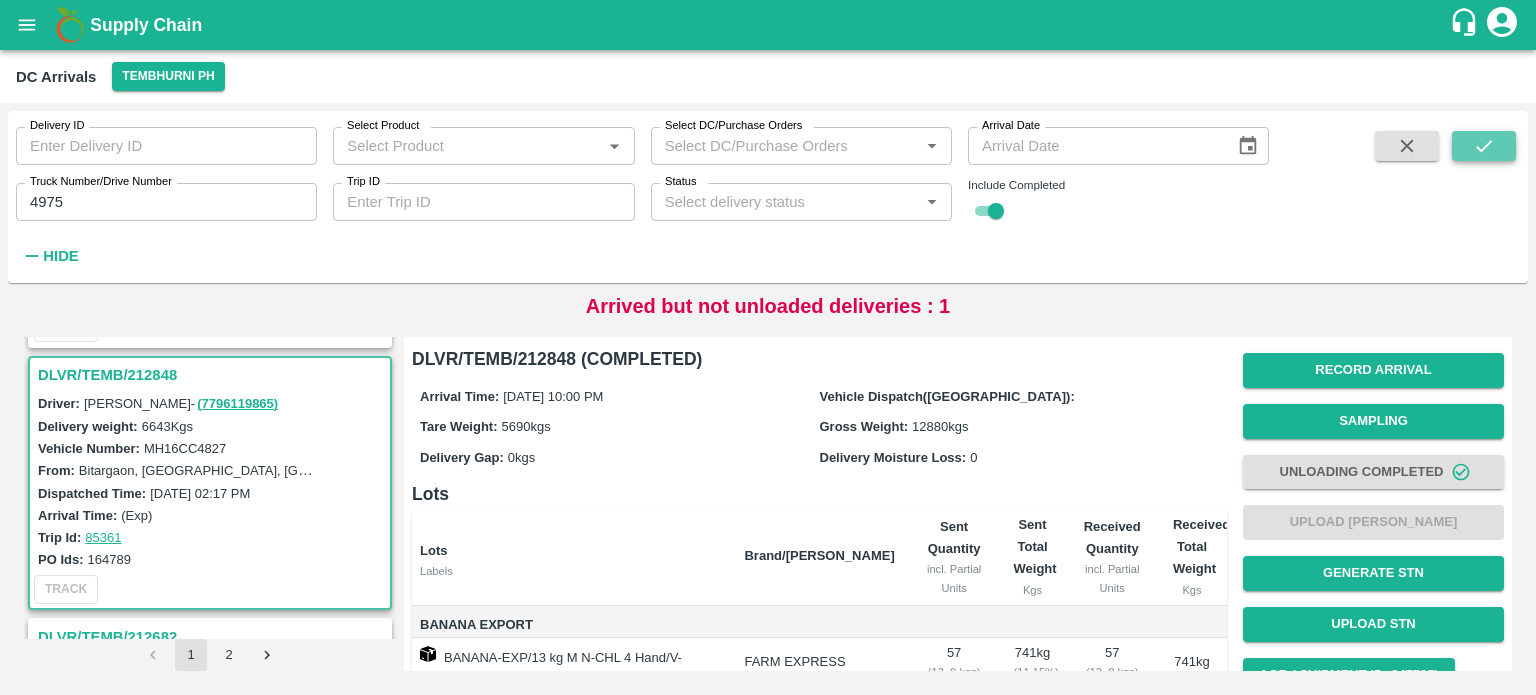 click 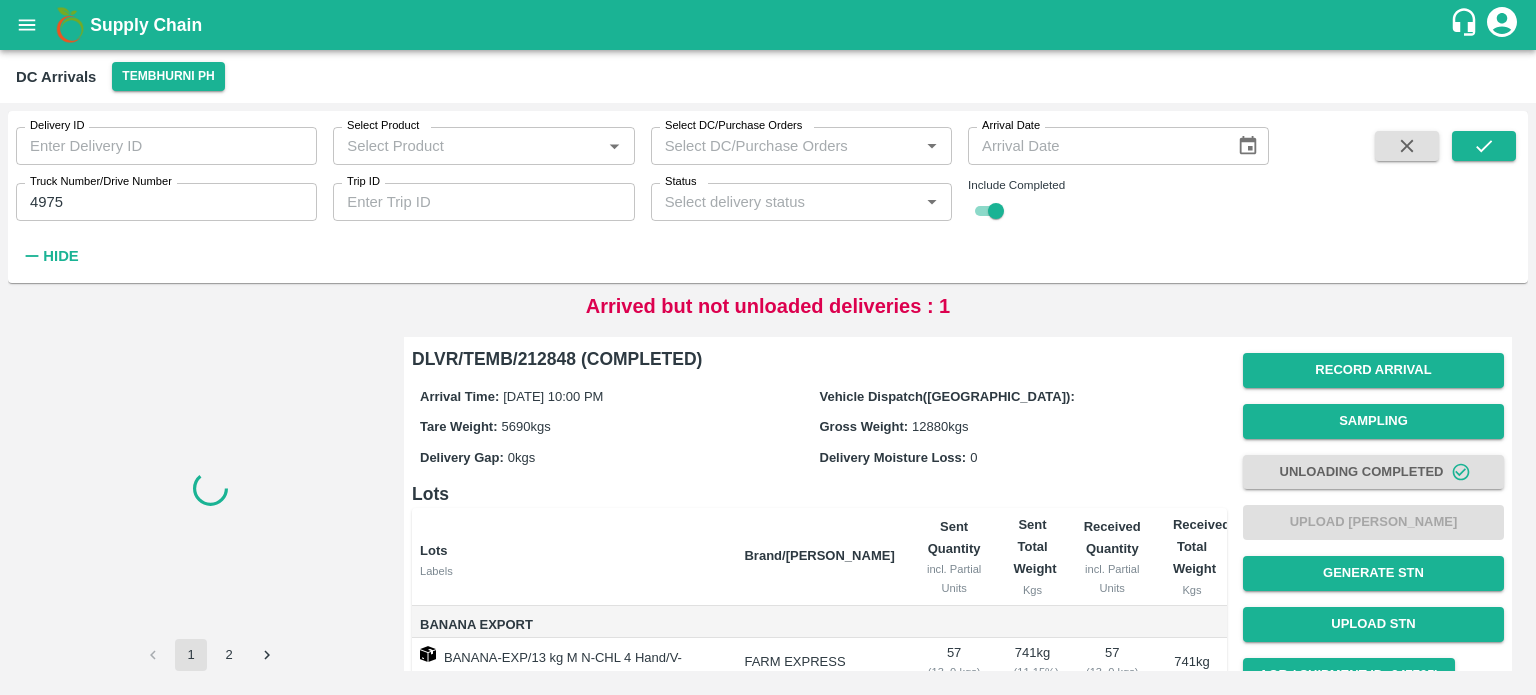 scroll, scrollTop: 0, scrollLeft: 0, axis: both 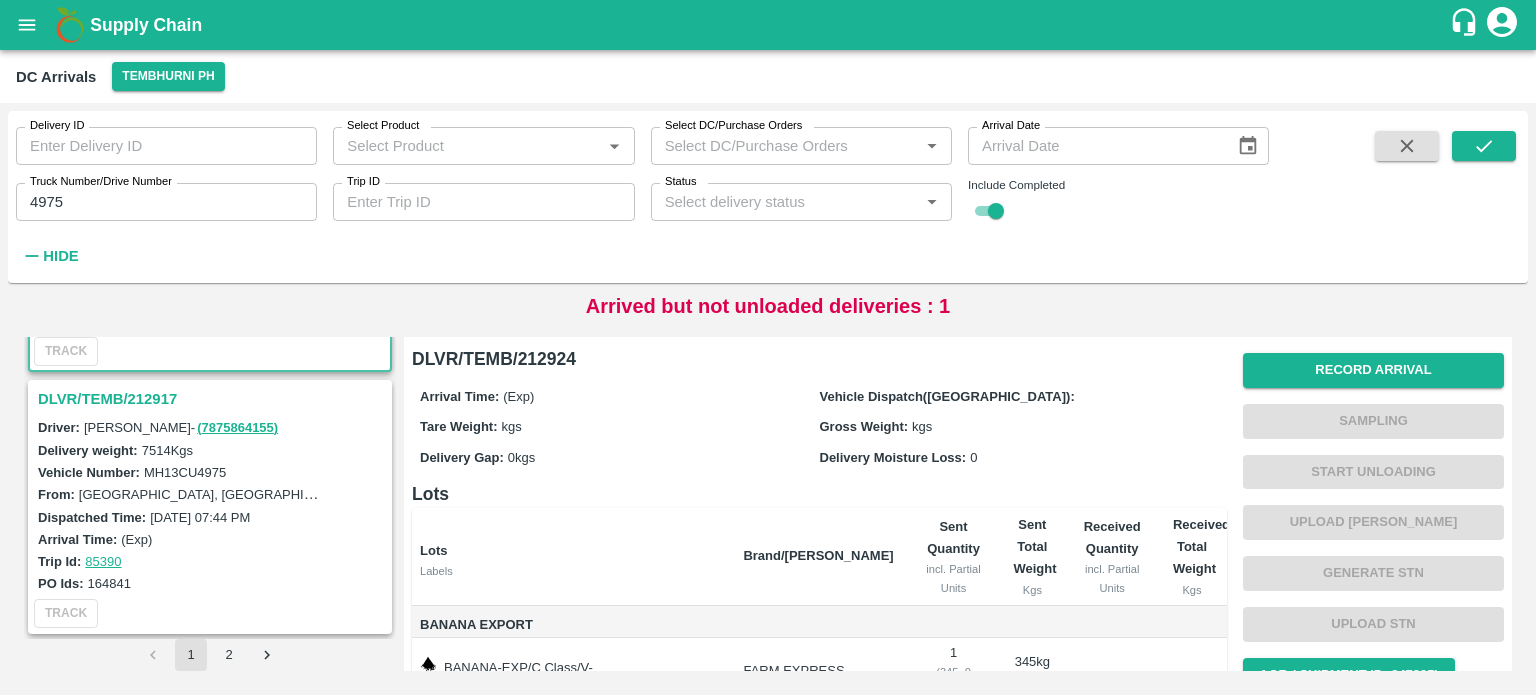 click on "DLVR/TEMB/212917" at bounding box center [213, 399] 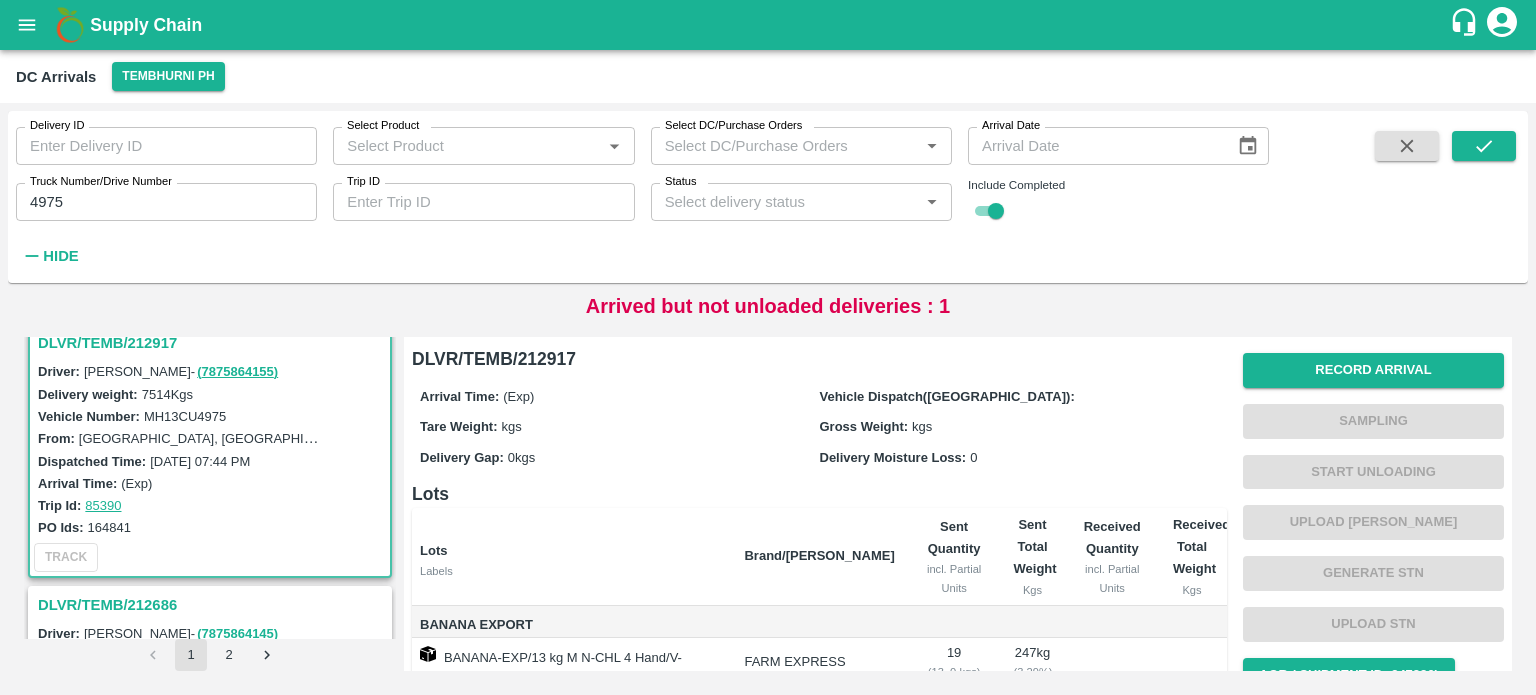scroll, scrollTop: 280, scrollLeft: 0, axis: vertical 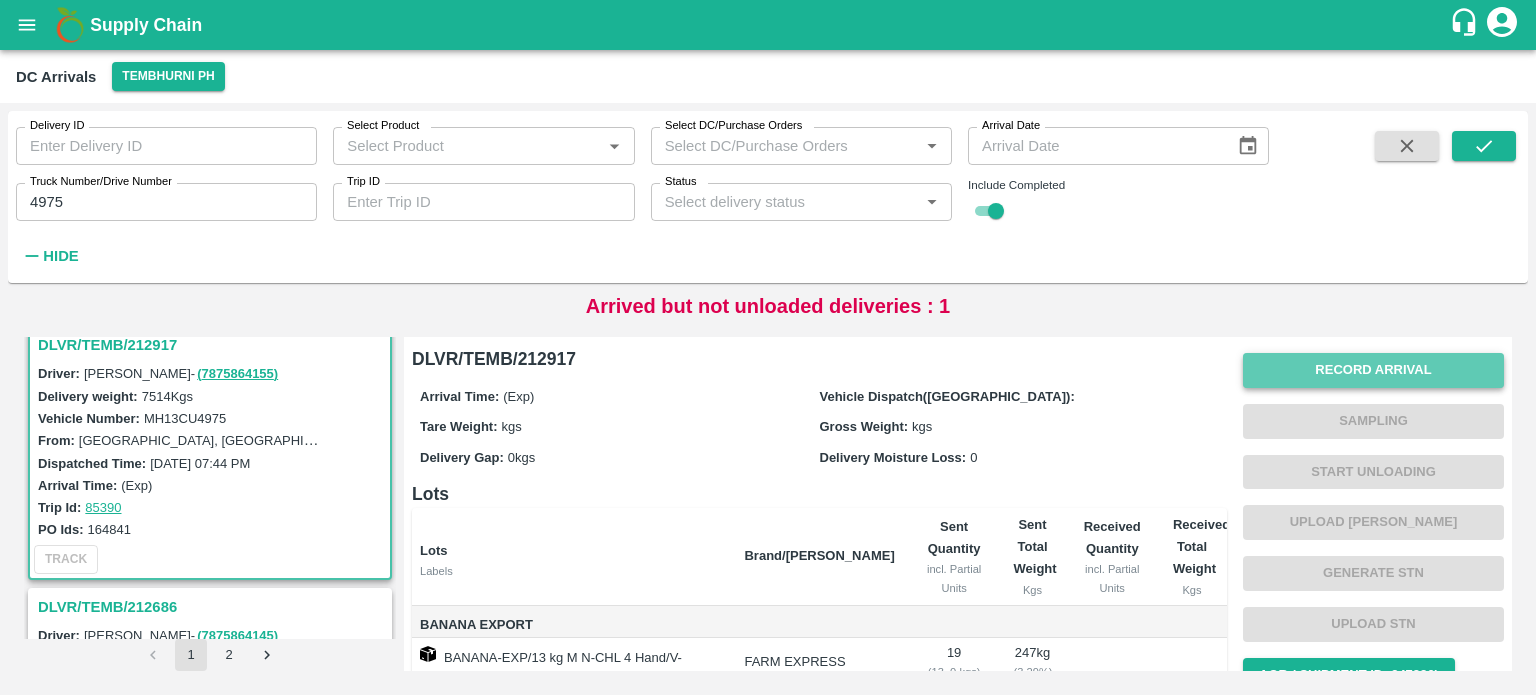 click on "Record Arrival" at bounding box center [1373, 370] 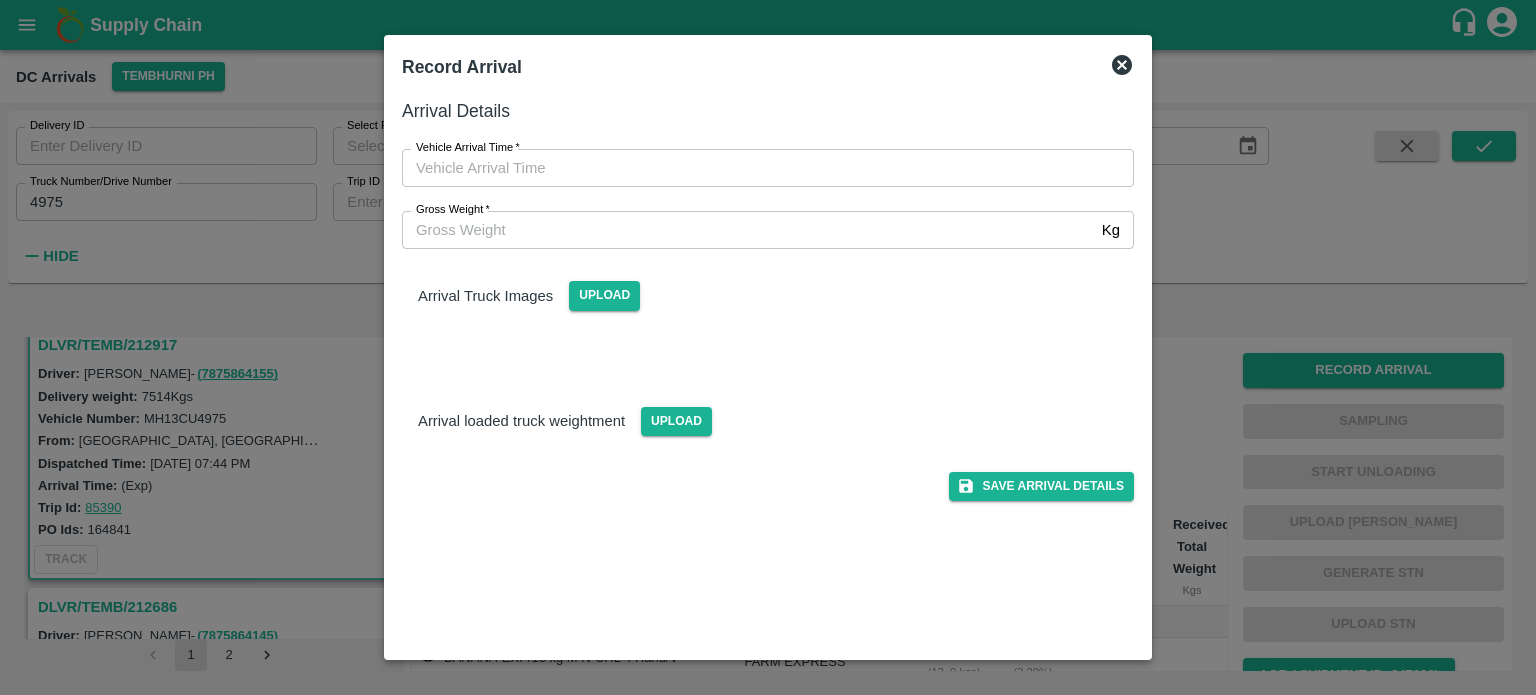 type on "DD/MM/YYYY hh:mm aa" 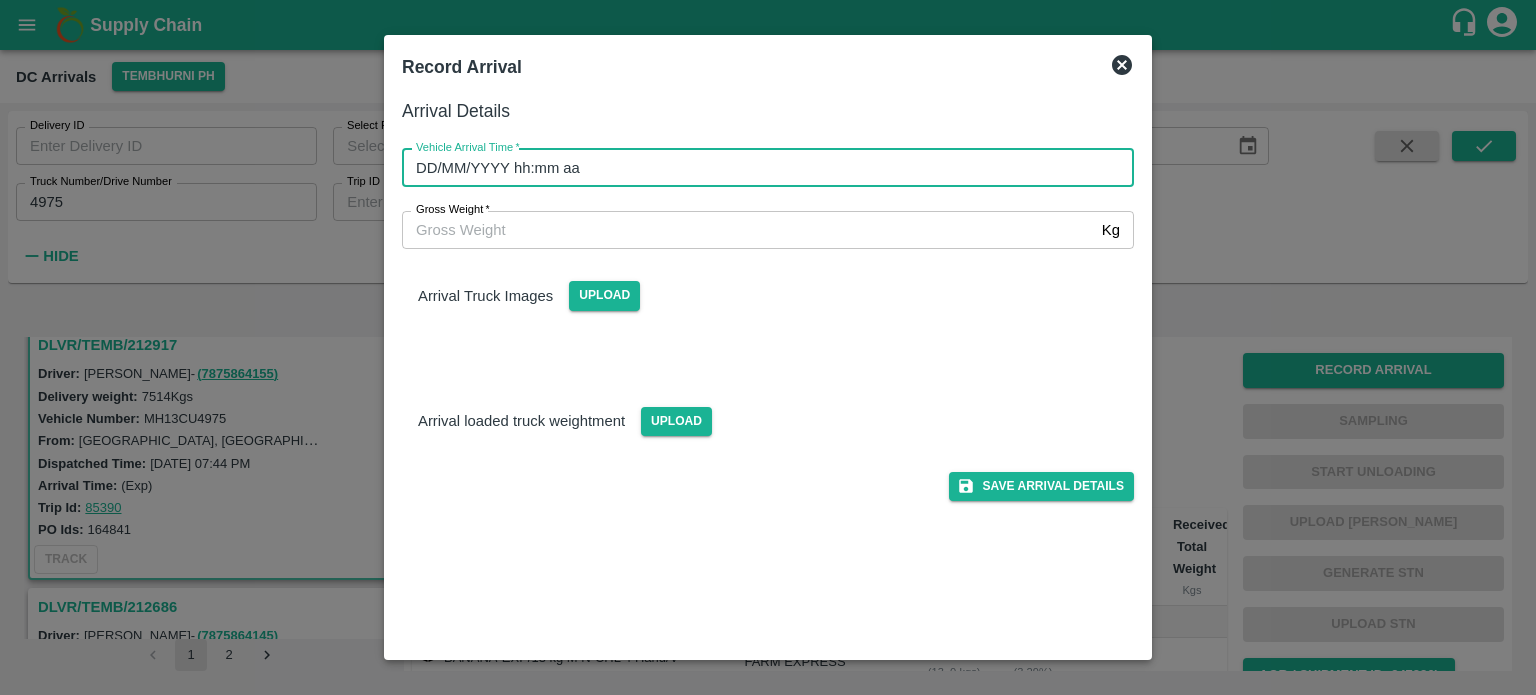 click on "DD/MM/YYYY hh:mm aa" at bounding box center [761, 168] 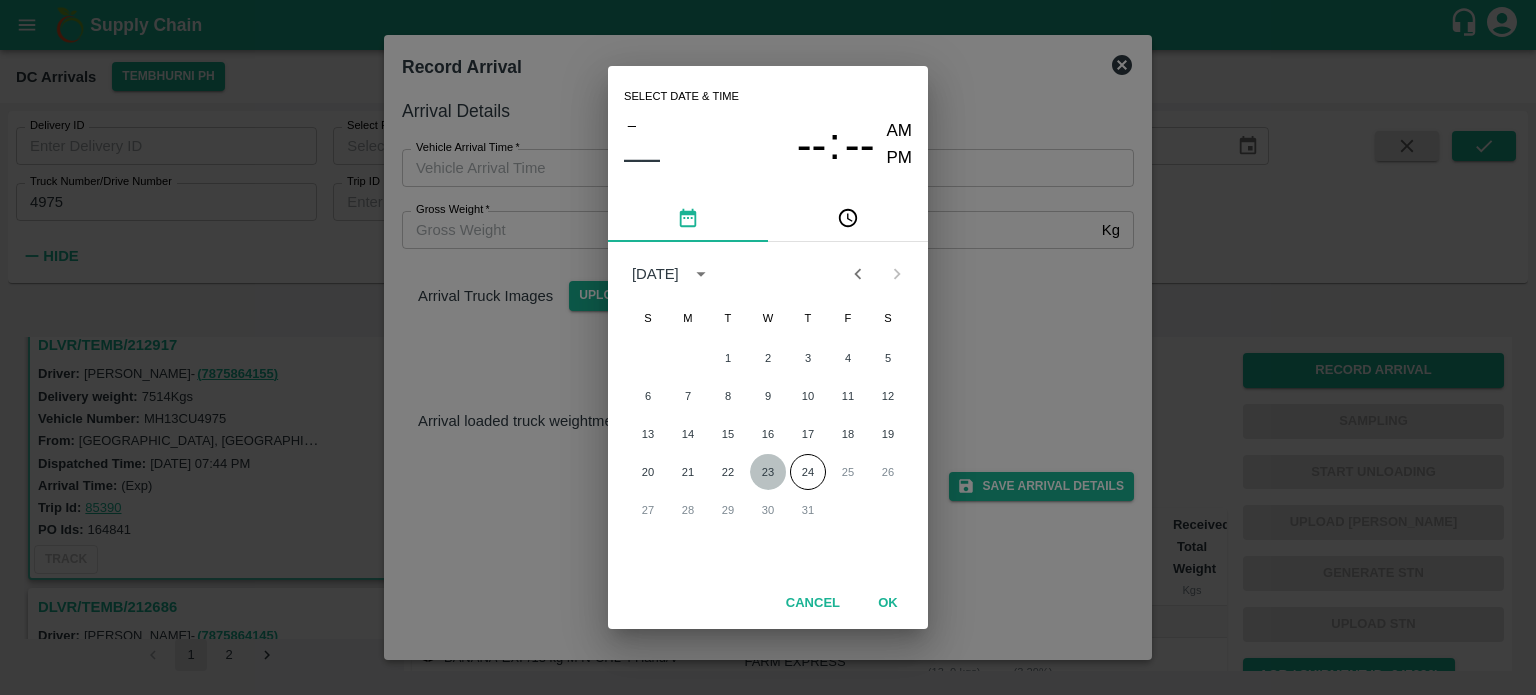 click on "23" at bounding box center [768, 472] 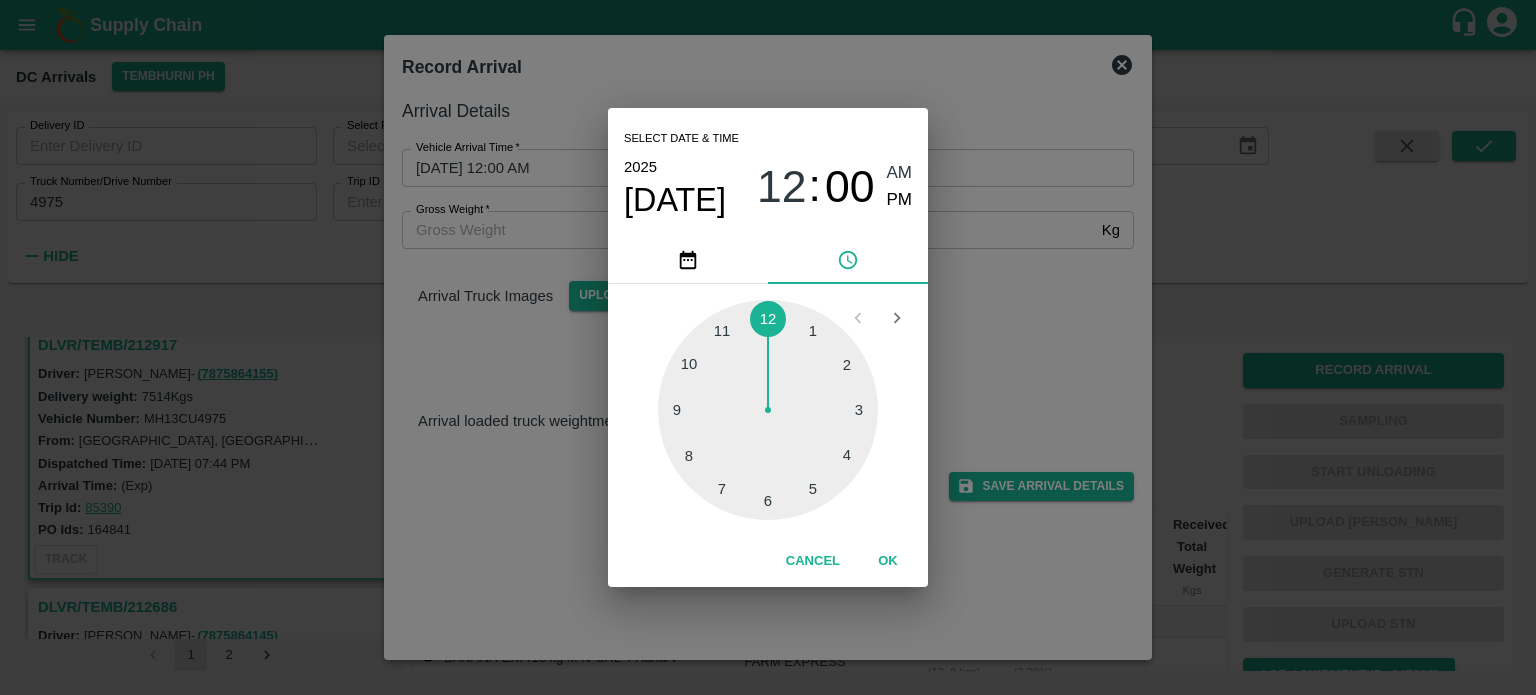 click at bounding box center [768, 410] 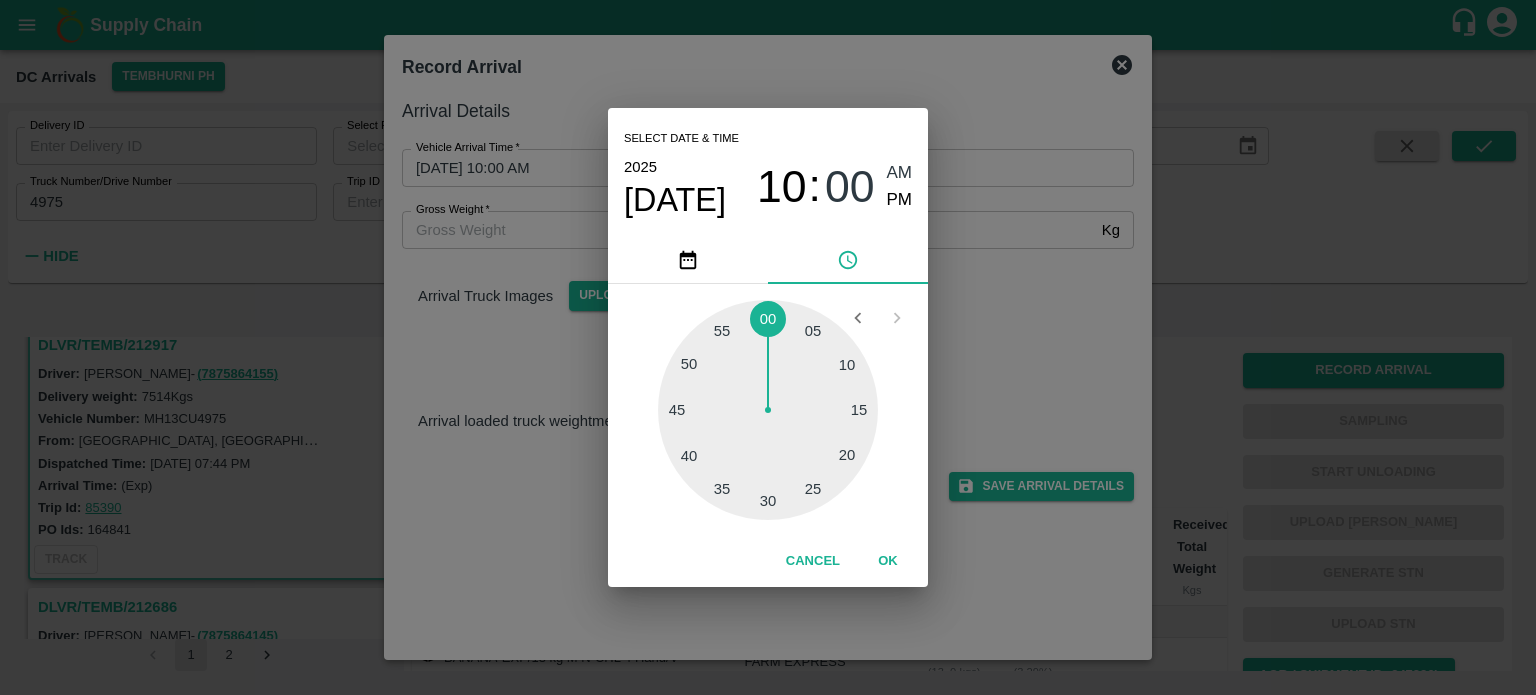 click at bounding box center (768, 410) 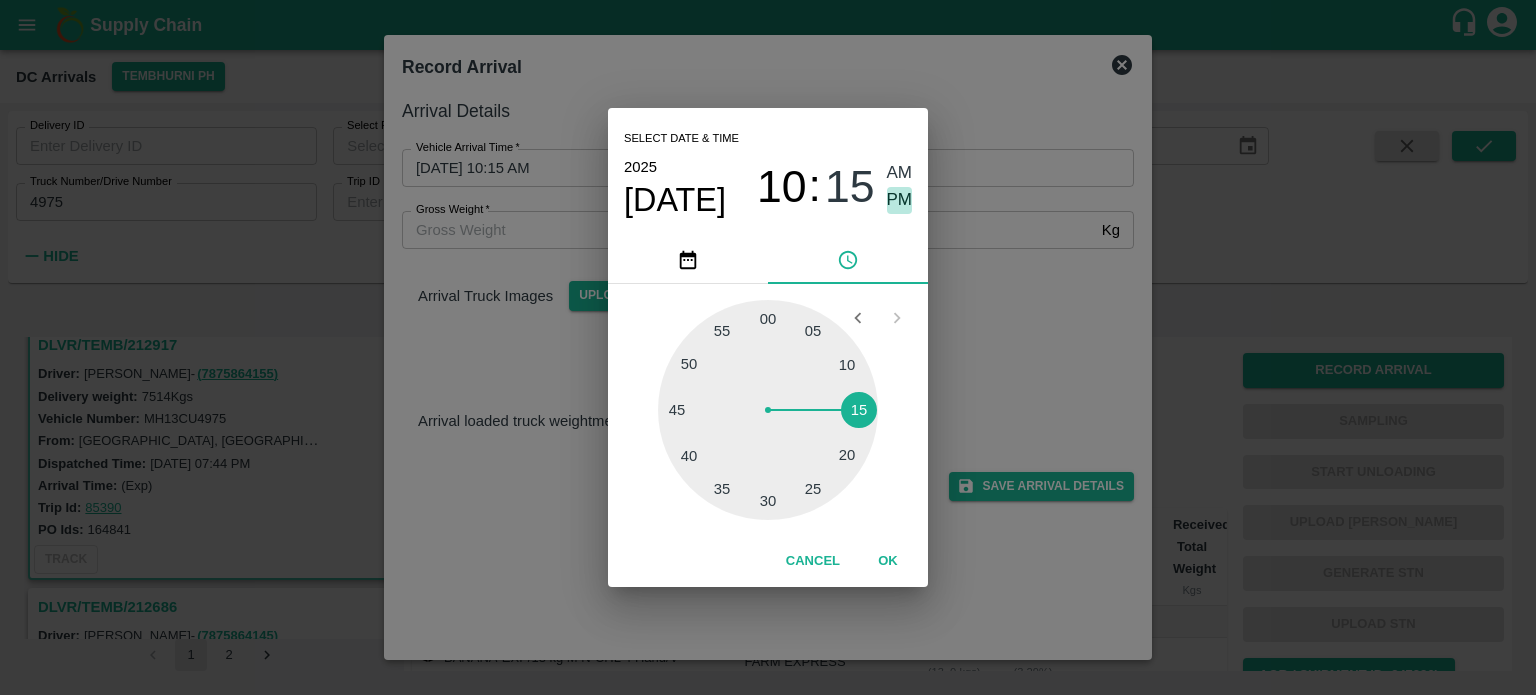 click on "PM" at bounding box center (900, 200) 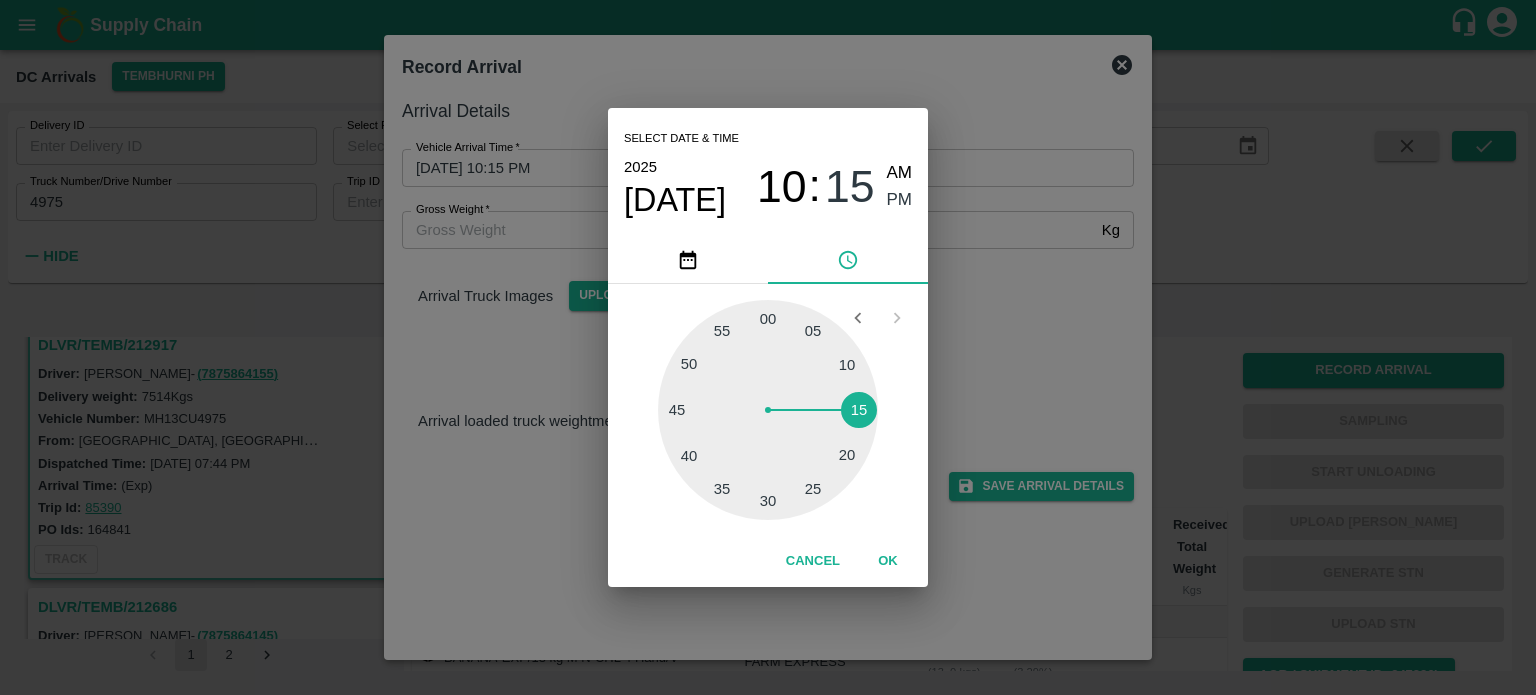 click on "Select date & time [DATE] 10 : 15 AM PM 05 10 15 20 25 30 35 40 45 50 55 00 Cancel OK" at bounding box center (768, 347) 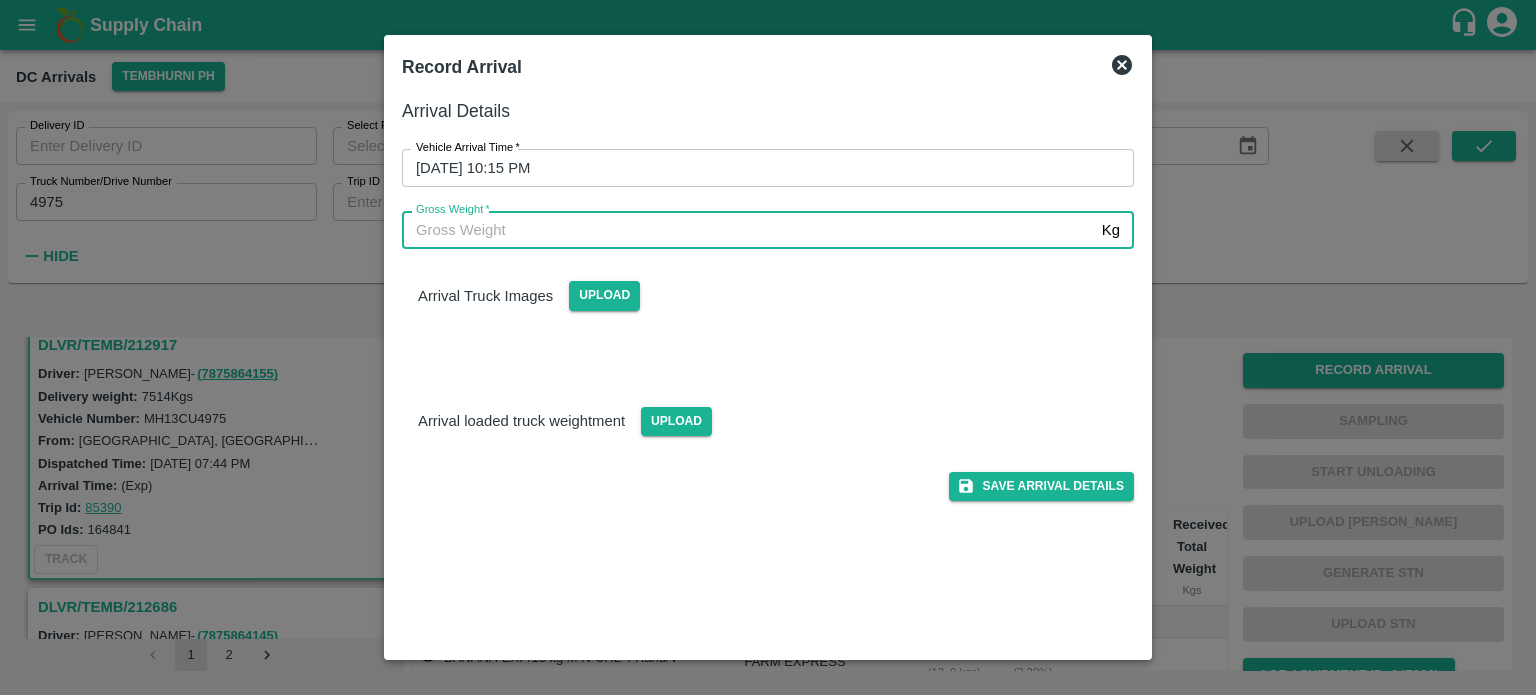 click on "Gross Weight   *" at bounding box center (748, 230) 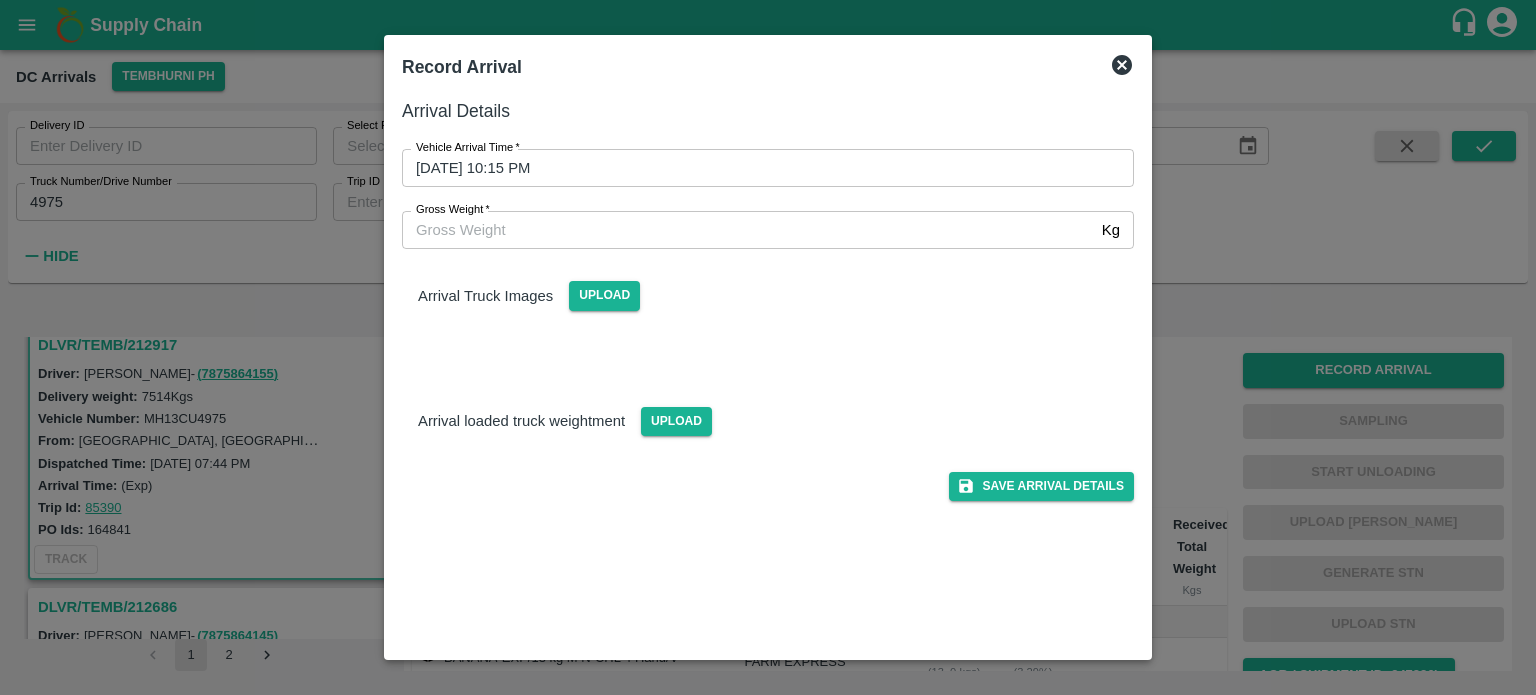 click 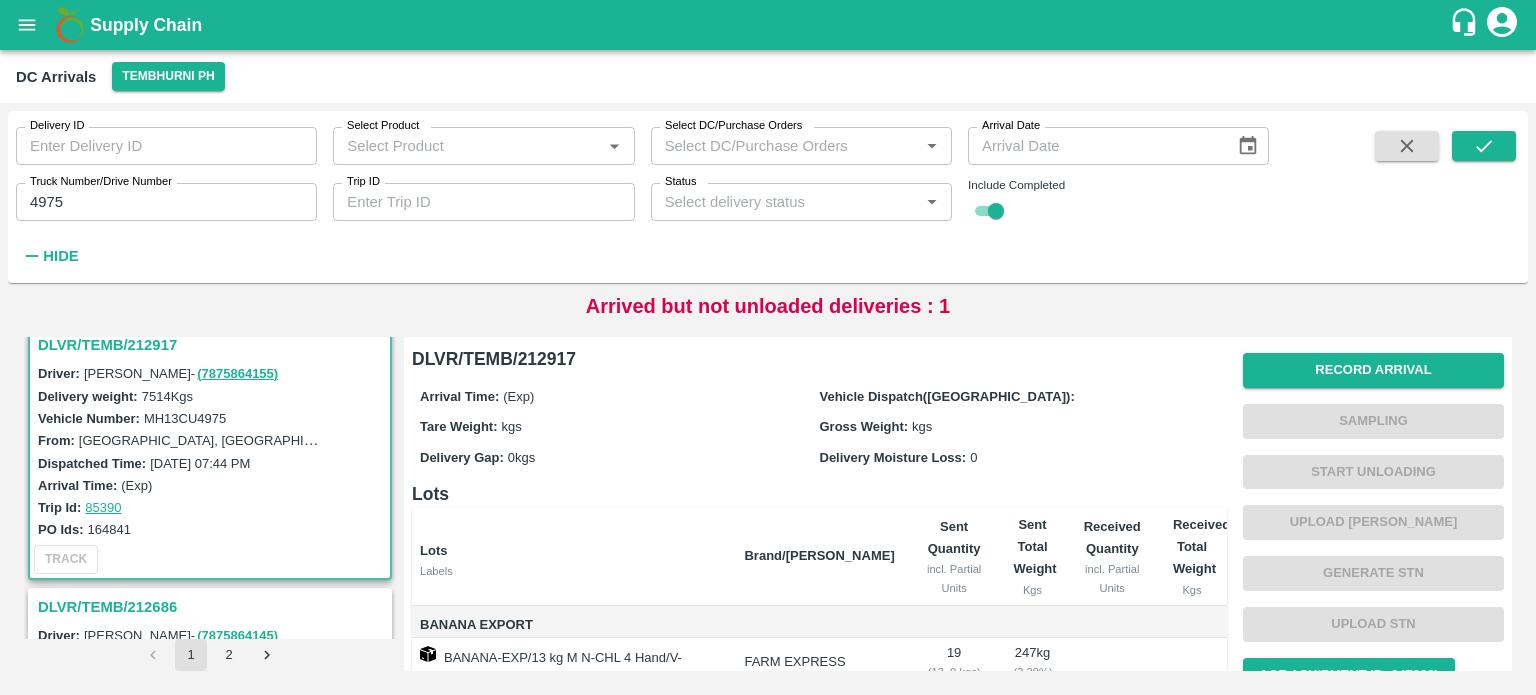 click on "MH13CU4975" at bounding box center (185, 418) 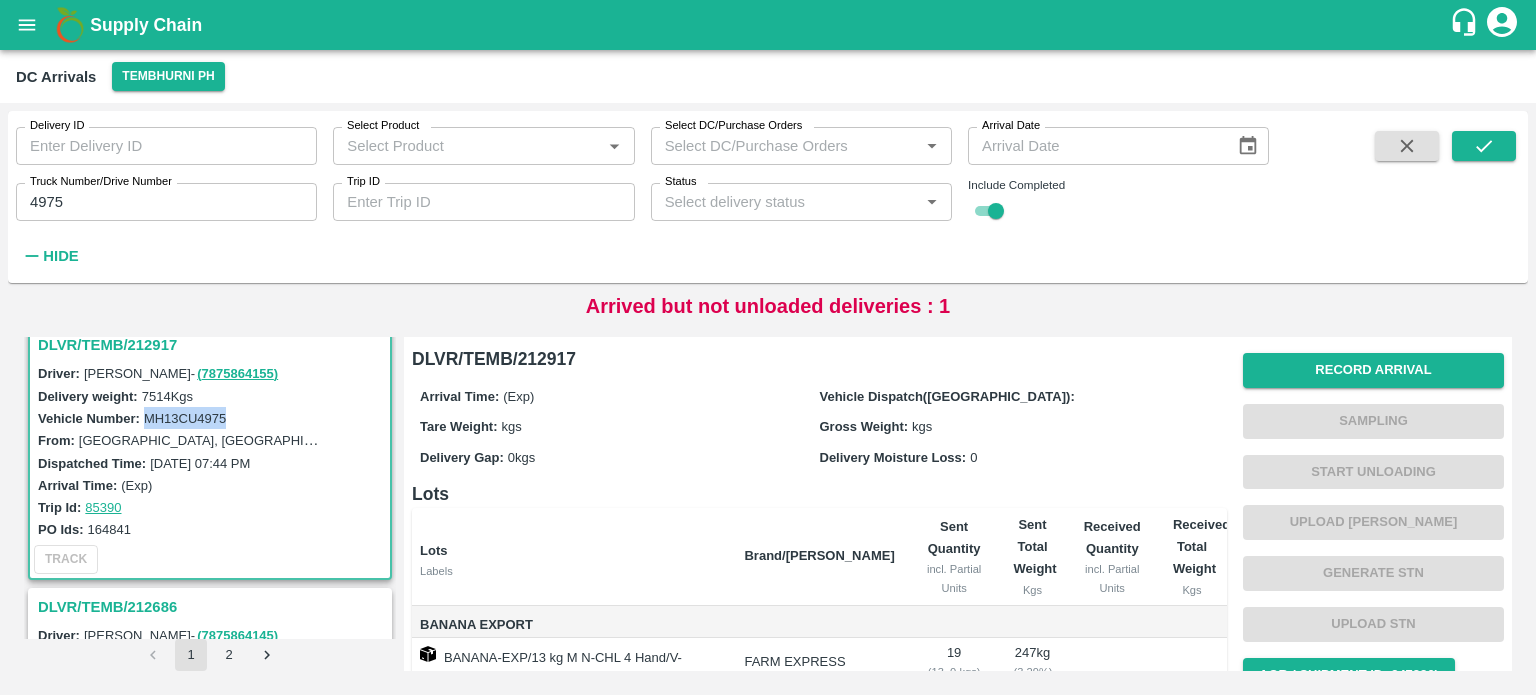 click on "MH13CU4975" at bounding box center (185, 418) 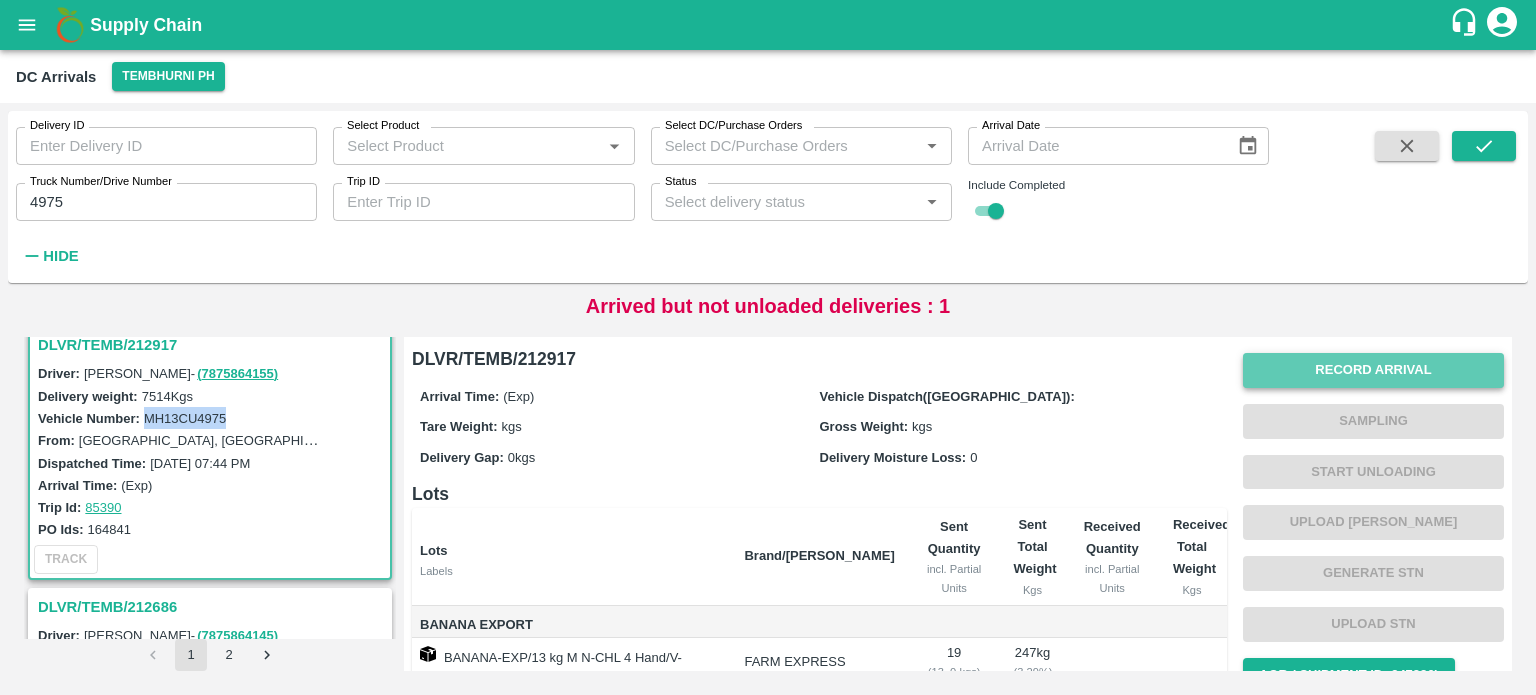 click on "Record Arrival" at bounding box center [1373, 370] 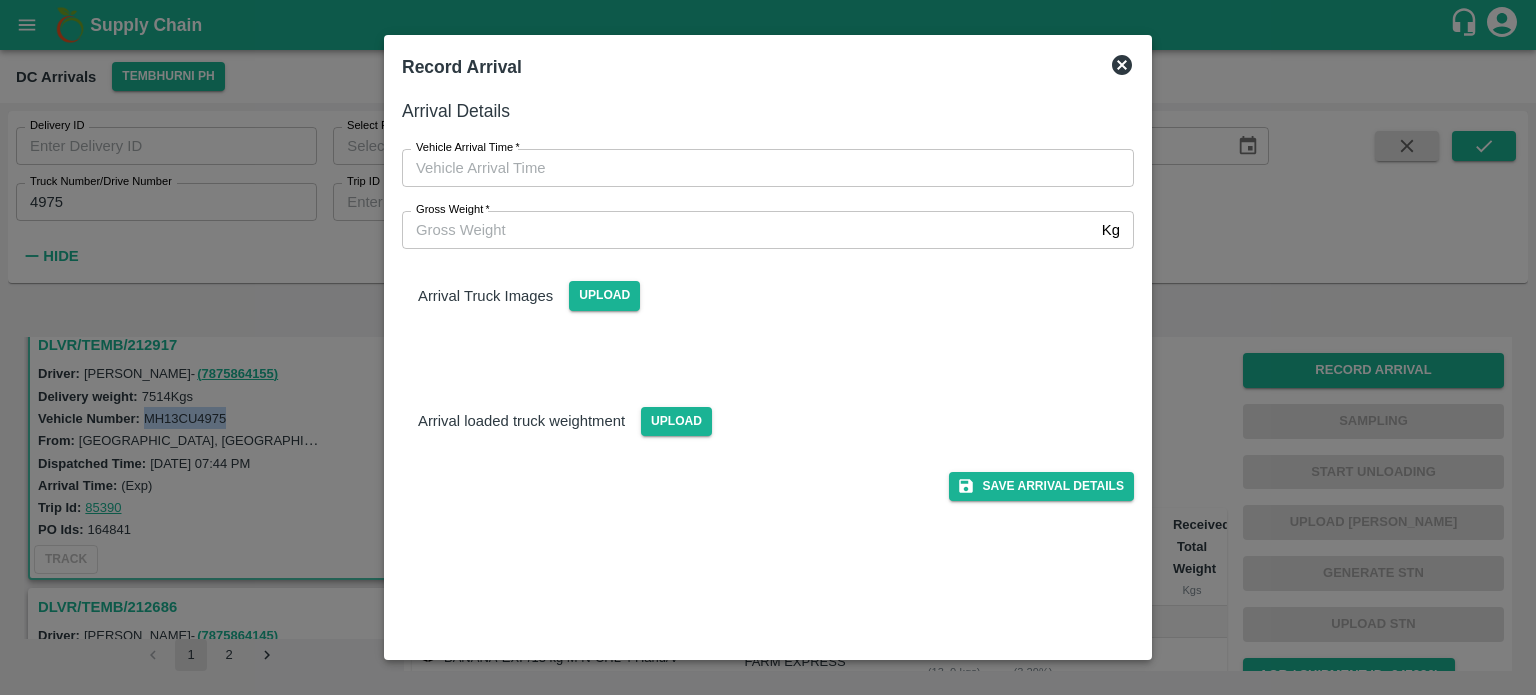 type on "DD/MM/YYYY hh:mm aa" 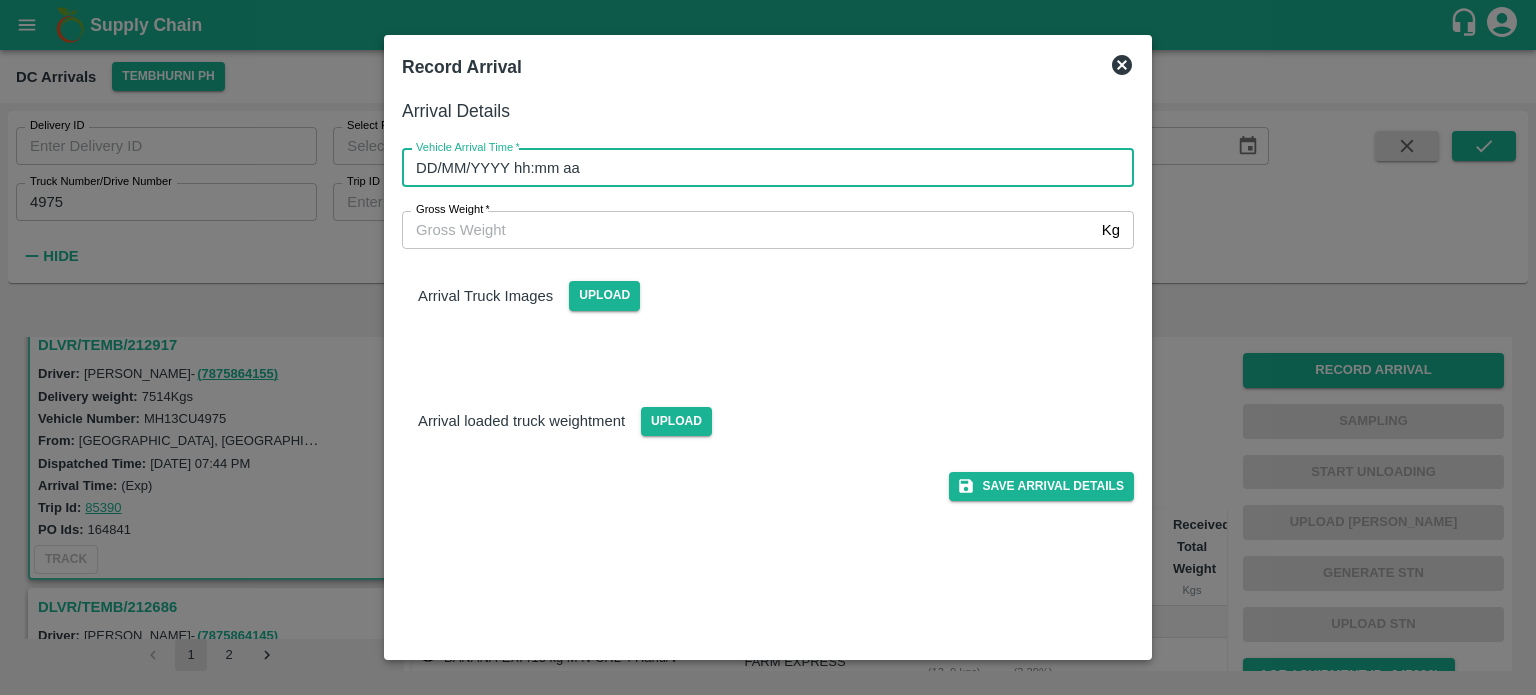 click on "DD/MM/YYYY hh:mm aa" at bounding box center (761, 168) 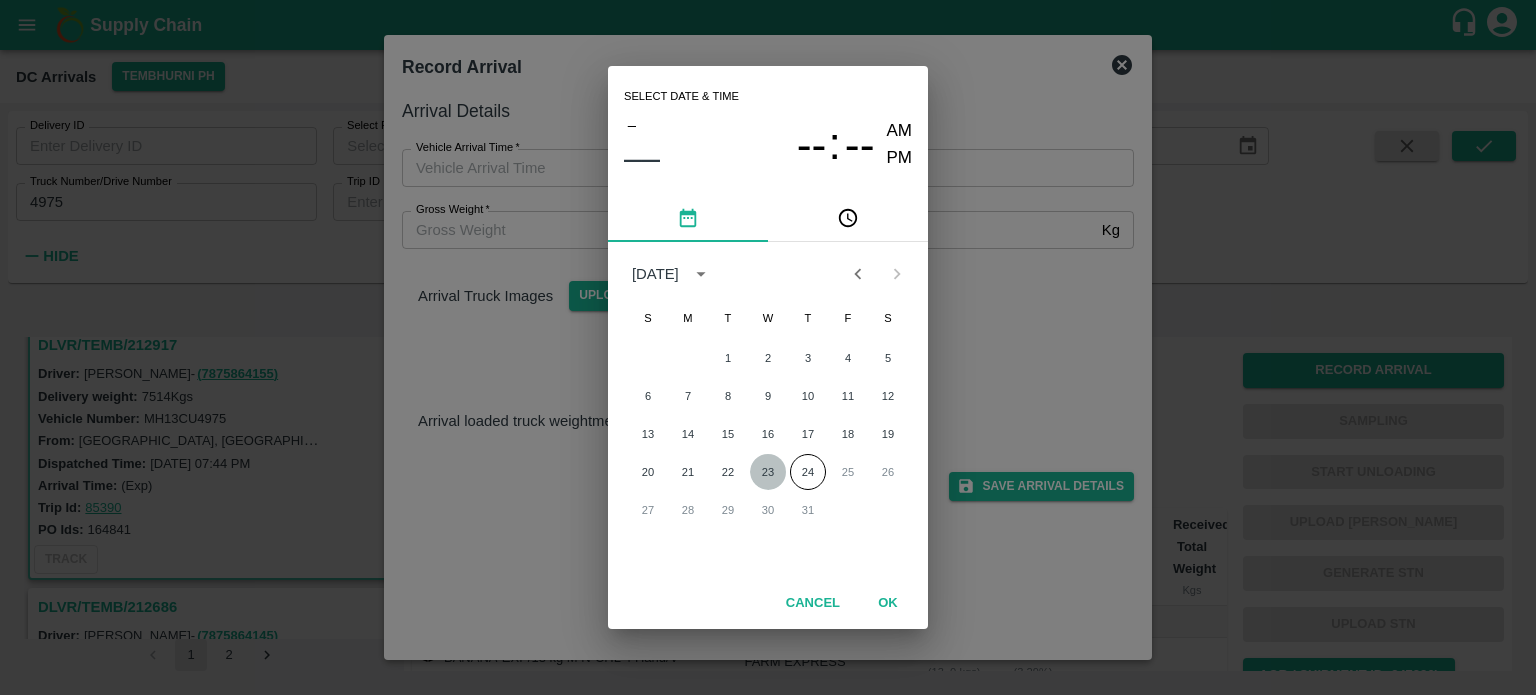 click on "23" at bounding box center (768, 472) 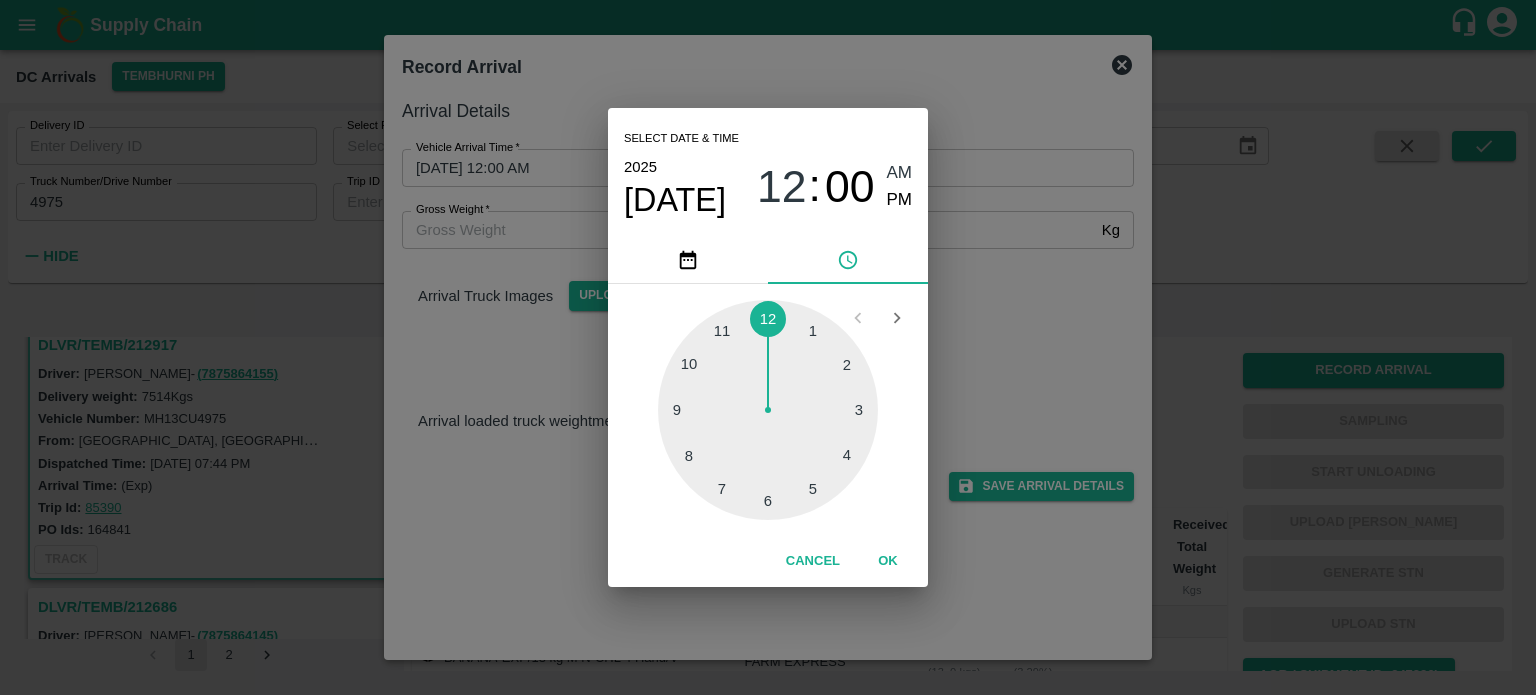 click at bounding box center [768, 410] 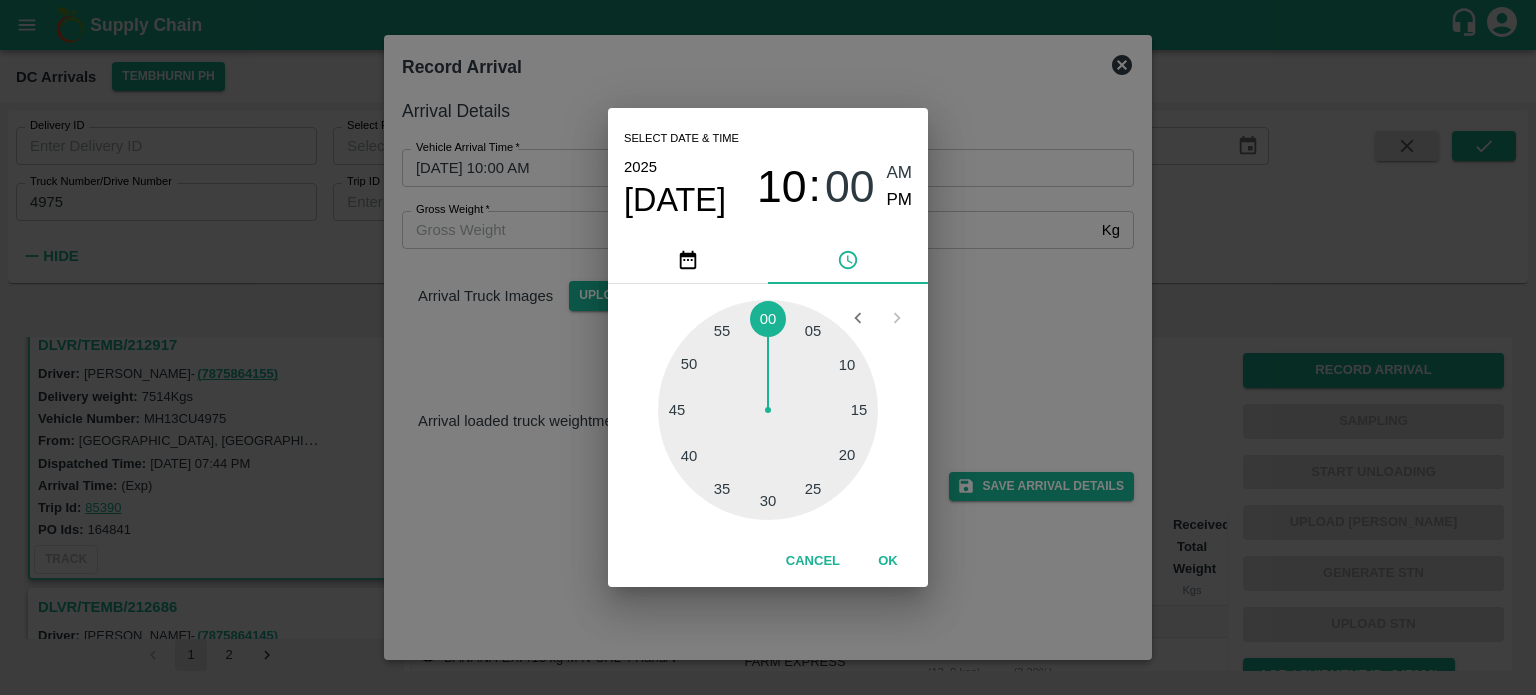 click at bounding box center (768, 410) 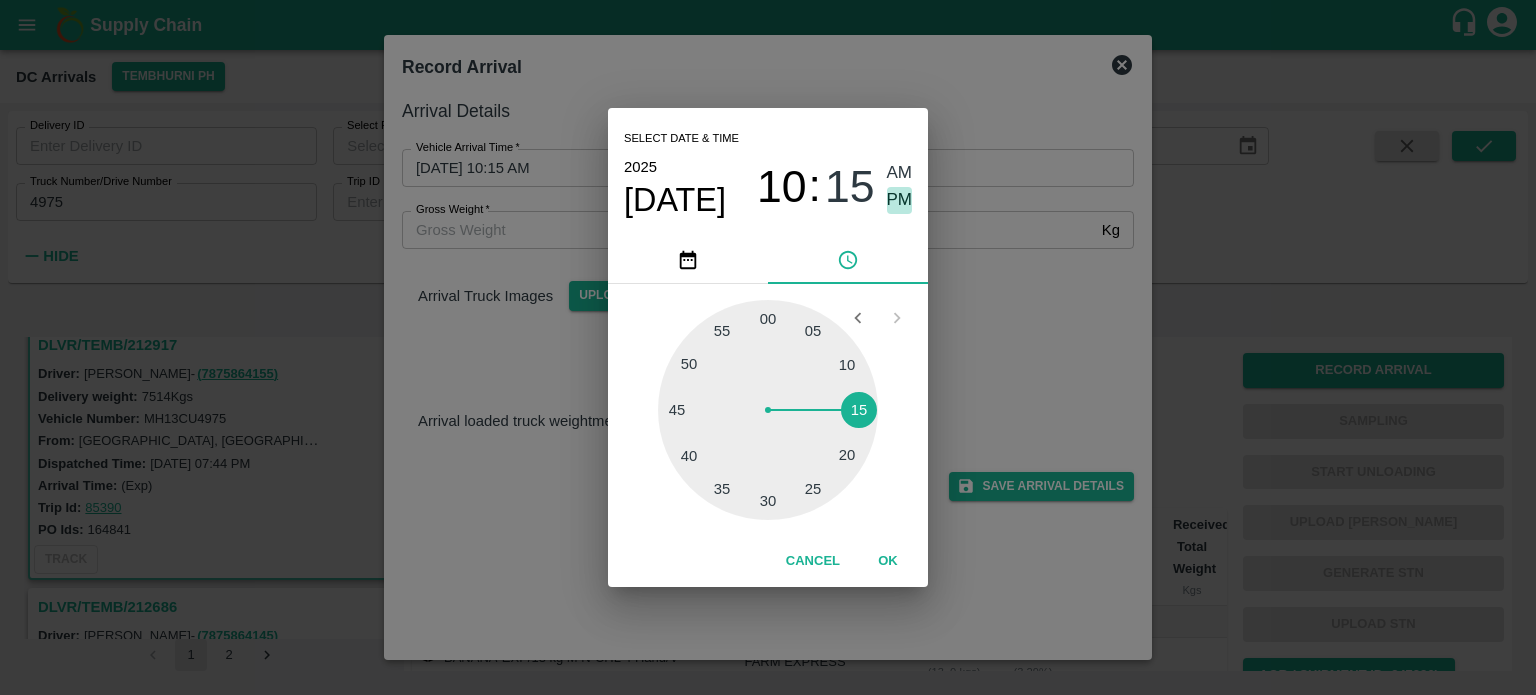 click on "PM" at bounding box center (900, 200) 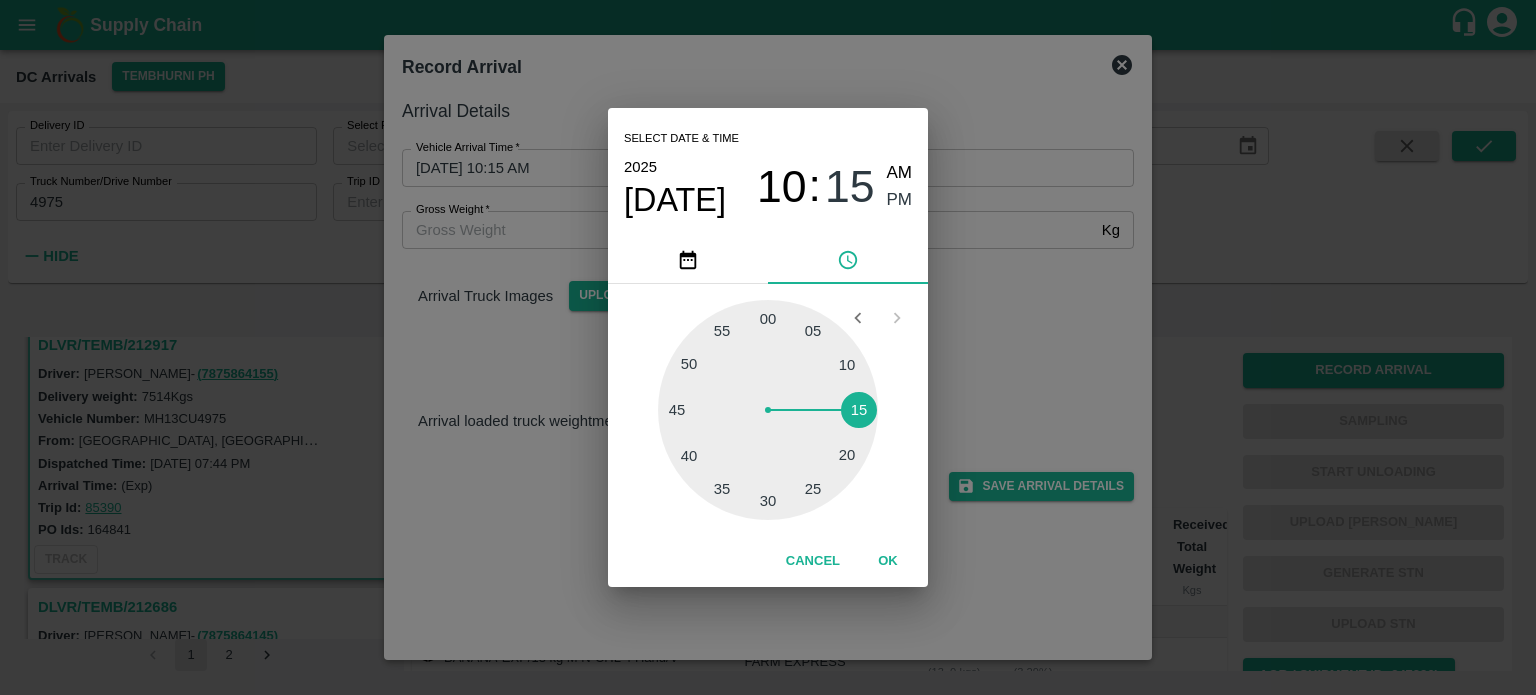 type on "[DATE] 10:15 PM" 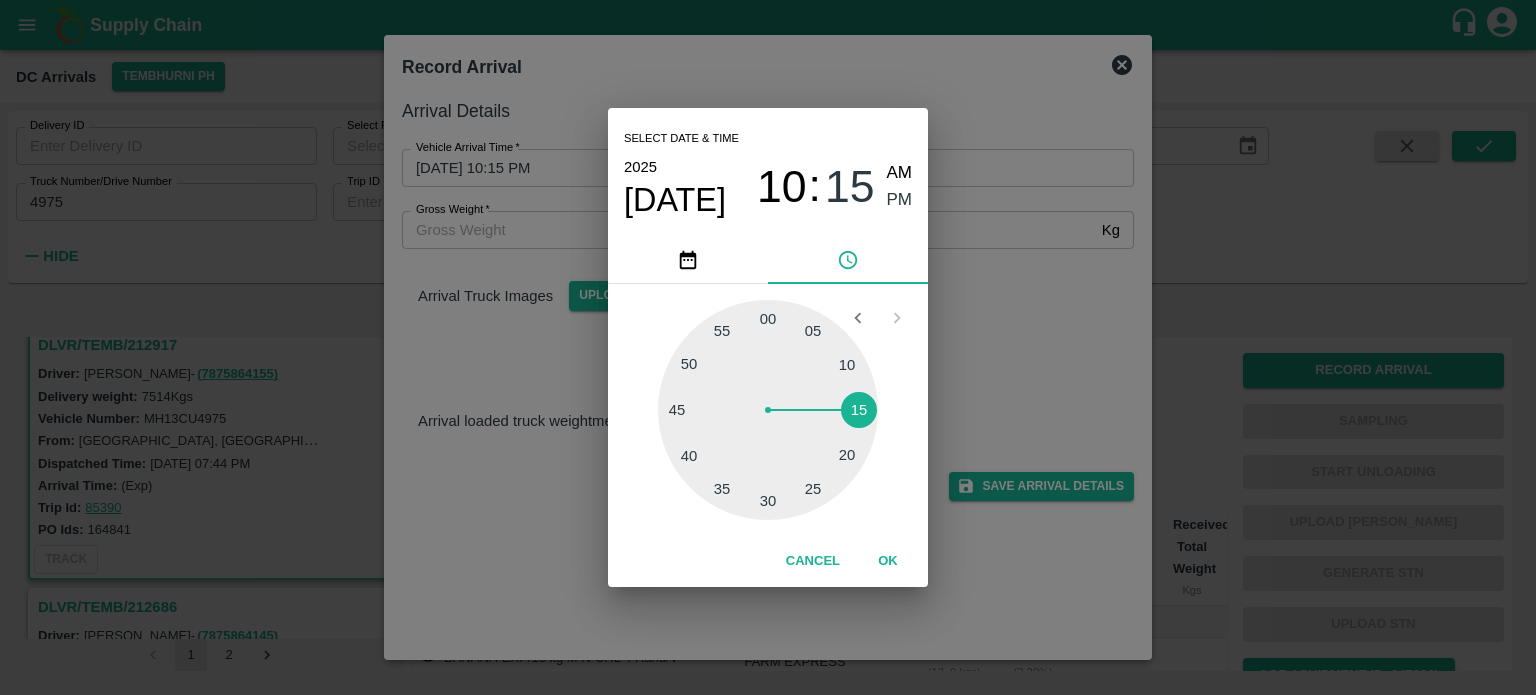 click on "Select date & time [DATE] 10 : 15 AM PM 05 10 15 20 25 30 35 40 45 50 55 00 Cancel OK" at bounding box center [768, 347] 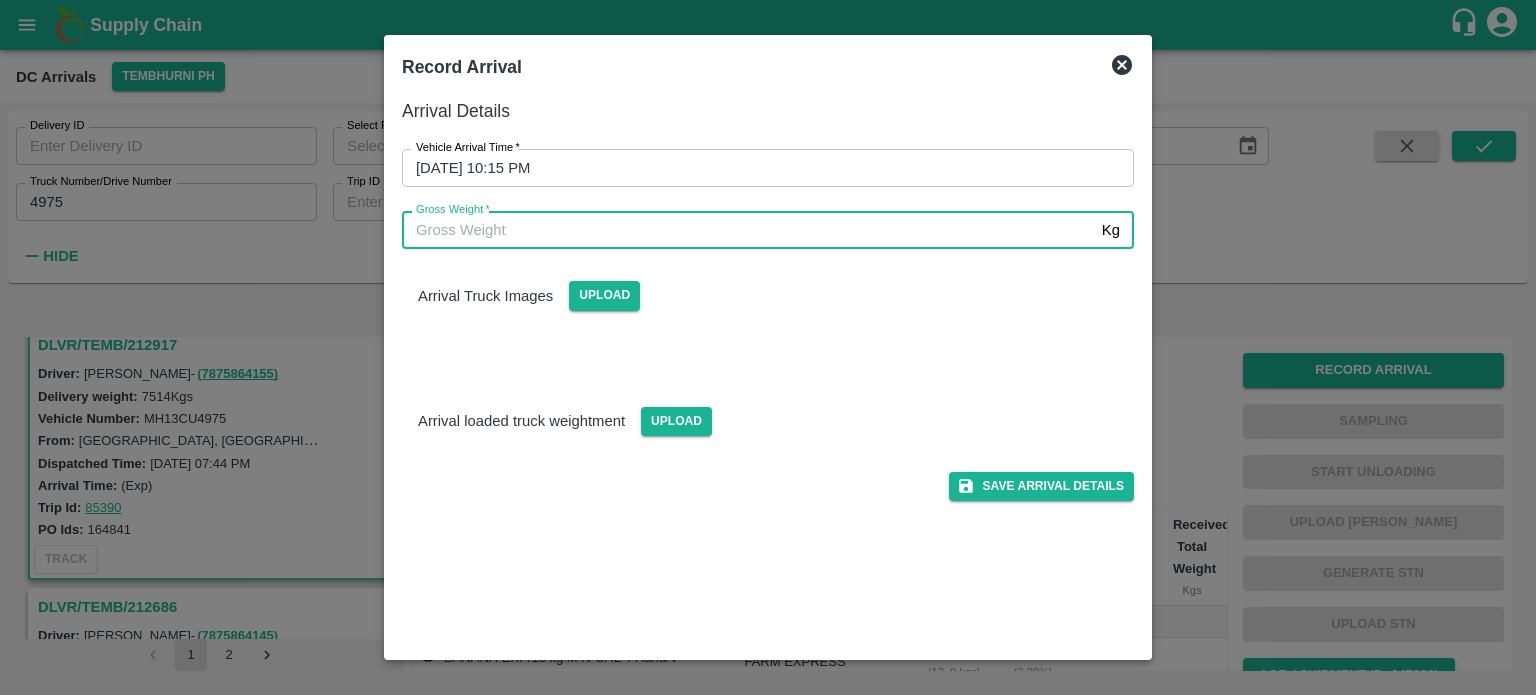 click on "Gross Weight   *" at bounding box center [748, 230] 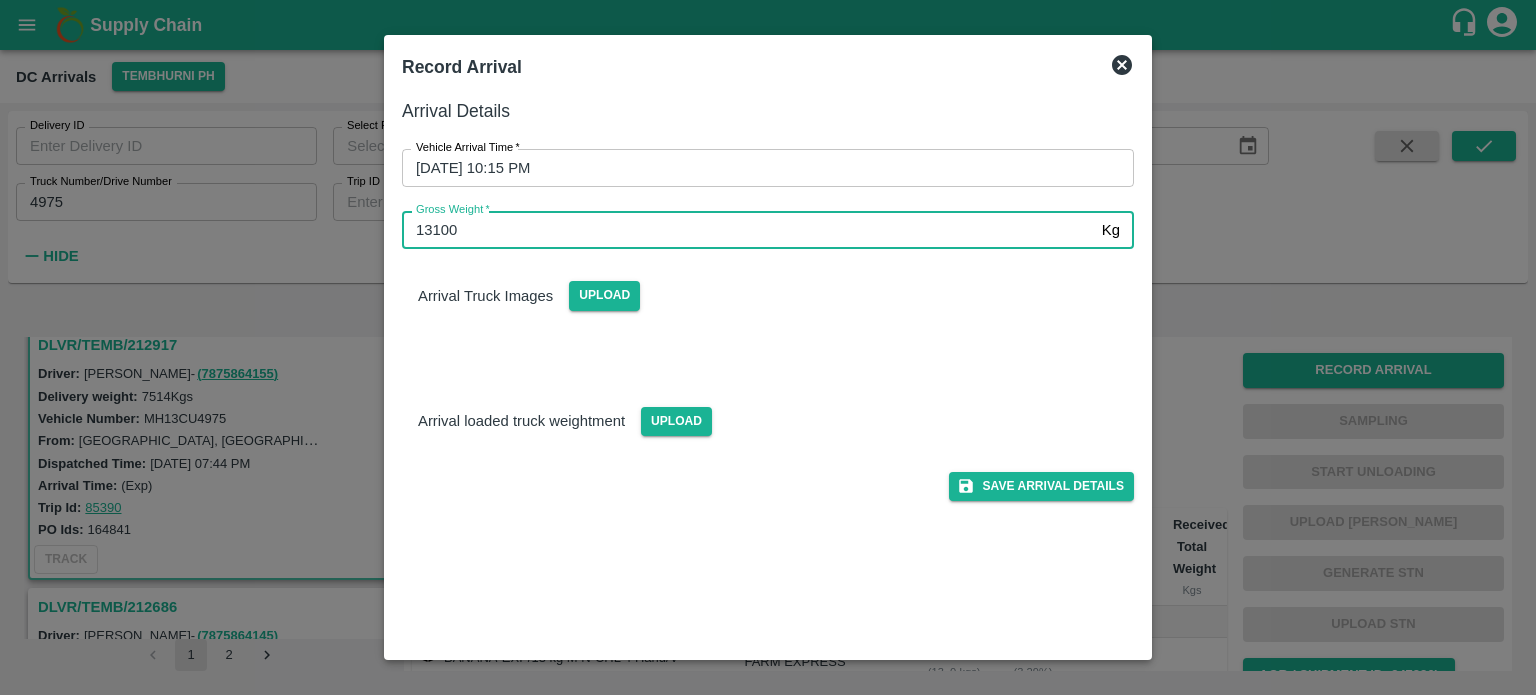 type on "13100" 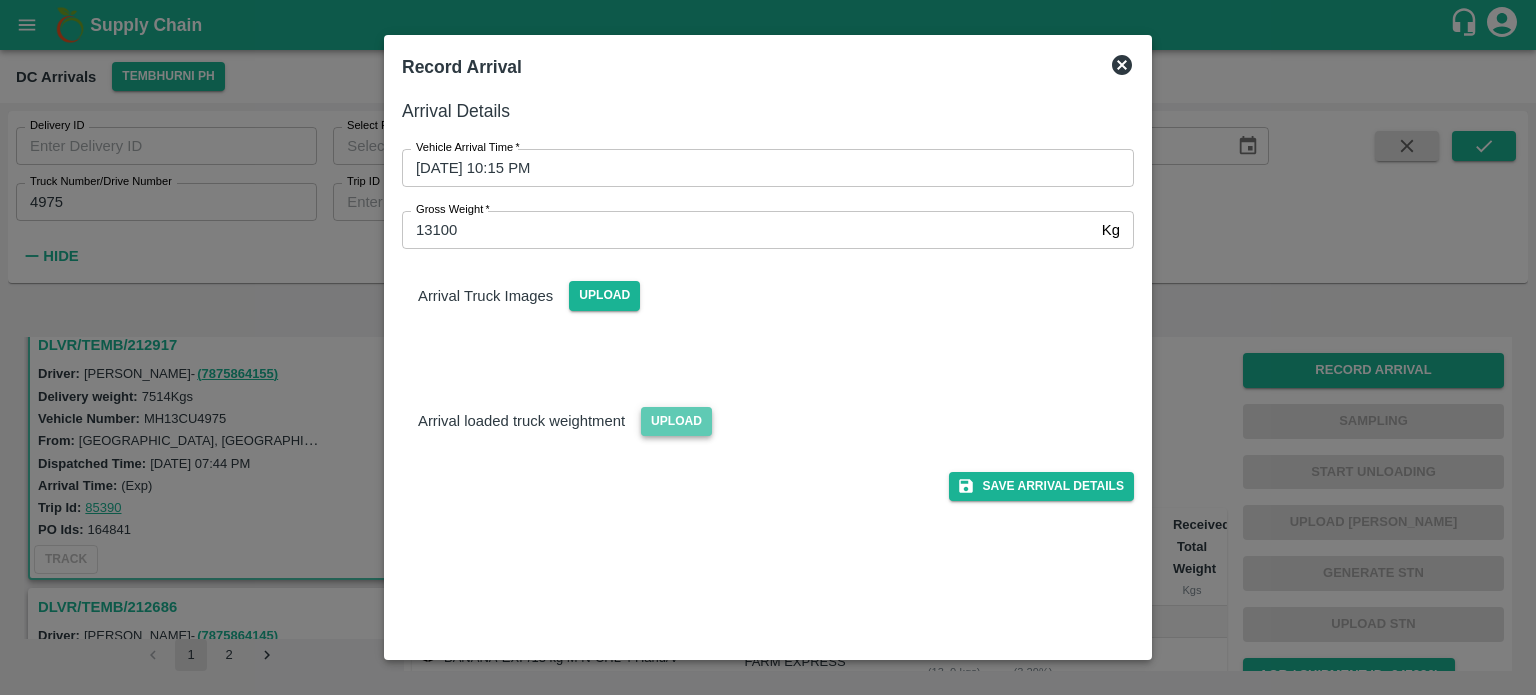 click on "Upload" at bounding box center (676, 421) 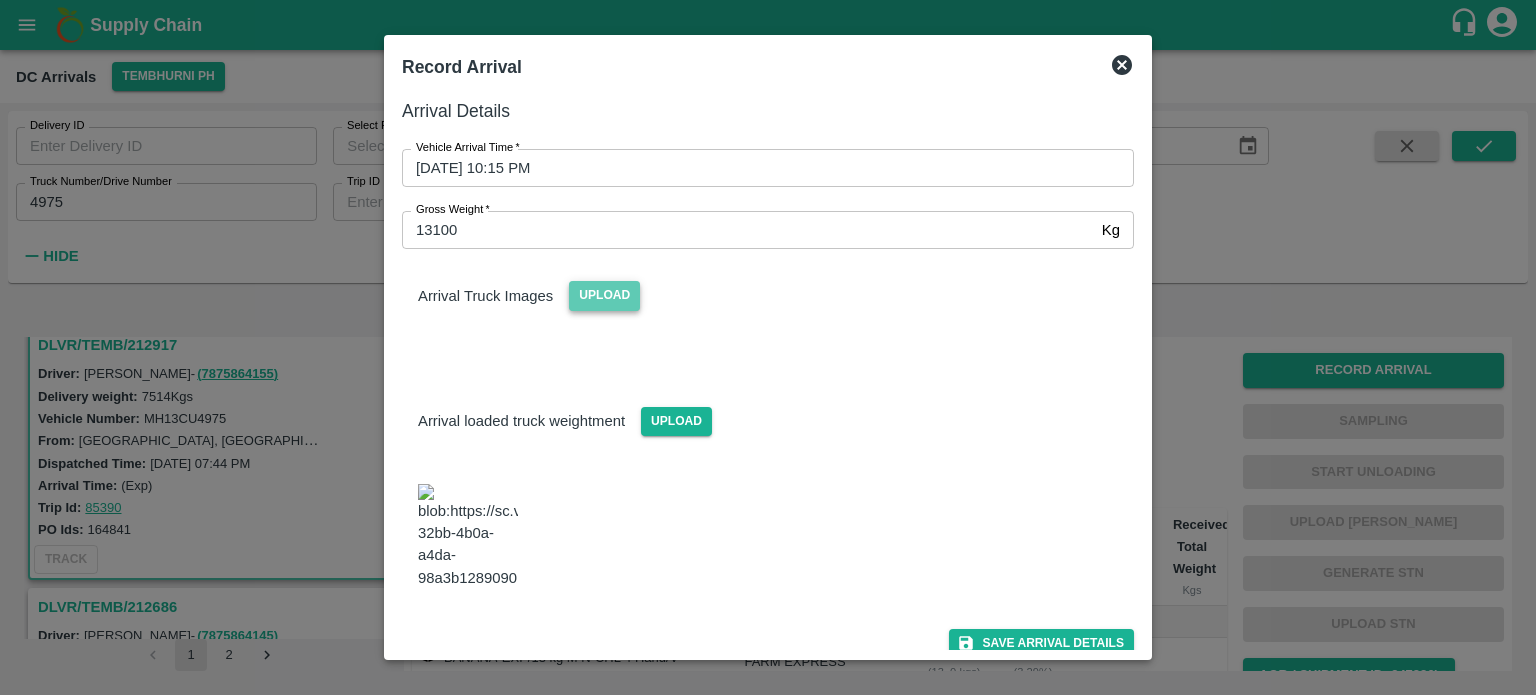 click on "Upload" at bounding box center [604, 295] 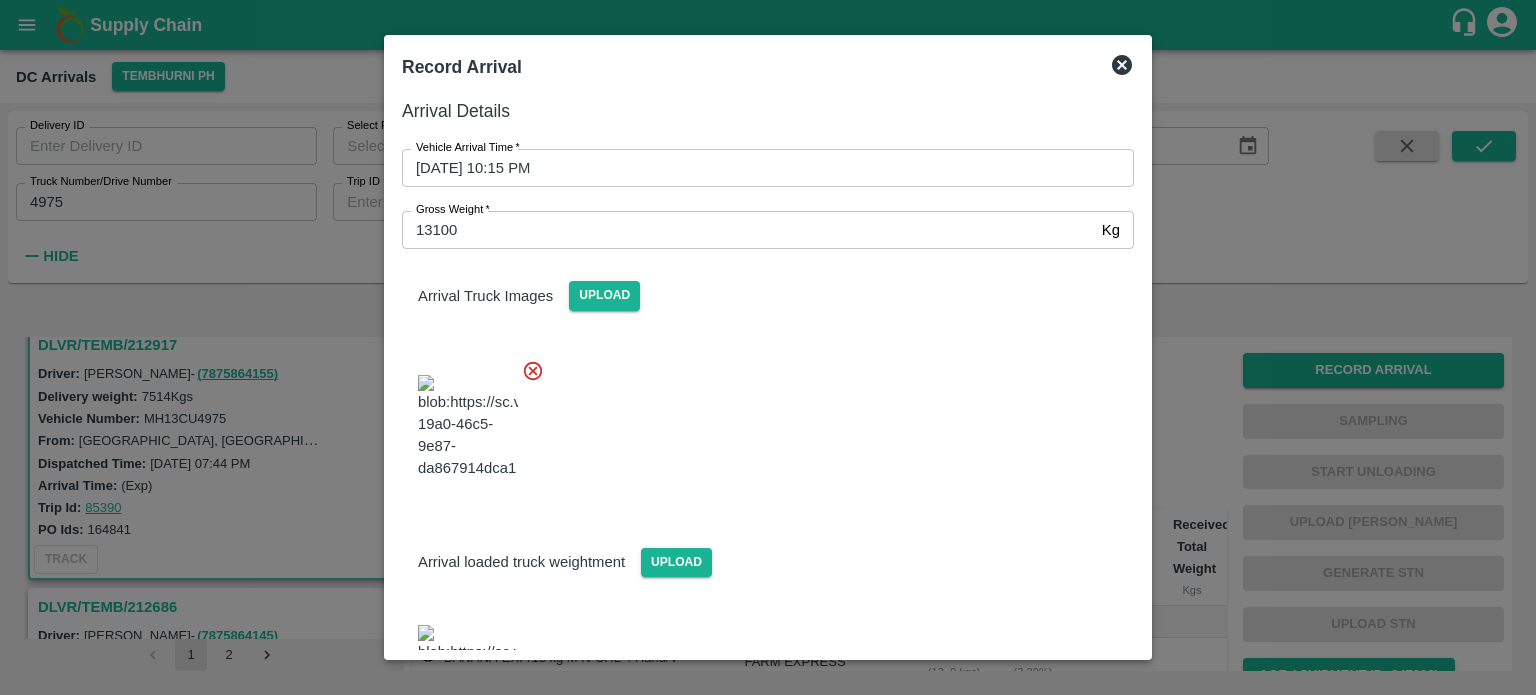 click at bounding box center (760, 421) 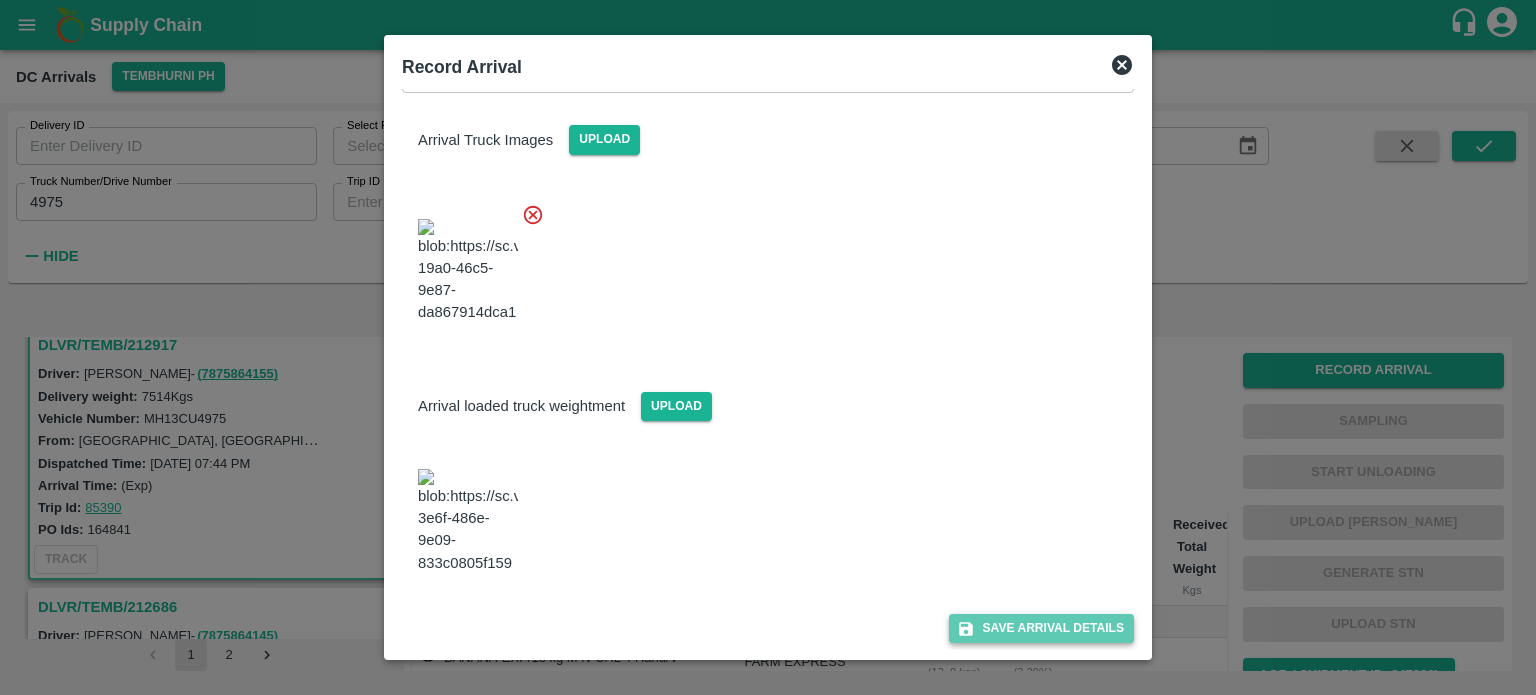 click on "Save Arrival Details" at bounding box center [1041, 628] 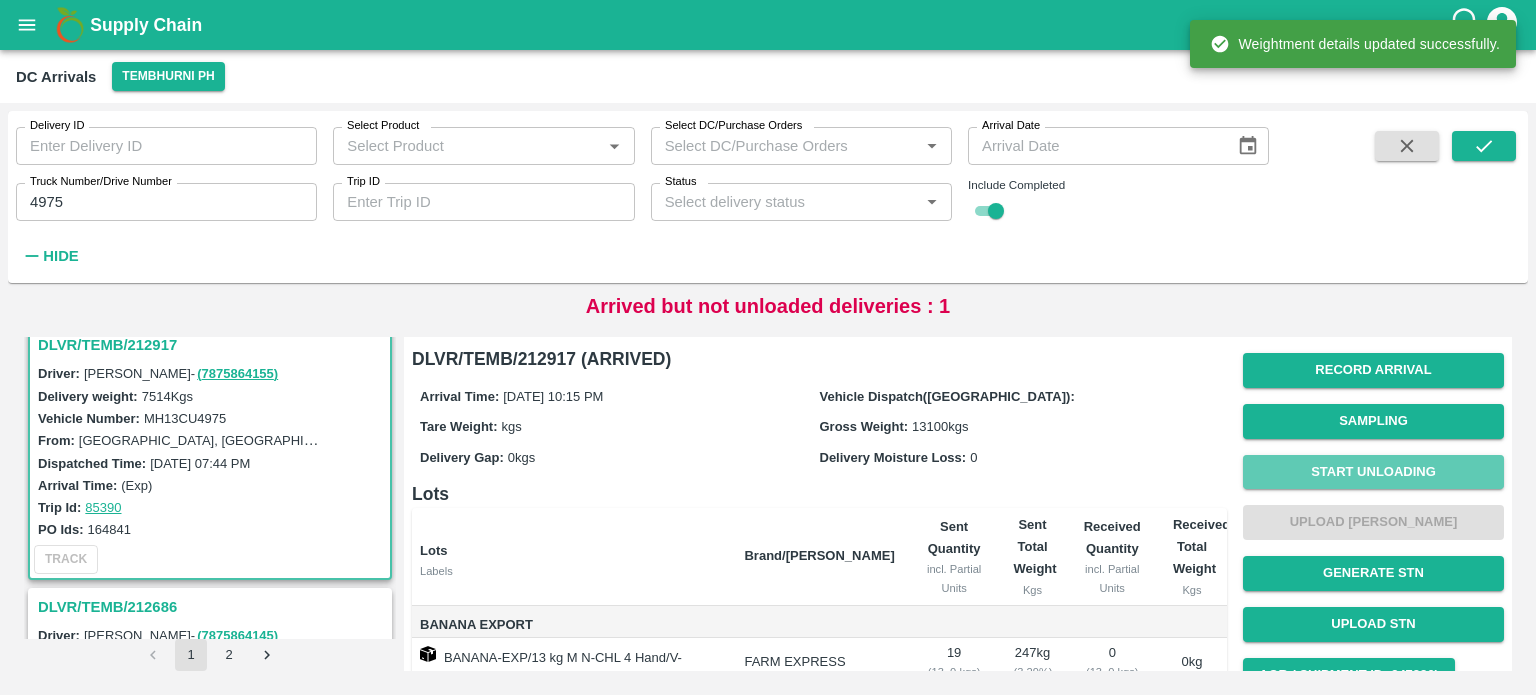 click on "Start Unloading" at bounding box center (1373, 472) 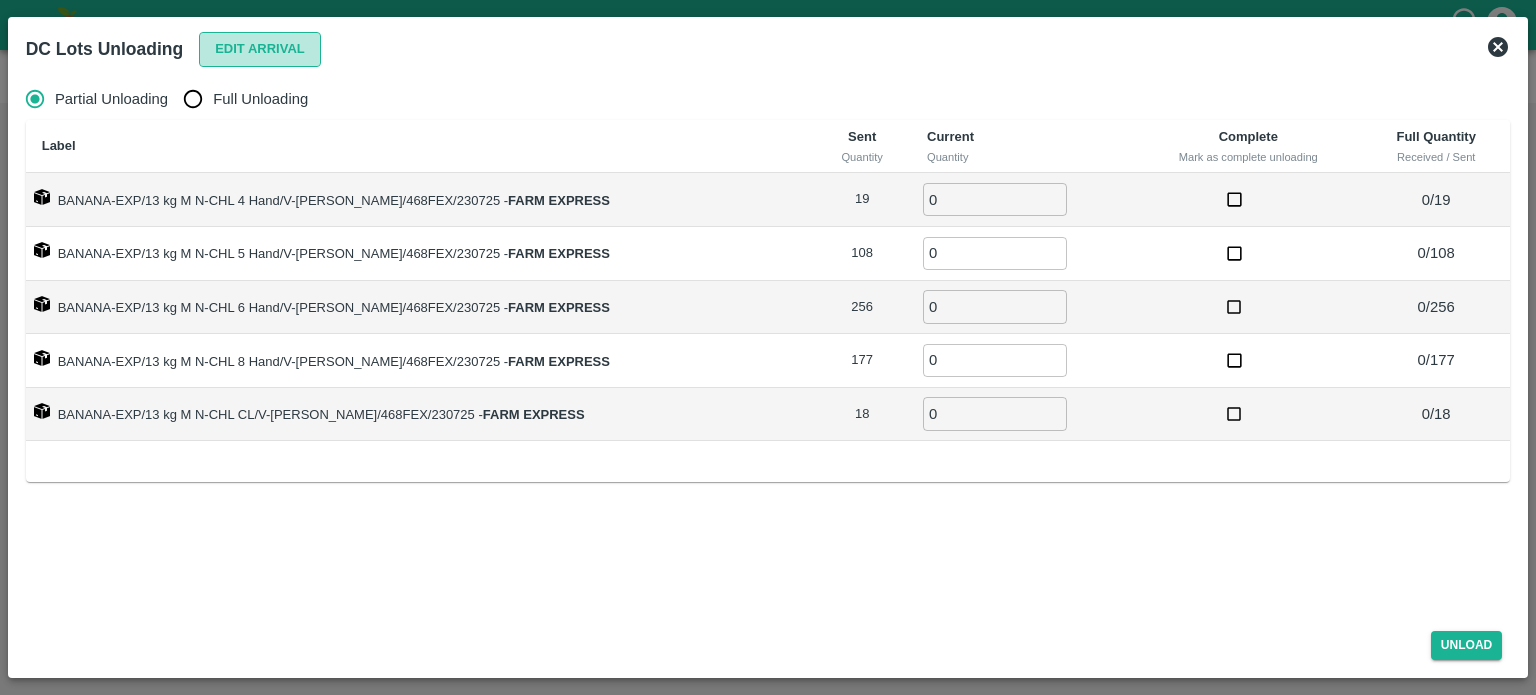 click on "Edit Arrival" at bounding box center [260, 49] 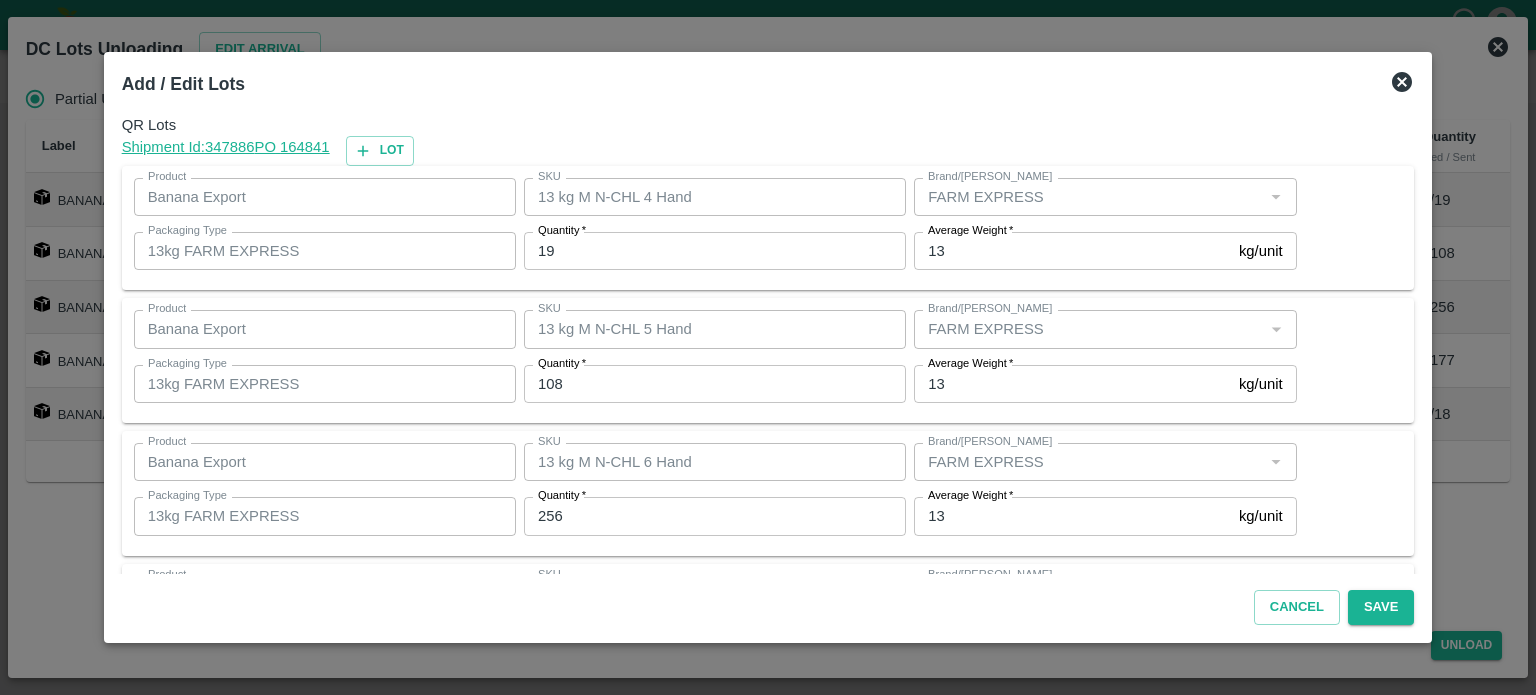 click on "19" at bounding box center (715, 251) 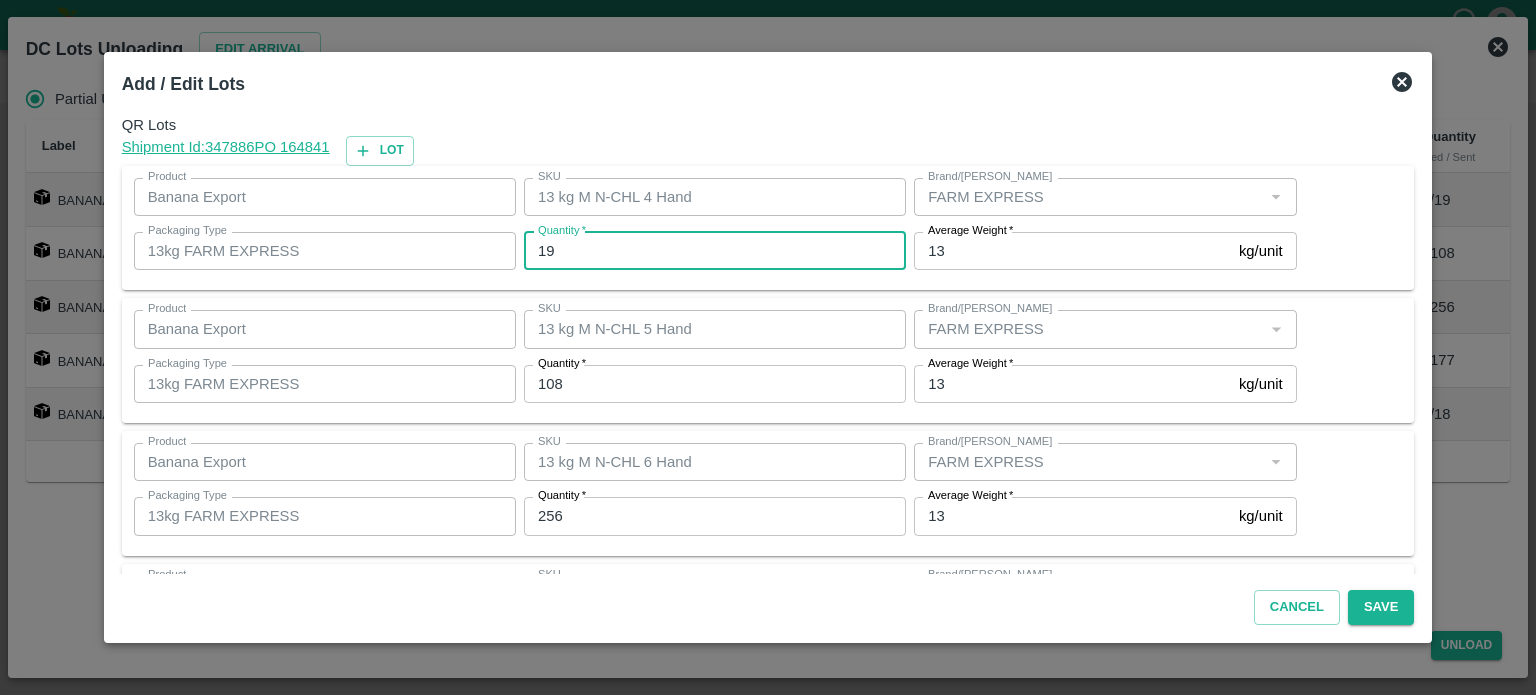 click on "19" at bounding box center (715, 251) 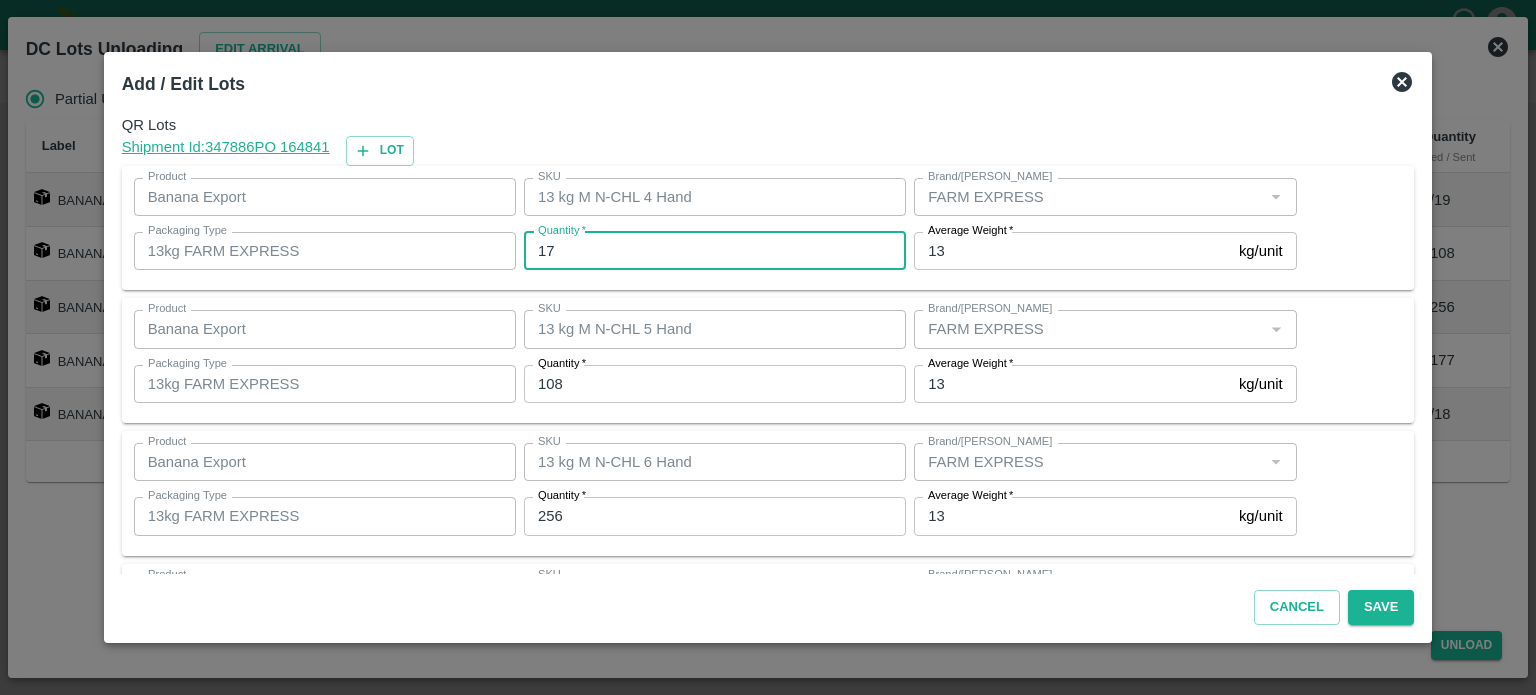 type on "17" 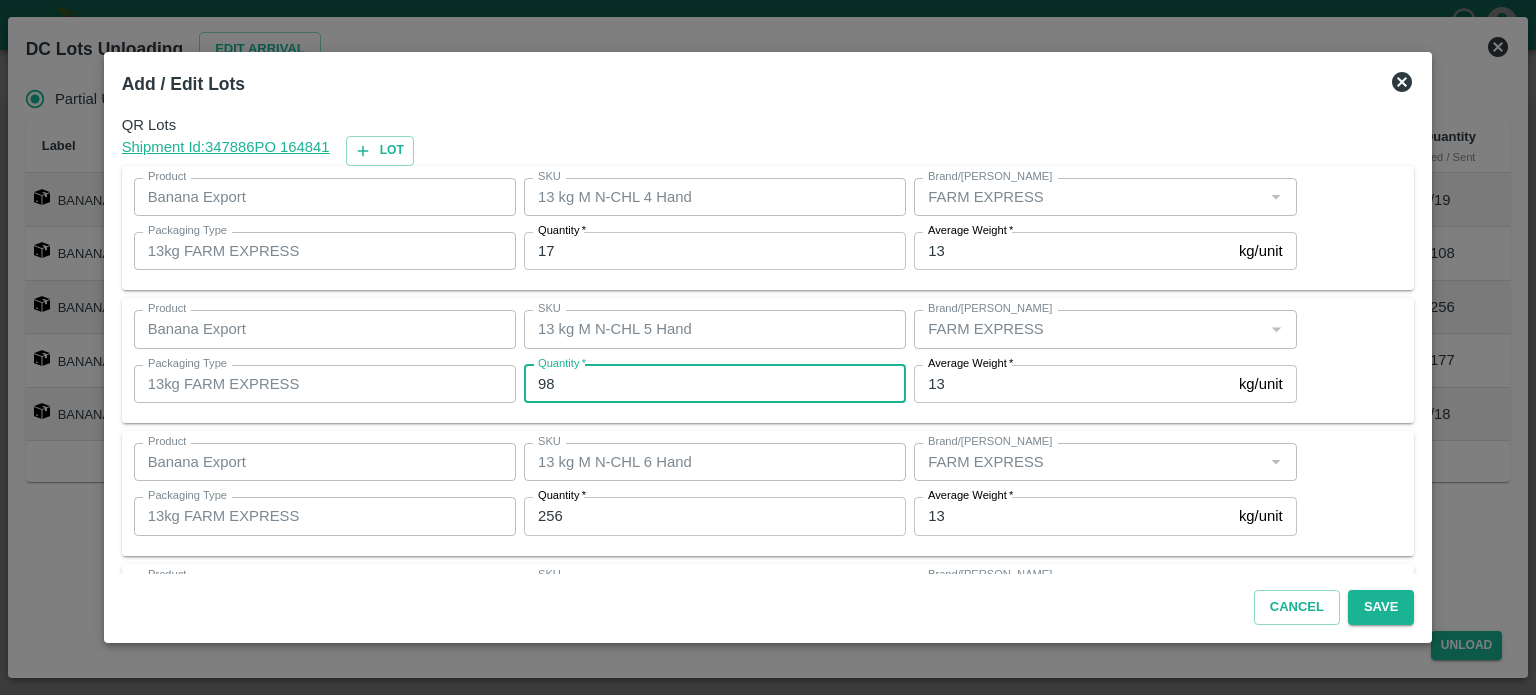 type on "98" 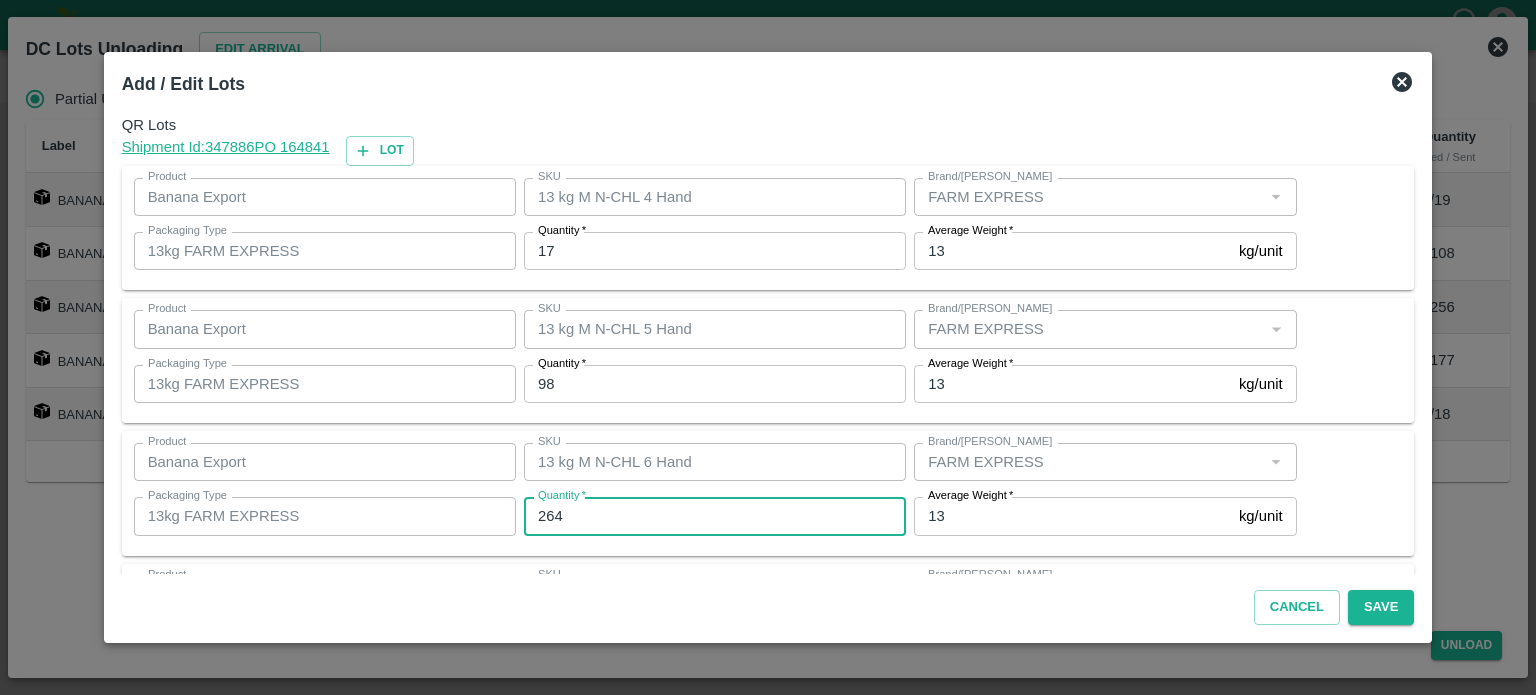 type on "264" 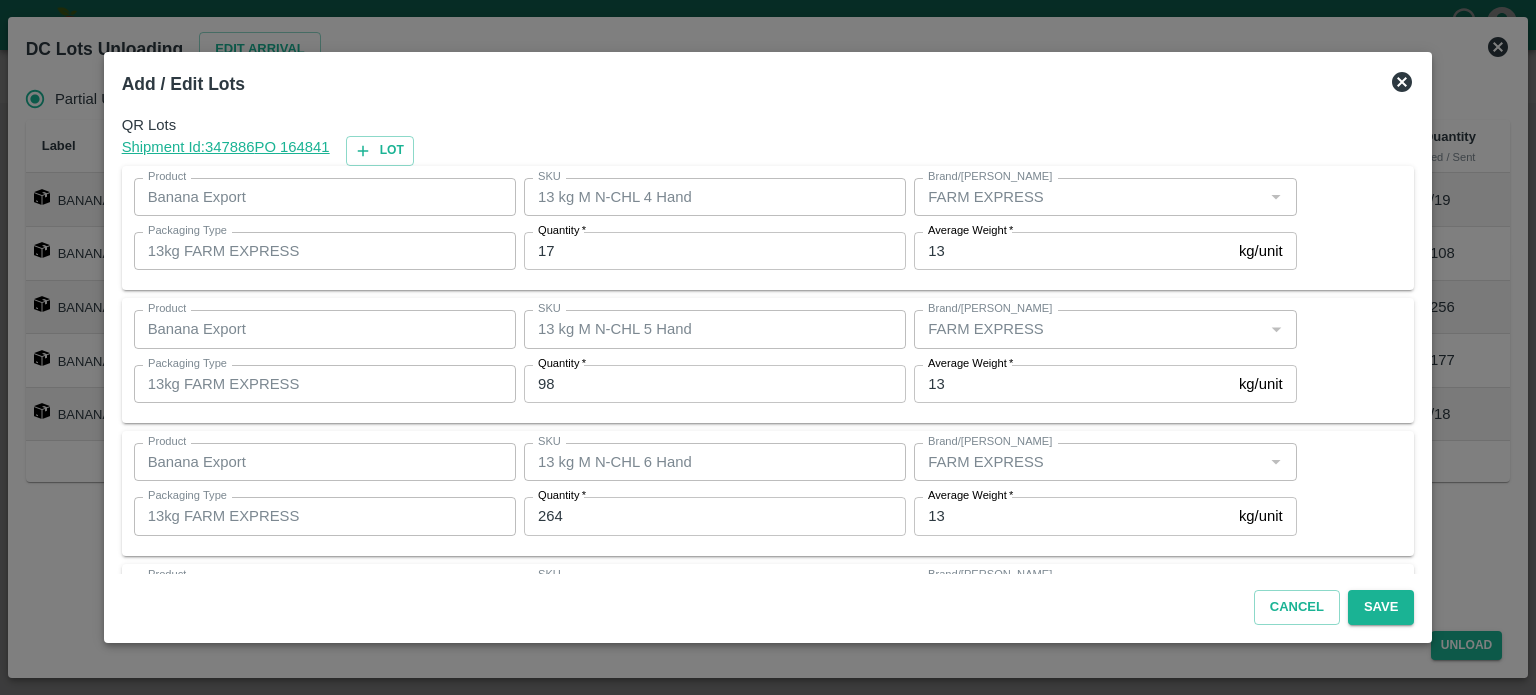 scroll, scrollTop: 262, scrollLeft: 0, axis: vertical 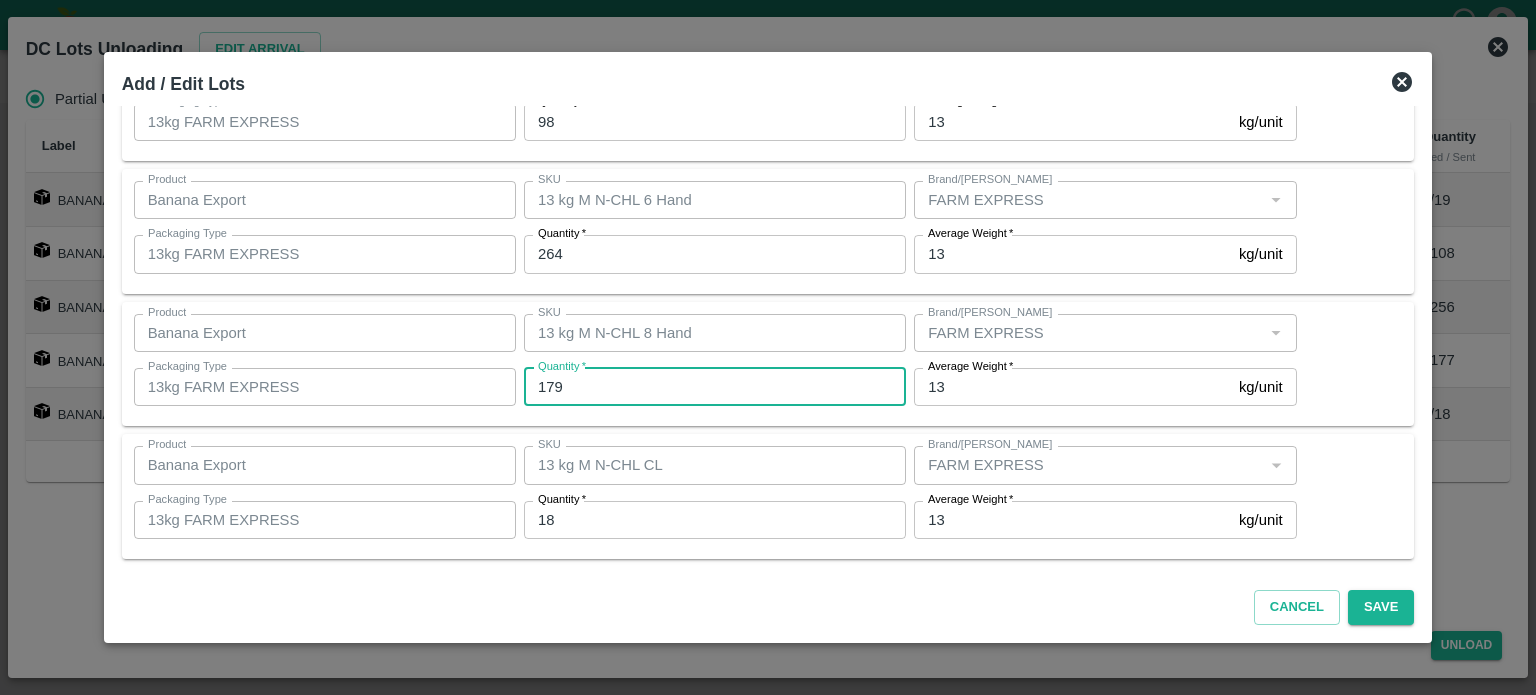 type on "179" 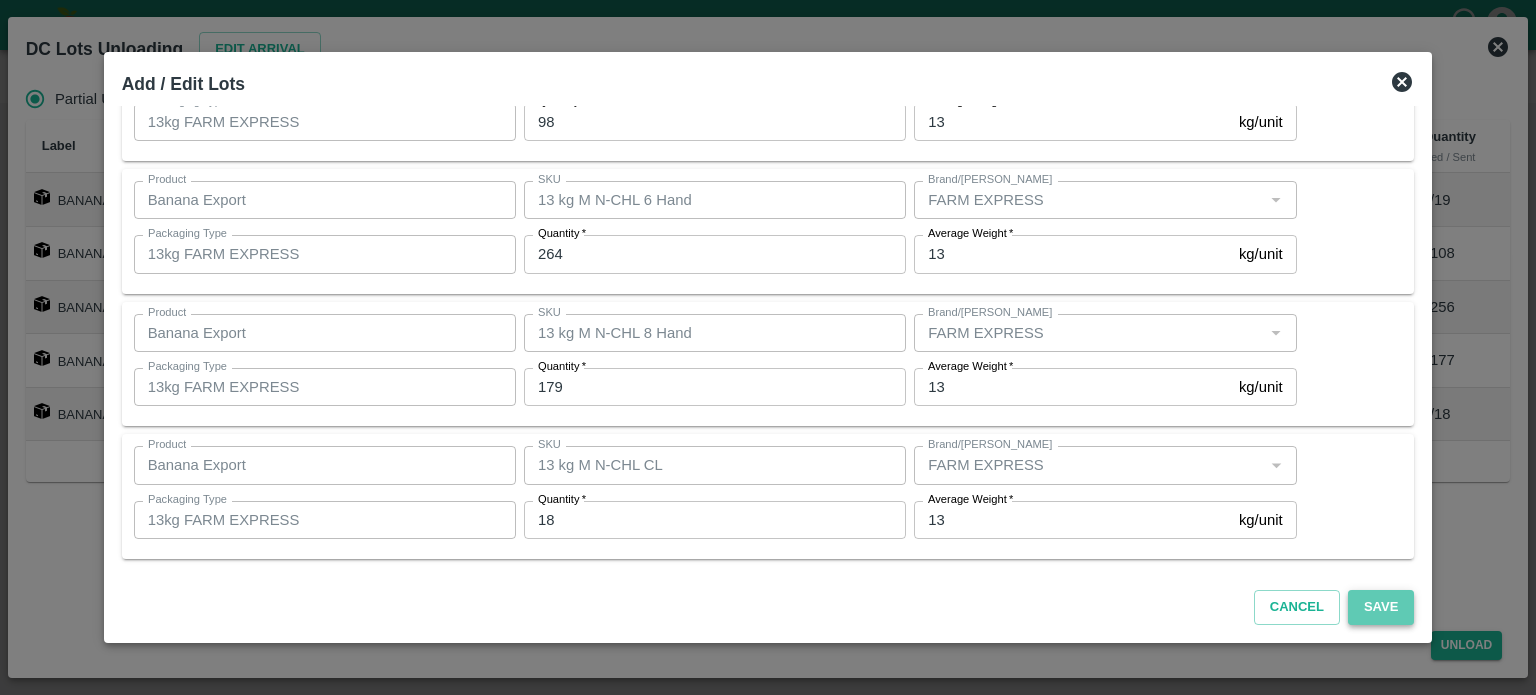 click on "Save" at bounding box center [1381, 607] 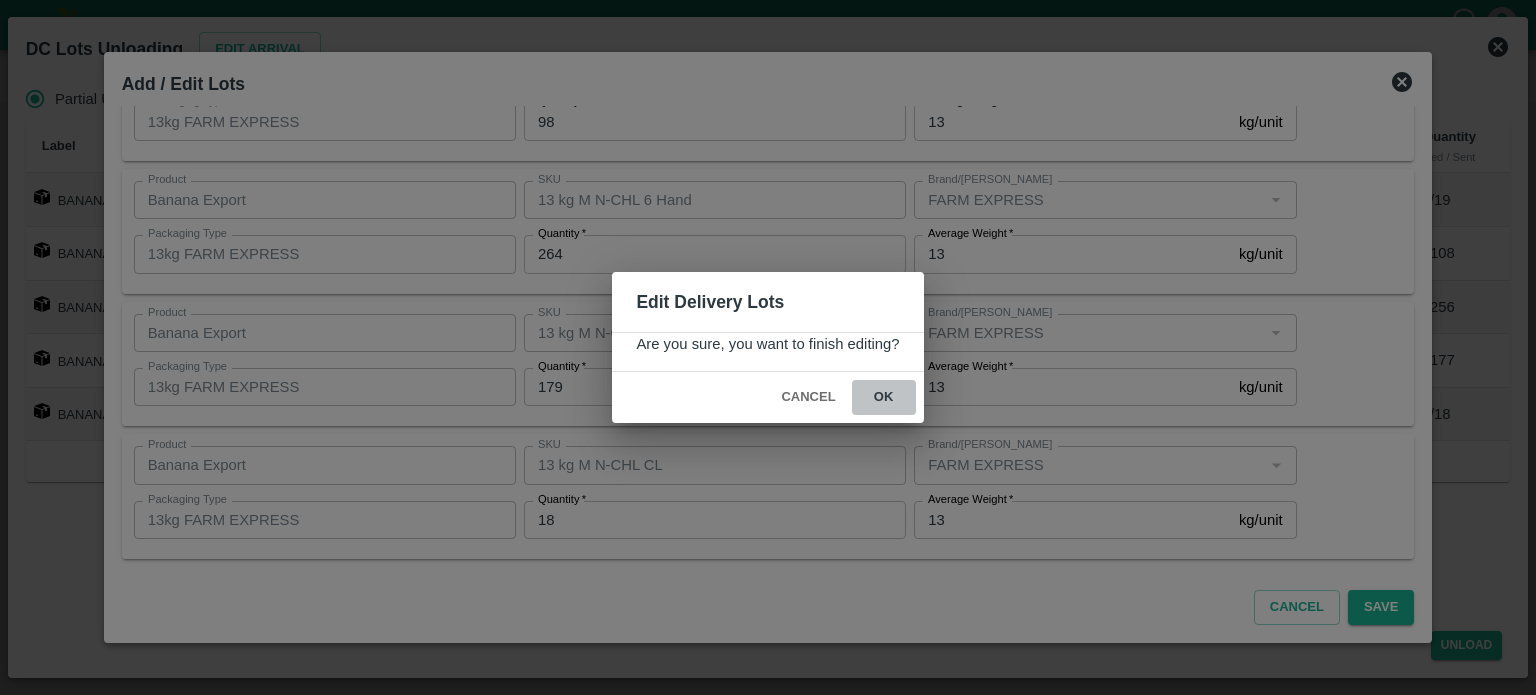 click on "ok" at bounding box center (884, 397) 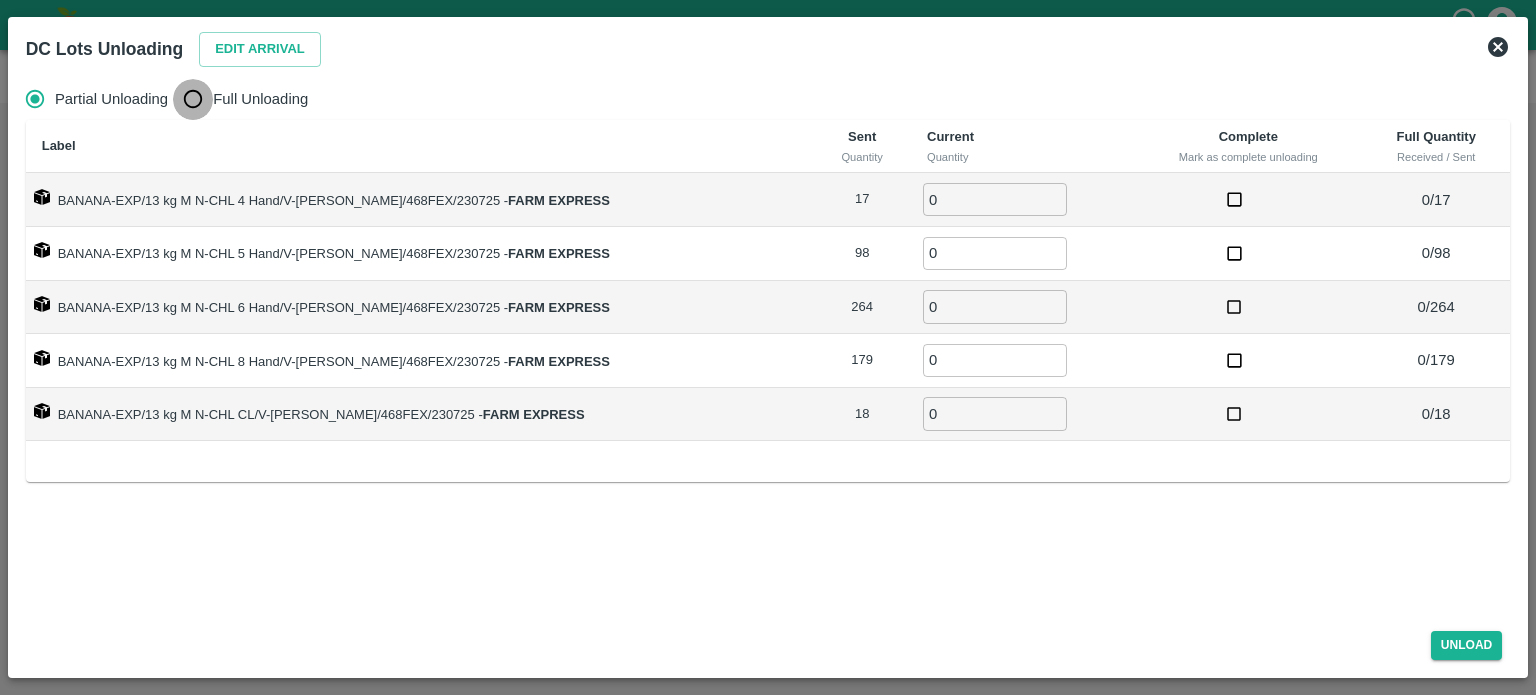 click on "Full Unloading" at bounding box center (193, 99) 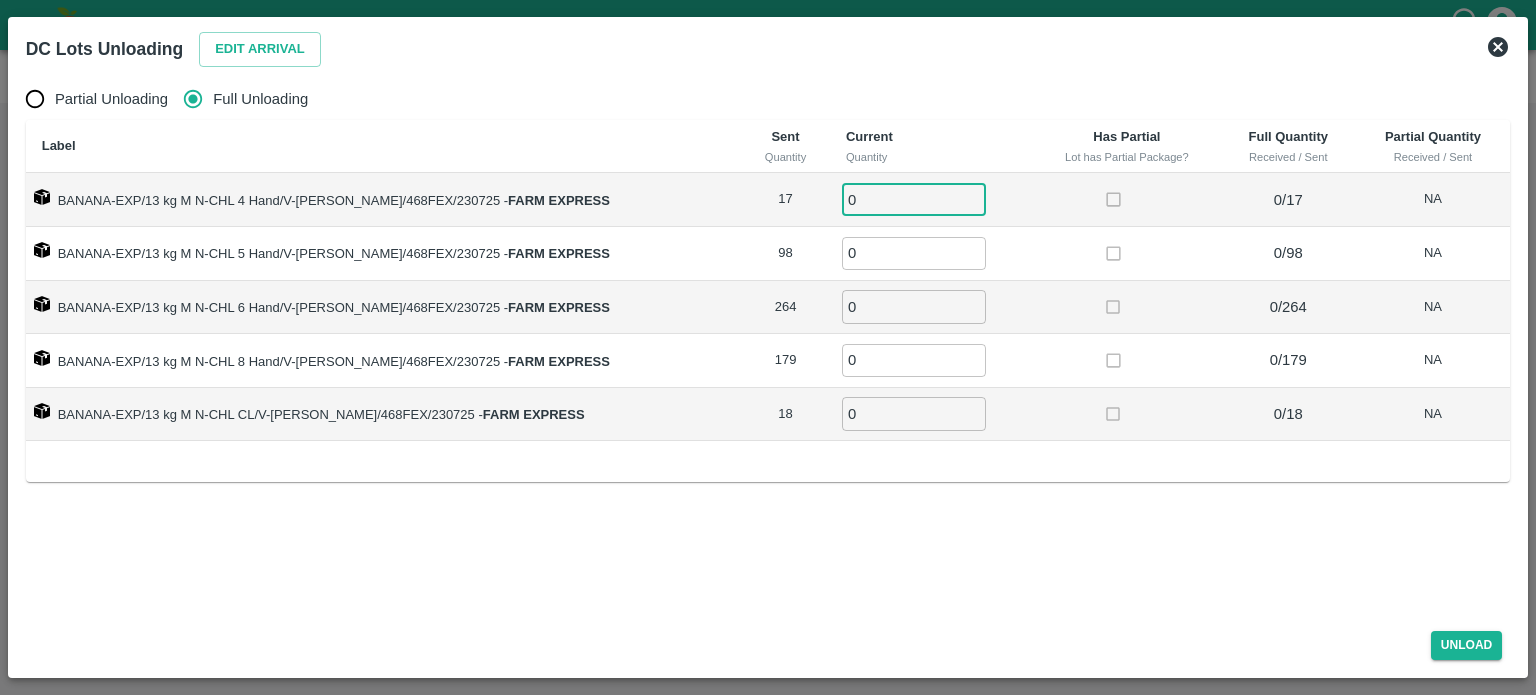 click on "0" at bounding box center (914, 199) 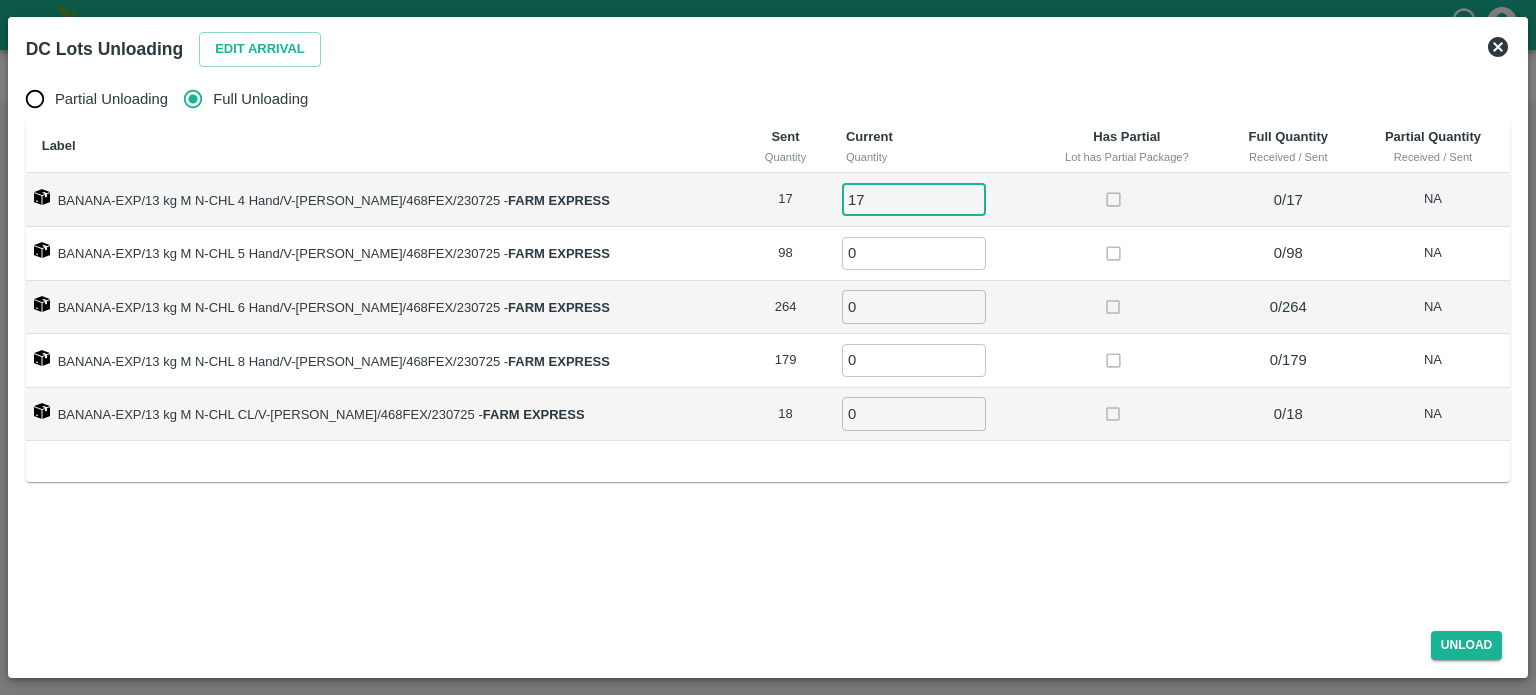 type on "17" 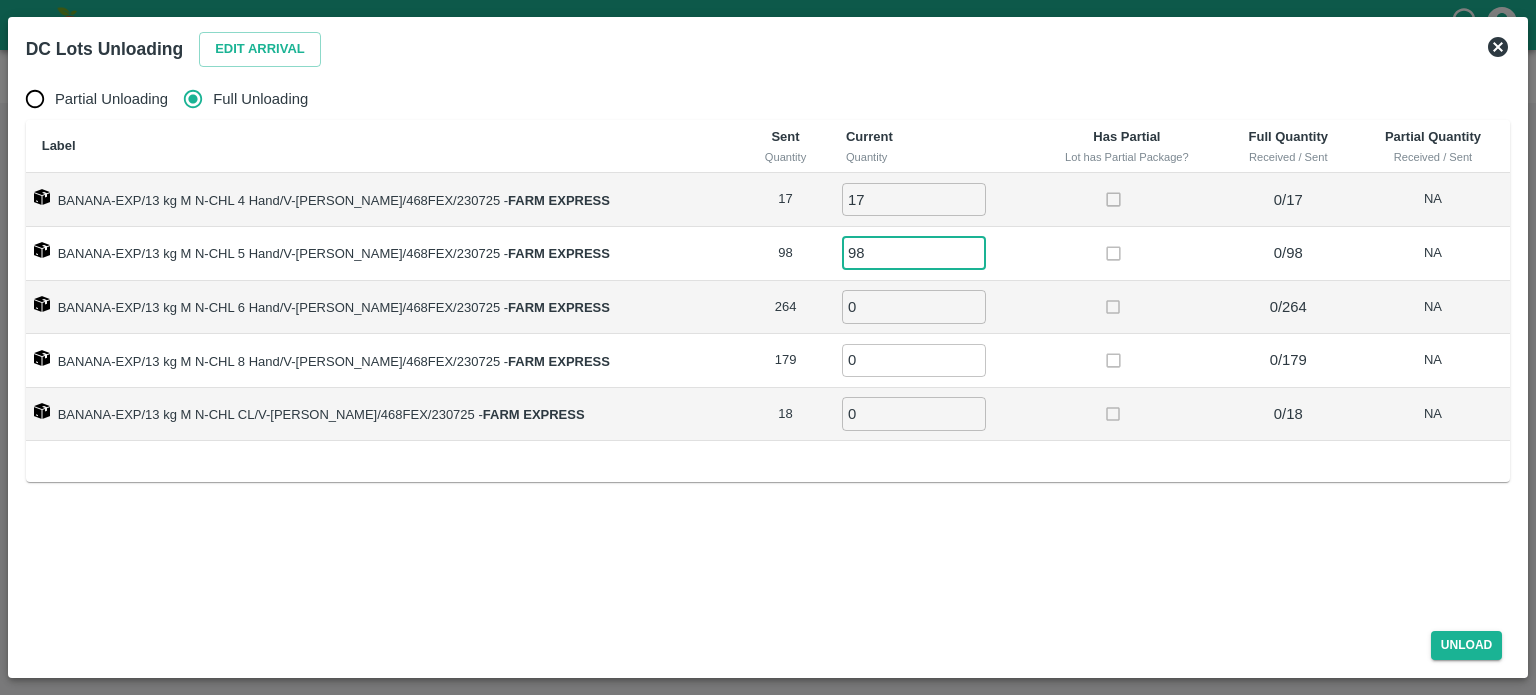 type on "98" 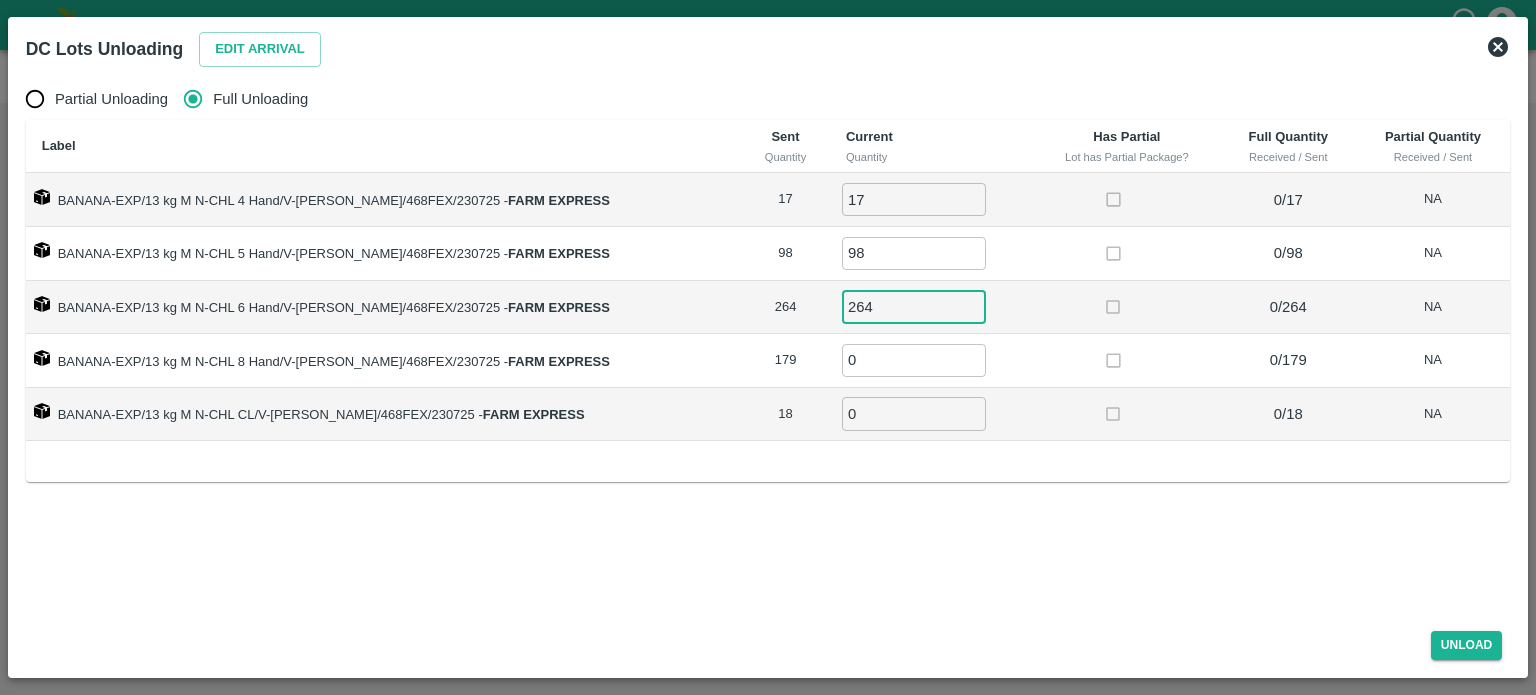 type on "264" 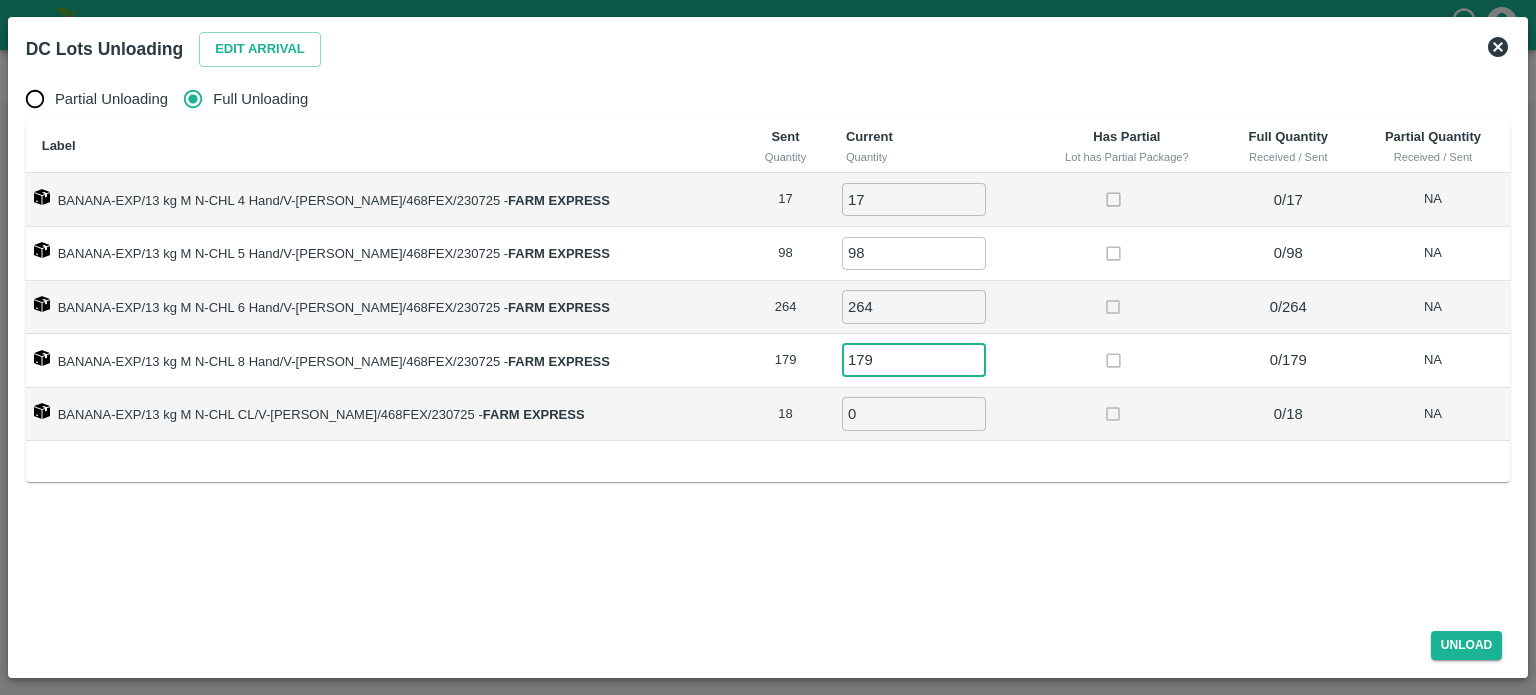 type on "179" 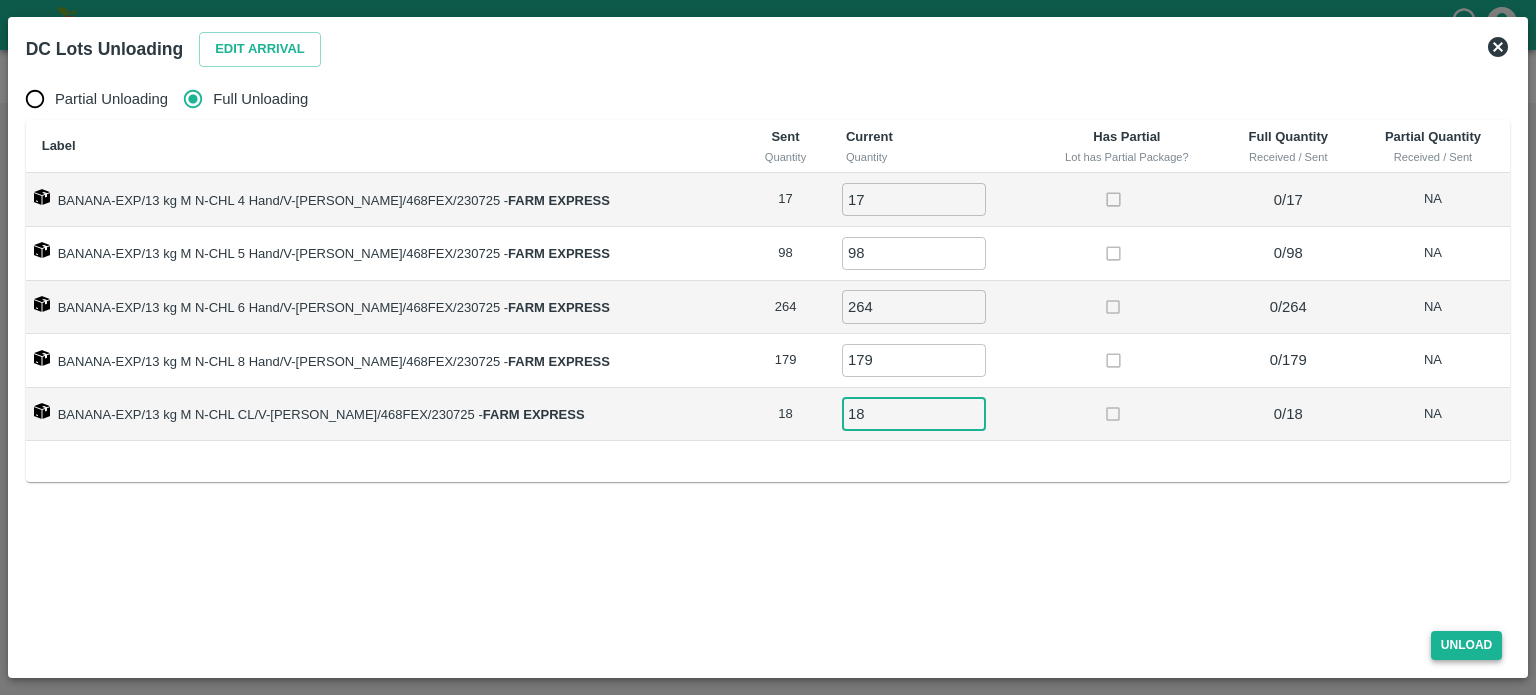 type on "18" 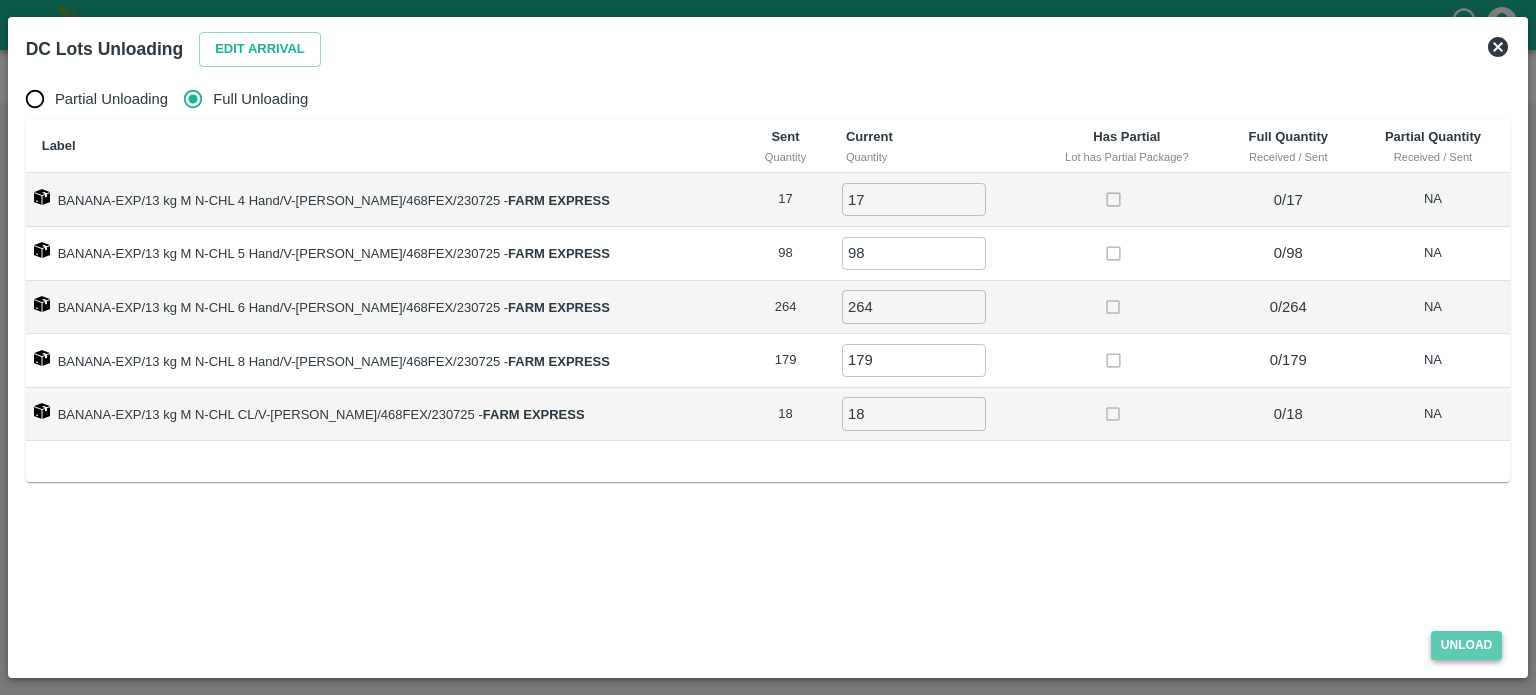 click on "Unload" at bounding box center [1467, 645] 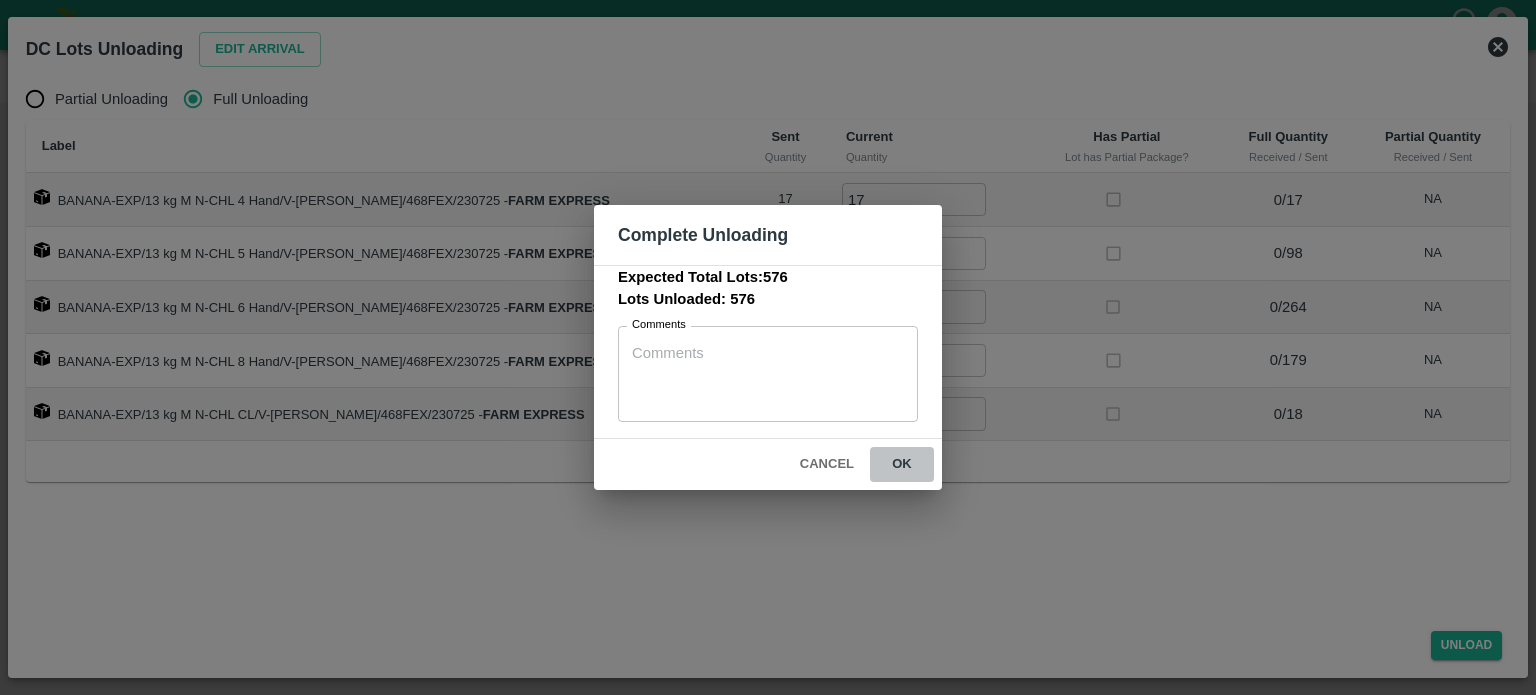 click on "ok" at bounding box center [902, 464] 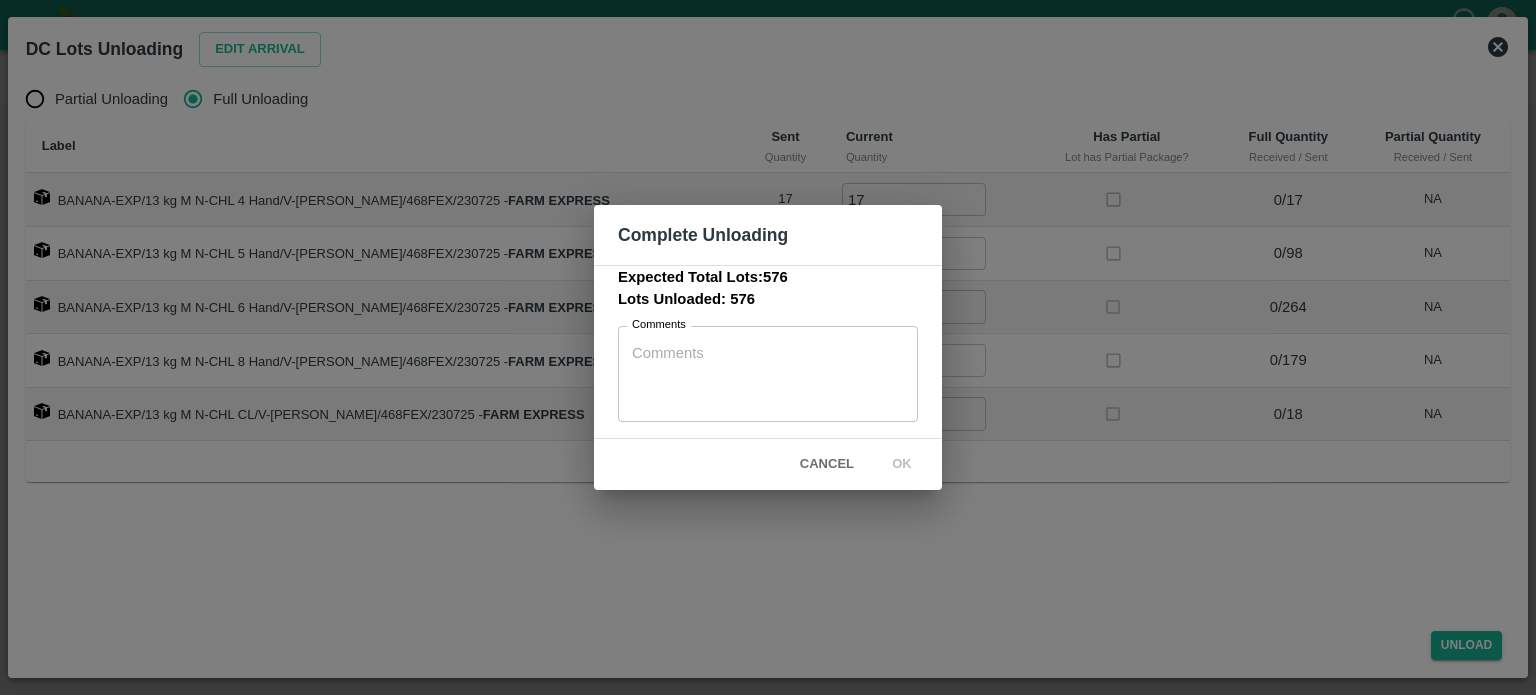 click 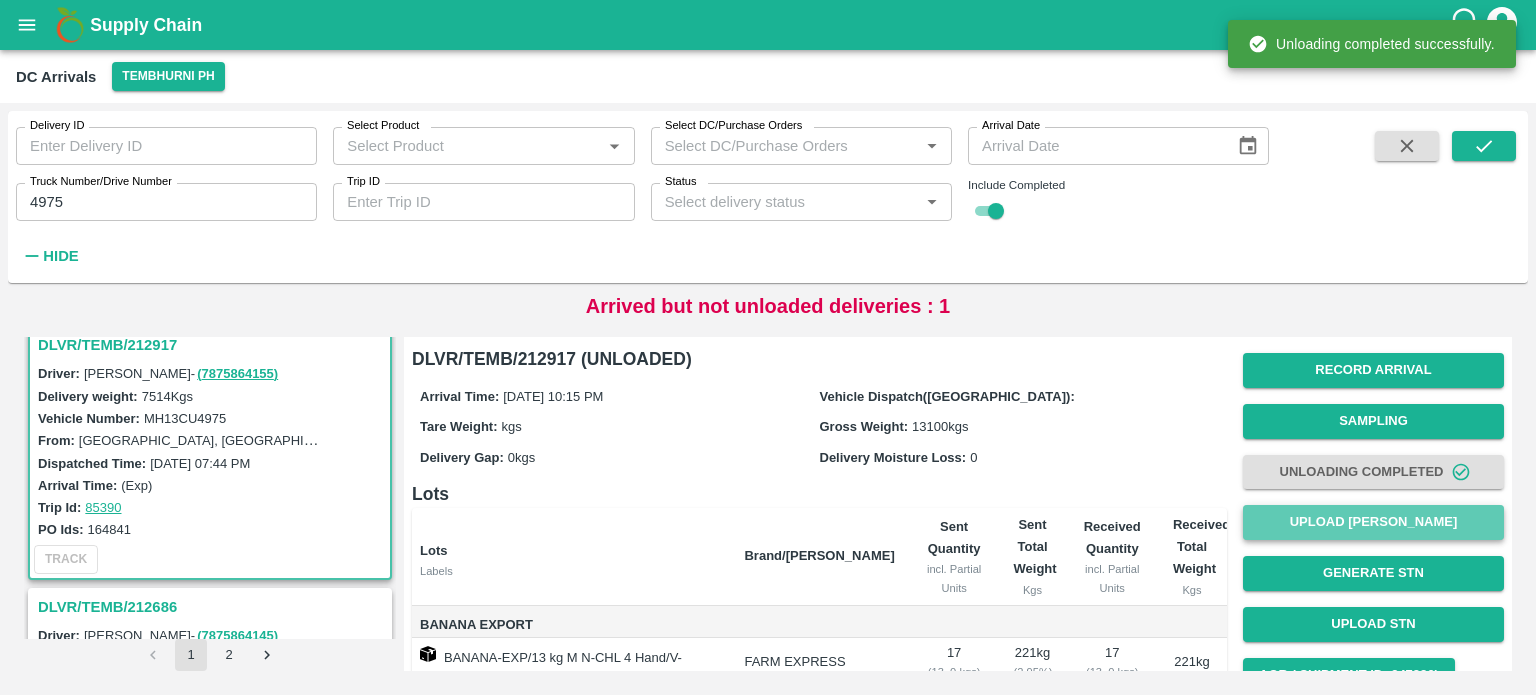 click on "Upload [PERSON_NAME]" at bounding box center (1373, 522) 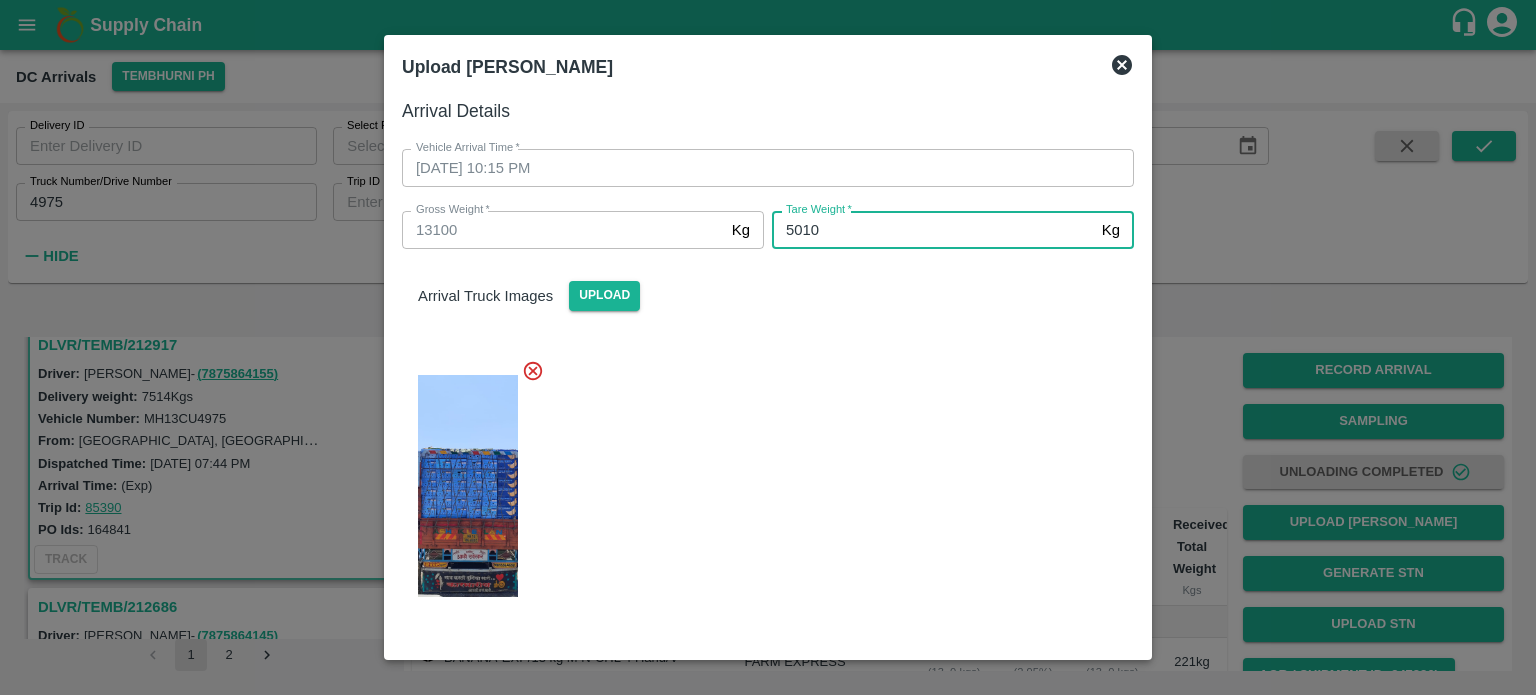 type on "5010" 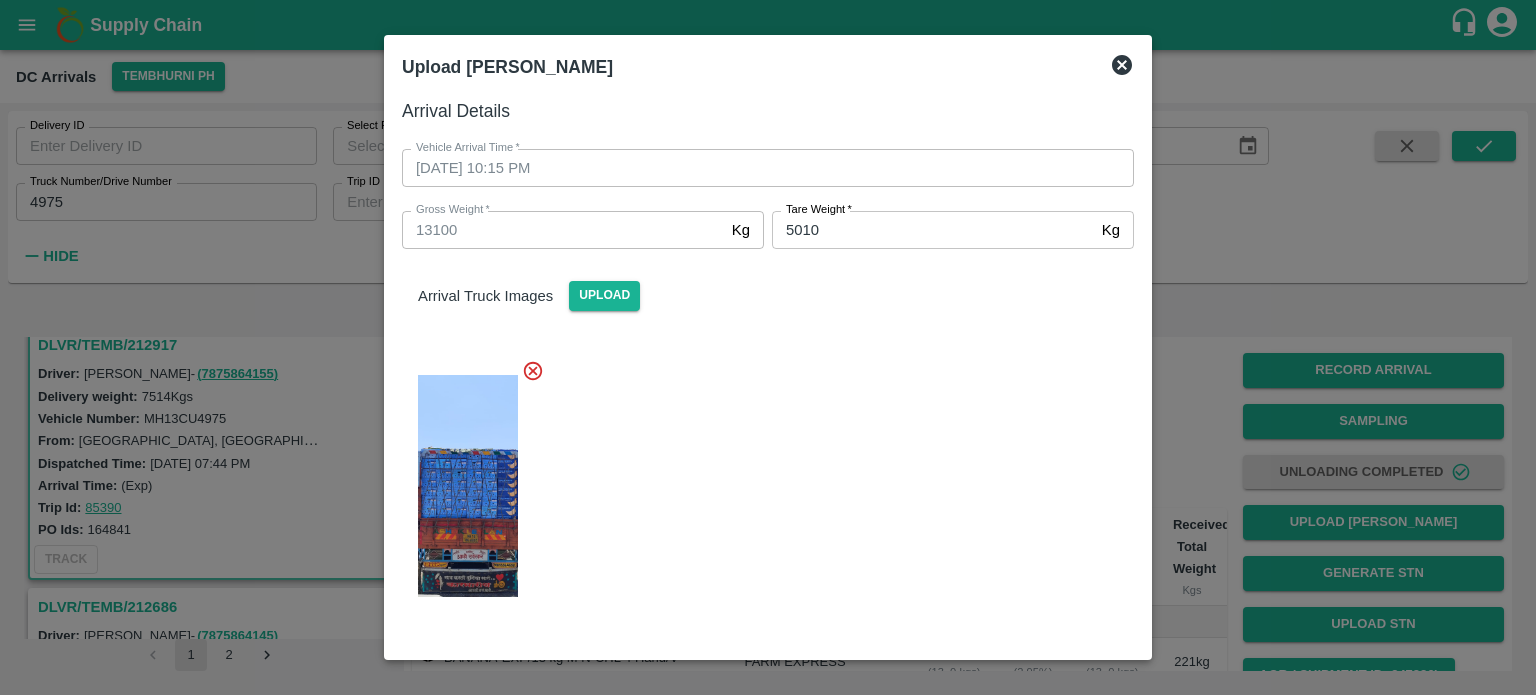 click at bounding box center (760, 480) 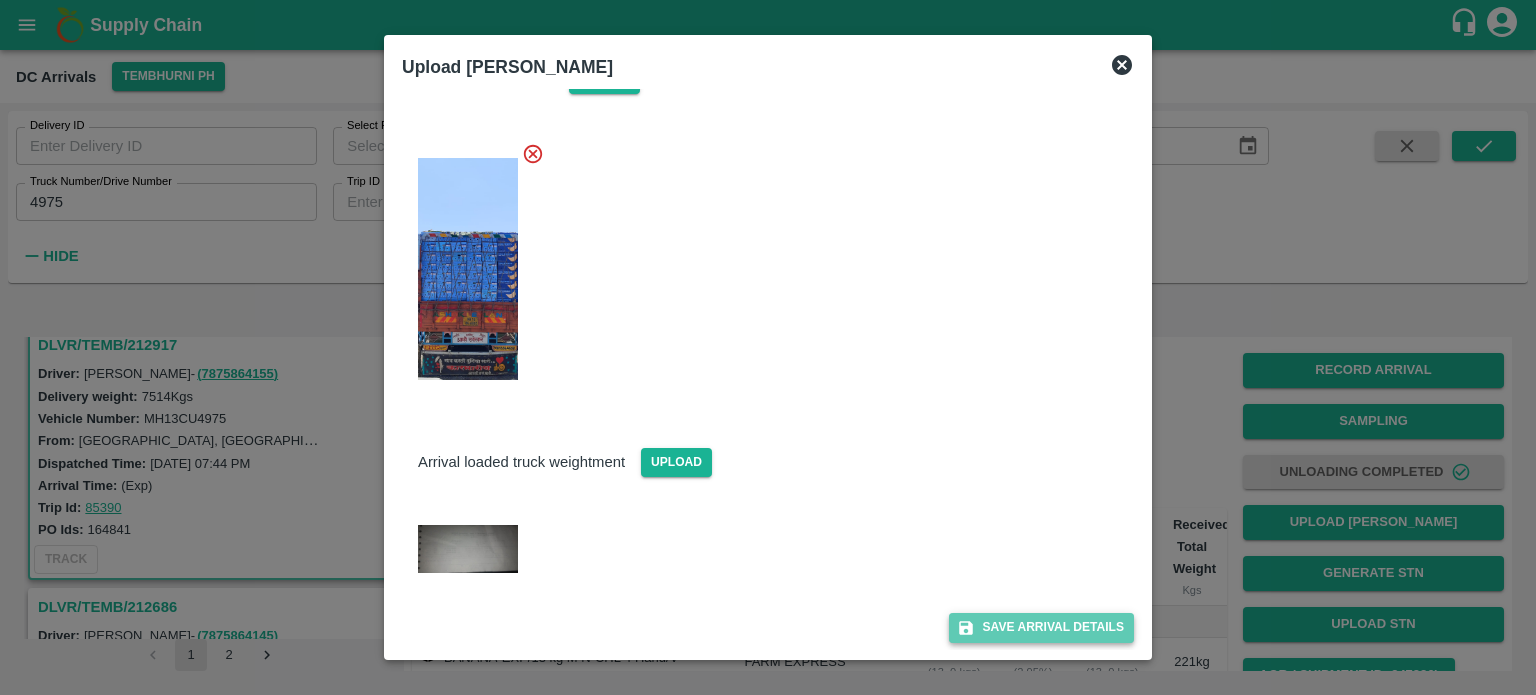 click on "Save Arrival Details" at bounding box center (1041, 627) 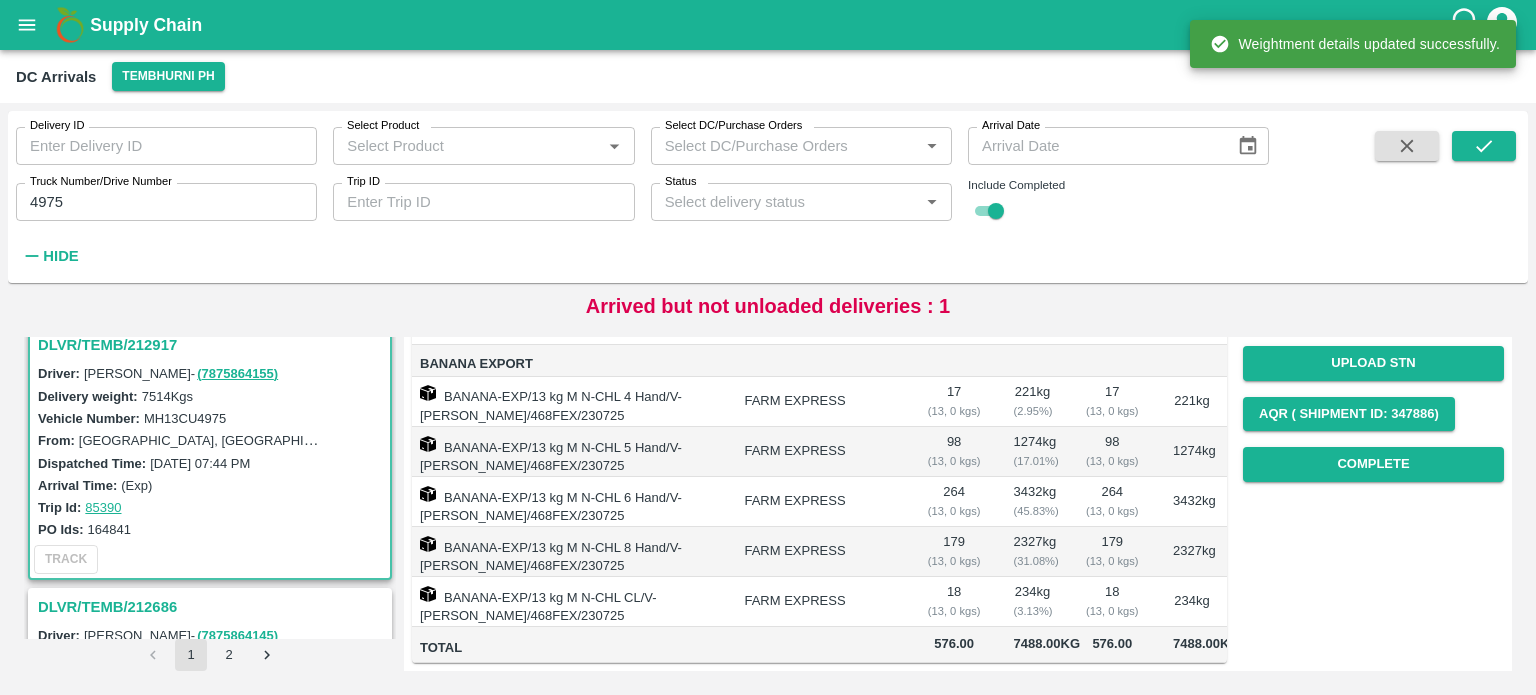 scroll, scrollTop: 272, scrollLeft: 0, axis: vertical 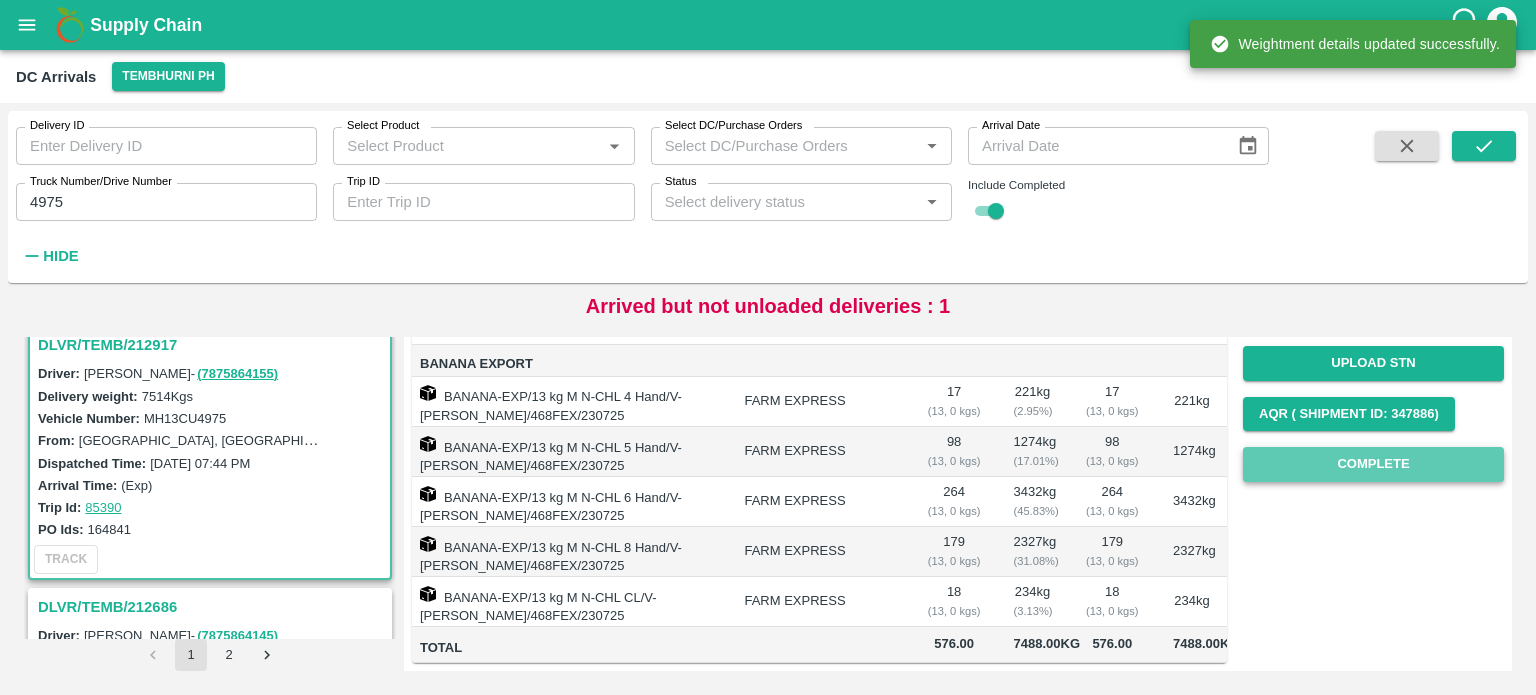 click on "Complete" at bounding box center [1373, 464] 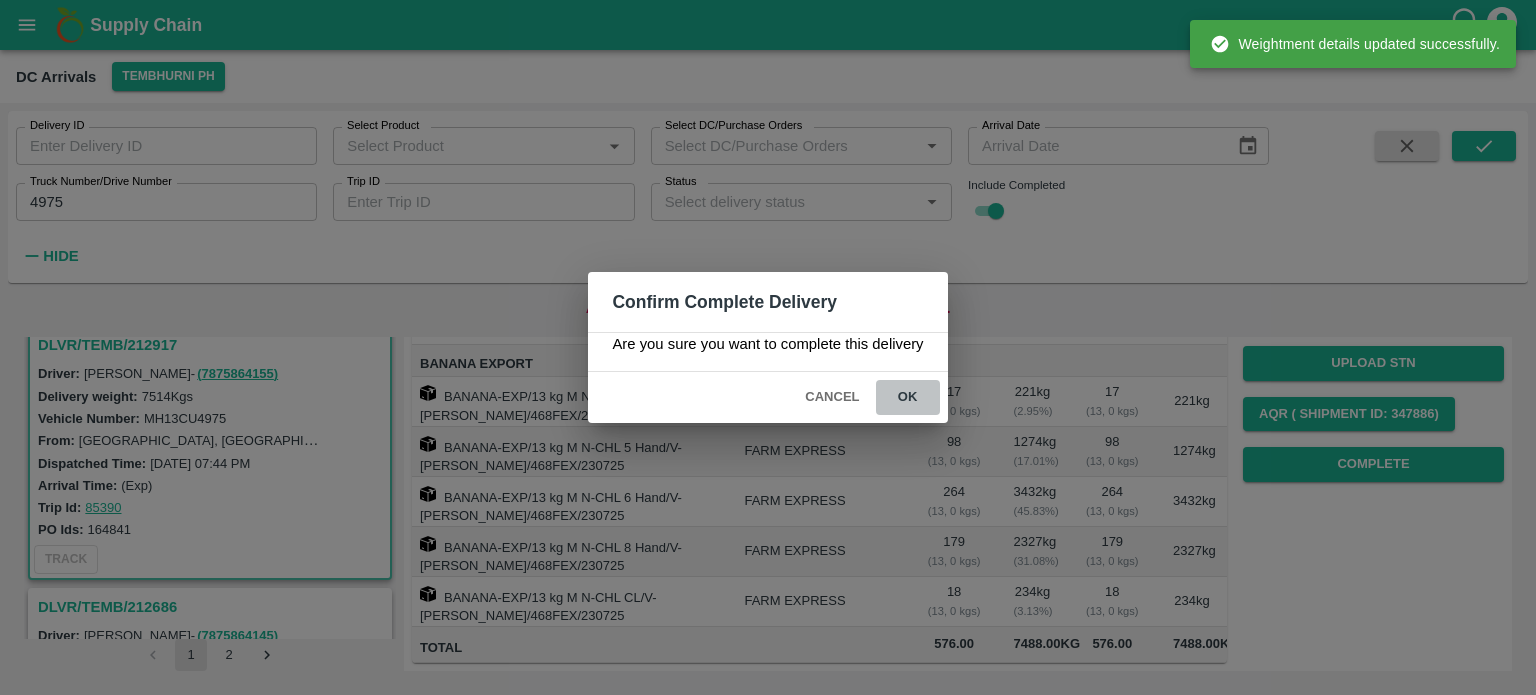 click on "ok" at bounding box center (908, 397) 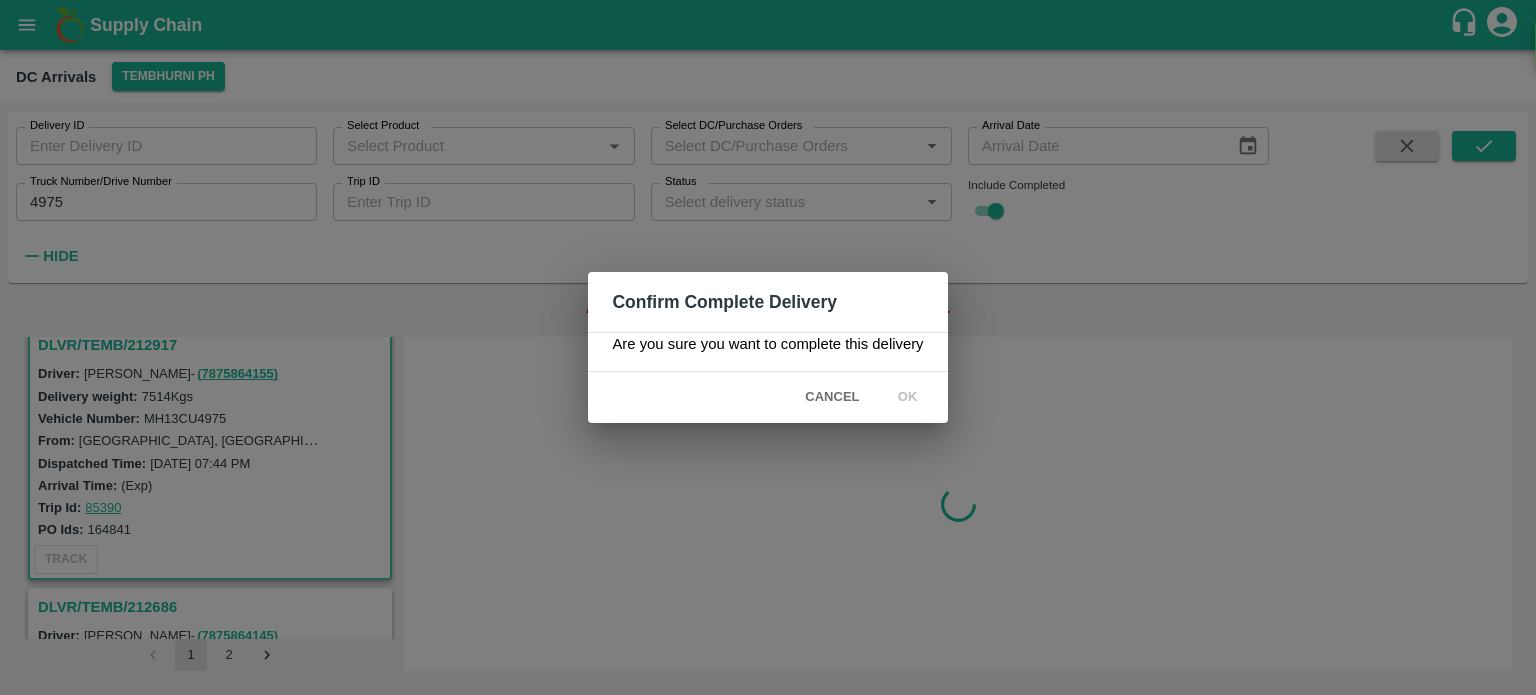 scroll, scrollTop: 0, scrollLeft: 0, axis: both 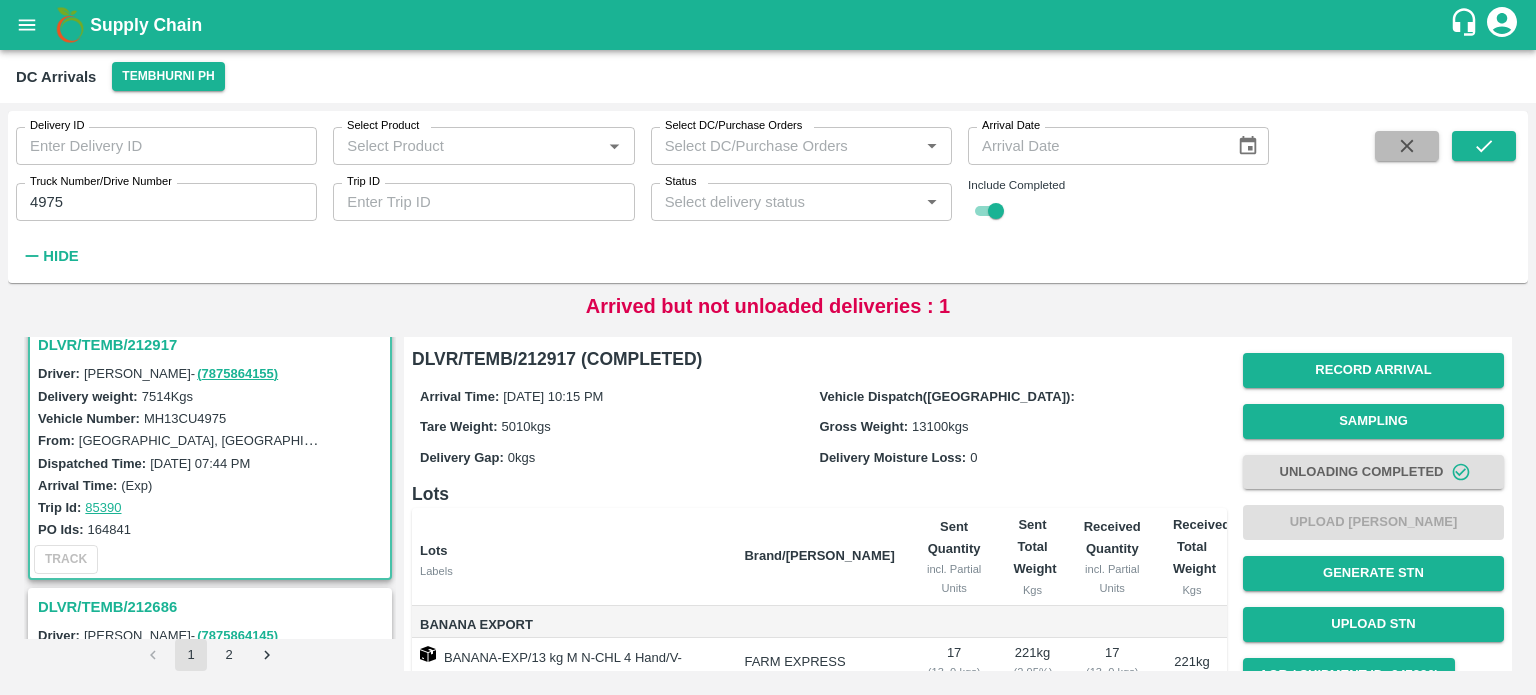 click 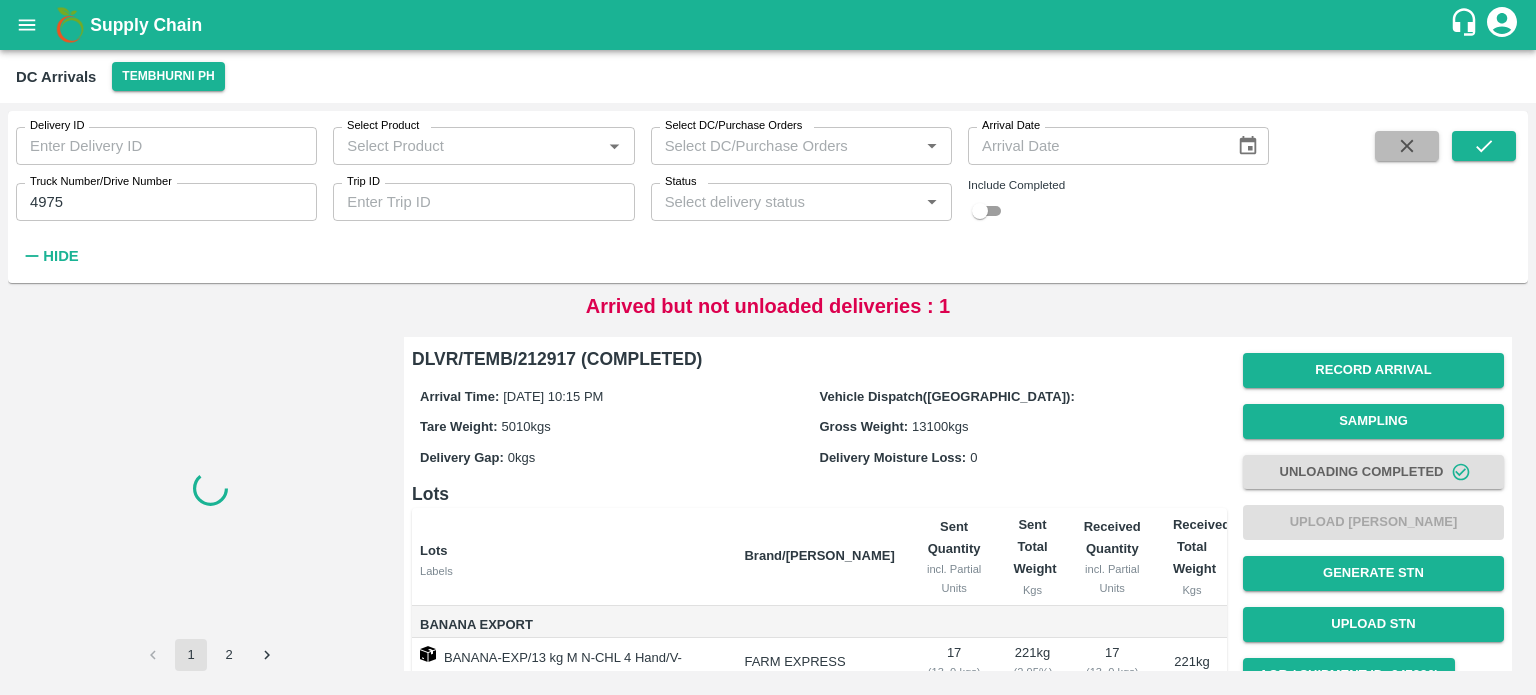 type 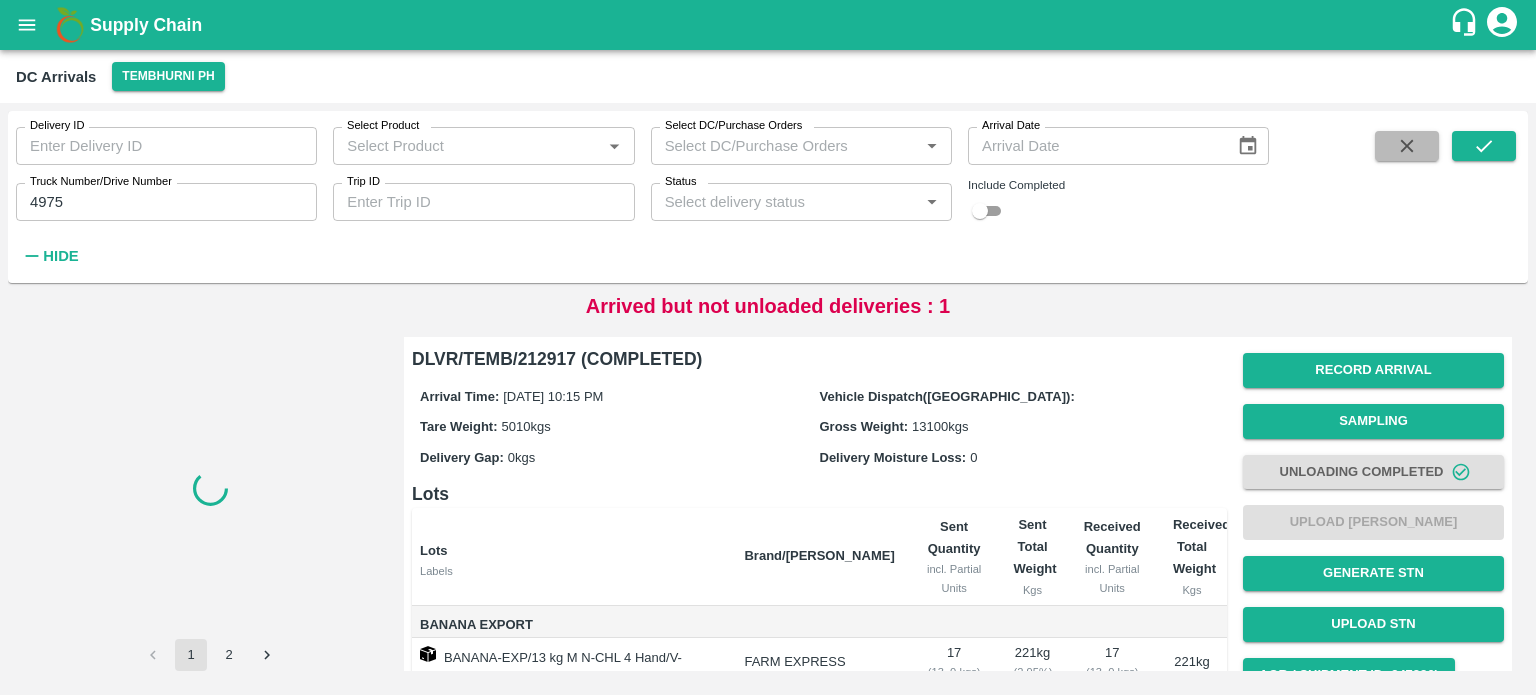 checkbox on "false" 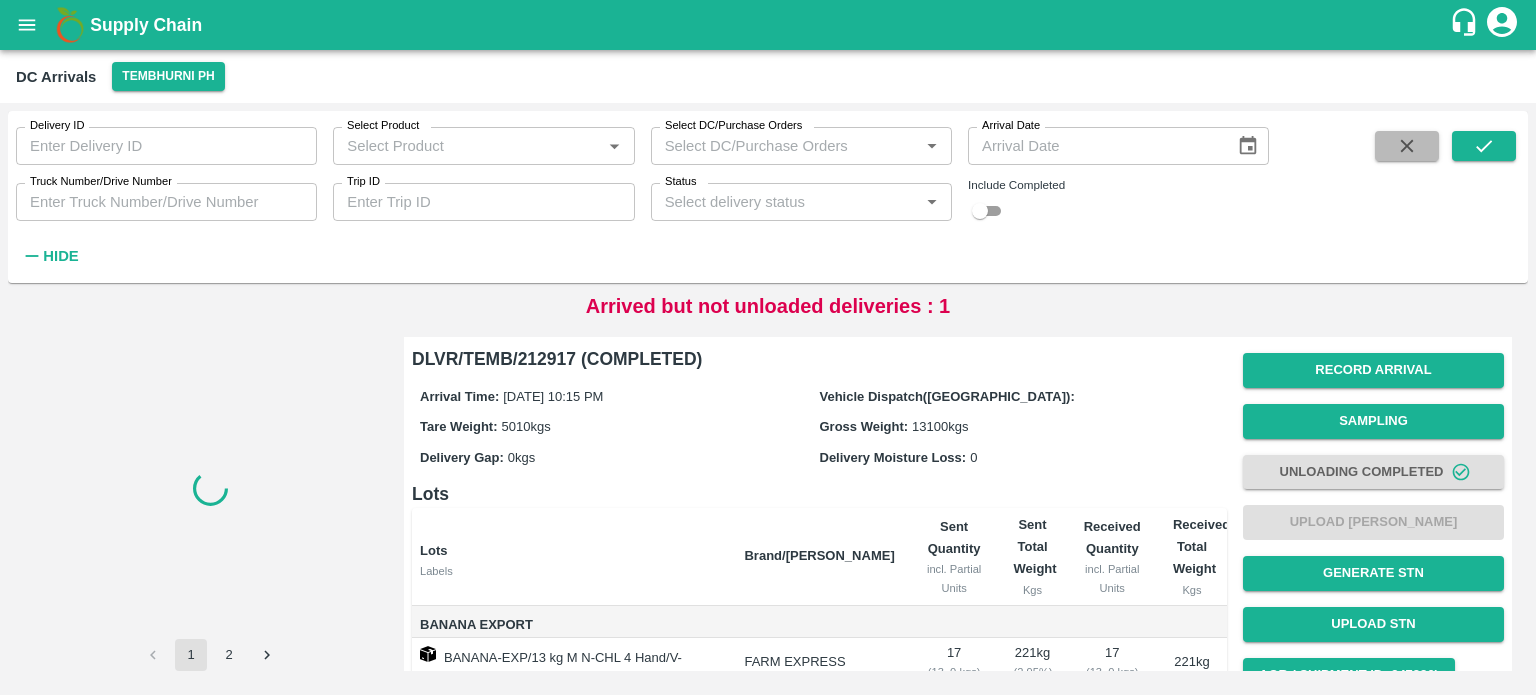 scroll, scrollTop: 0, scrollLeft: 0, axis: both 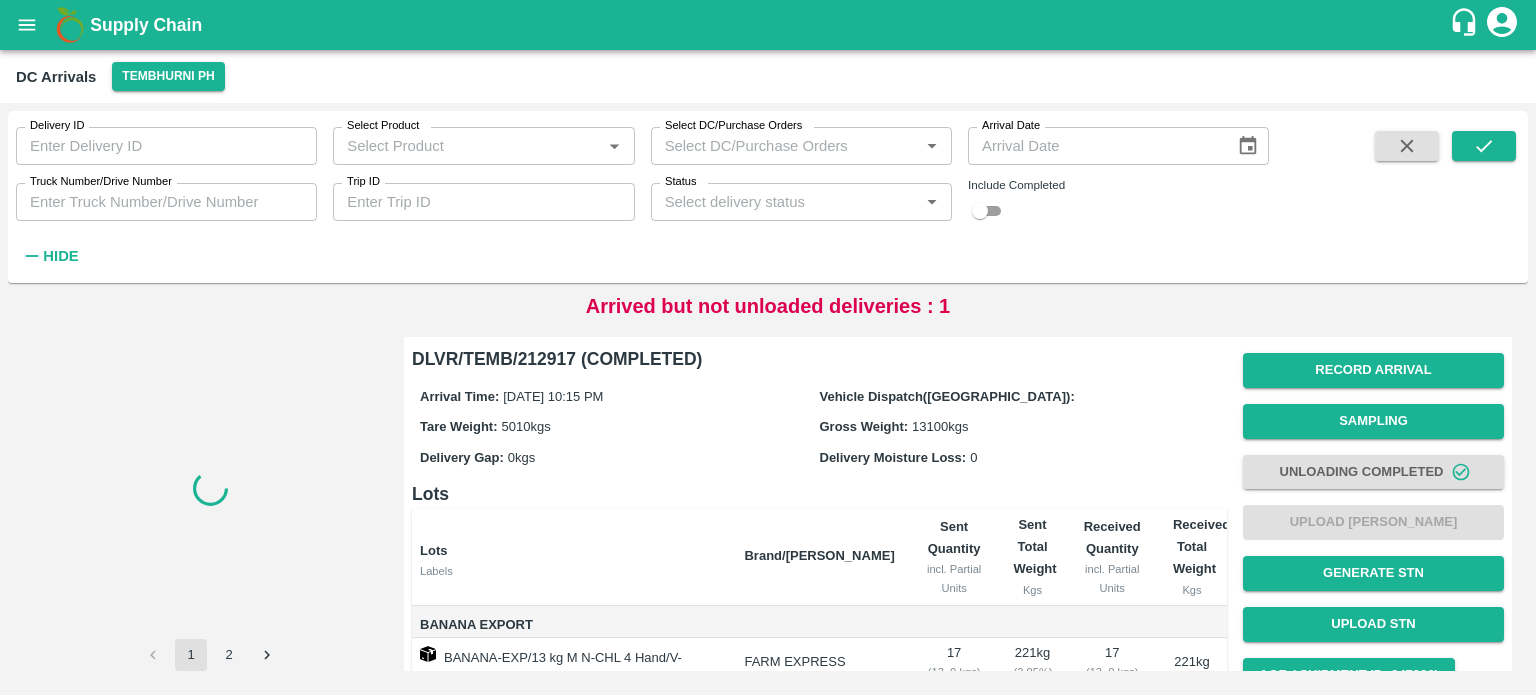 drag, startPoint x: 1404, startPoint y: 154, endPoint x: 629, endPoint y: 429, distance: 822.34424 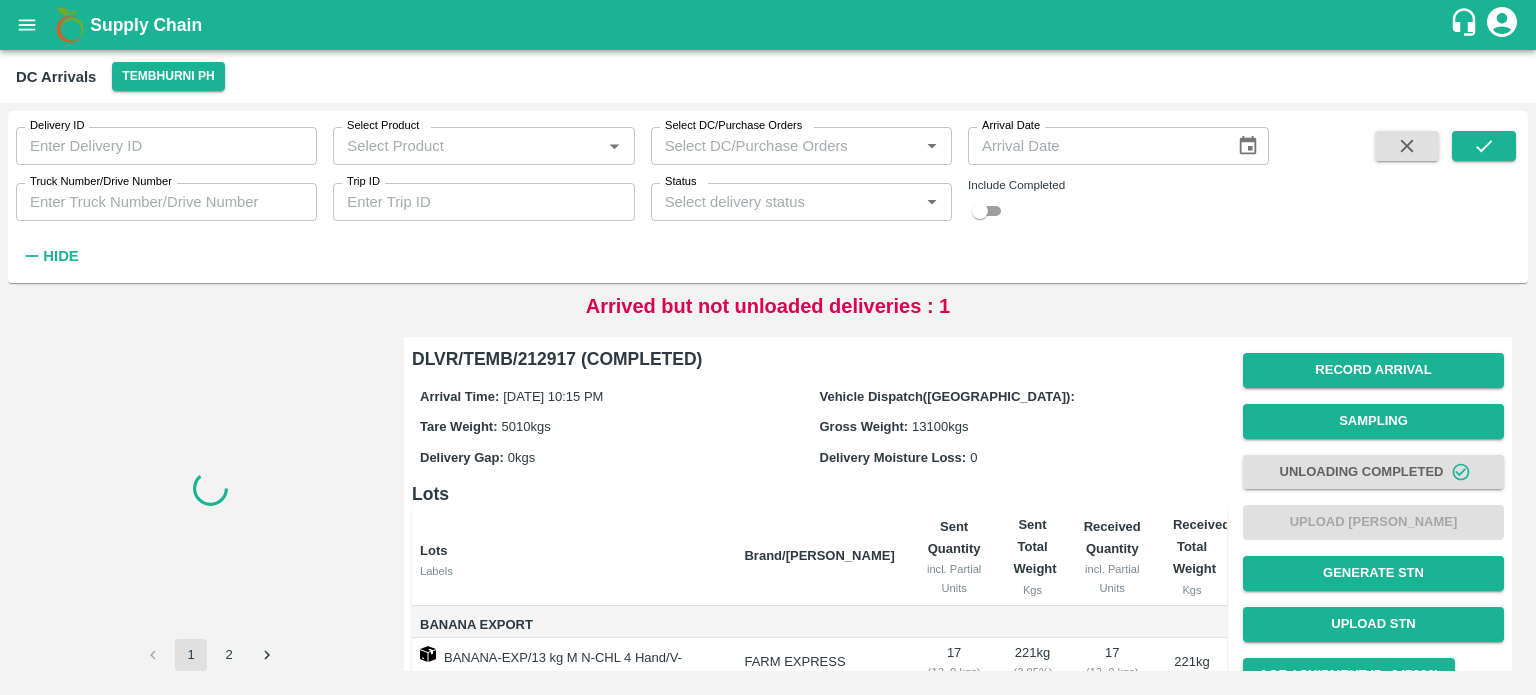click on "Delivery ID Delivery ID Select Product Select Product   * Select DC/Purchase Orders Select DC/Purchase Orders   * Arrival Date Arrival Date Truck Number/Drive Number  Truck Number/Drive Number  Trip ID Trip ID Status Status   * Include Completed Hide Arrived but not unloaded deliveries : 1 1 2 DLVR/TEMB/212917   (COMPLETED) Arrival Time: [DATE] 10:15 PM Vehicle Dispatch([GEOGRAPHIC_DATA]): Tare Weight: 5010  kgs Gross Weight: 13100  kgs Delivery Gap: 0  kgs Delivery Moisture Loss: 0 Lots Lots Labels Brand/[PERSON_NAME] Quantity incl. Partial Units Sent Total Weight Kgs  Received Quantity incl. Partial Units Received Total Weight Kgs Banana Export         BANANA-EXP/13 kg M N-CHL 4 Hand/V-[PERSON_NAME]/468FEX/230725 FARM EXPRESS 17 ( 13,   0   kgs) 221  kg ( 2.95 %) 17 ( 13,   0   kgs) 221 kg BANANA-EXP/13 kg M N-CHL 5 Hand/V-[PERSON_NAME]/468FEX/230725 FARM EXPRESS 98 ( 13,   0   kgs) 1274  kg ( 17.01 %) 98 ( 13,   0   kgs) 1274 kg BANANA-EXP/13 kg M N-CHL 6 Hand/V-[PERSON_NAME]/468FEX/230725 FARM EXPRESS 264 ( 13,   0   kgs)" at bounding box center (768, 399) 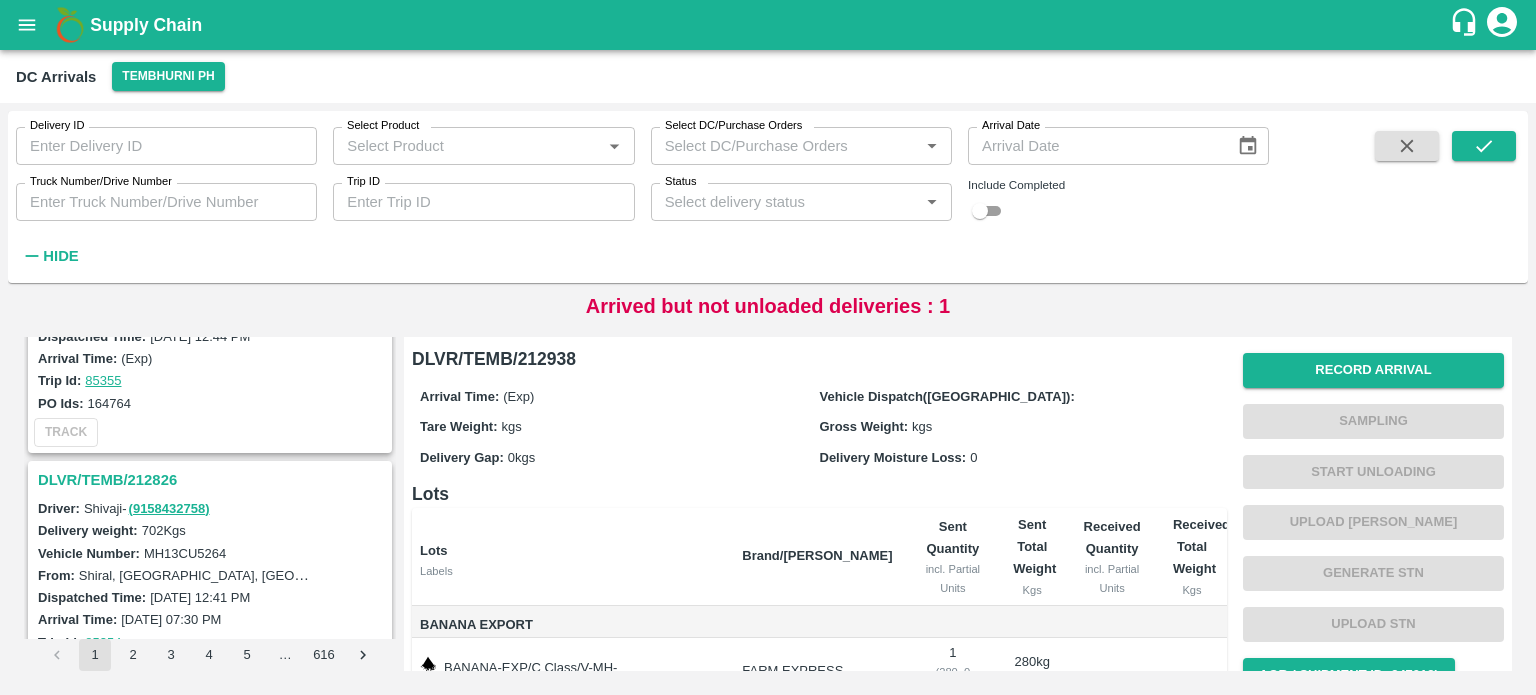 scroll, scrollTop: 4073, scrollLeft: 0, axis: vertical 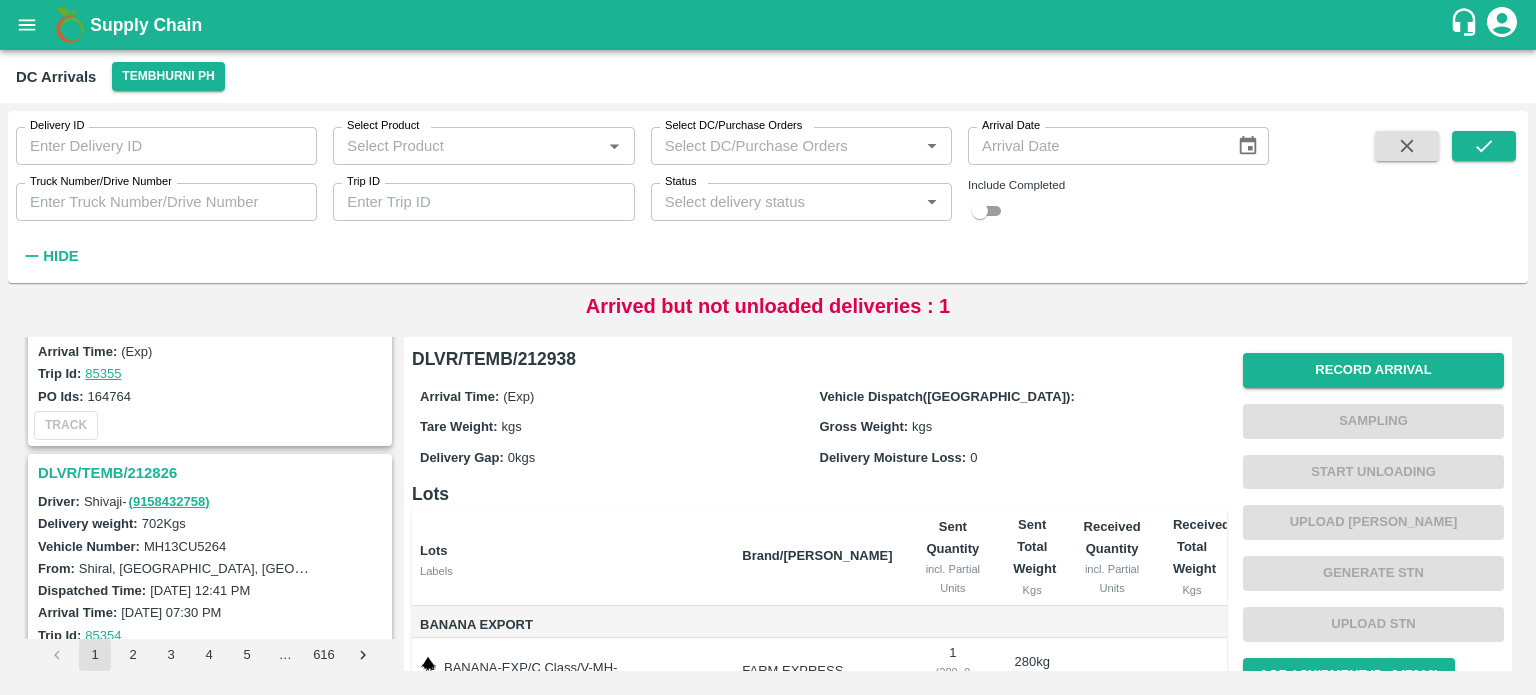 click on "DLVR/TEMB/212826" at bounding box center [213, 473] 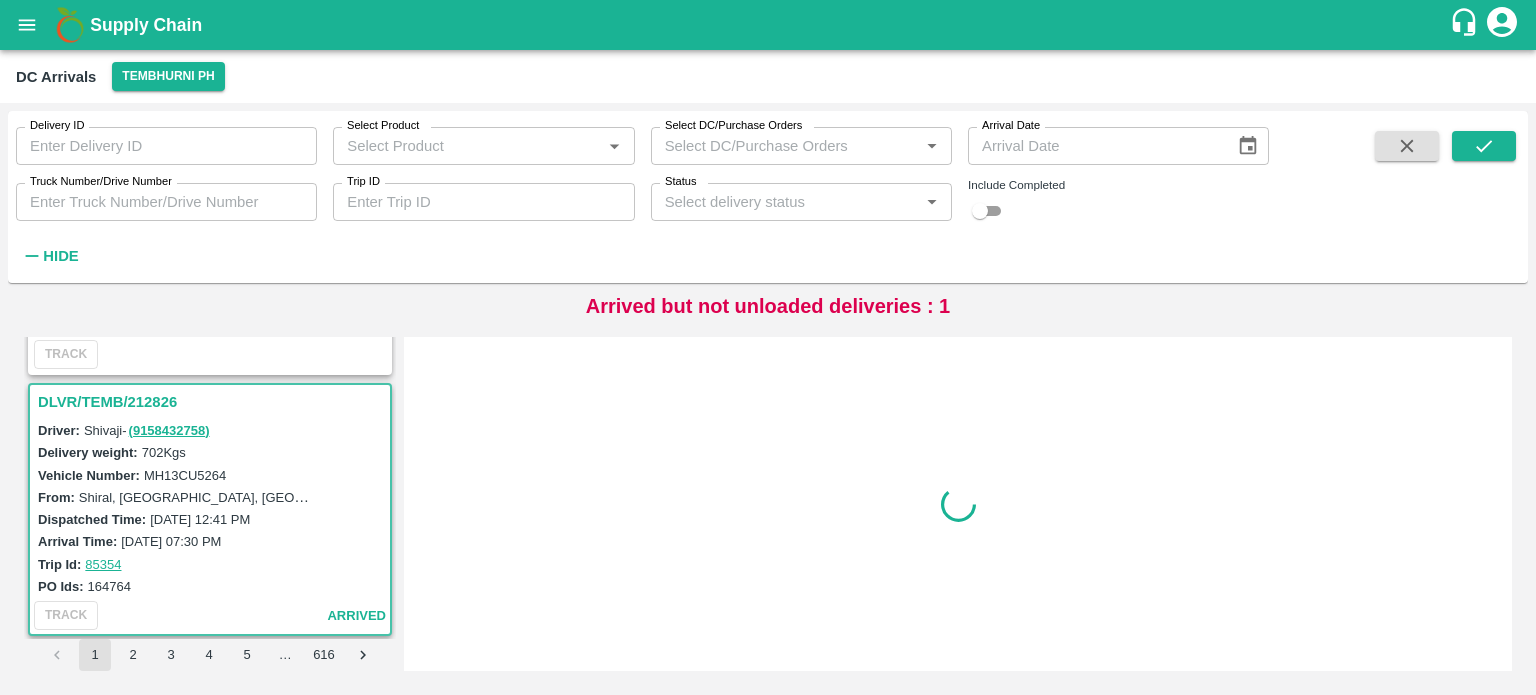 scroll, scrollTop: 4172, scrollLeft: 0, axis: vertical 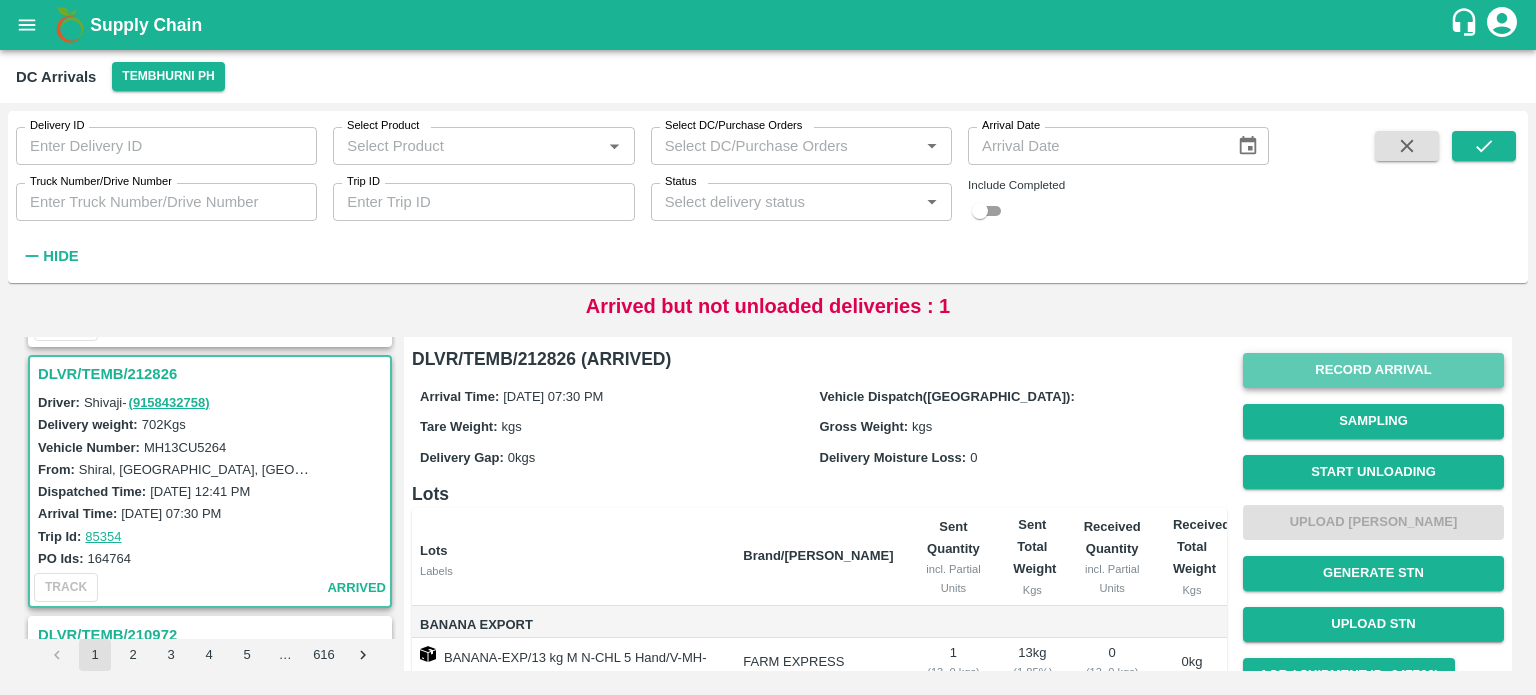 click on "Record Arrival" at bounding box center (1373, 370) 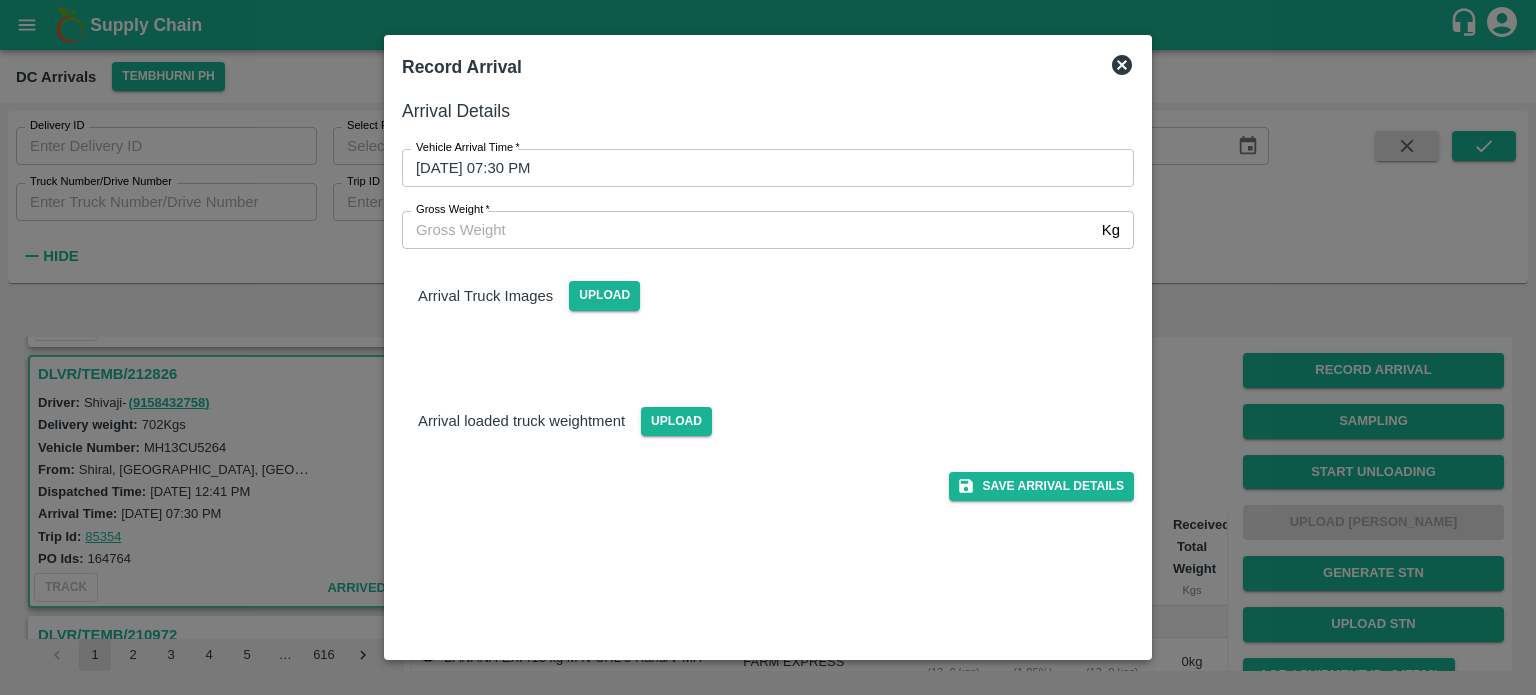 click 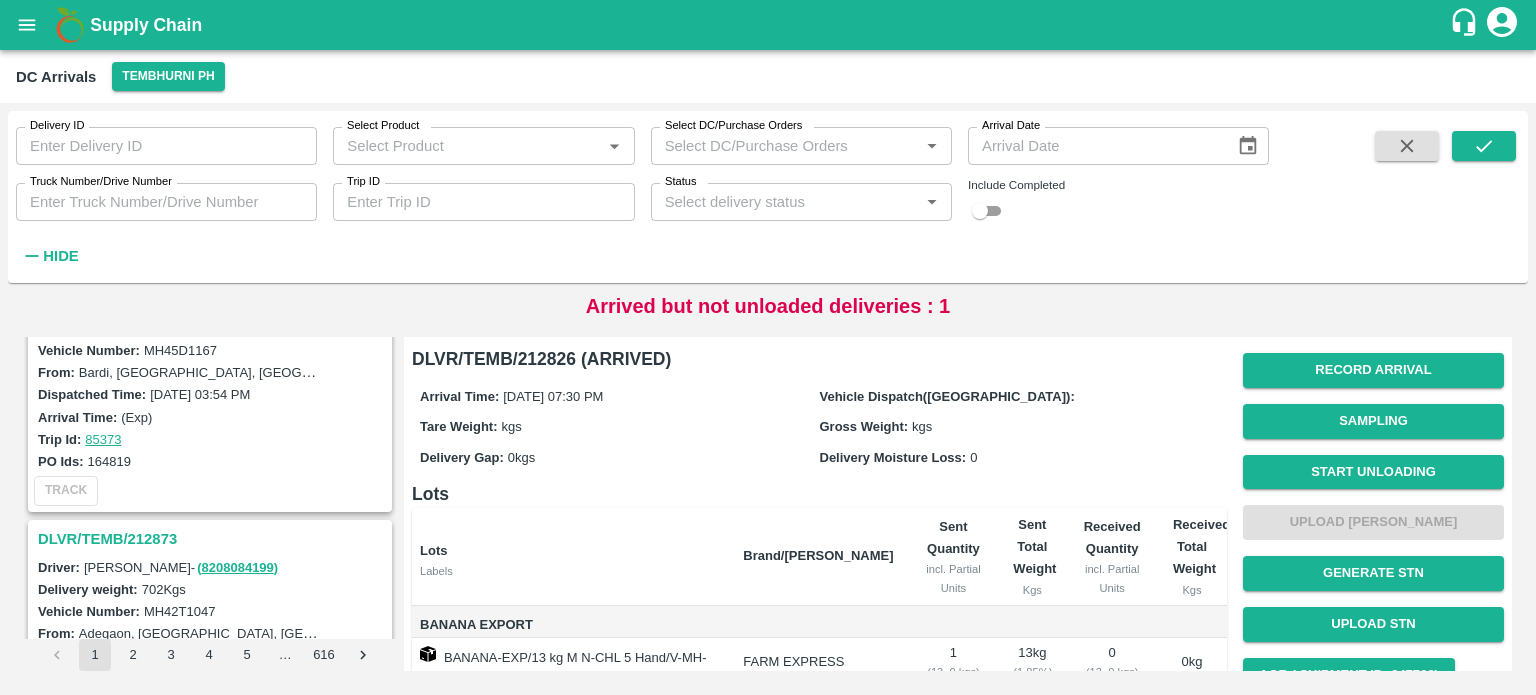 scroll, scrollTop: 2968, scrollLeft: 0, axis: vertical 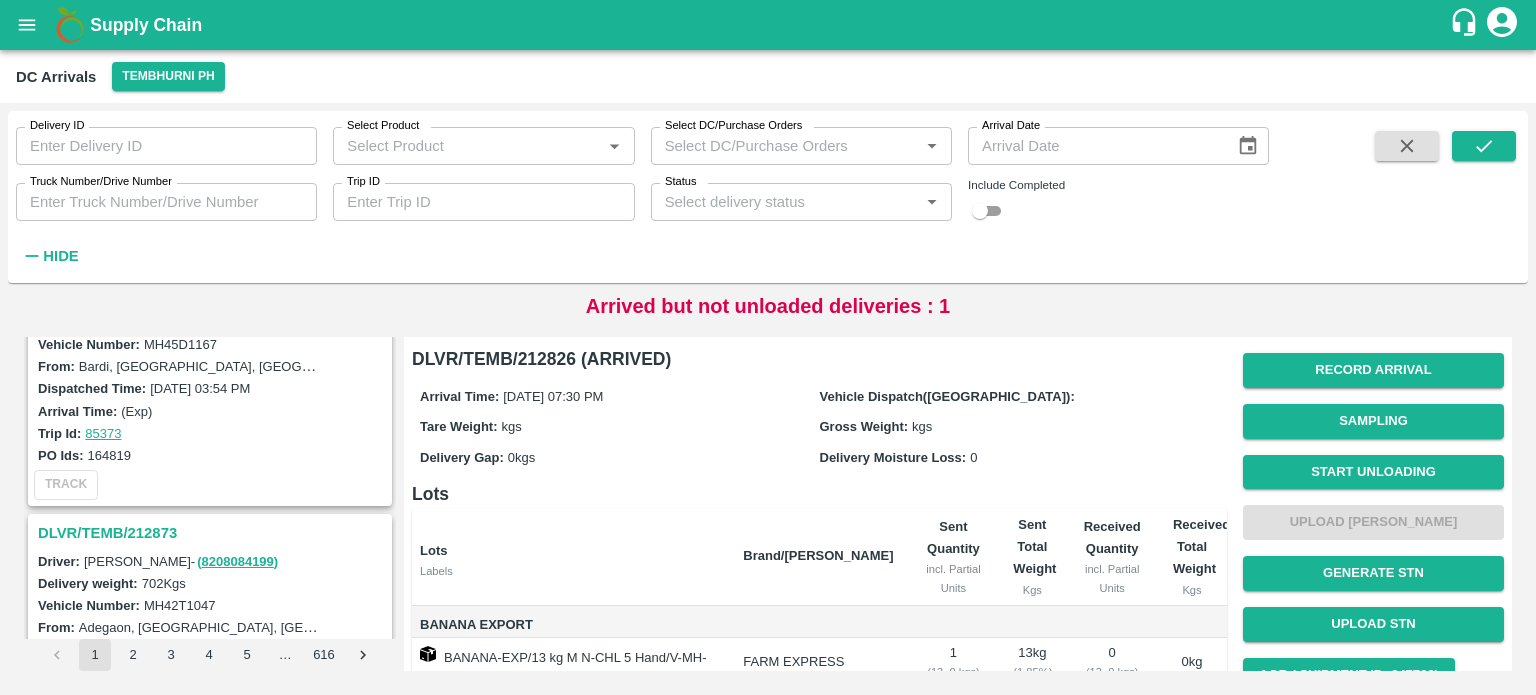 click on "DLVR/TEMB/212873" at bounding box center [213, 533] 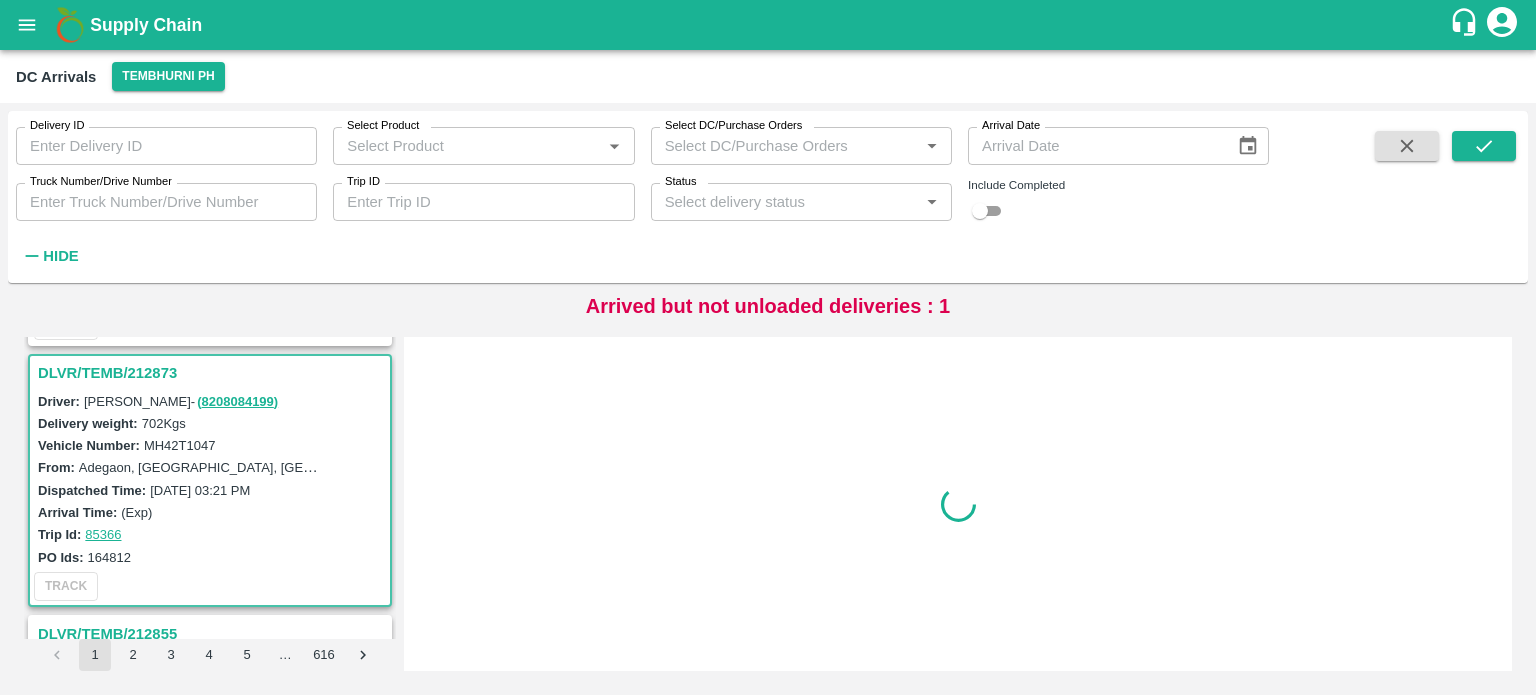 scroll, scrollTop: 3130, scrollLeft: 0, axis: vertical 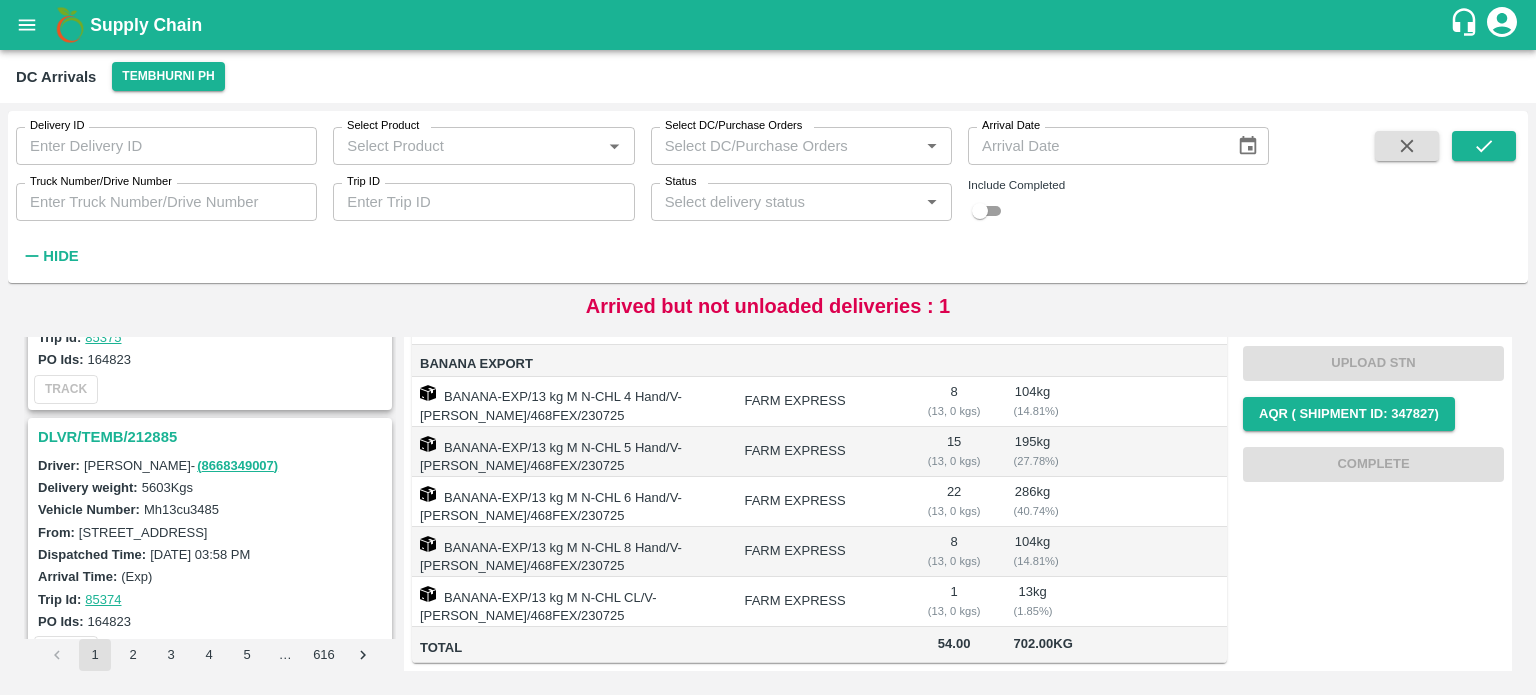 click on "DLVR/TEMB/212885" at bounding box center [213, 437] 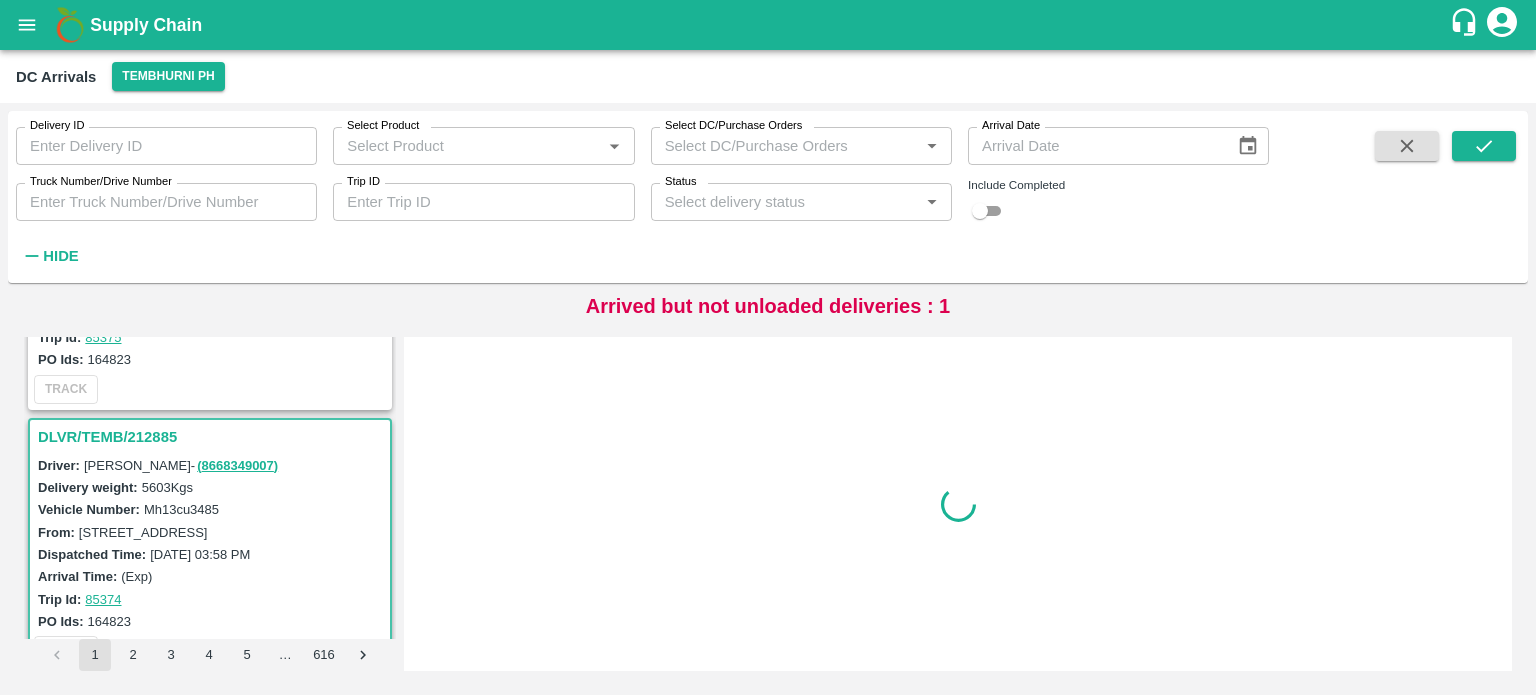 scroll, scrollTop: 0, scrollLeft: 0, axis: both 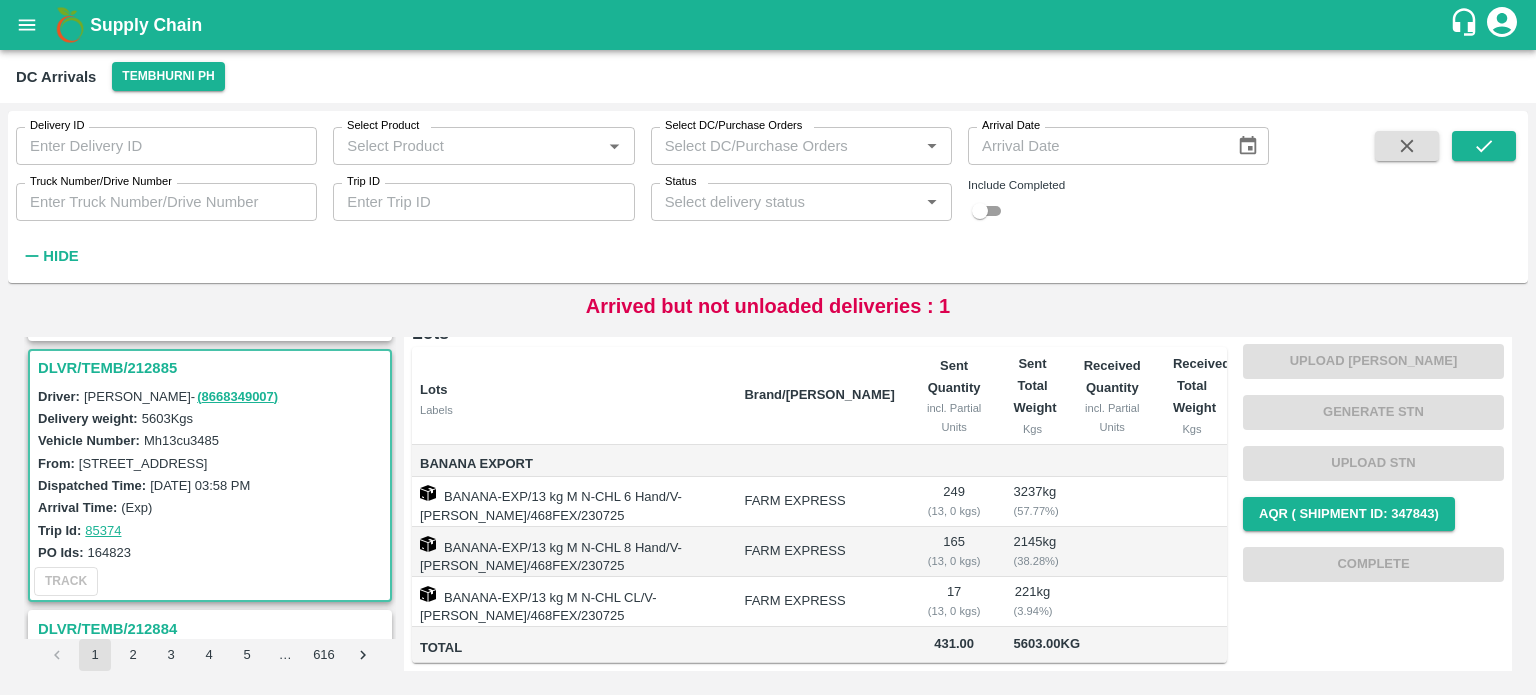 click on "Mh13cu3485" at bounding box center (181, 440) 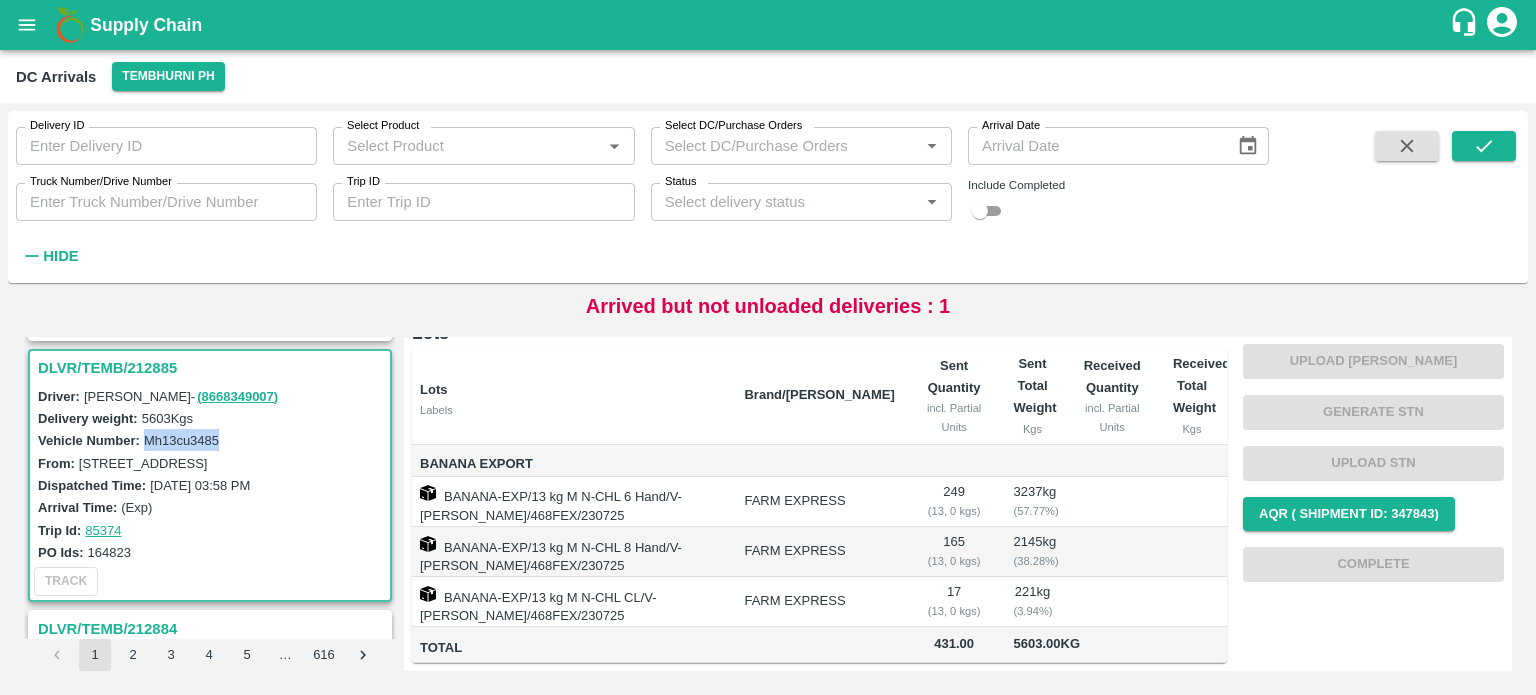 click on "Mh13cu3485" at bounding box center [181, 440] 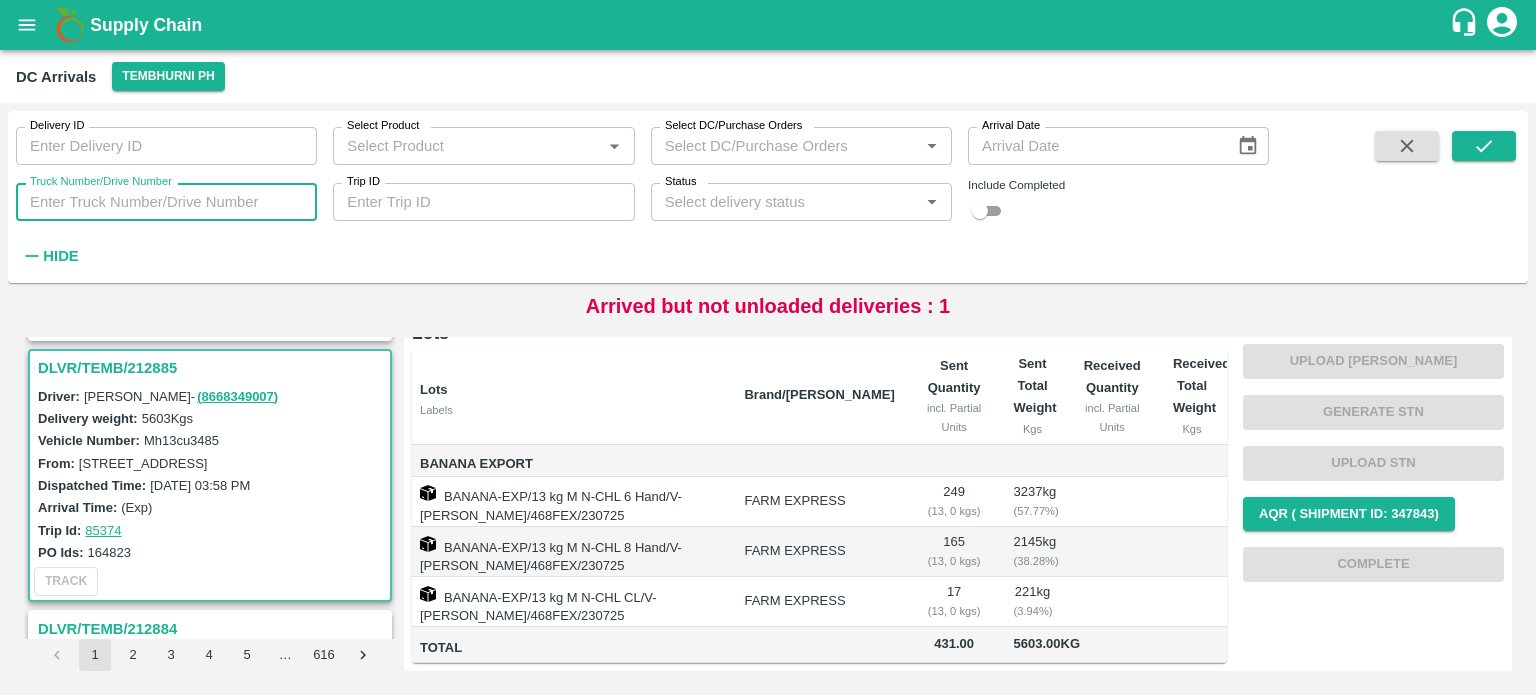 click on "Truck Number/Drive Number" at bounding box center (166, 202) 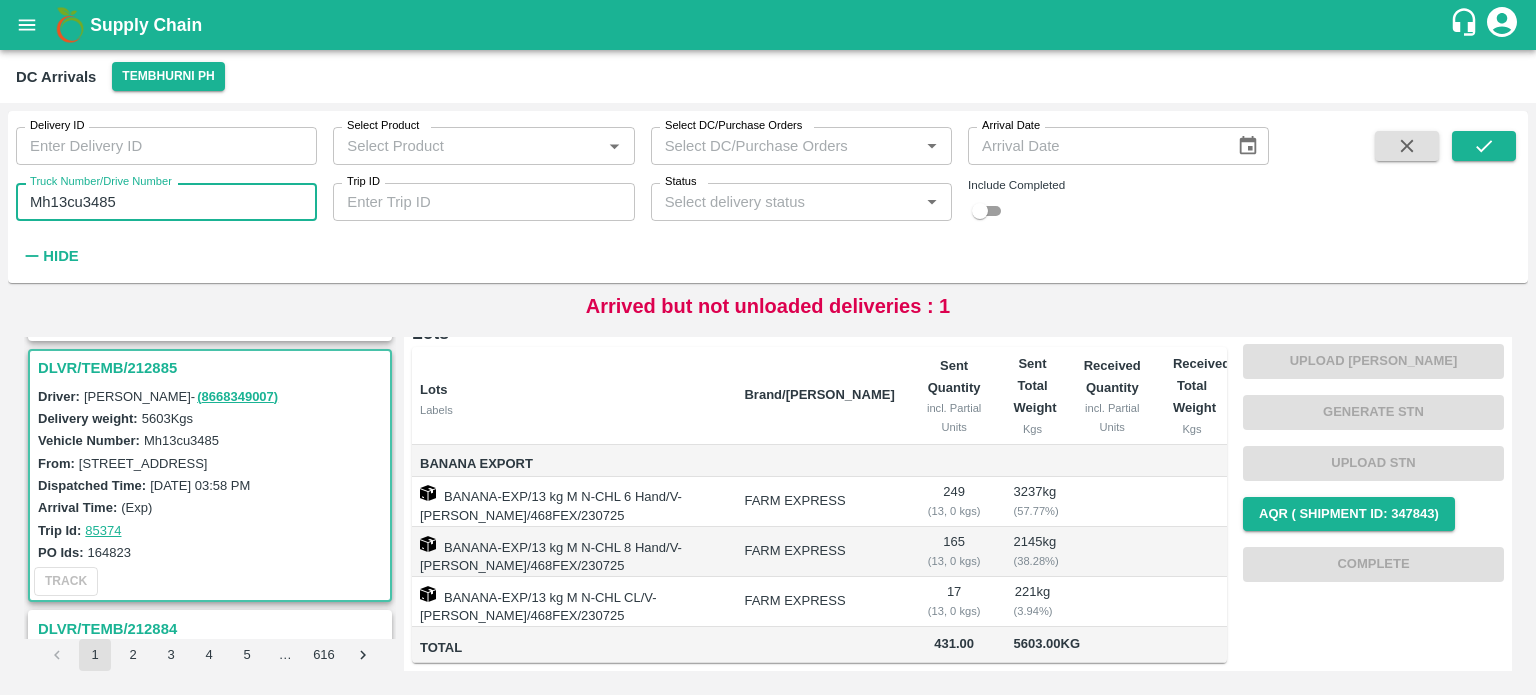 type on "Mh13cu3485" 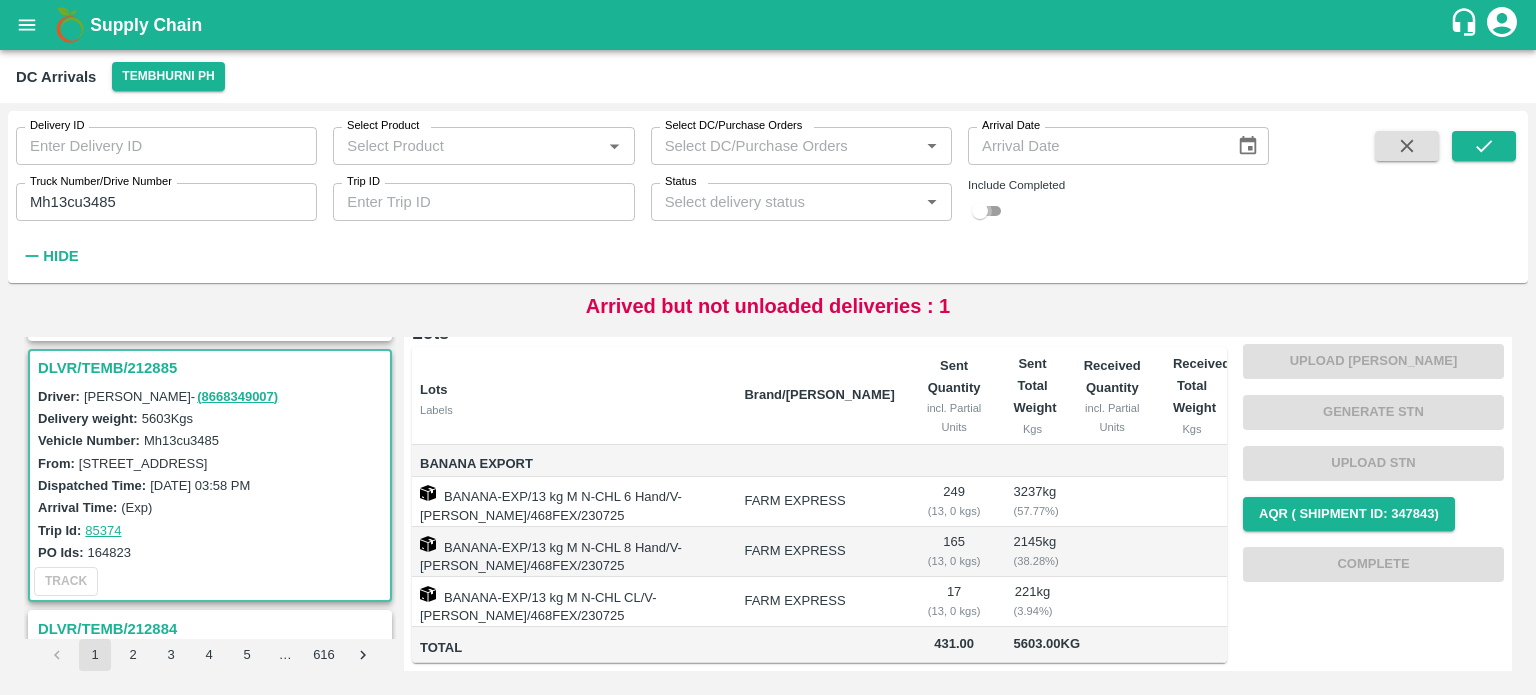 click at bounding box center [980, 211] 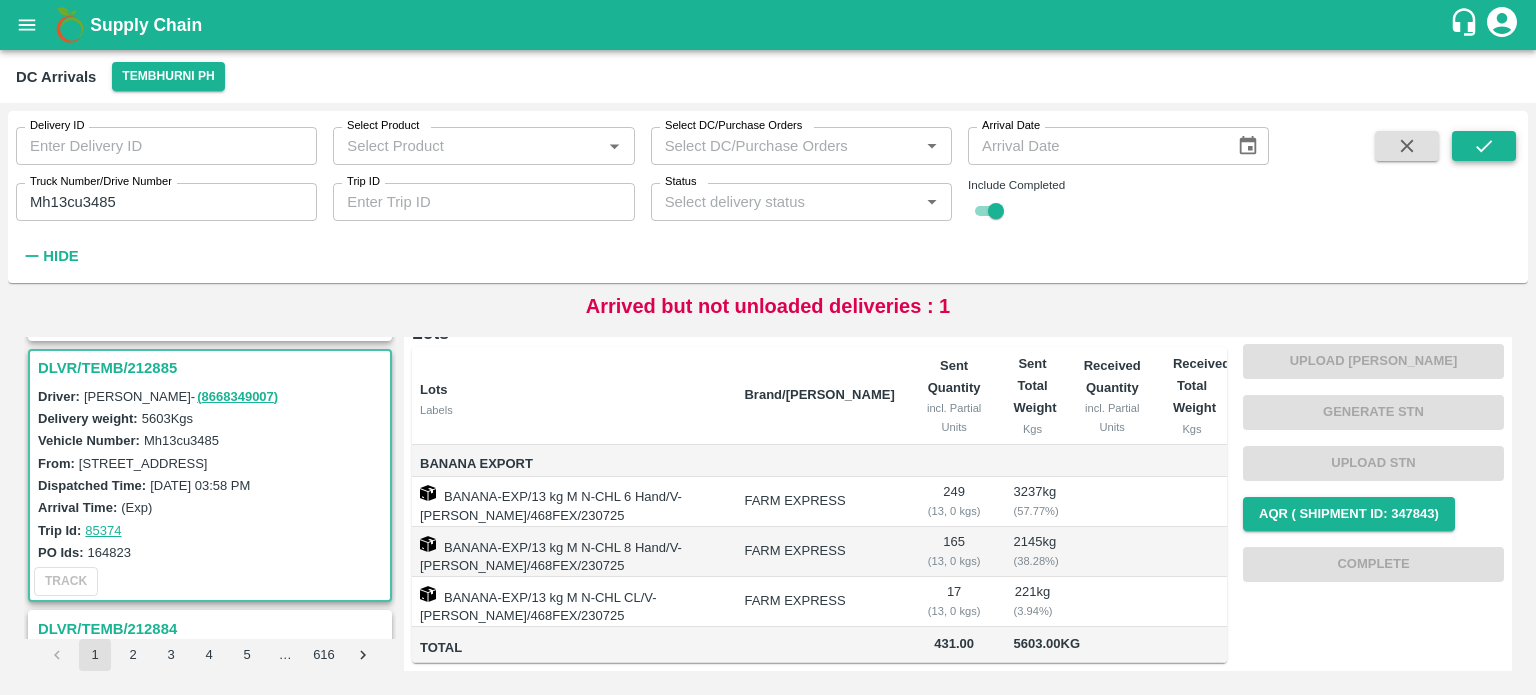 click 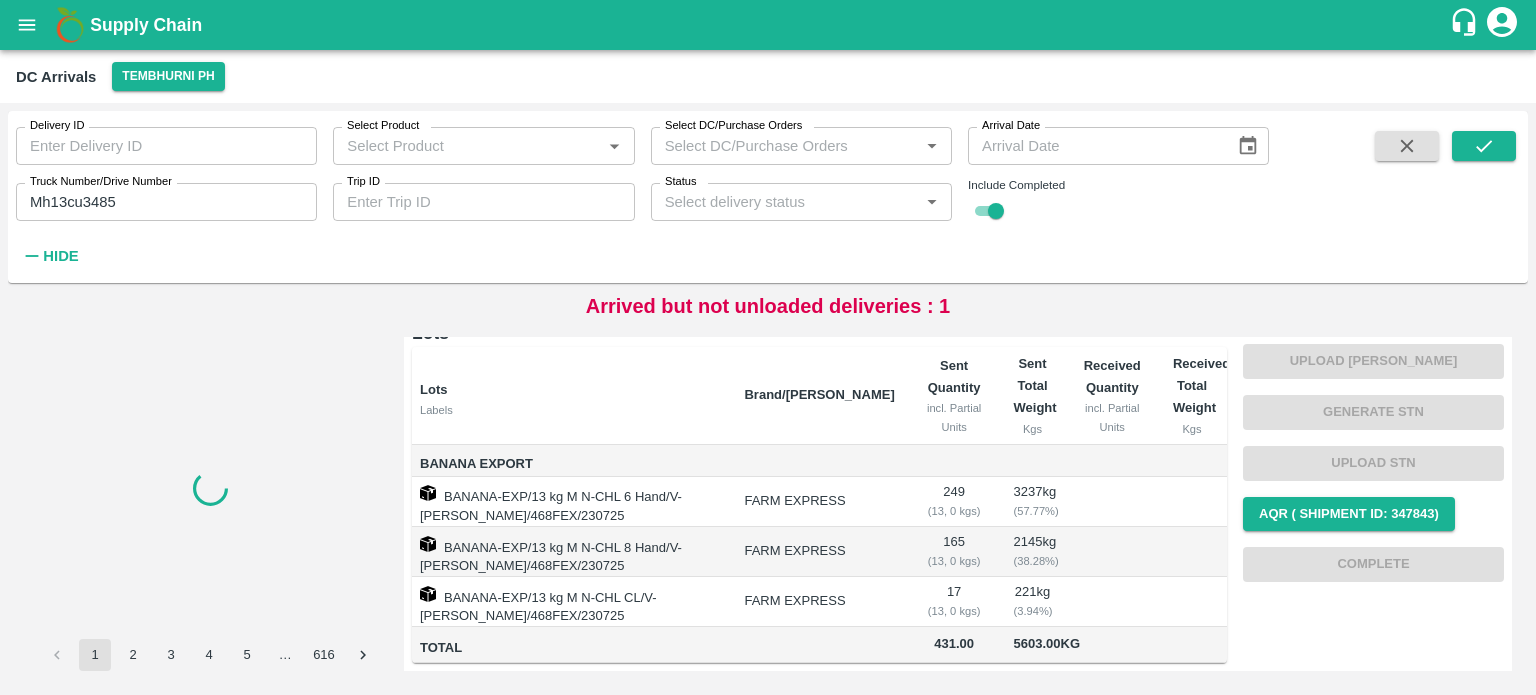 scroll, scrollTop: 0, scrollLeft: 0, axis: both 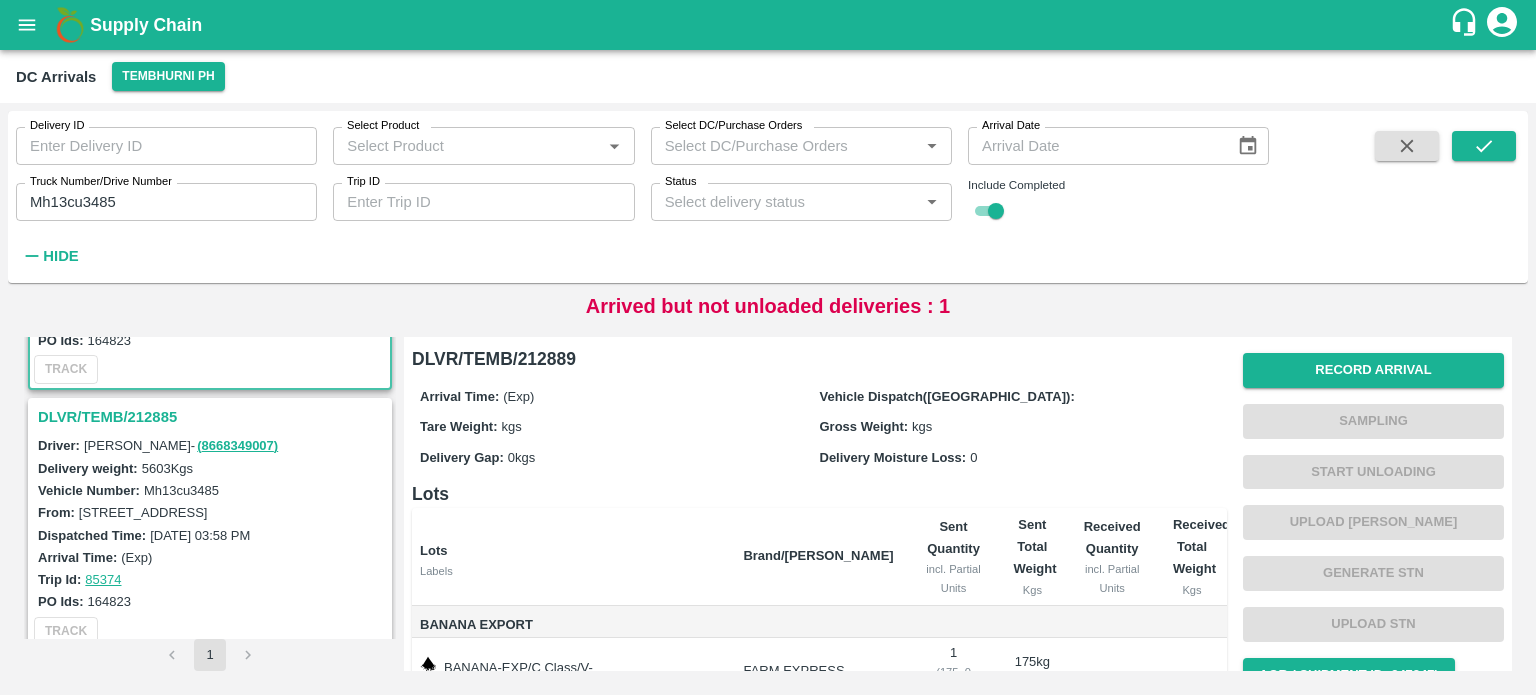 click on "DLVR/TEMB/212885" at bounding box center (213, 417) 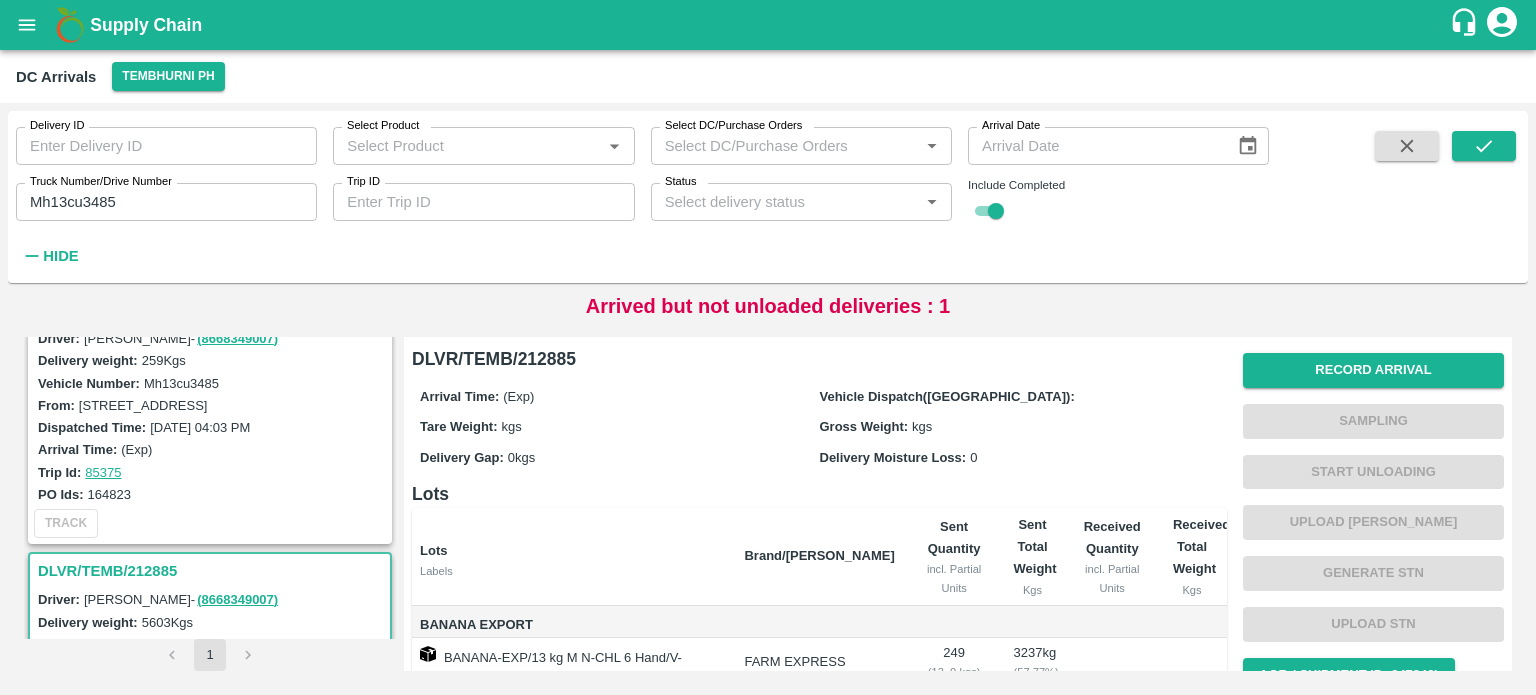 scroll, scrollTop: 0, scrollLeft: 0, axis: both 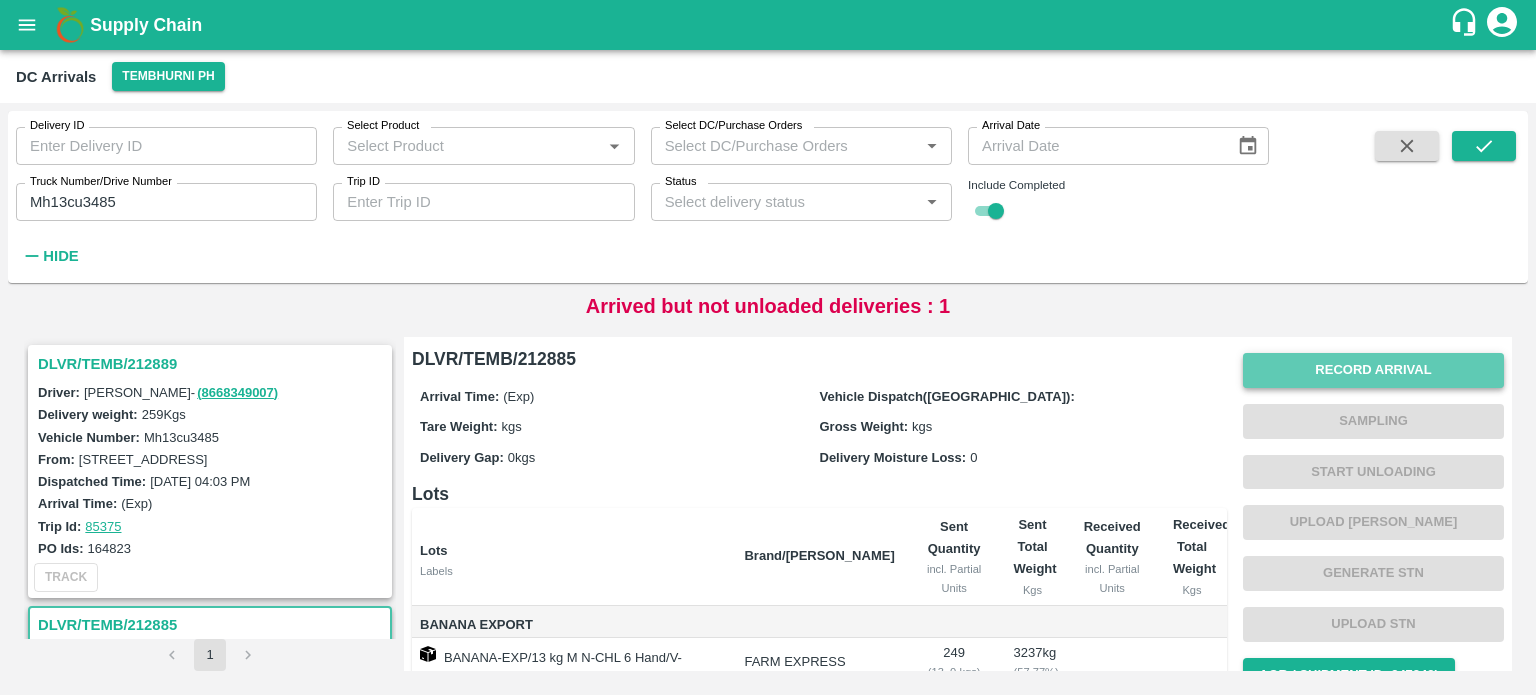 click on "Record Arrival" at bounding box center (1373, 370) 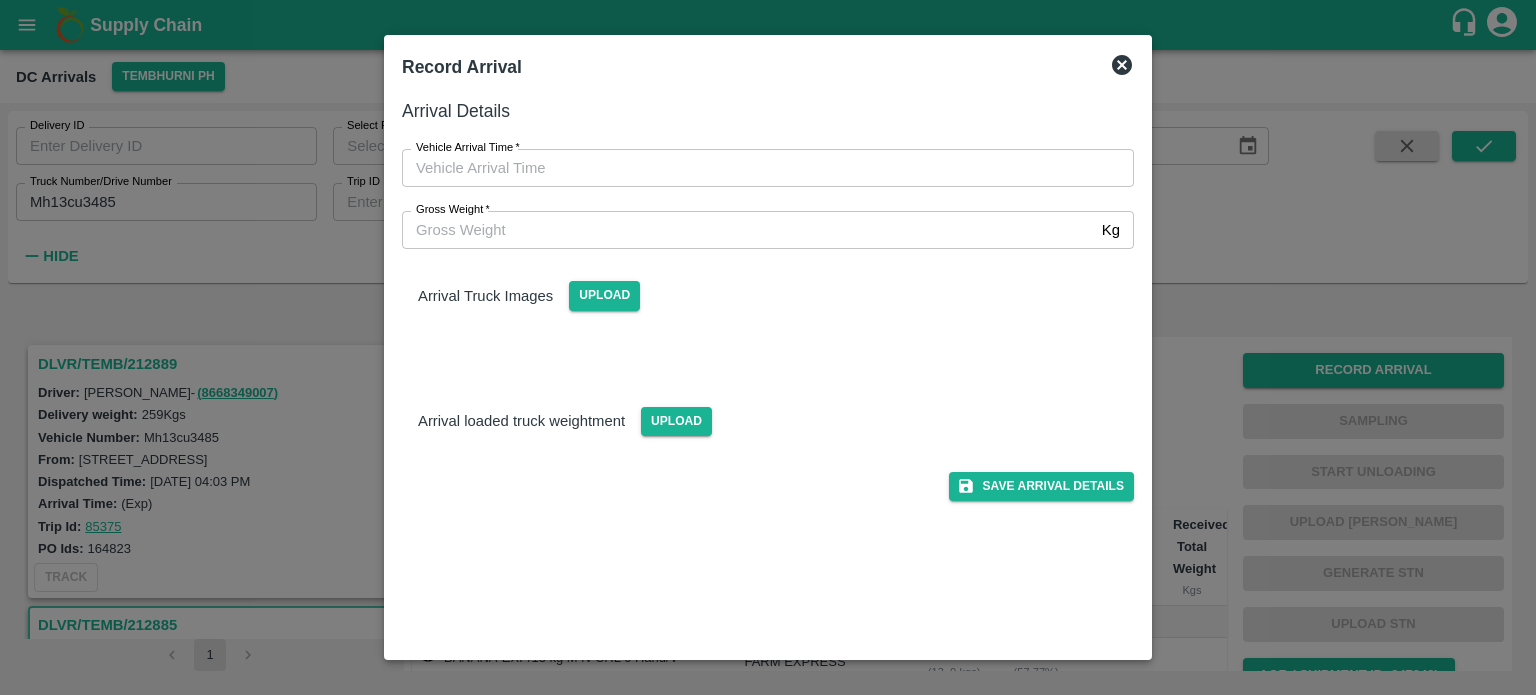 type on "DD/MM/YYYY hh:mm aa" 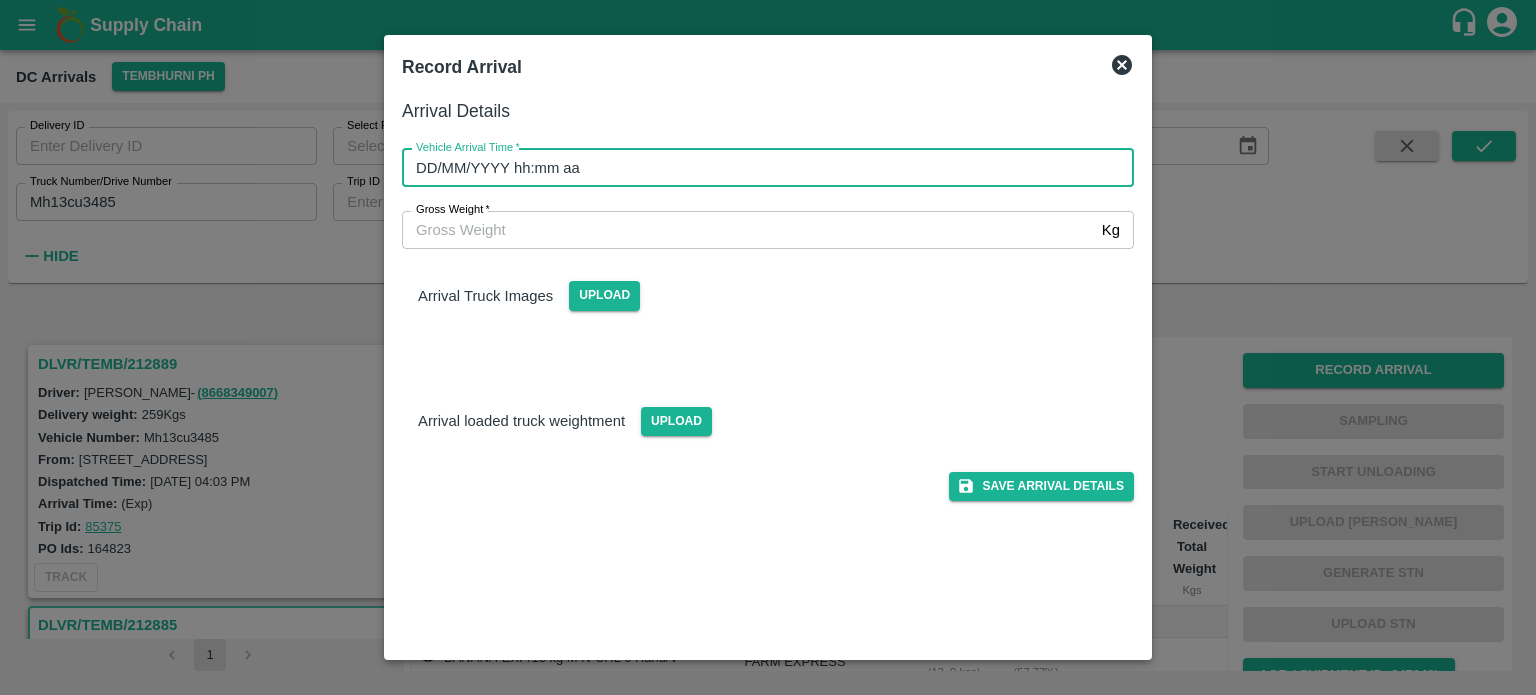 click on "DD/MM/YYYY hh:mm aa" at bounding box center [761, 168] 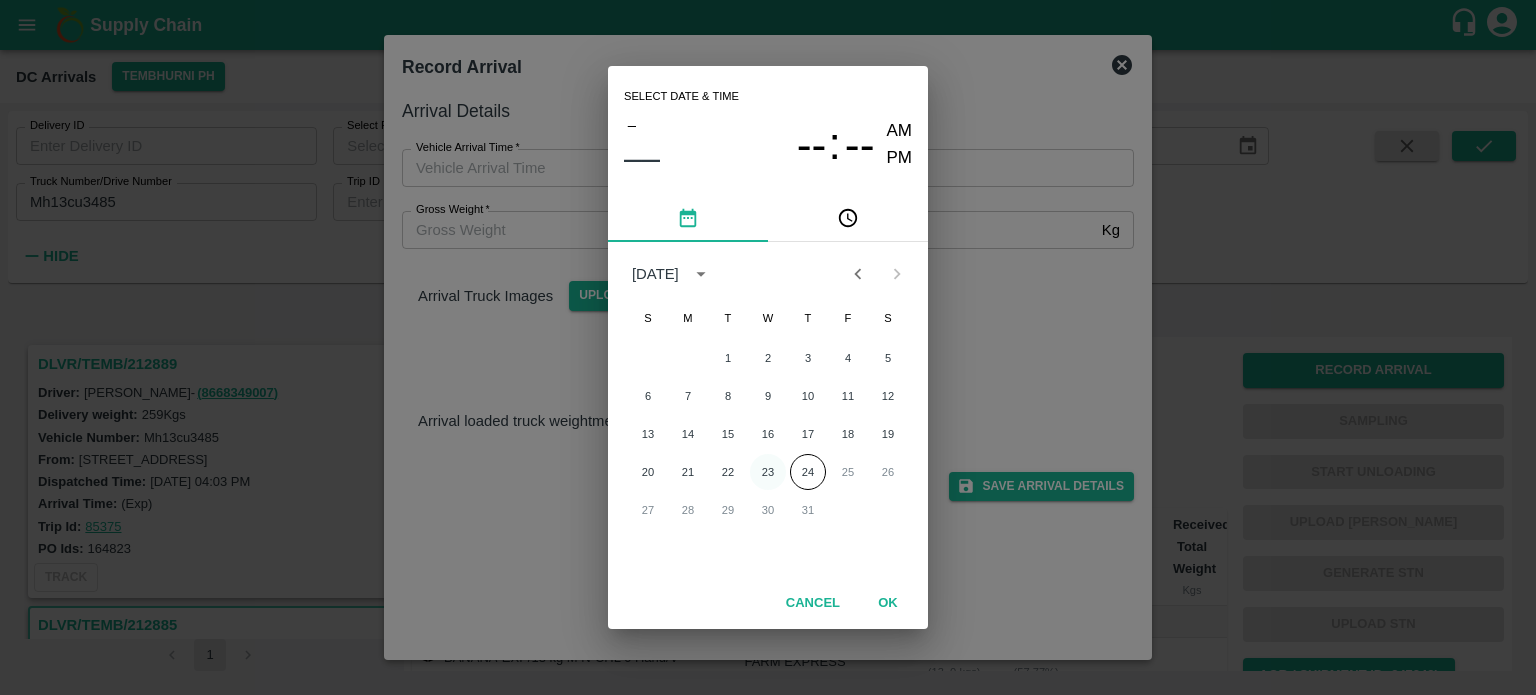 click on "23" at bounding box center (768, 472) 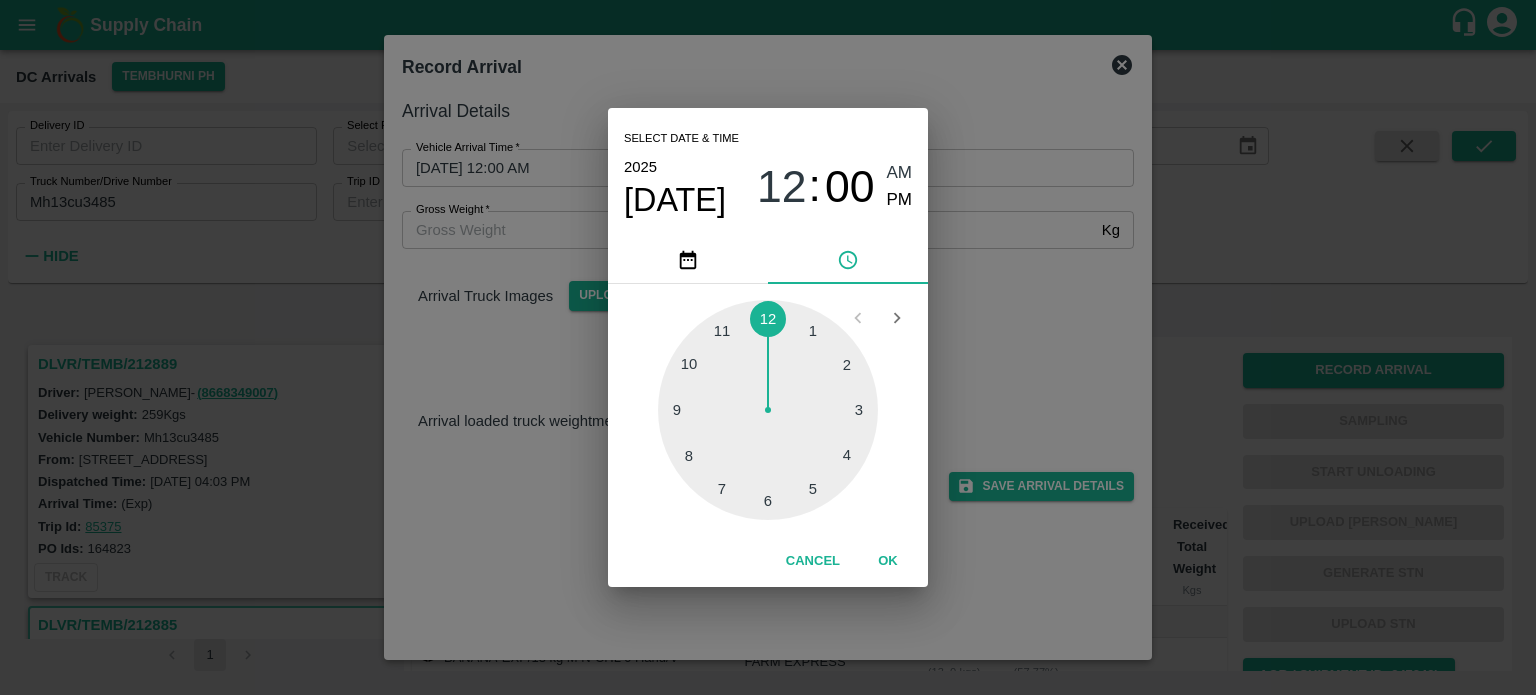 click at bounding box center [768, 410] 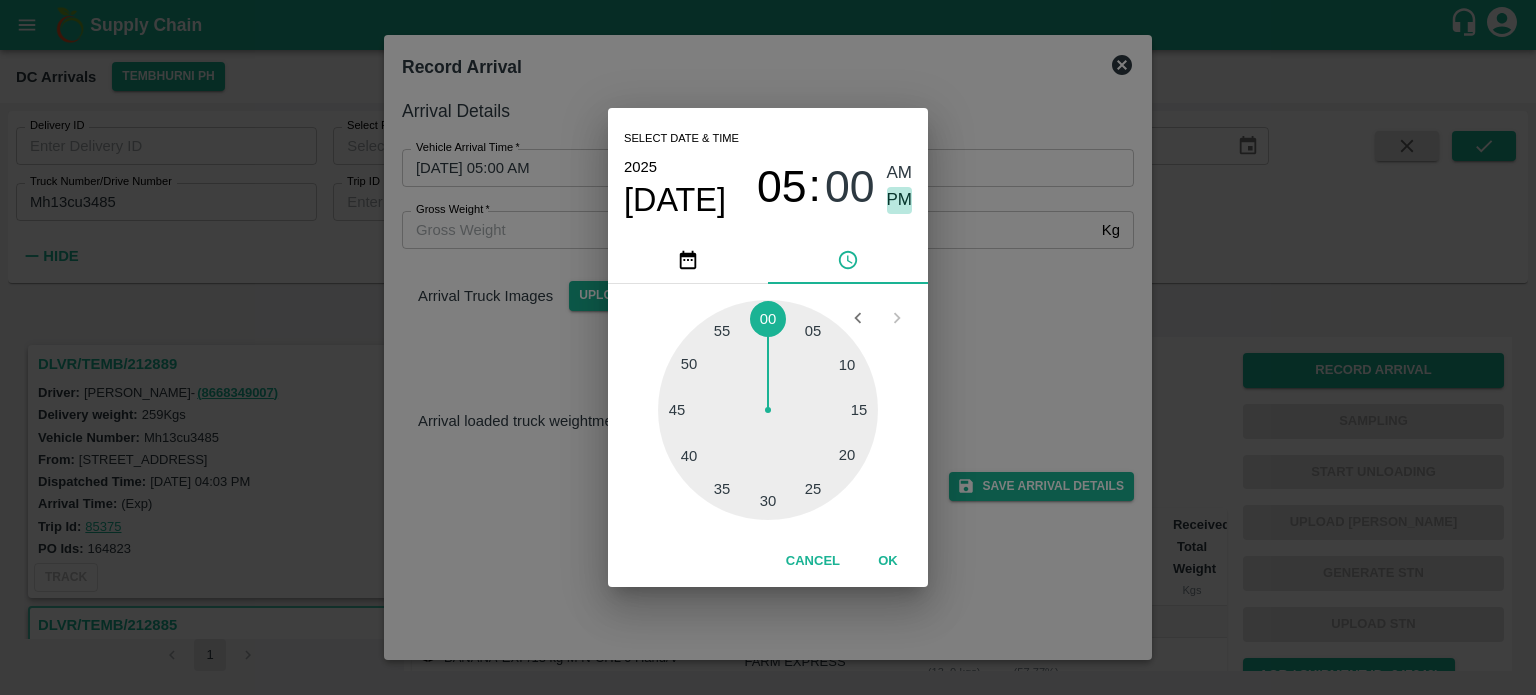 click on "PM" at bounding box center (900, 200) 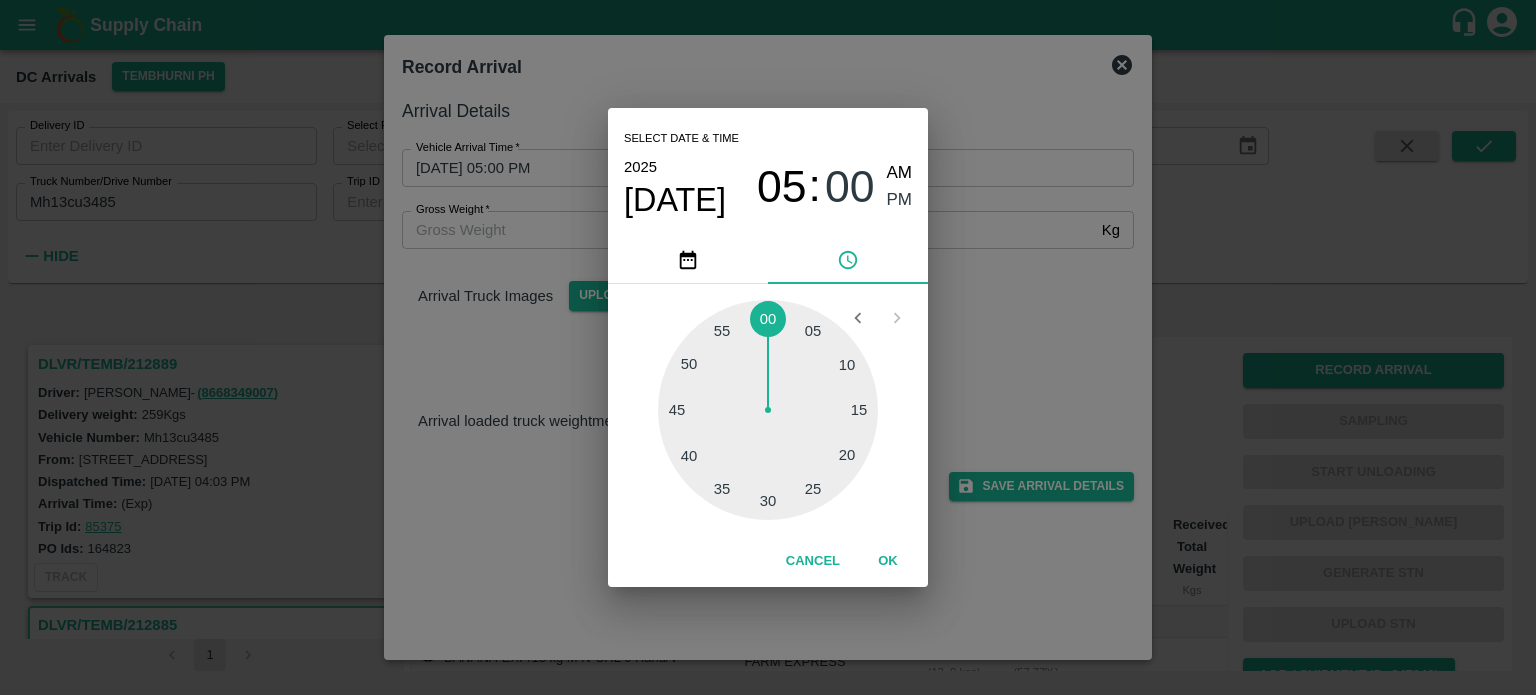 click on "Select date & time [DATE] 05 : 00 AM PM 05 10 15 20 25 30 35 40 45 50 55 00 Cancel OK" at bounding box center (768, 347) 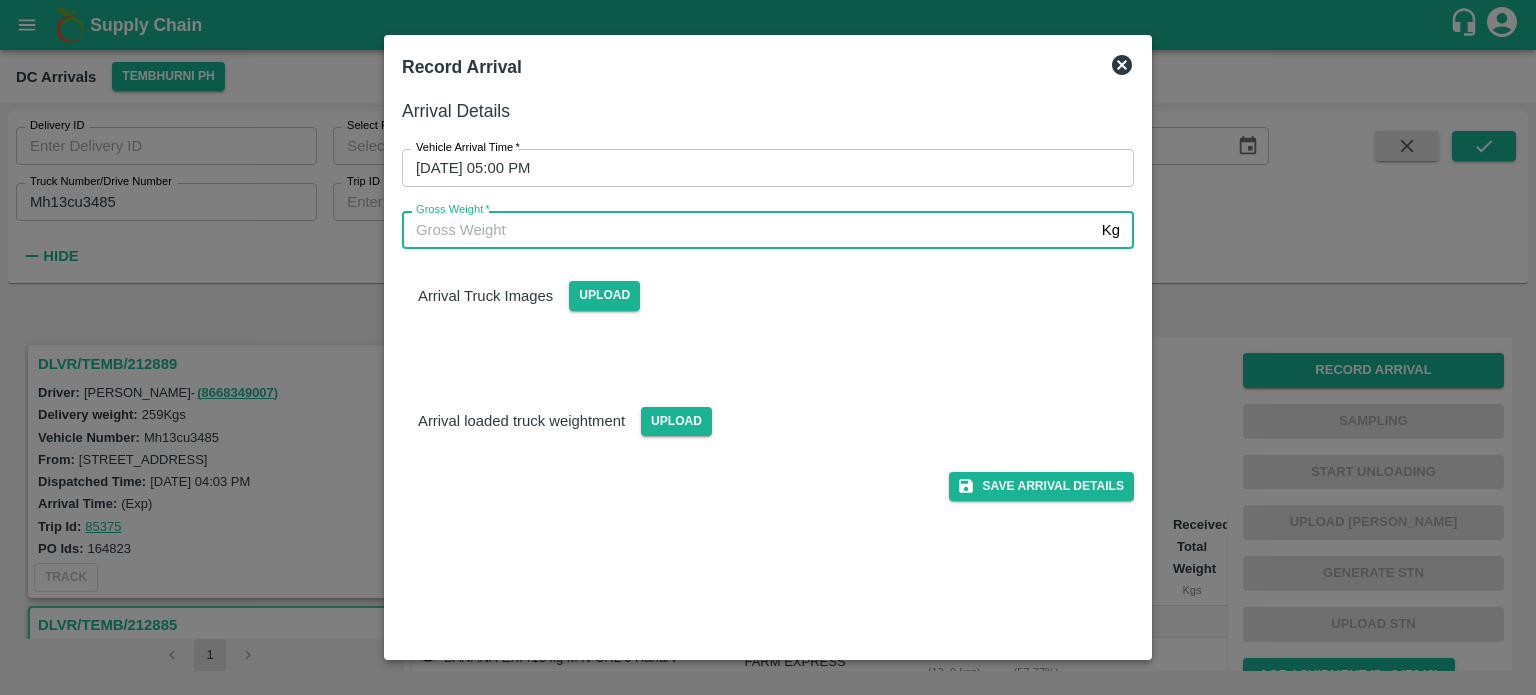 click on "Gross Weight   *" at bounding box center [748, 230] 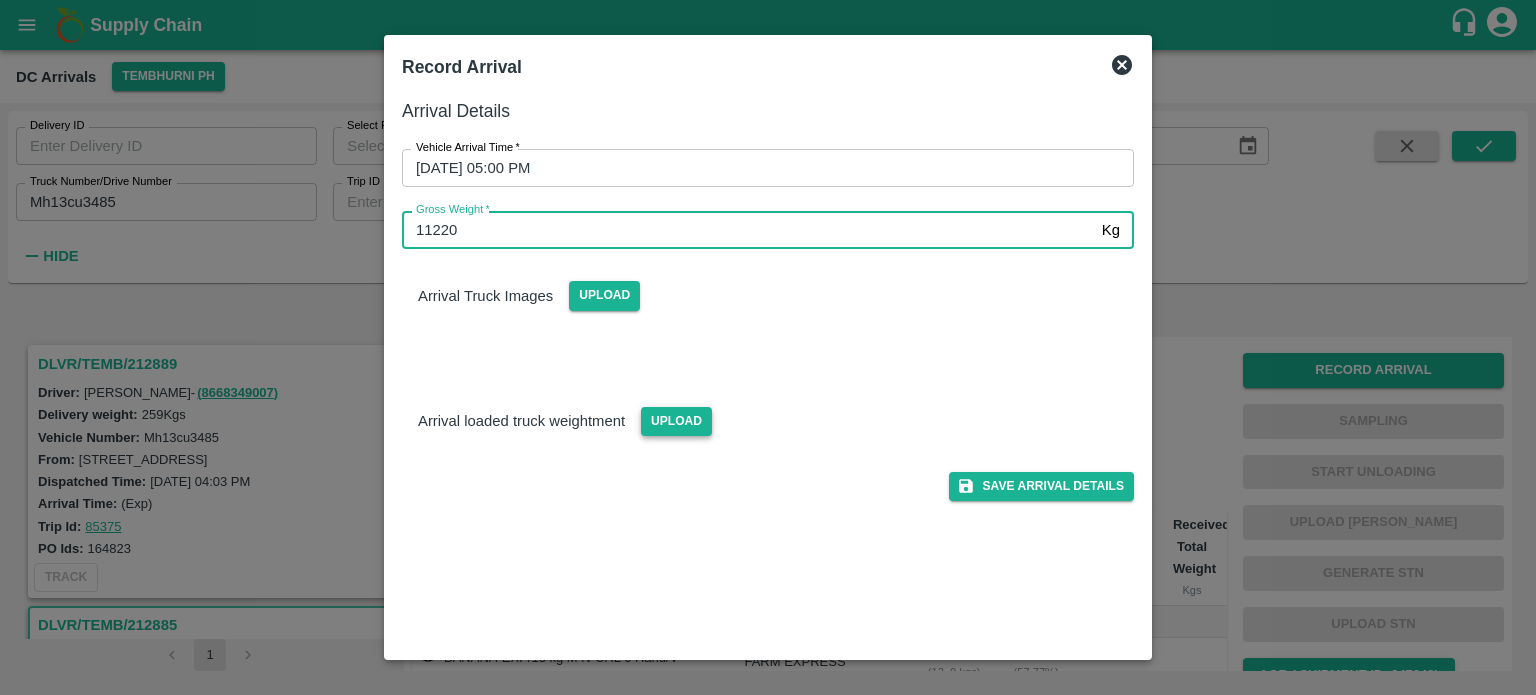 type on "11220" 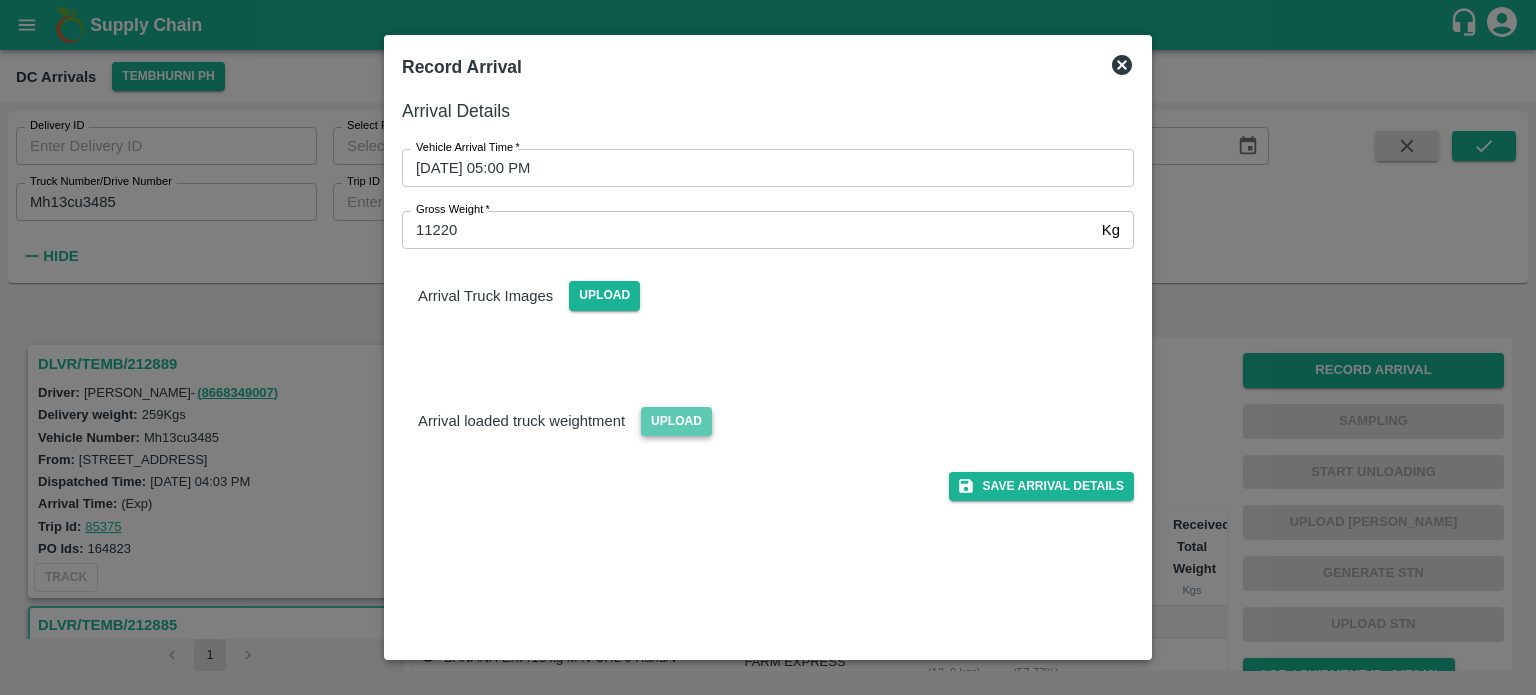 click on "Upload" at bounding box center (676, 421) 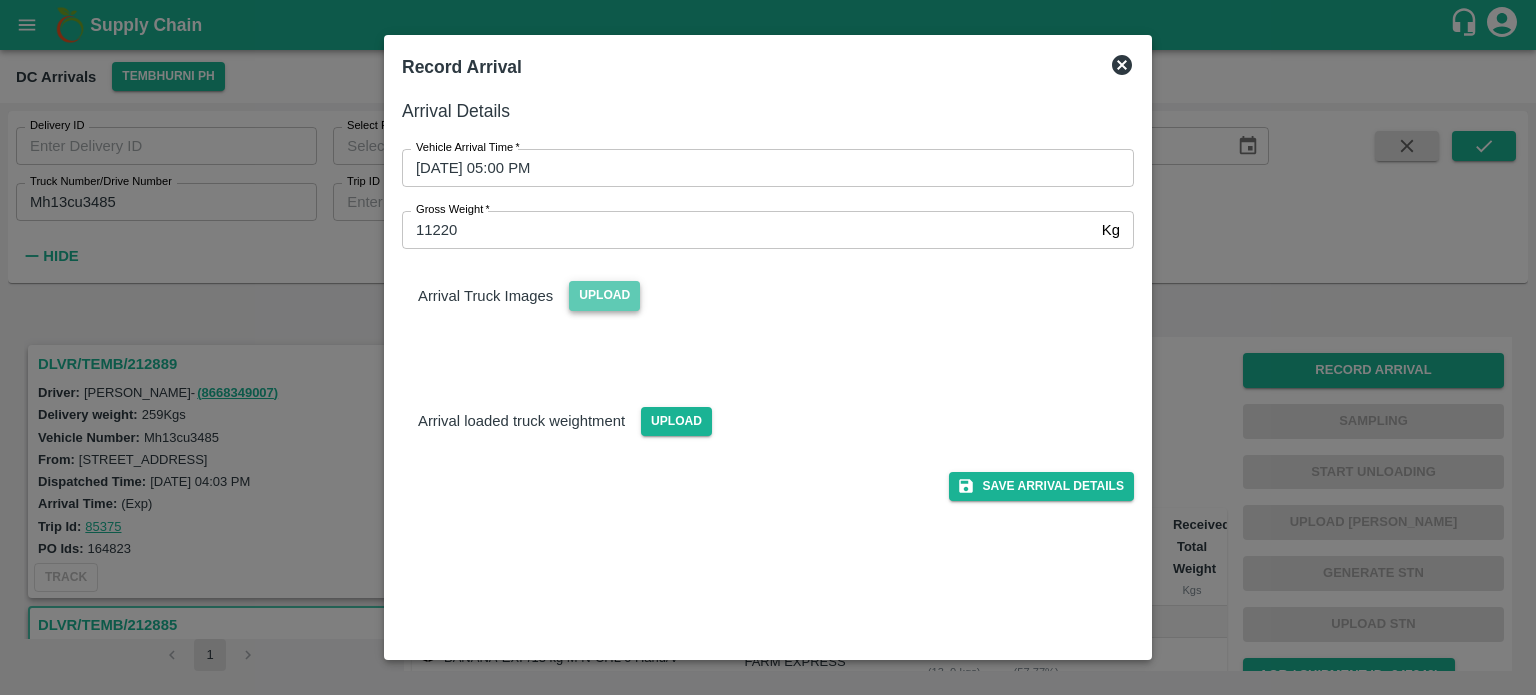 click on "Upload" at bounding box center [604, 295] 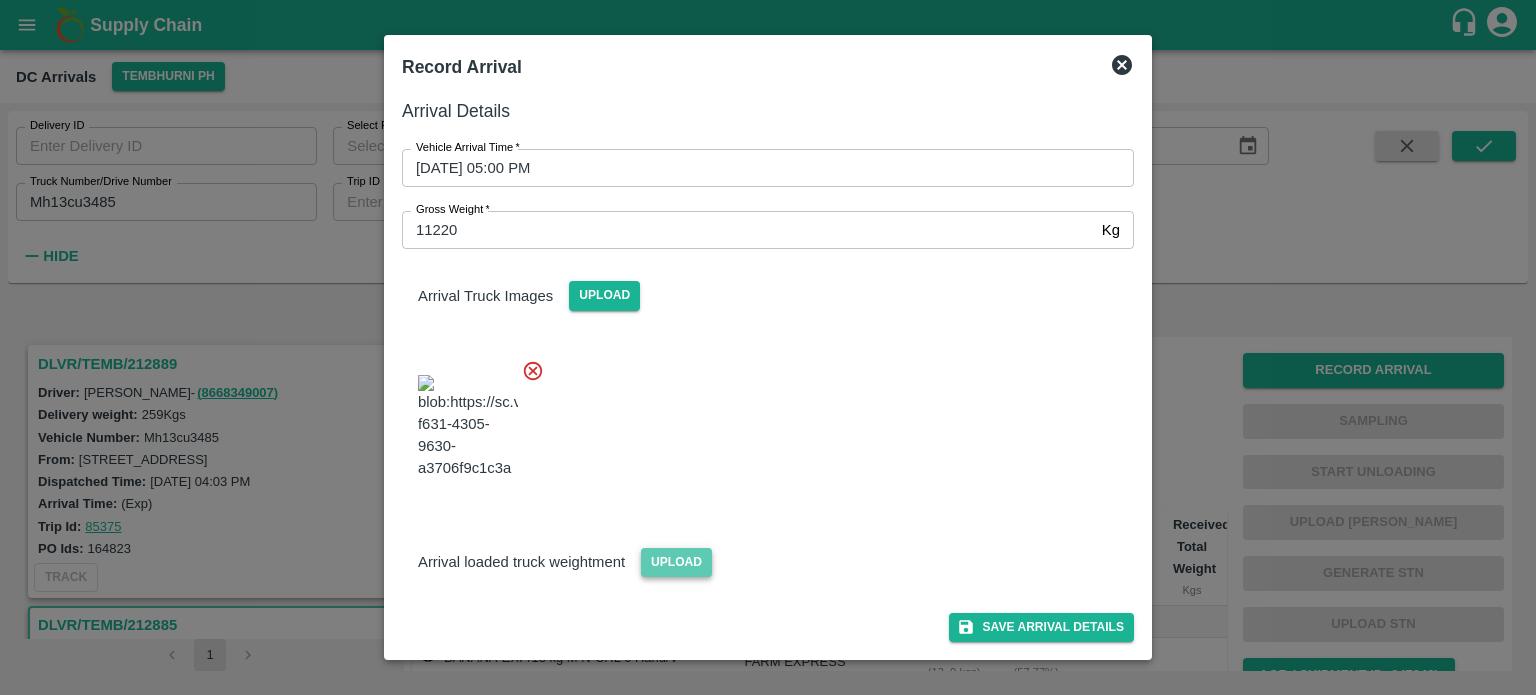 click on "Upload" at bounding box center [676, 562] 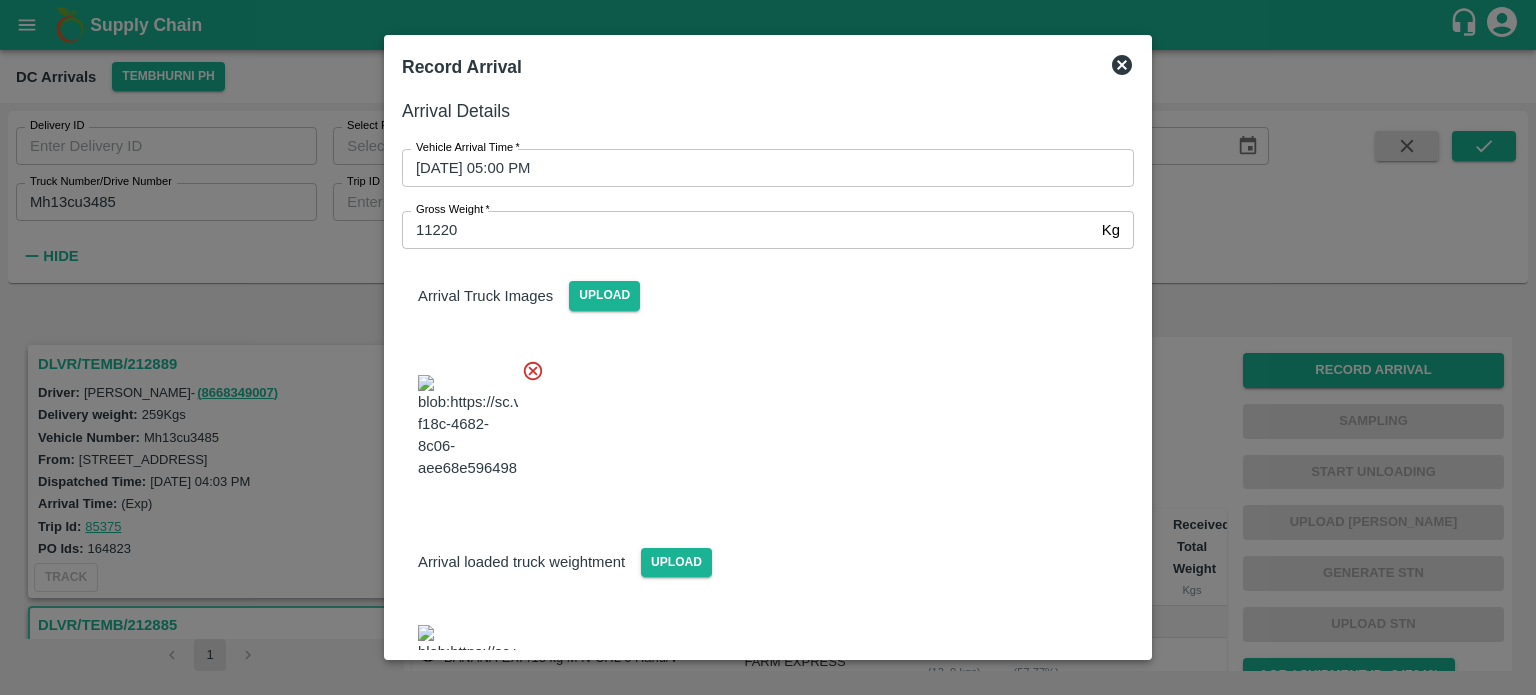 scroll, scrollTop: 101, scrollLeft: 0, axis: vertical 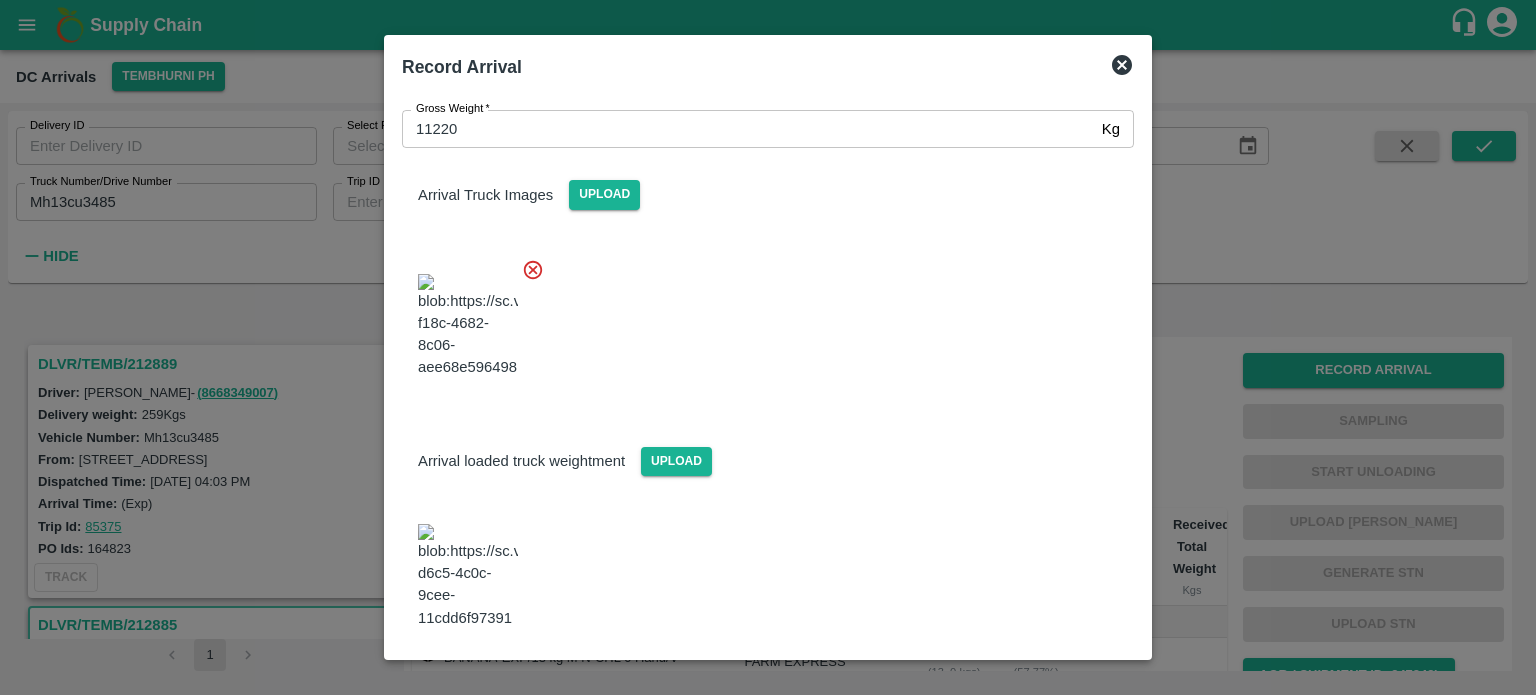 click on "Save Arrival Details" at bounding box center (1041, 683) 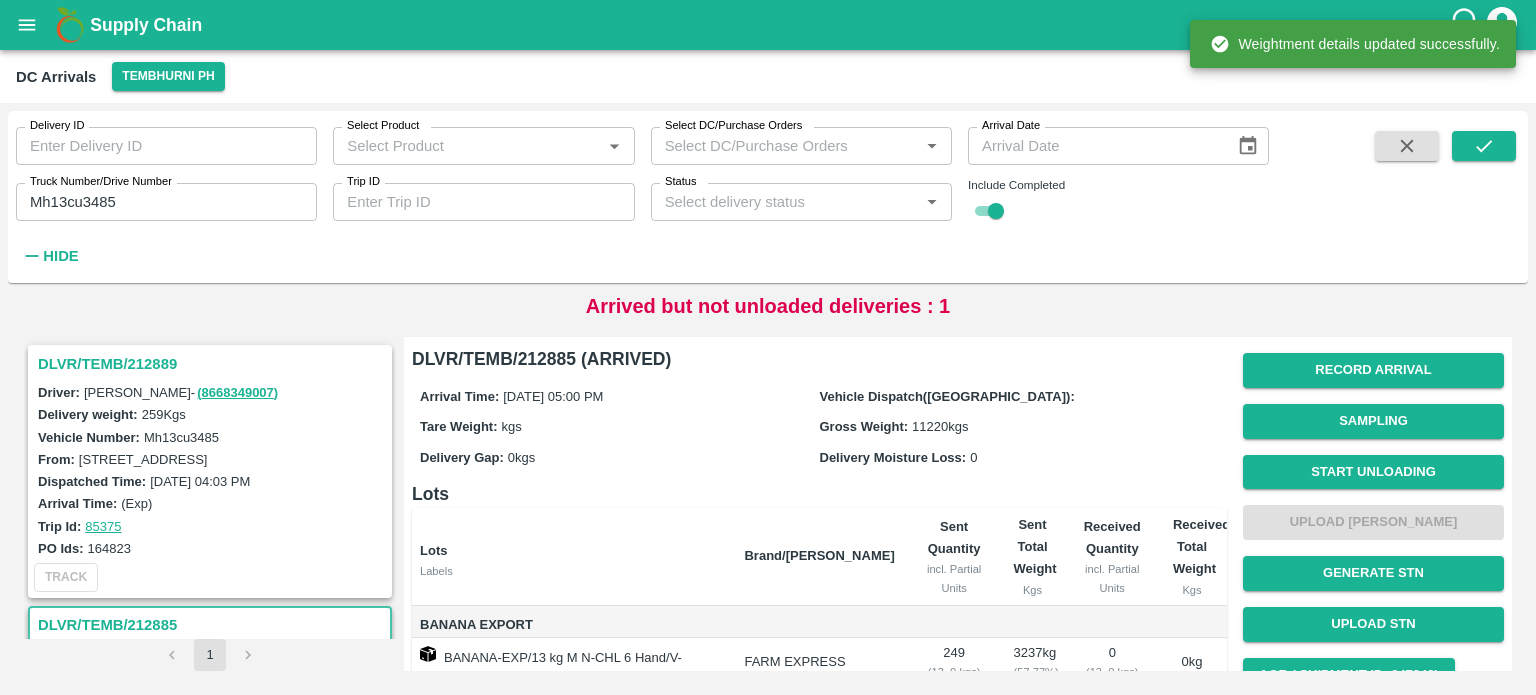 click on "Start Unloading" at bounding box center (1373, 472) 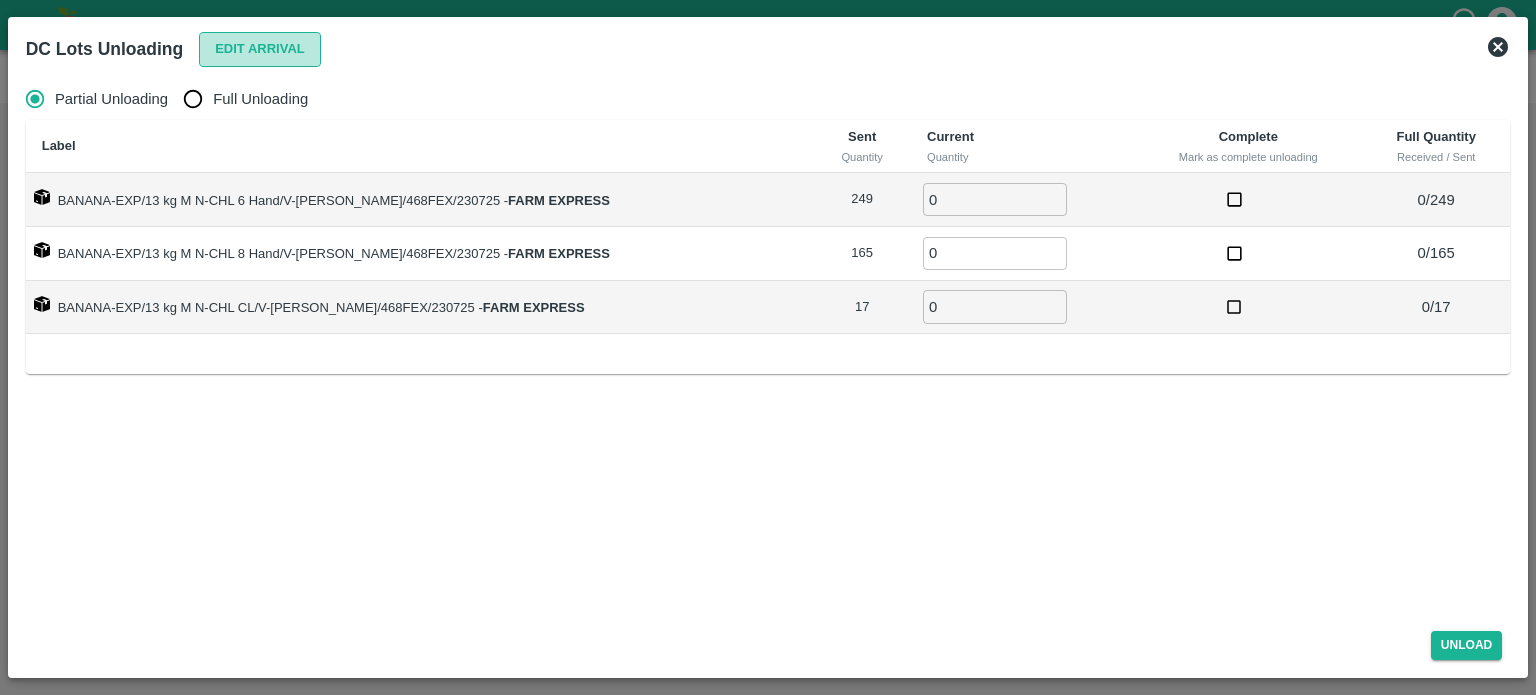click on "Edit Arrival" at bounding box center (260, 49) 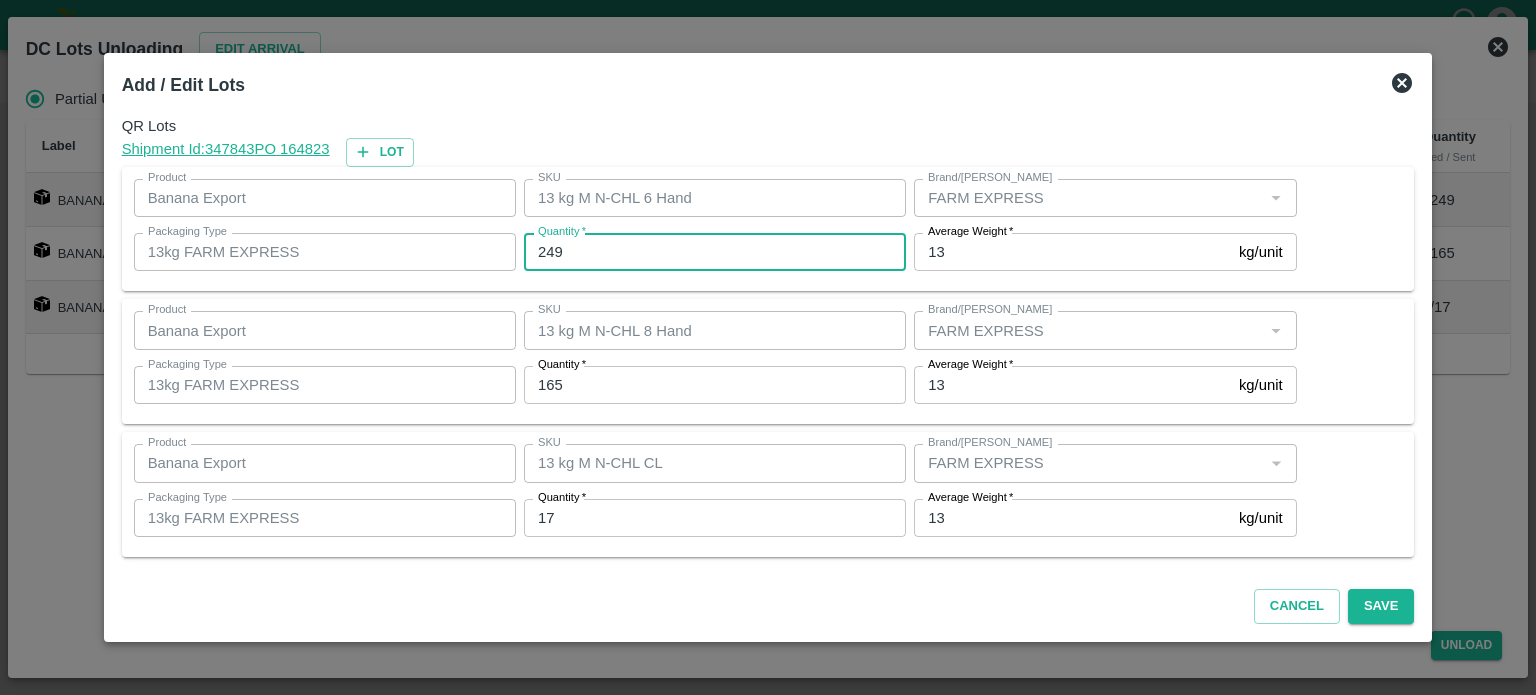 click on "249" at bounding box center (715, 252) 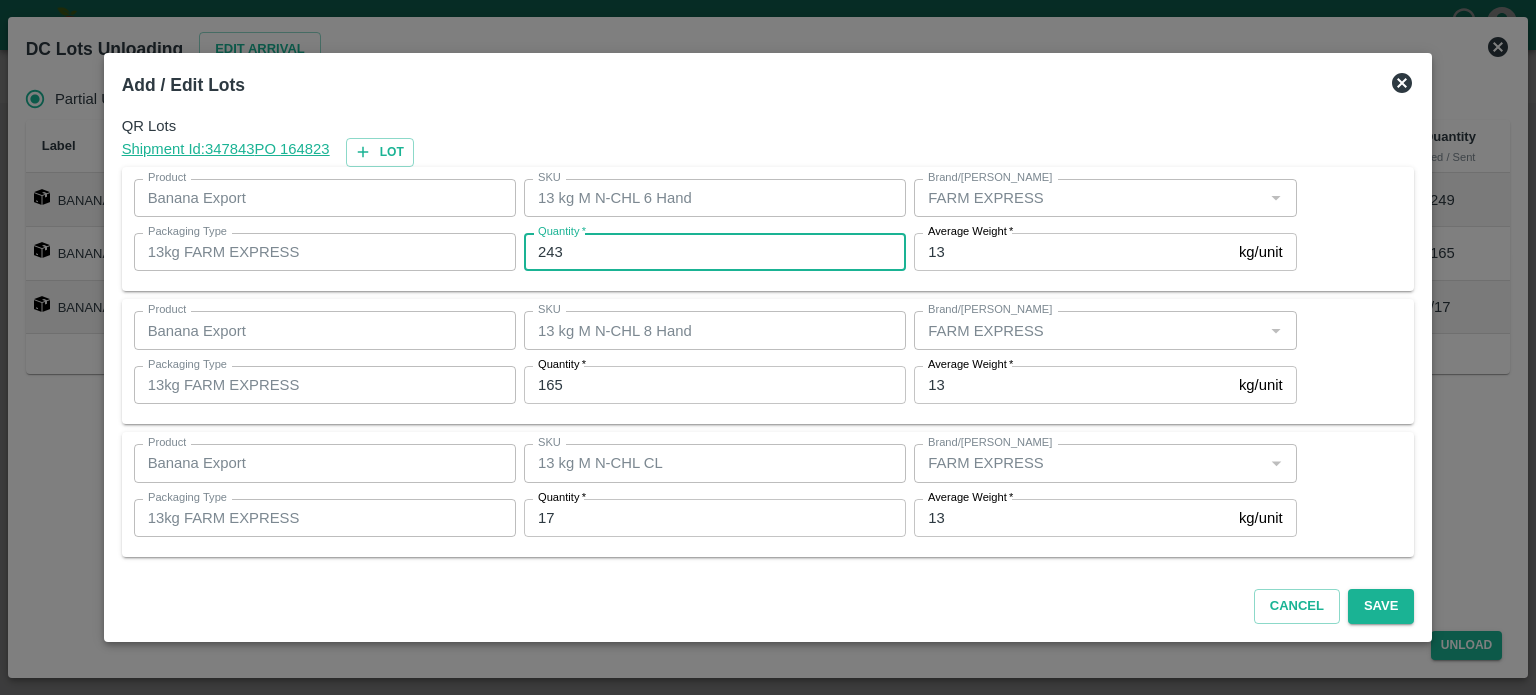 type on "243" 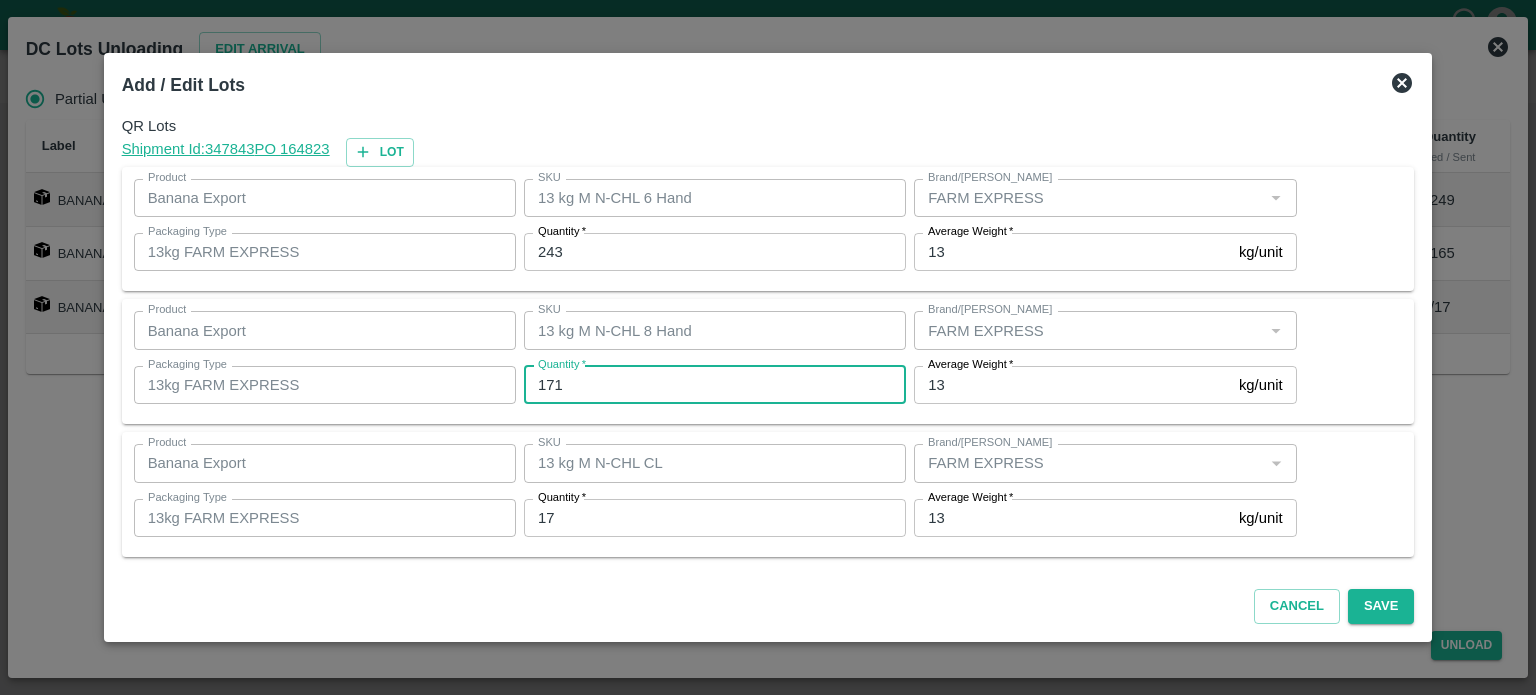type on "171" 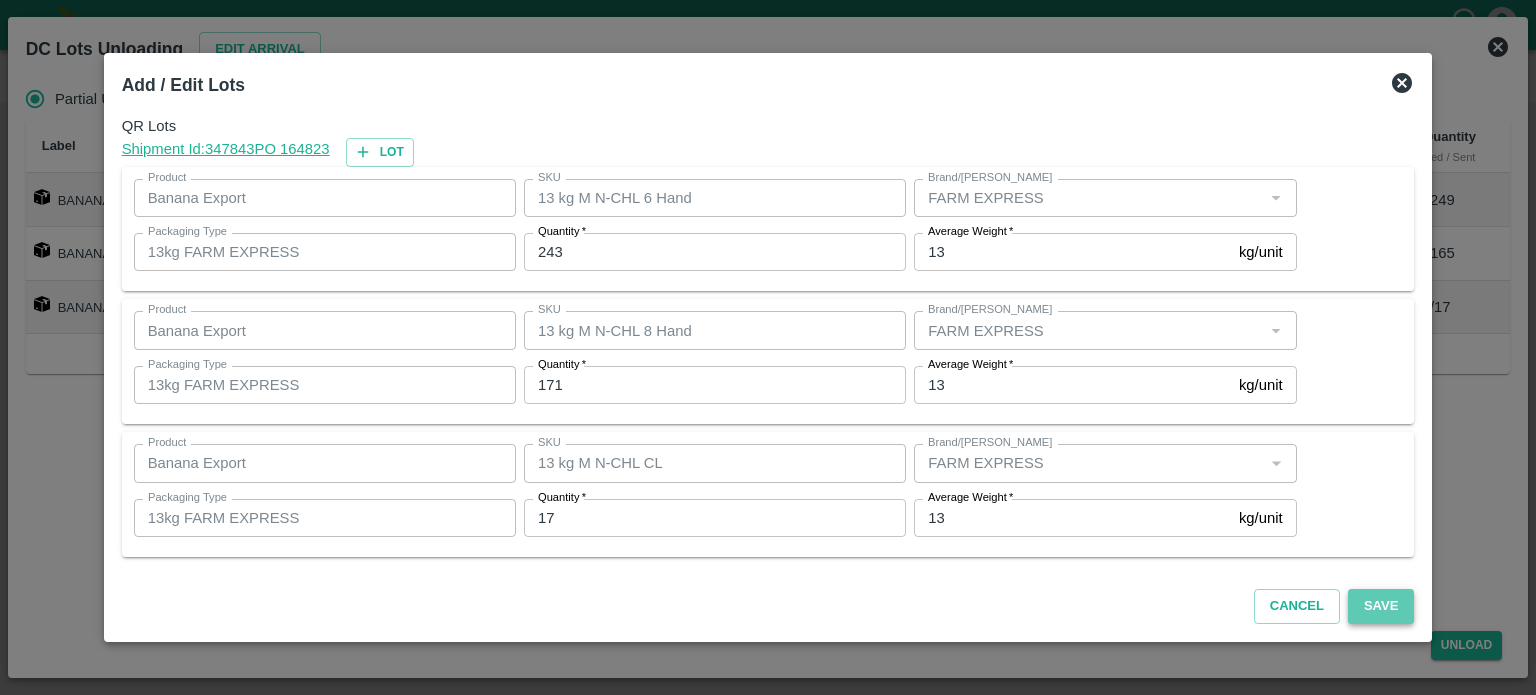click on "Save" at bounding box center (1381, 606) 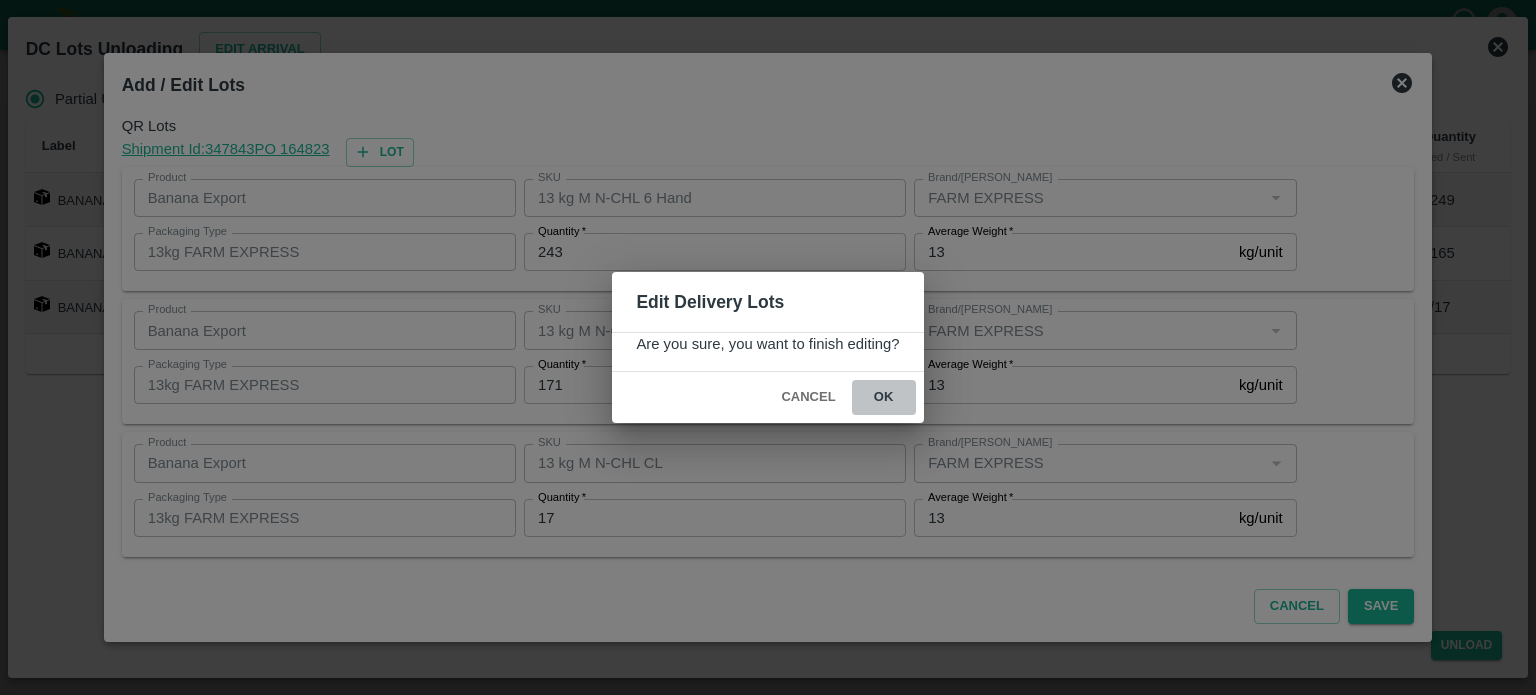 click on "ok" at bounding box center [884, 397] 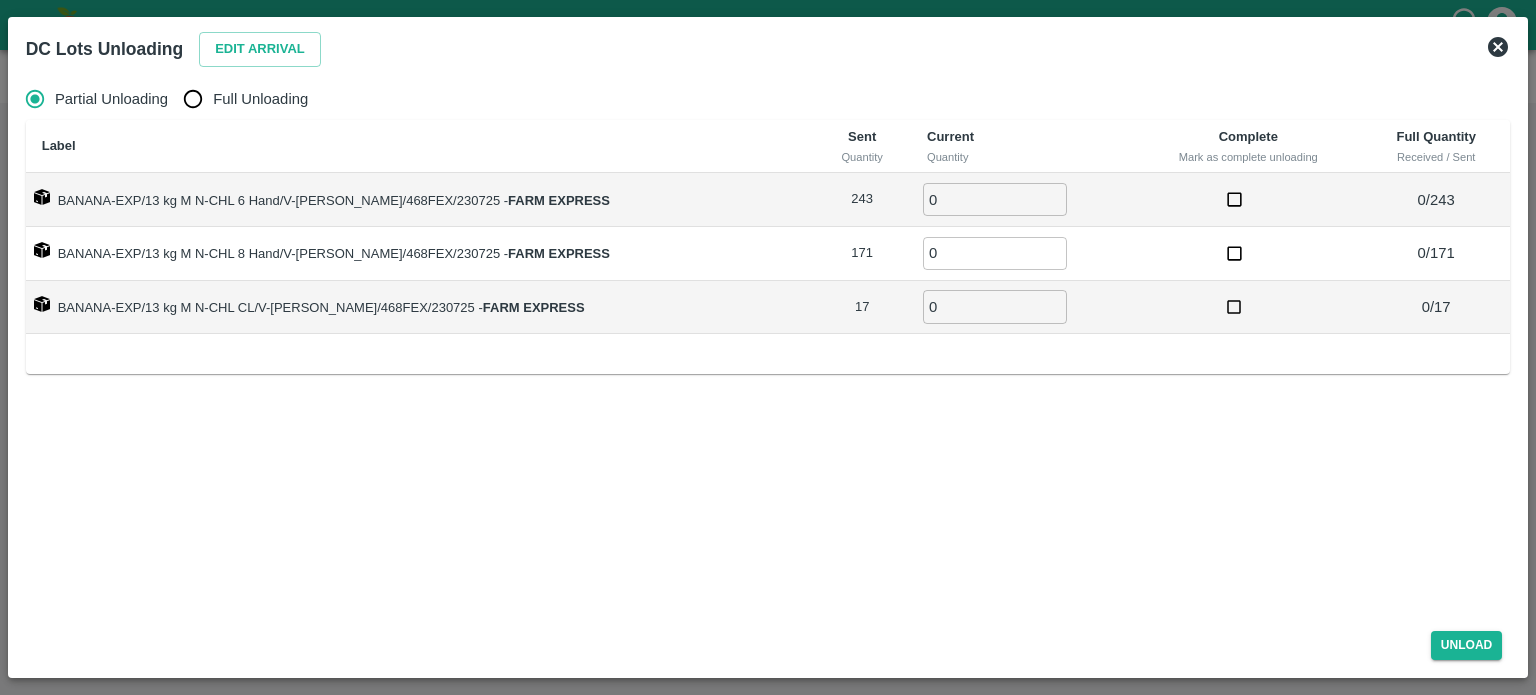 click on "Full Unloading" at bounding box center [193, 99] 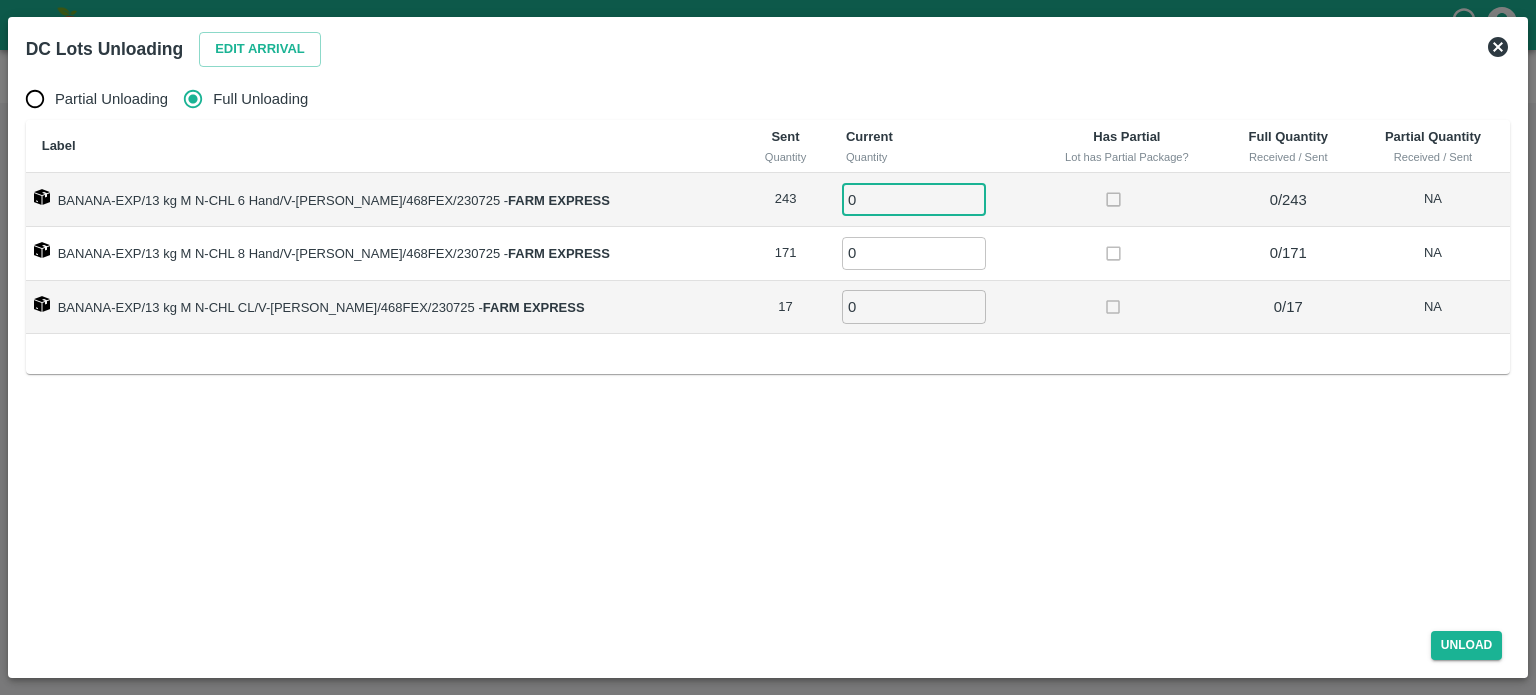 click on "0" at bounding box center [914, 199] 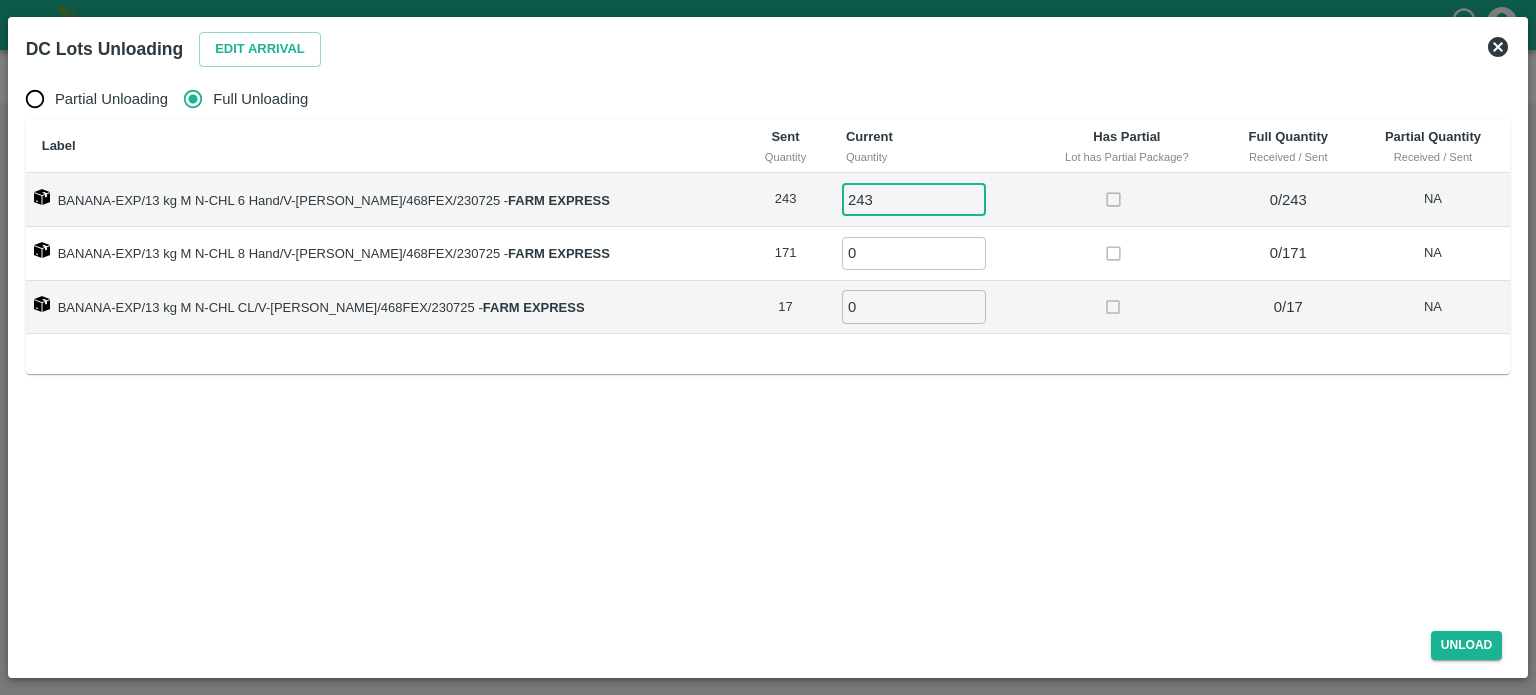 type on "243" 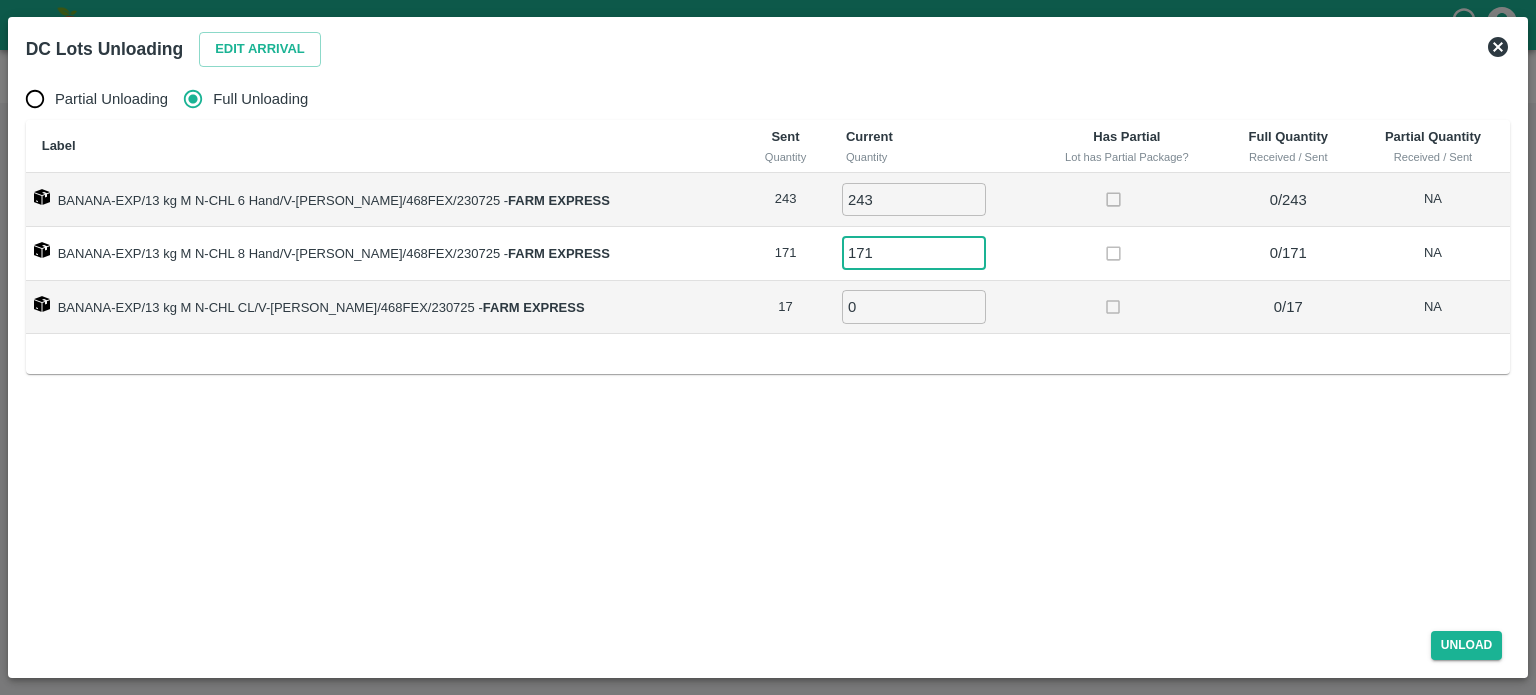 type on "171" 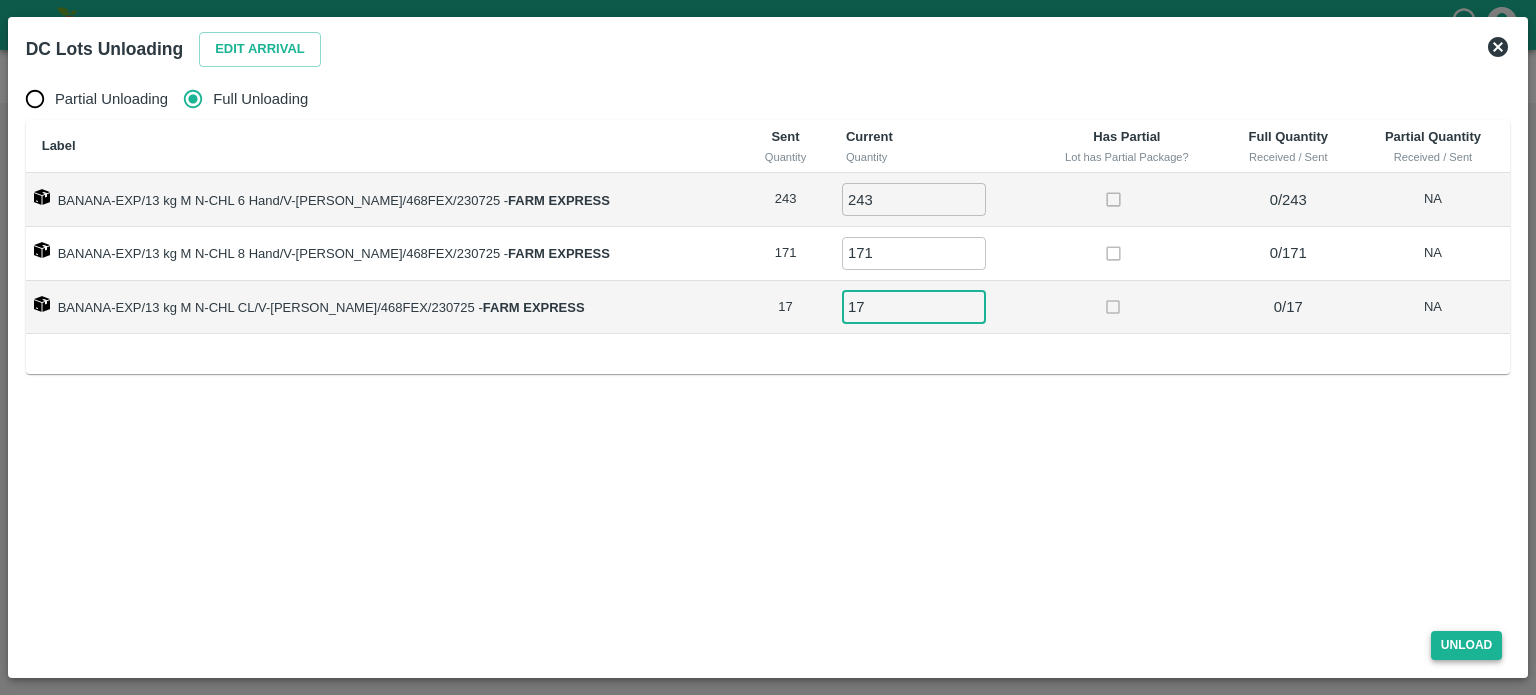 type on "17" 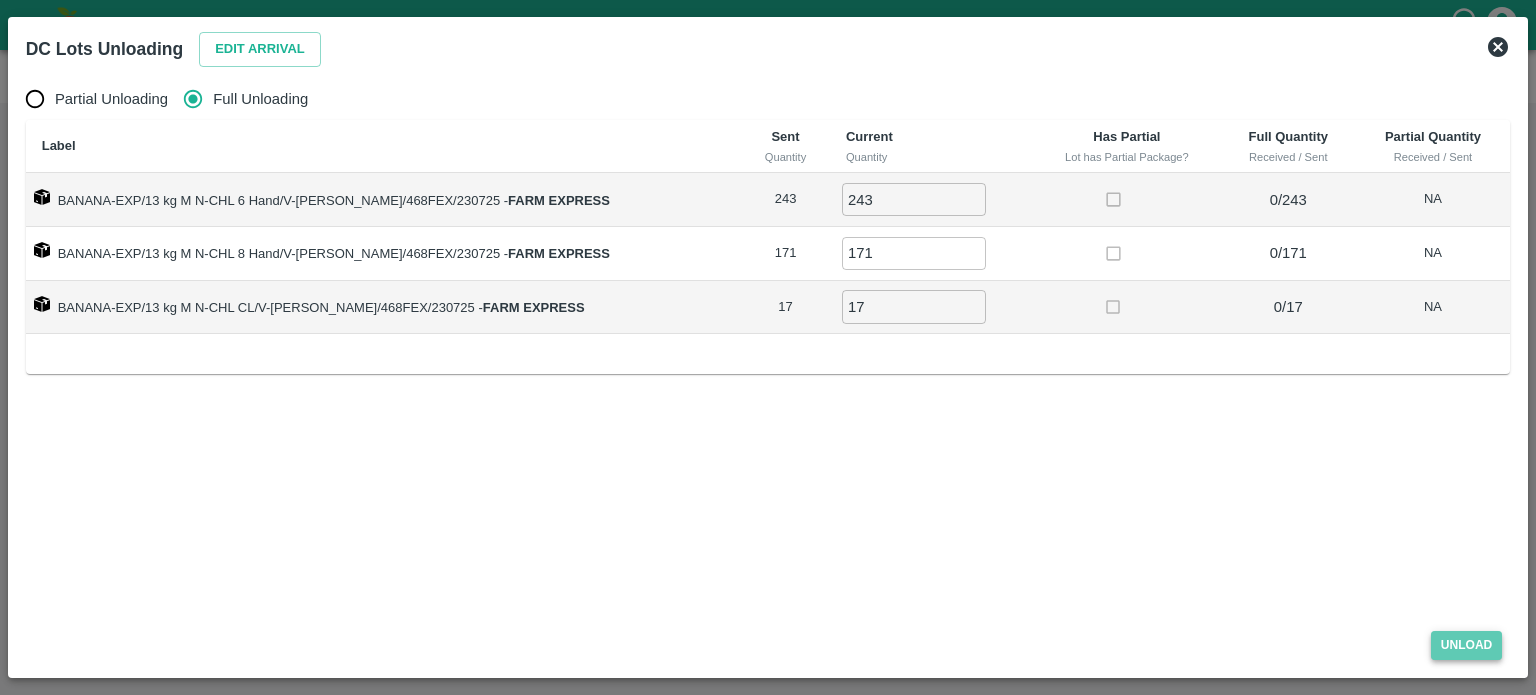click on "Unload" at bounding box center [1467, 645] 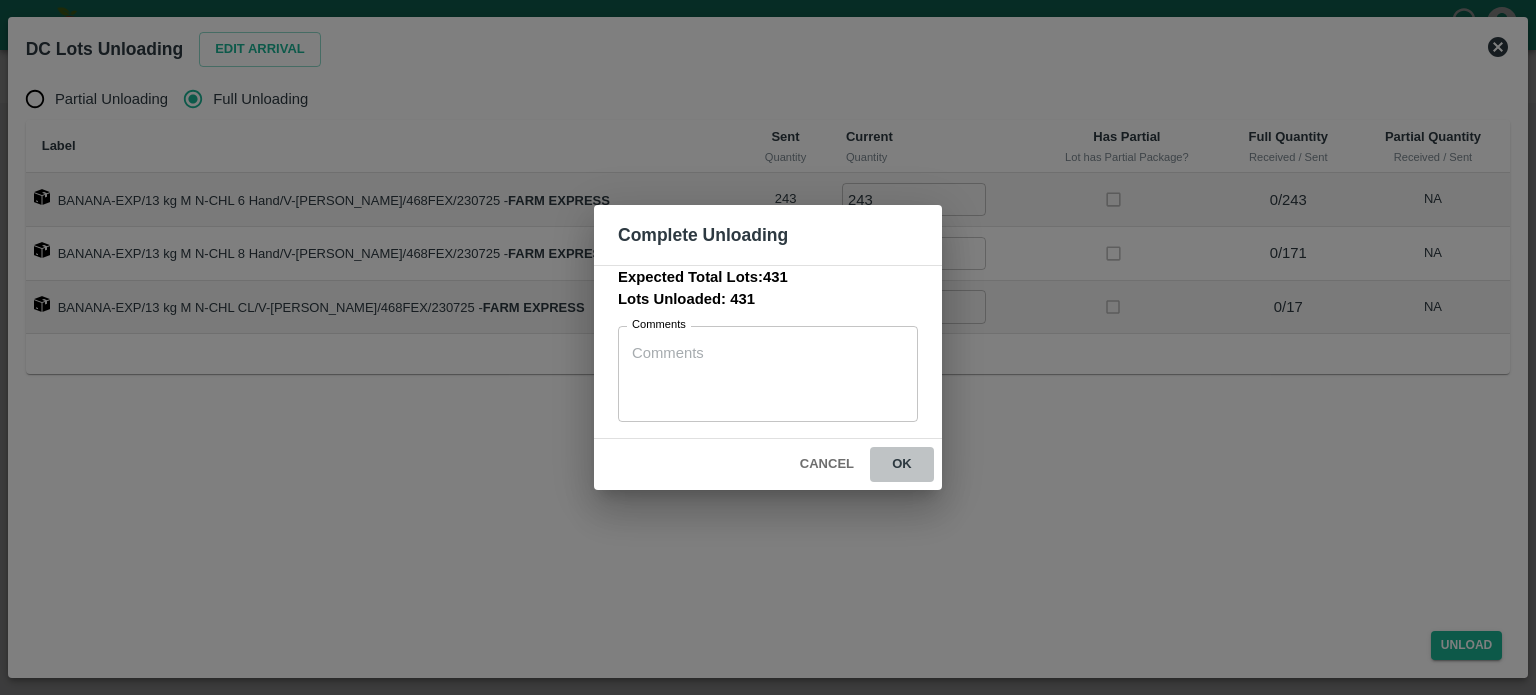 click on "ok" at bounding box center (902, 464) 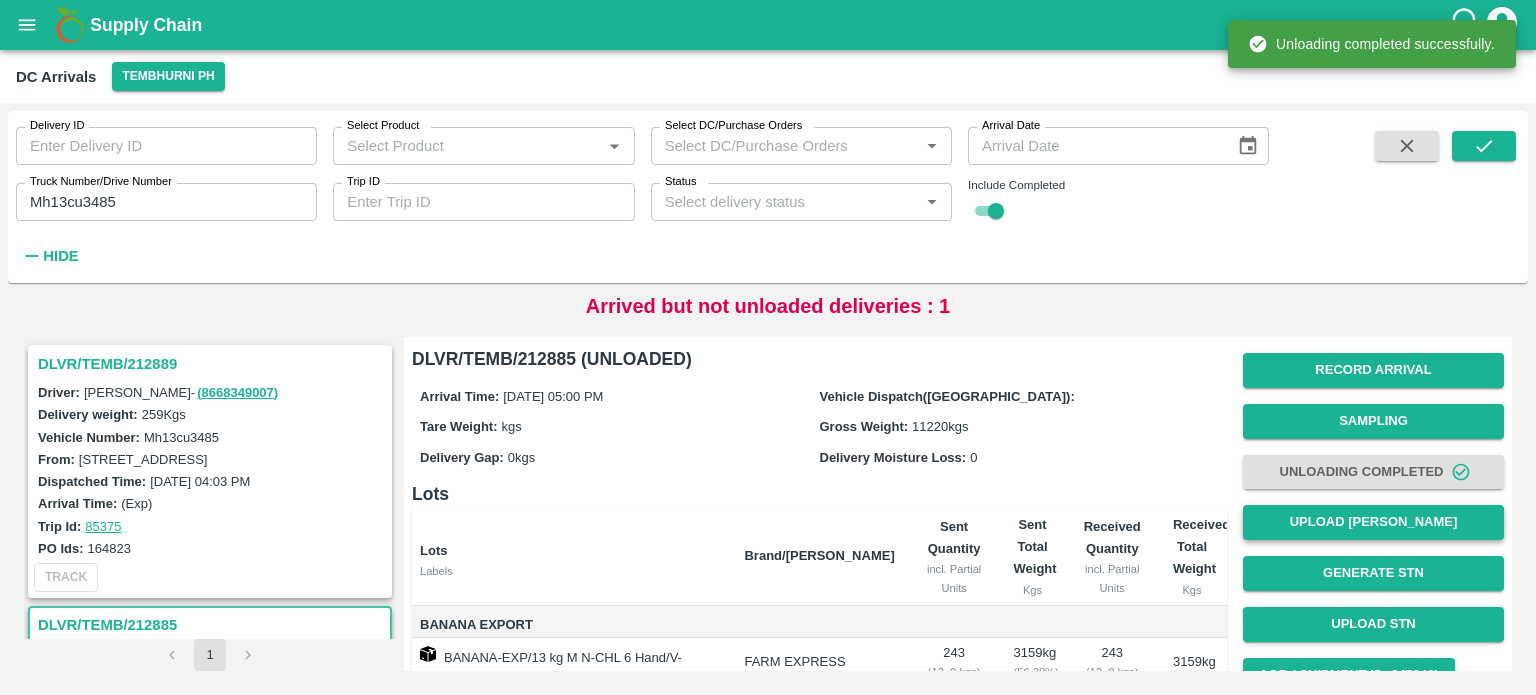 click on "Upload [PERSON_NAME]" at bounding box center [1373, 522] 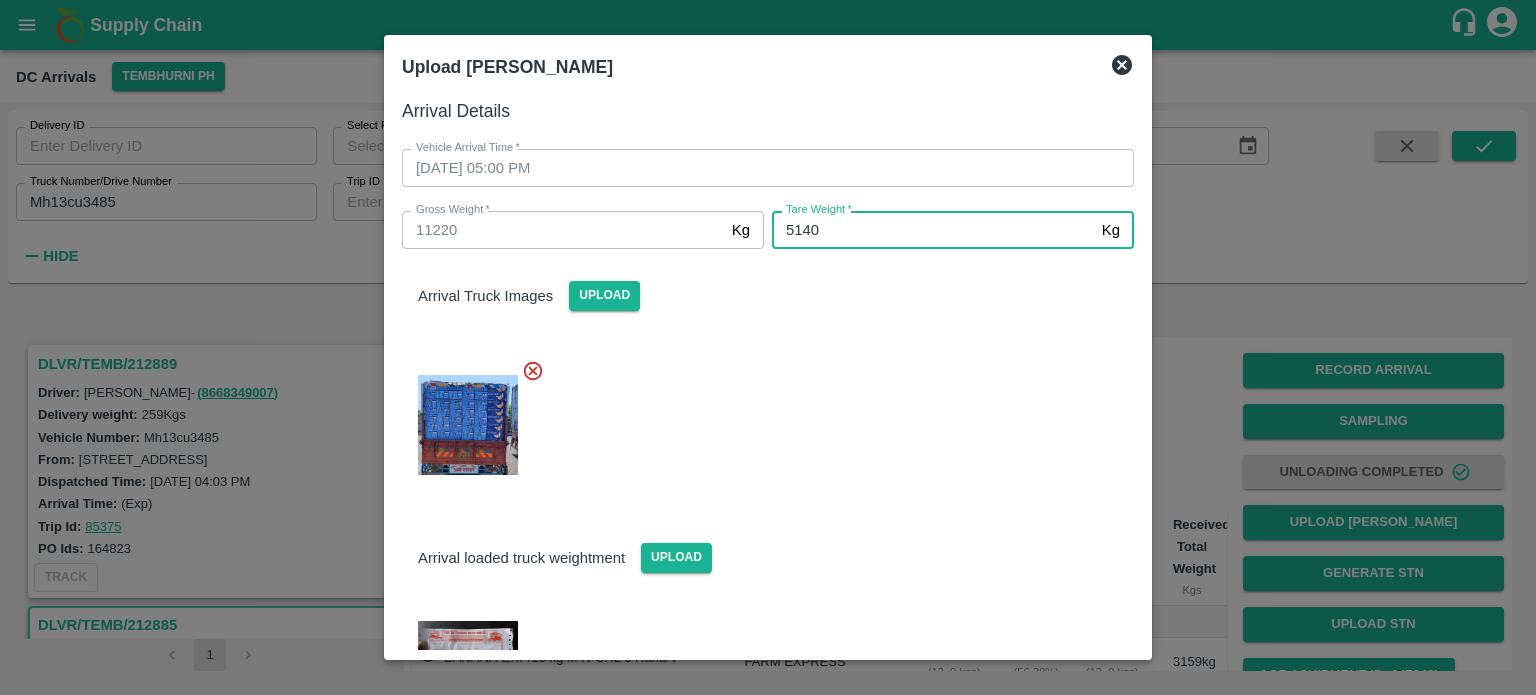 type on "5140" 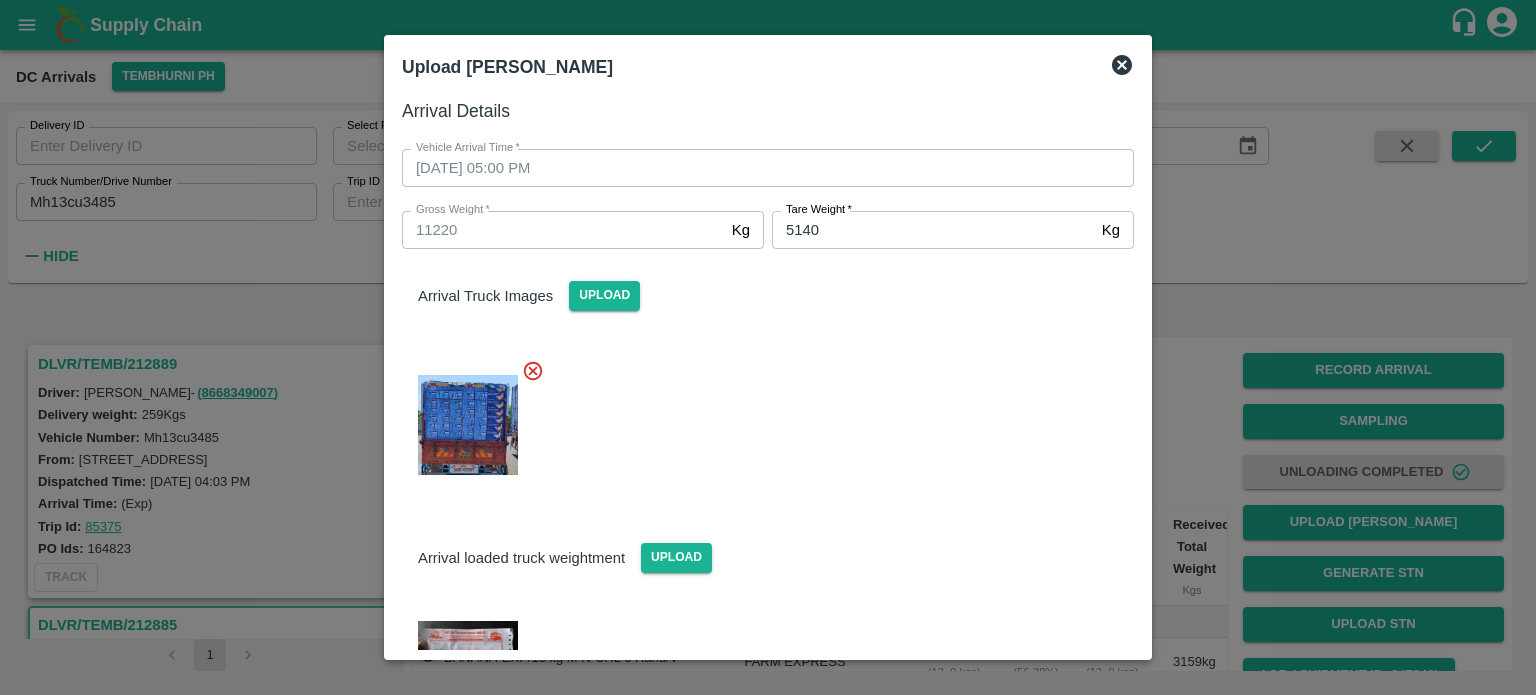 click at bounding box center (760, 419) 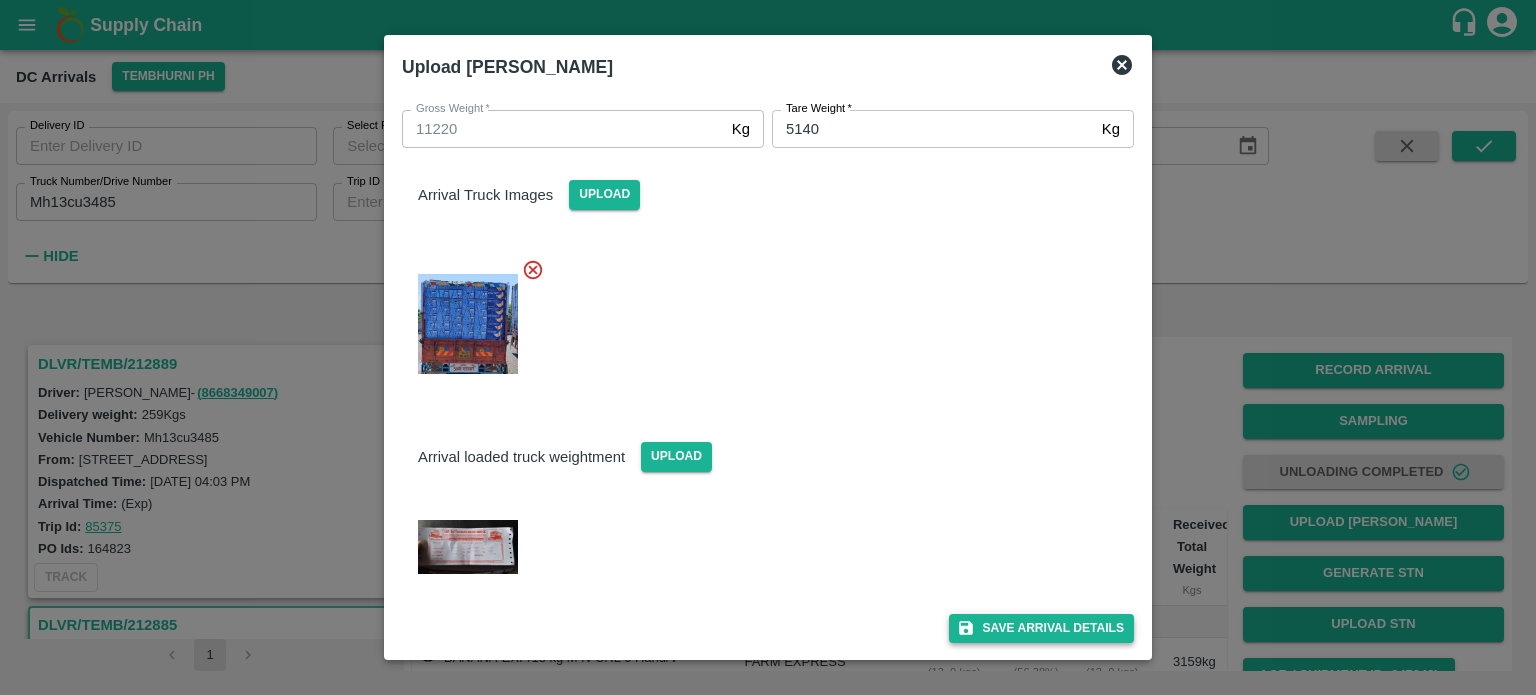 click on "Save Arrival Details" at bounding box center [1041, 628] 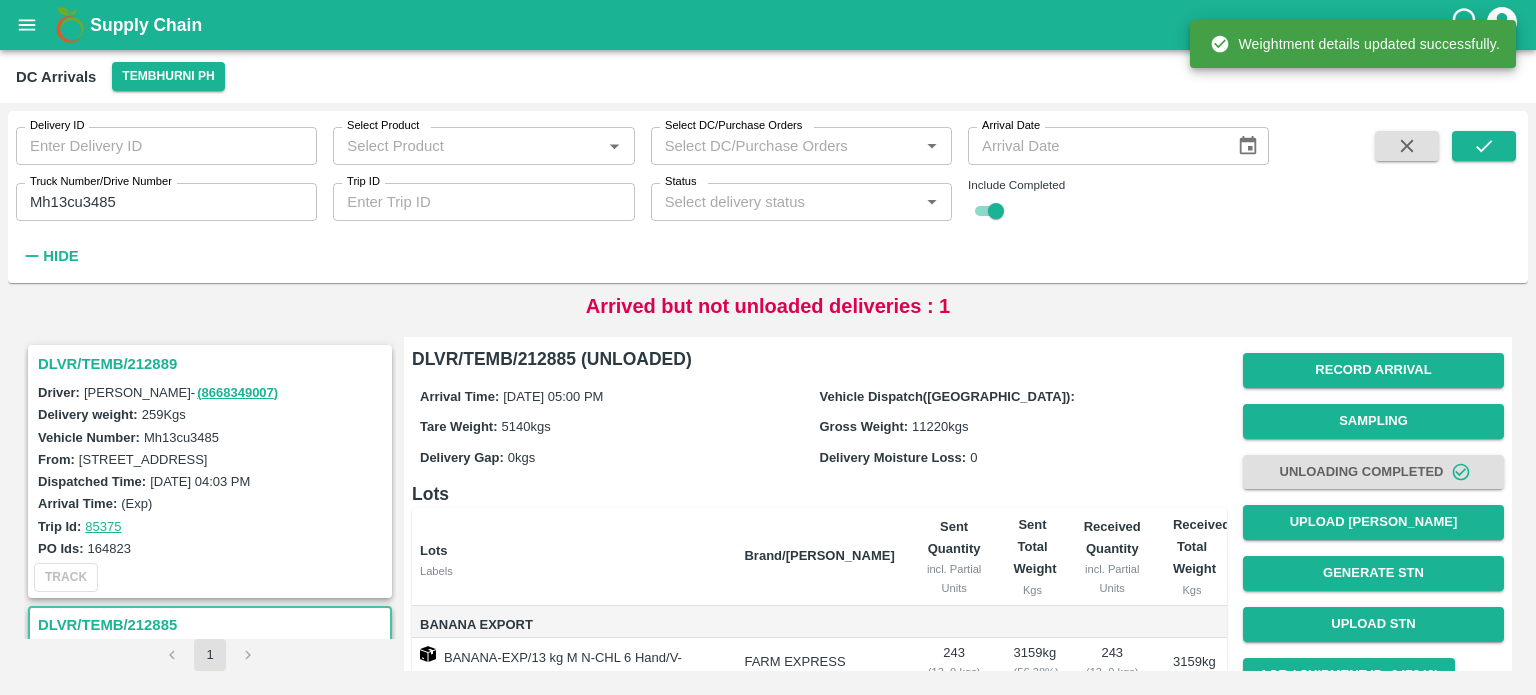 scroll, scrollTop: 224, scrollLeft: 0, axis: vertical 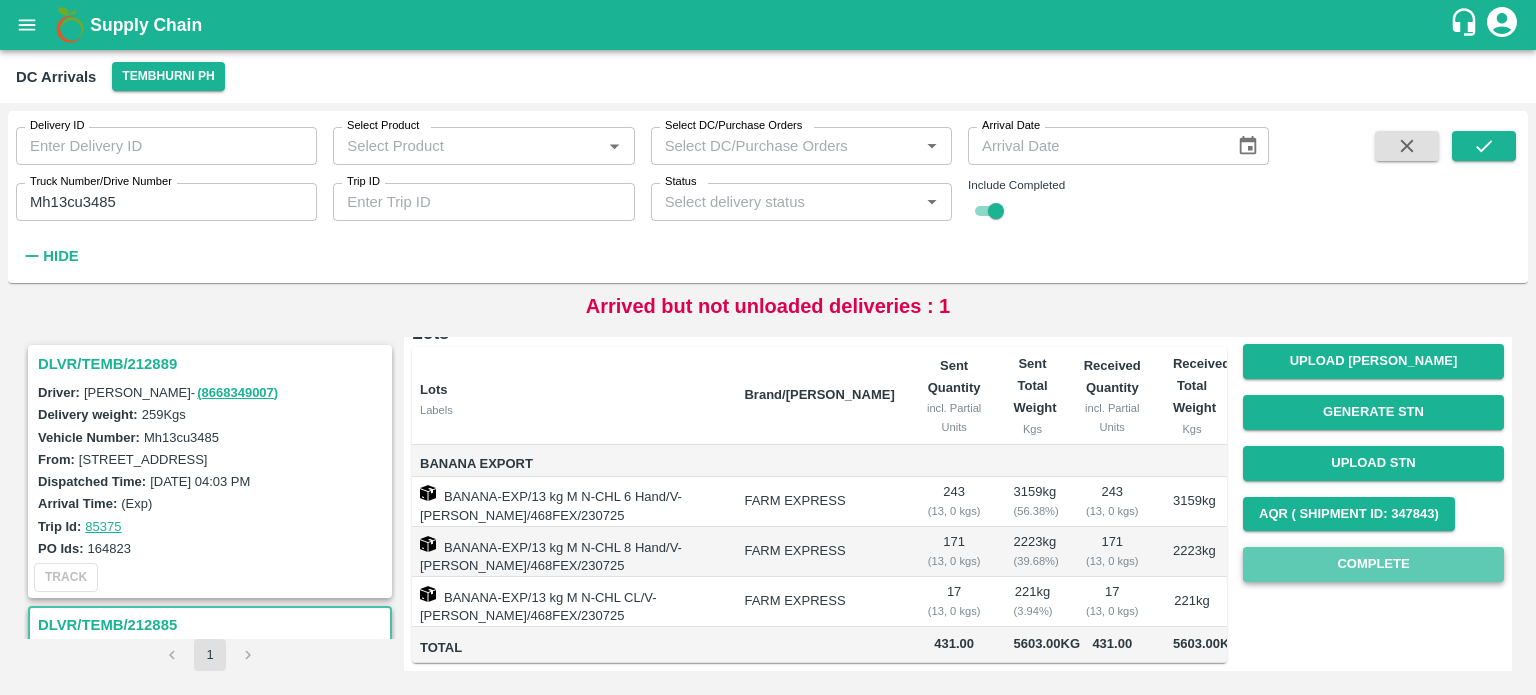 click on "Complete" at bounding box center (1373, 564) 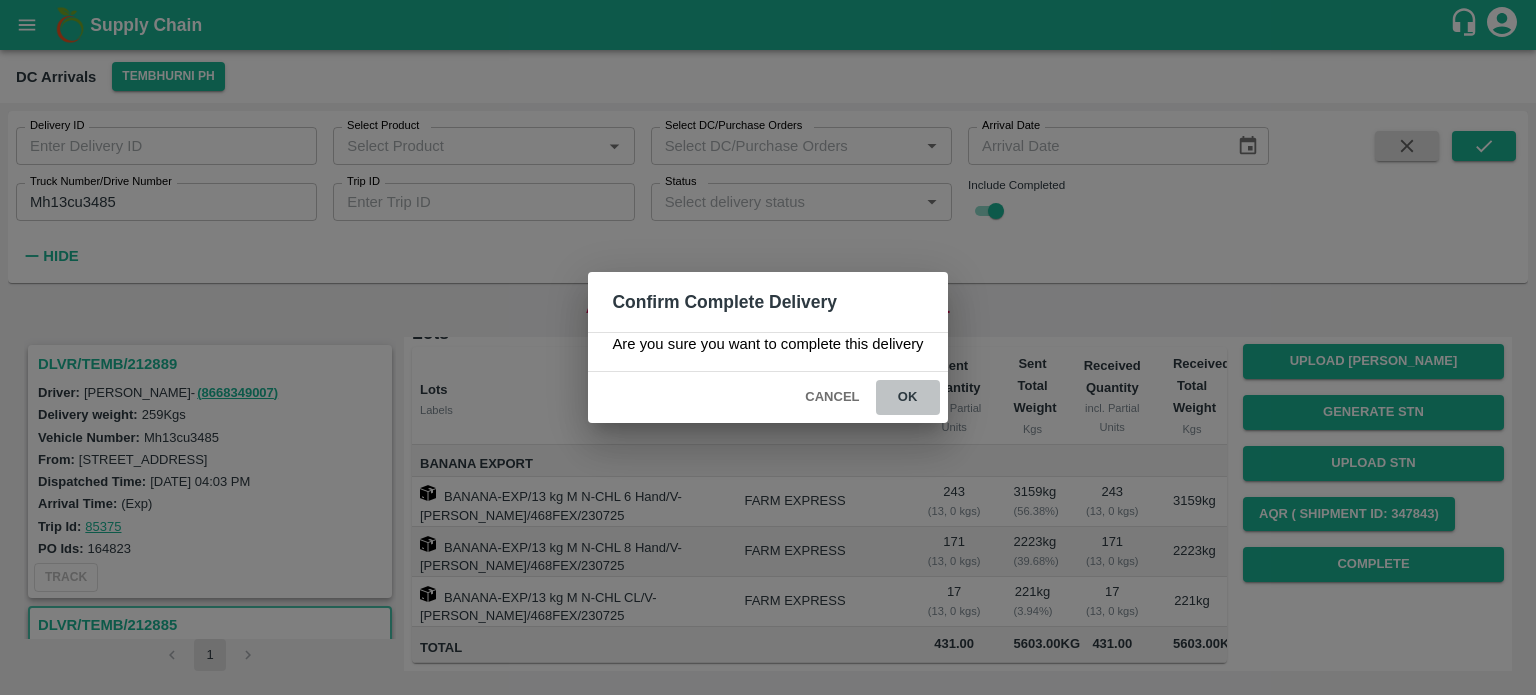 click on "ok" at bounding box center (908, 397) 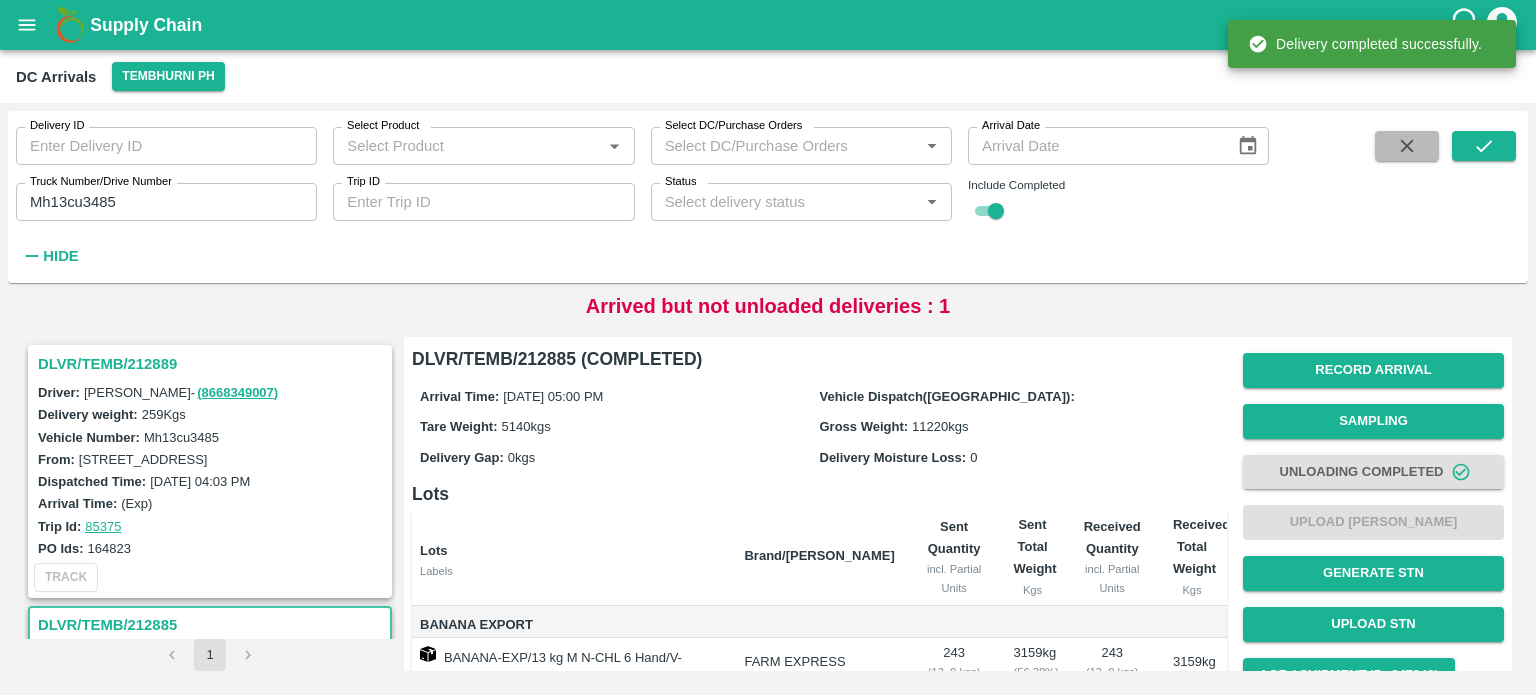 click 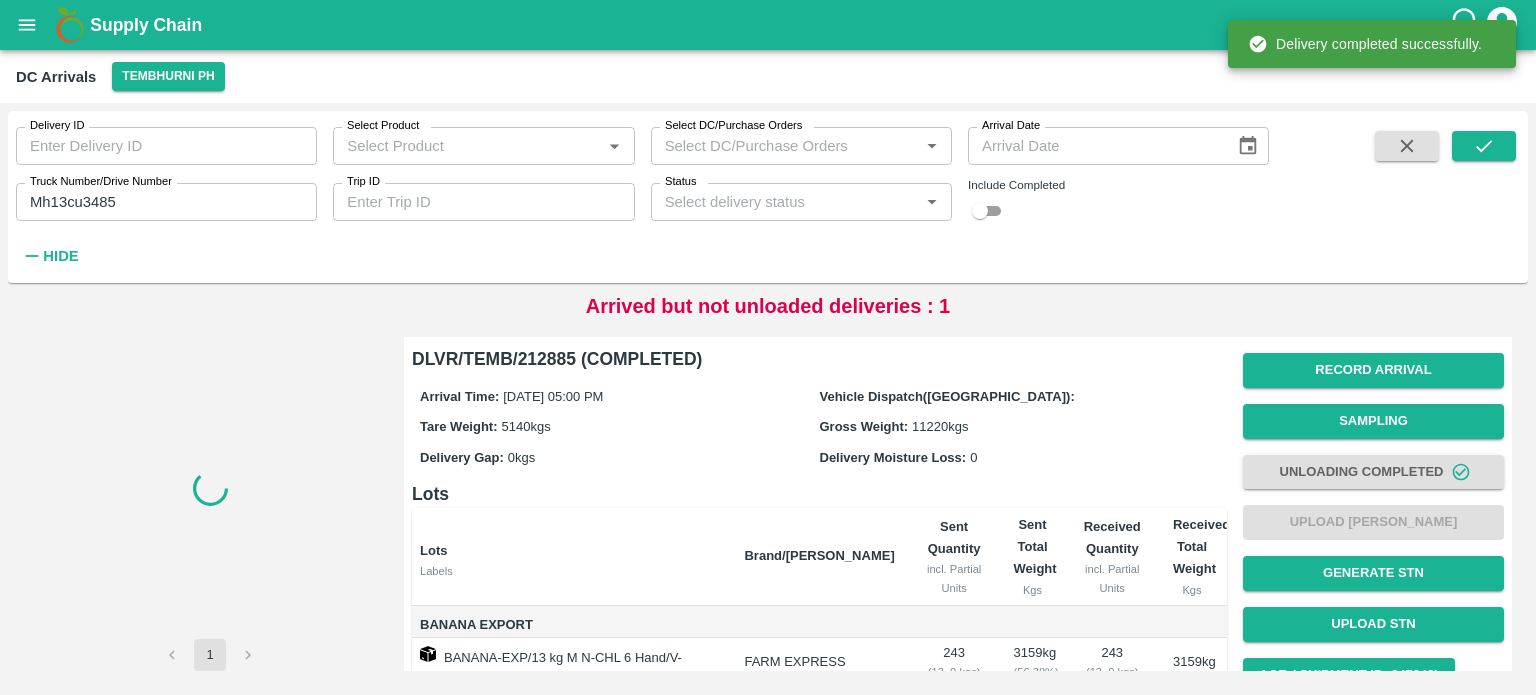 type 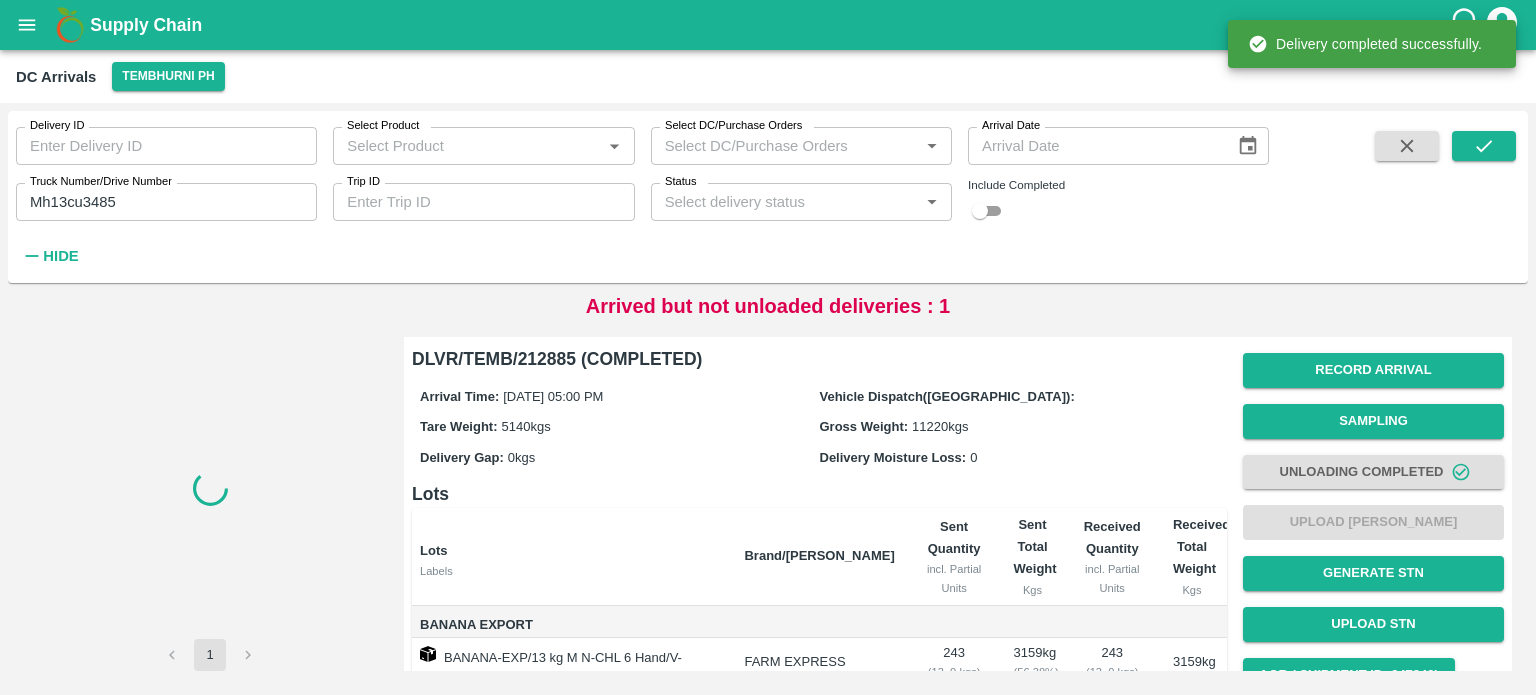 checkbox on "false" 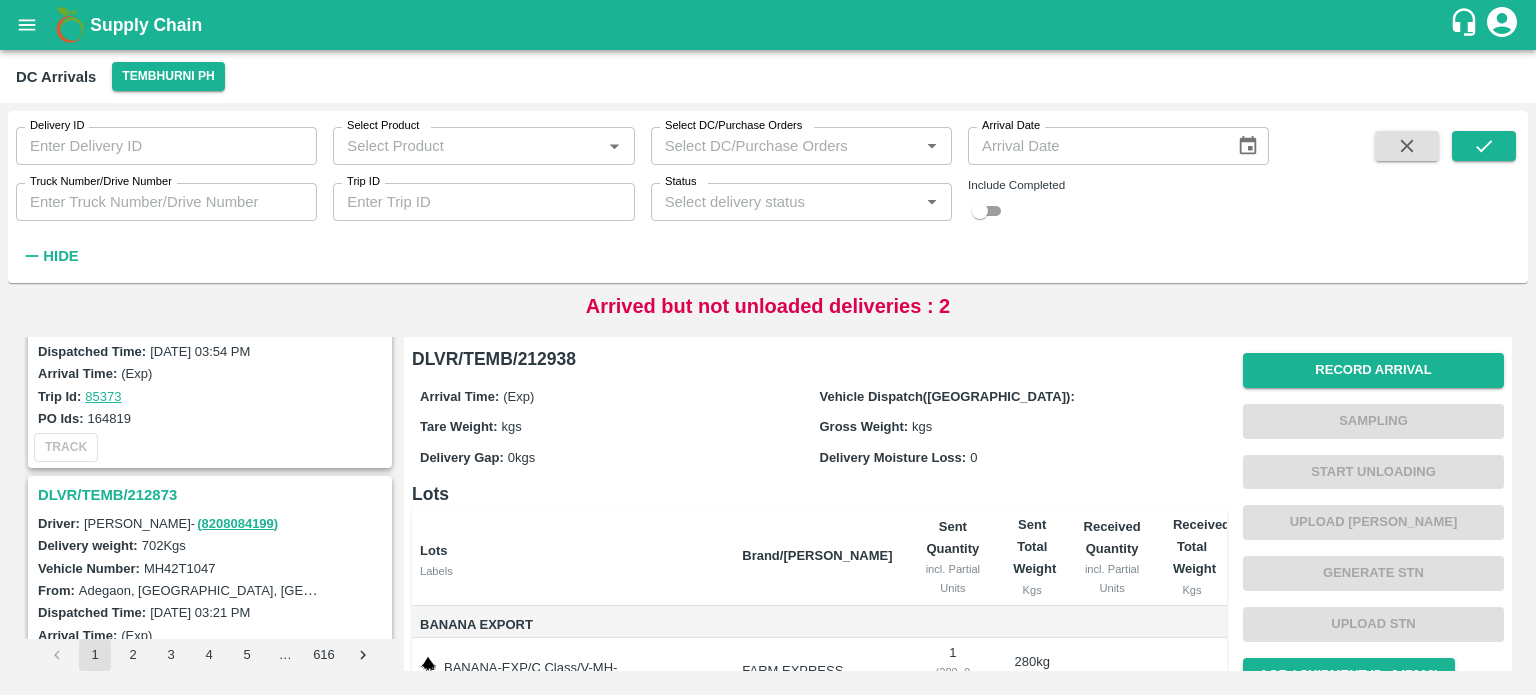 scroll, scrollTop: 2732, scrollLeft: 0, axis: vertical 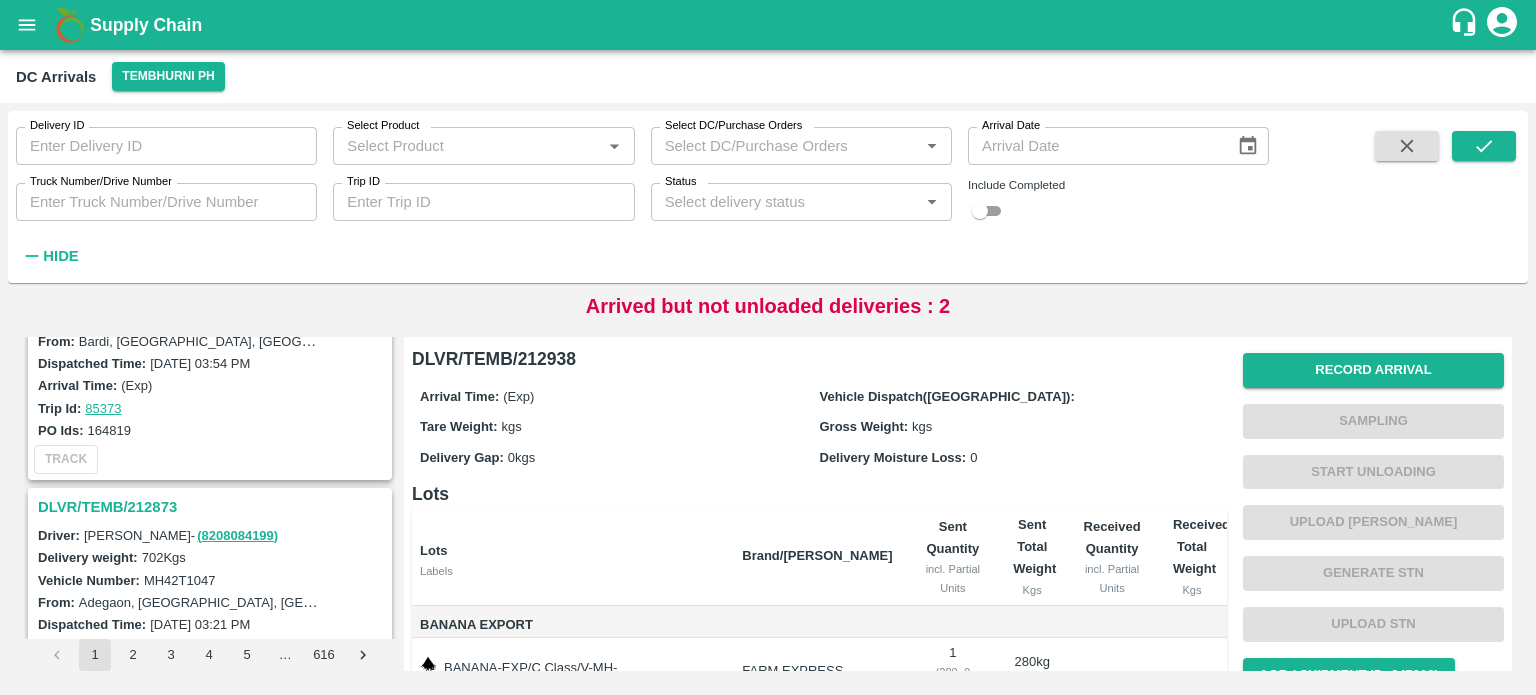 click on "DLVR/TEMB/212873" at bounding box center [213, 507] 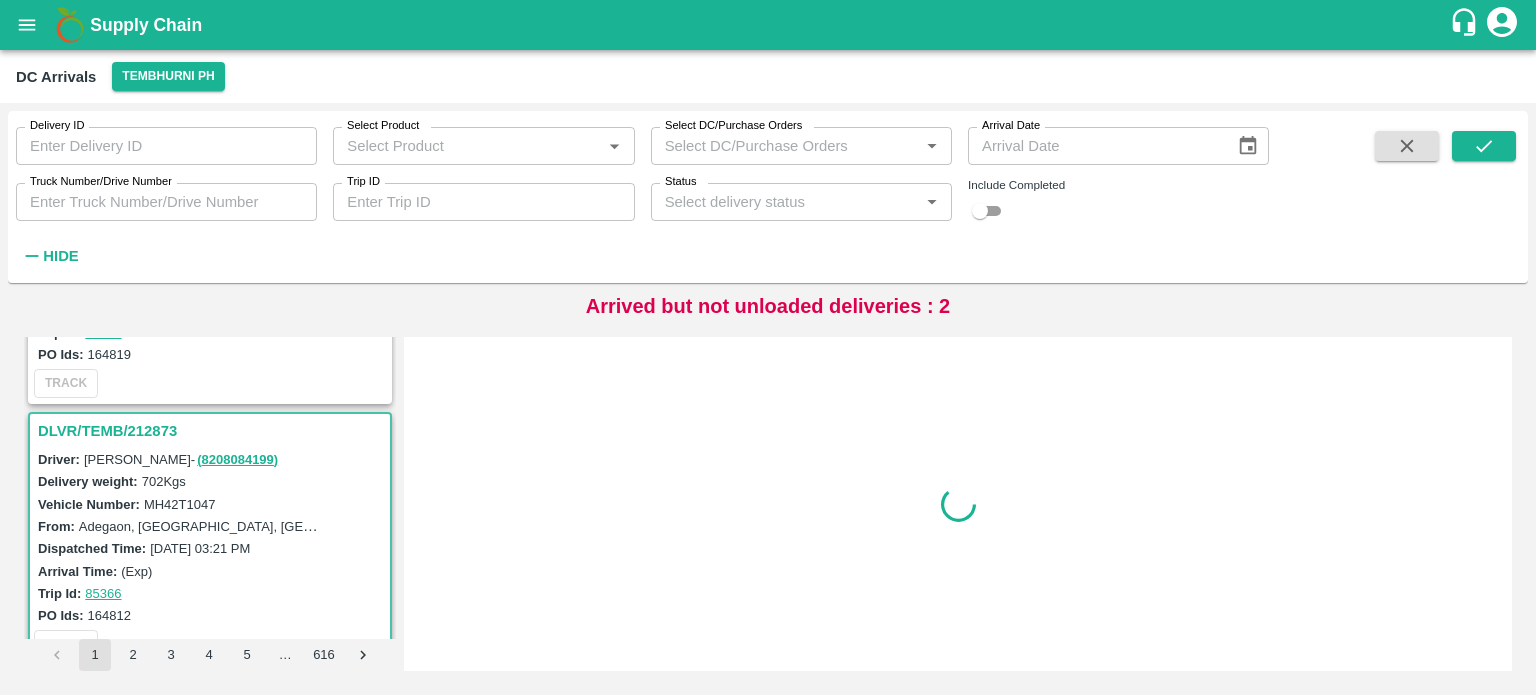 scroll, scrollTop: 2870, scrollLeft: 0, axis: vertical 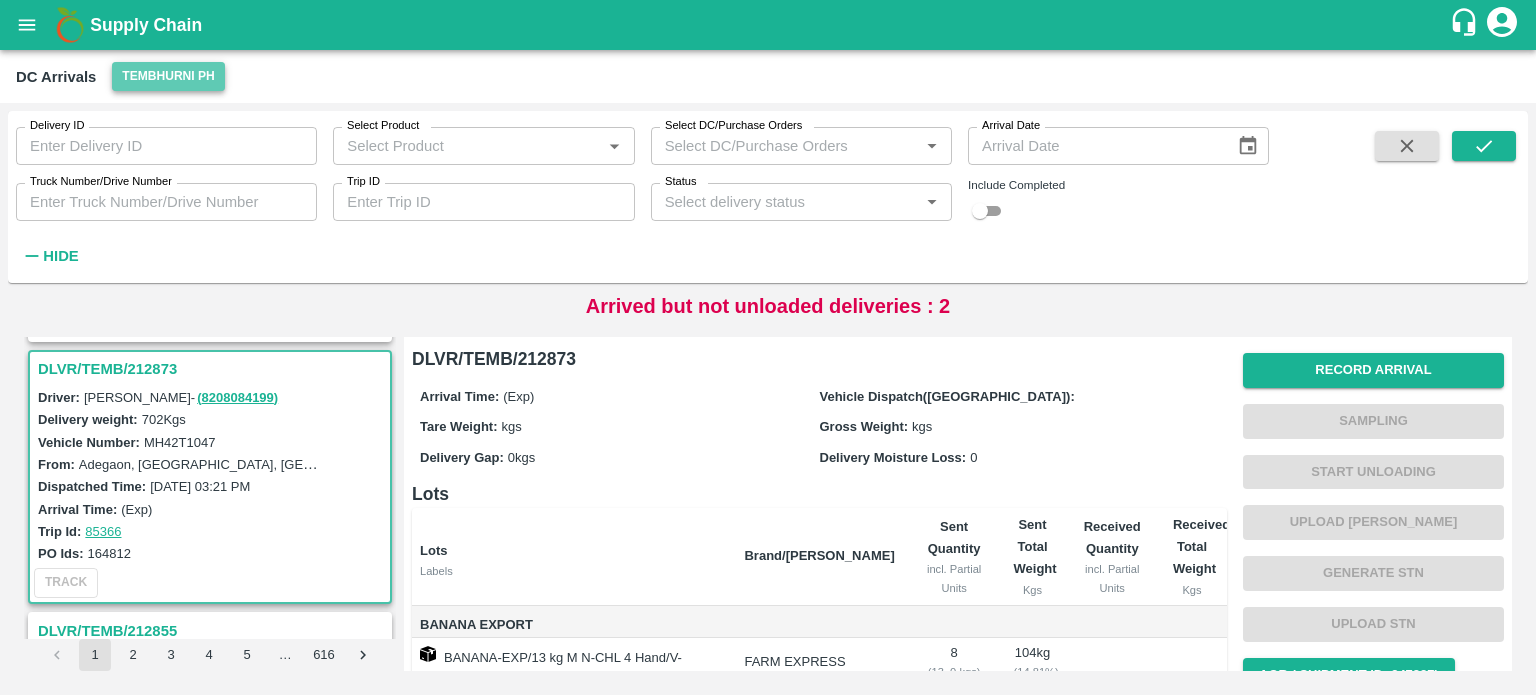 click on "Tembhurni PH" at bounding box center (168, 76) 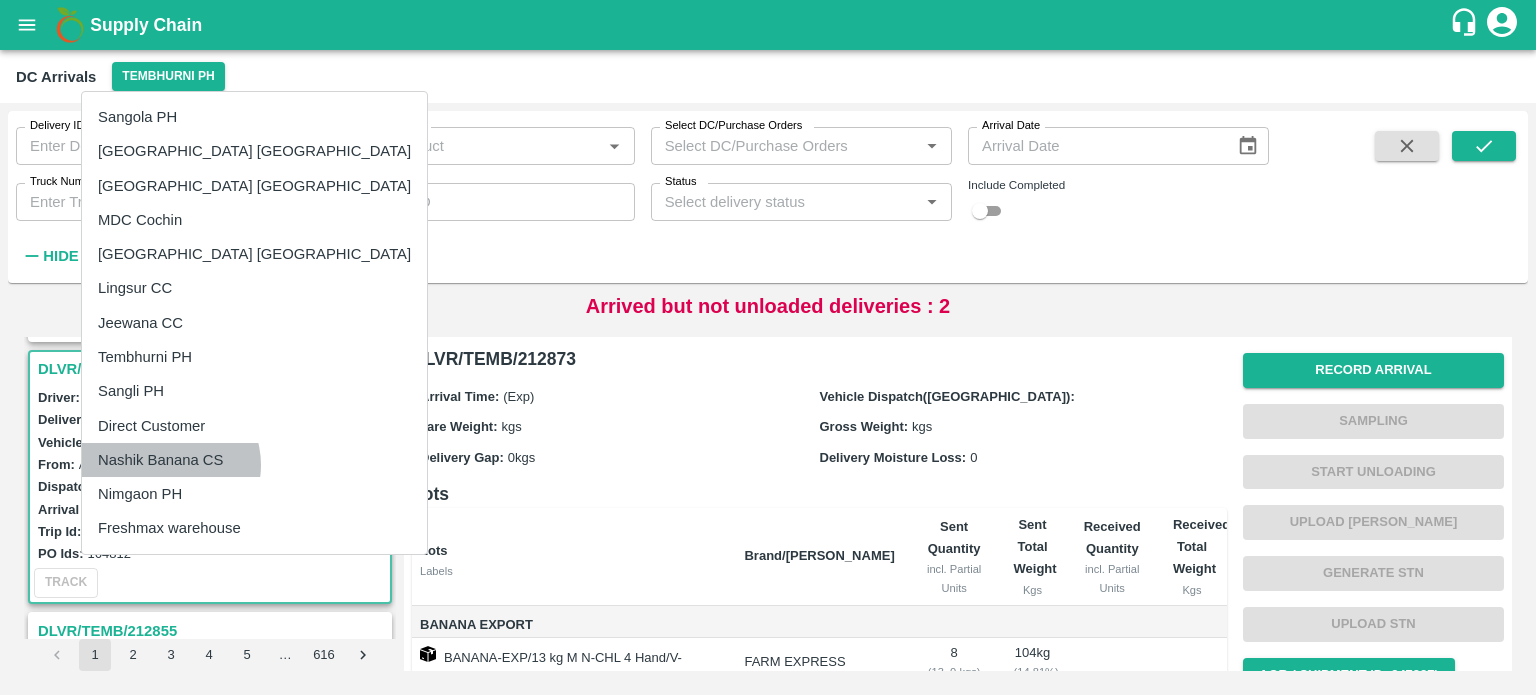 click on "Nashik Banana CS" at bounding box center (254, 460) 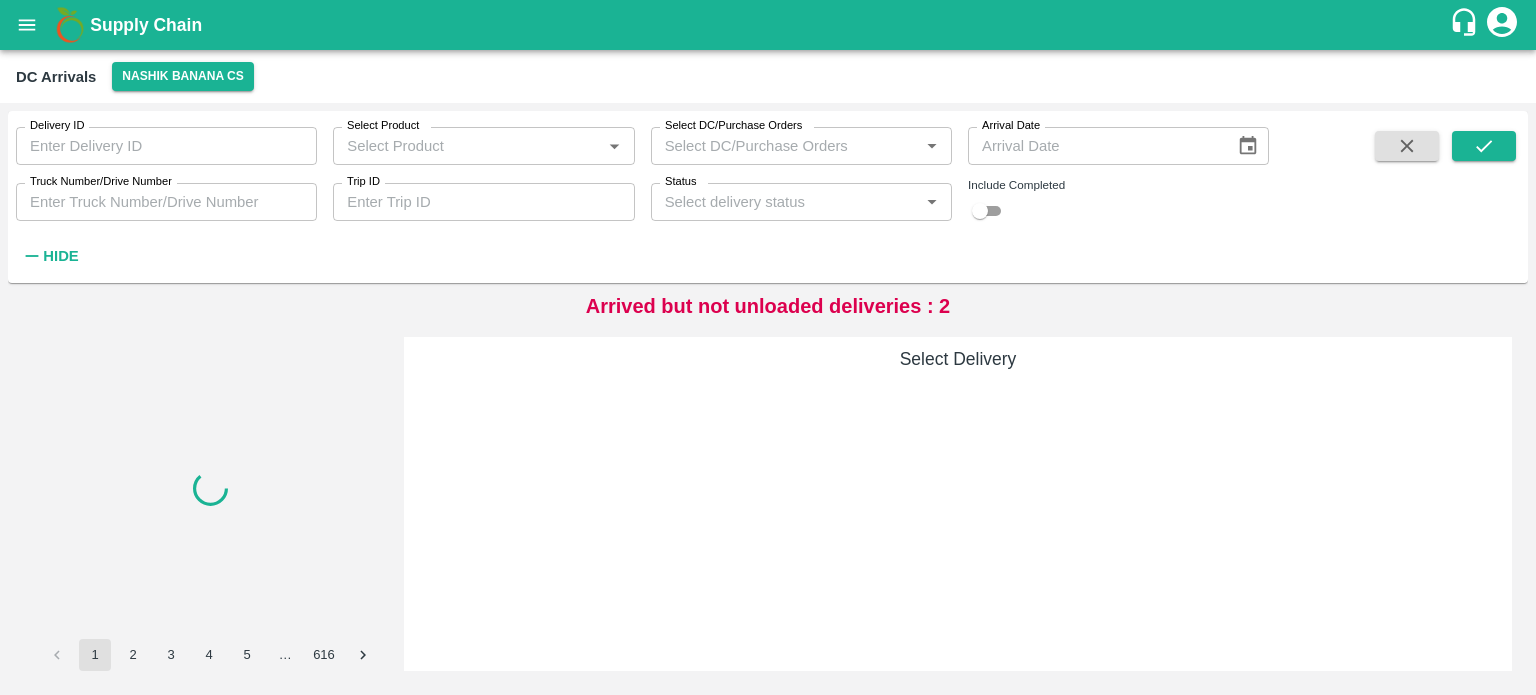 scroll, scrollTop: 0, scrollLeft: 0, axis: both 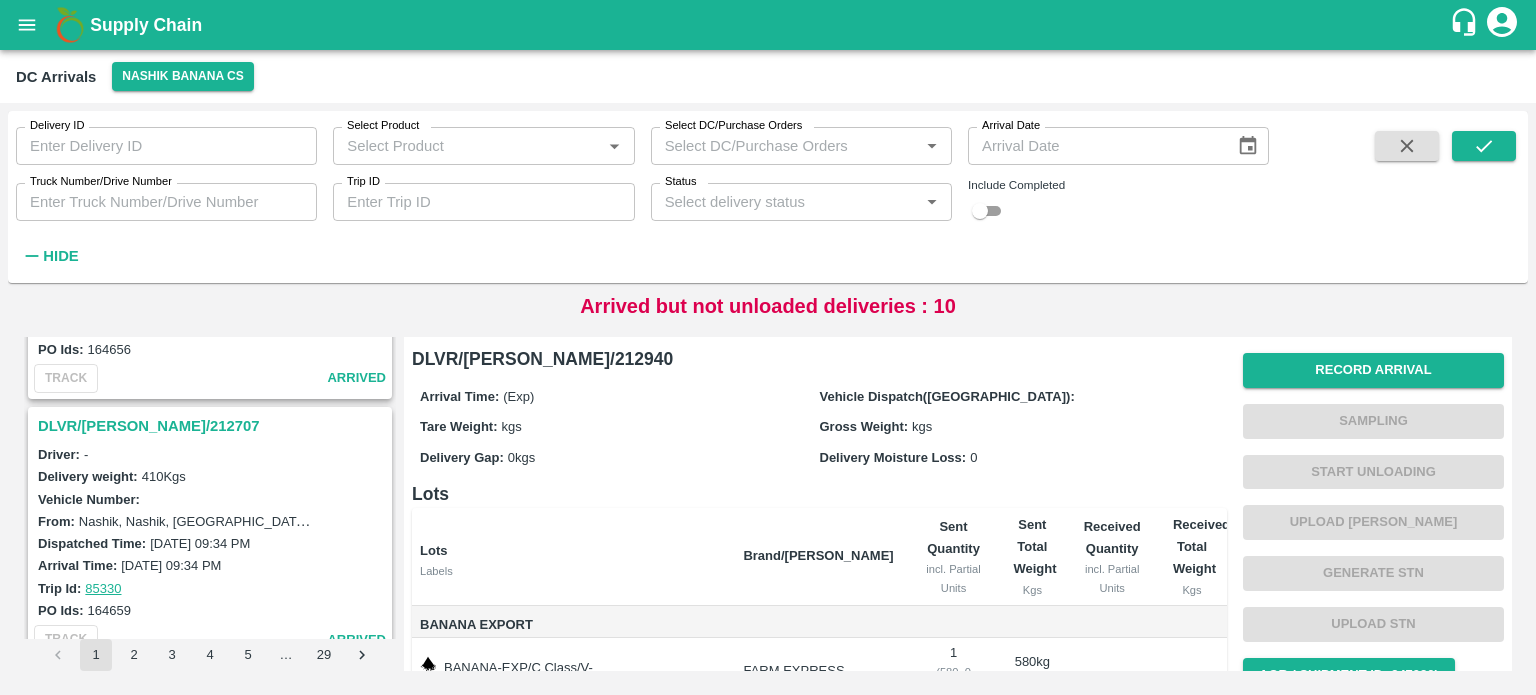 click on "DLVR/[PERSON_NAME]/212707" at bounding box center (213, 426) 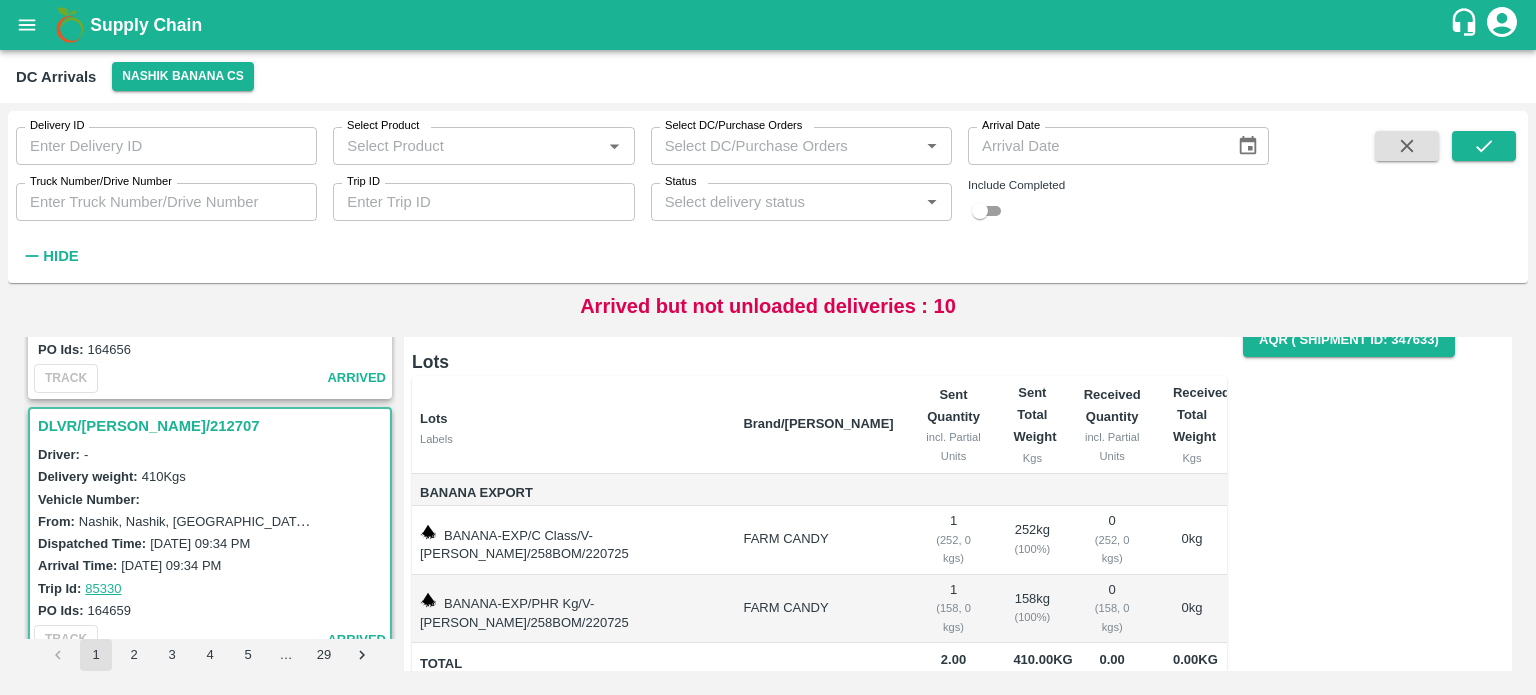 scroll, scrollTop: 0, scrollLeft: 0, axis: both 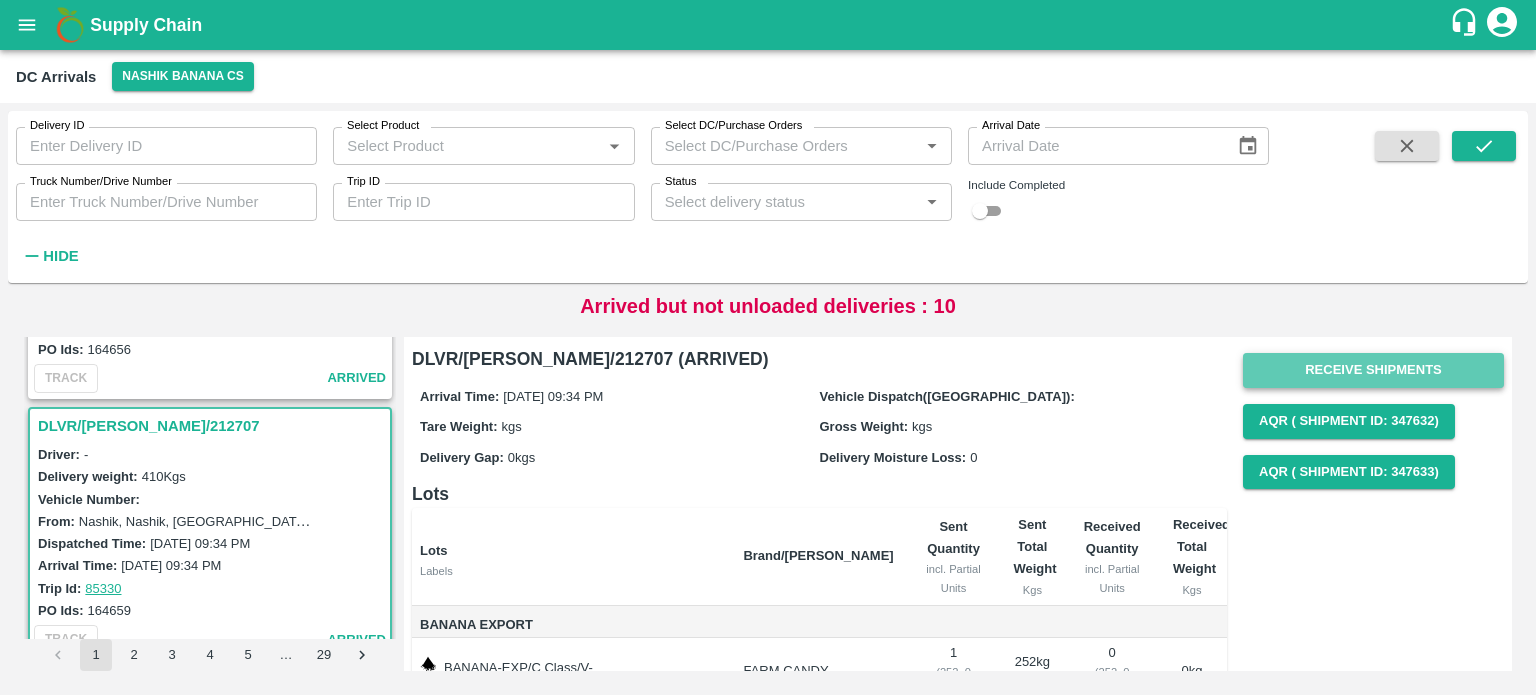 click on "Receive Shipments" at bounding box center [1373, 370] 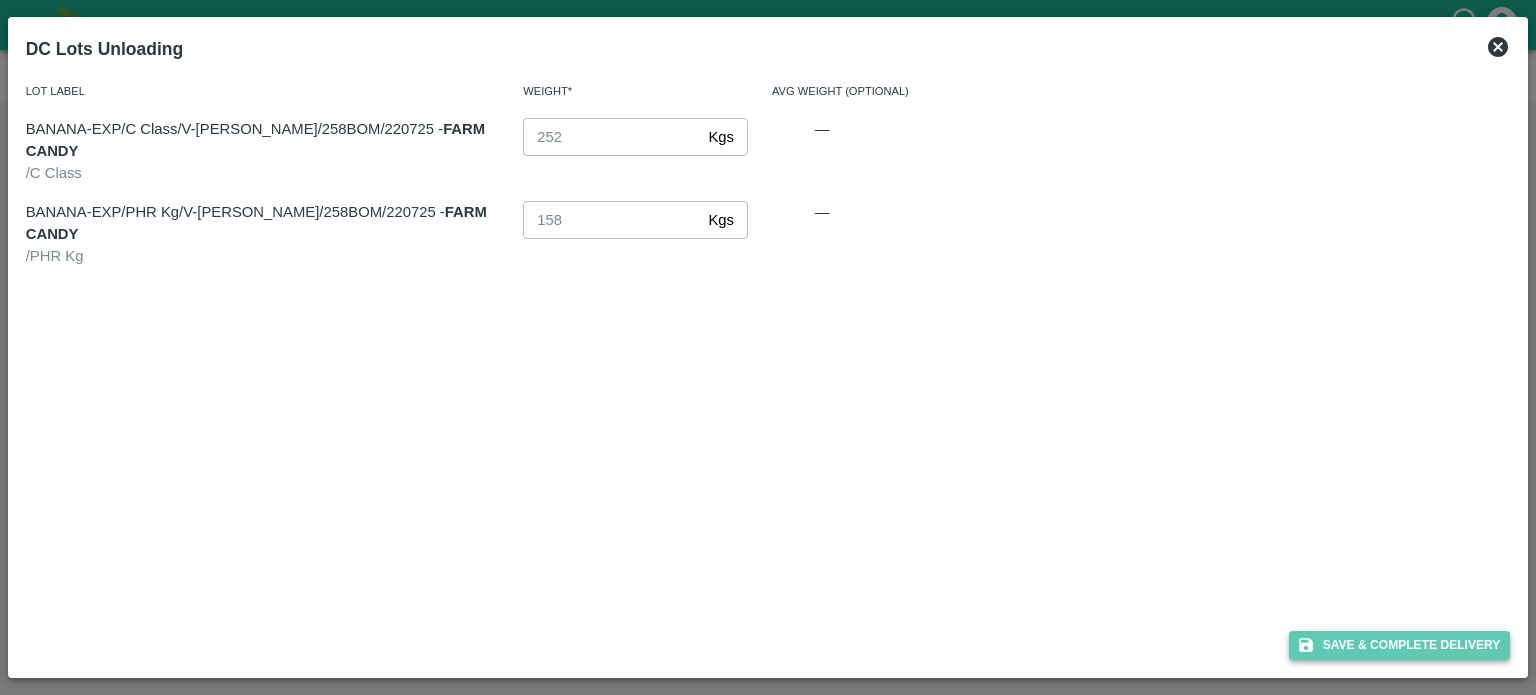click on "Save & Complete Delivery" at bounding box center (1400, 645) 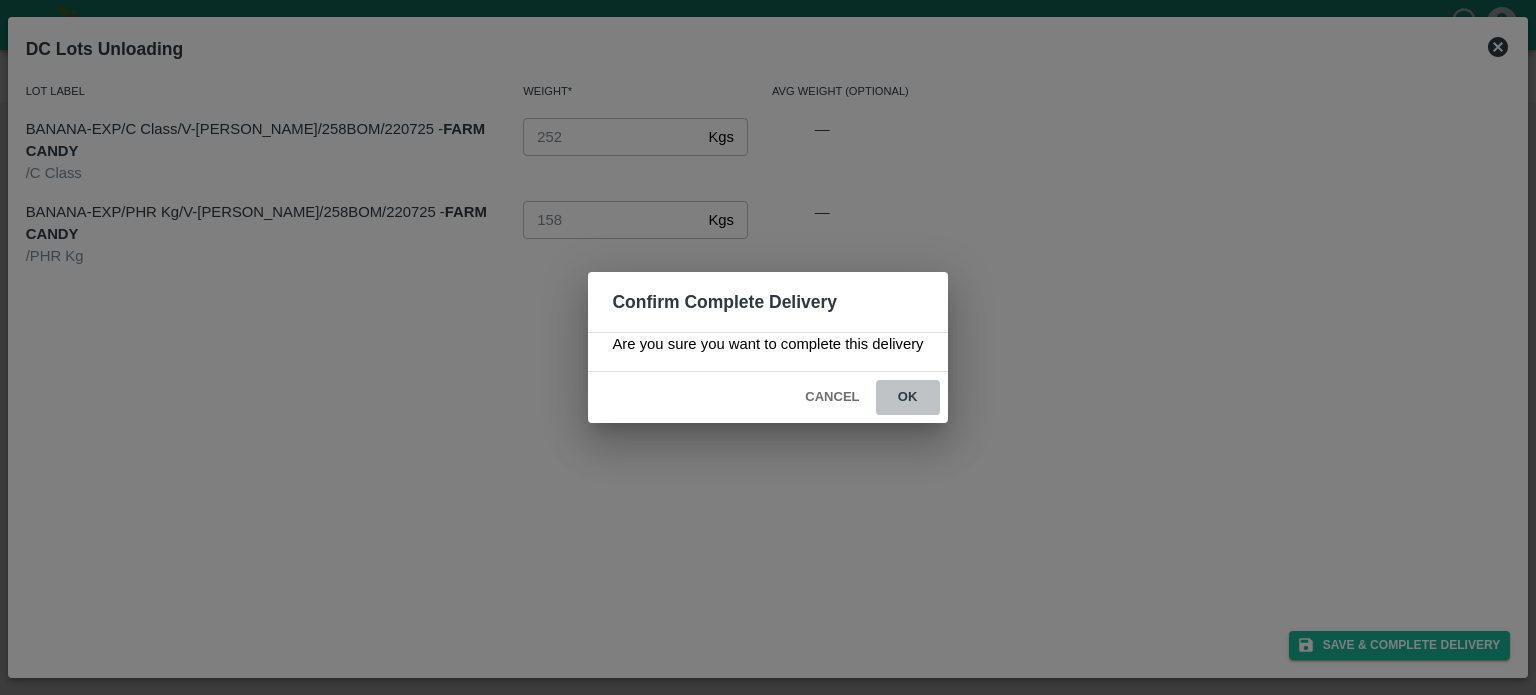 click on "ok" at bounding box center [908, 397] 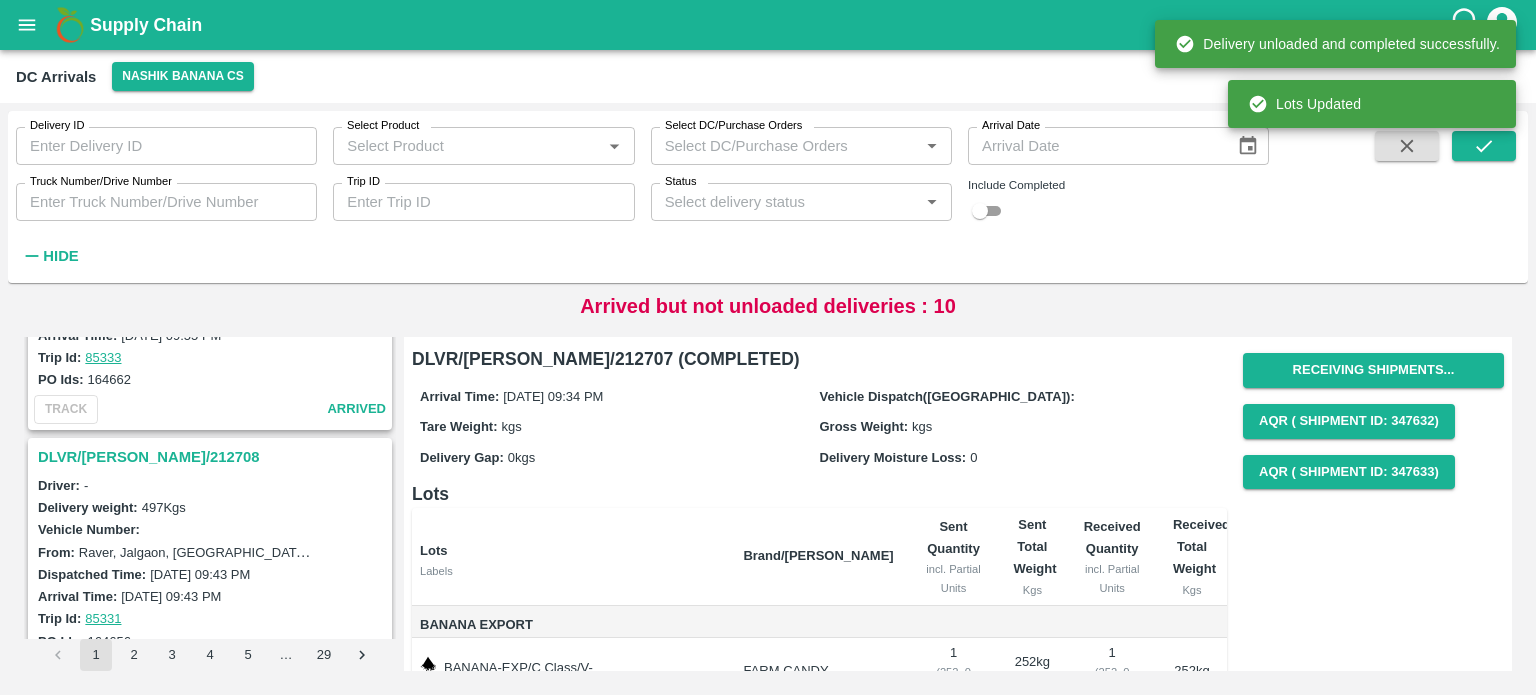scroll, scrollTop: 5897, scrollLeft: 0, axis: vertical 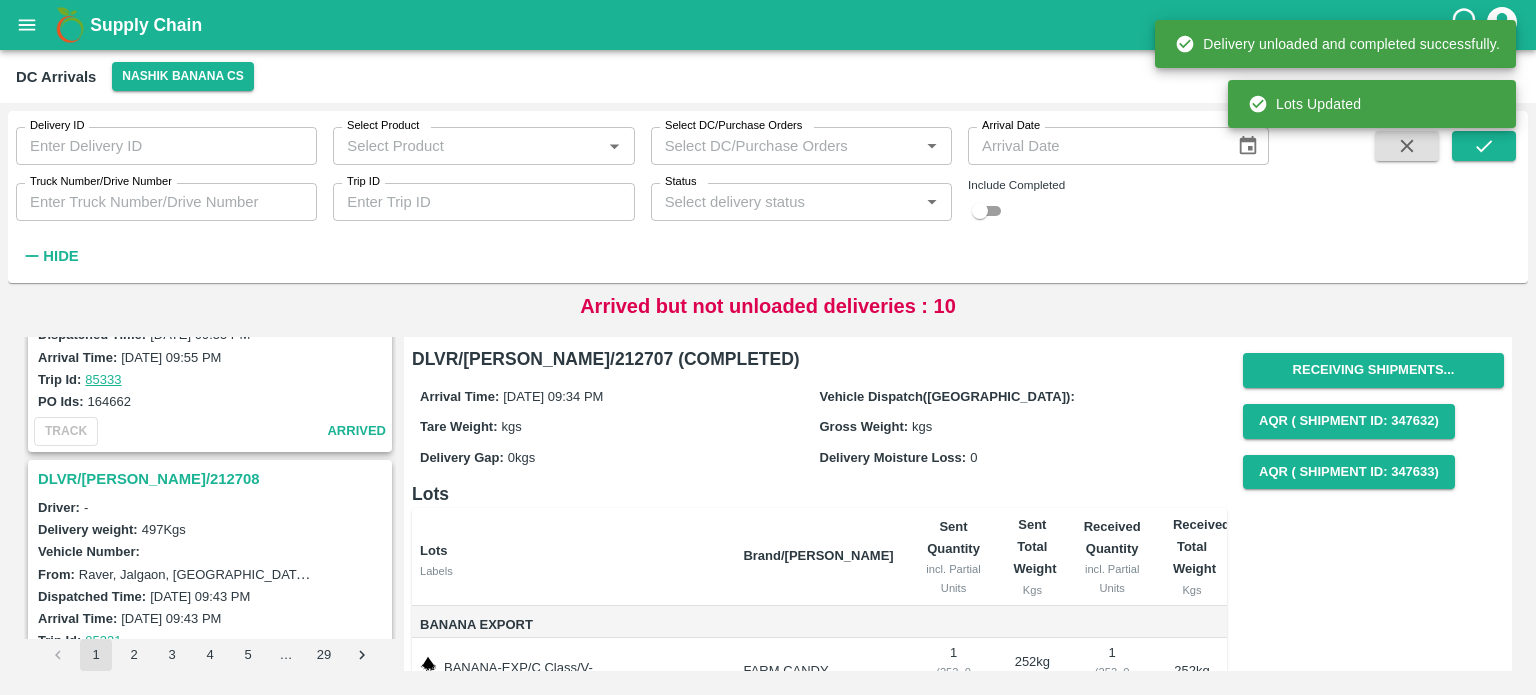 click on "DLVR/[PERSON_NAME]/212708" at bounding box center (213, 479) 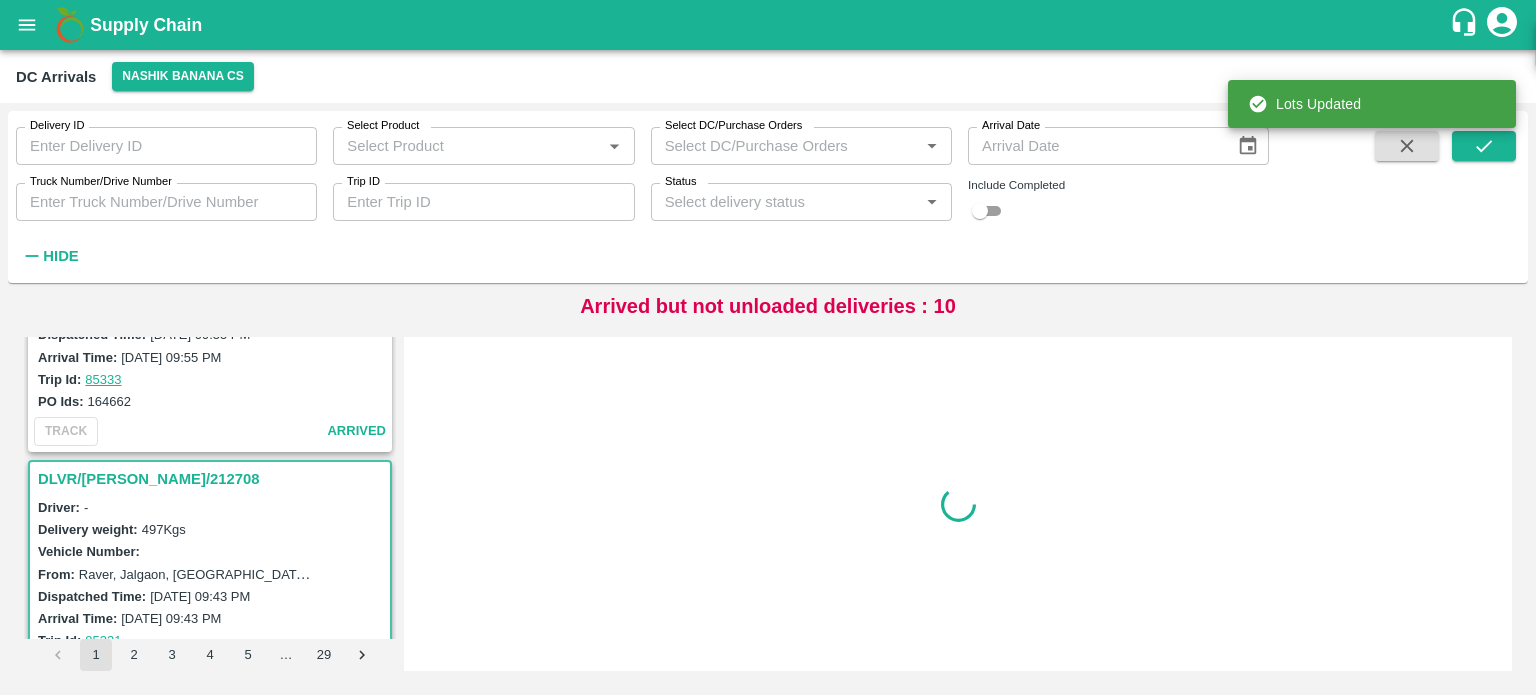 scroll, scrollTop: 5992, scrollLeft: 0, axis: vertical 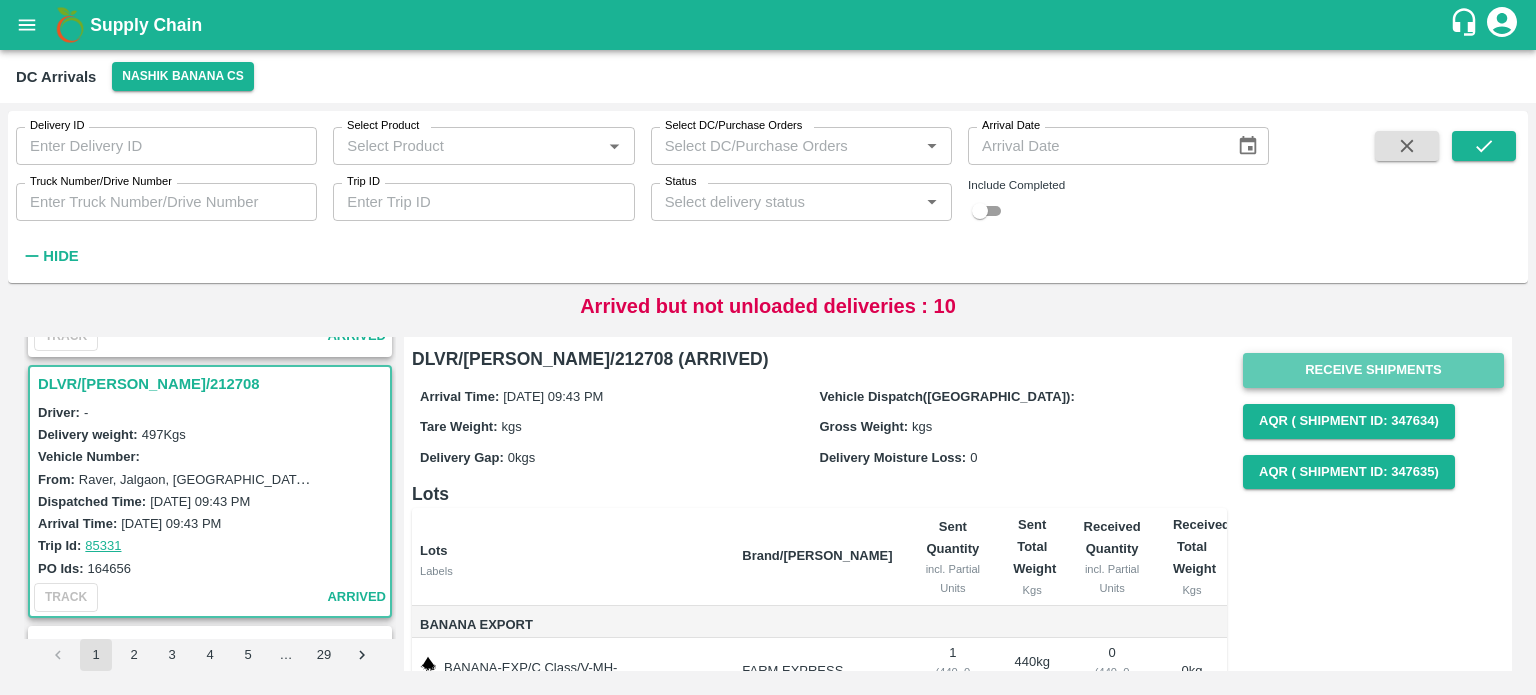 click on "Receive Shipments" at bounding box center (1373, 370) 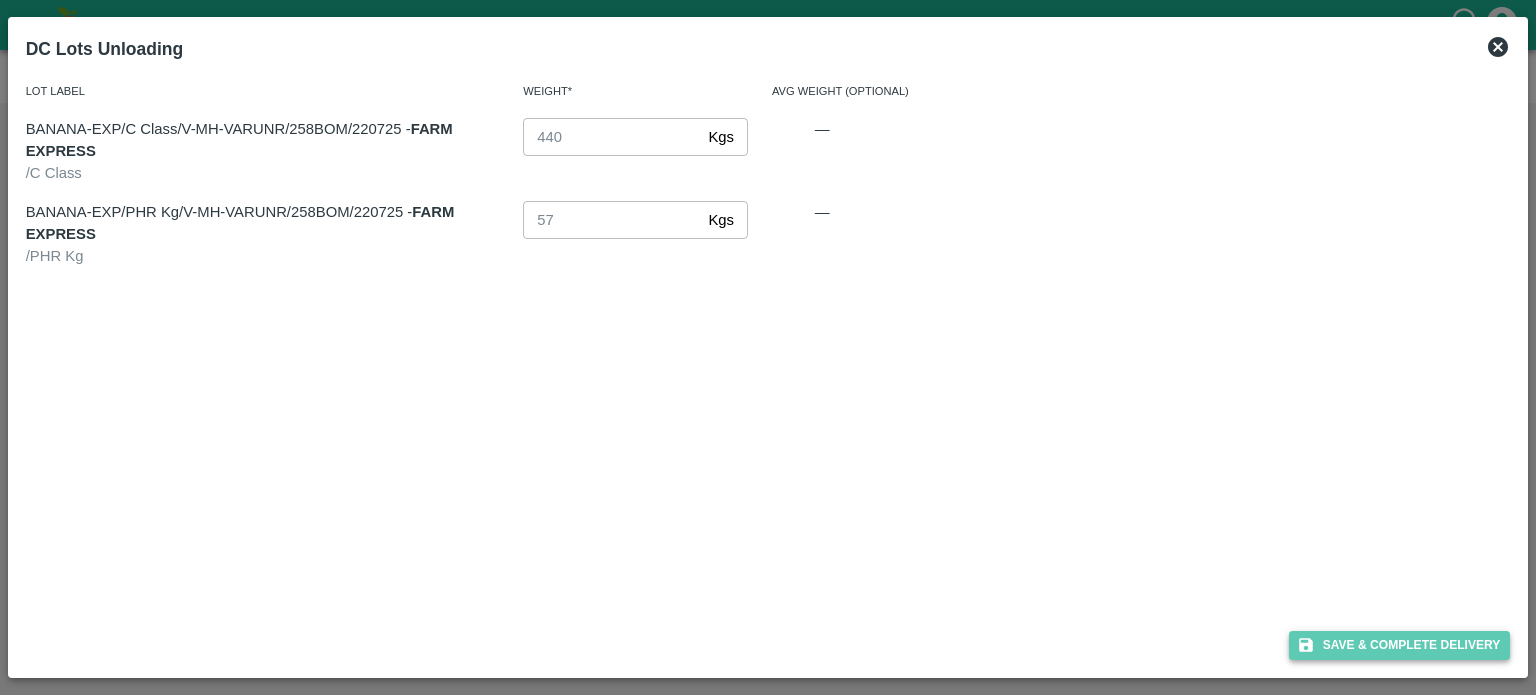 click on "Save & Complete Delivery" at bounding box center (1400, 645) 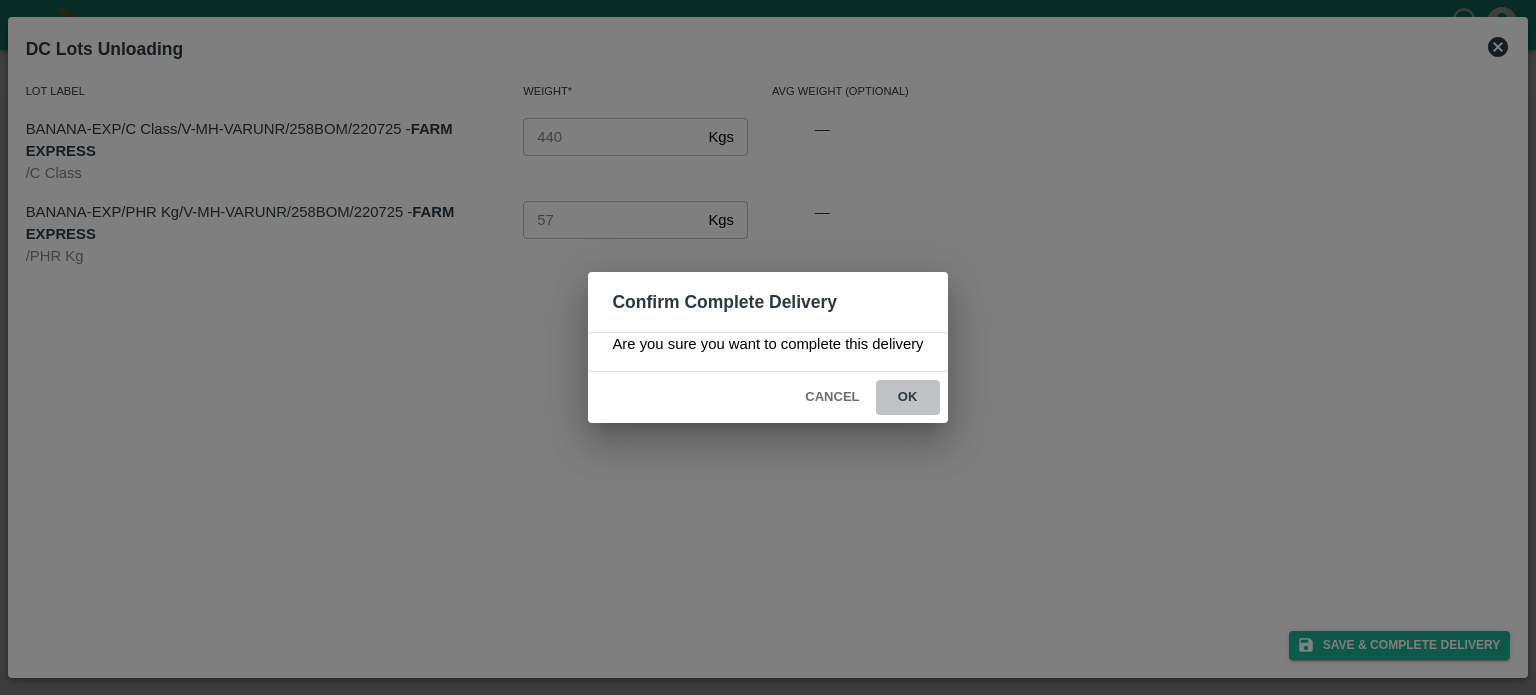 click on "ok" at bounding box center [908, 397] 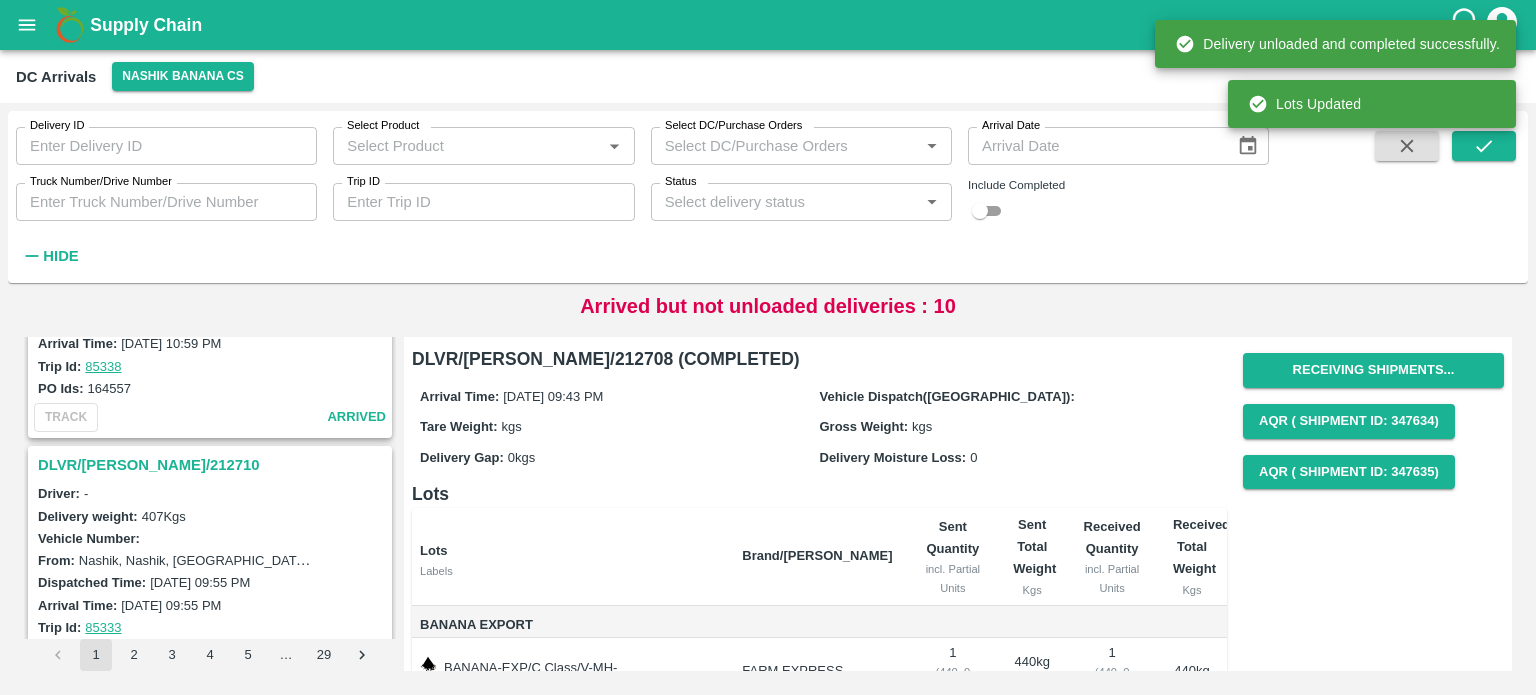 scroll, scrollTop: 5639, scrollLeft: 0, axis: vertical 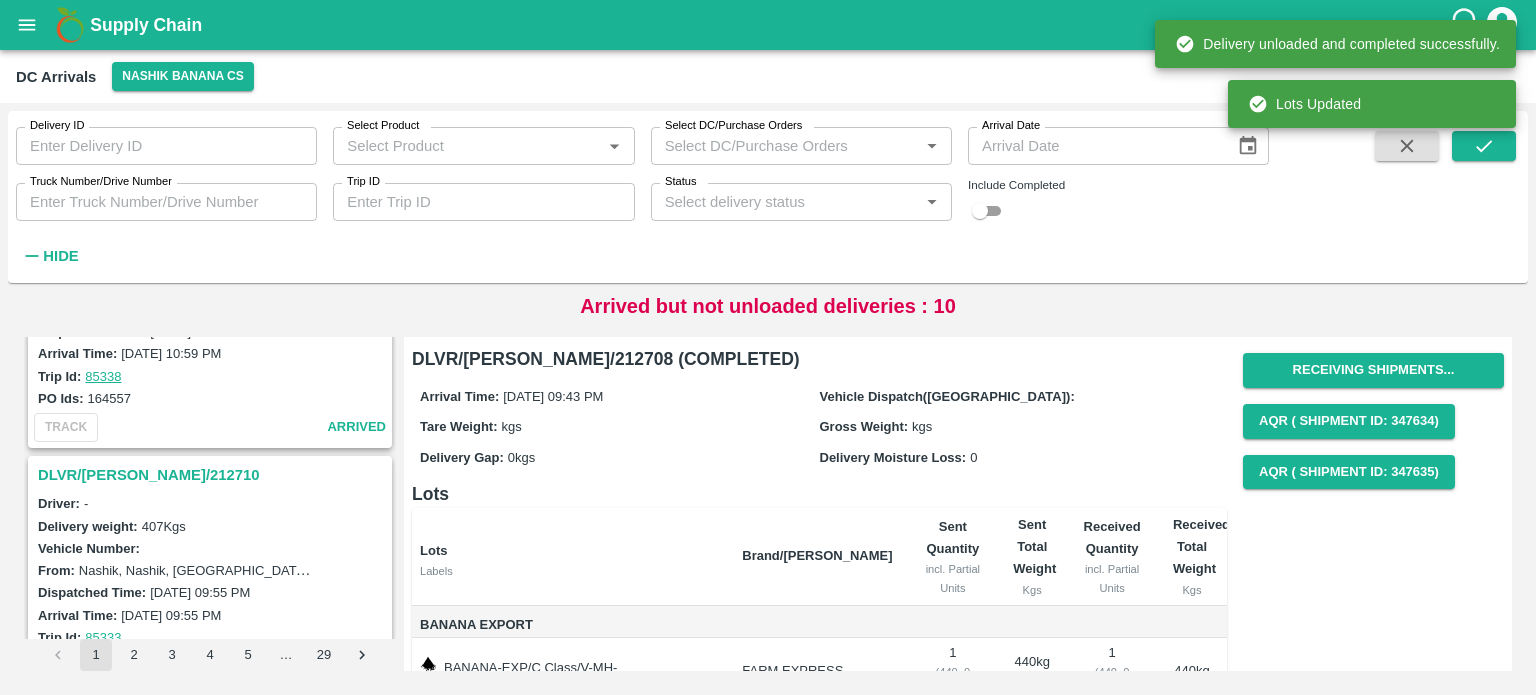 click on "DLVR/[PERSON_NAME]/212710" at bounding box center [213, 475] 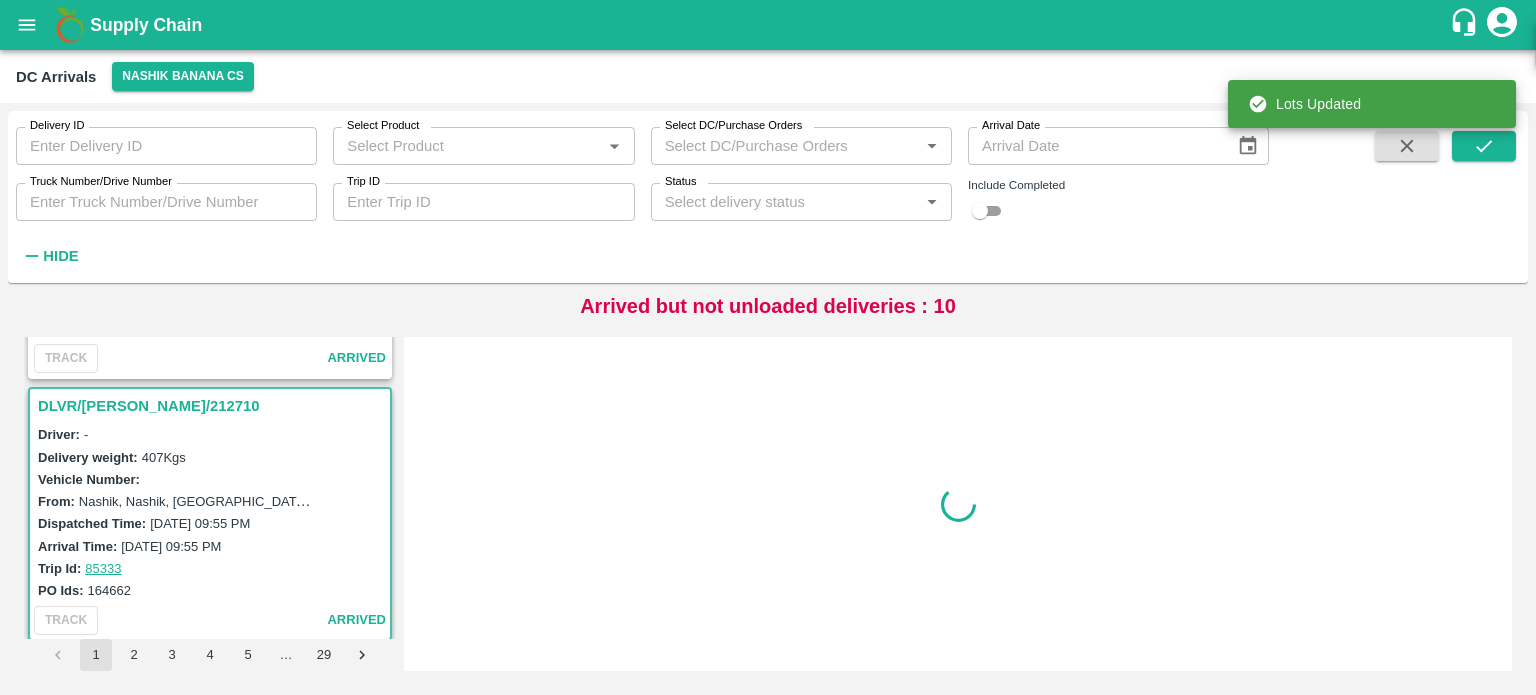 scroll, scrollTop: 5732, scrollLeft: 0, axis: vertical 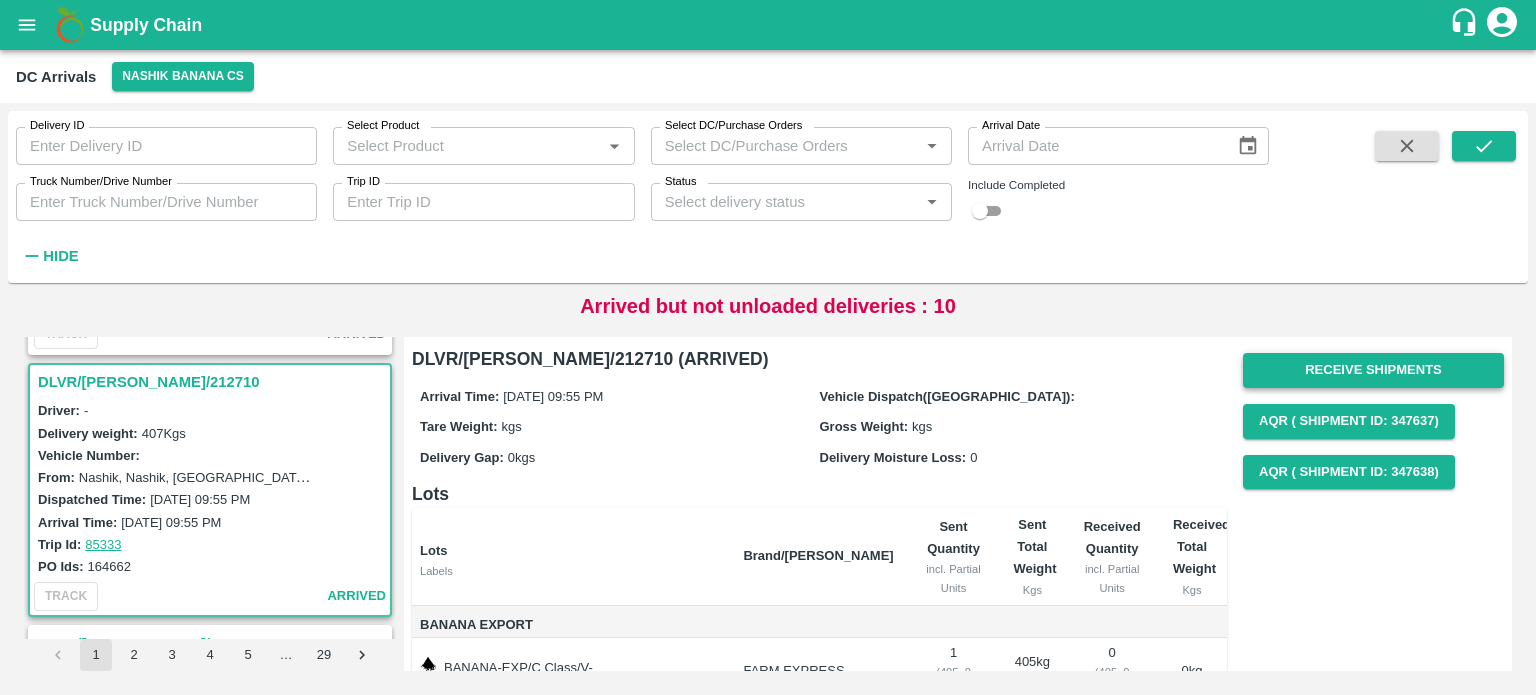 click on "Receive Shipments" at bounding box center [1373, 370] 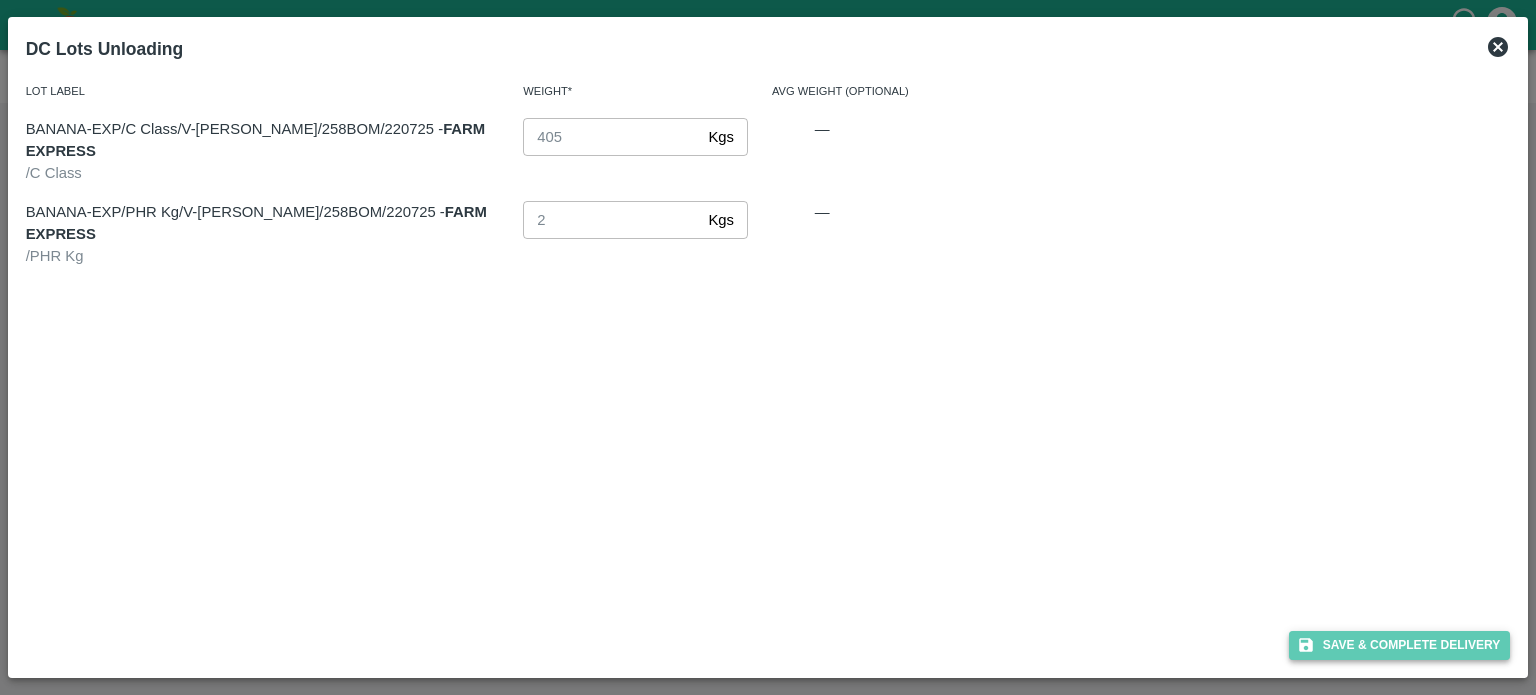 click on "Save & Complete Delivery" at bounding box center (1400, 645) 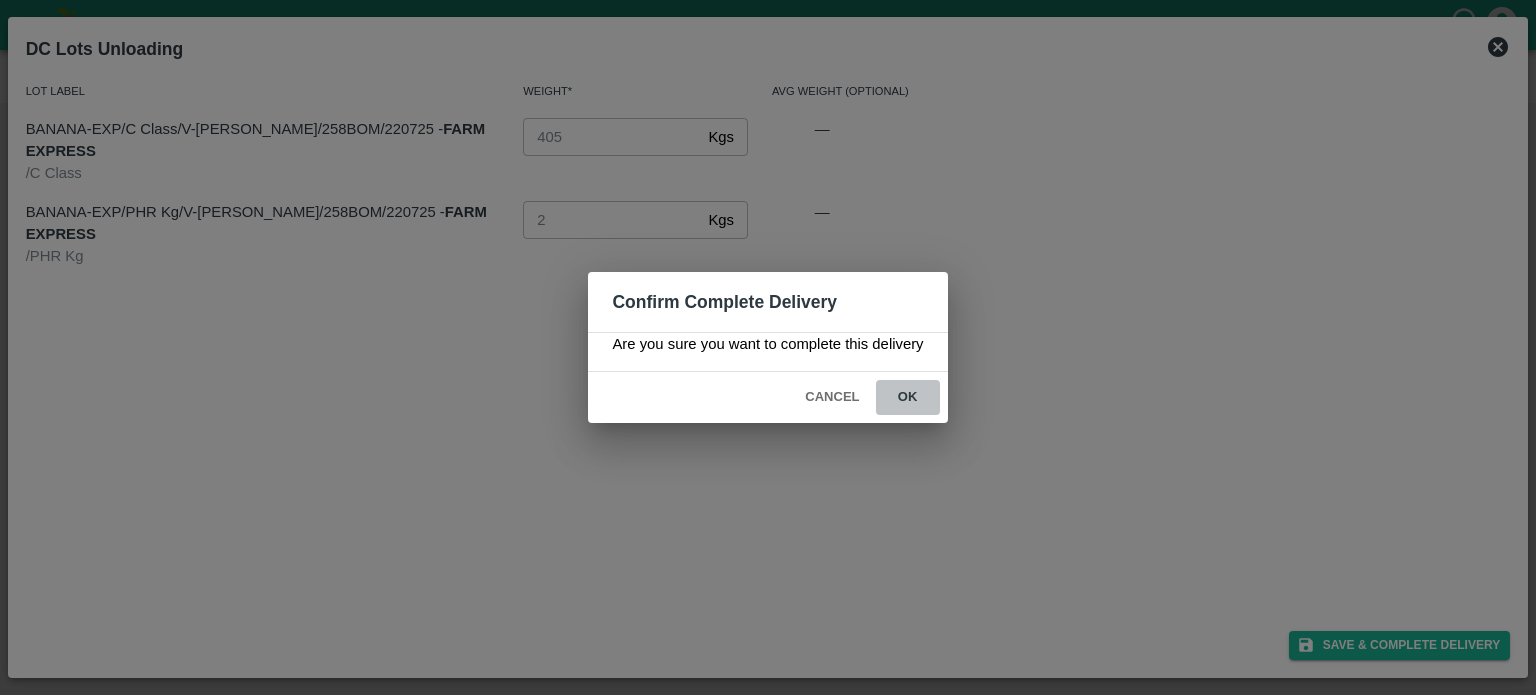 click on "ok" at bounding box center [908, 397] 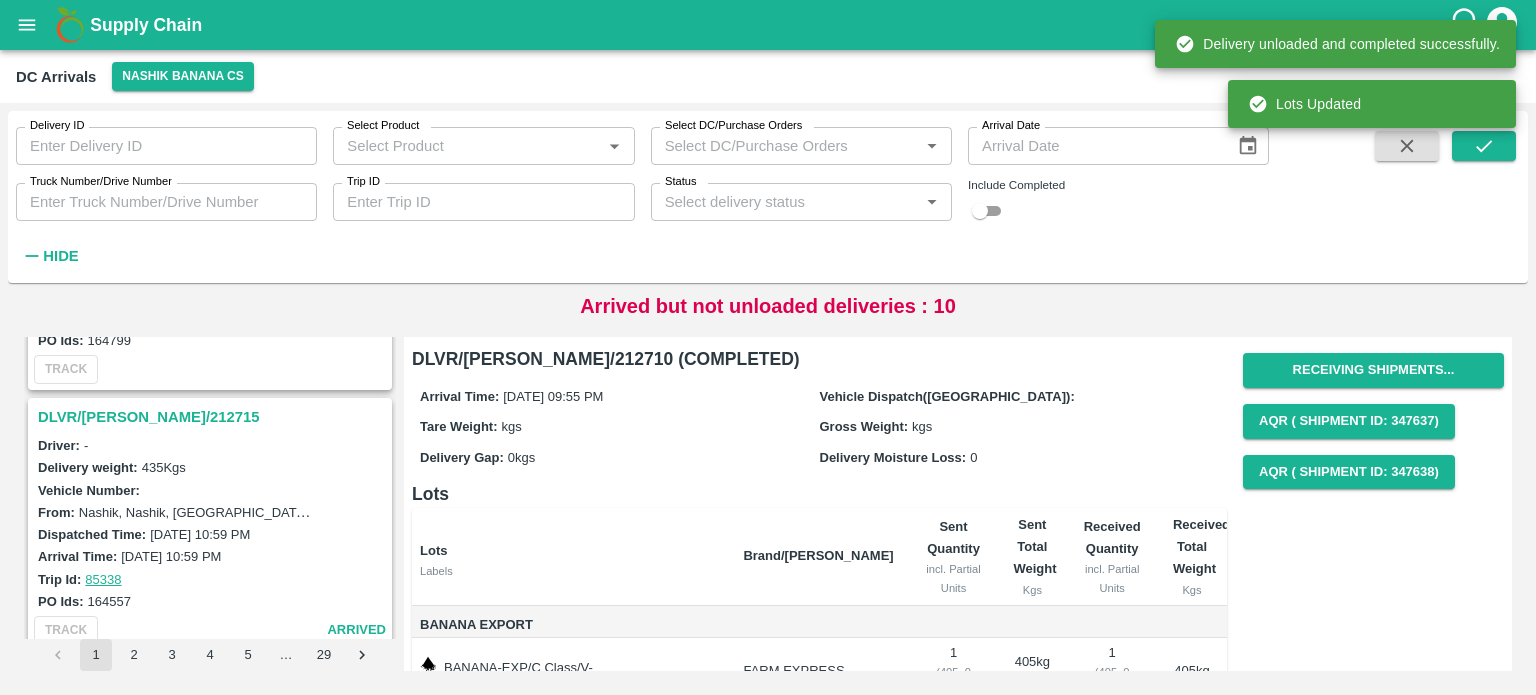 scroll, scrollTop: 5424, scrollLeft: 0, axis: vertical 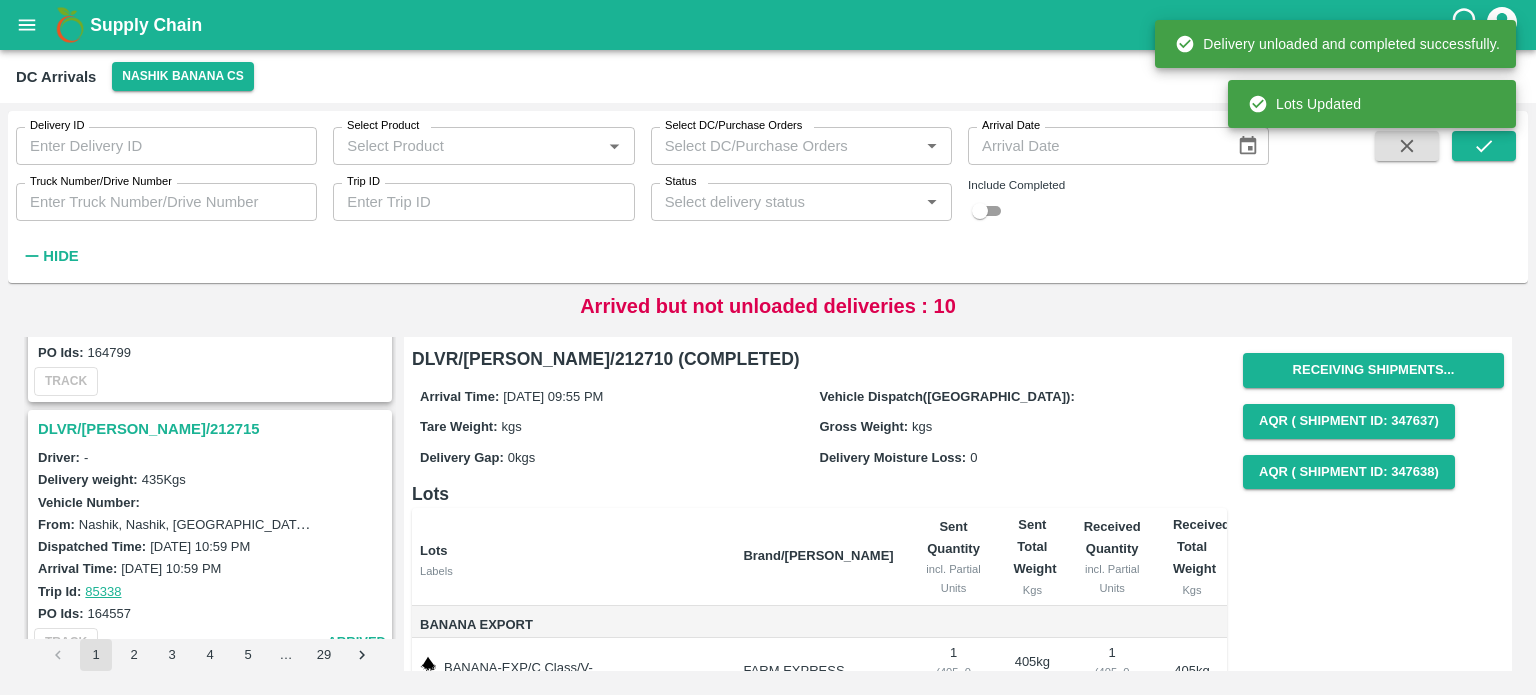 click on "DLVR/[PERSON_NAME]/212715" at bounding box center (213, 429) 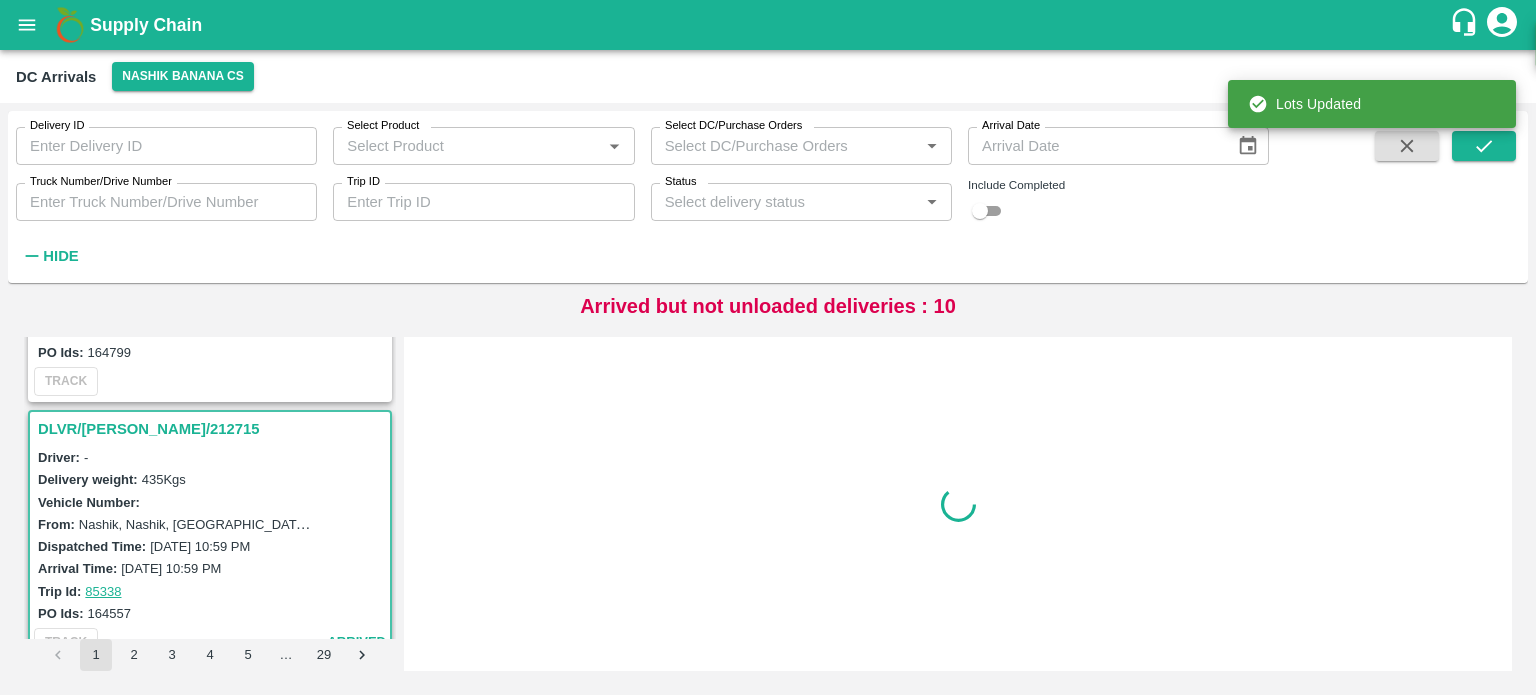 scroll, scrollTop: 5472, scrollLeft: 0, axis: vertical 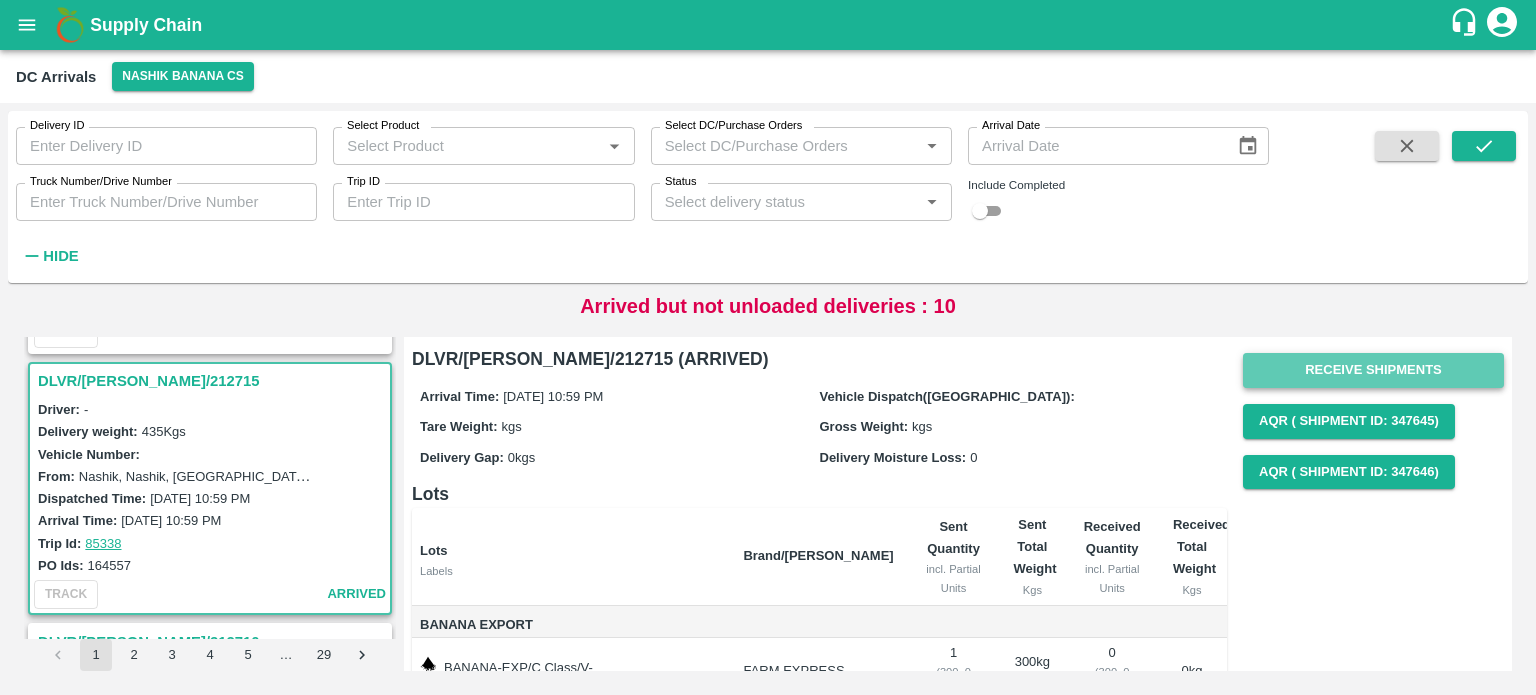 click on "Receive Shipments" at bounding box center (1373, 370) 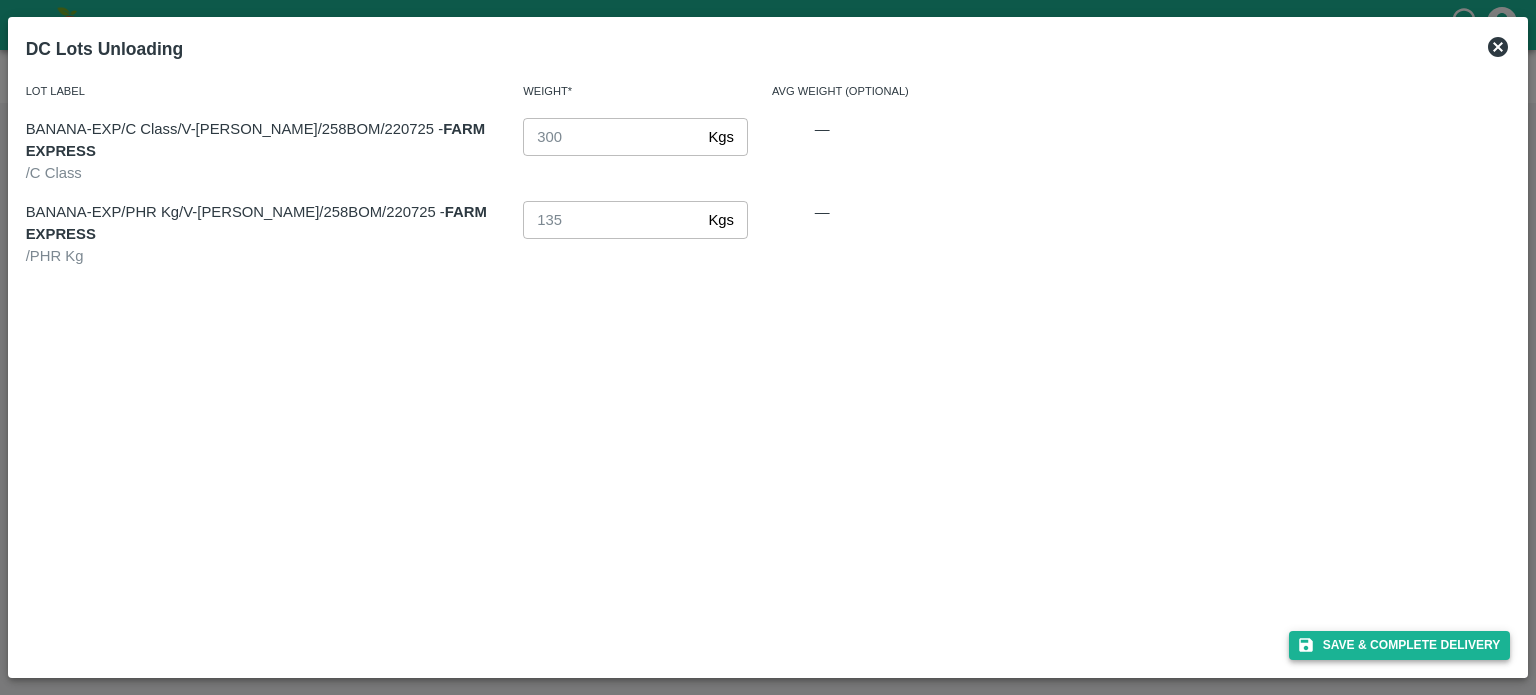 click on "Save & Complete Delivery" at bounding box center (1400, 645) 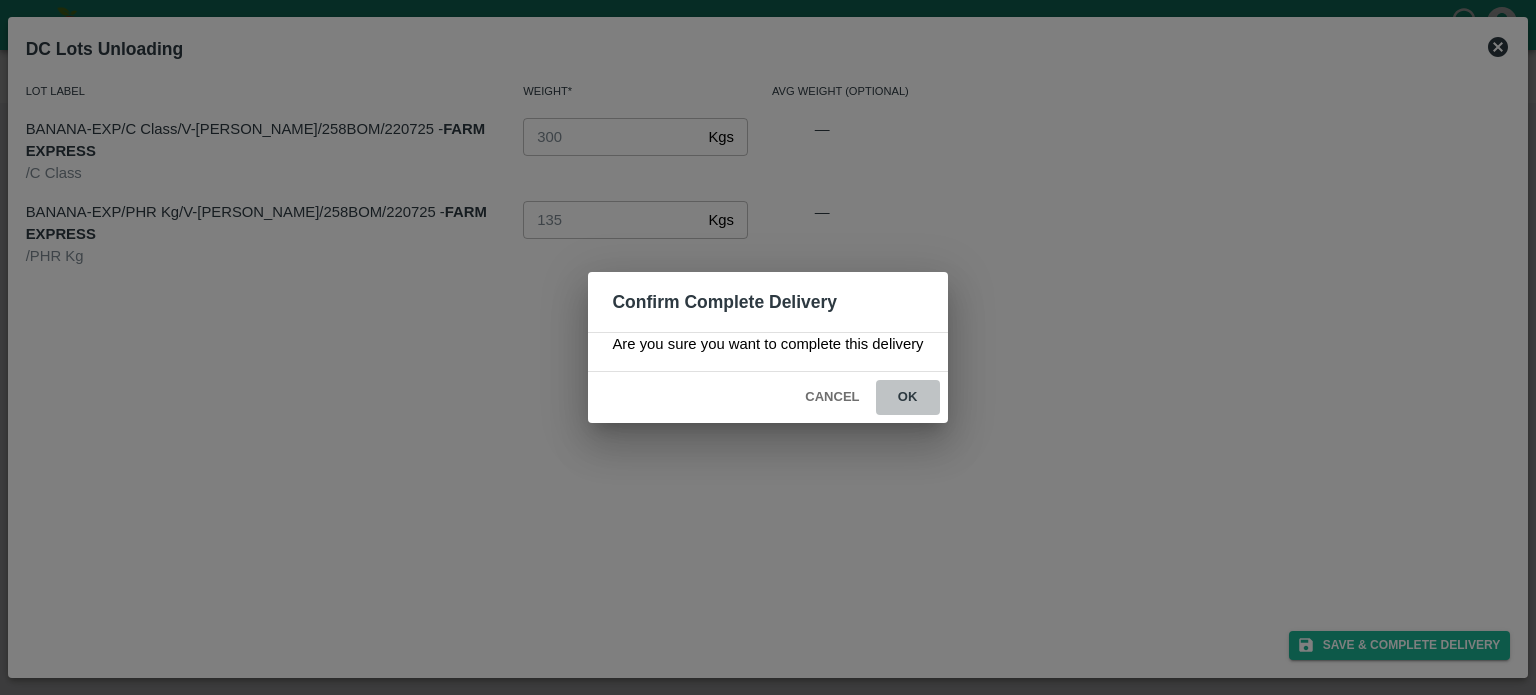 click on "ok" at bounding box center (908, 397) 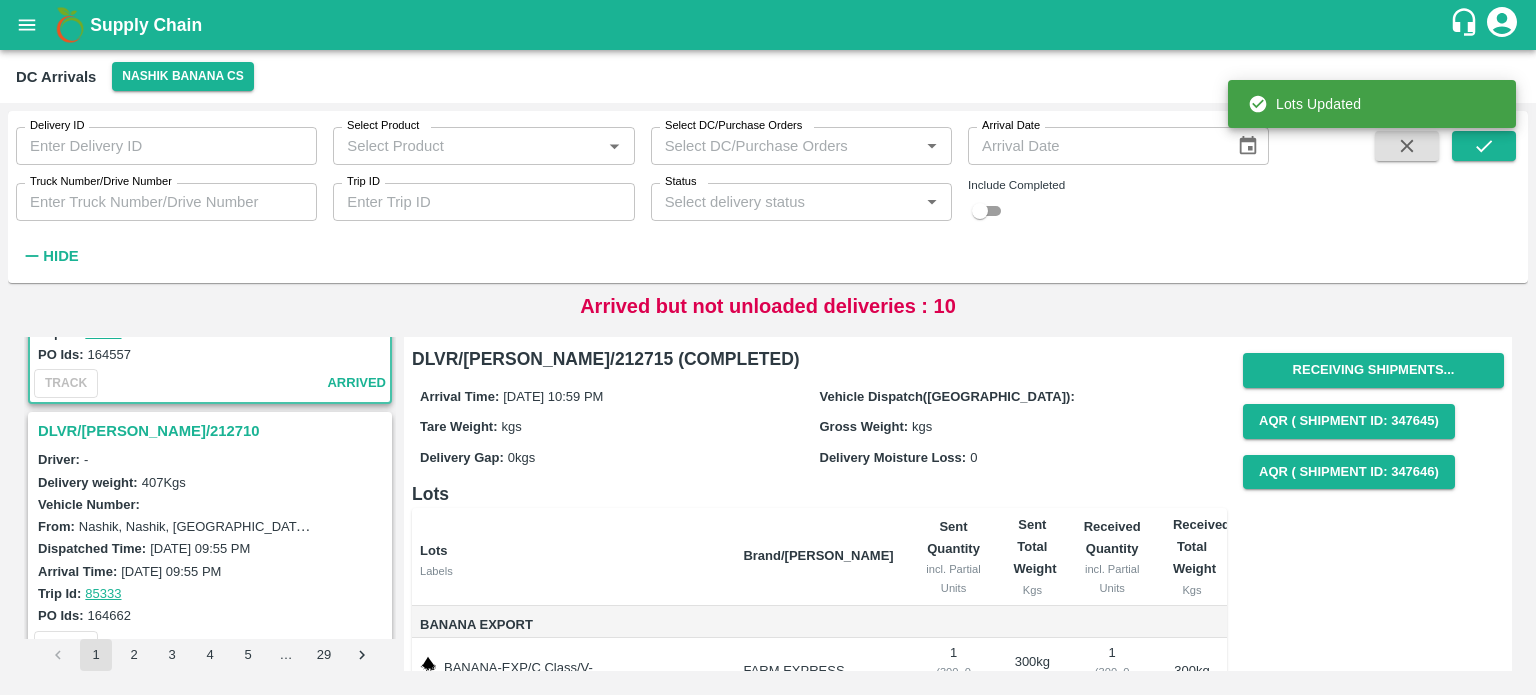 scroll, scrollTop: 5696, scrollLeft: 0, axis: vertical 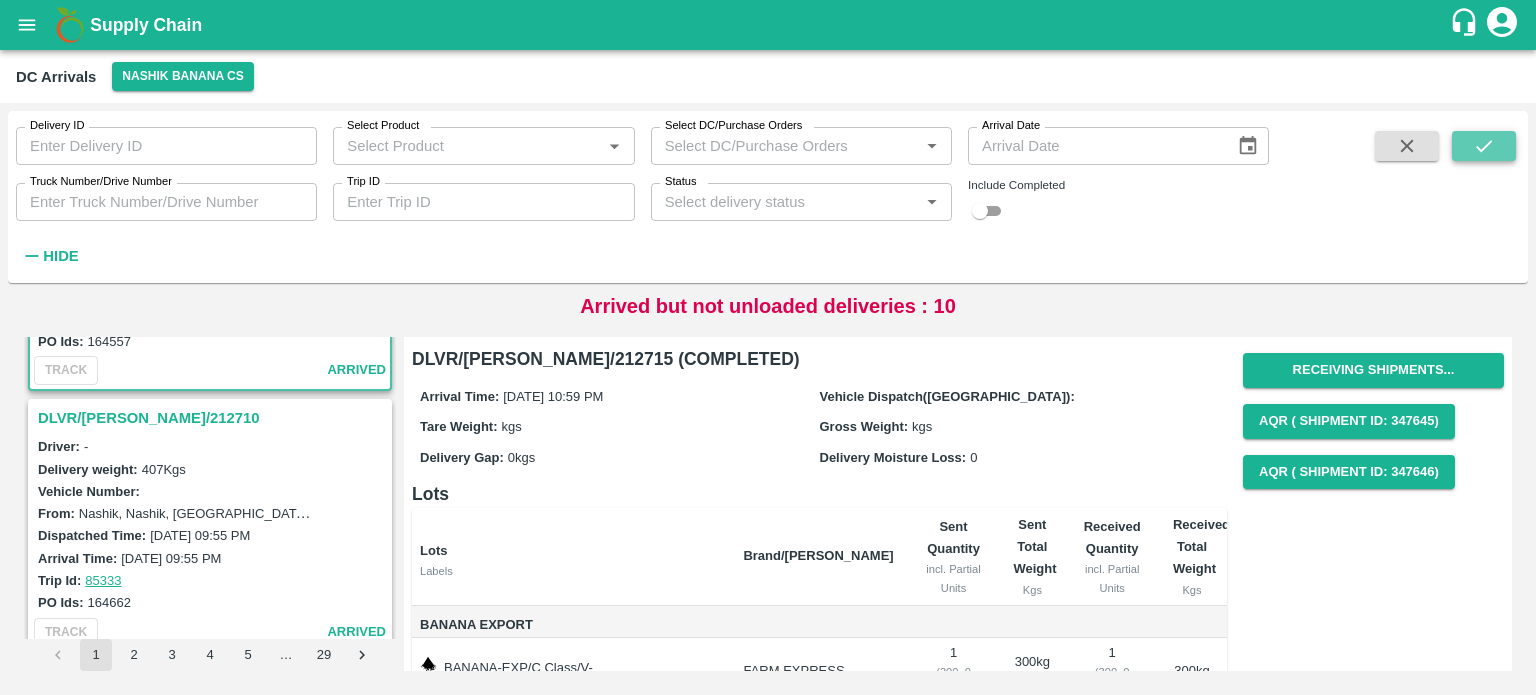 click 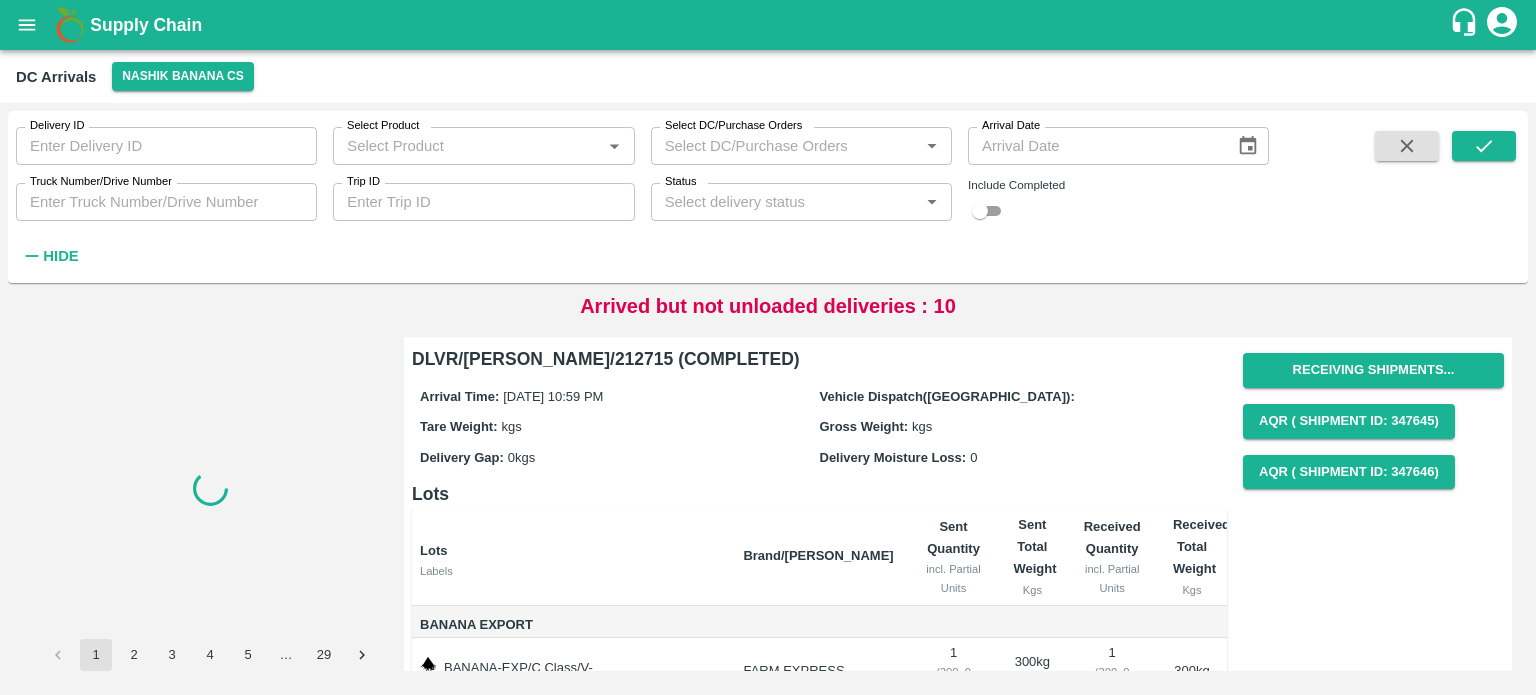 scroll, scrollTop: 0, scrollLeft: 0, axis: both 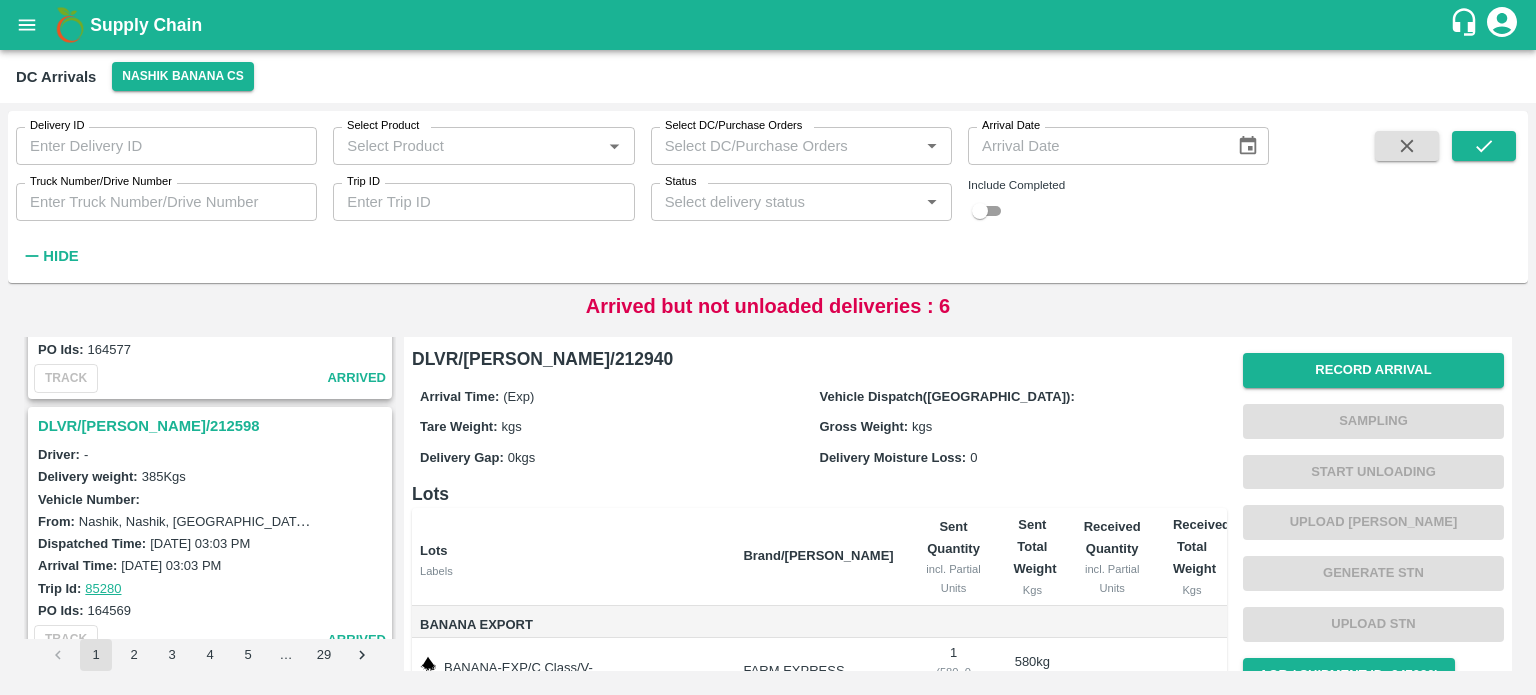 click on "DLVR/[PERSON_NAME]/212598" at bounding box center (213, 426) 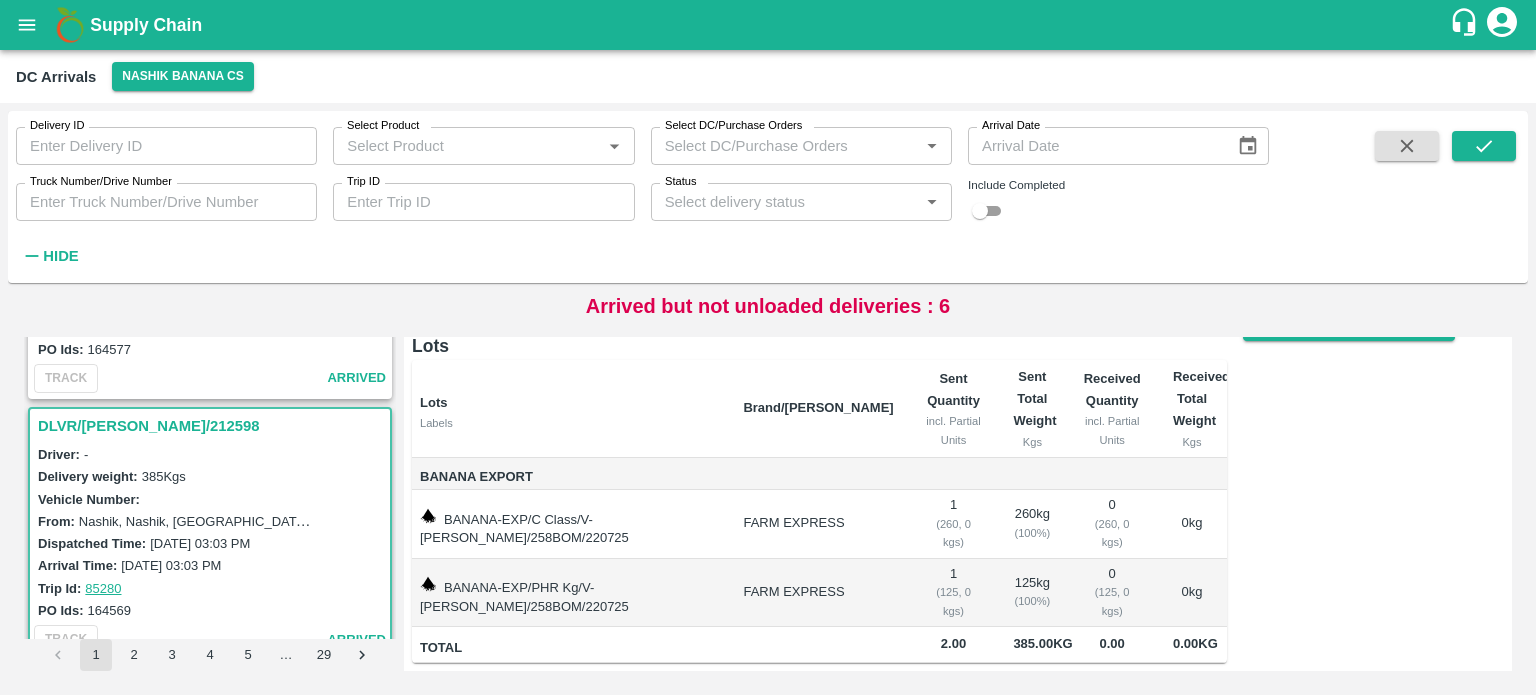 scroll, scrollTop: 0, scrollLeft: 0, axis: both 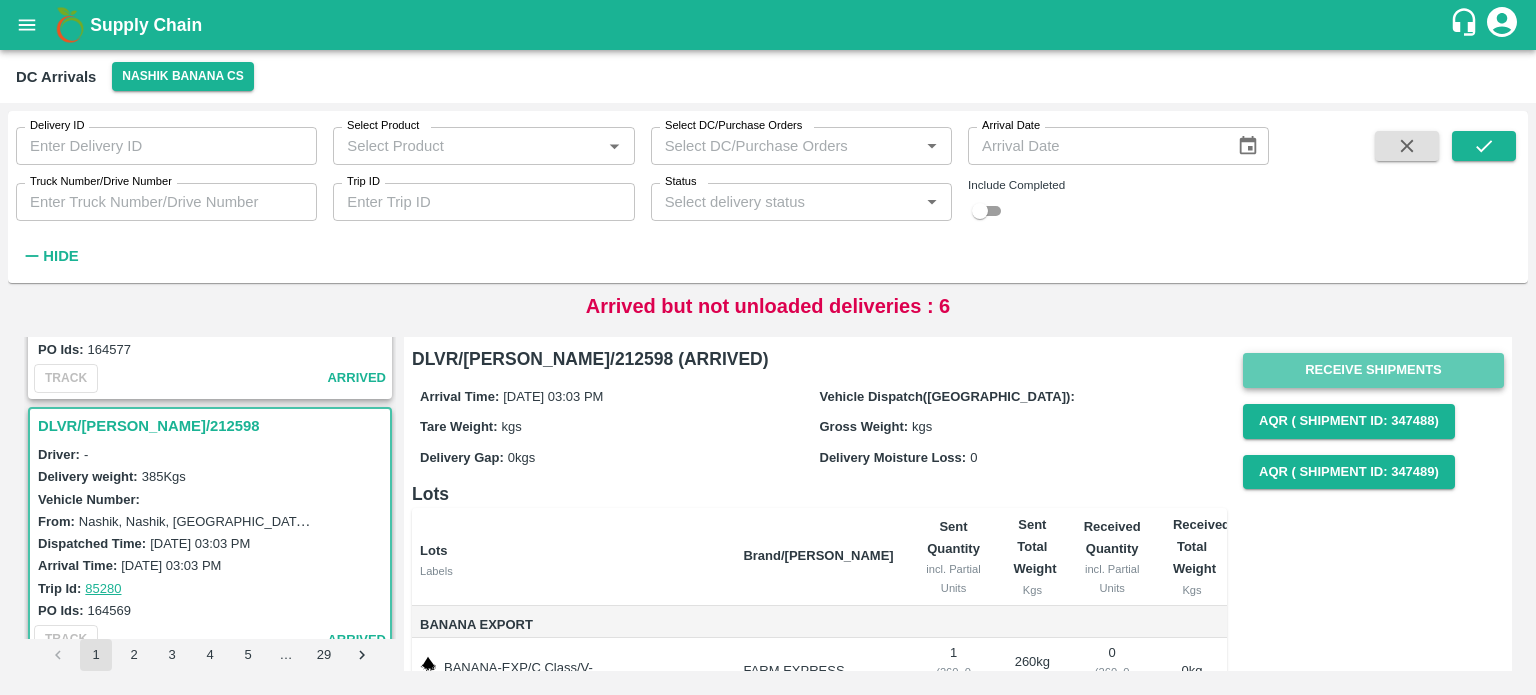 click on "Receive Shipments" at bounding box center [1373, 370] 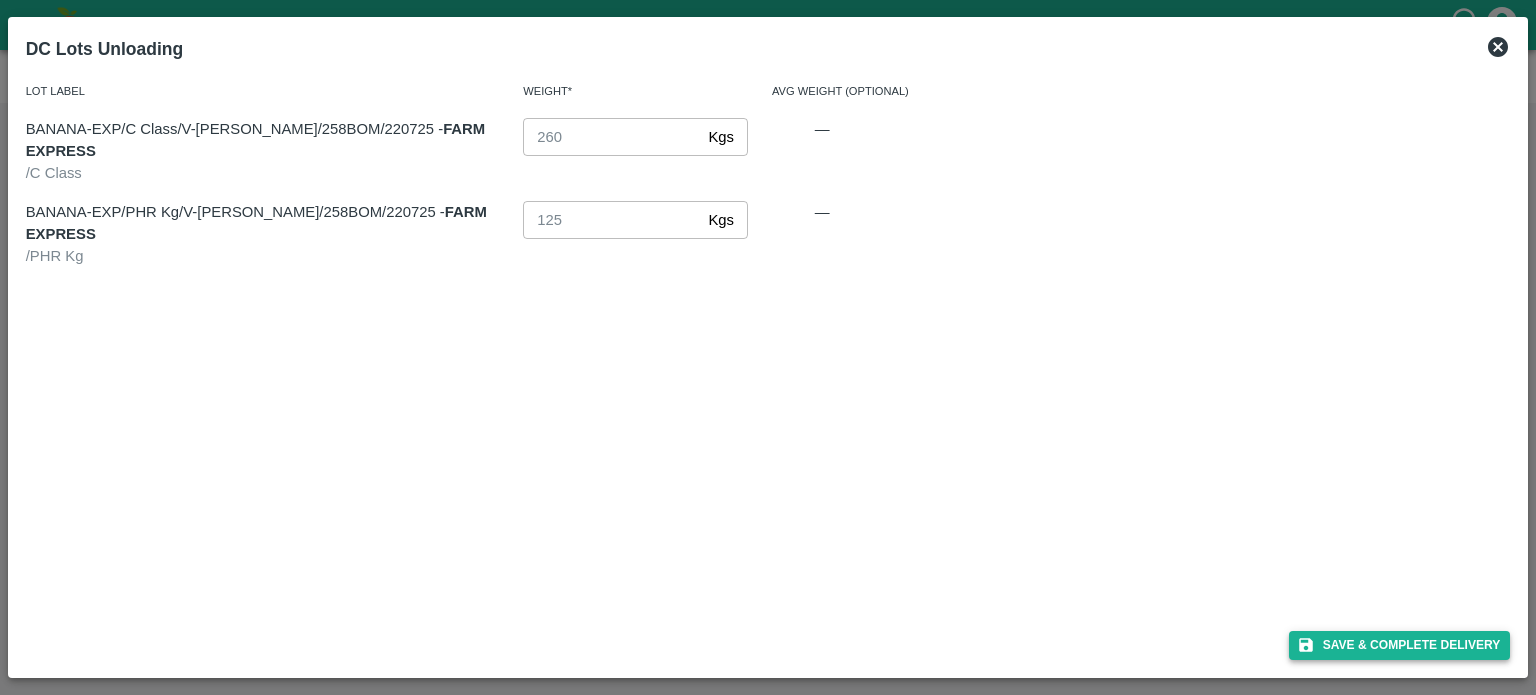 click on "Save & Complete Delivery" at bounding box center [1400, 645] 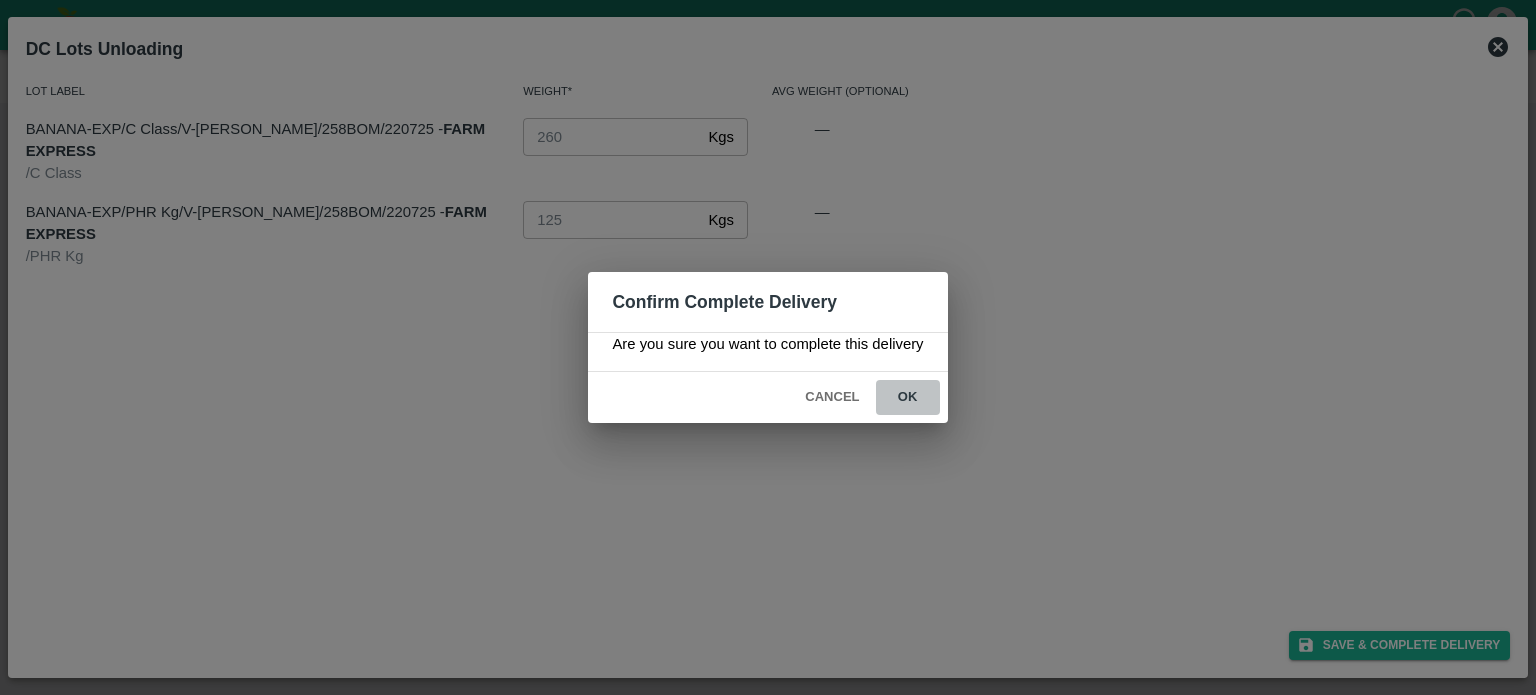 click on "ok" at bounding box center (908, 397) 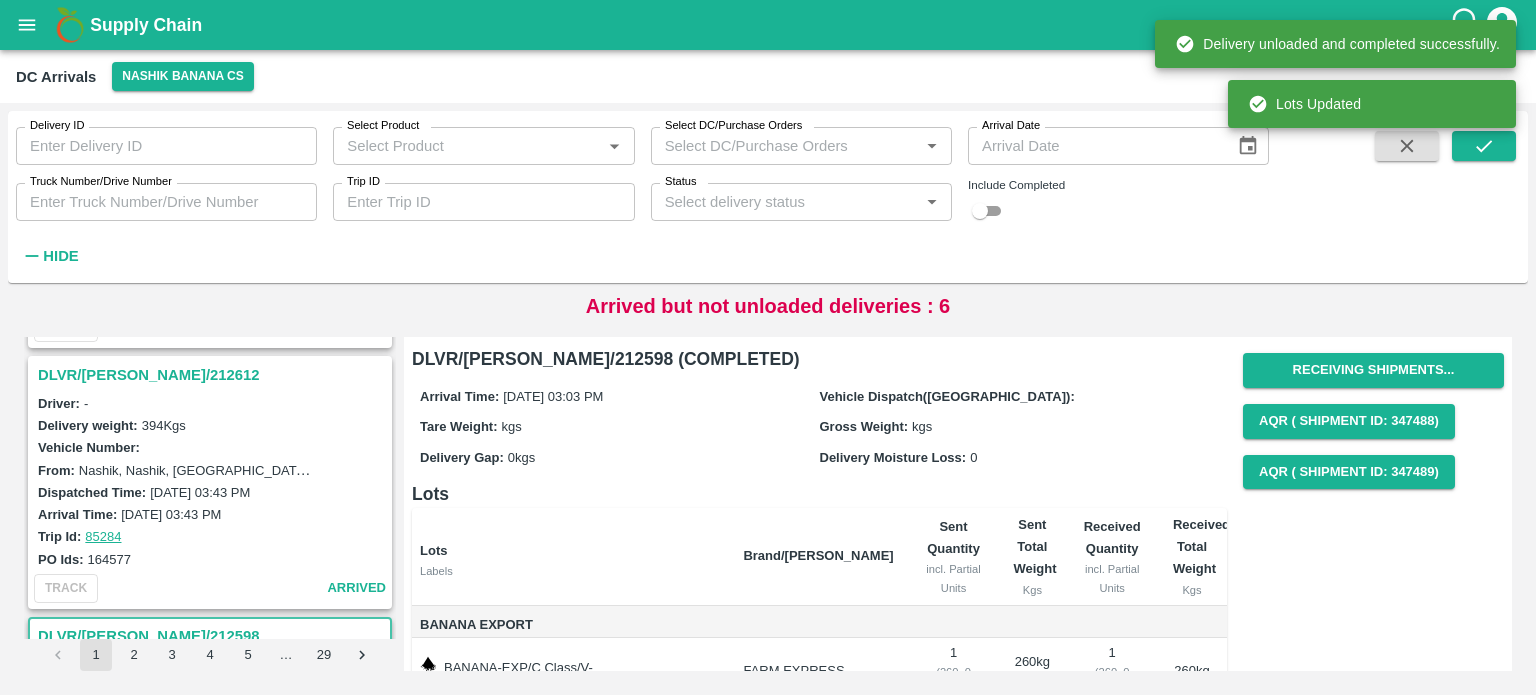 scroll, scrollTop: 5990, scrollLeft: 0, axis: vertical 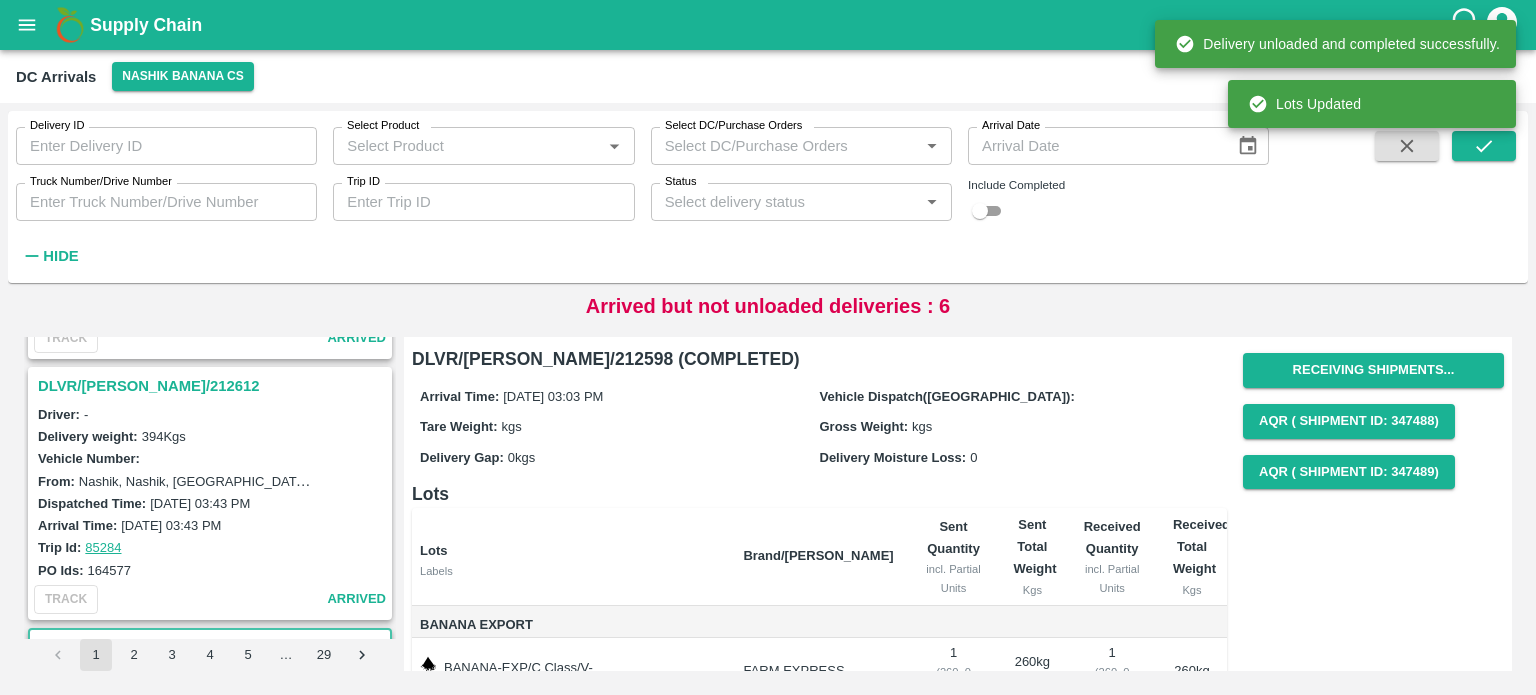 click on "DLVR/[PERSON_NAME]/212612" at bounding box center [213, 386] 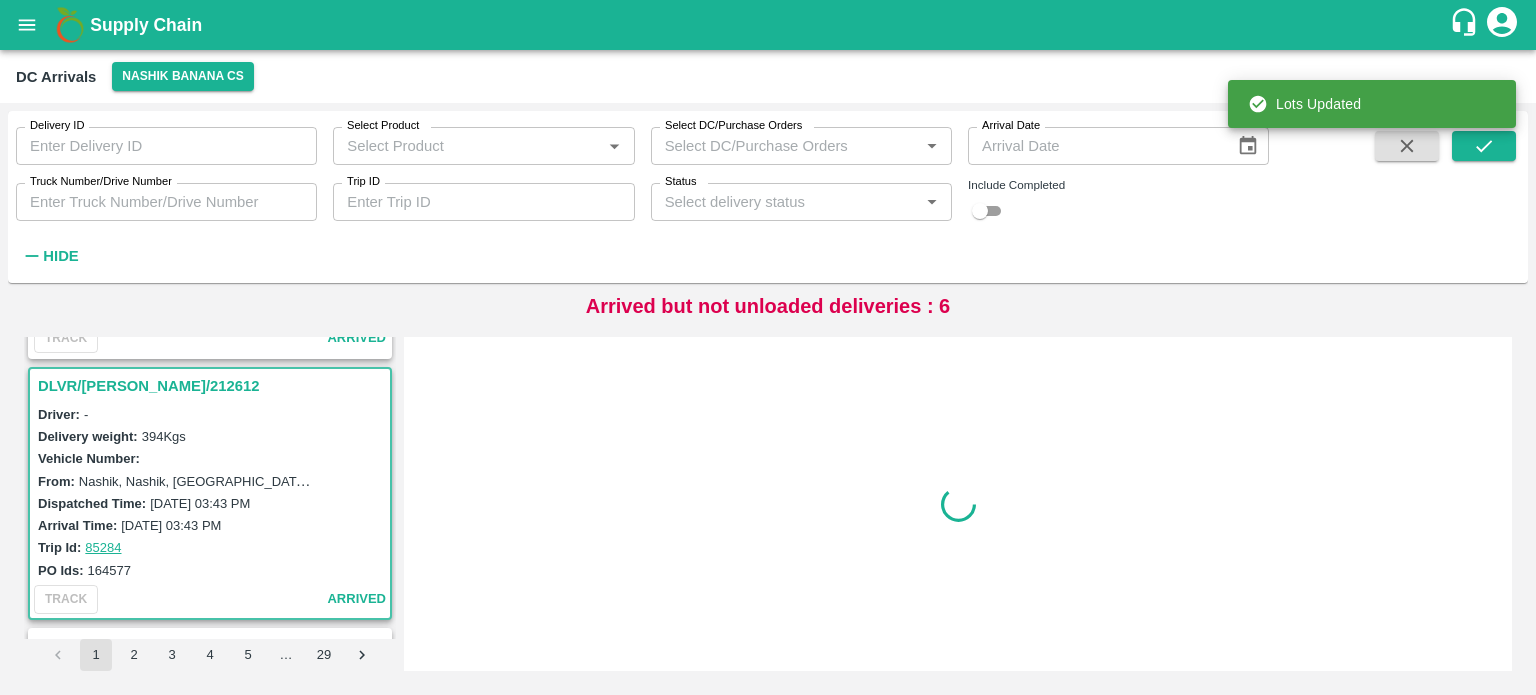 scroll, scrollTop: 5992, scrollLeft: 0, axis: vertical 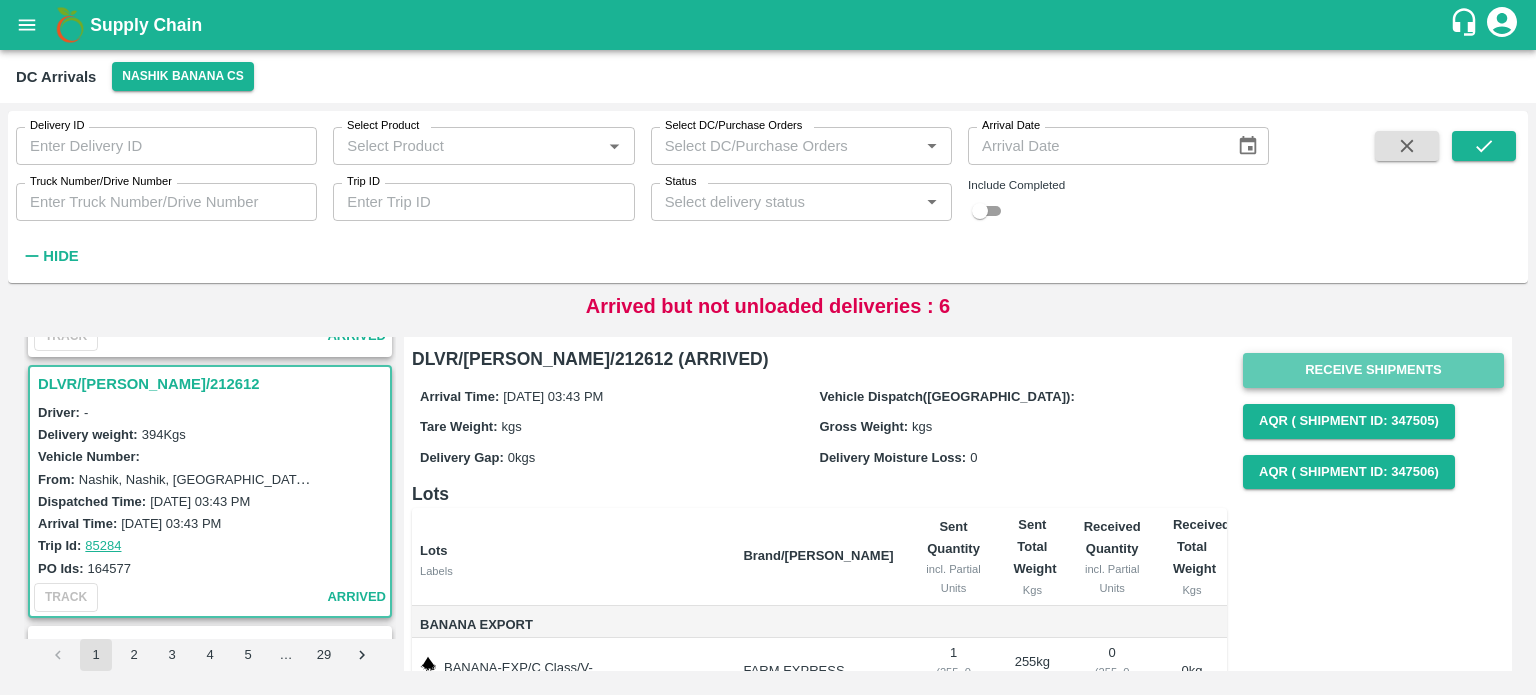 click on "Receive Shipments" at bounding box center (1373, 370) 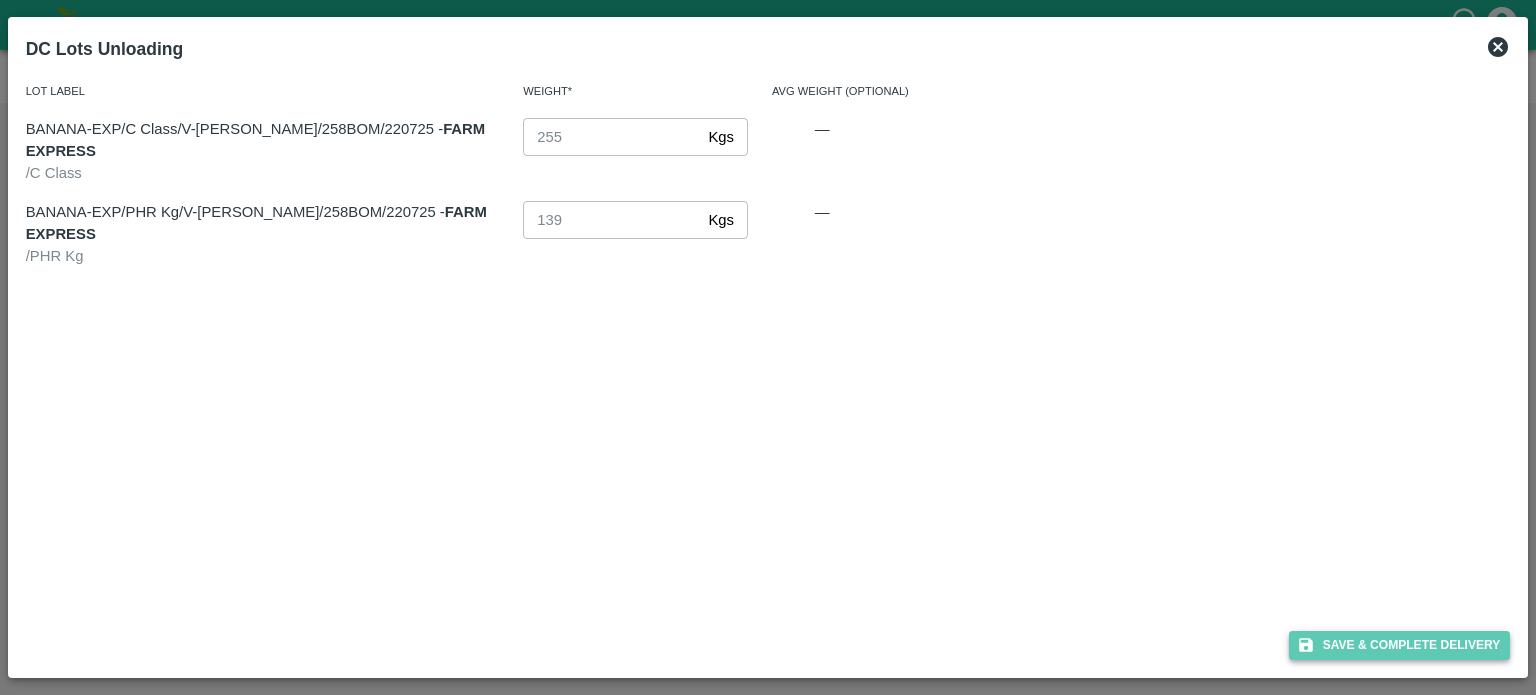 click on "Save & Complete Delivery" at bounding box center [1400, 645] 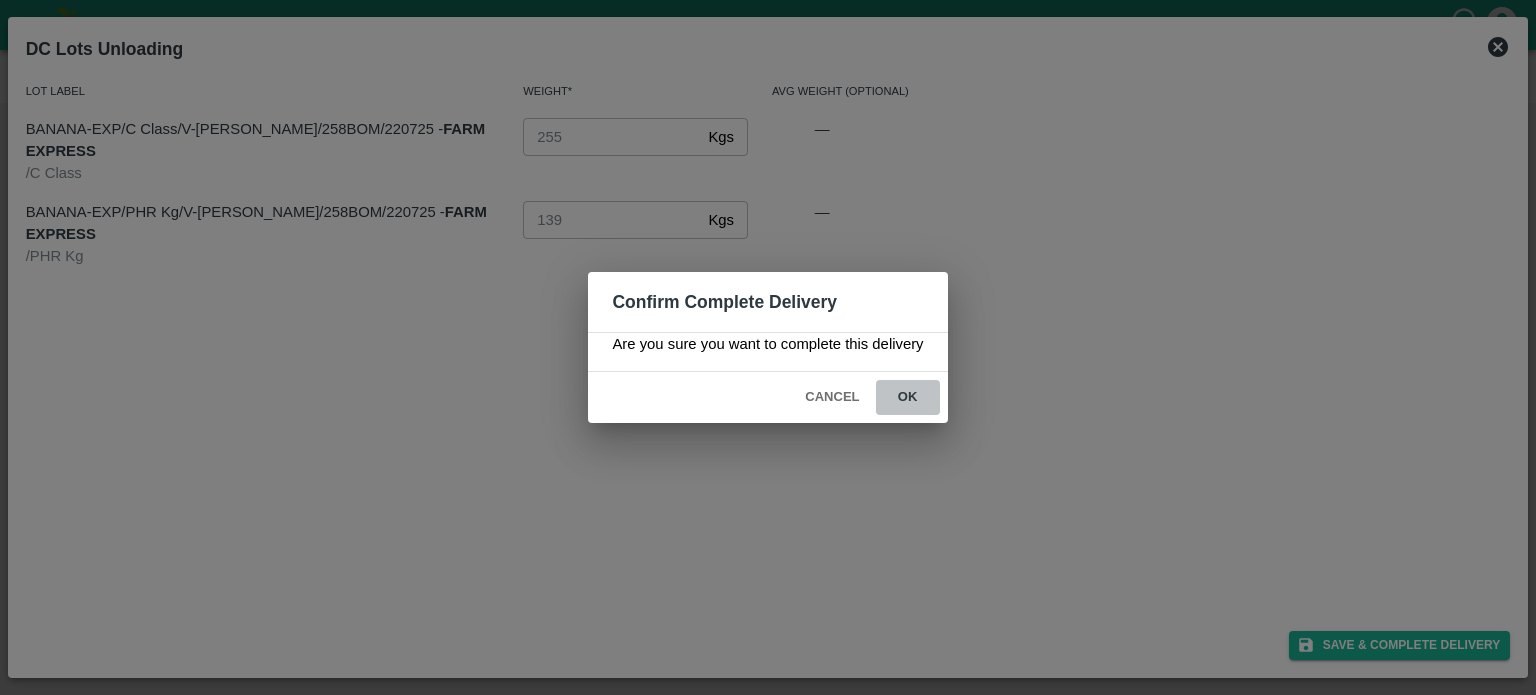 click on "ok" at bounding box center (908, 397) 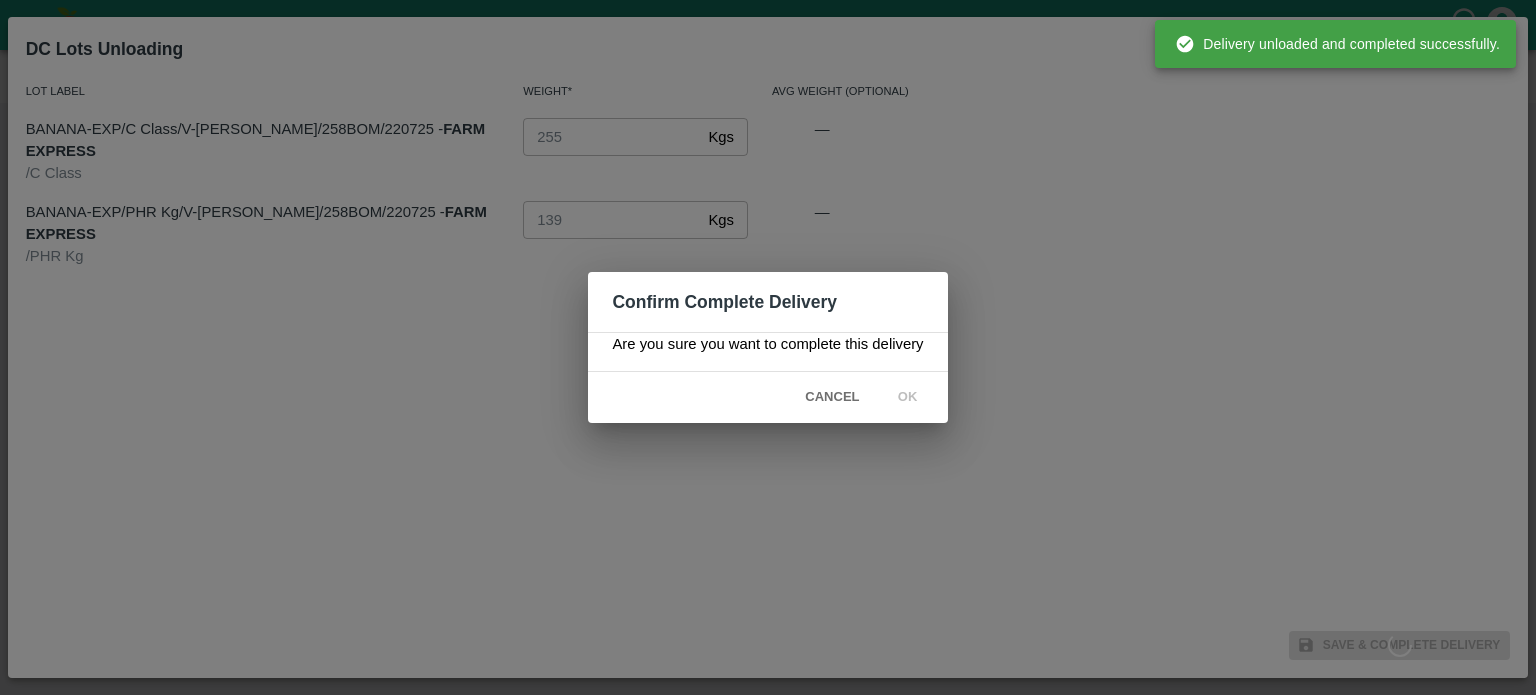 scroll, scrollTop: 0, scrollLeft: 0, axis: both 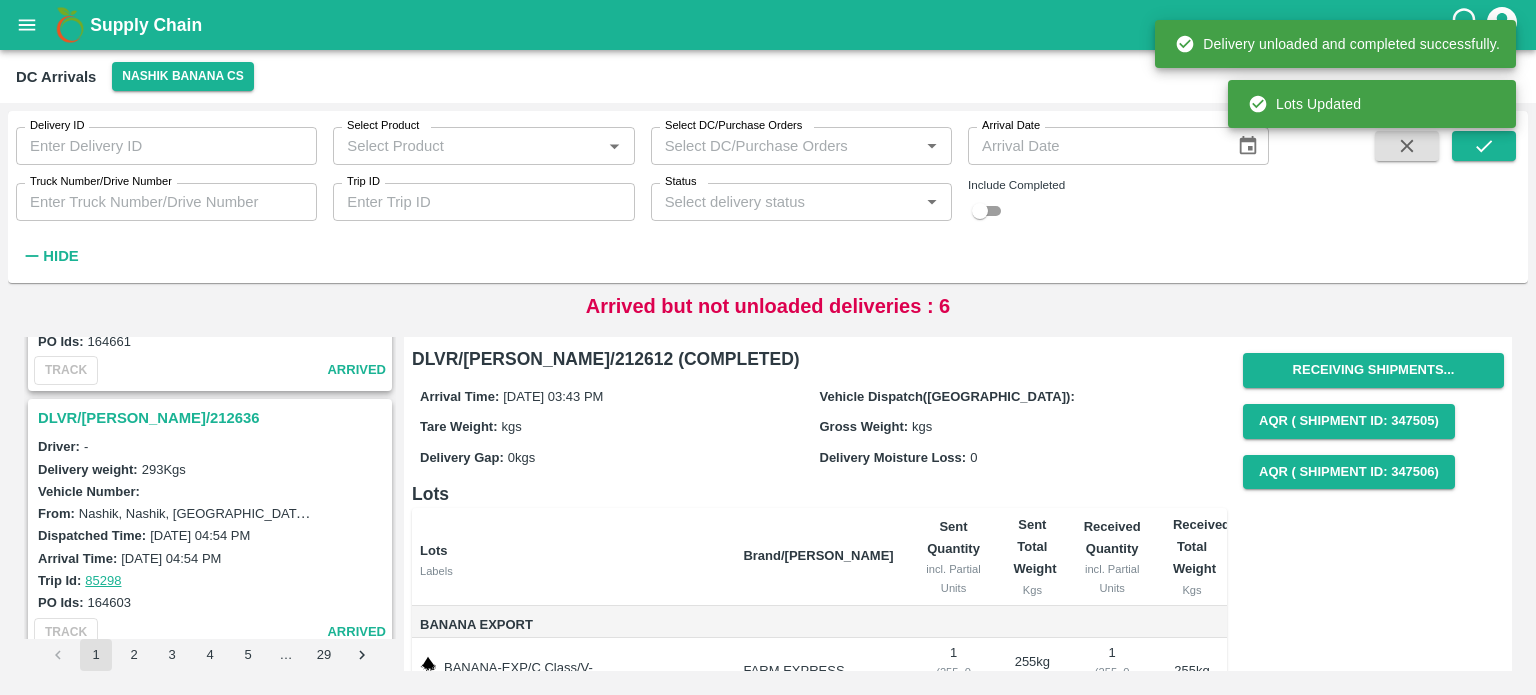 click on "DLVR/[PERSON_NAME]/212636" at bounding box center [213, 418] 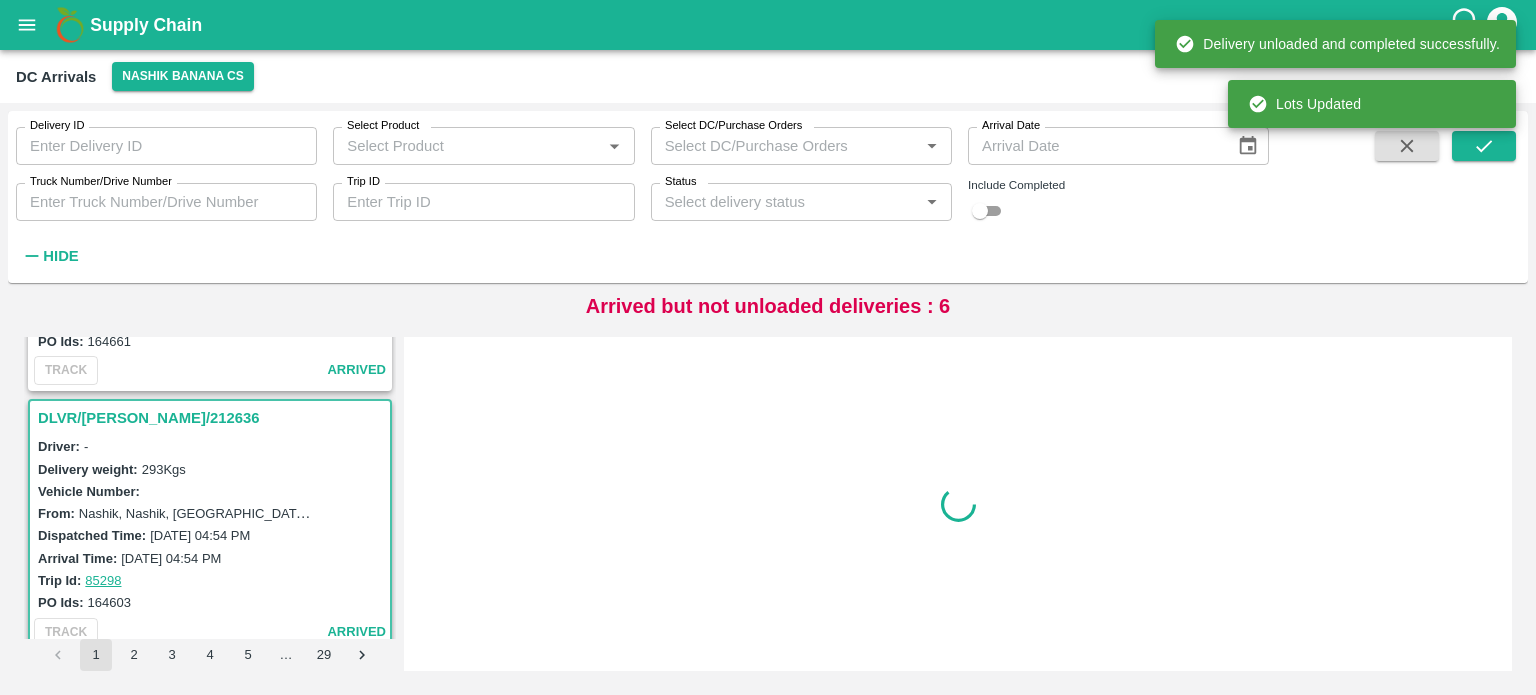 scroll, scrollTop: 5732, scrollLeft: 0, axis: vertical 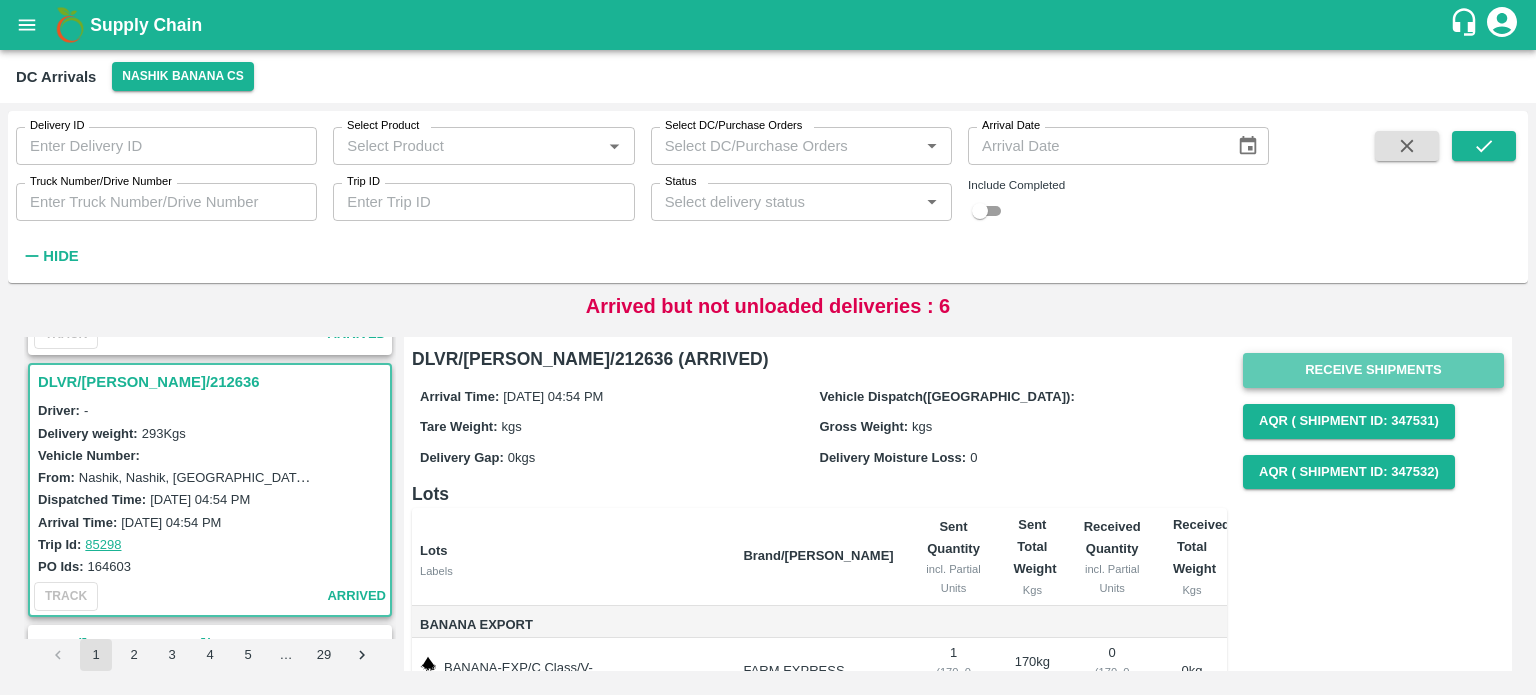 click on "Receive Shipments" at bounding box center (1373, 370) 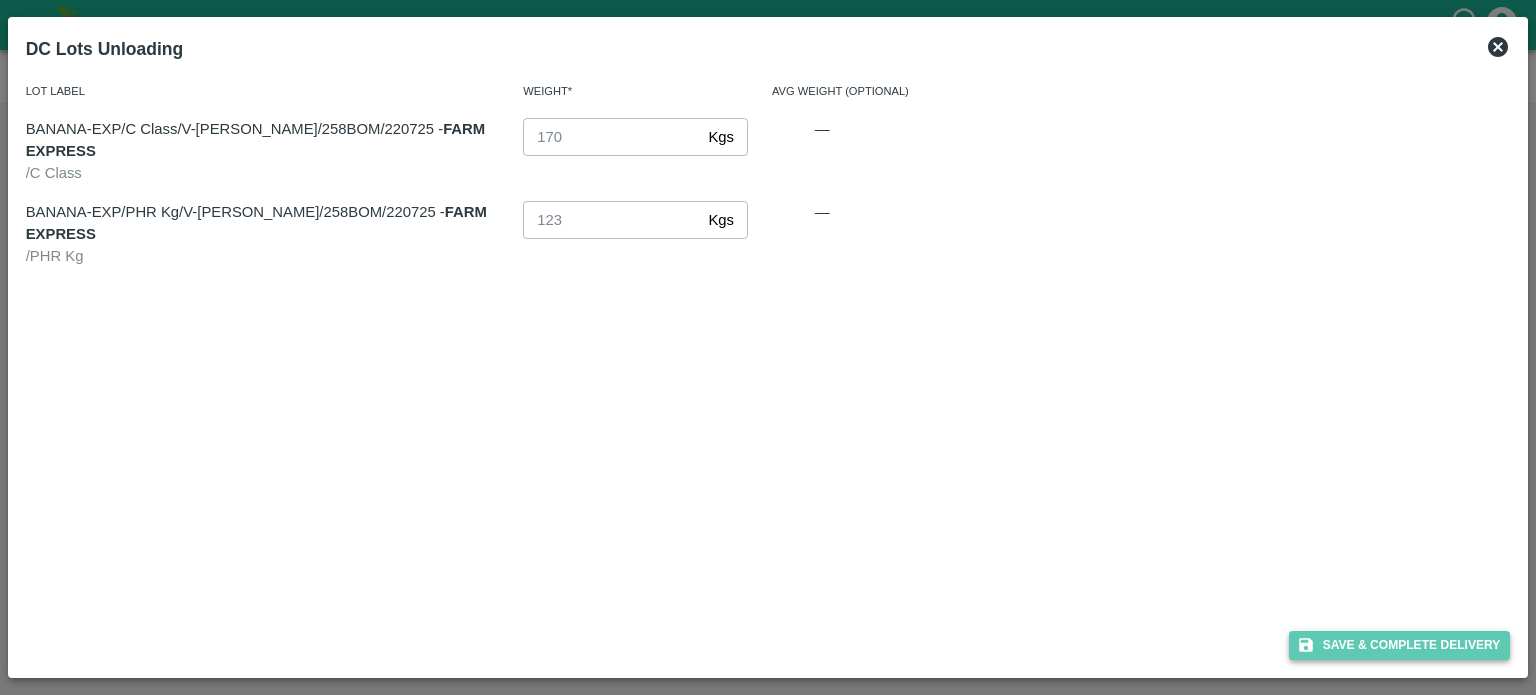 click on "Save & Complete Delivery" at bounding box center (1400, 645) 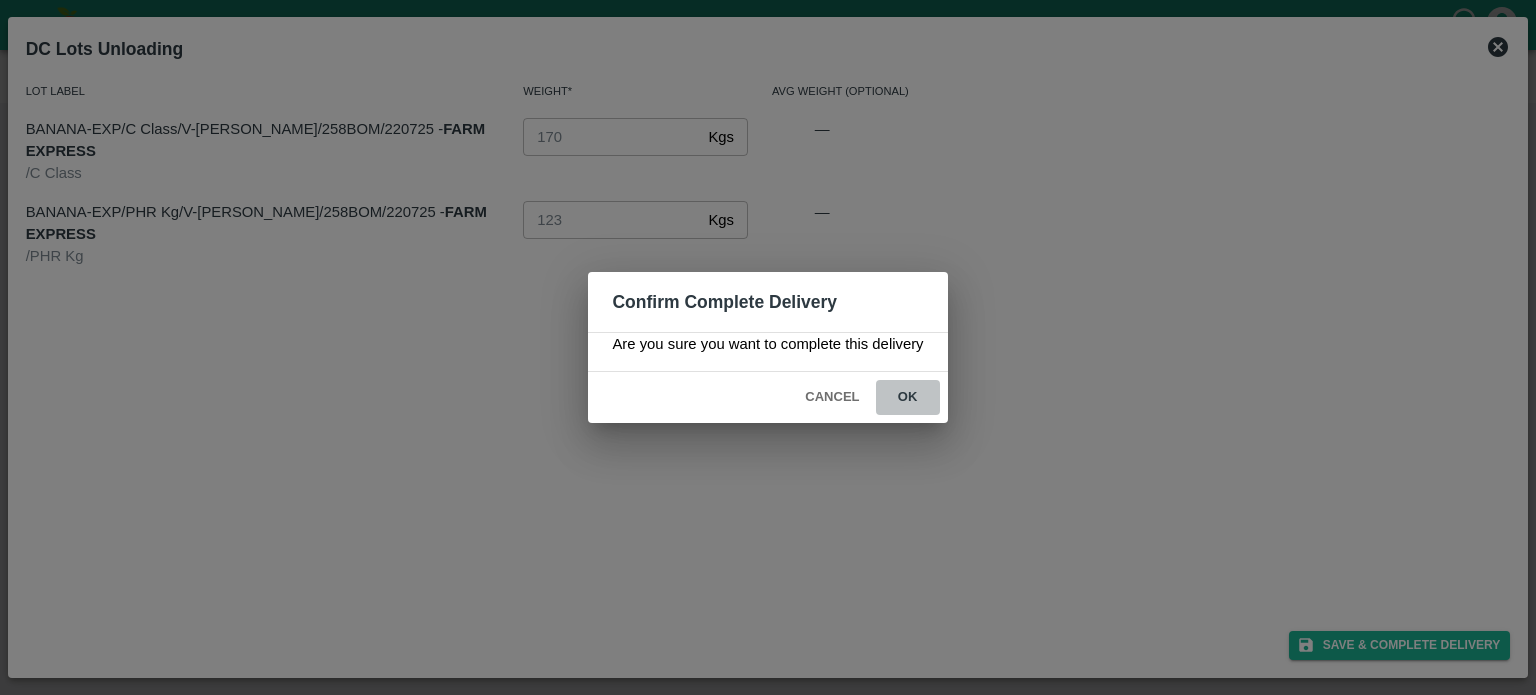 click on "ok" at bounding box center (908, 397) 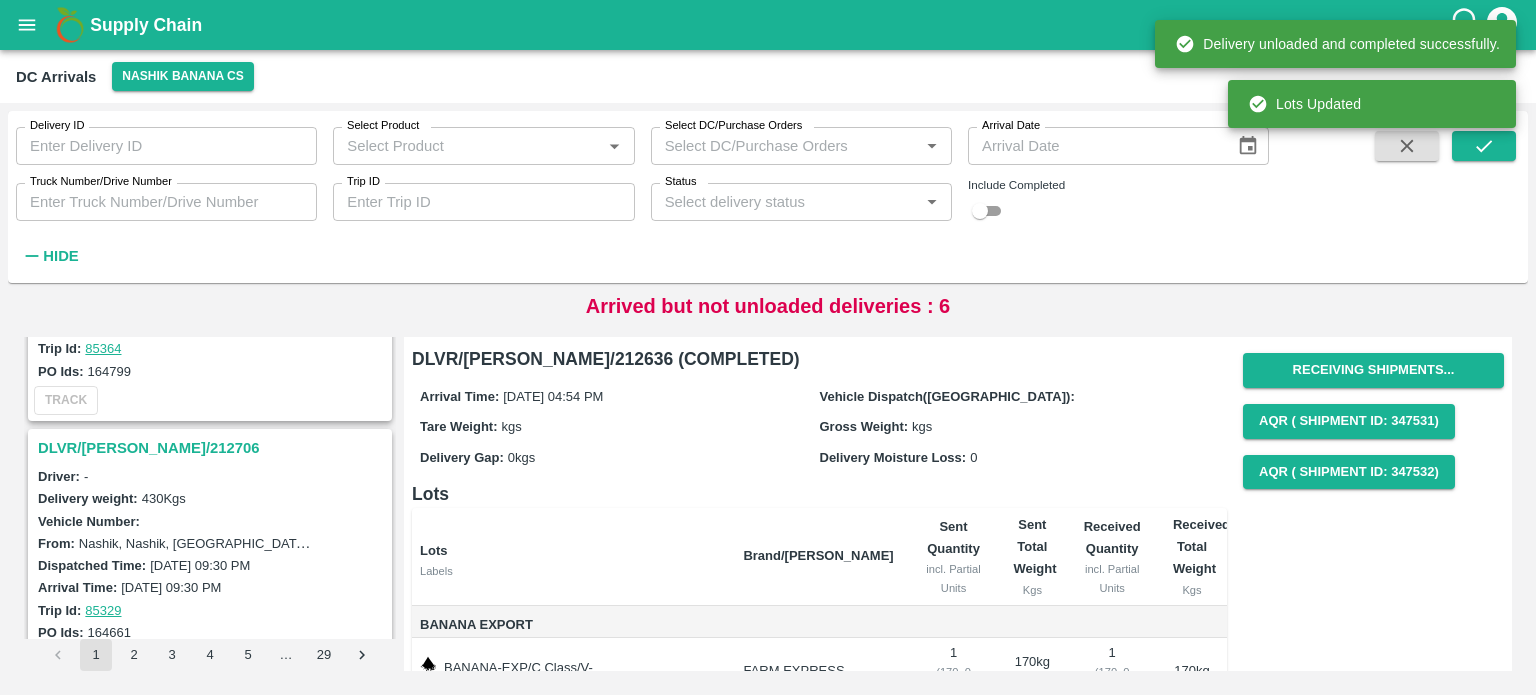 scroll, scrollTop: 5359, scrollLeft: 0, axis: vertical 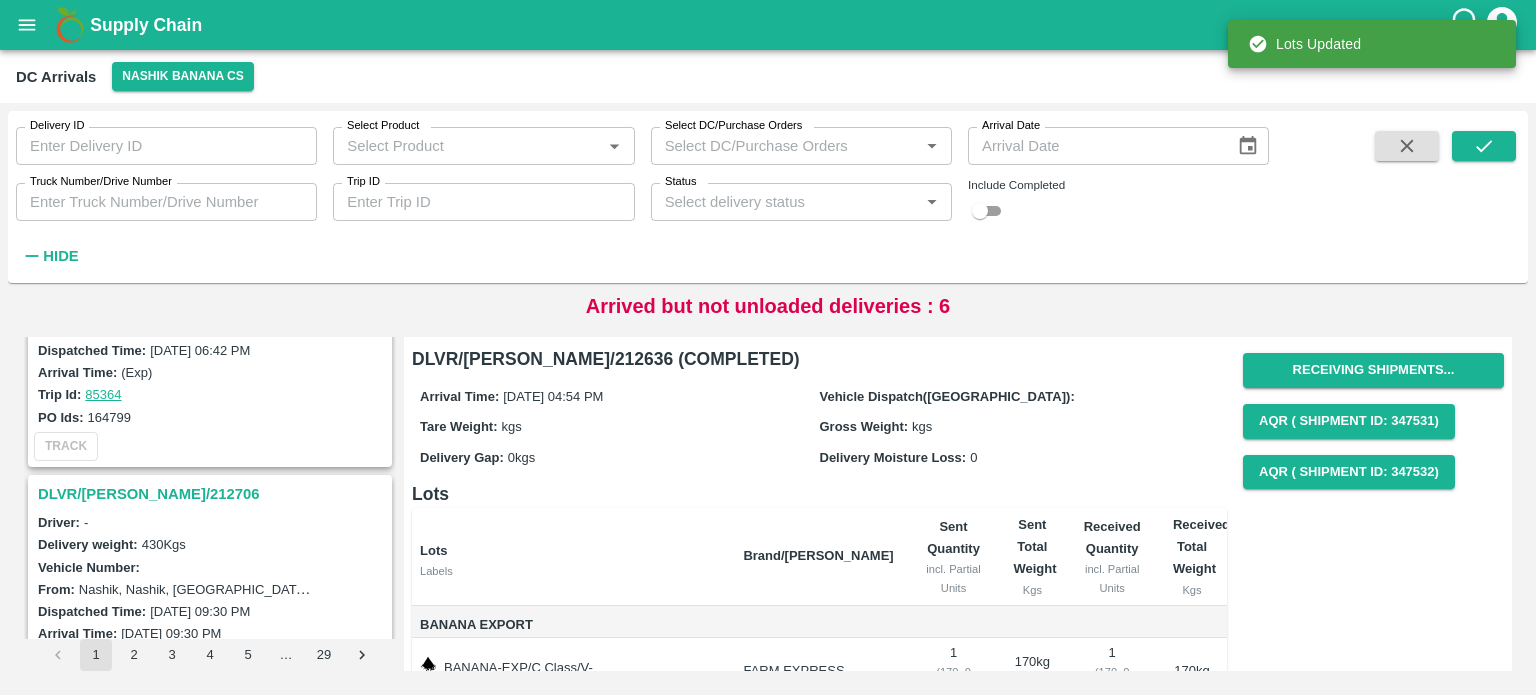 click on "DLVR/[PERSON_NAME]/212706" at bounding box center [213, 494] 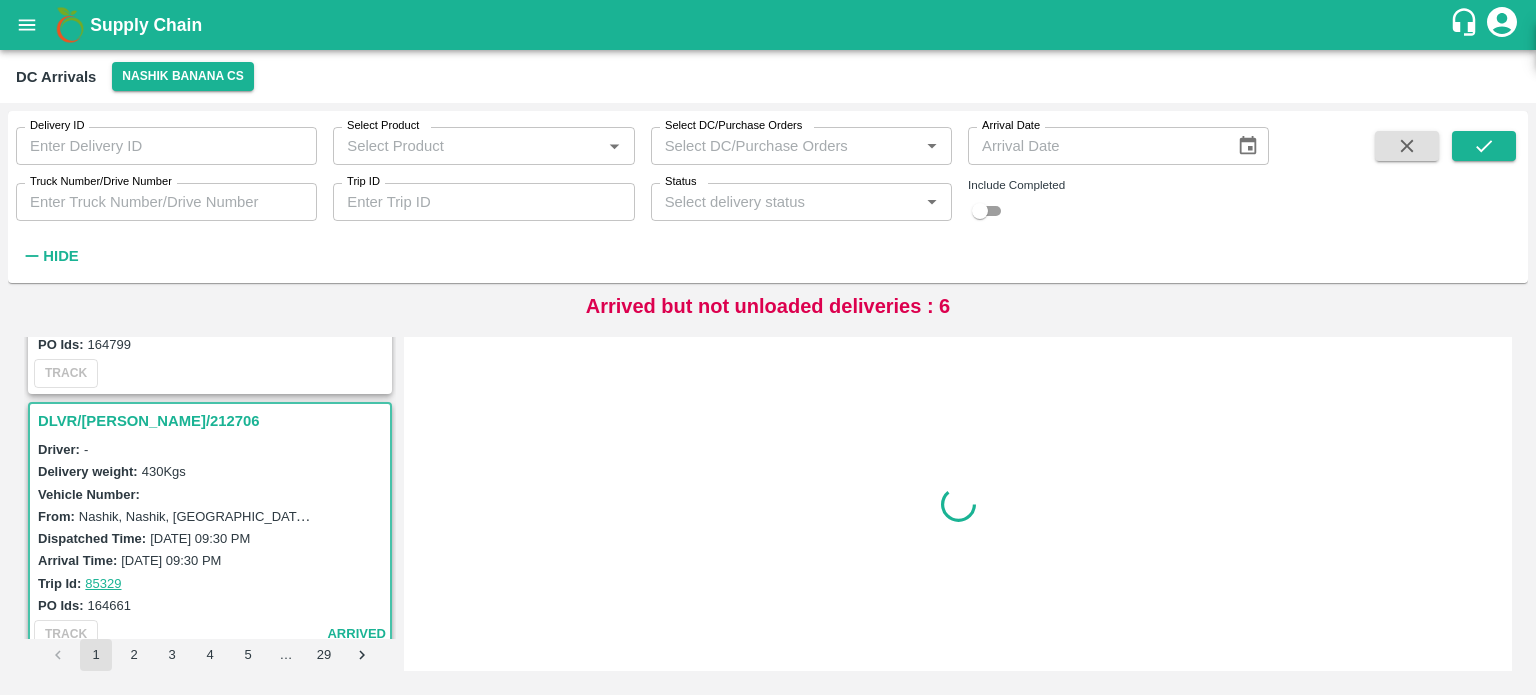 scroll, scrollTop: 5472, scrollLeft: 0, axis: vertical 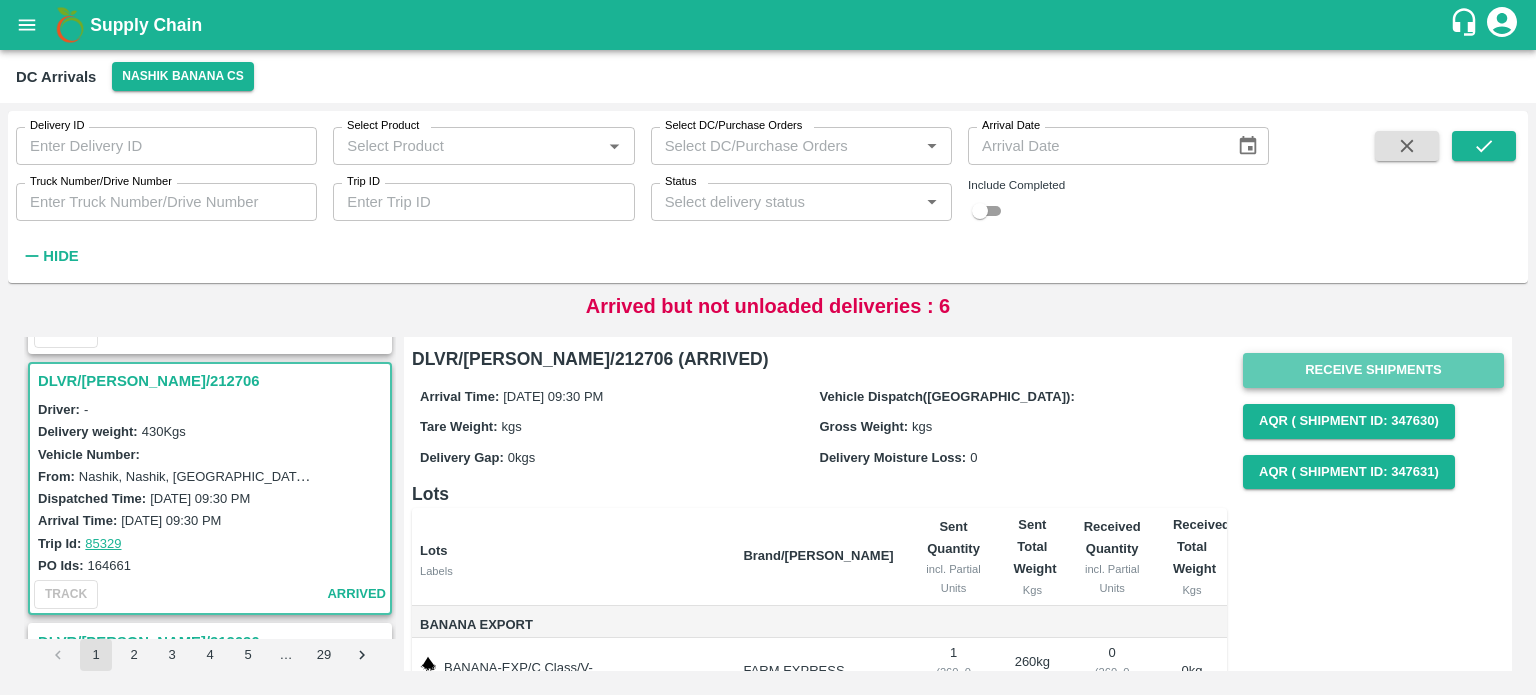 click on "Receive Shipments" at bounding box center [1373, 370] 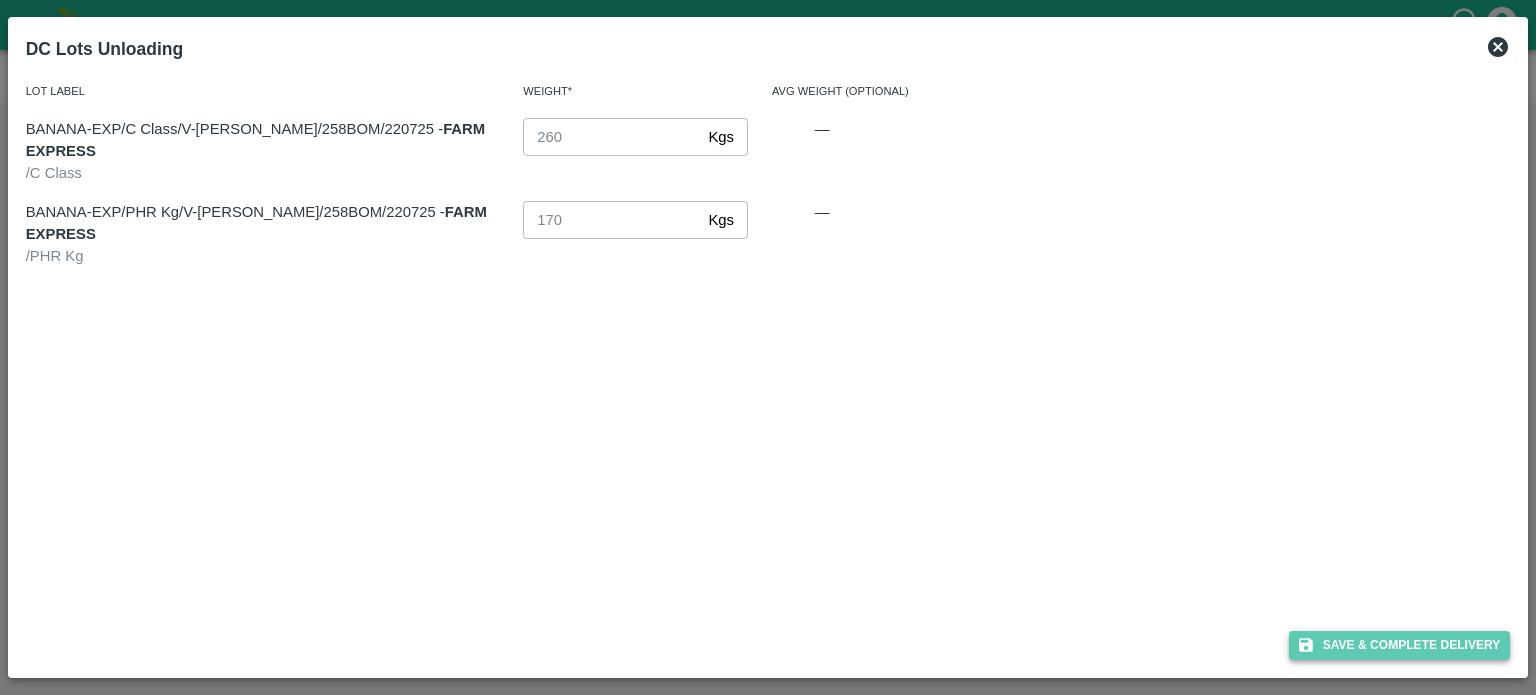 click on "Save & Complete Delivery" at bounding box center (1400, 645) 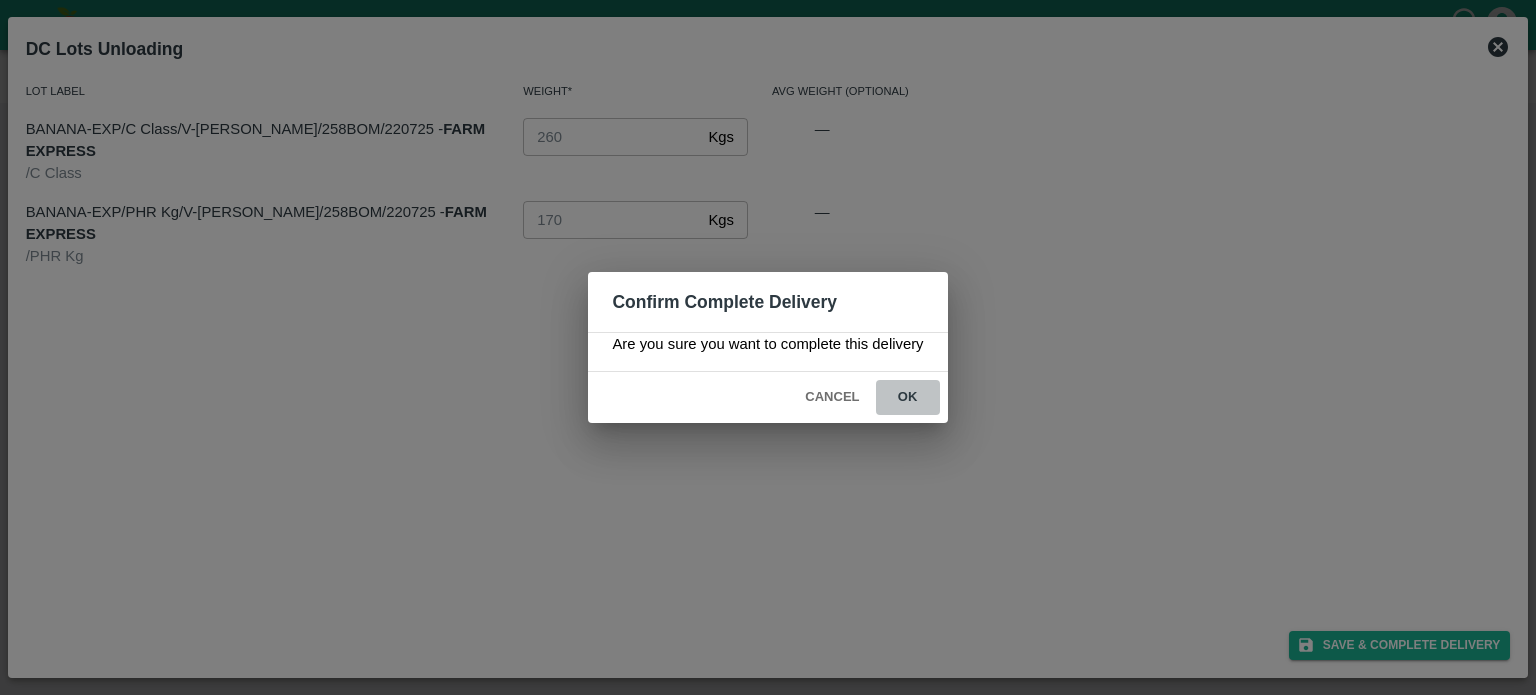 click on "ok" at bounding box center [908, 397] 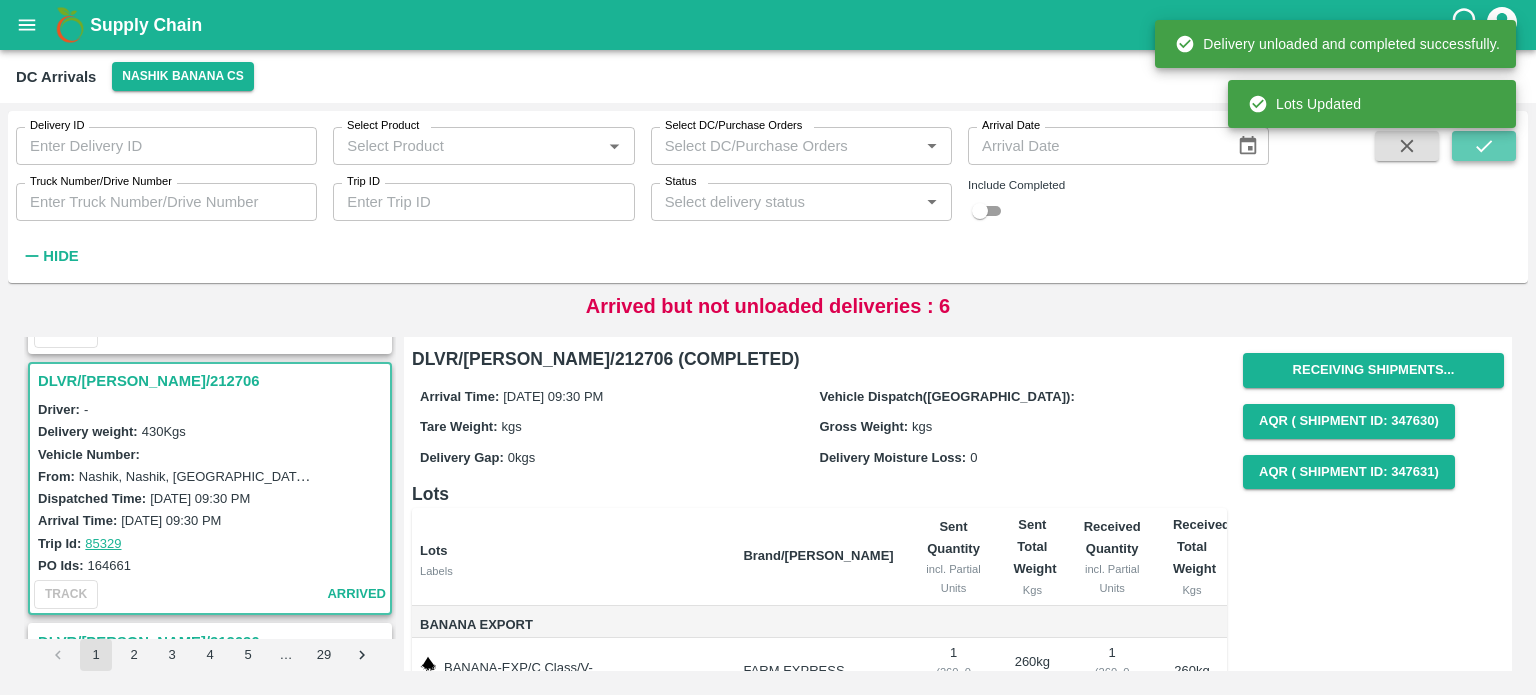 click 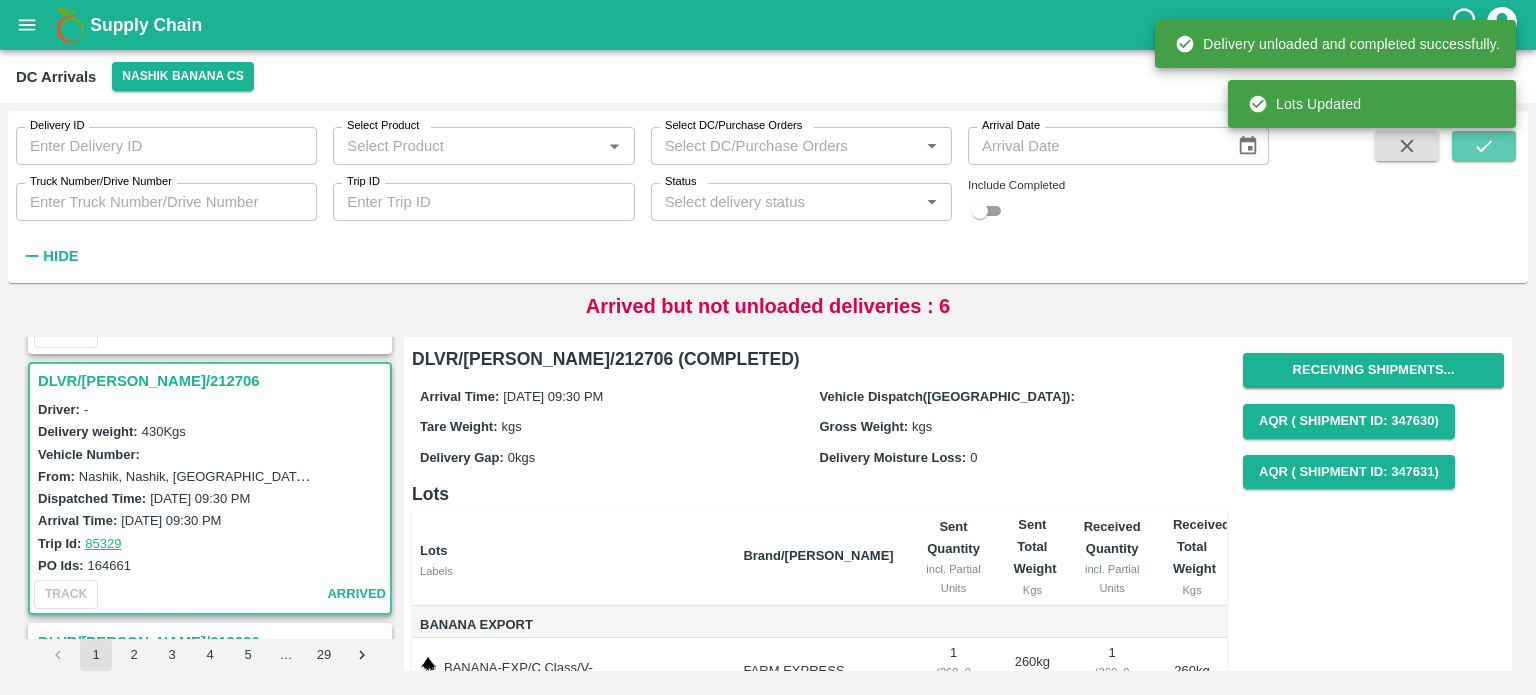 scroll, scrollTop: 0, scrollLeft: 0, axis: both 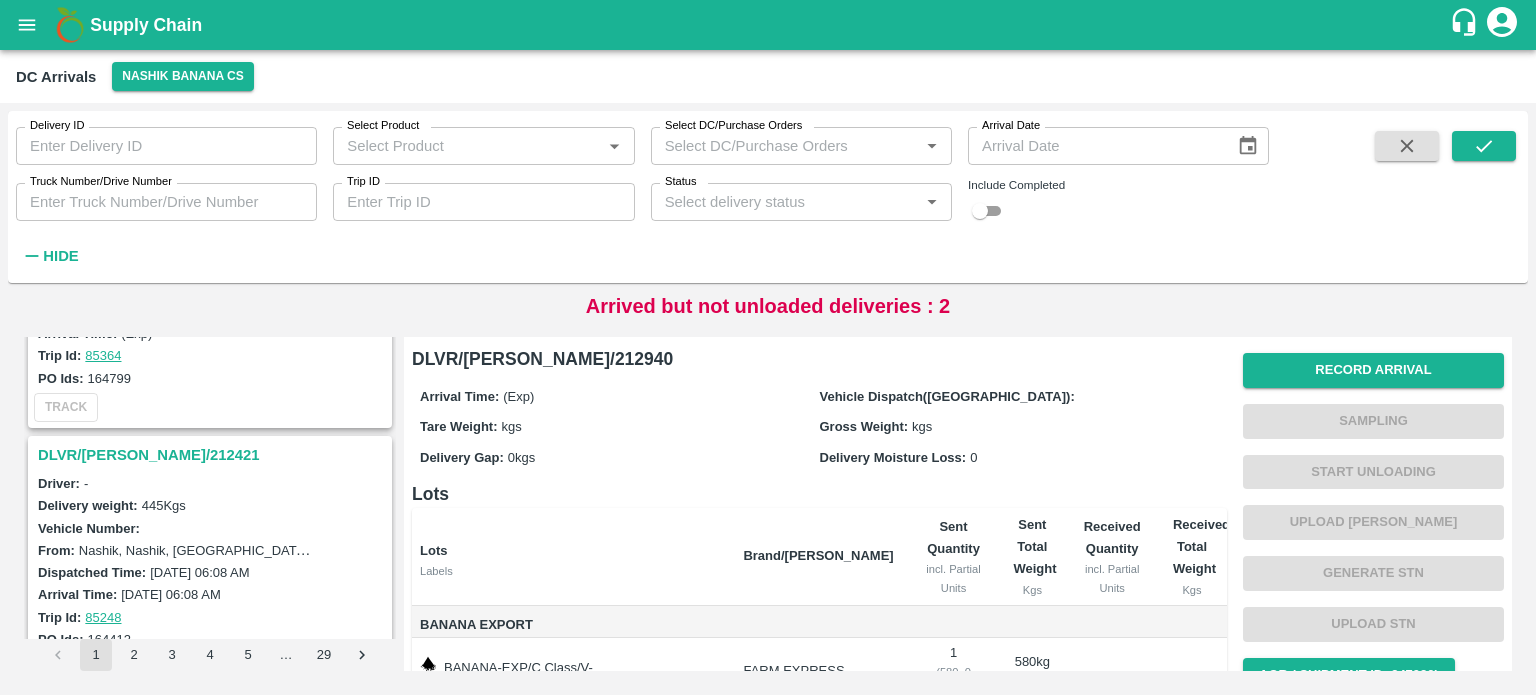 click on "DLVR/[PERSON_NAME]/212421" at bounding box center (213, 455) 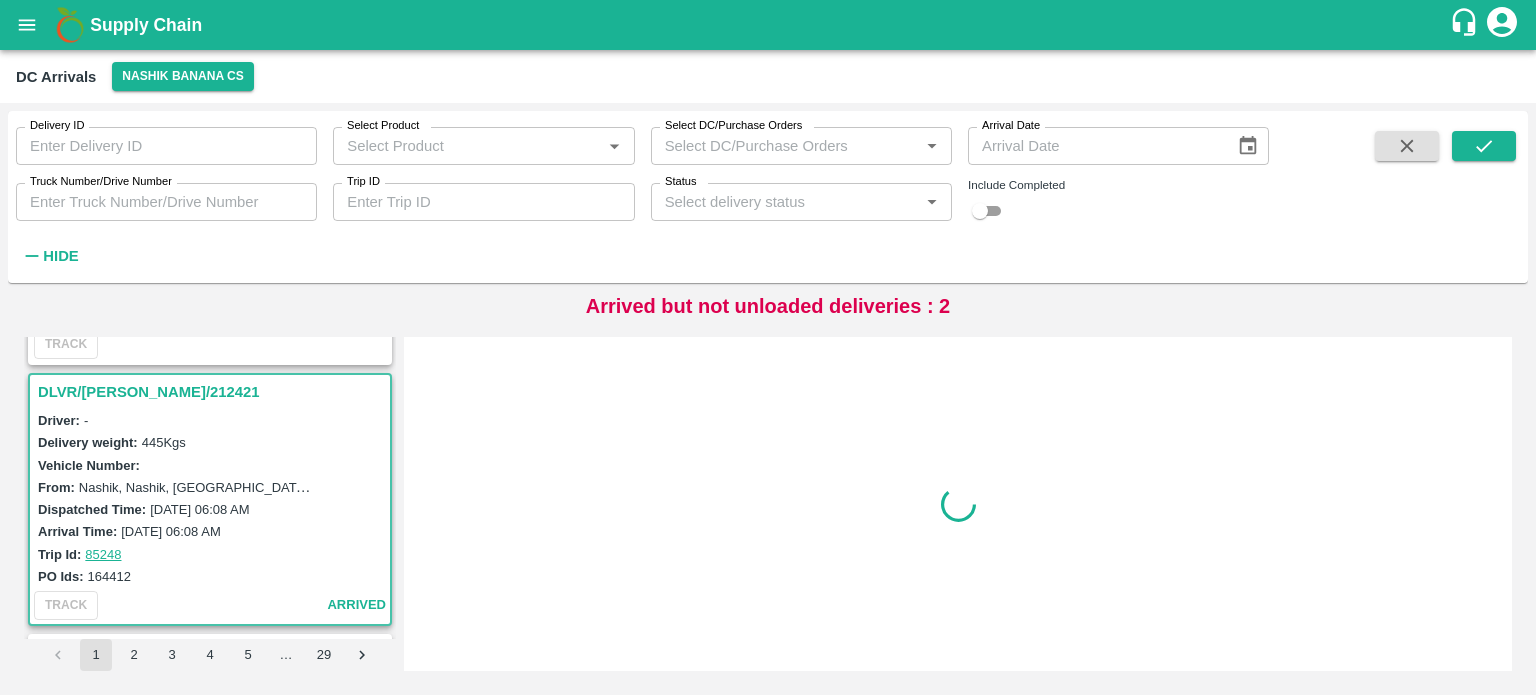 scroll, scrollTop: 5472, scrollLeft: 0, axis: vertical 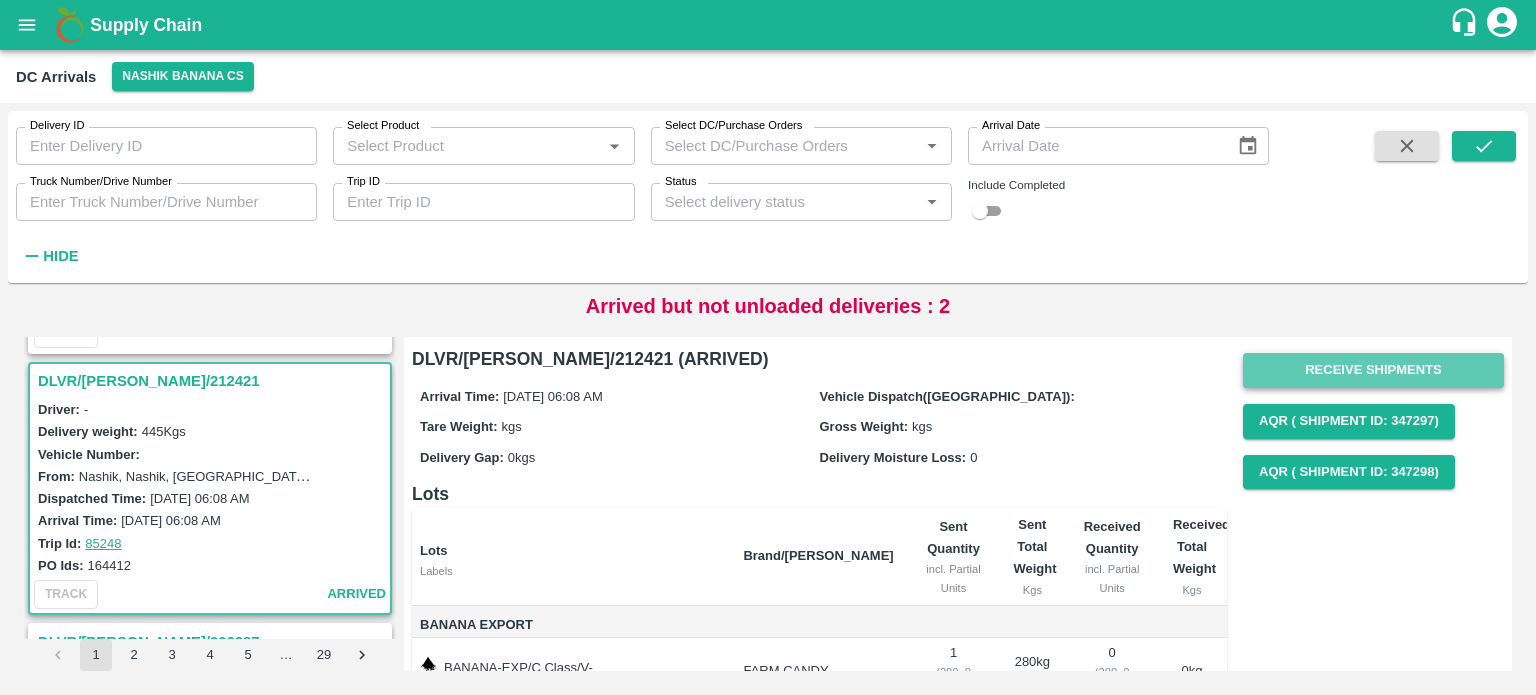 click on "Receive Shipments" at bounding box center (1373, 370) 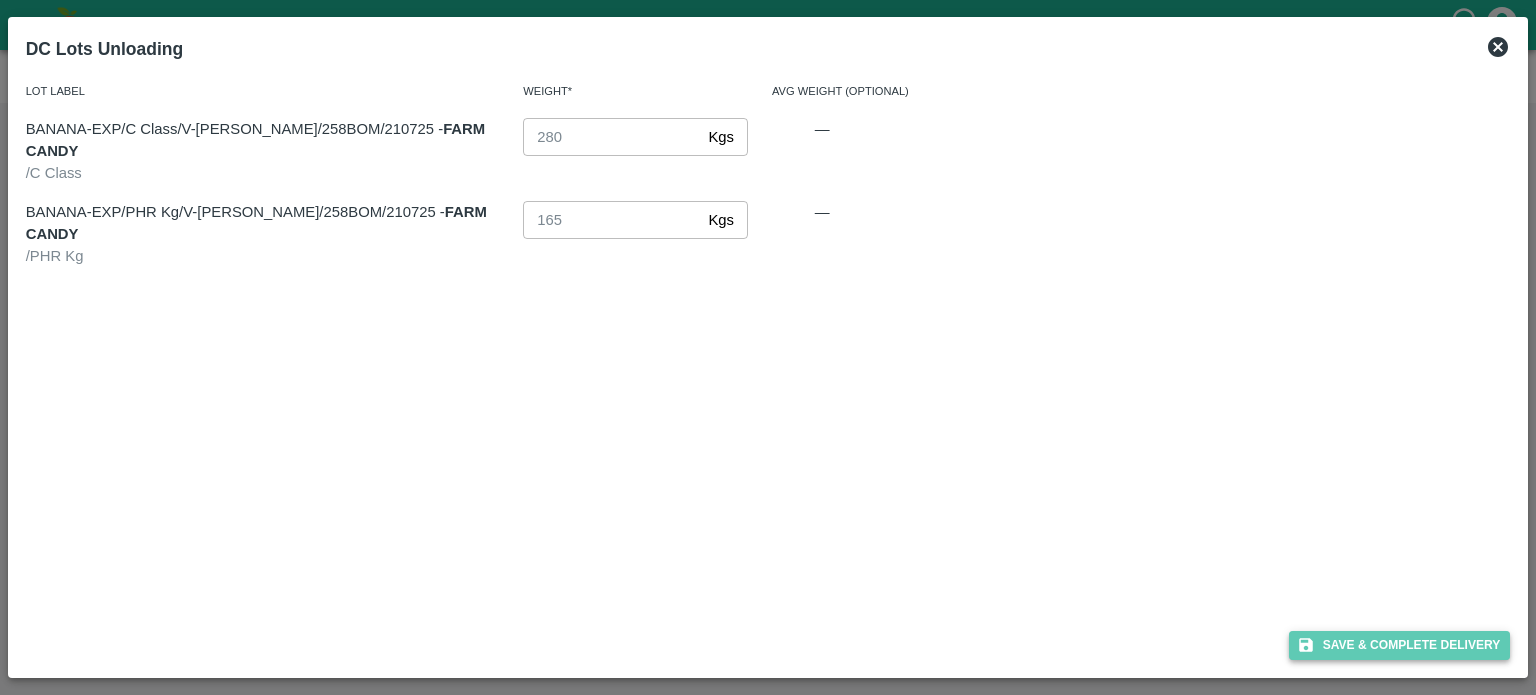 click on "Save & Complete Delivery" at bounding box center (1400, 645) 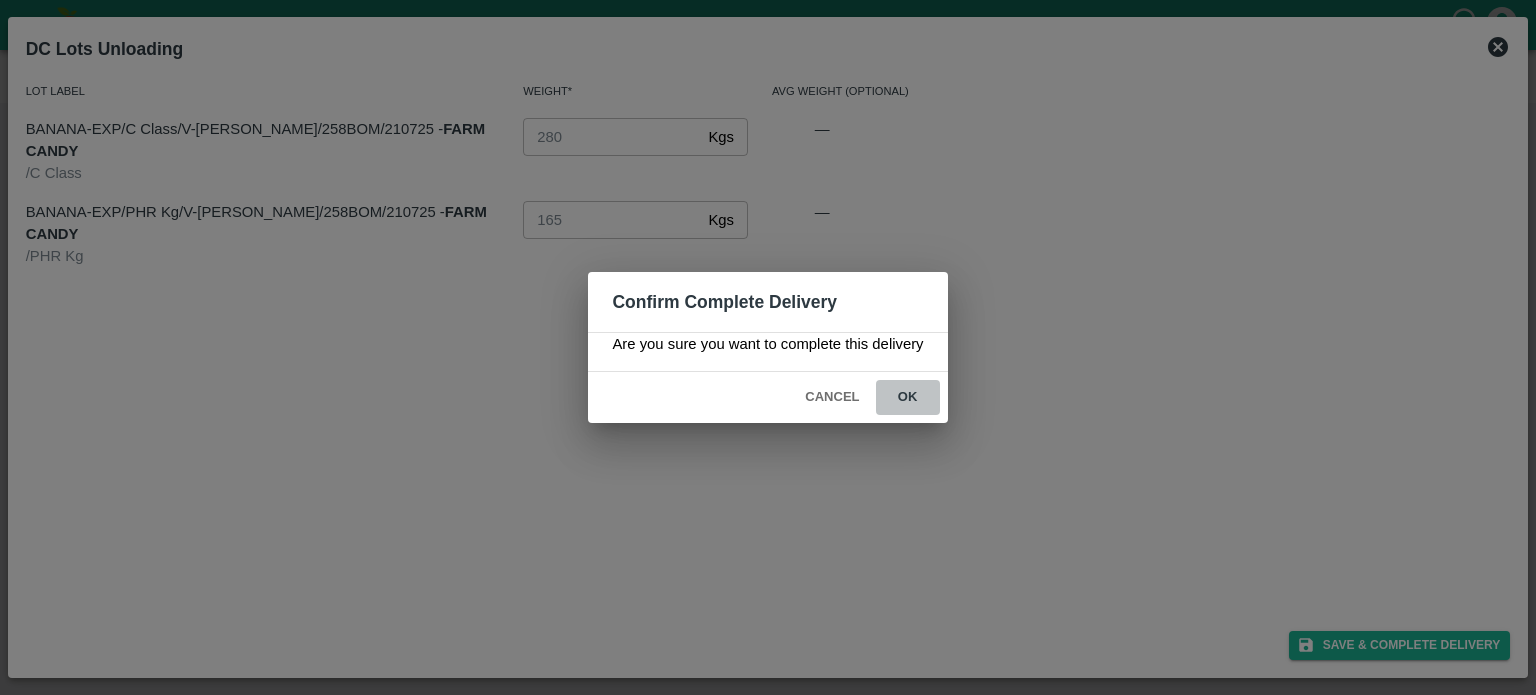 click on "ok" at bounding box center (908, 397) 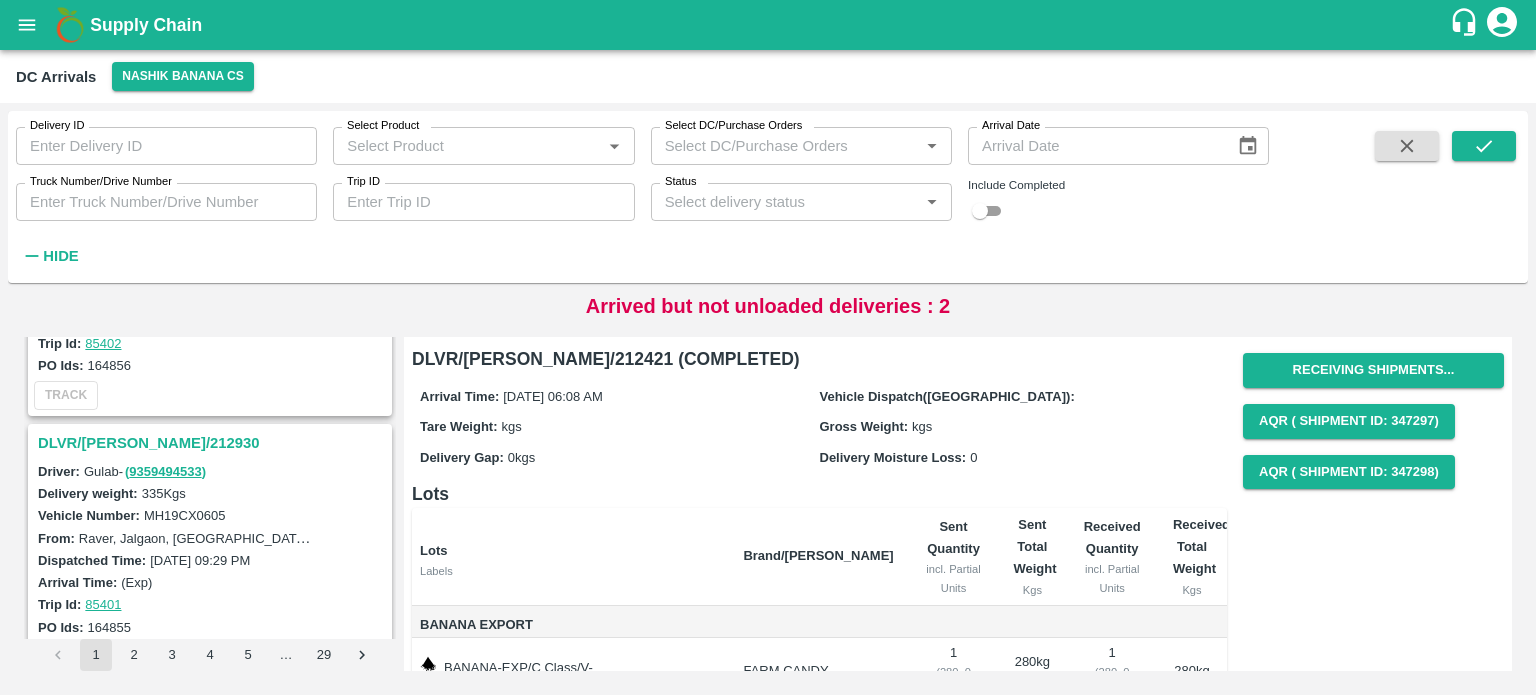 scroll, scrollTop: 488, scrollLeft: 0, axis: vertical 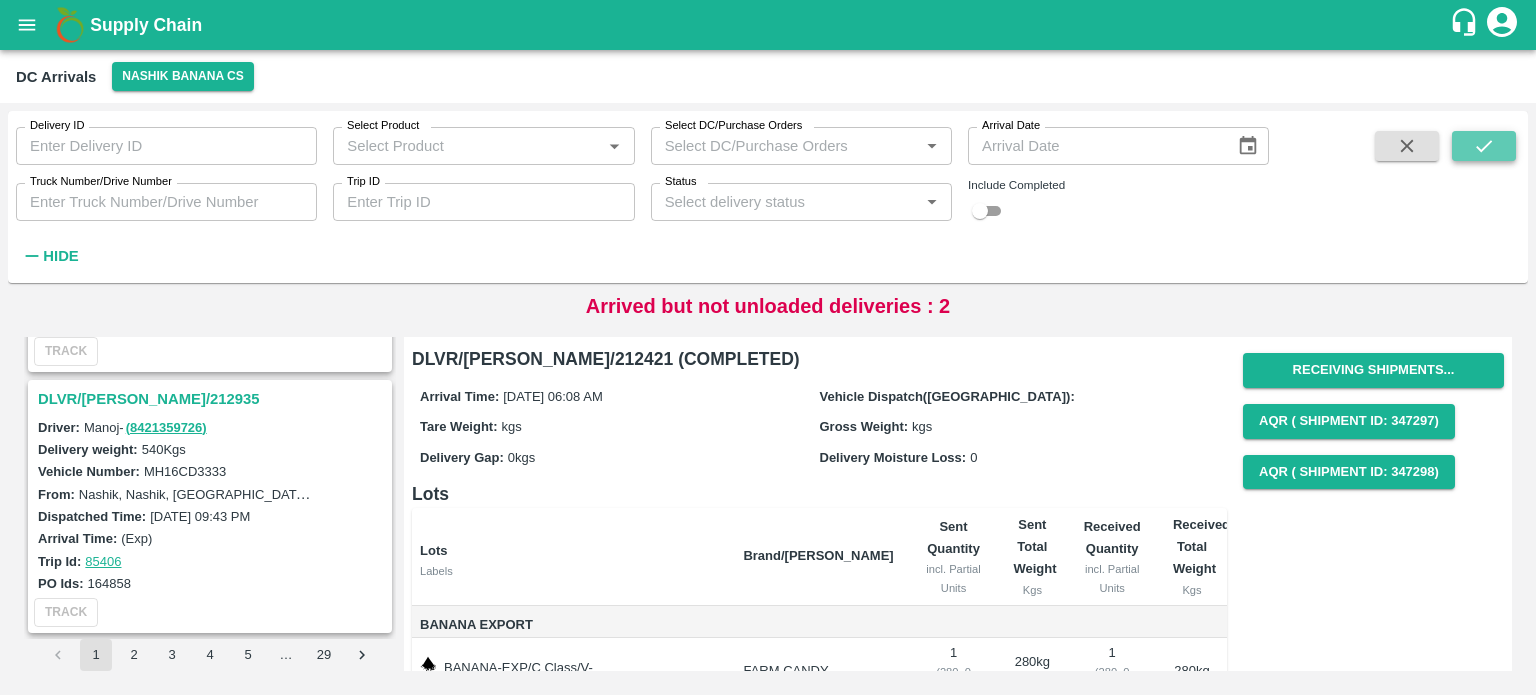 click 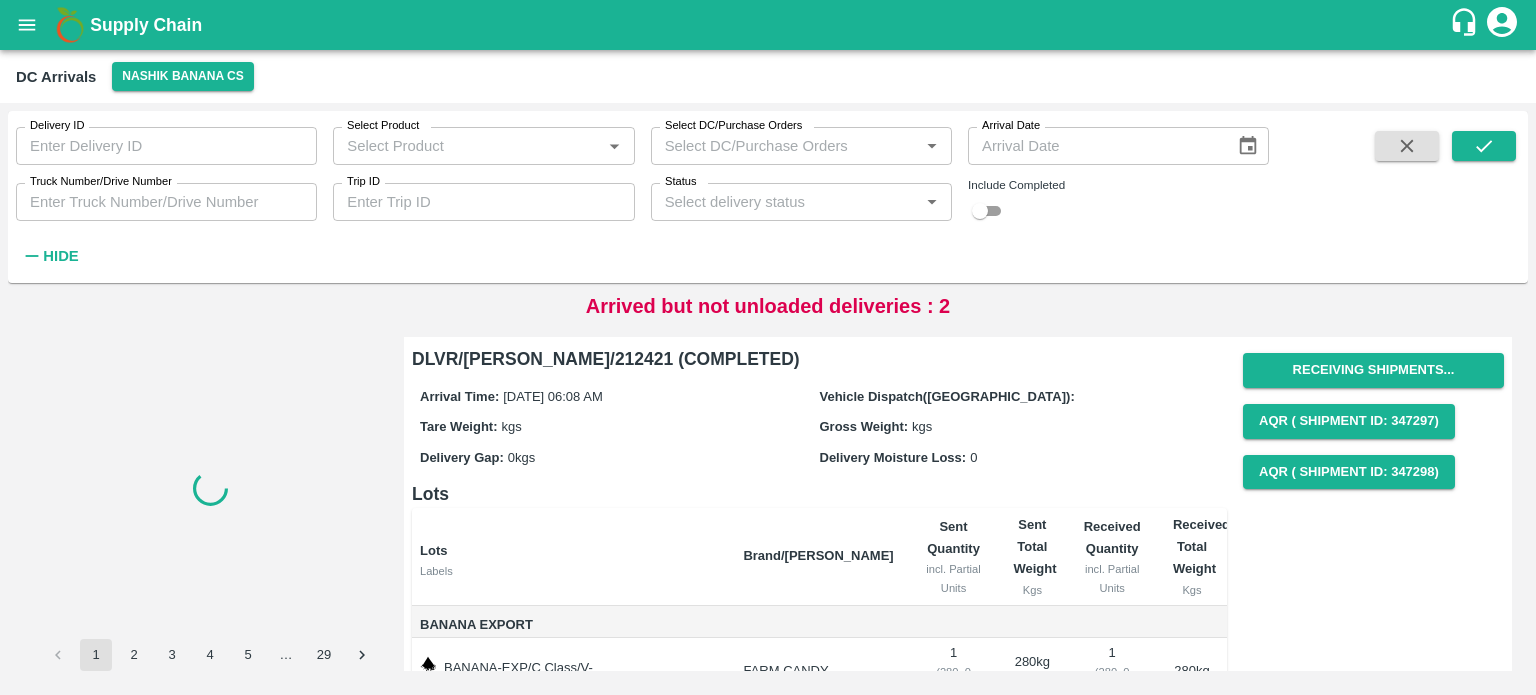scroll, scrollTop: 0, scrollLeft: 0, axis: both 